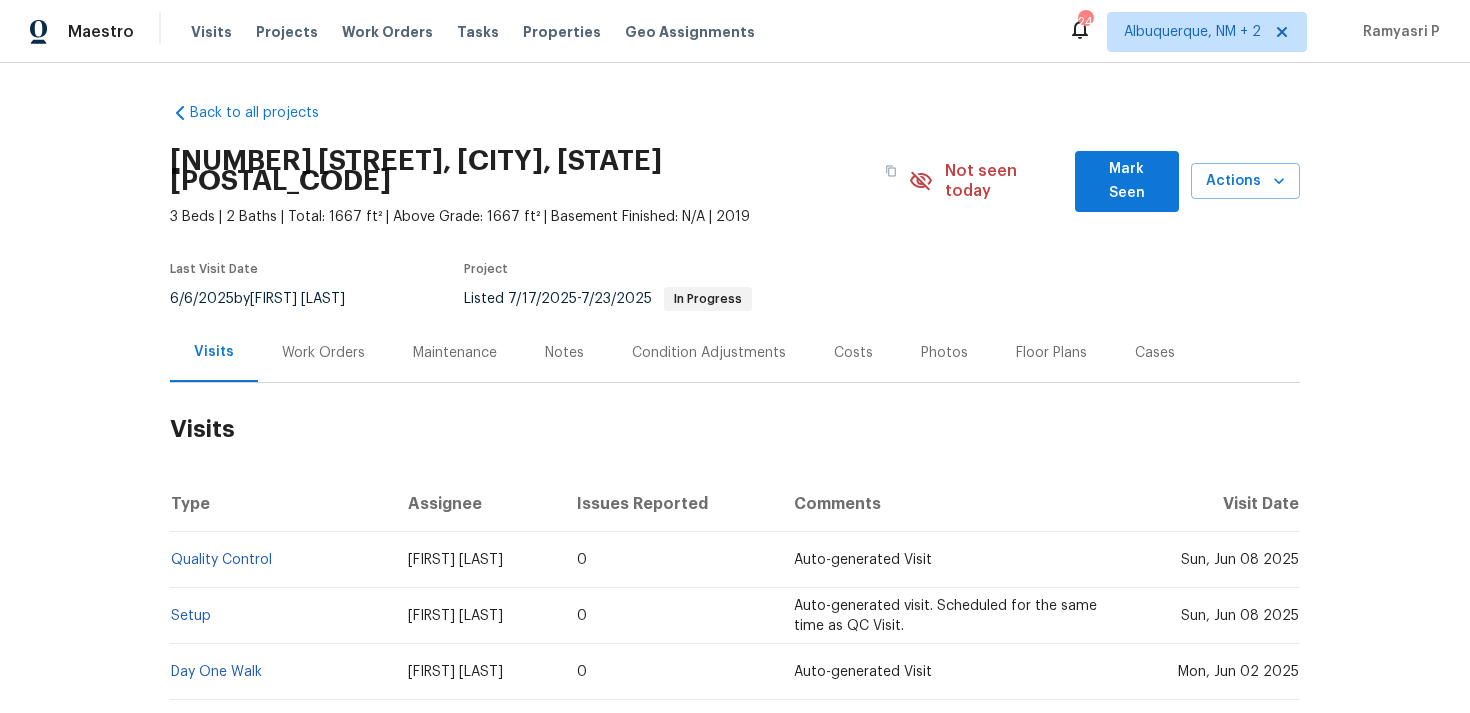 scroll, scrollTop: 0, scrollLeft: 0, axis: both 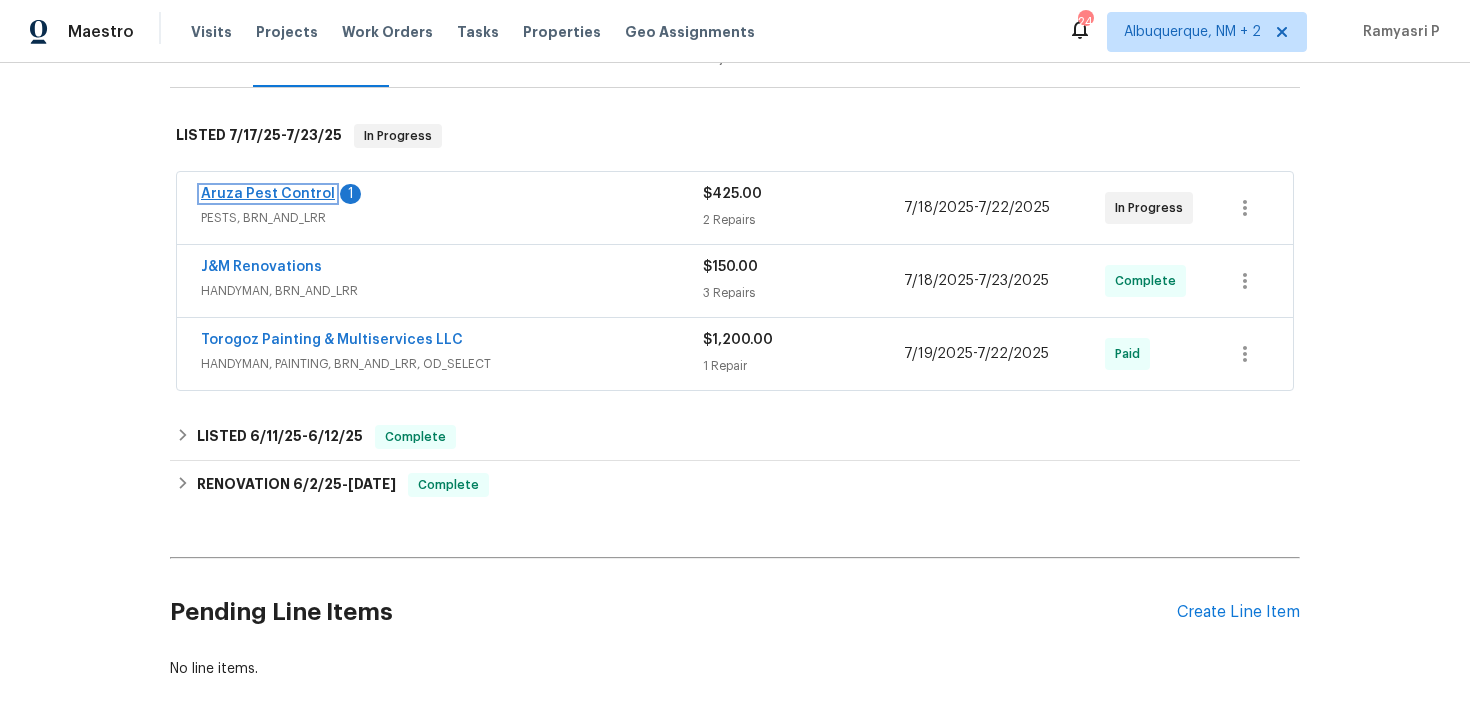 click on "Aruza Pest Control" at bounding box center [268, 194] 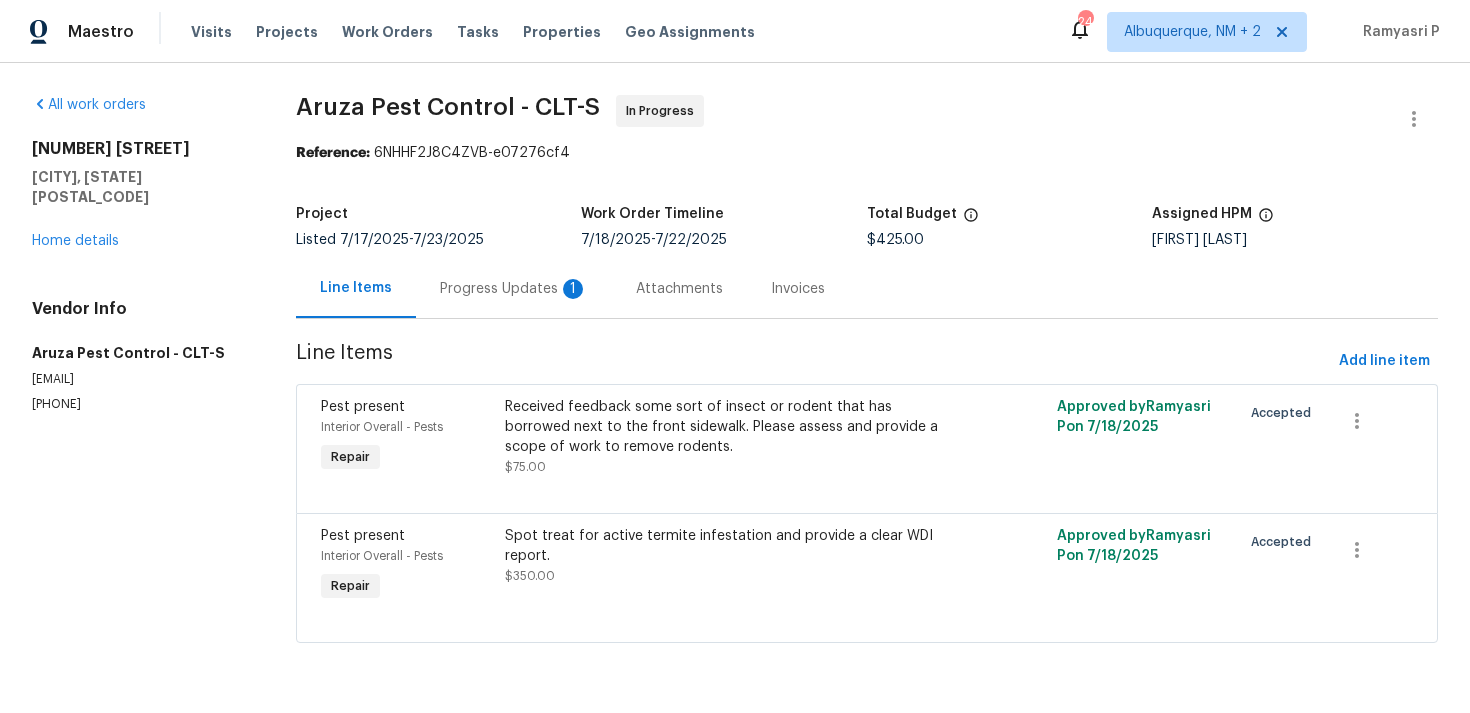 click on "Progress Updates 1" at bounding box center [514, 289] 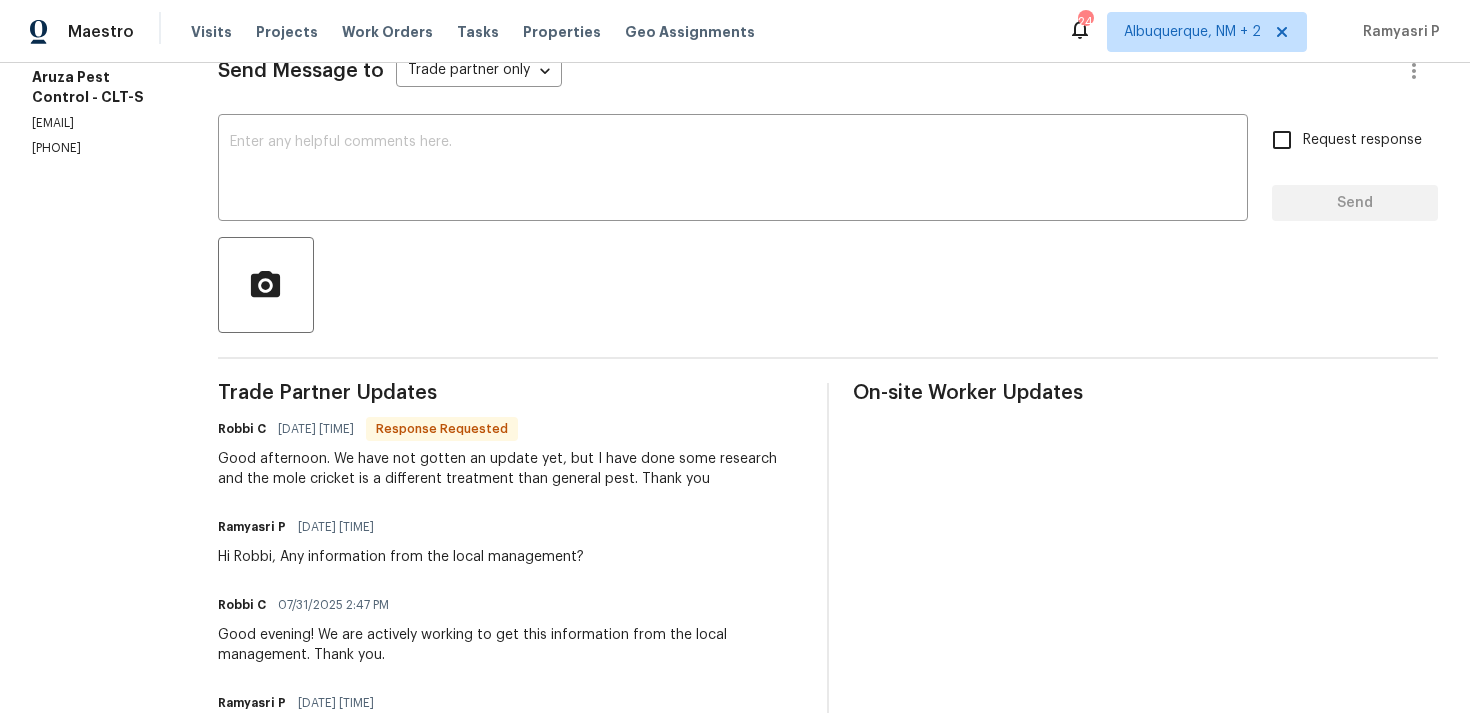scroll, scrollTop: 298, scrollLeft: 0, axis: vertical 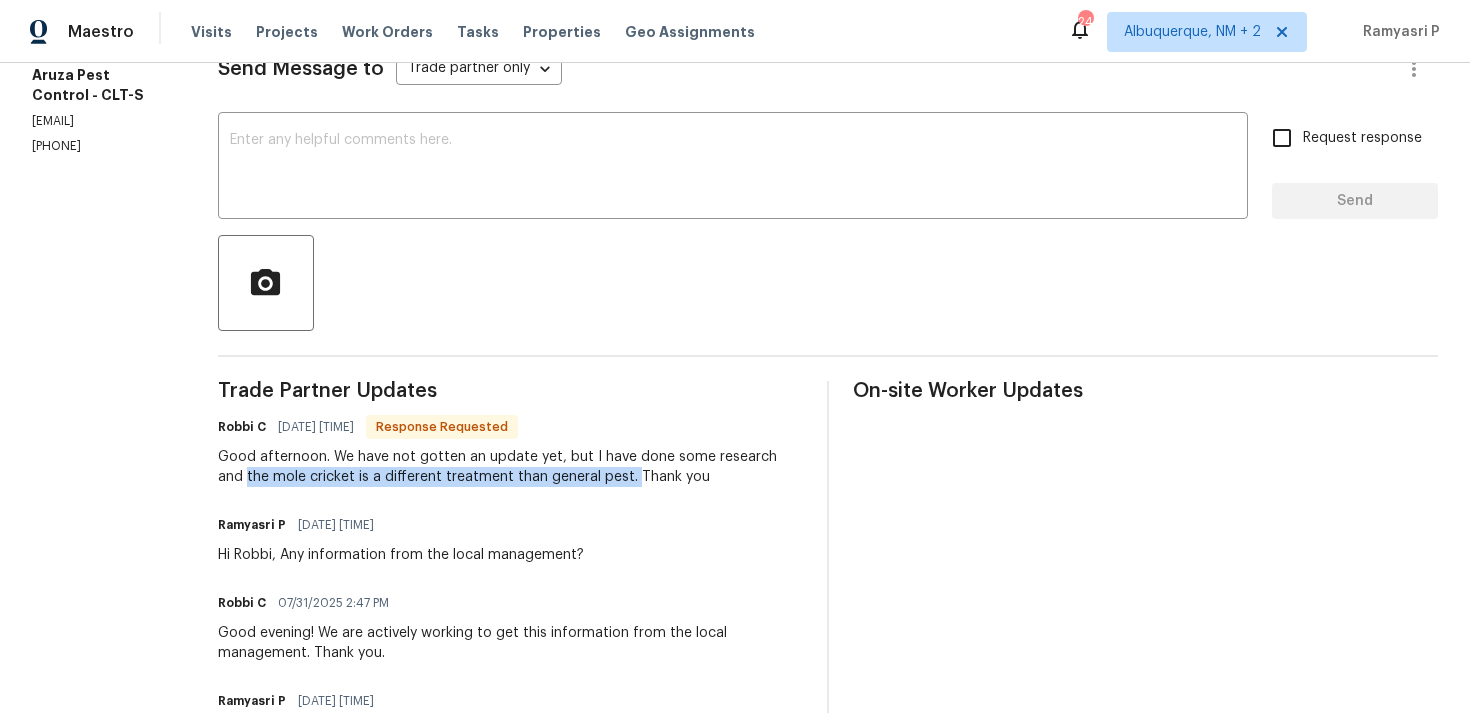 drag, startPoint x: 229, startPoint y: 481, endPoint x: 621, endPoint y: 470, distance: 392.1543 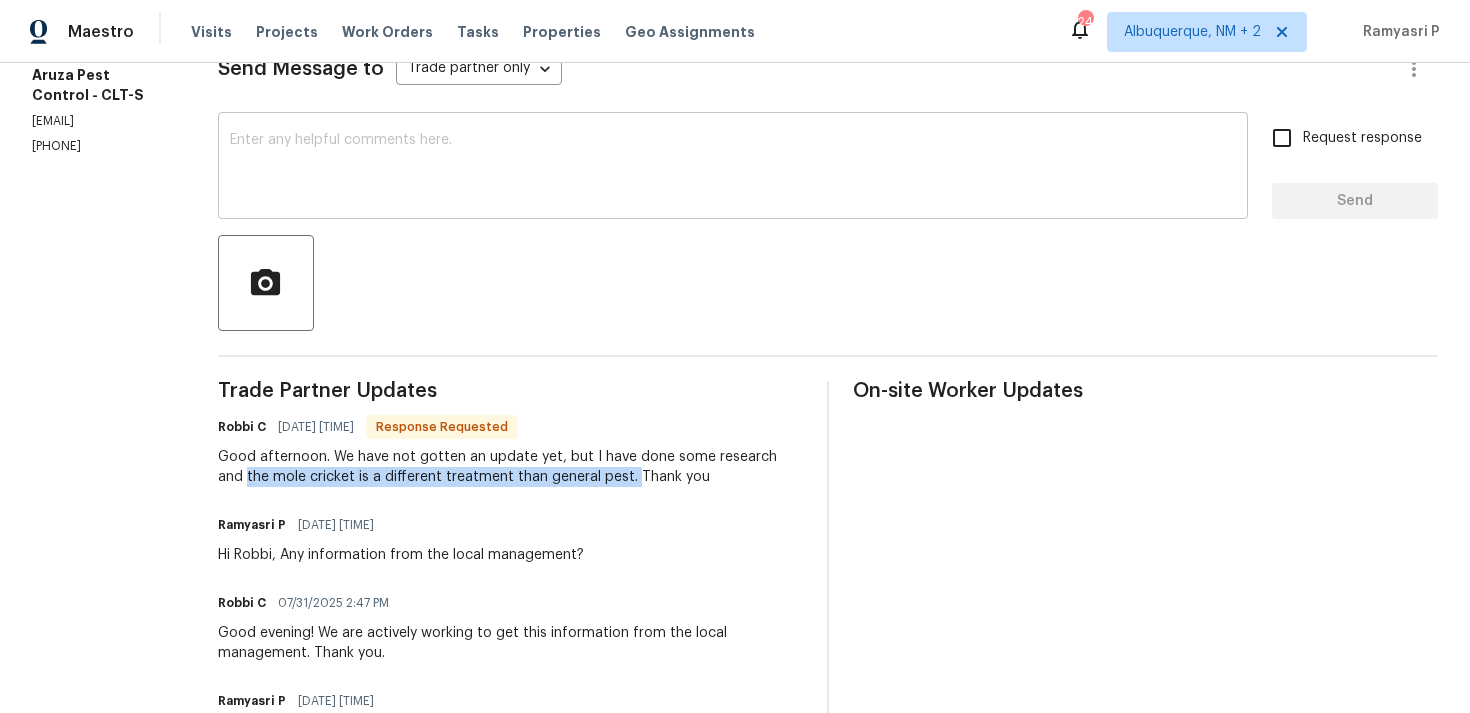 click at bounding box center (733, 168) 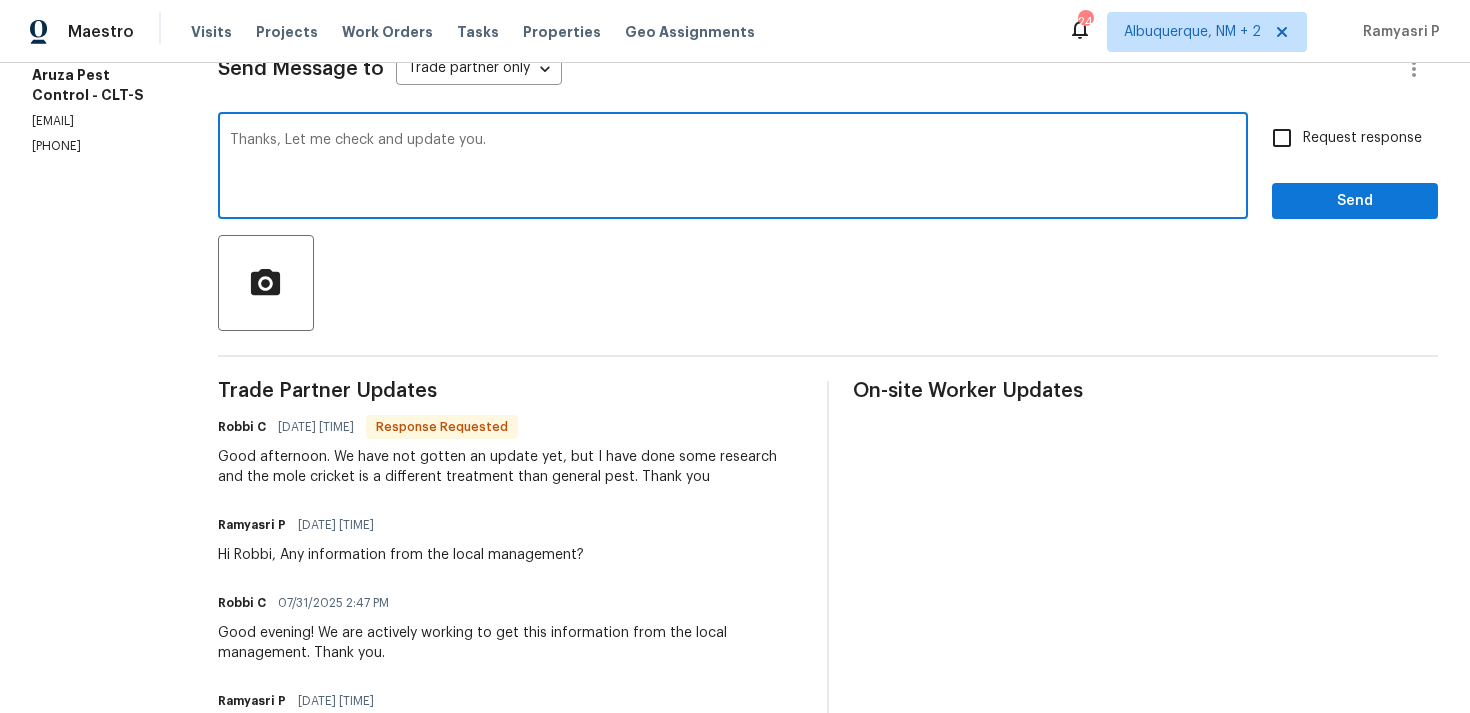 type on "Thanks, Let me check and update you." 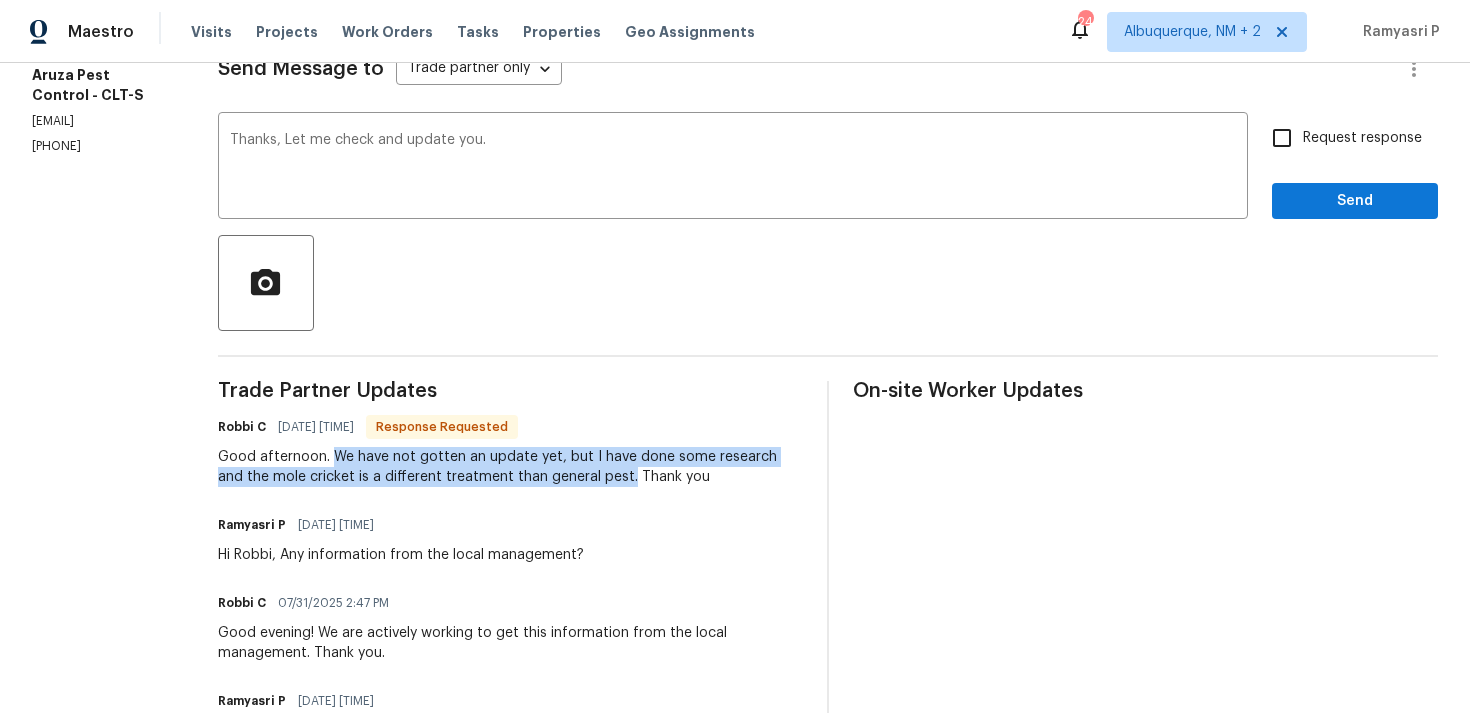 drag, startPoint x: 349, startPoint y: 451, endPoint x: 619, endPoint y: 473, distance: 270.8948 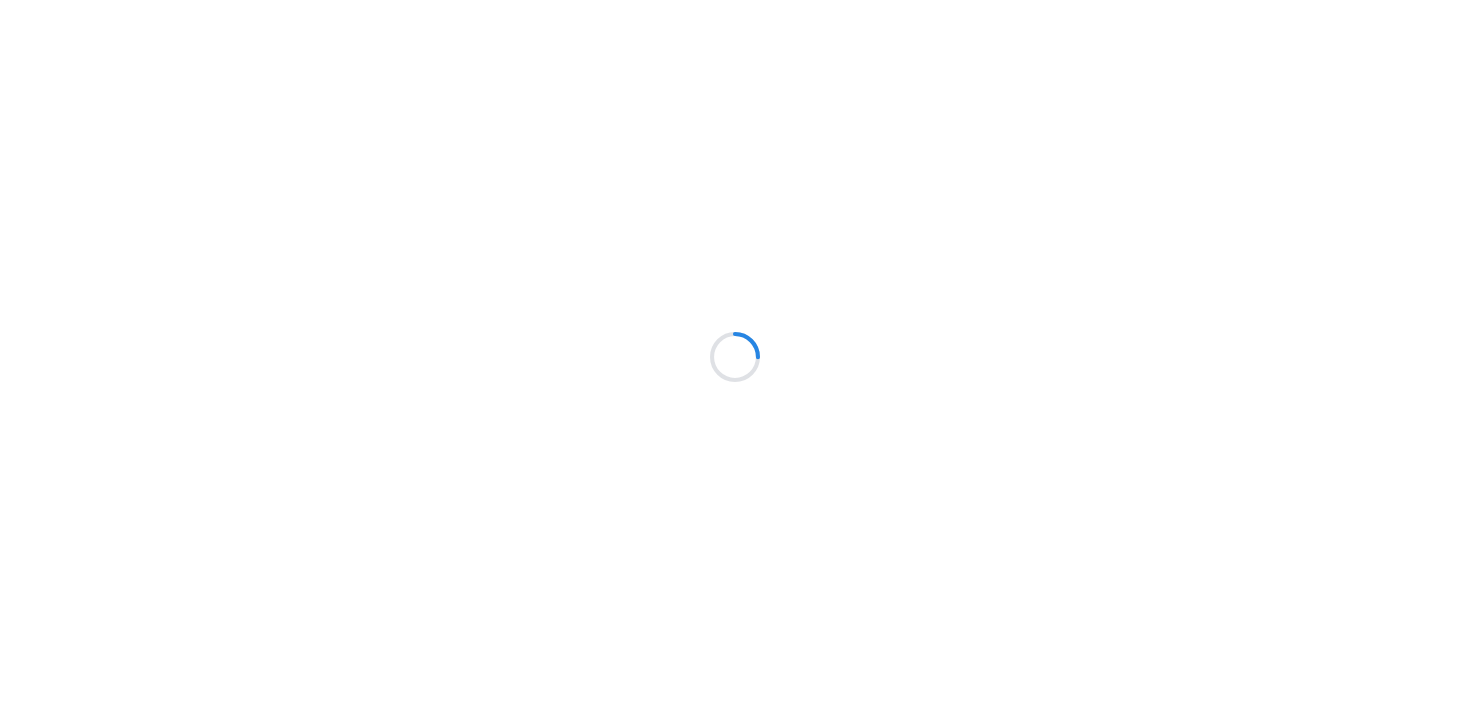 scroll, scrollTop: 0, scrollLeft: 0, axis: both 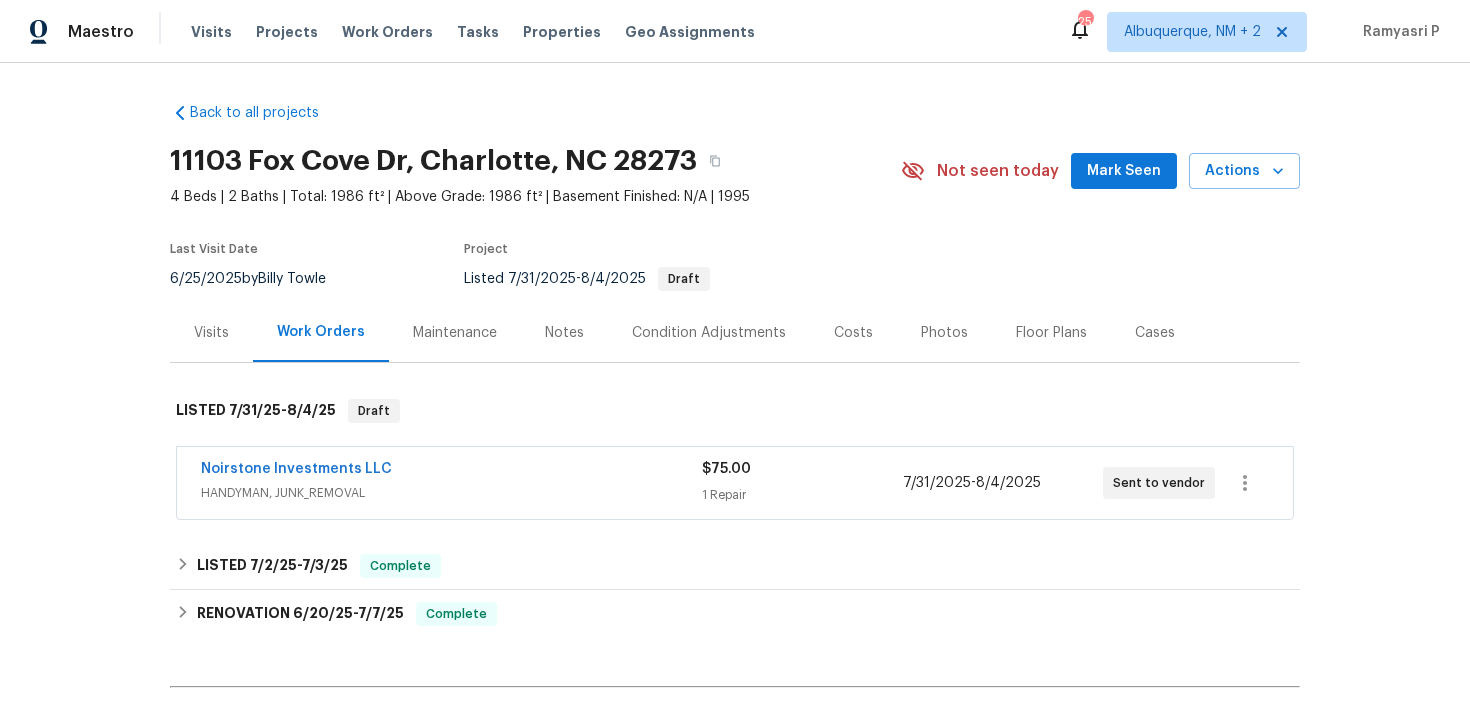 click on "HANDYMAN, JUNK_REMOVAL" at bounding box center [451, 493] 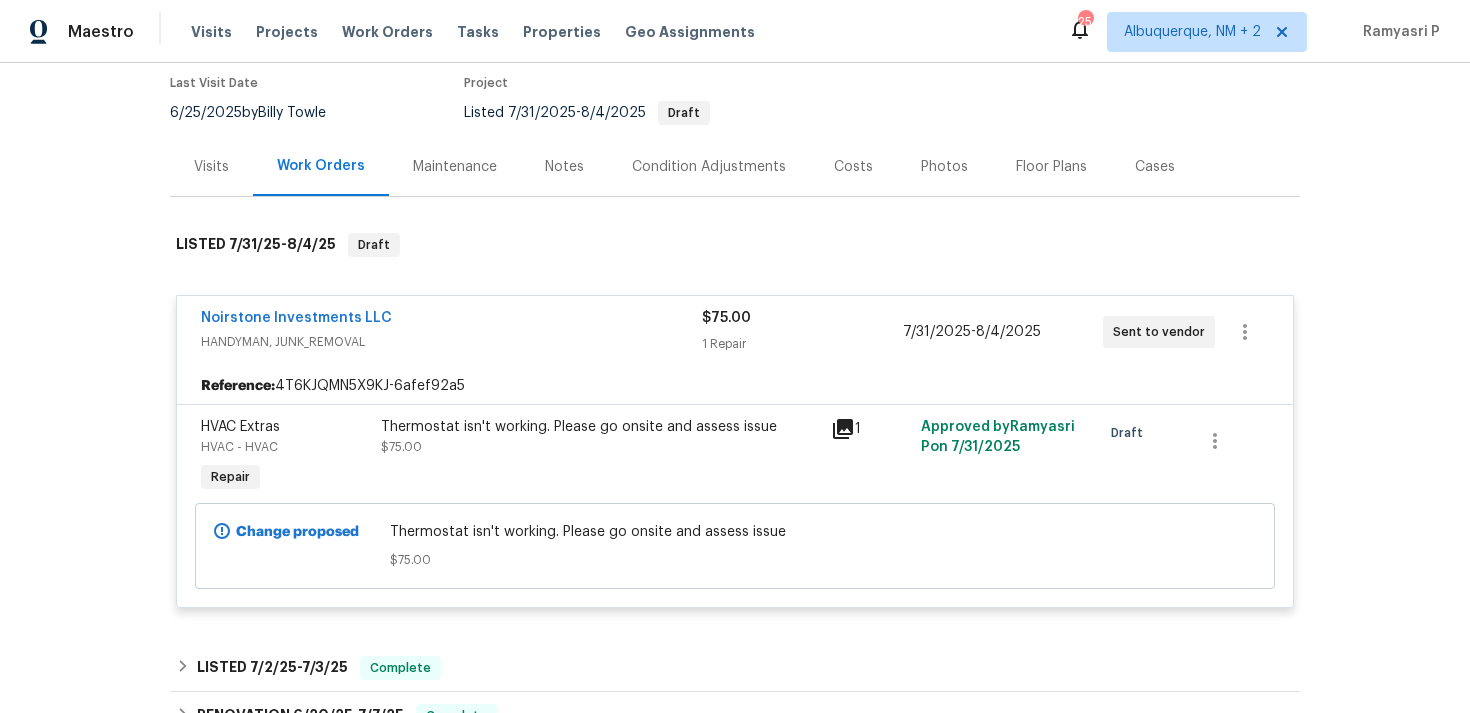scroll, scrollTop: 184, scrollLeft: 0, axis: vertical 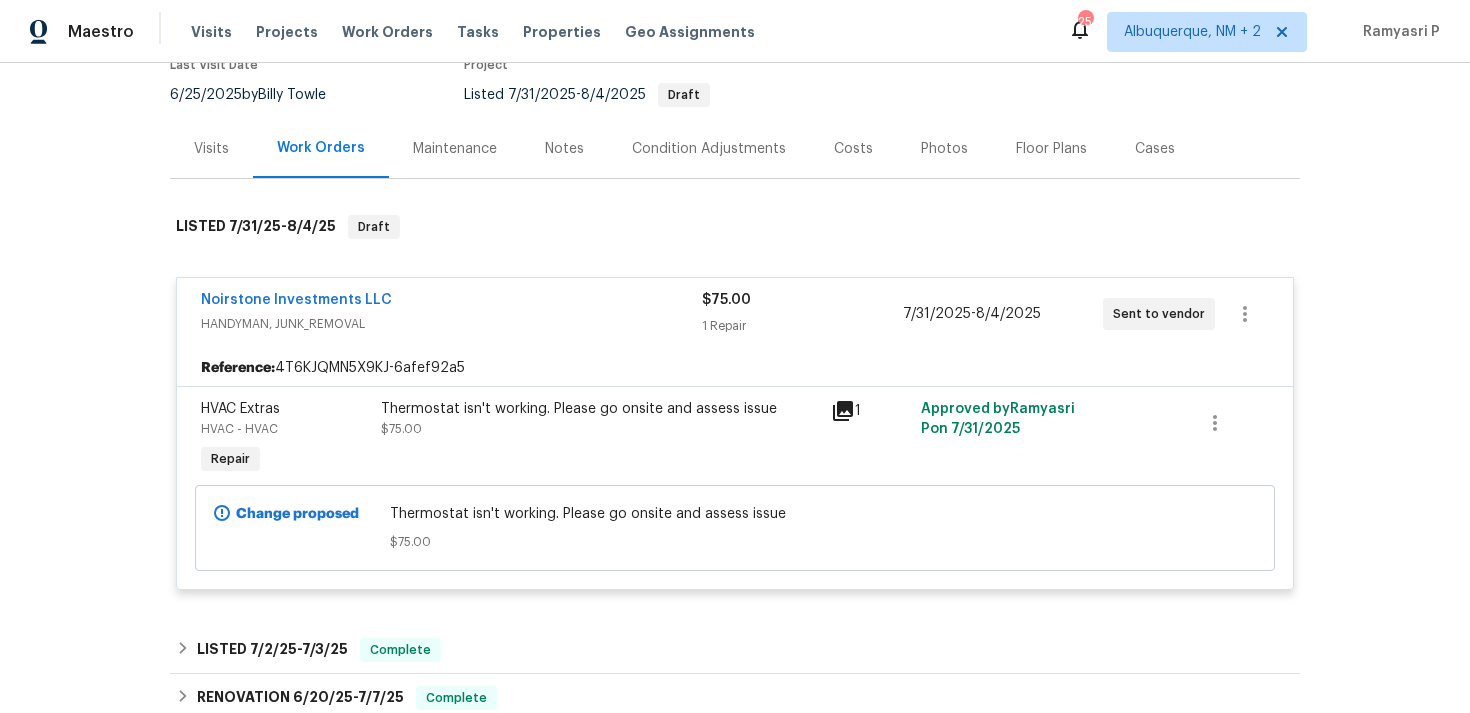 click on "Noirstone Investments LLC" at bounding box center [451, 302] 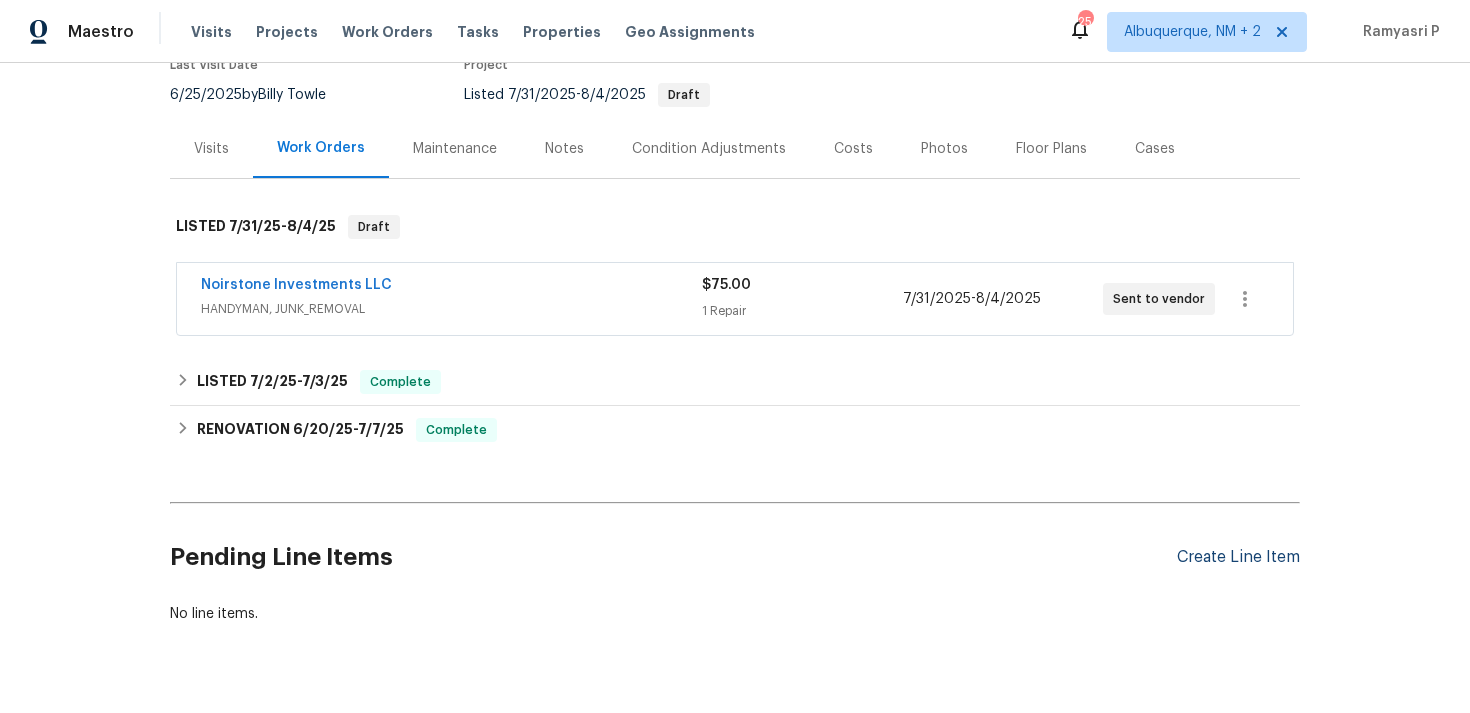 click on "Create Line Item" at bounding box center [1238, 557] 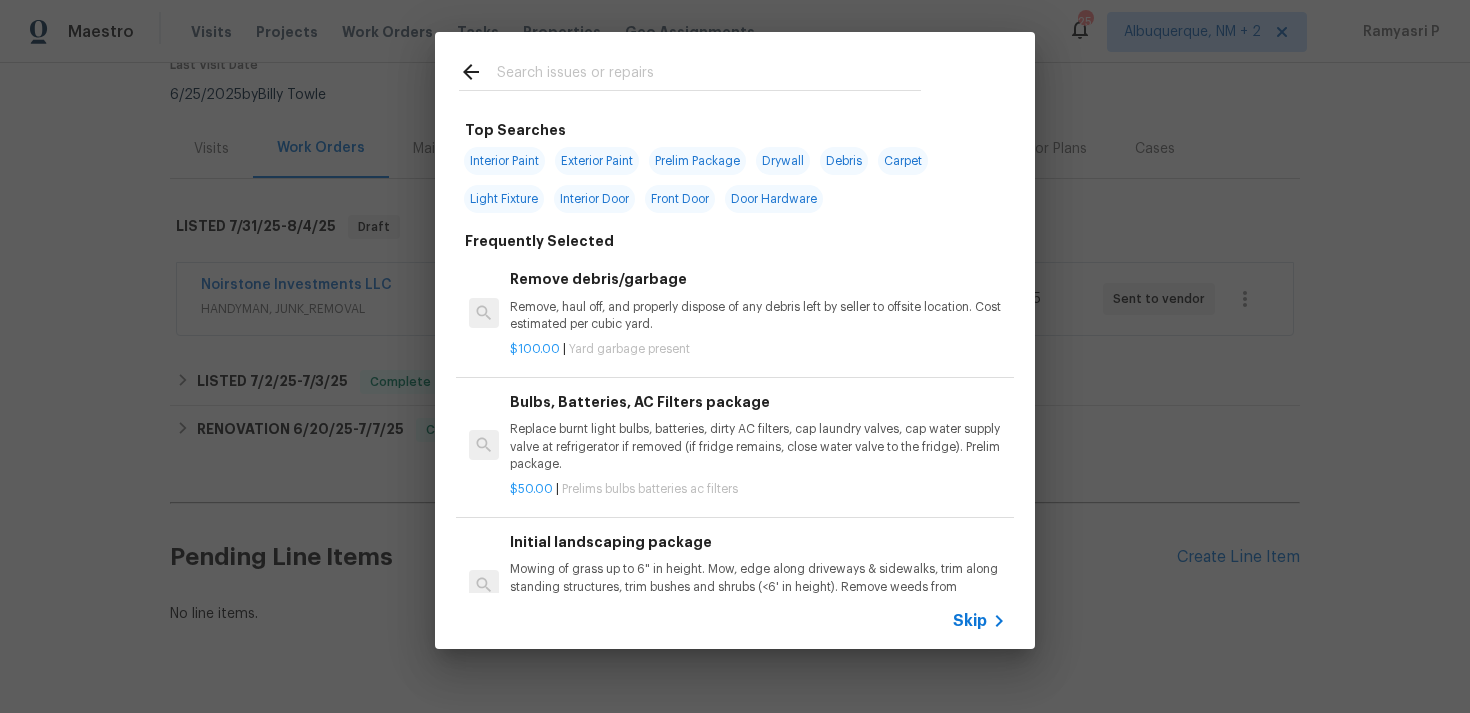 click on "Skip" at bounding box center (970, 621) 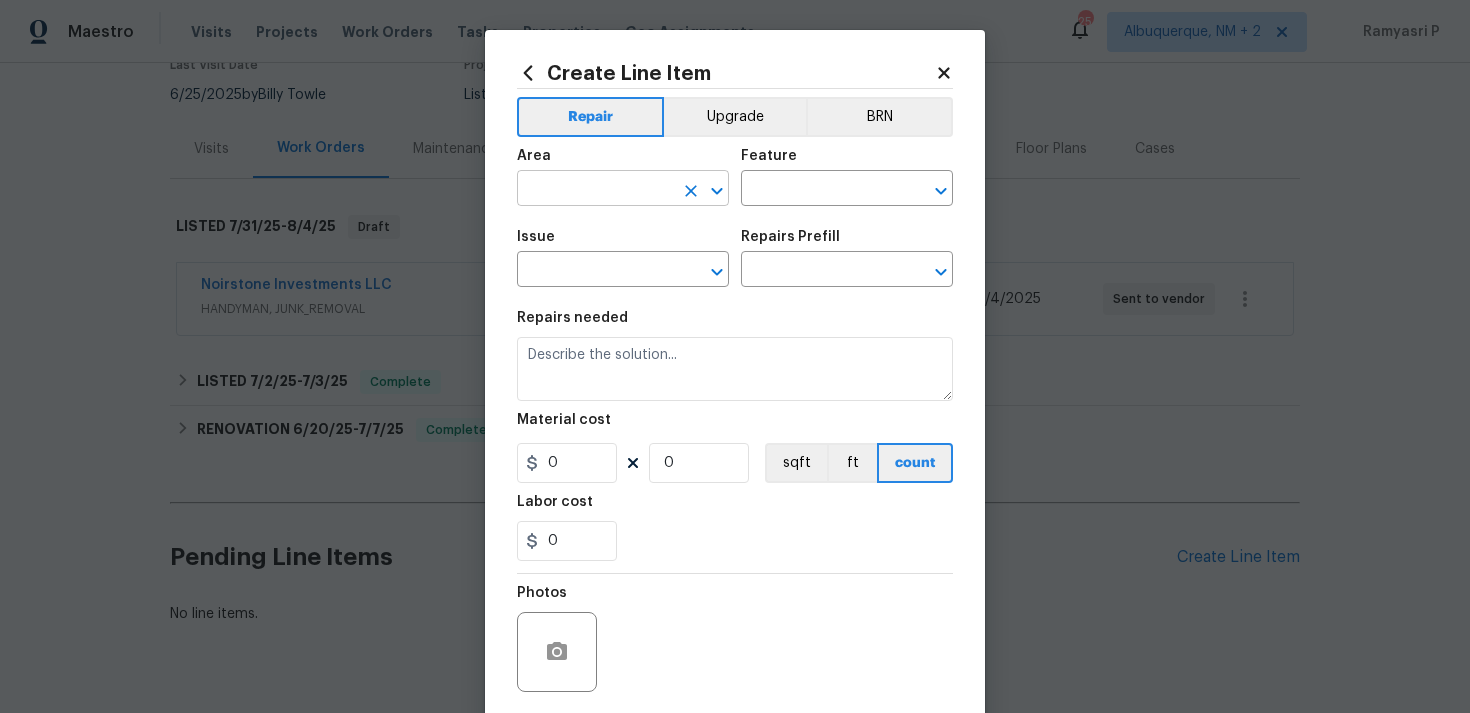 click 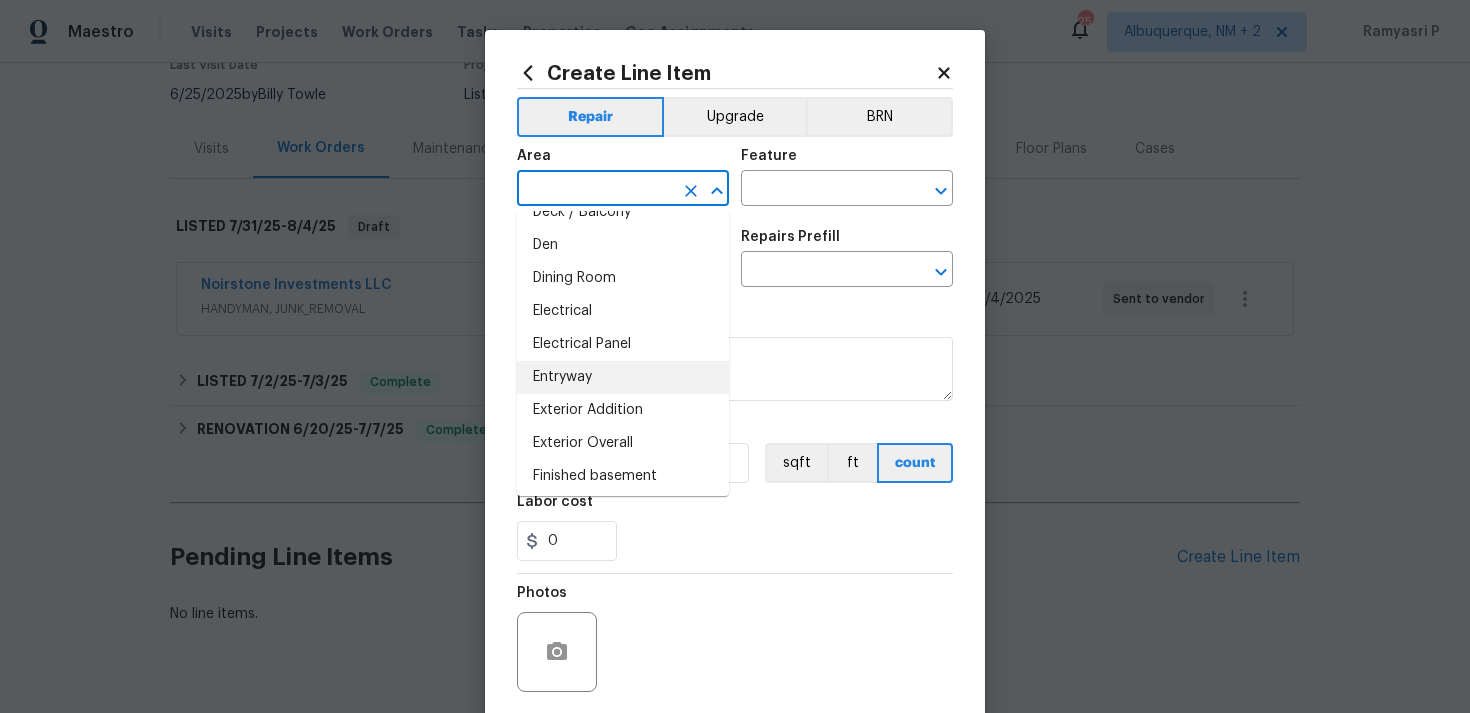 scroll, scrollTop: 322, scrollLeft: 0, axis: vertical 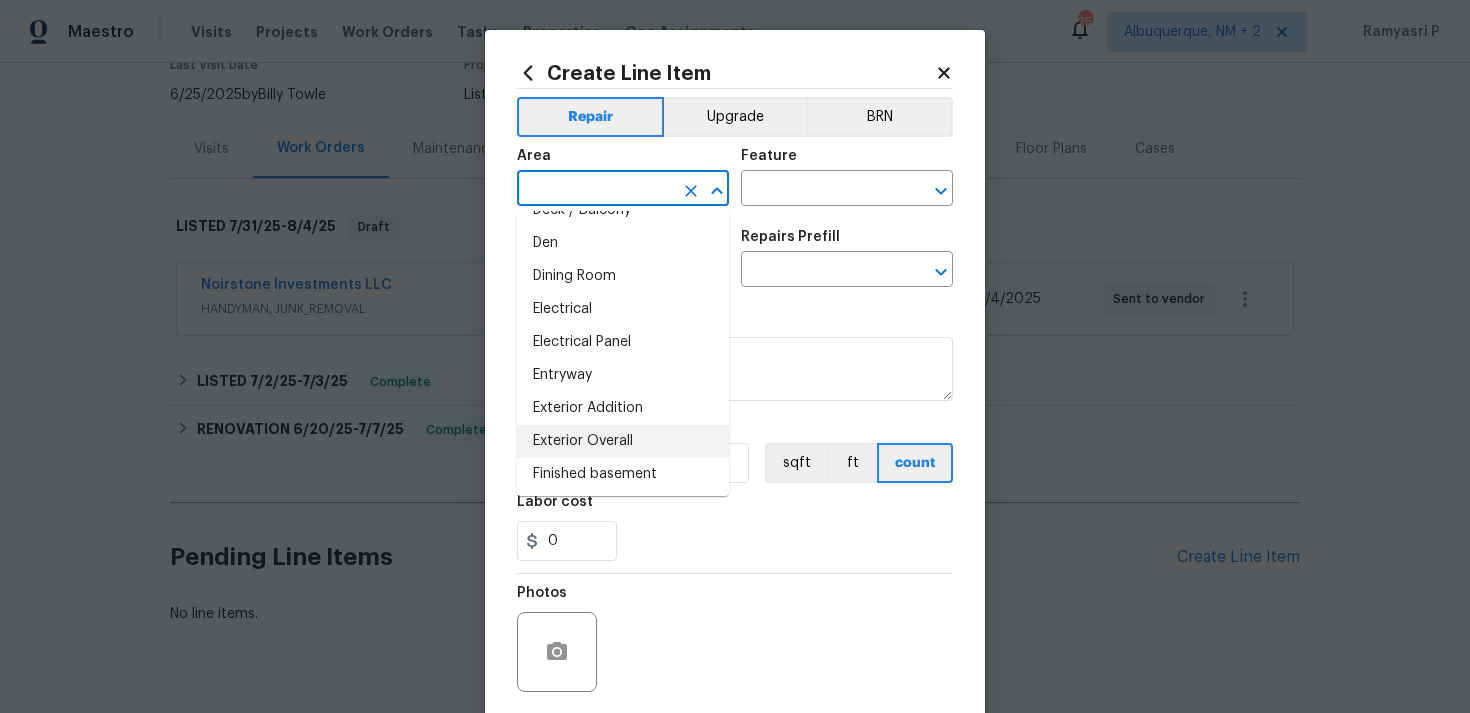 click on "Exterior Overall" at bounding box center (623, 441) 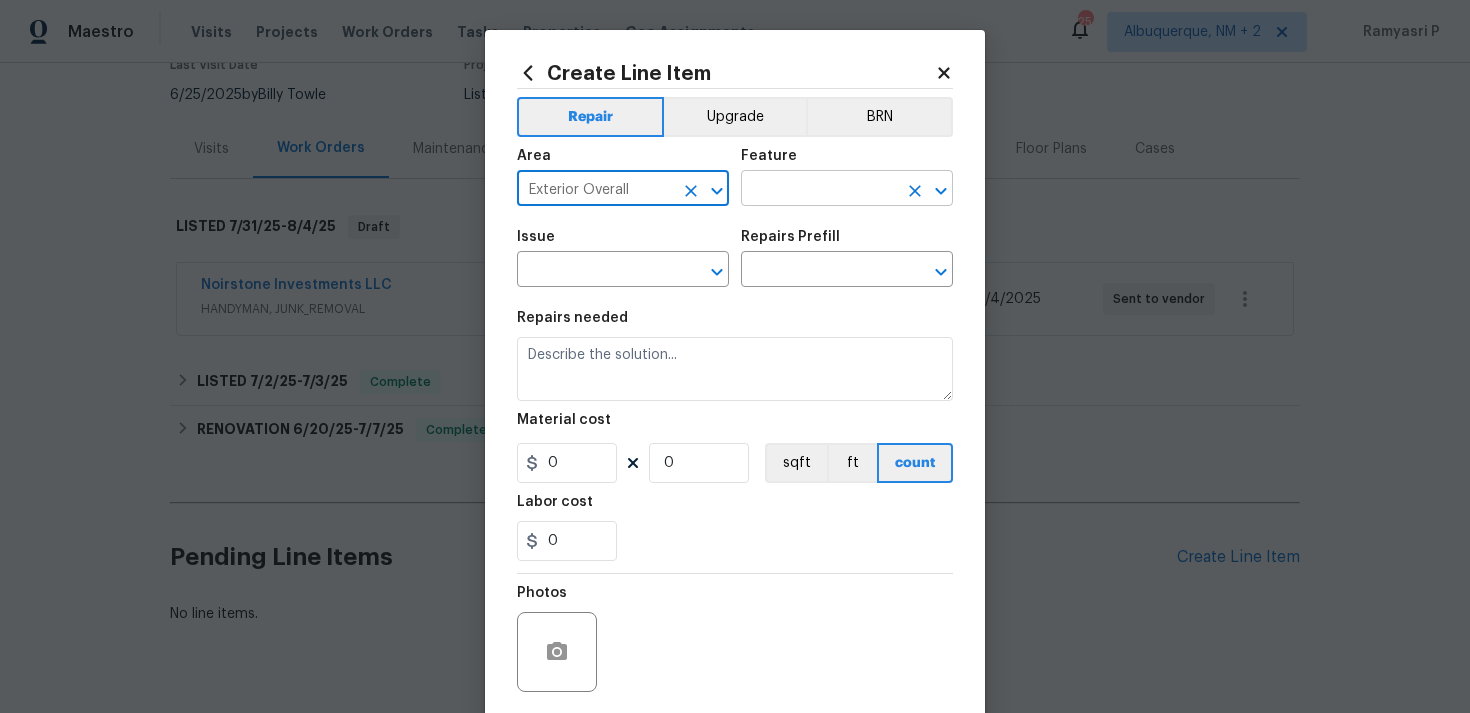 click at bounding box center [819, 190] 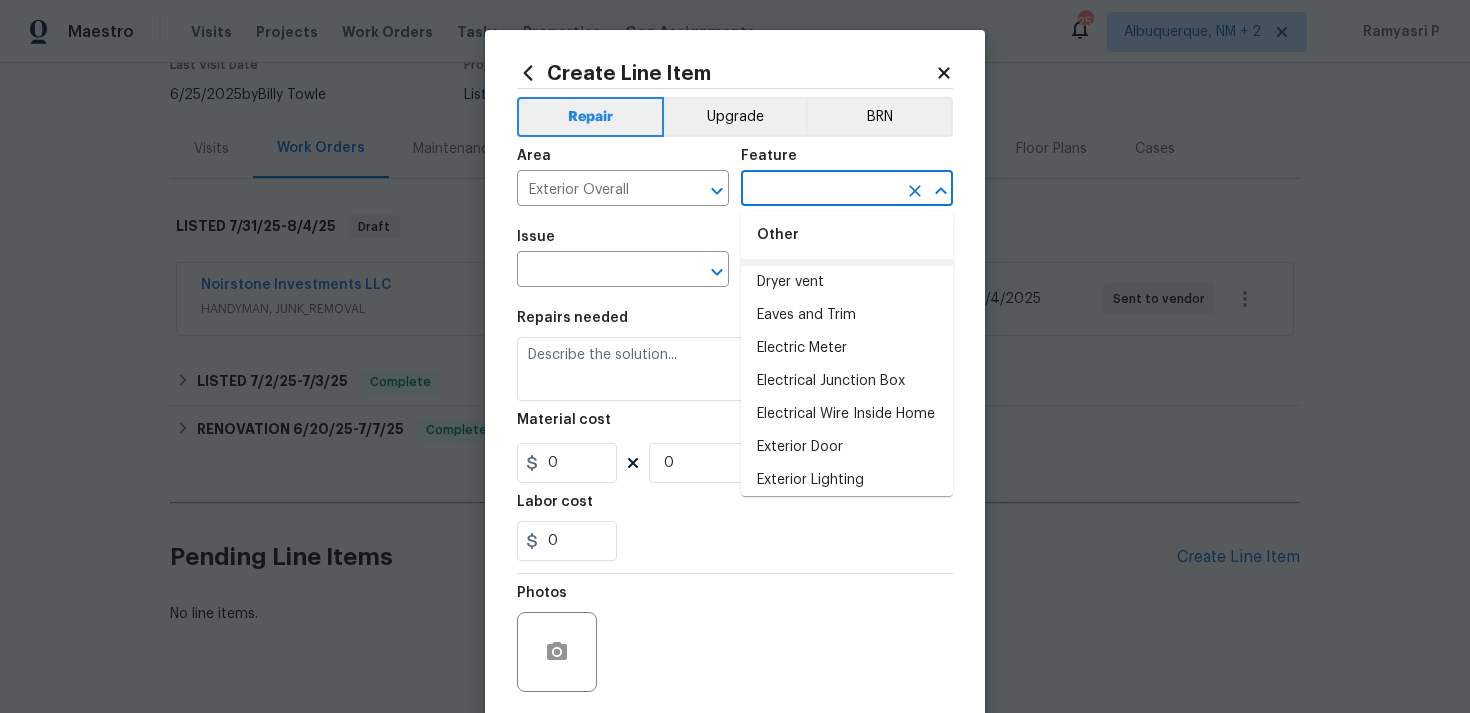 scroll, scrollTop: 1343, scrollLeft: 0, axis: vertical 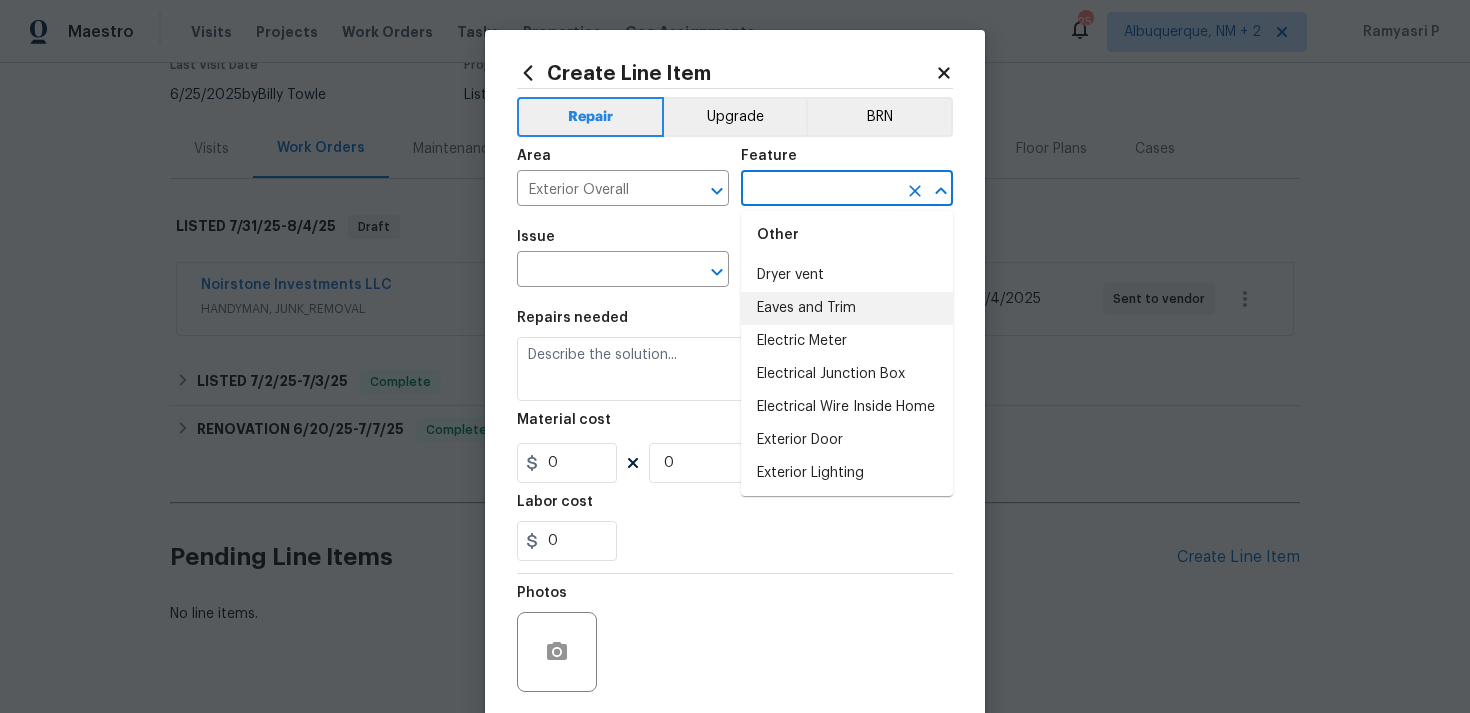 click on "Eaves and Trim" at bounding box center [847, 308] 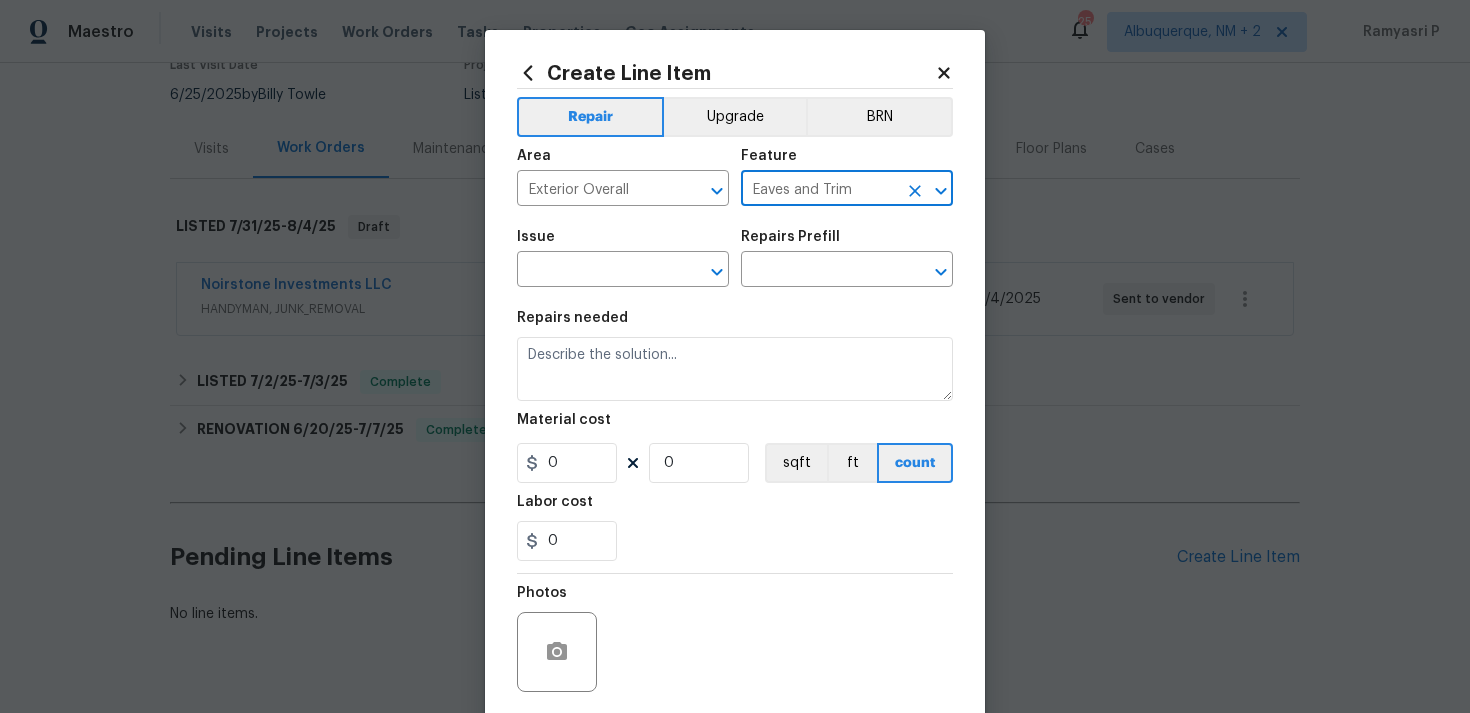 click on "Issue ​ Repairs Prefill ​" at bounding box center (735, 258) 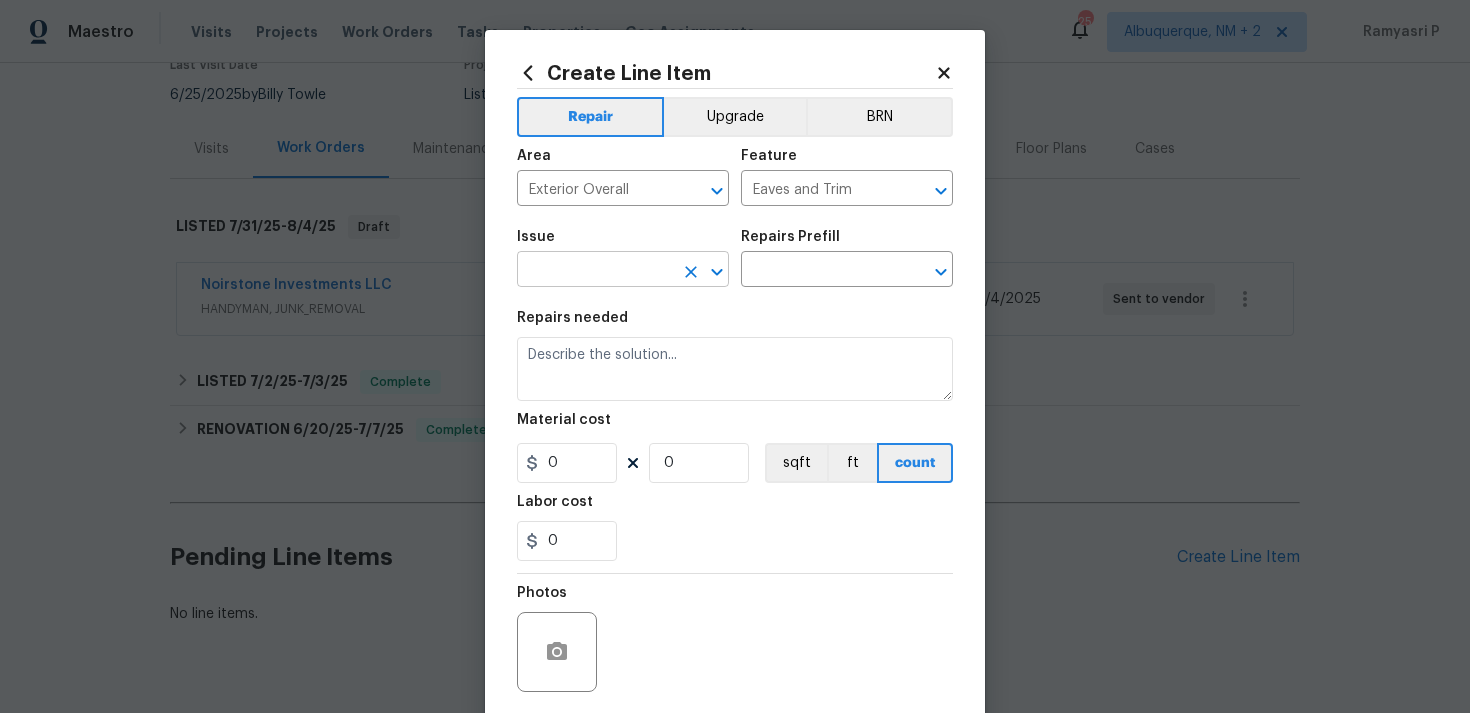 click 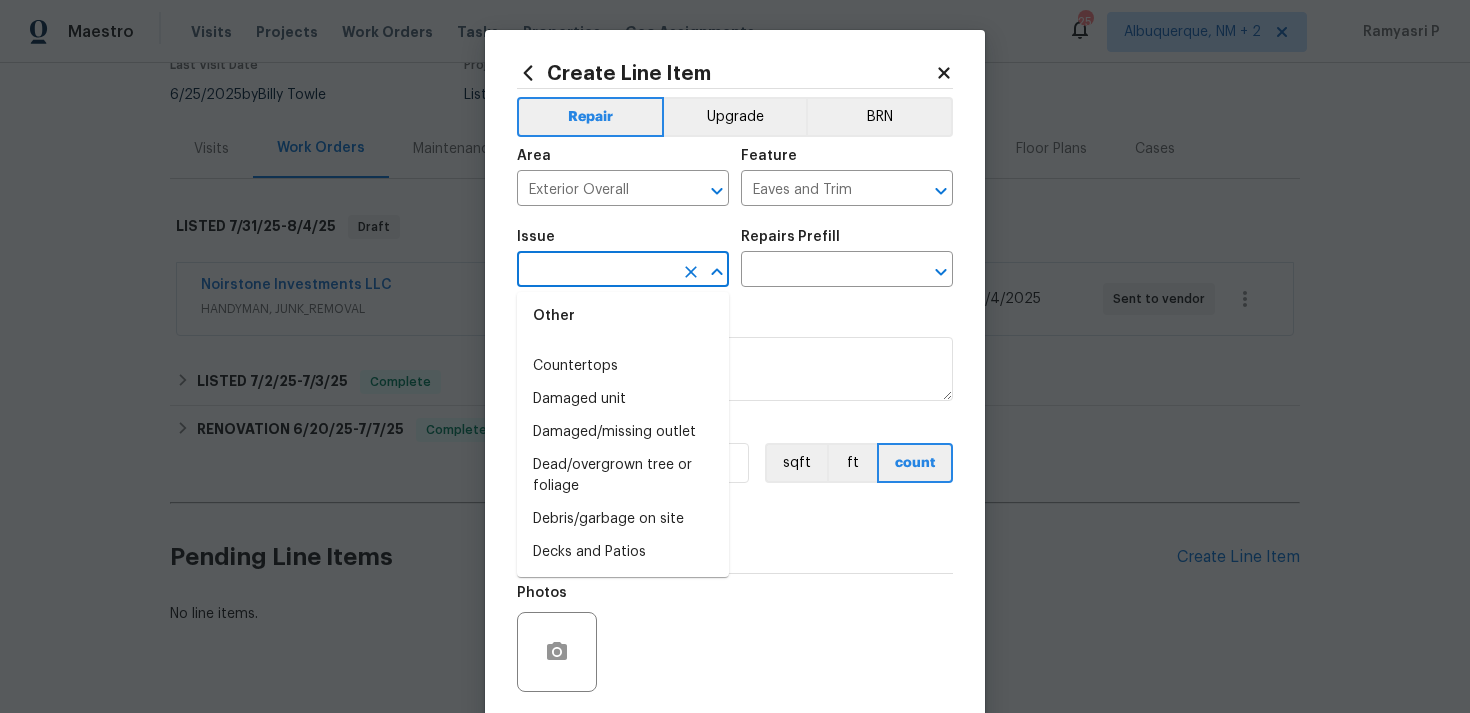 scroll, scrollTop: 690, scrollLeft: 0, axis: vertical 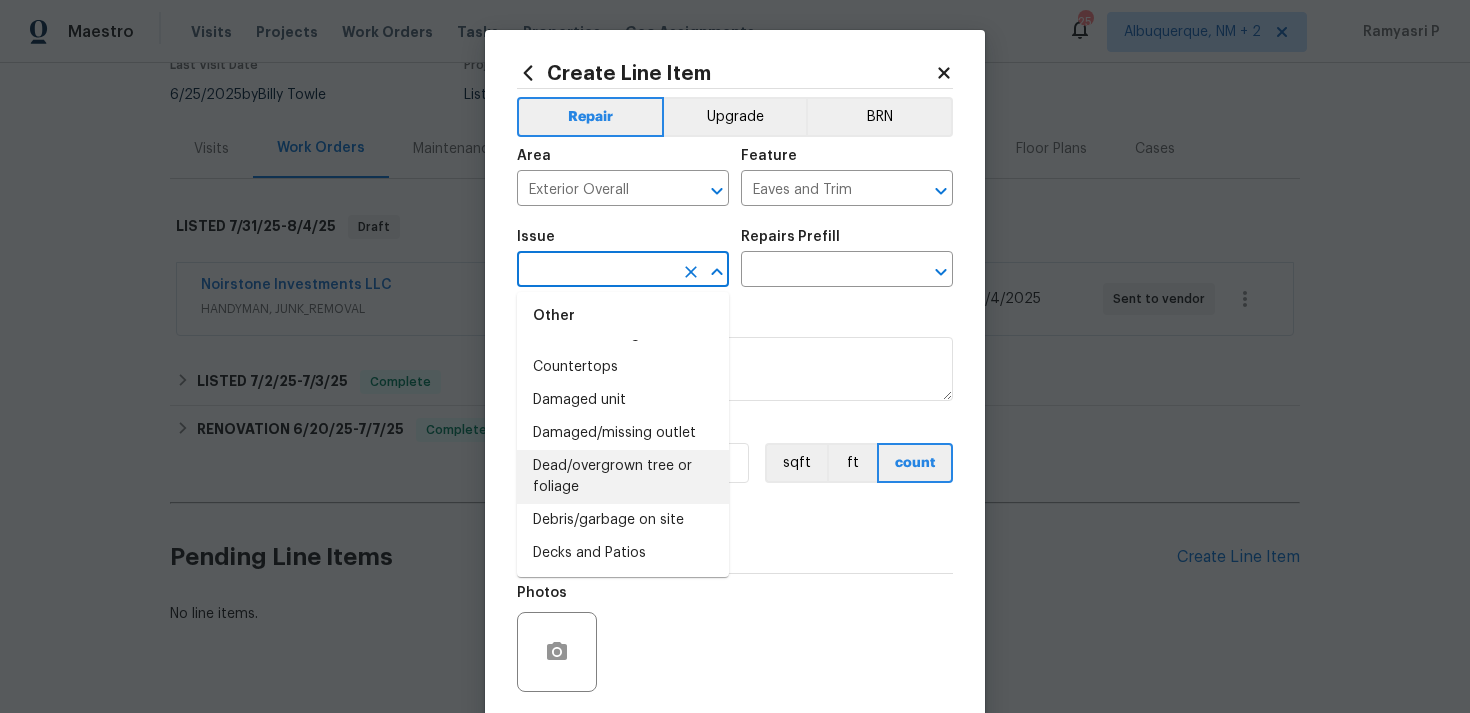 click on "Dead/overgrown tree or foliage" at bounding box center [623, 477] 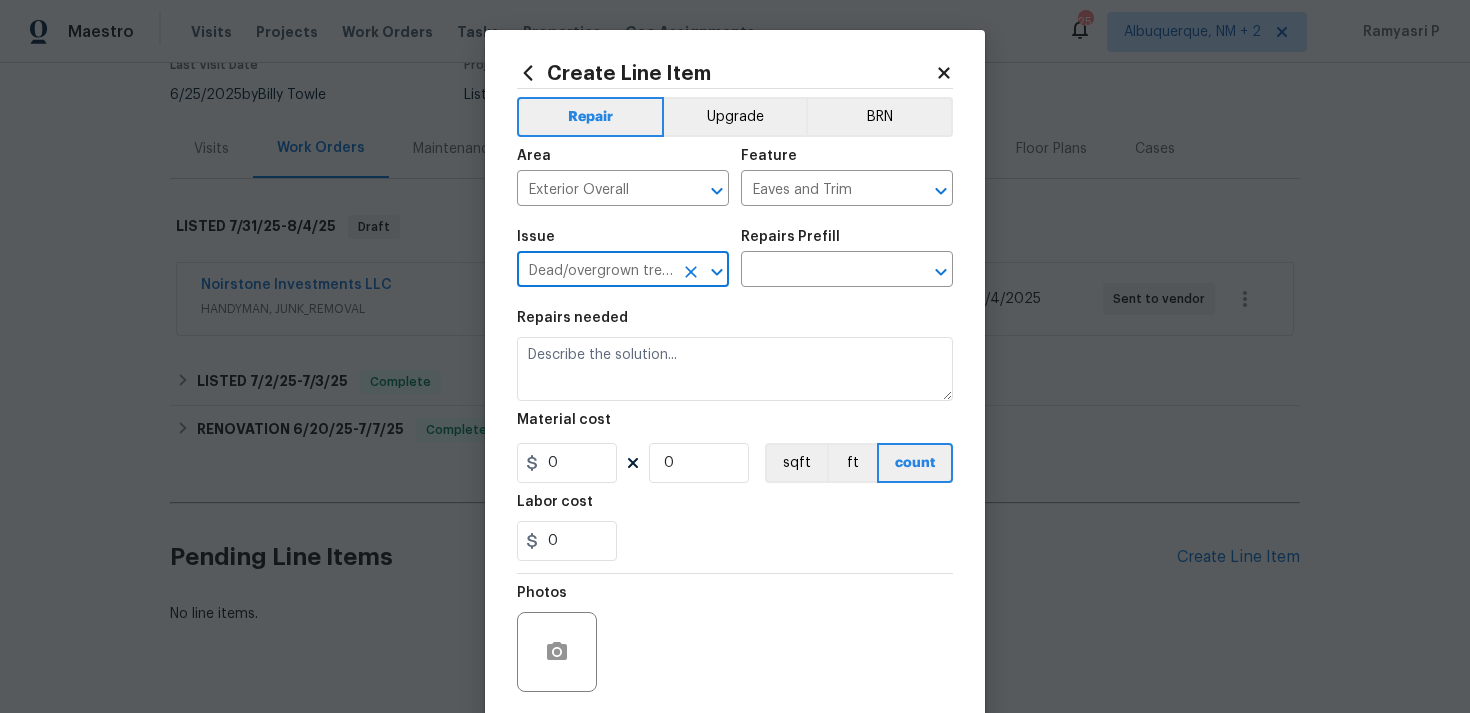 click on "Issue Dead/overgrown tree or foliage ​ Repairs Prefill ​" at bounding box center [735, 258] 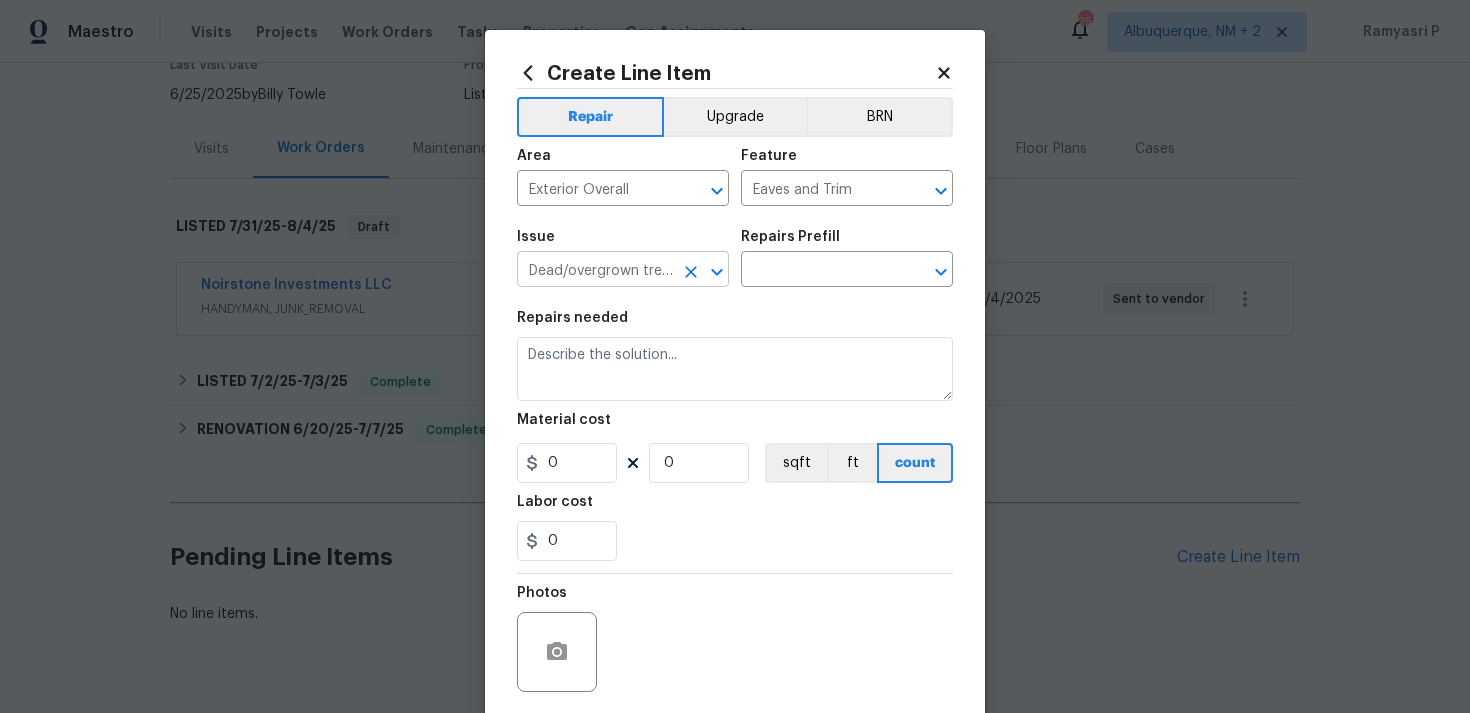 click at bounding box center [717, 272] 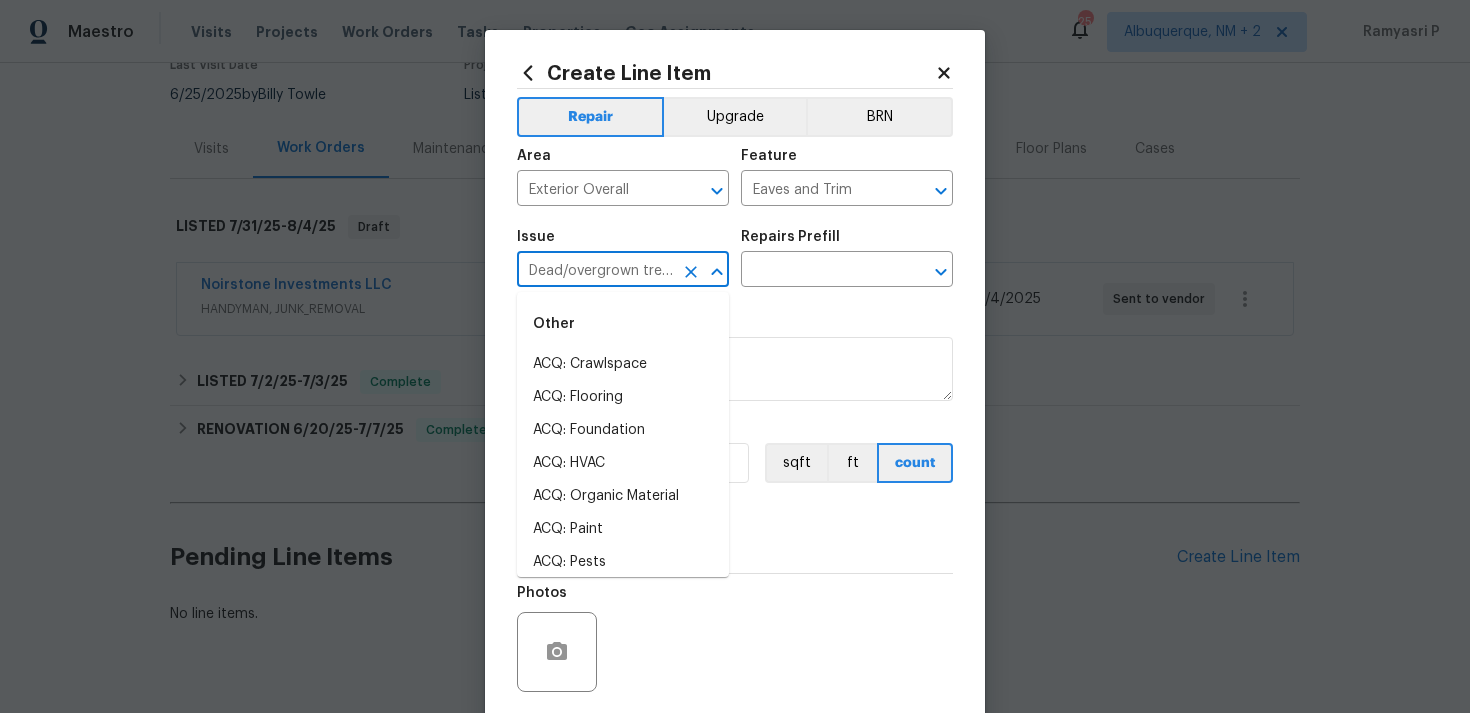 scroll, scrollTop: 0, scrollLeft: 60, axis: horizontal 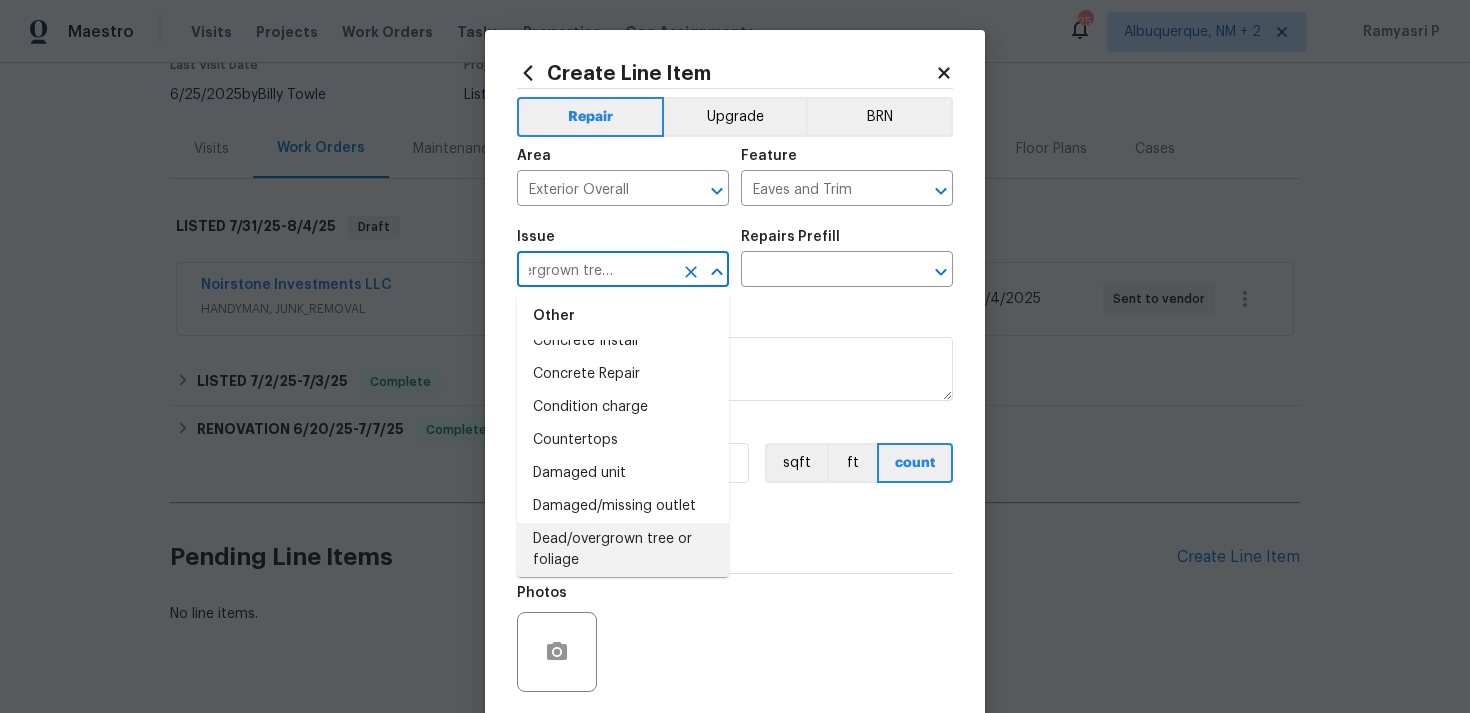 click on "Dead/overgrown tree or foliage" at bounding box center (623, 550) 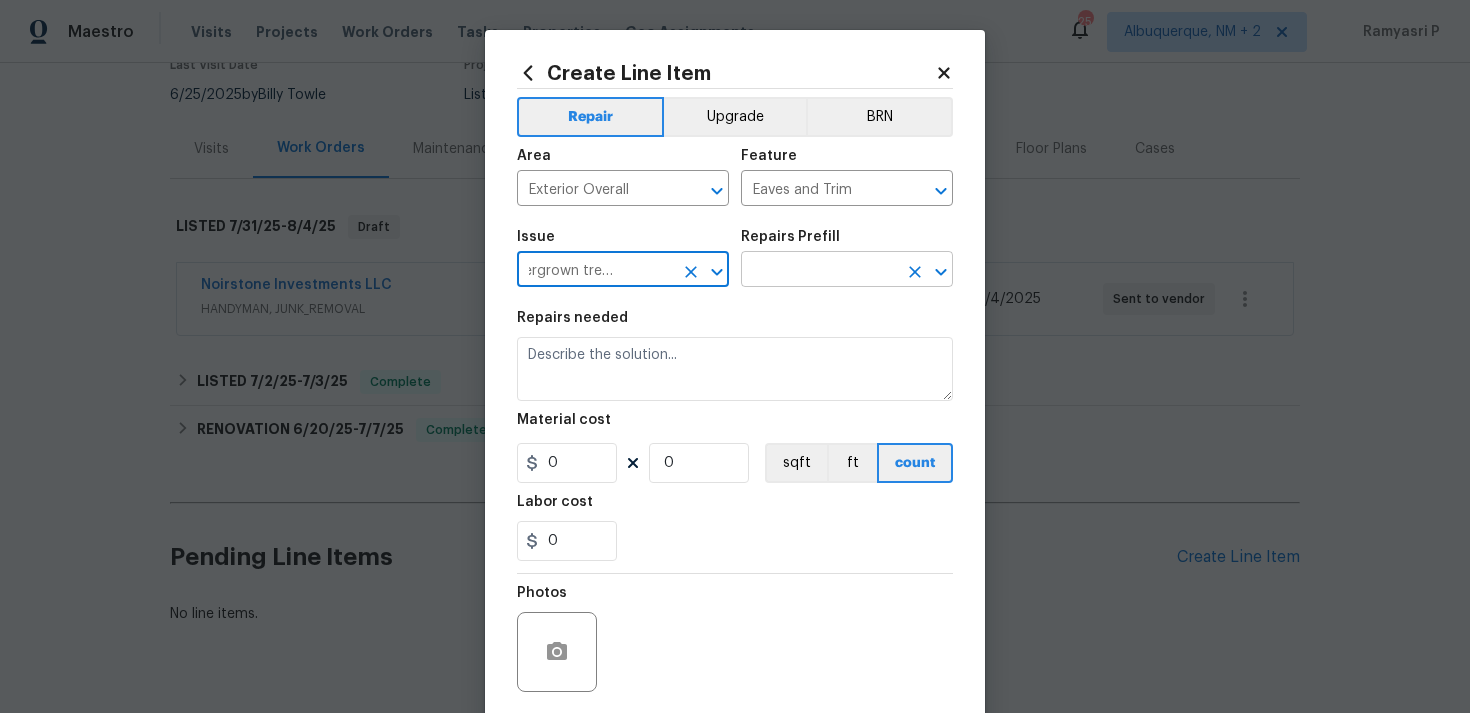 click at bounding box center [819, 271] 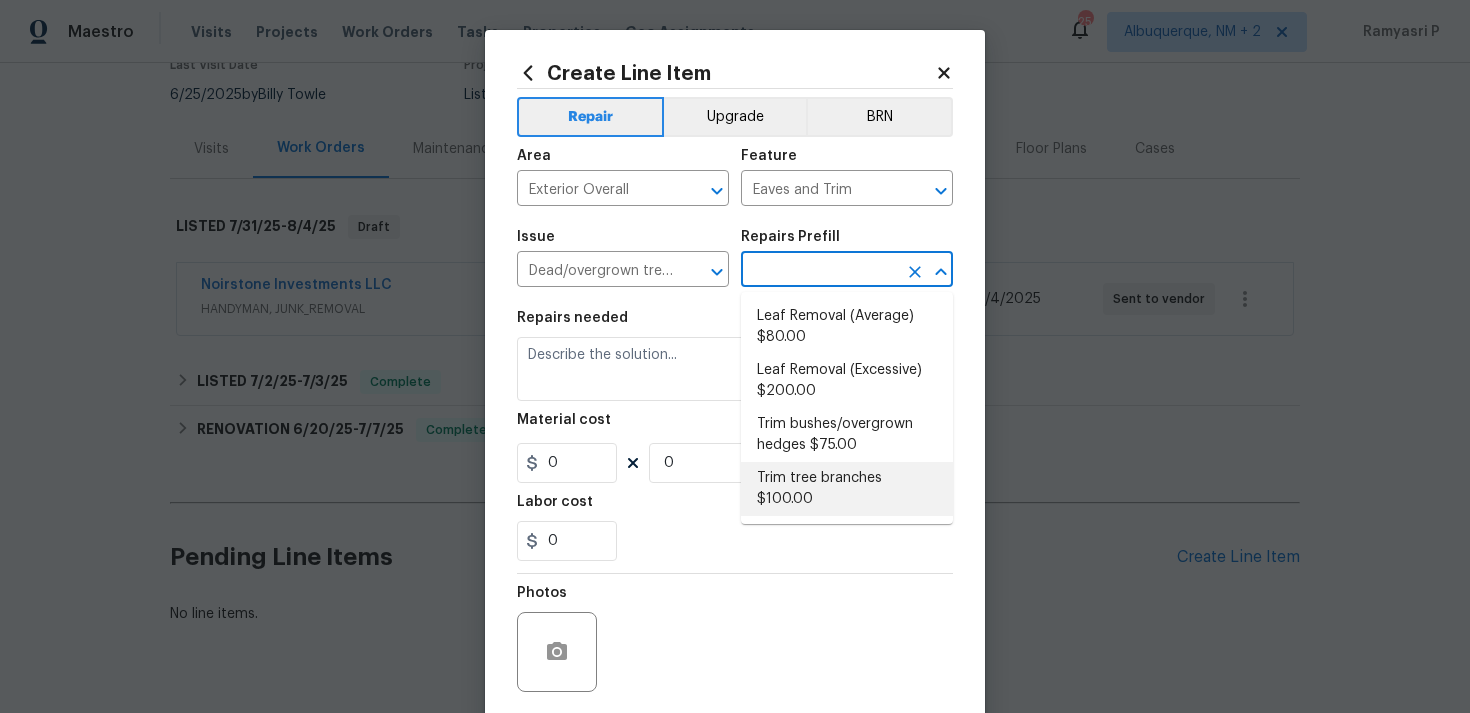 click on "Trim tree branches $100.00" at bounding box center [847, 489] 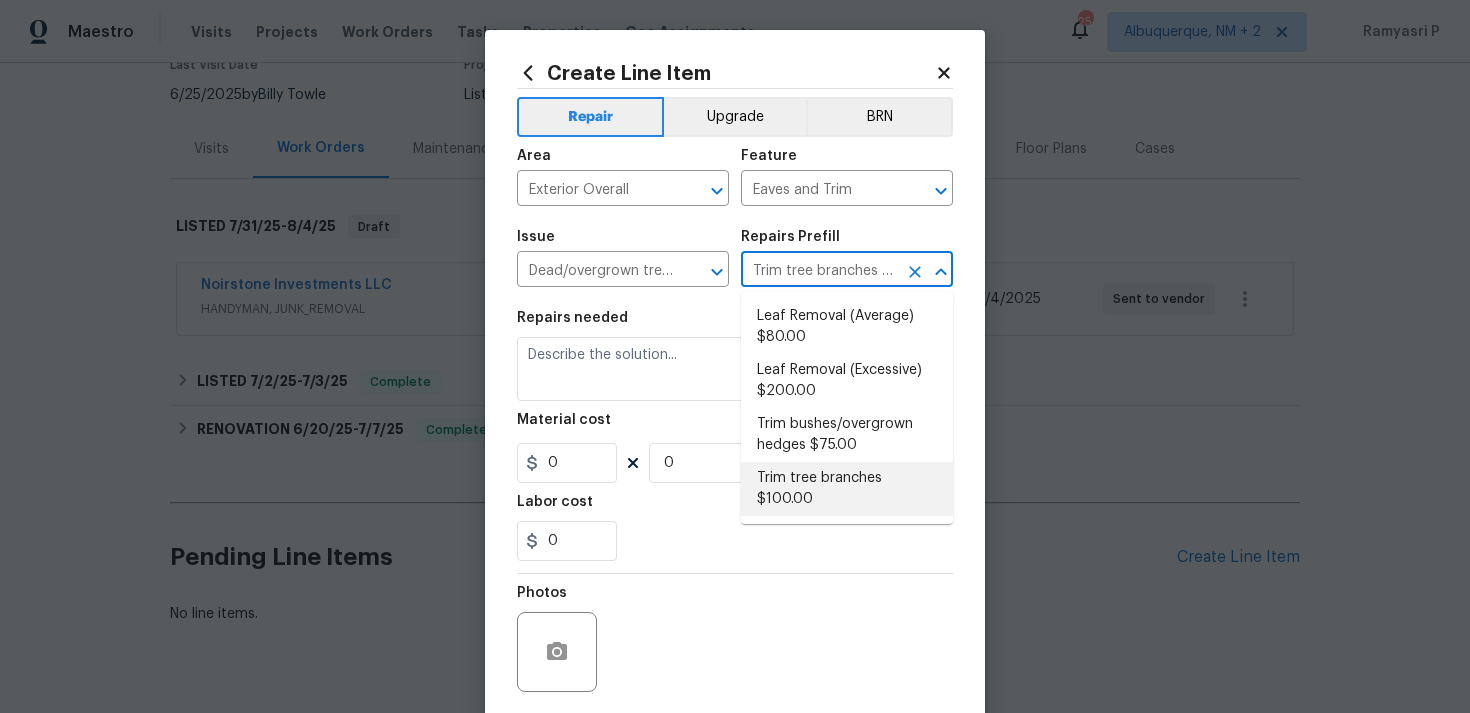 type on "Trim back overgrown tree branches in contact with home & branches hanging low over roof line." 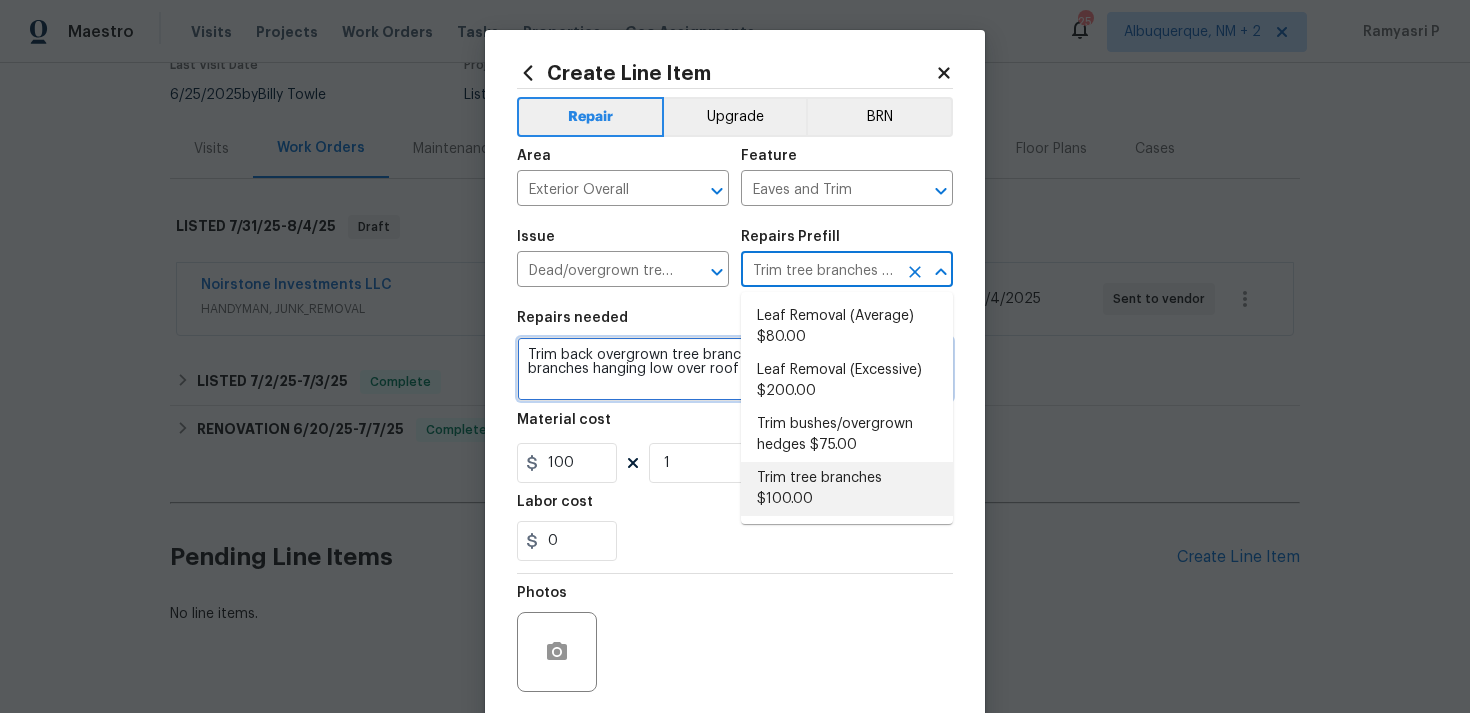 click on "Trim back overgrown tree branches in contact with home & branches hanging low over roof line." at bounding box center (735, 369) 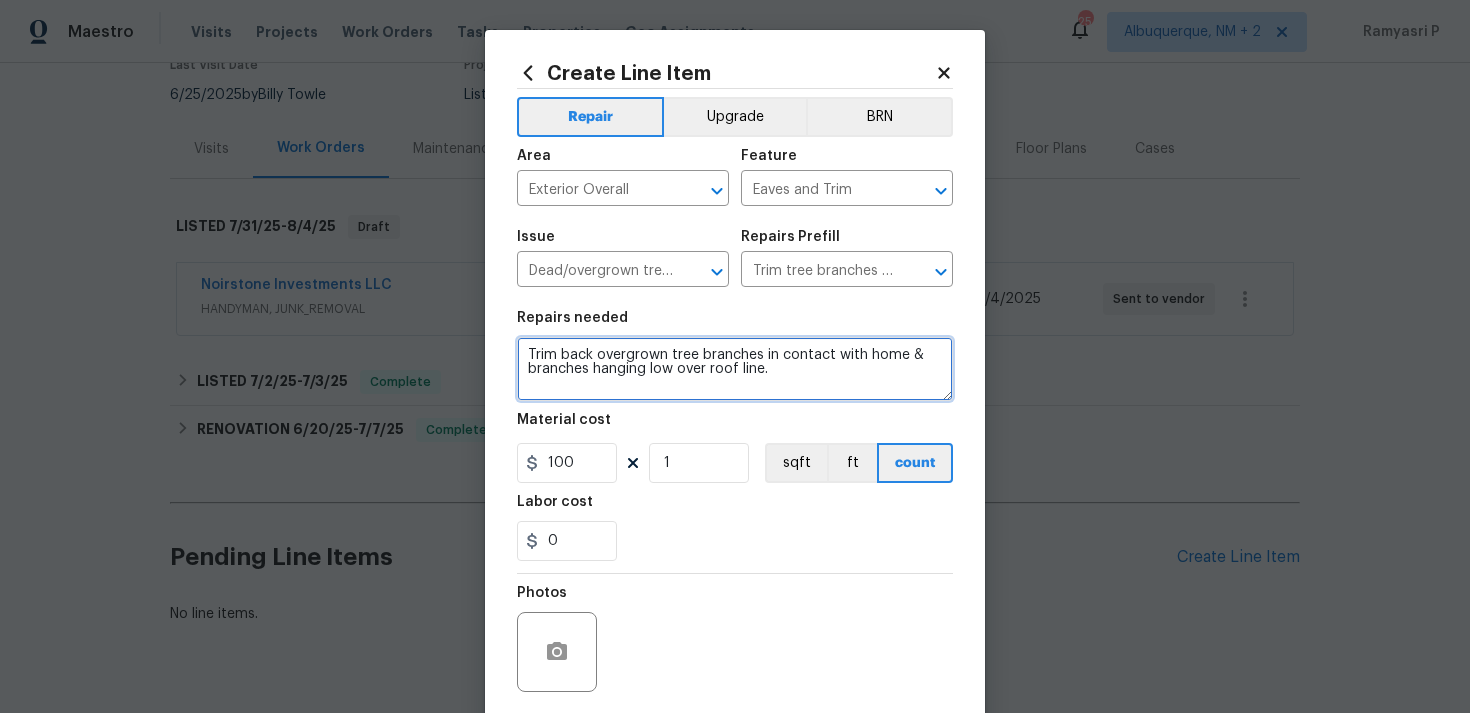 click on "Trim back overgrown tree branches in contact with home & branches hanging low over roof line." at bounding box center [735, 369] 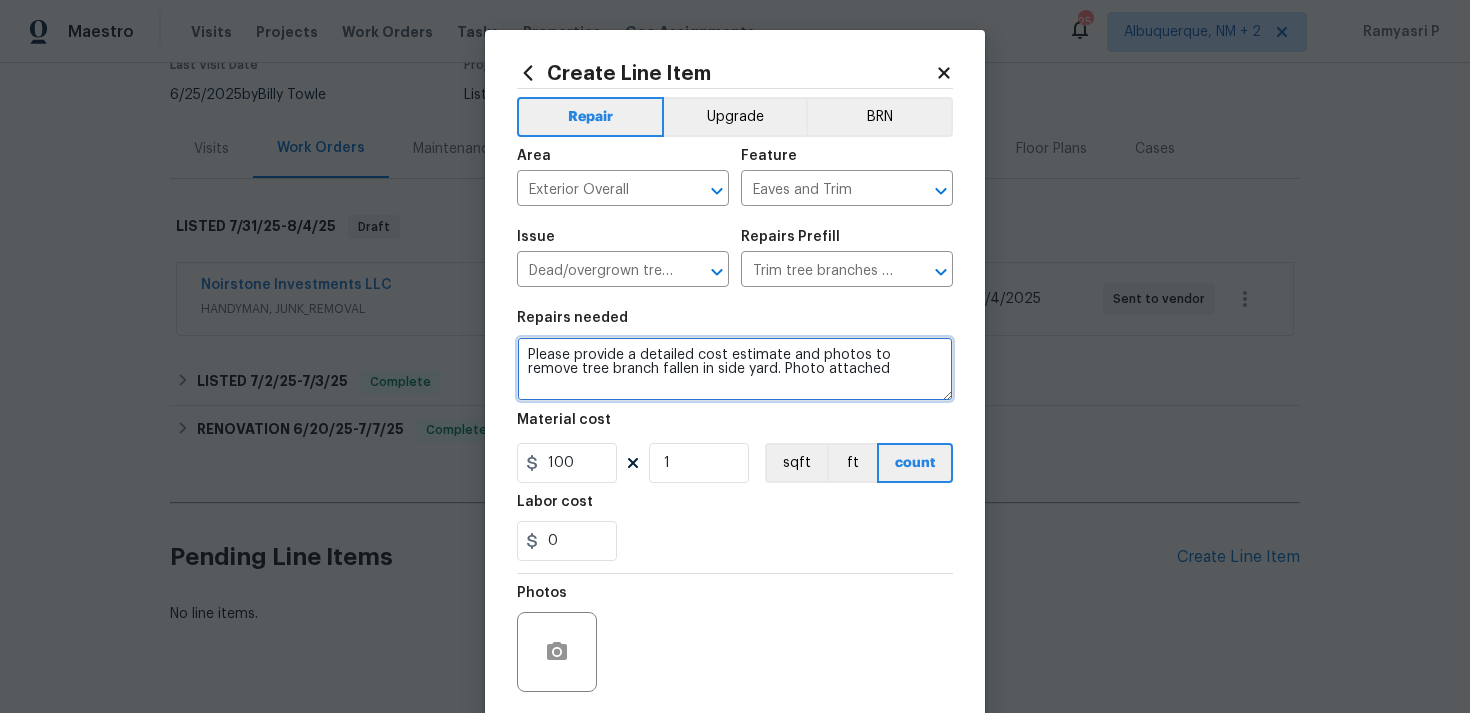 type on "Please provide a detailed cost estimate and photos to remove tree branch fallen in side yard. Photo attached" 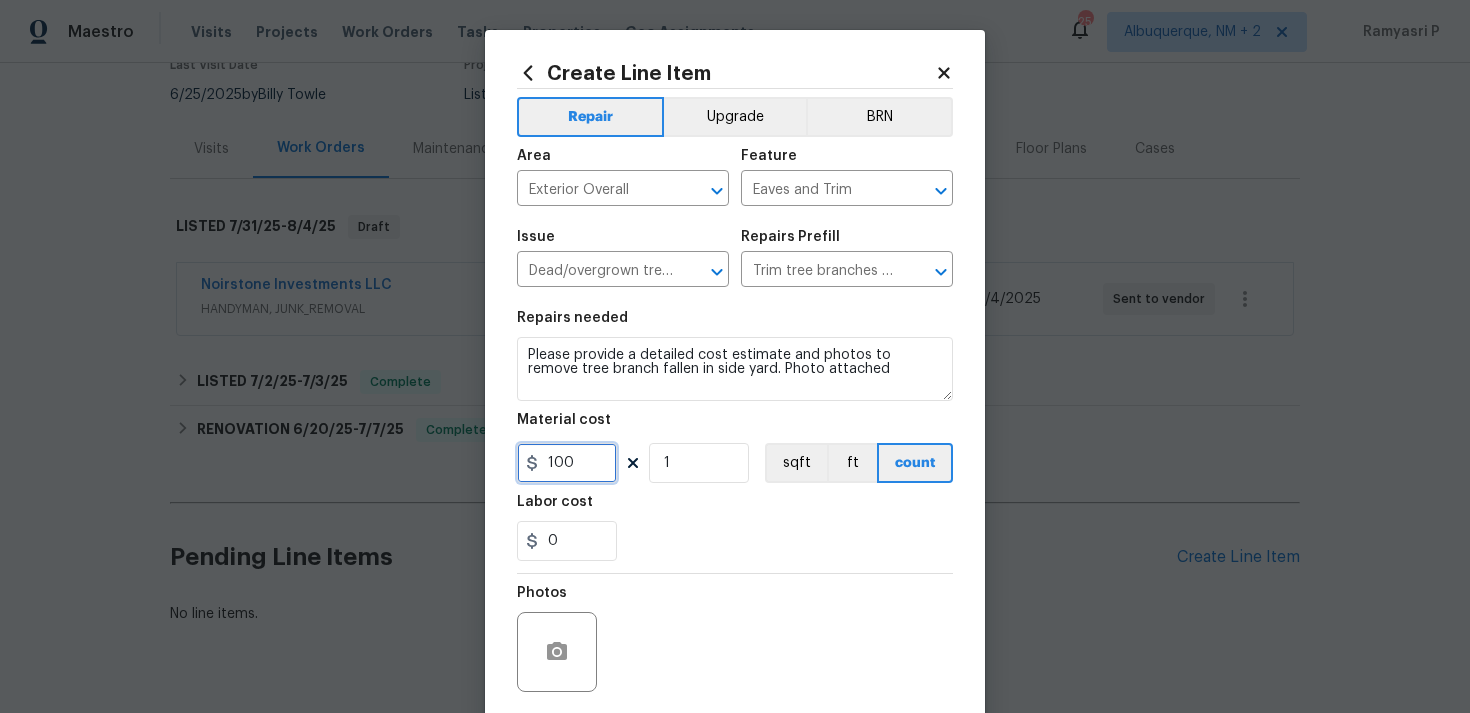 click on "100" at bounding box center [567, 463] 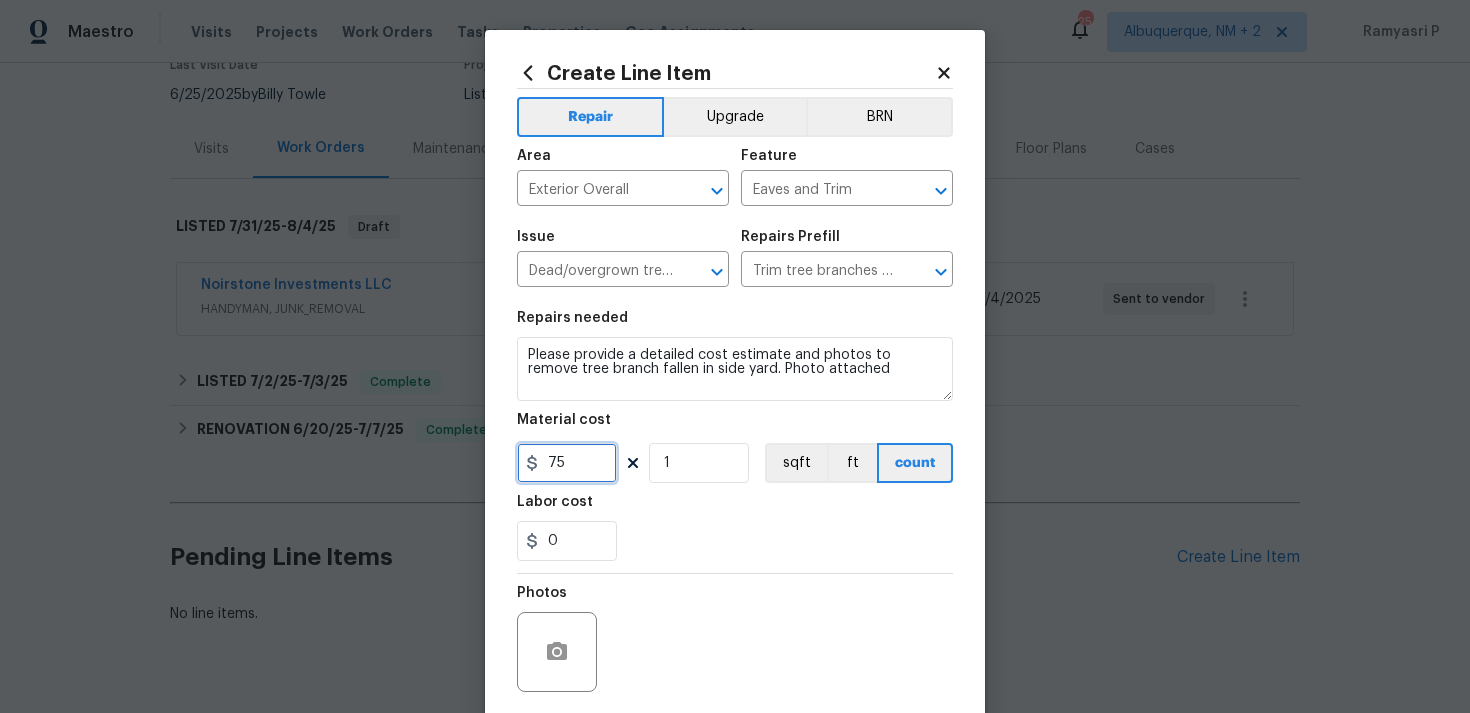 scroll, scrollTop: 149, scrollLeft: 0, axis: vertical 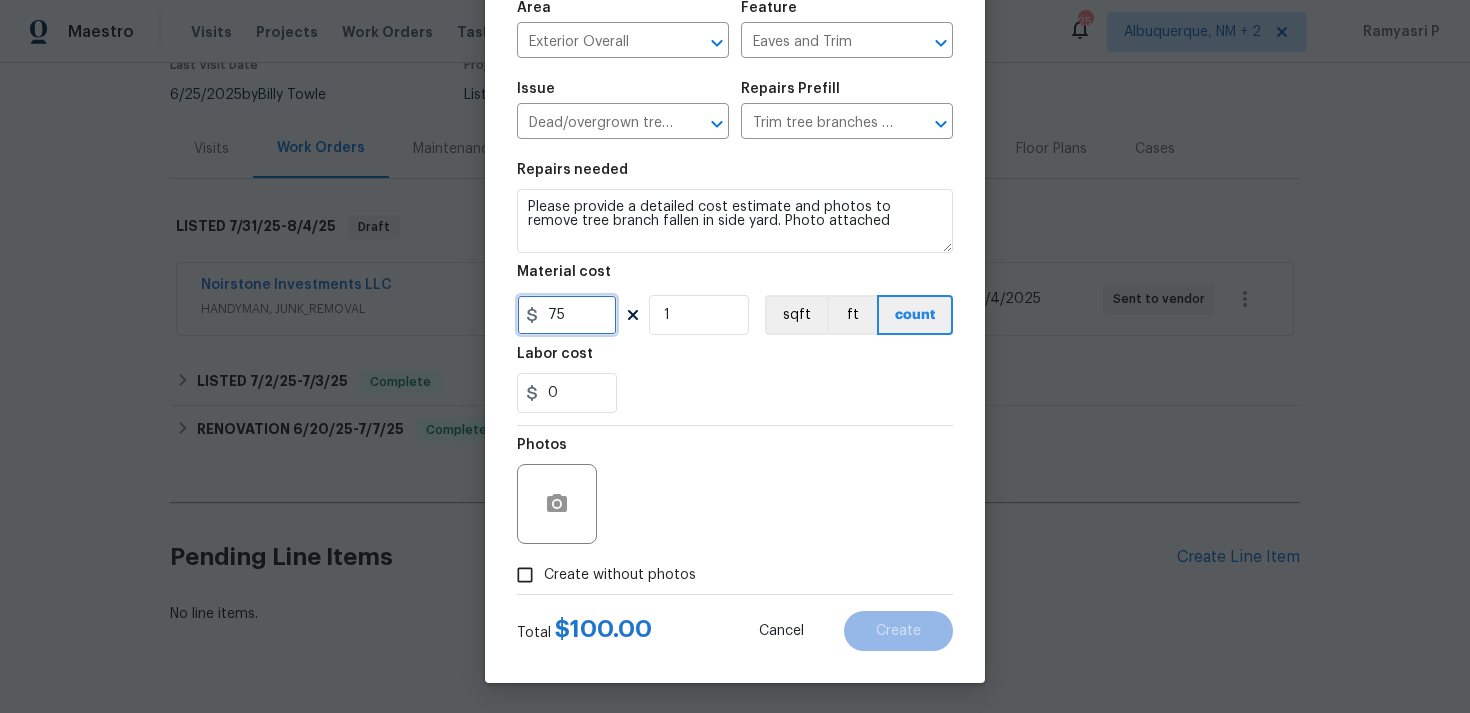 type on "75" 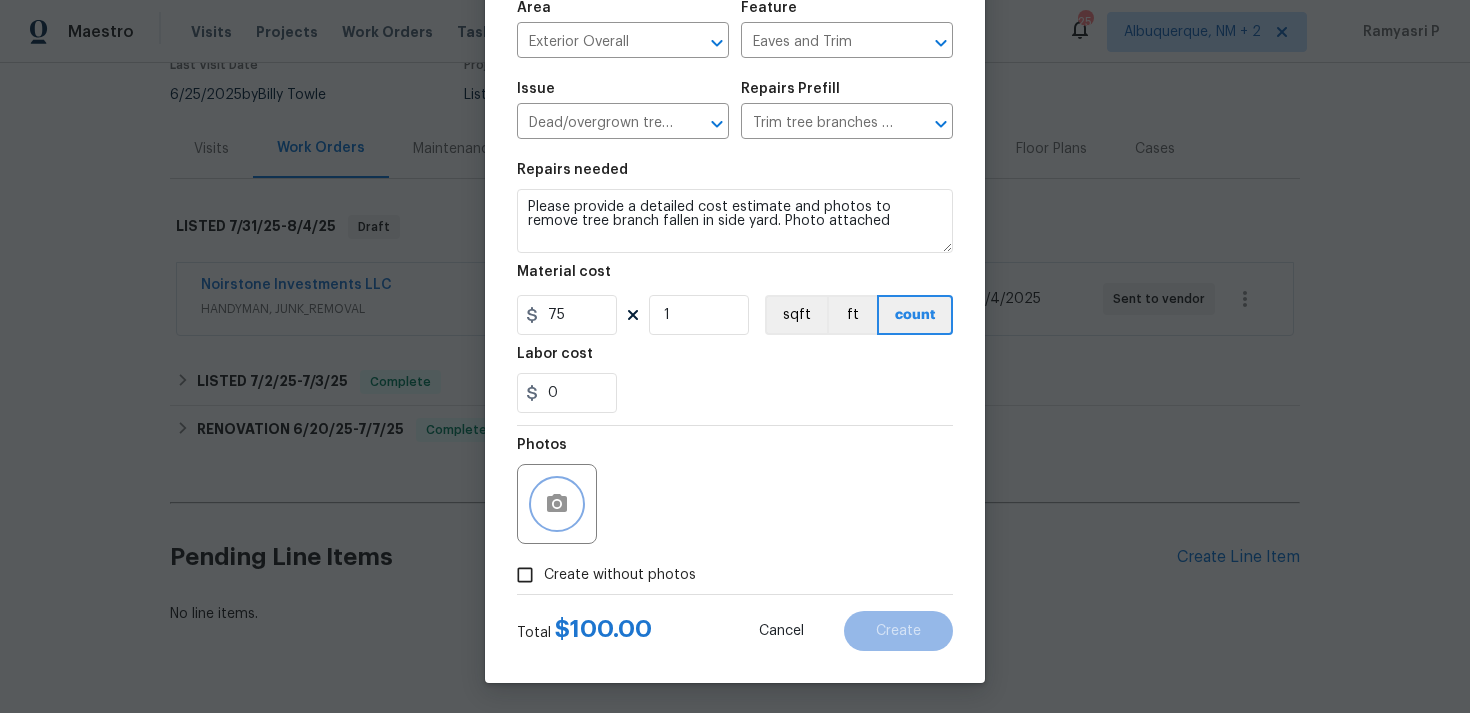 click 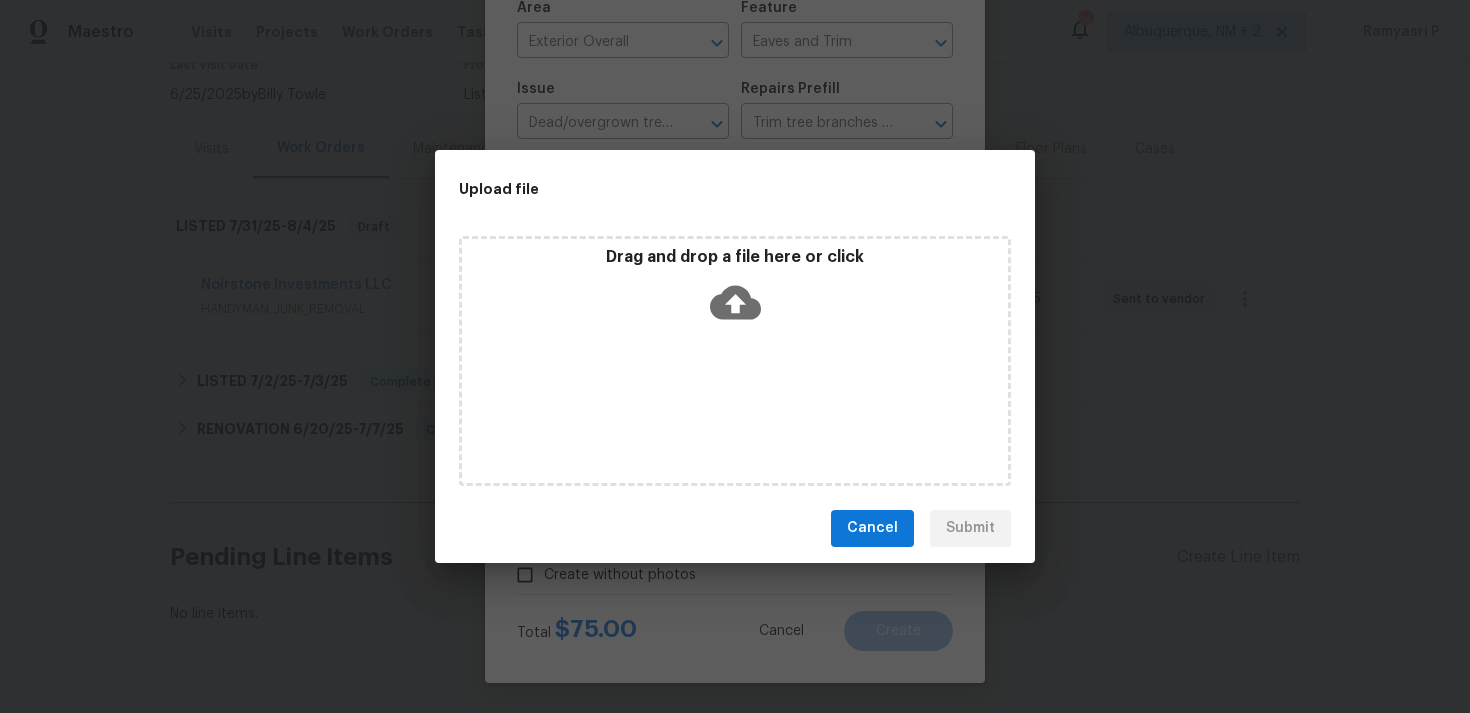 click on "Drag and drop a file here or click" at bounding box center [735, 290] 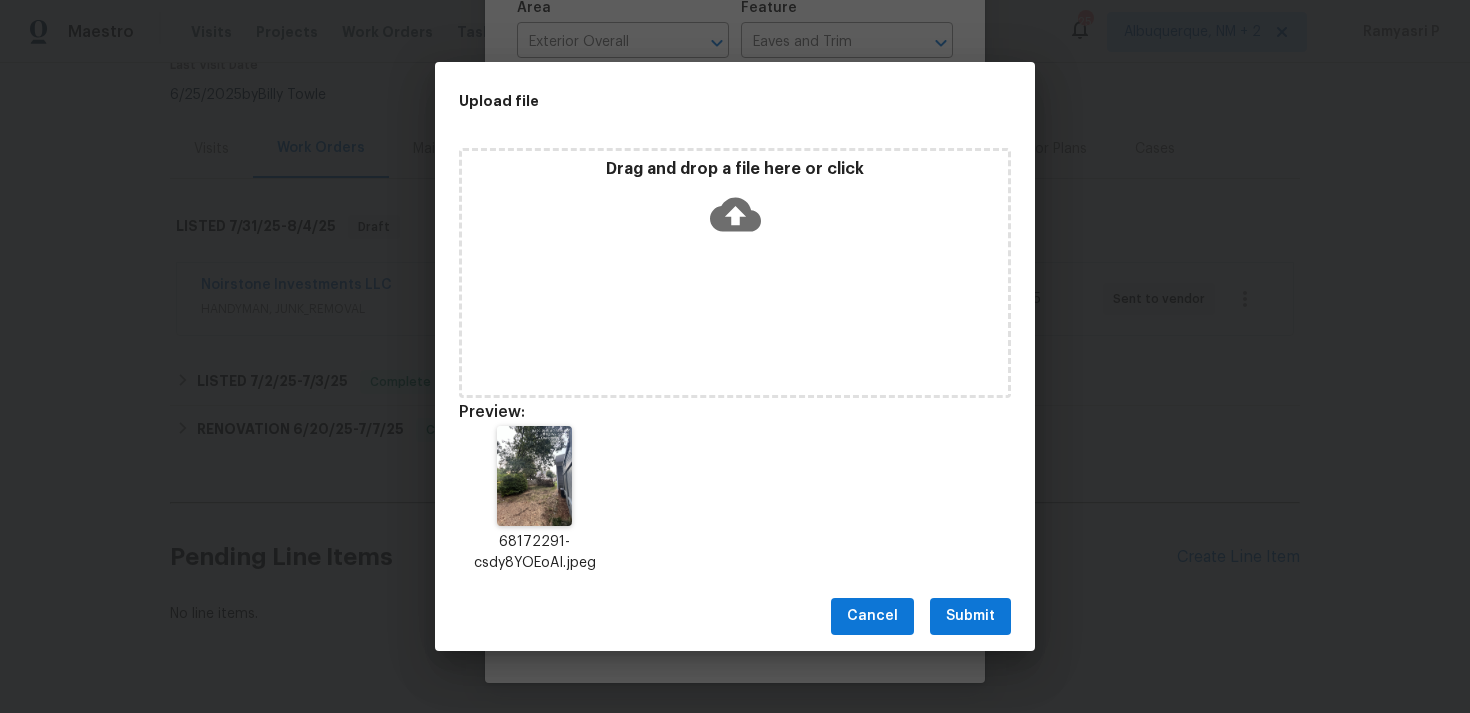 click on "Cancel Submit" at bounding box center [735, 616] 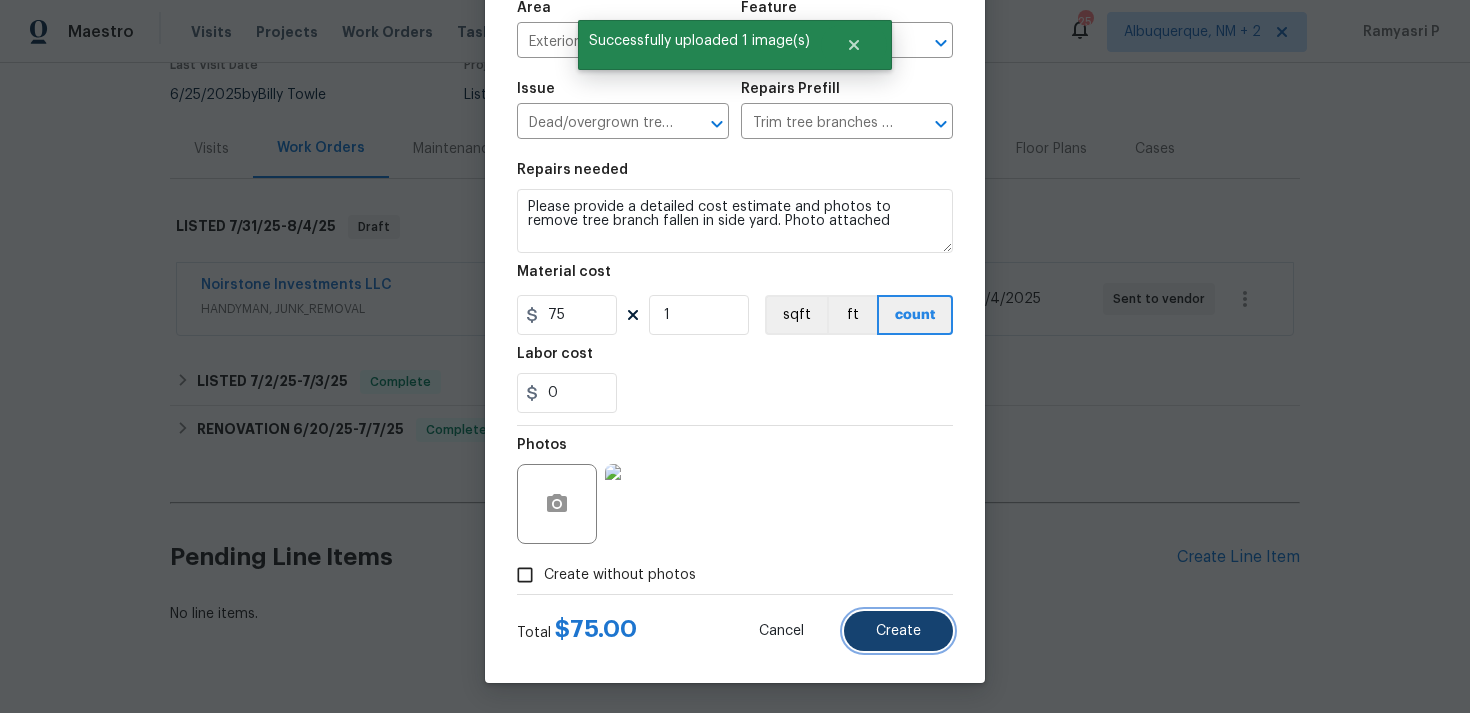 click on "Create" at bounding box center [898, 631] 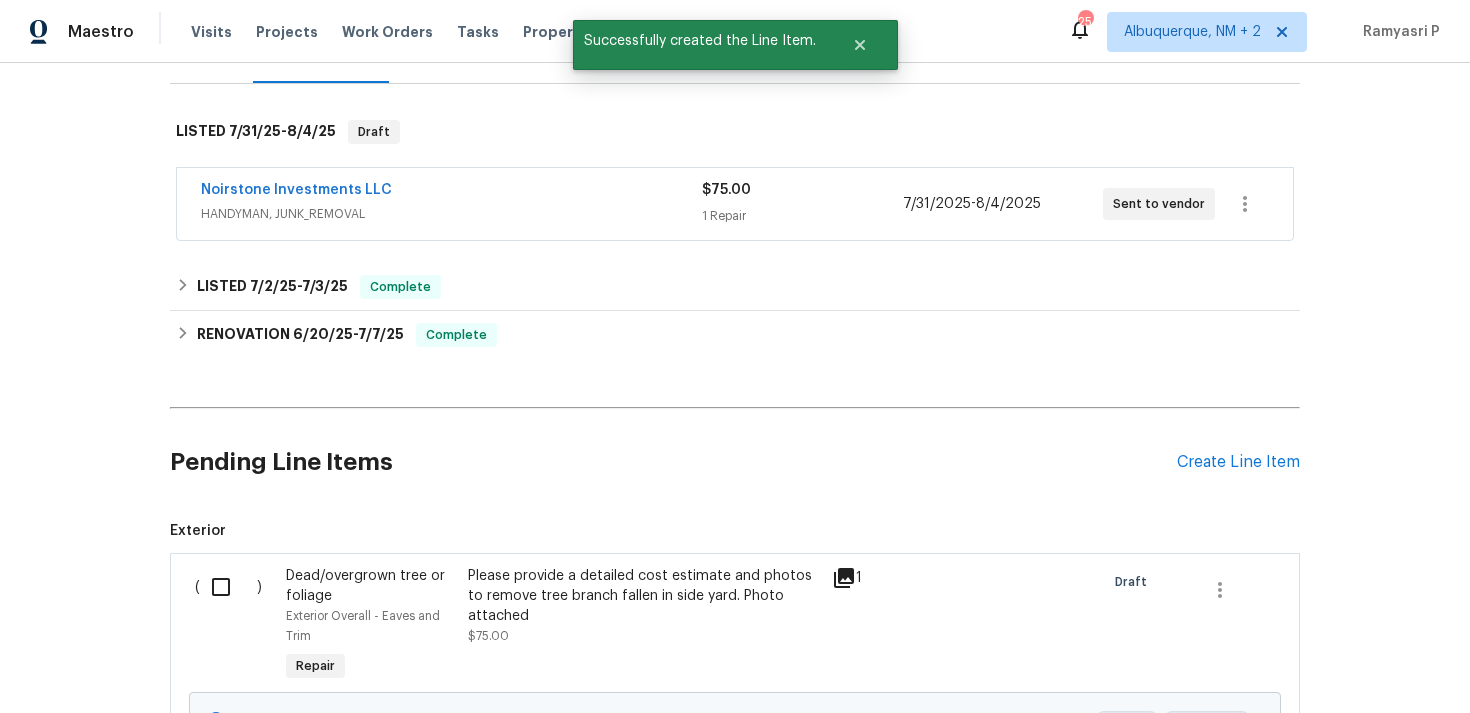scroll, scrollTop: 408, scrollLeft: 0, axis: vertical 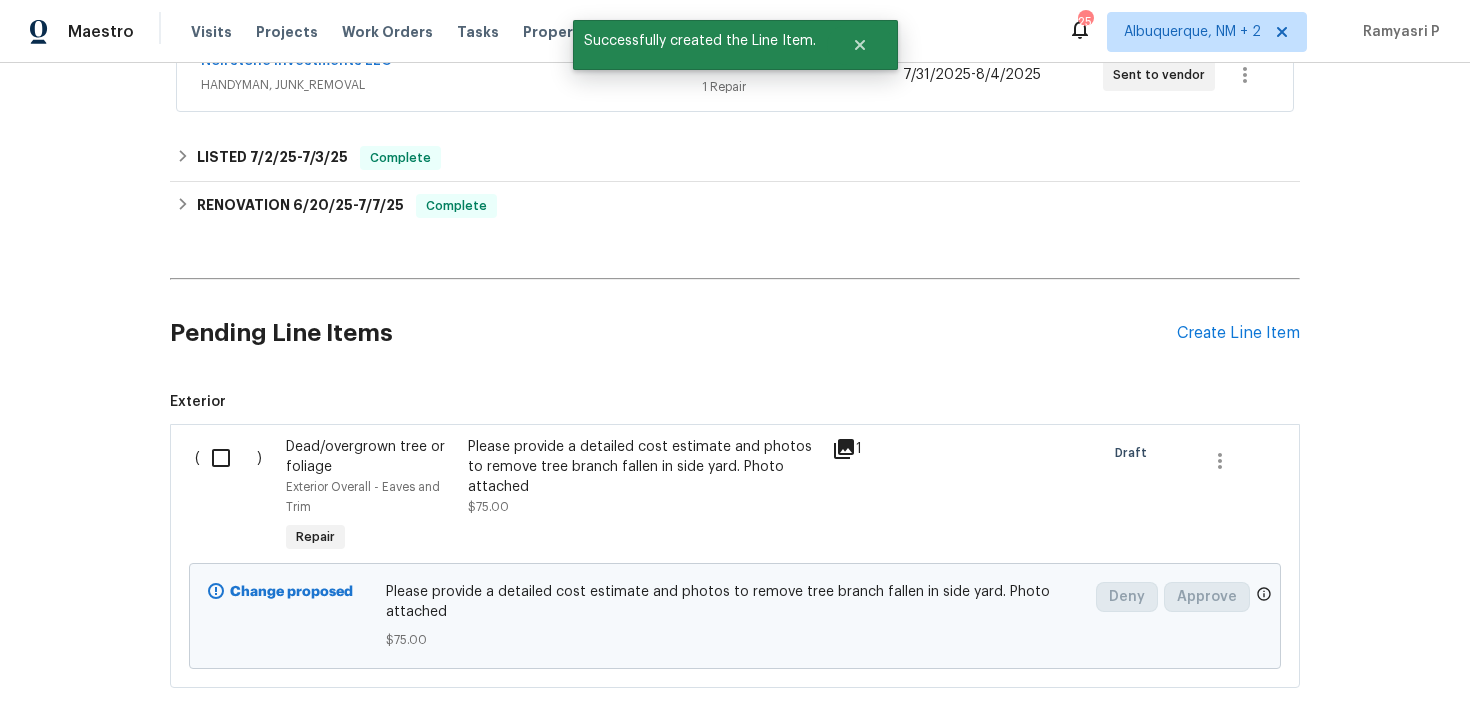 click at bounding box center [228, 458] 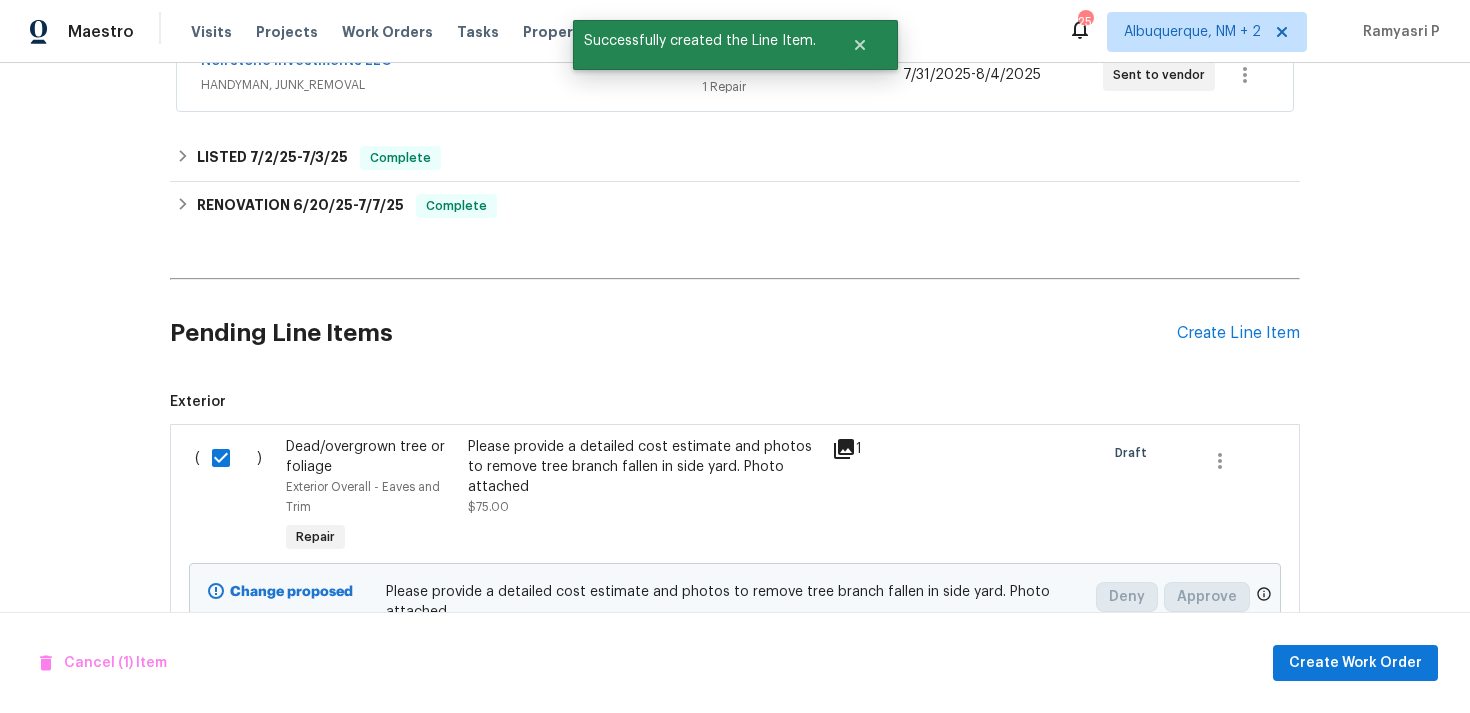 scroll, scrollTop: 520, scrollLeft: 0, axis: vertical 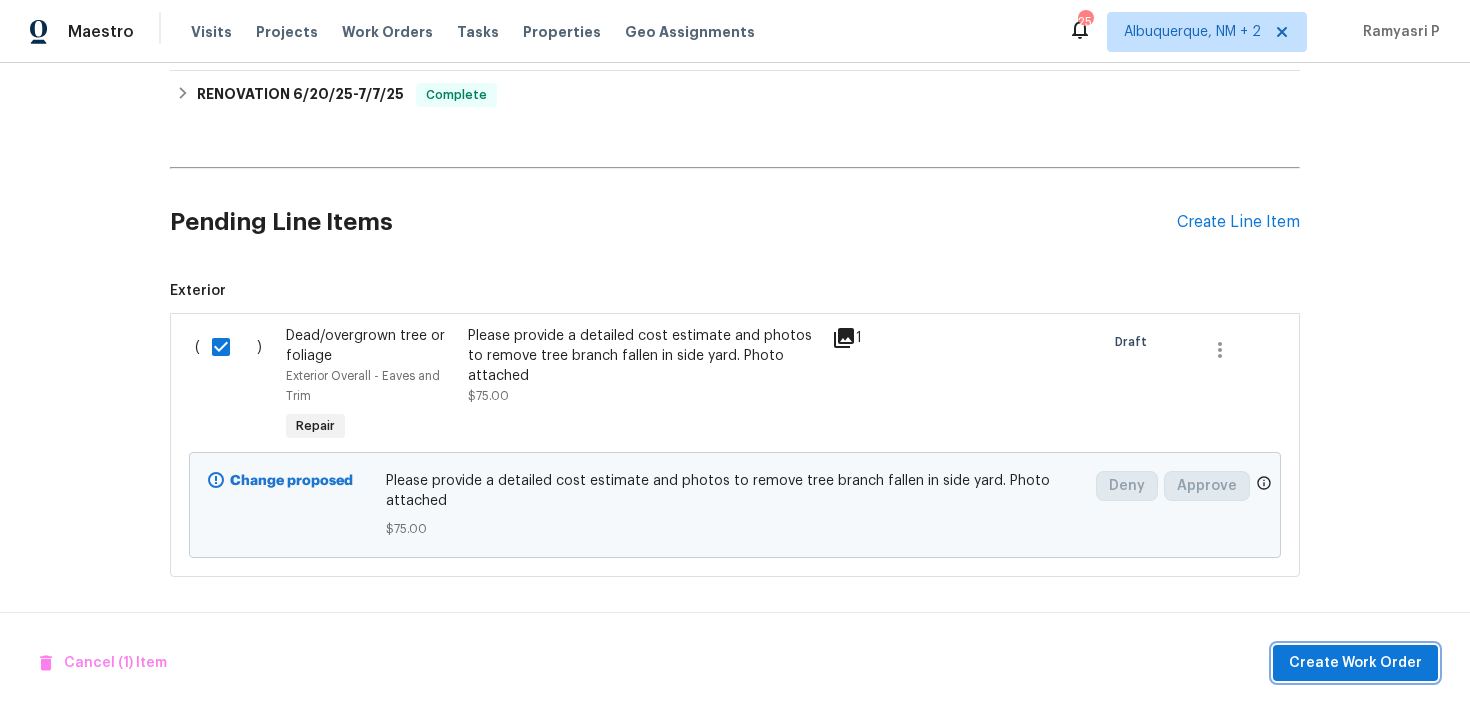 click on "Create Work Order" at bounding box center [1355, 663] 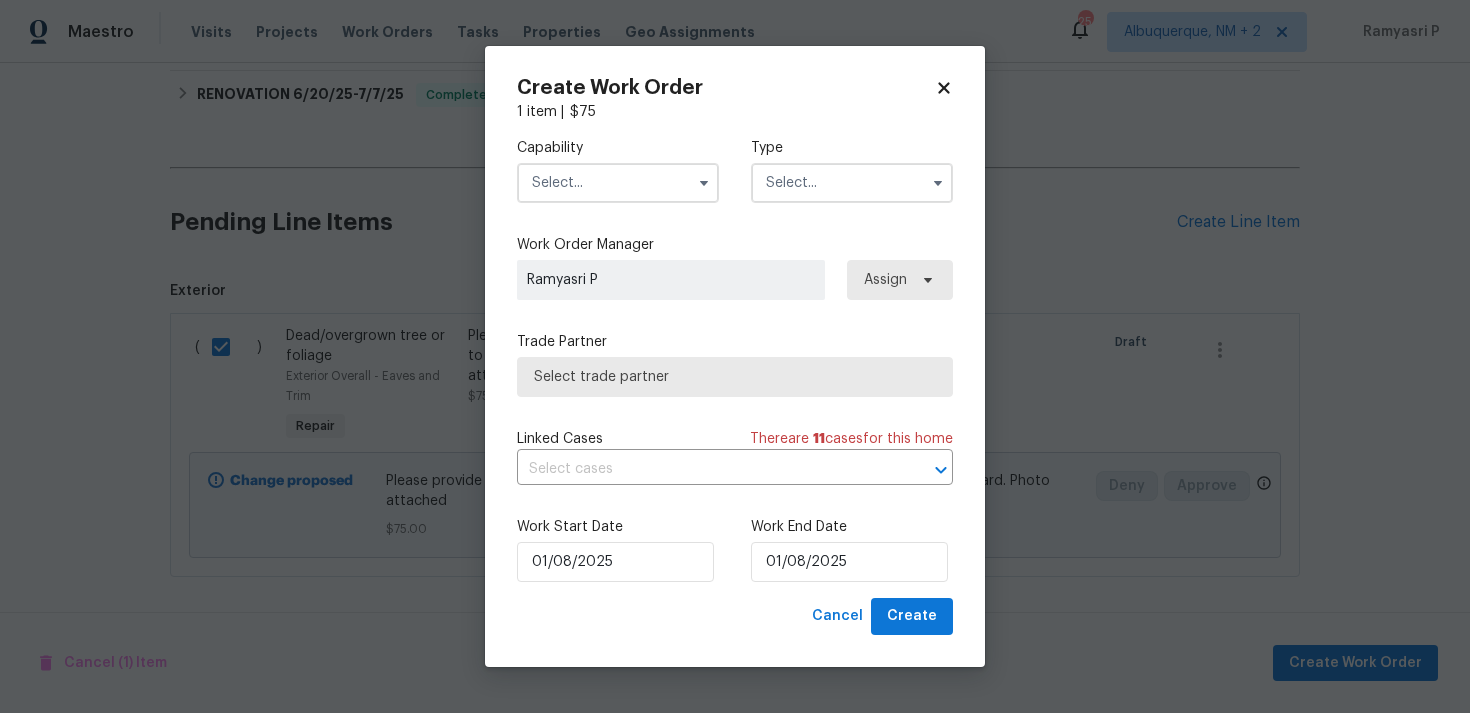click at bounding box center (852, 183) 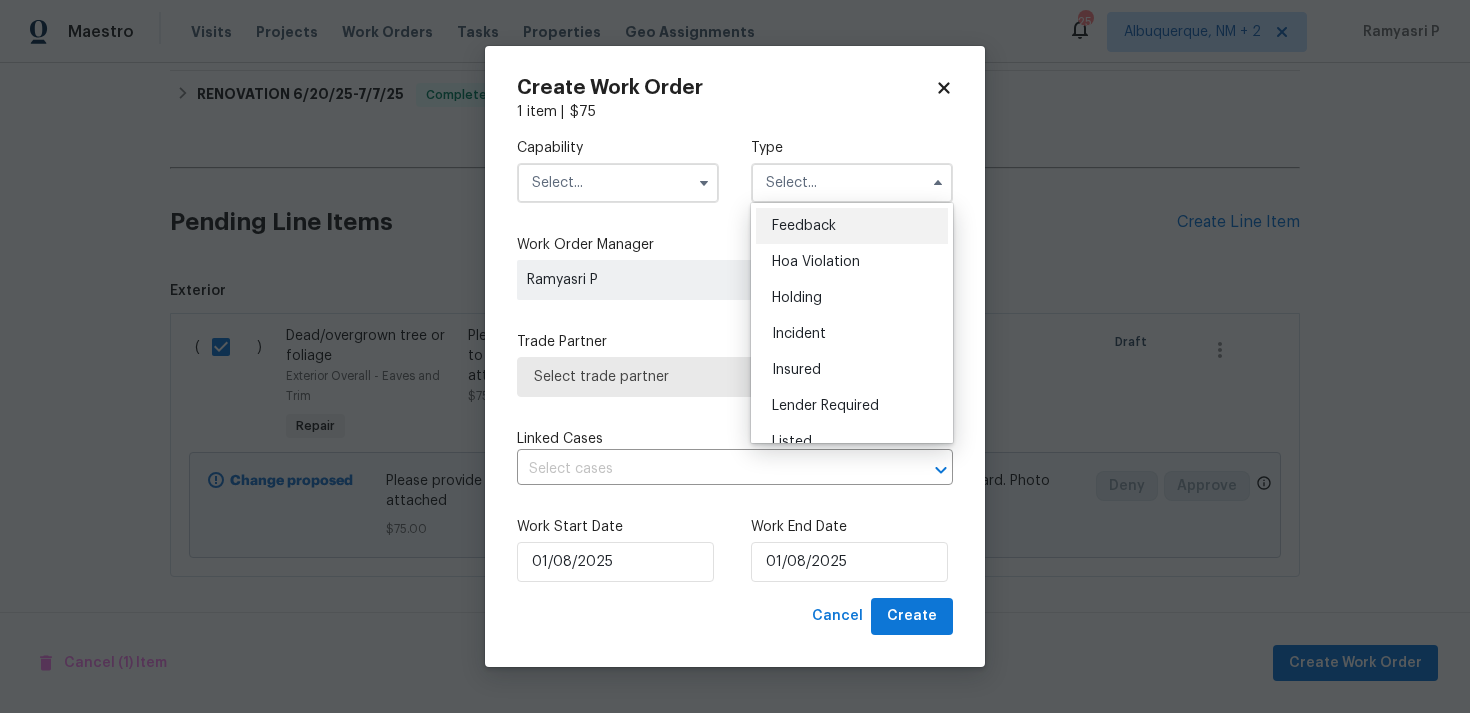 click on "Feedback" at bounding box center [804, 226] 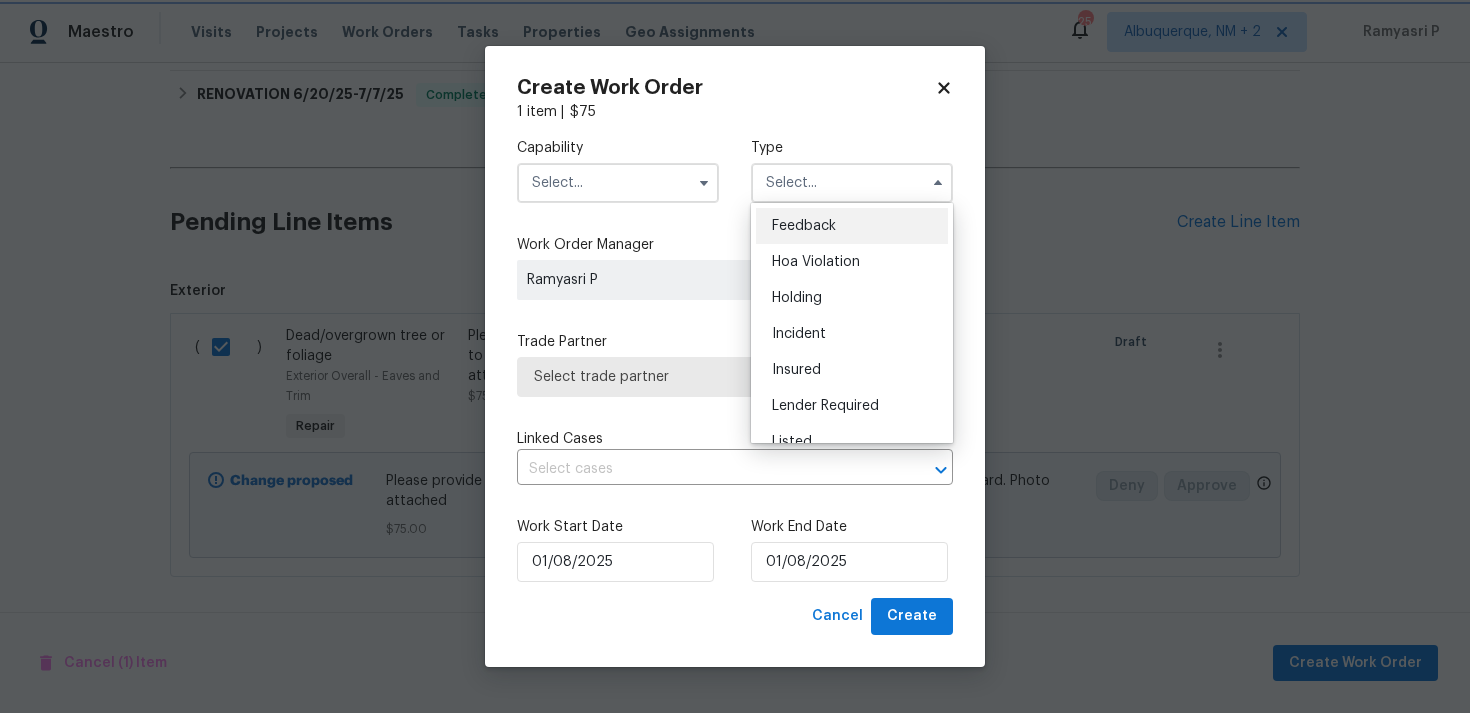 type on "Feedback" 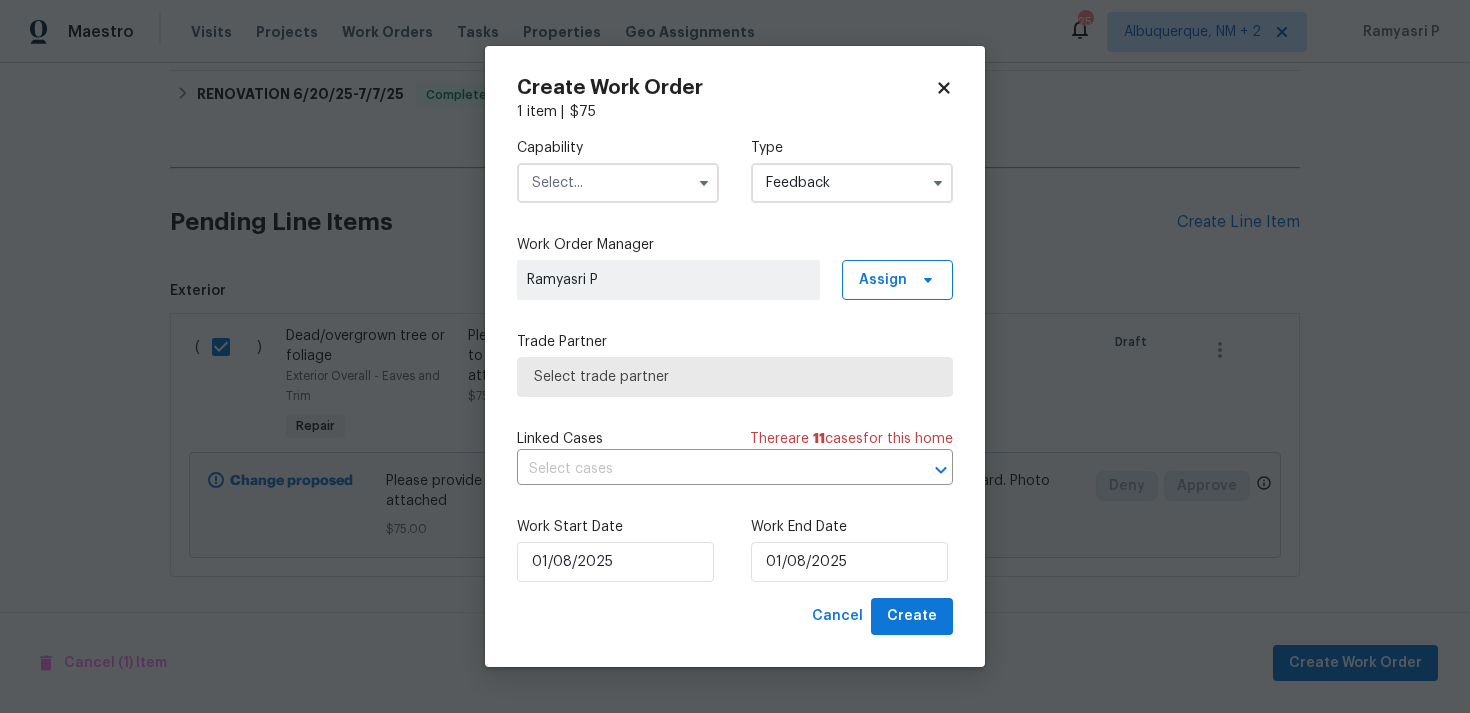 click at bounding box center [618, 183] 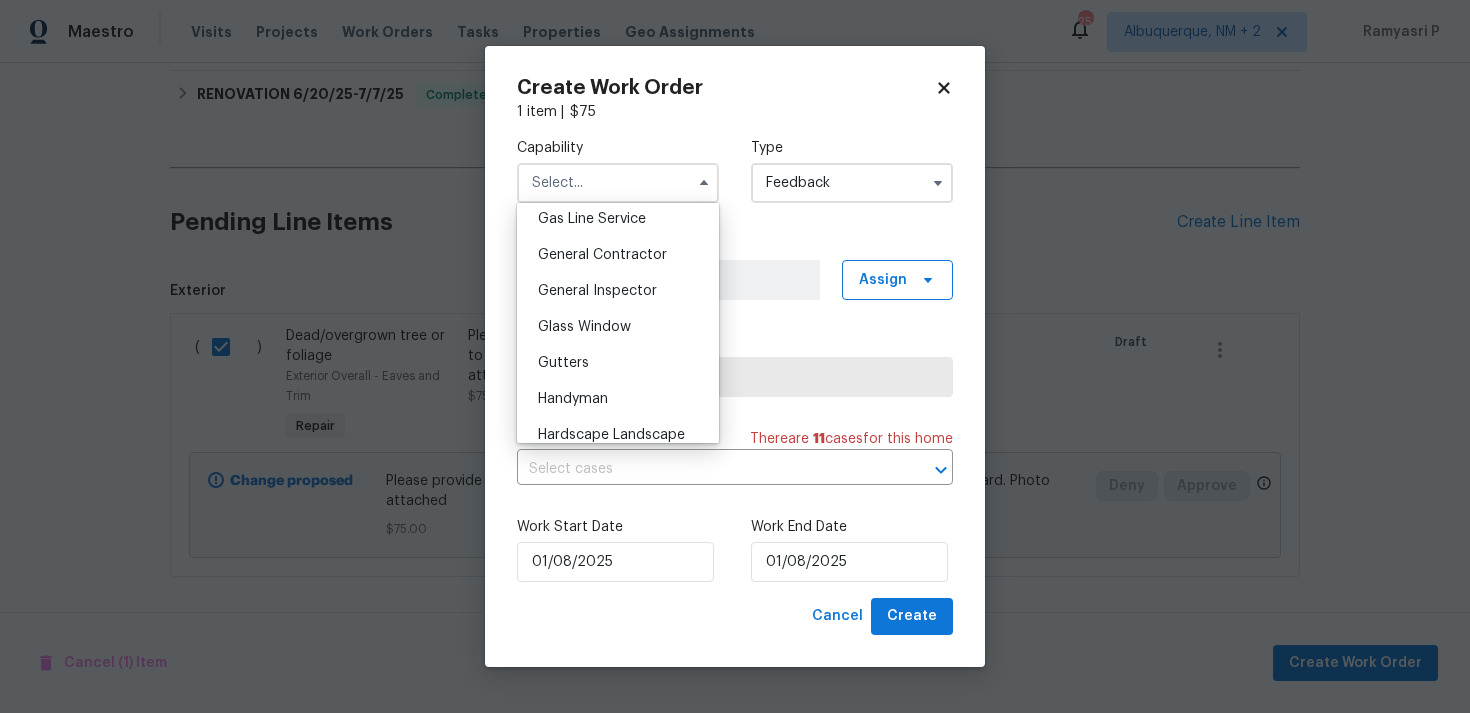 scroll, scrollTop: 934, scrollLeft: 0, axis: vertical 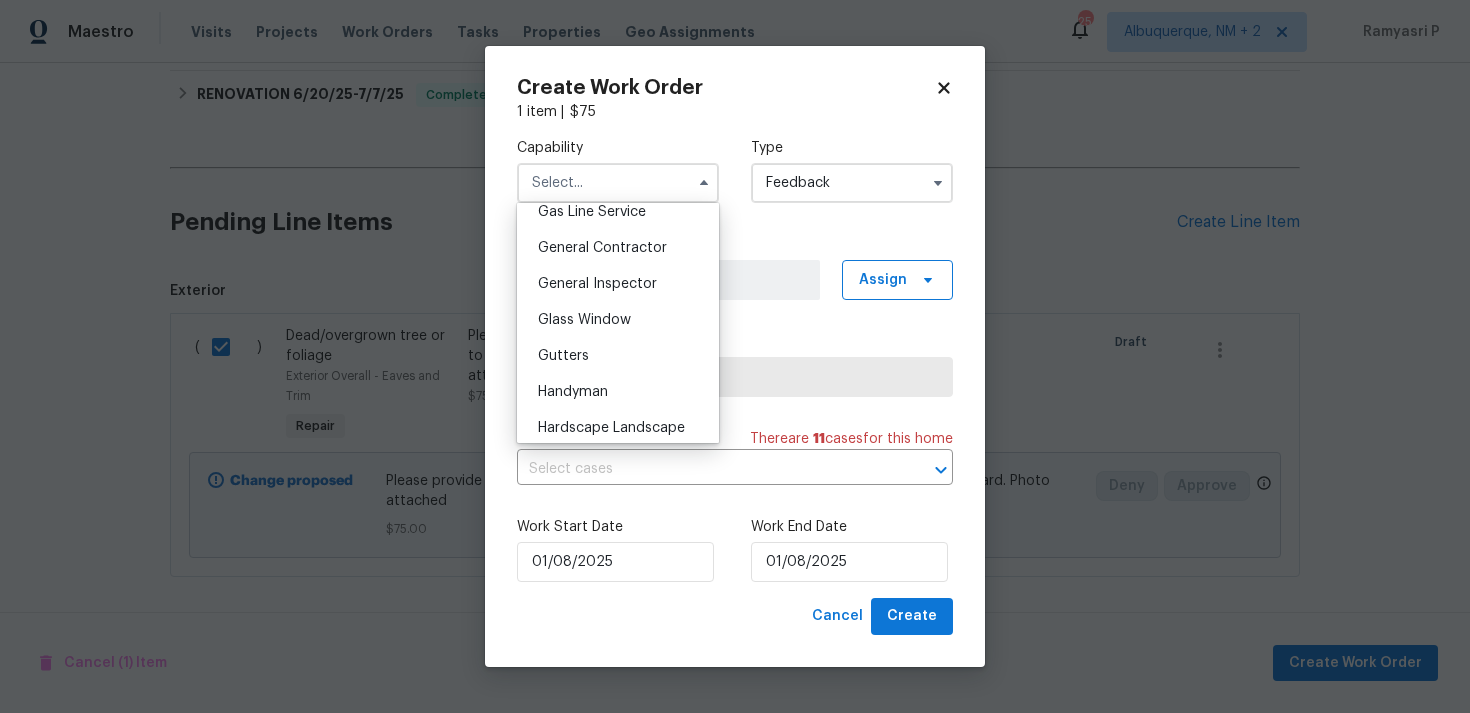 click on "Handyman" at bounding box center (618, 392) 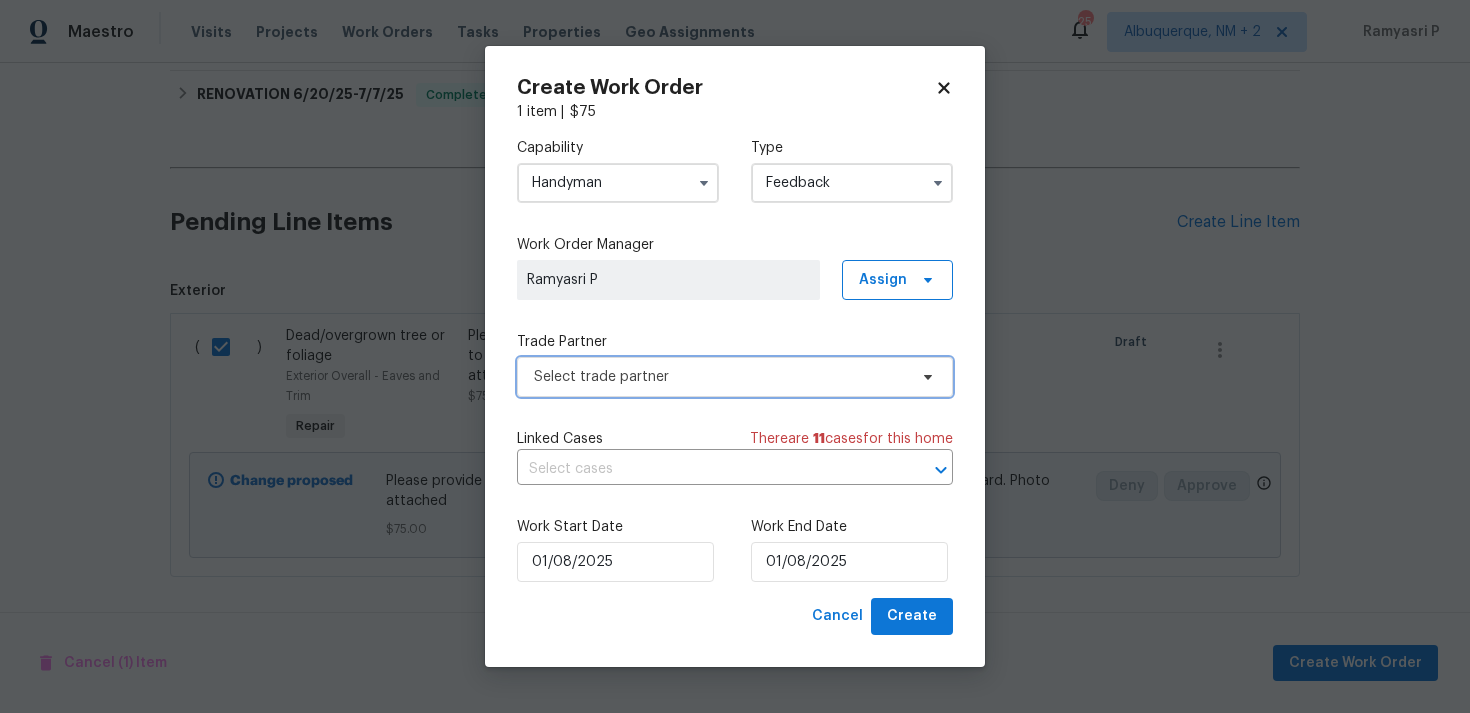 click on "Select trade partner" at bounding box center (720, 377) 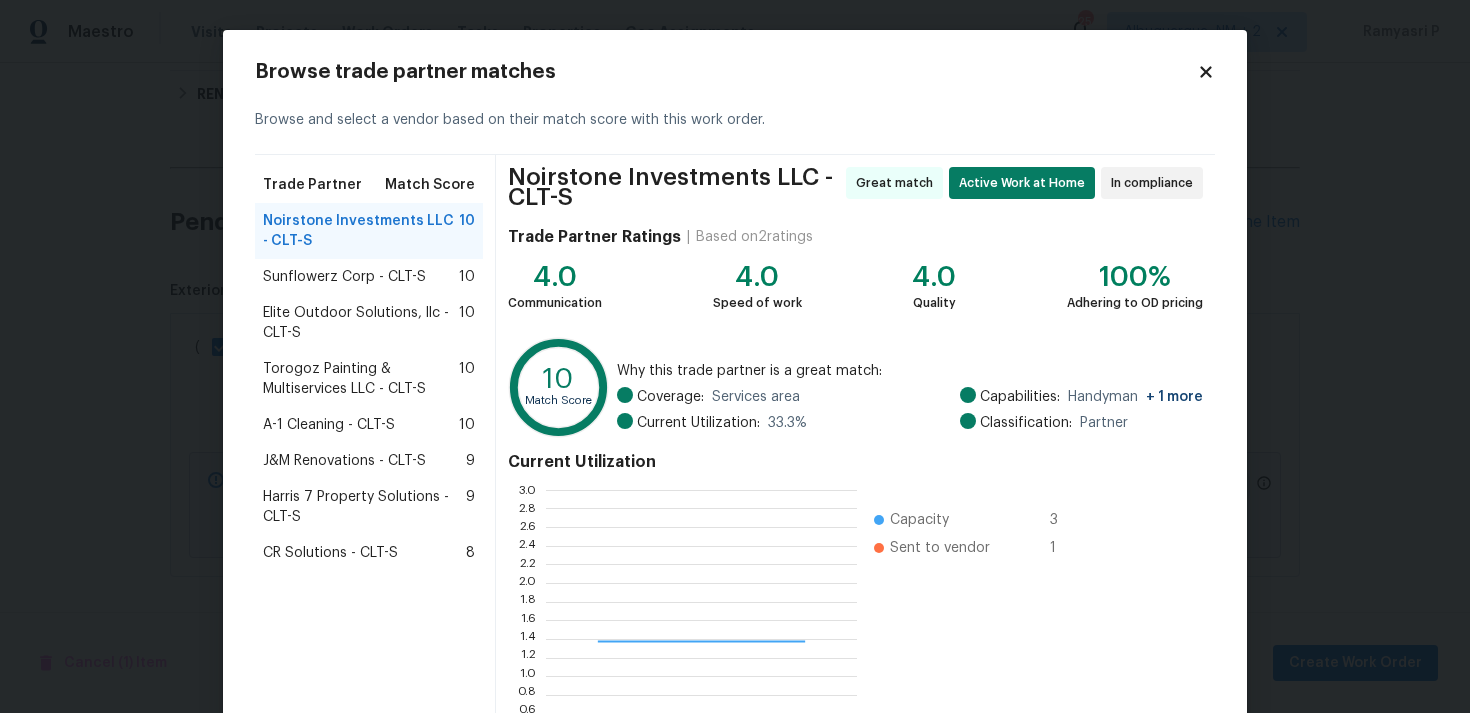 scroll, scrollTop: 2, scrollLeft: 1, axis: both 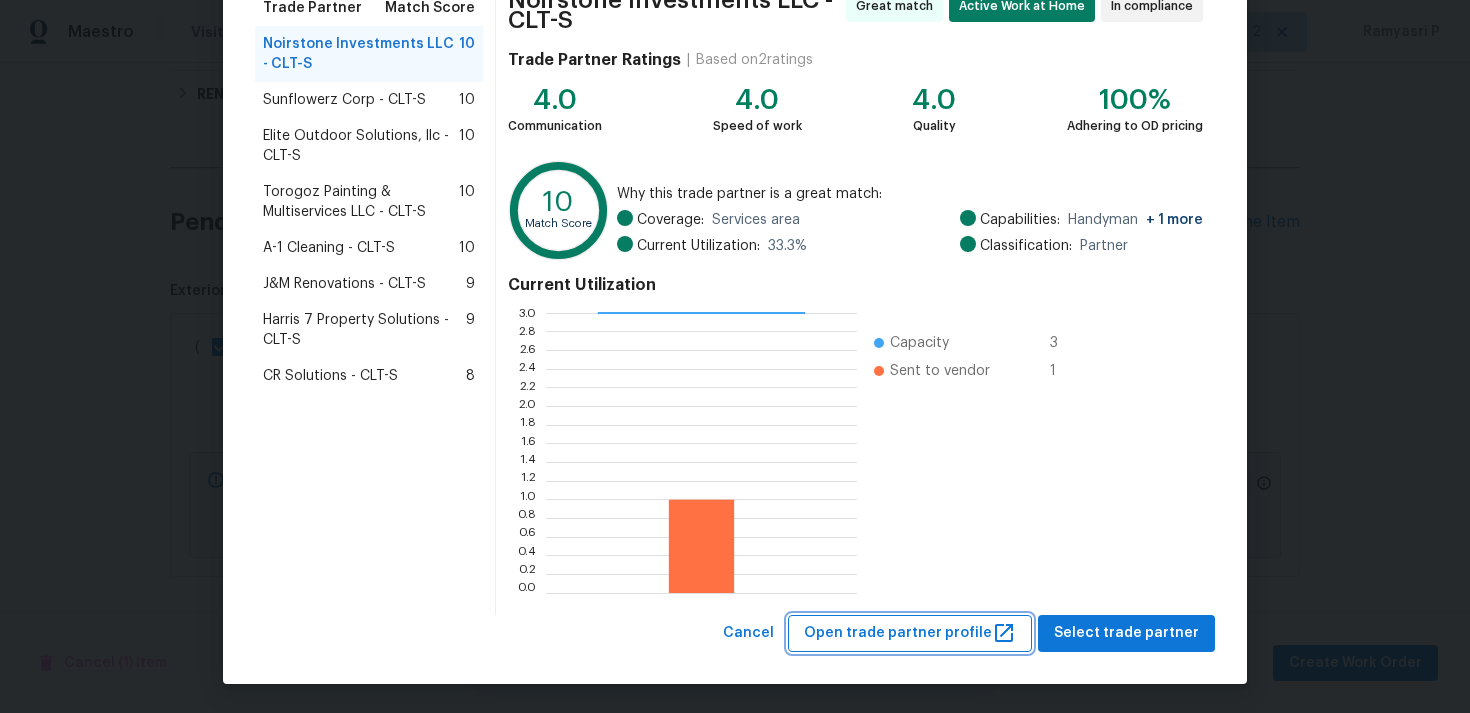 click on "Open trade partner profile" at bounding box center [910, 633] 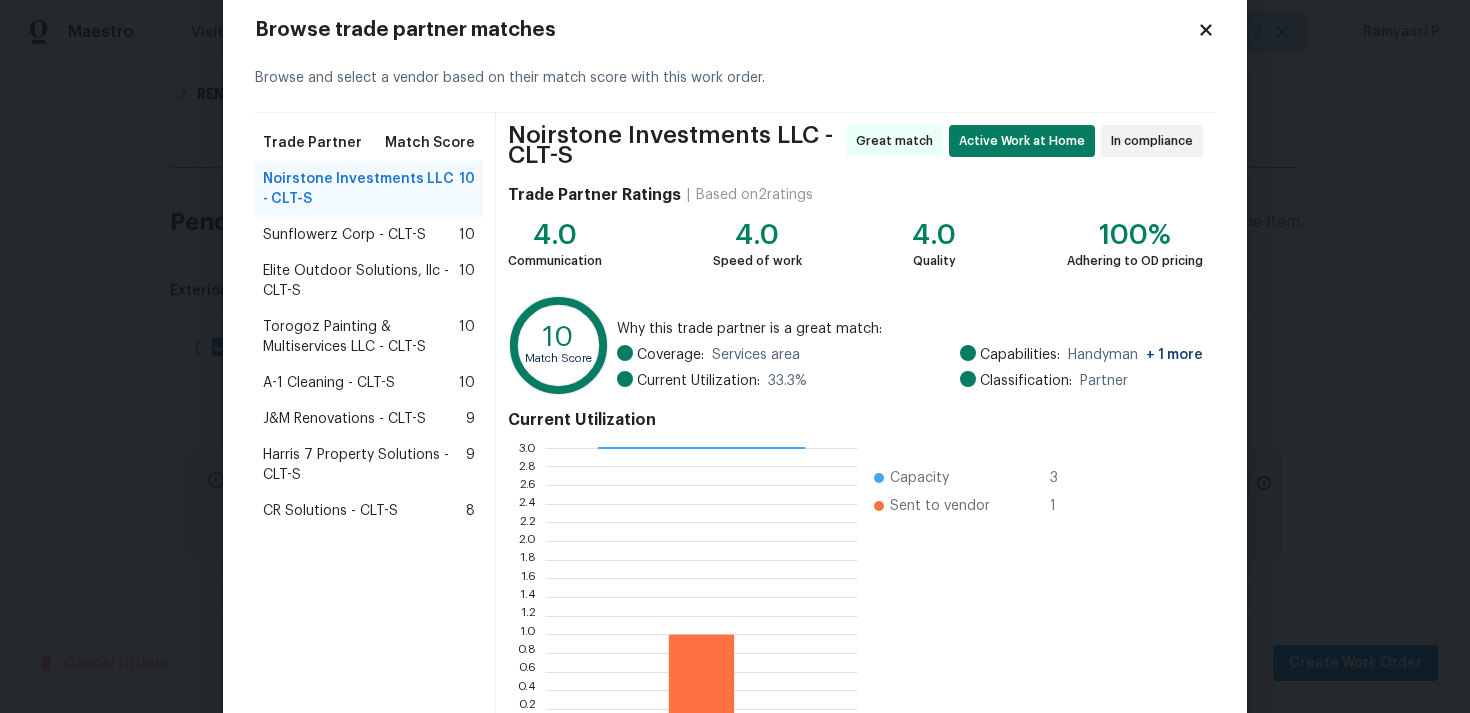 scroll, scrollTop: 0, scrollLeft: 0, axis: both 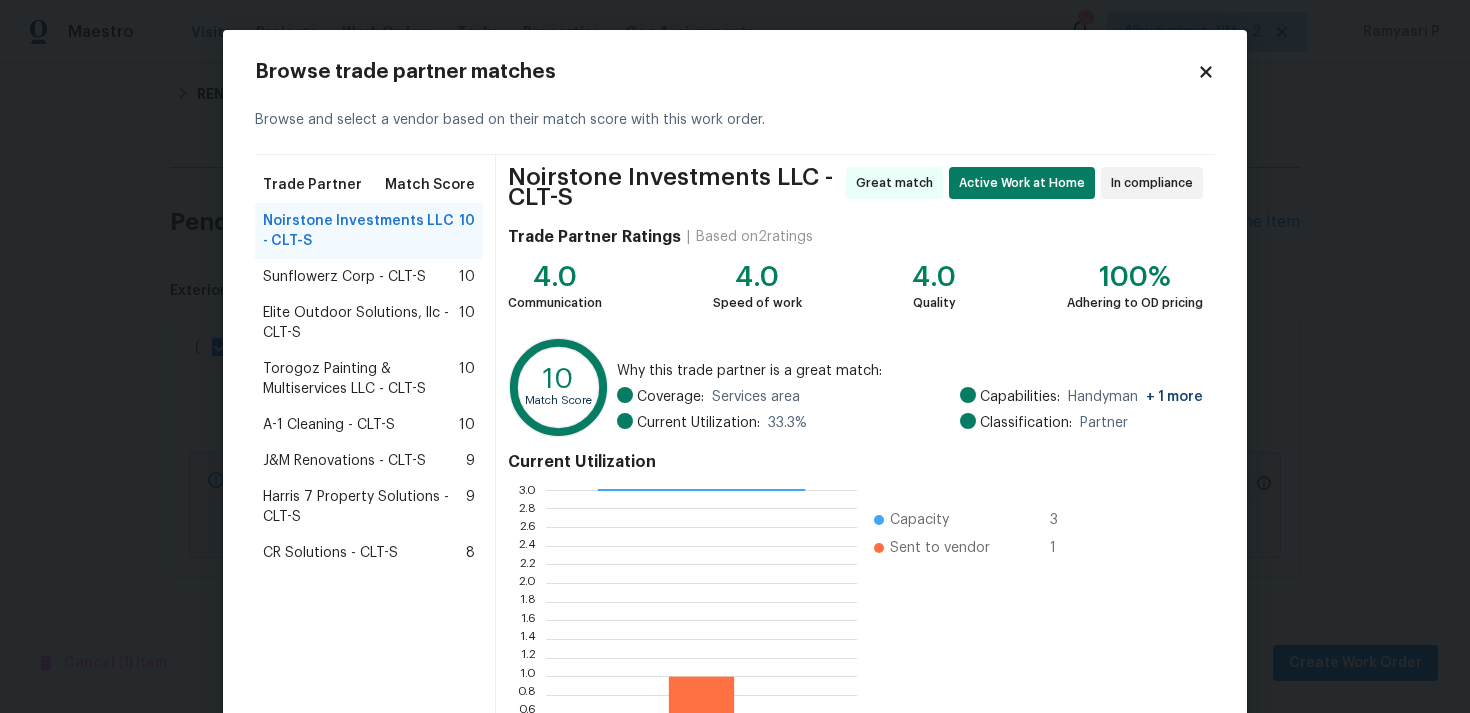 click 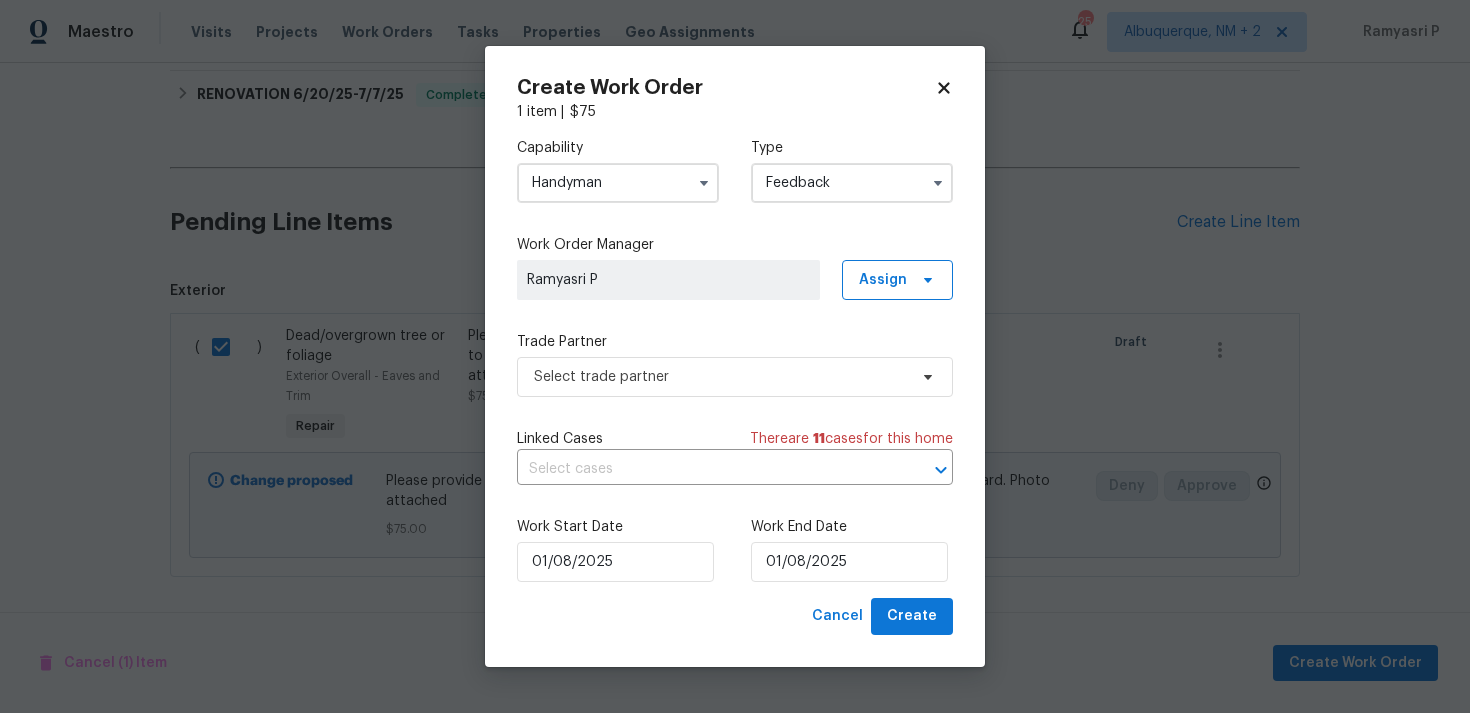 click on "Handyman" at bounding box center [618, 183] 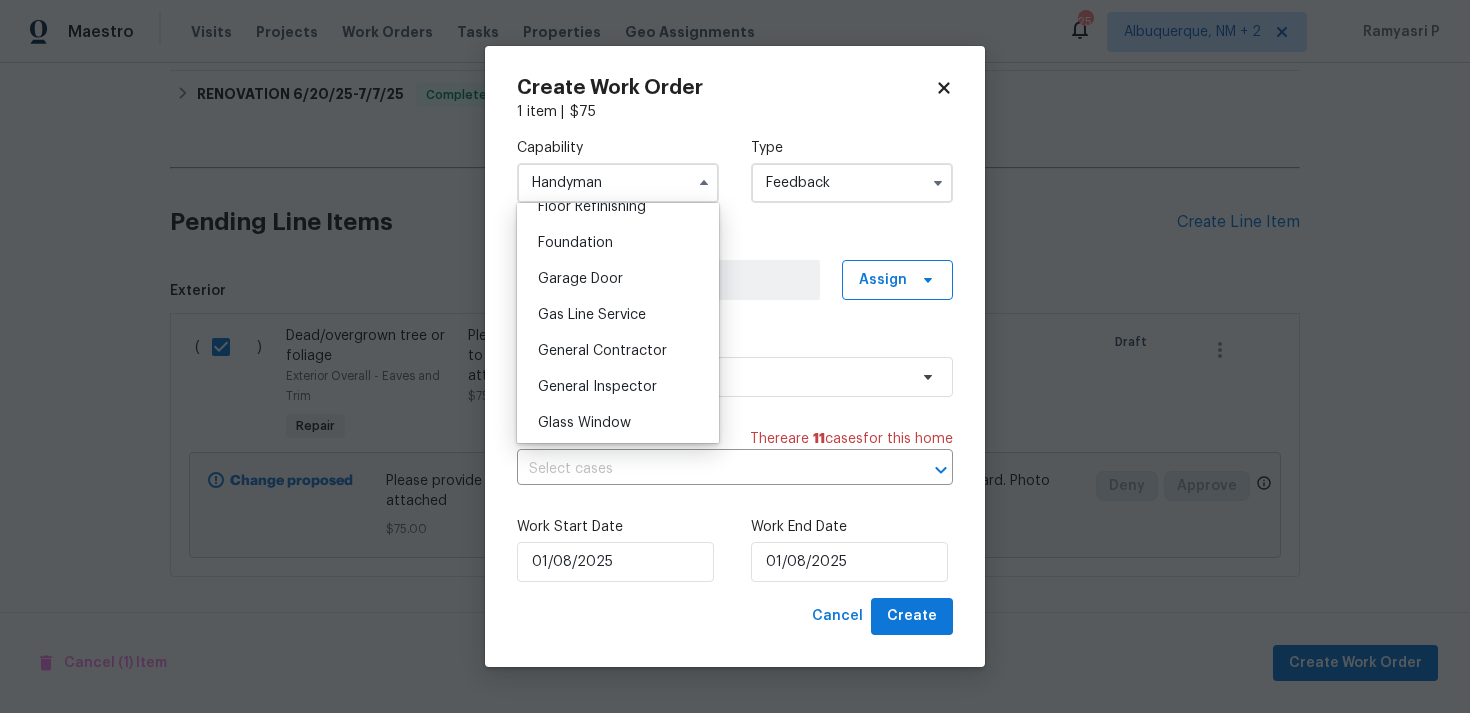 scroll, scrollTop: 853, scrollLeft: 0, axis: vertical 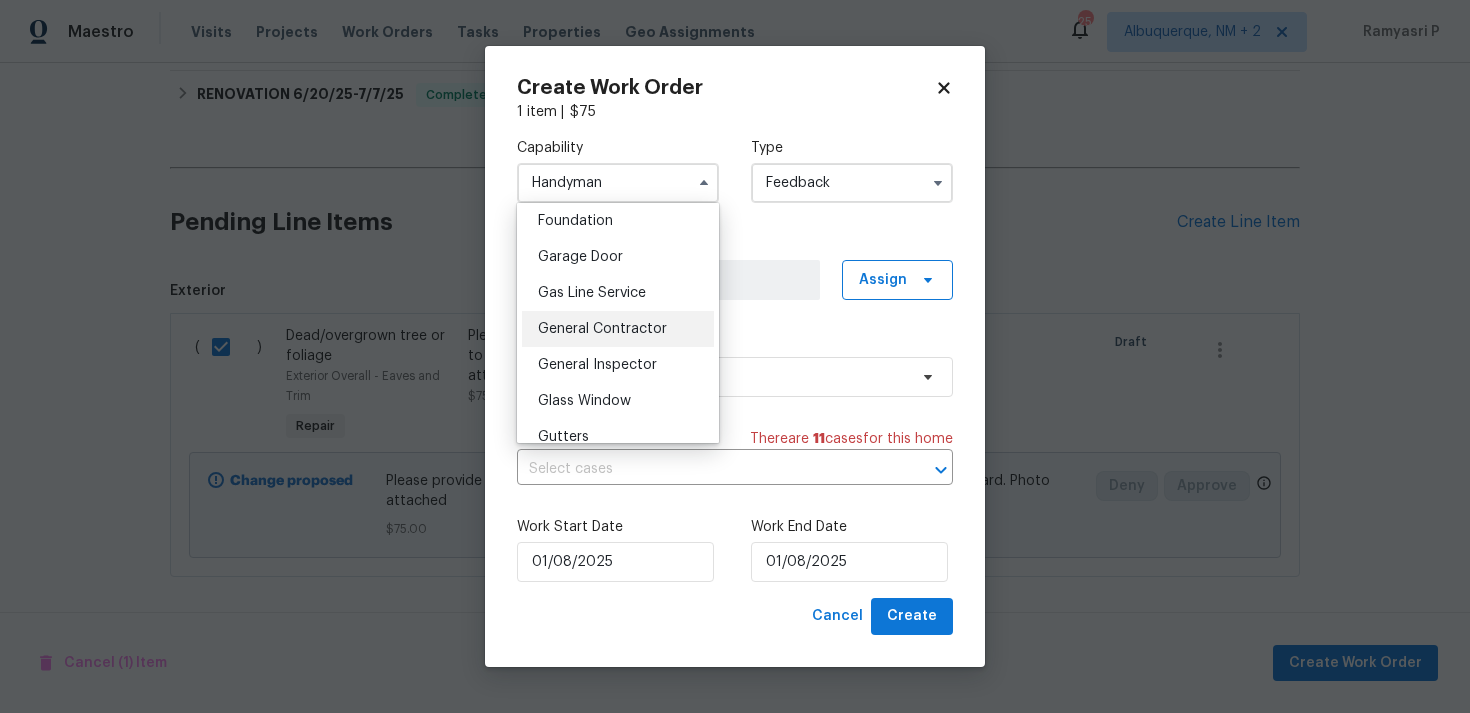 click on "General Contractor" at bounding box center (618, 329) 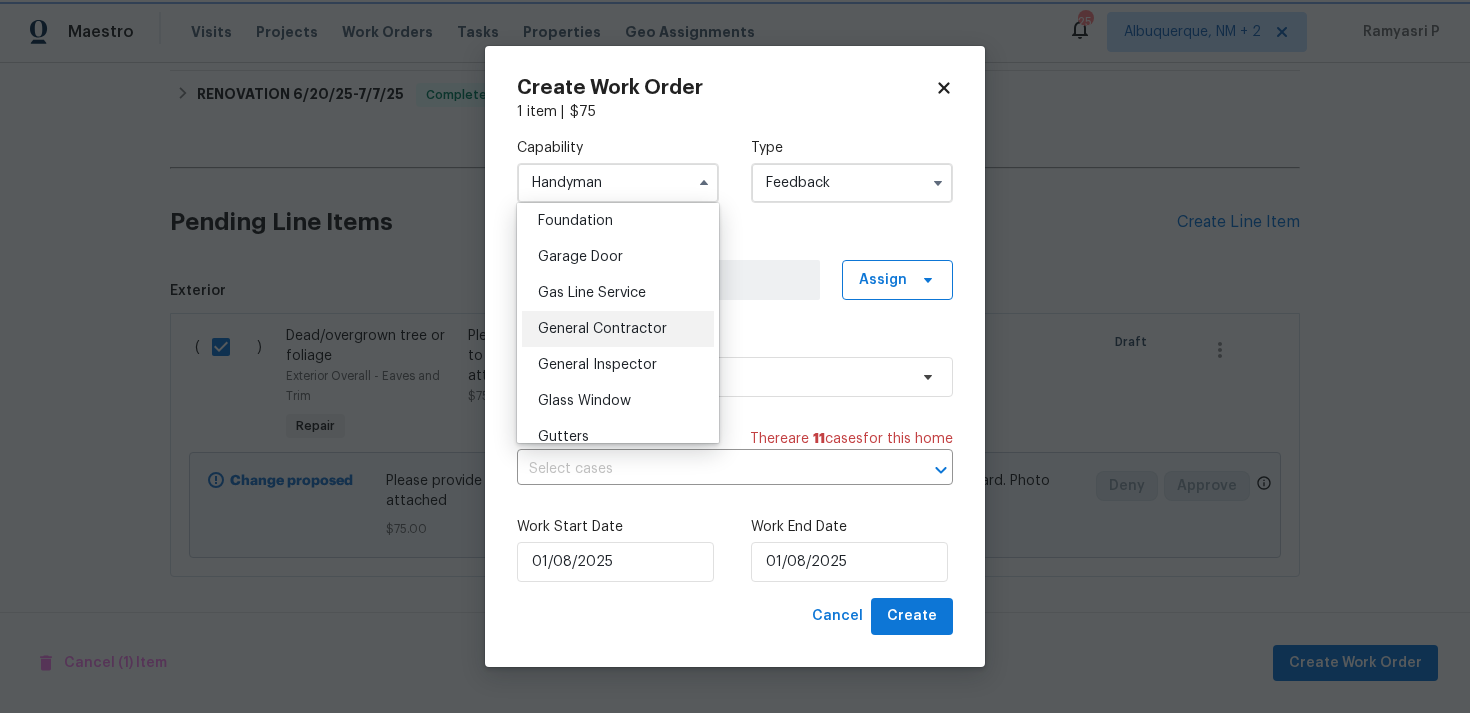 type on "General Contractor" 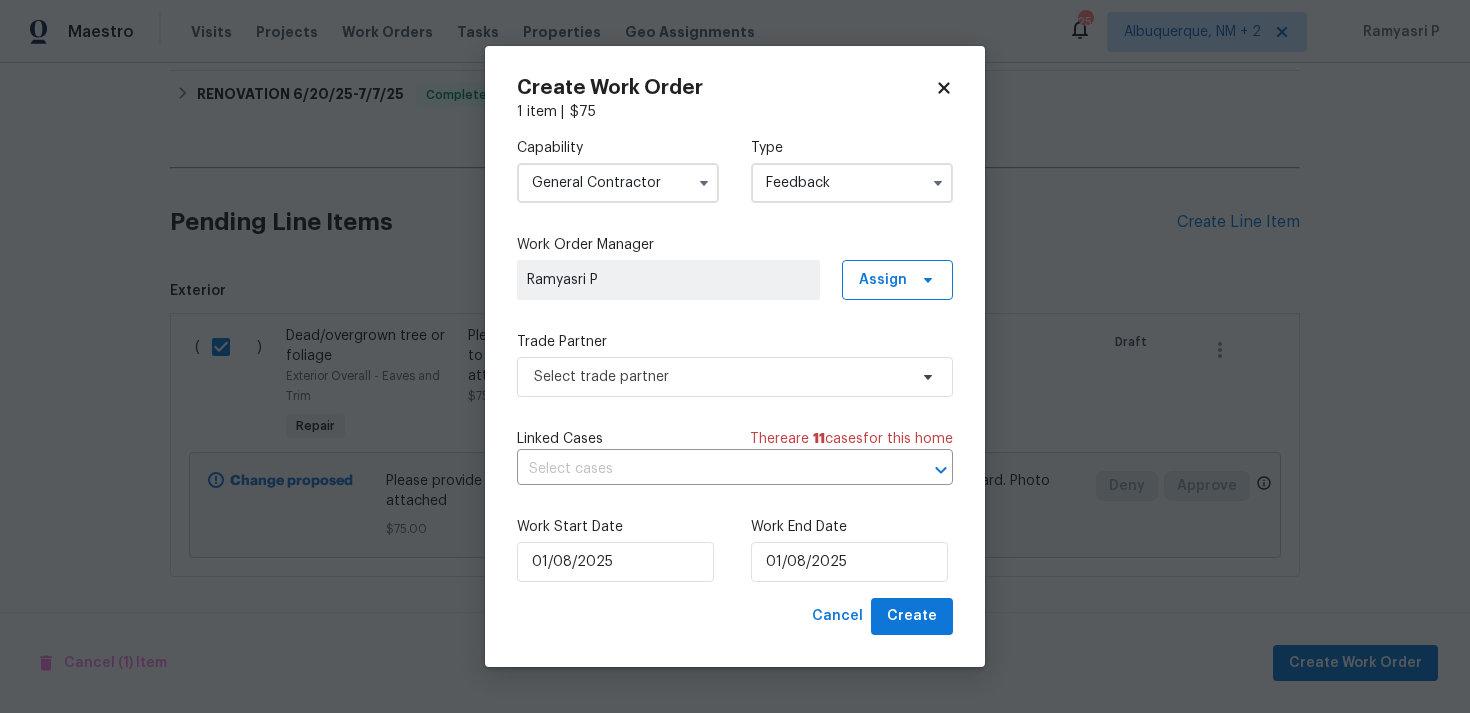 click on "Capability   General Contractor Type   Feedback Work Order Manager   Ramyasri P Assign Trade Partner   Select trade partner Linked Cases There  are   11  case s  for this home   ​ Work Start Date   01/08/2025 Work End Date   01/08/2025" at bounding box center (735, 360) 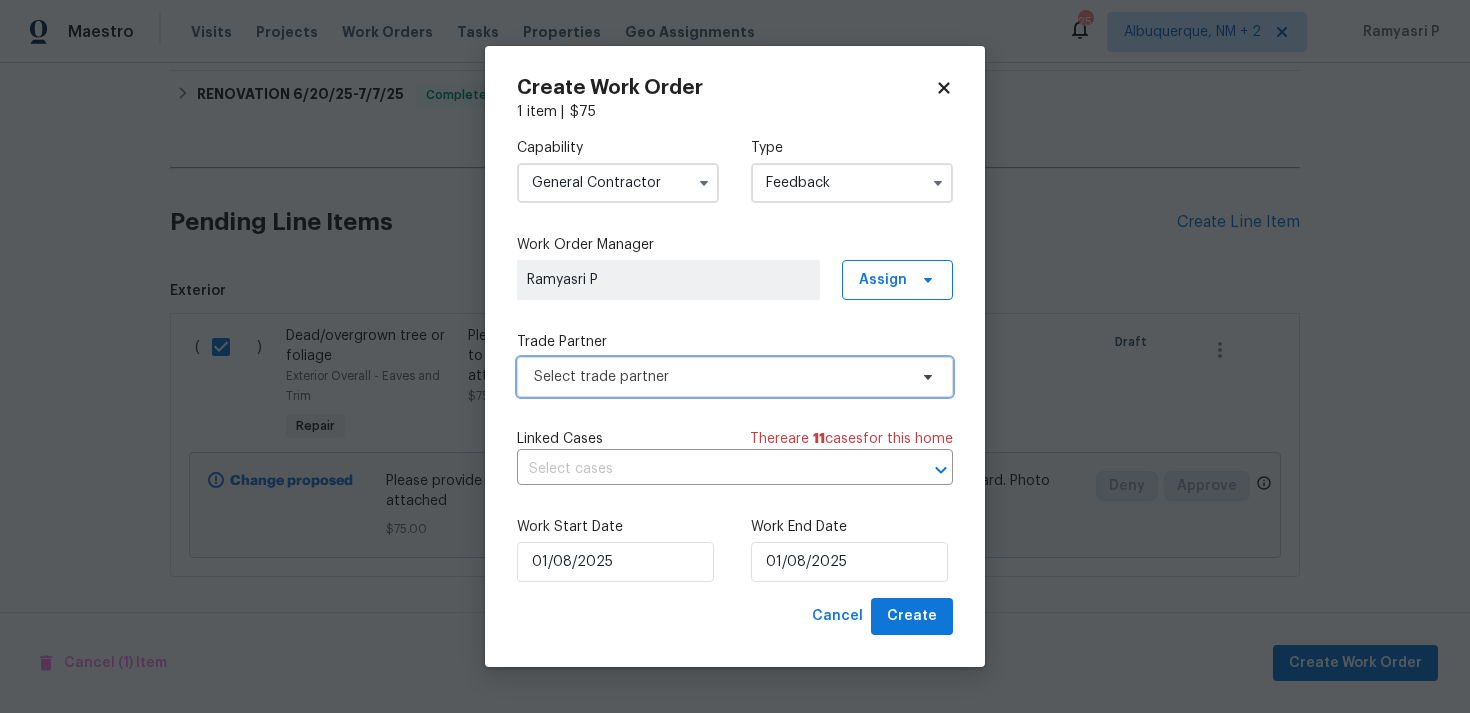 click on "Select trade partner" at bounding box center (735, 377) 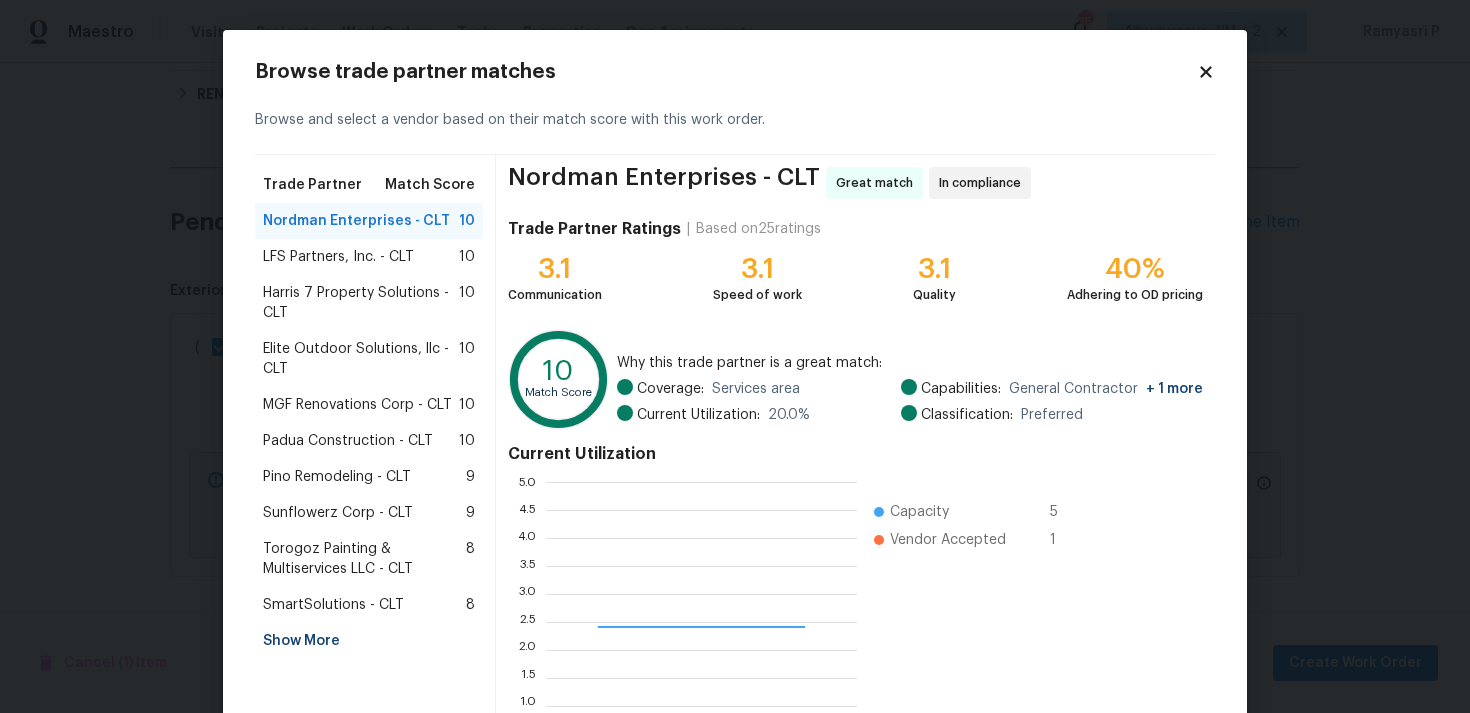 scroll, scrollTop: 2, scrollLeft: 1, axis: both 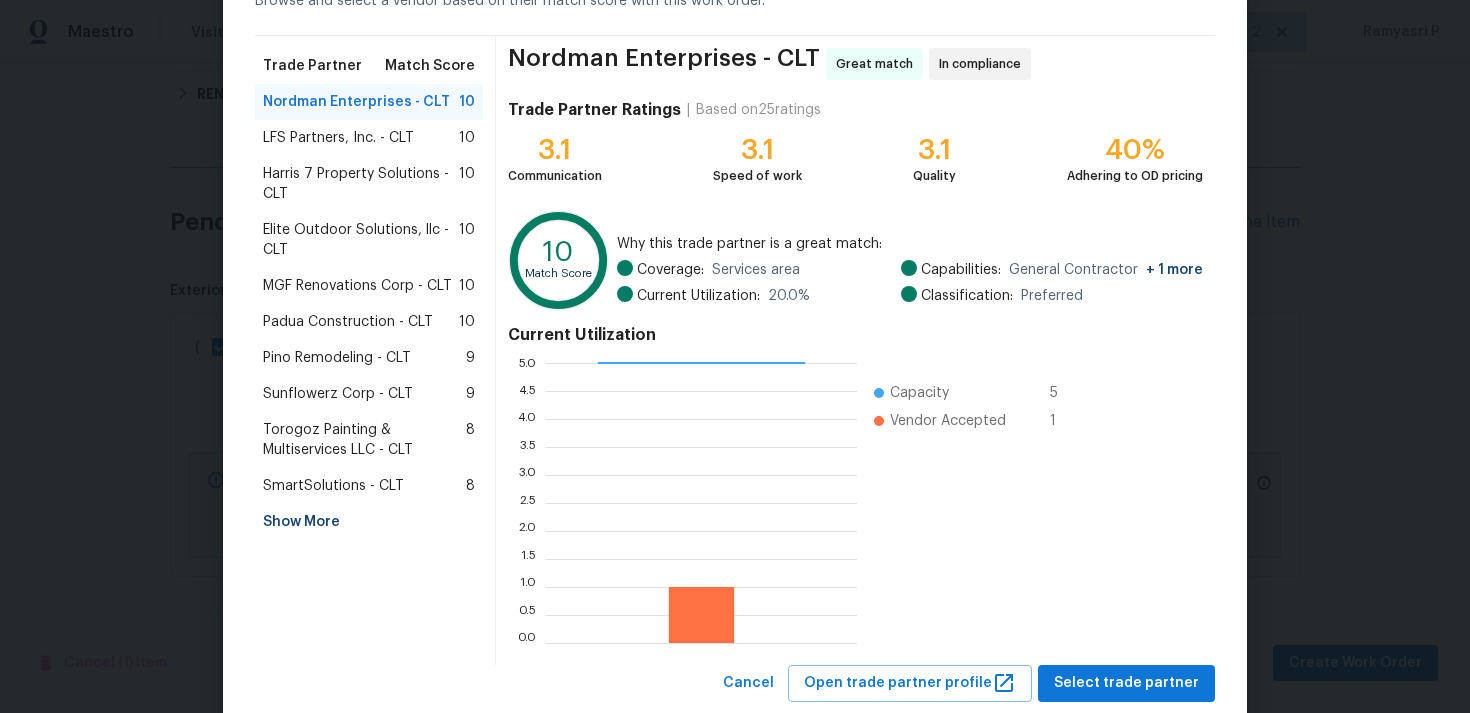 click on "Show More" at bounding box center [369, 522] 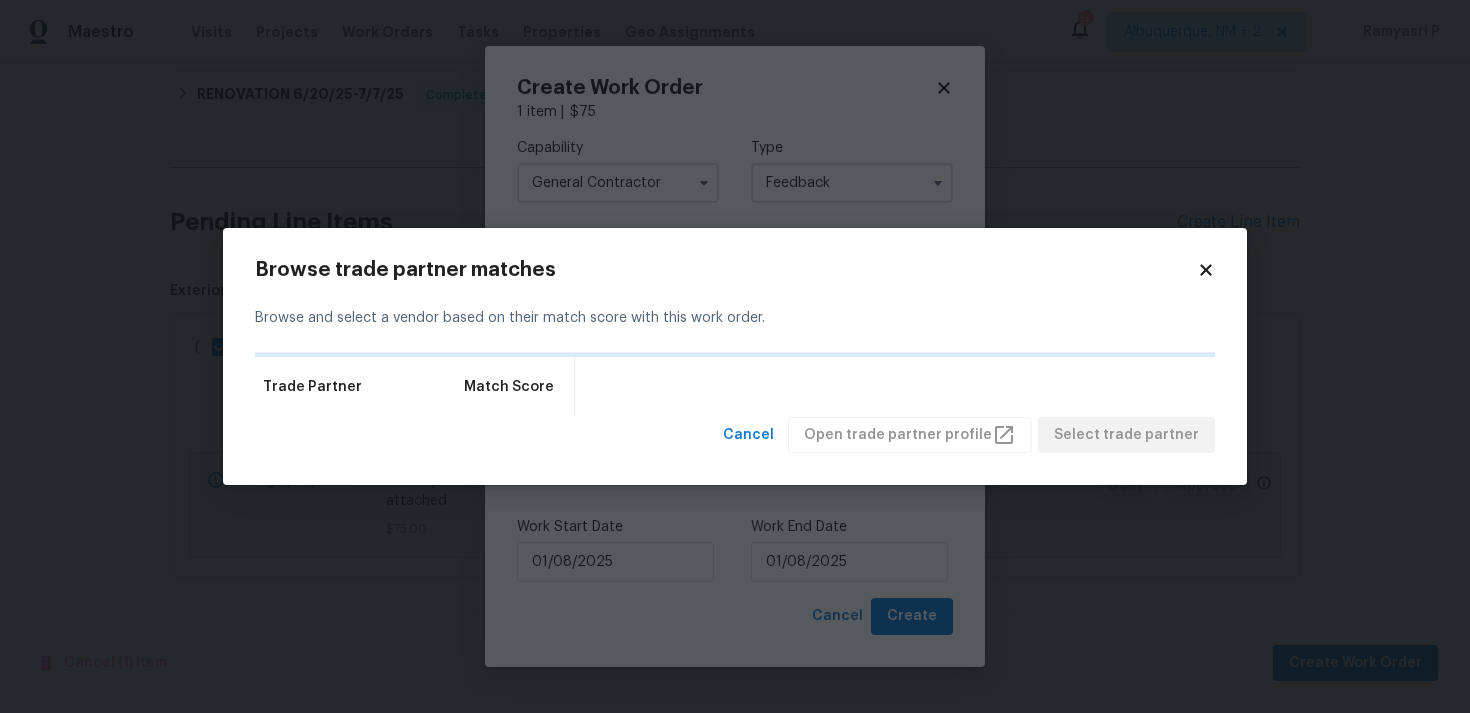 scroll, scrollTop: 0, scrollLeft: 0, axis: both 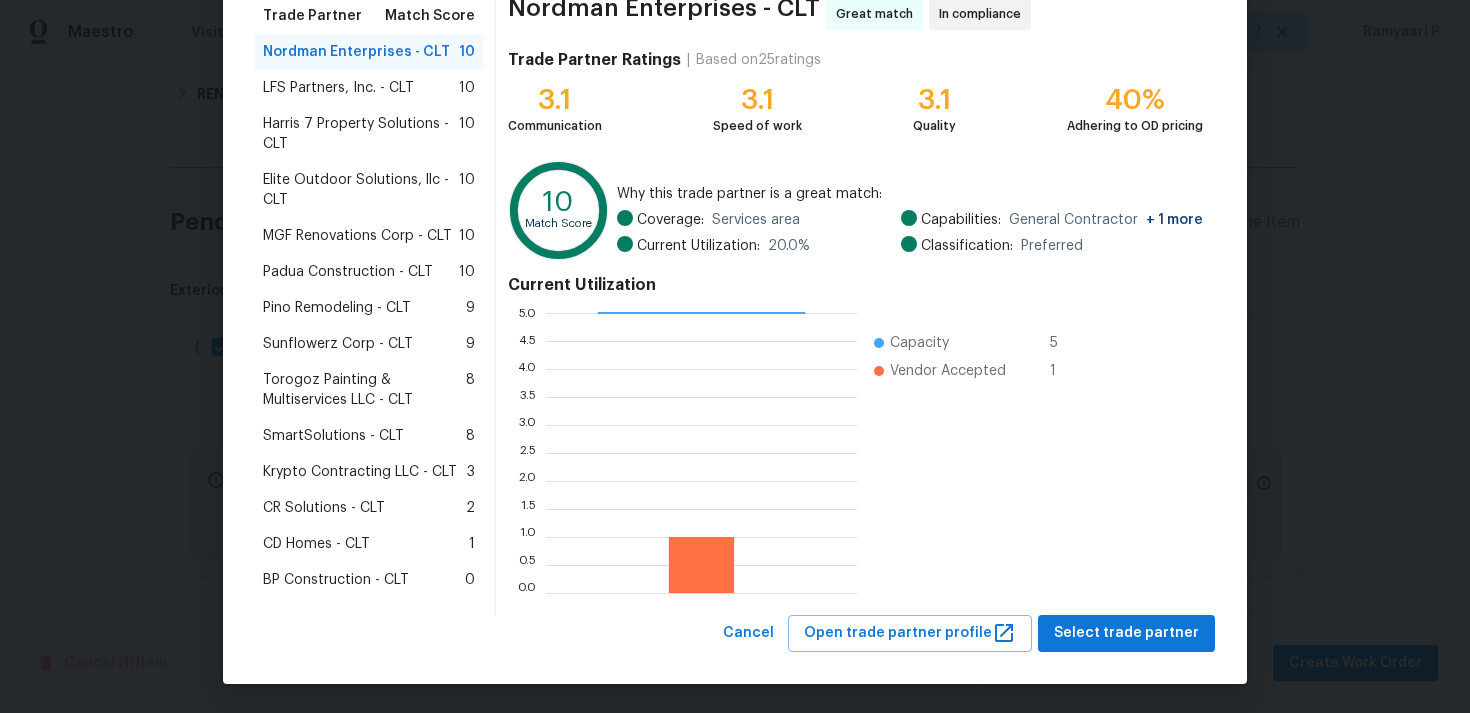 click on "SmartSolutions - CLT" at bounding box center [333, 436] 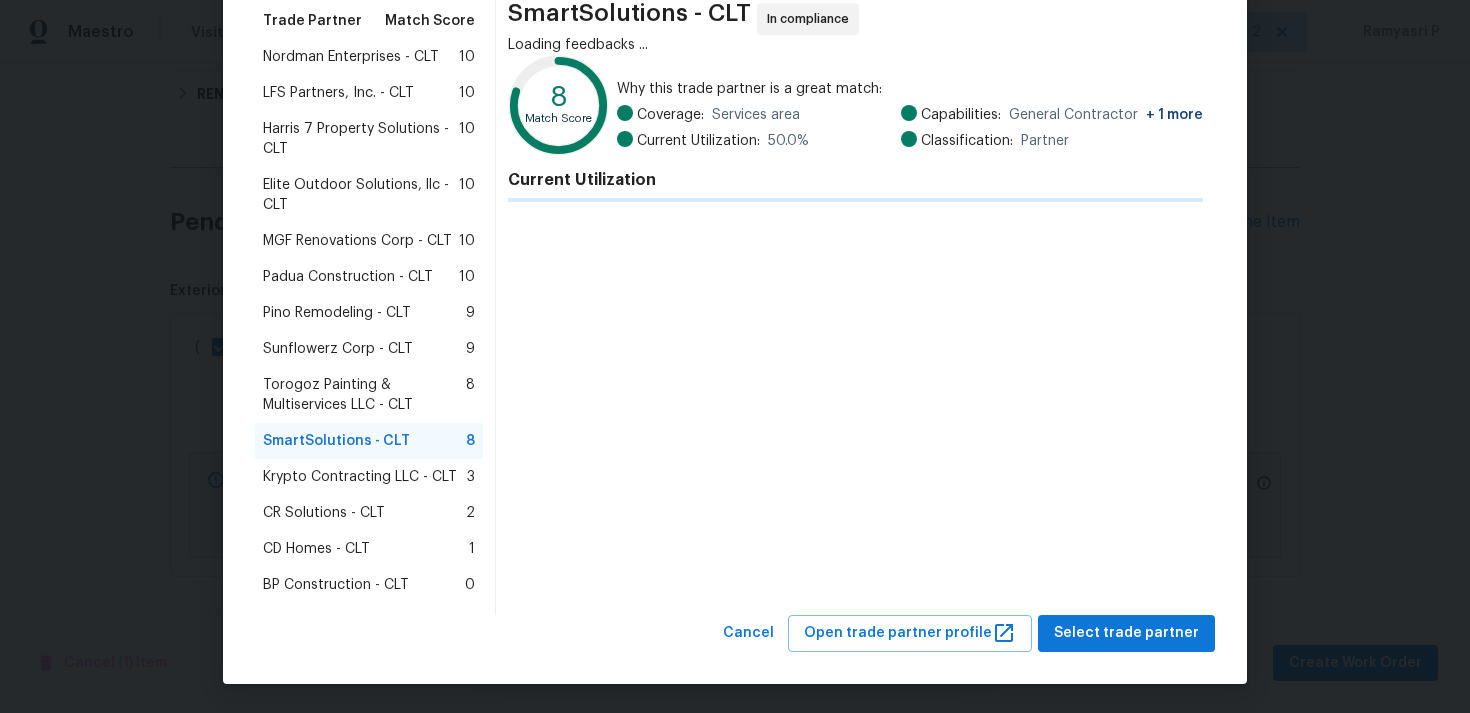 scroll, scrollTop: 169, scrollLeft: 0, axis: vertical 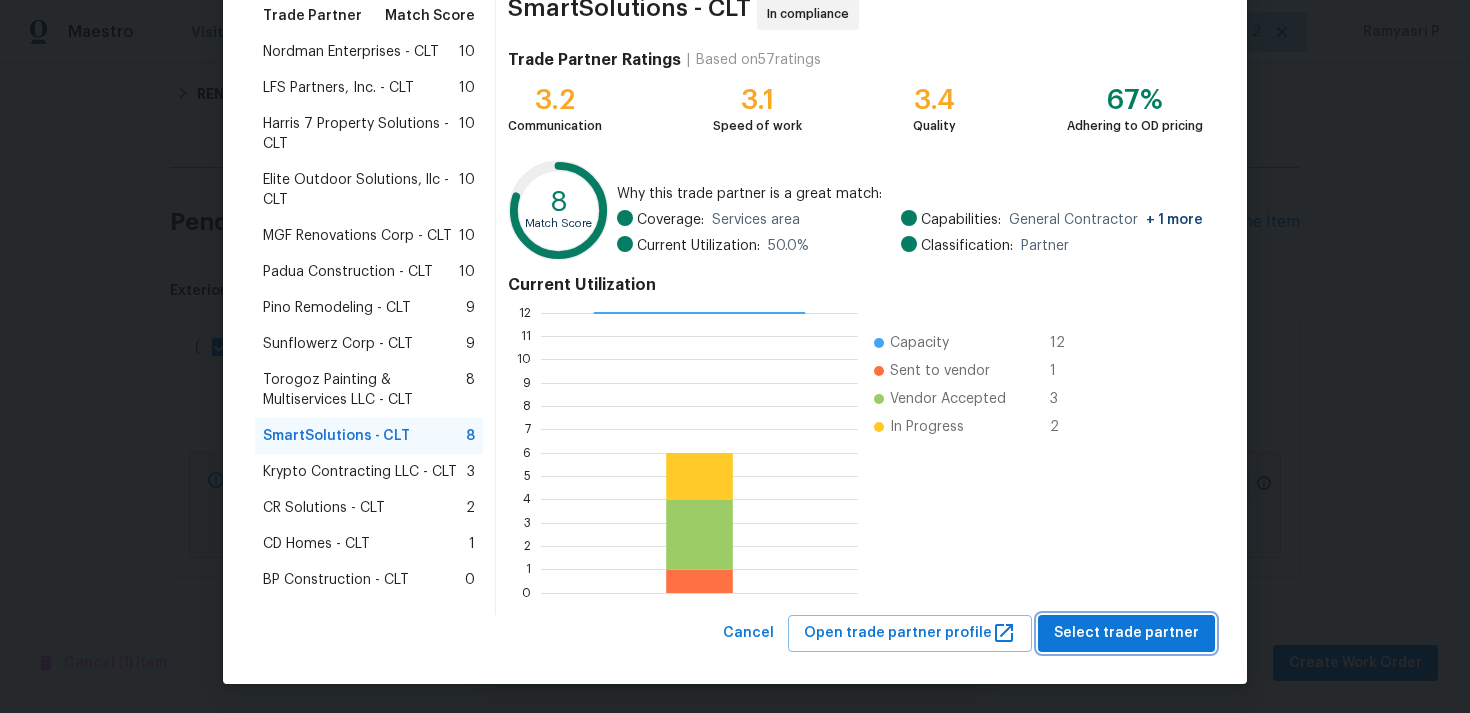 click on "Select trade partner" at bounding box center [1126, 633] 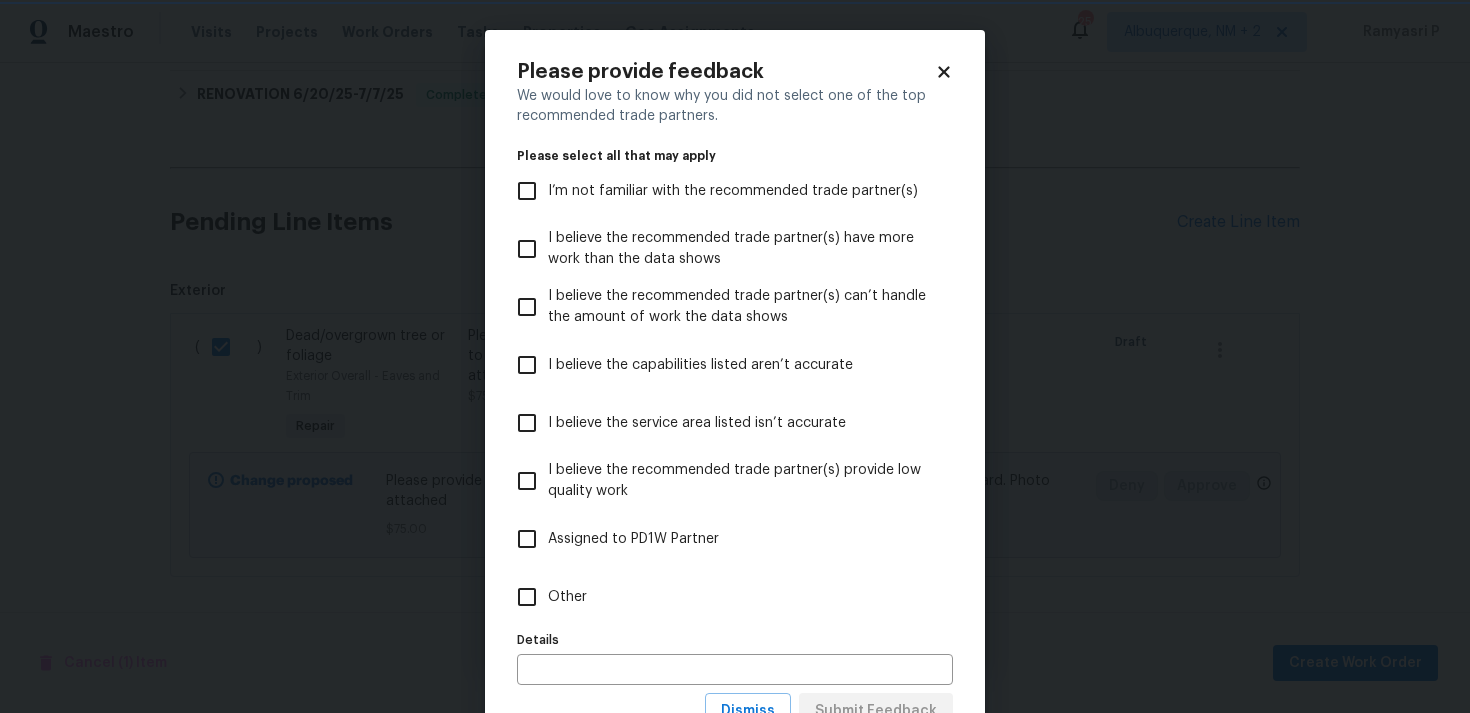 scroll, scrollTop: 0, scrollLeft: 0, axis: both 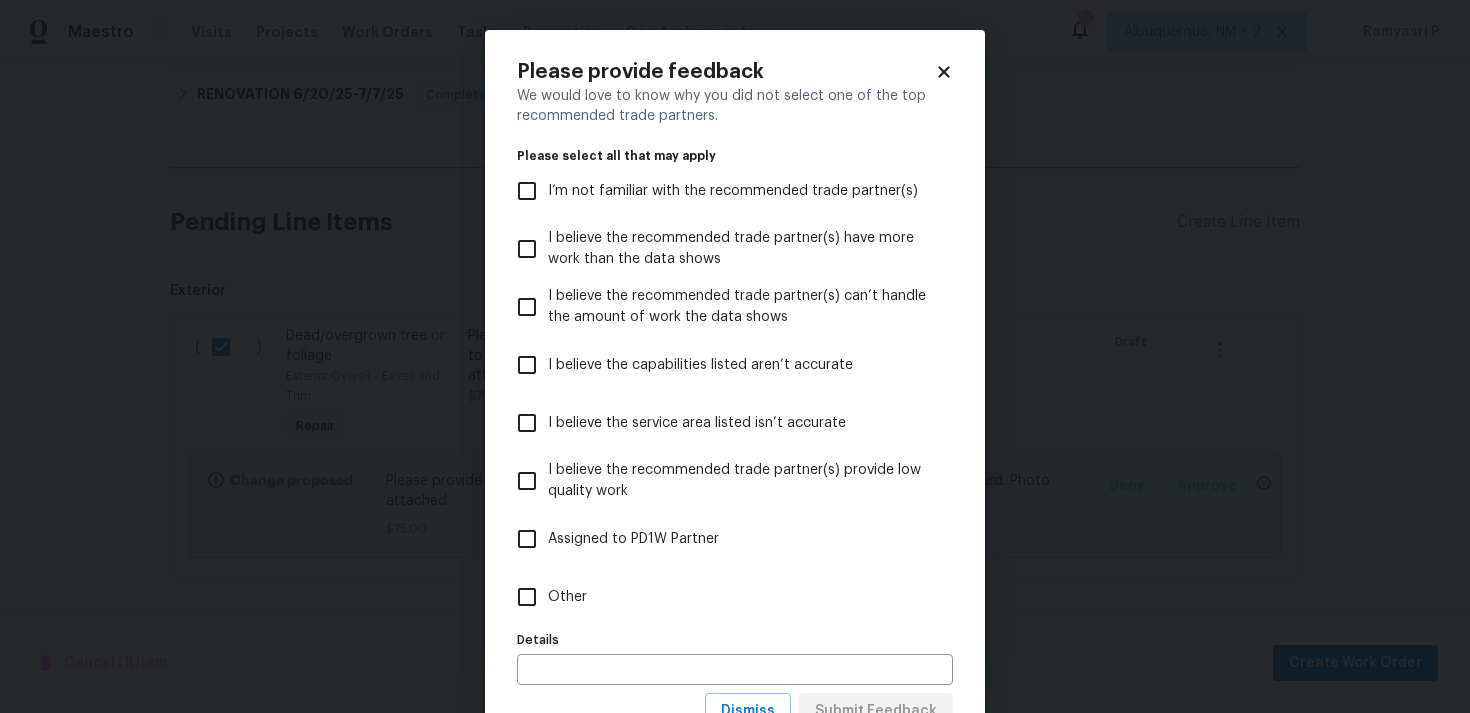 click on "Other" at bounding box center [527, 597] 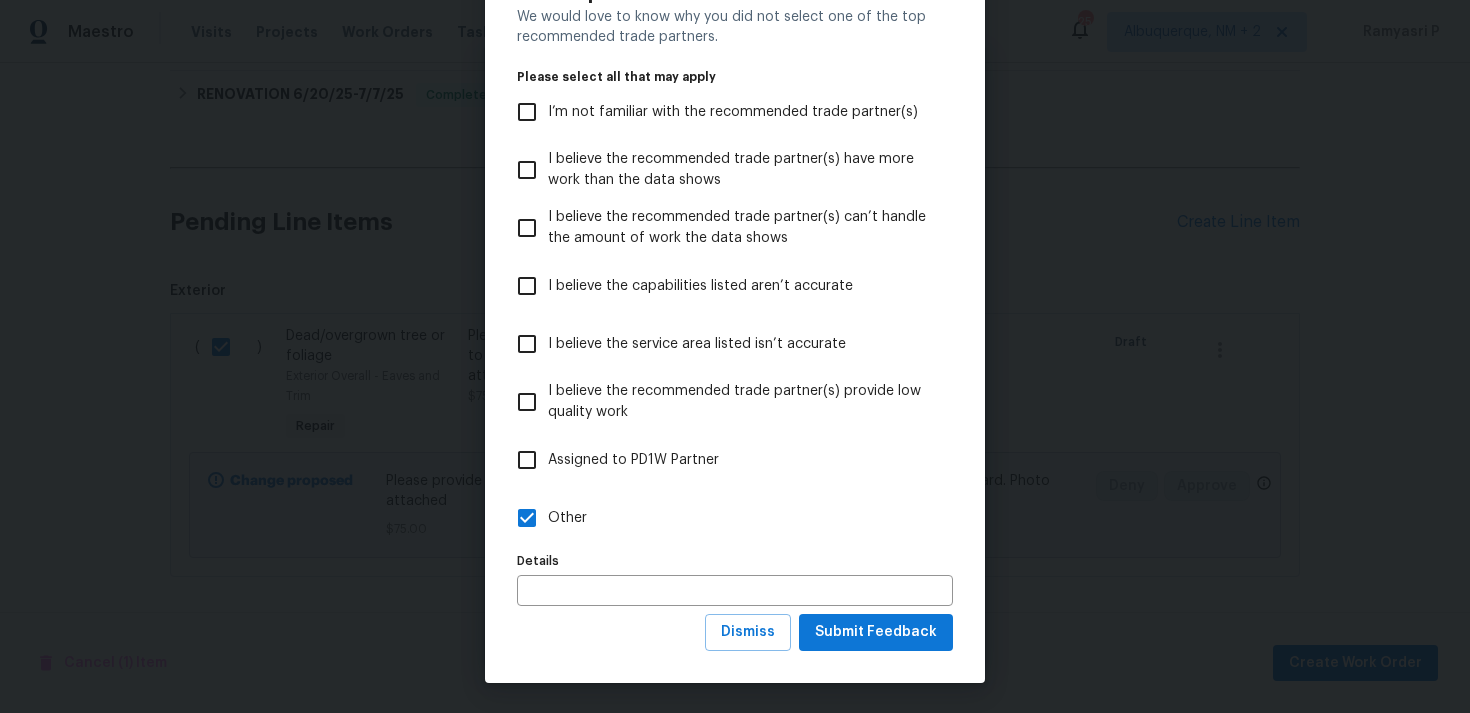 scroll, scrollTop: 0, scrollLeft: 0, axis: both 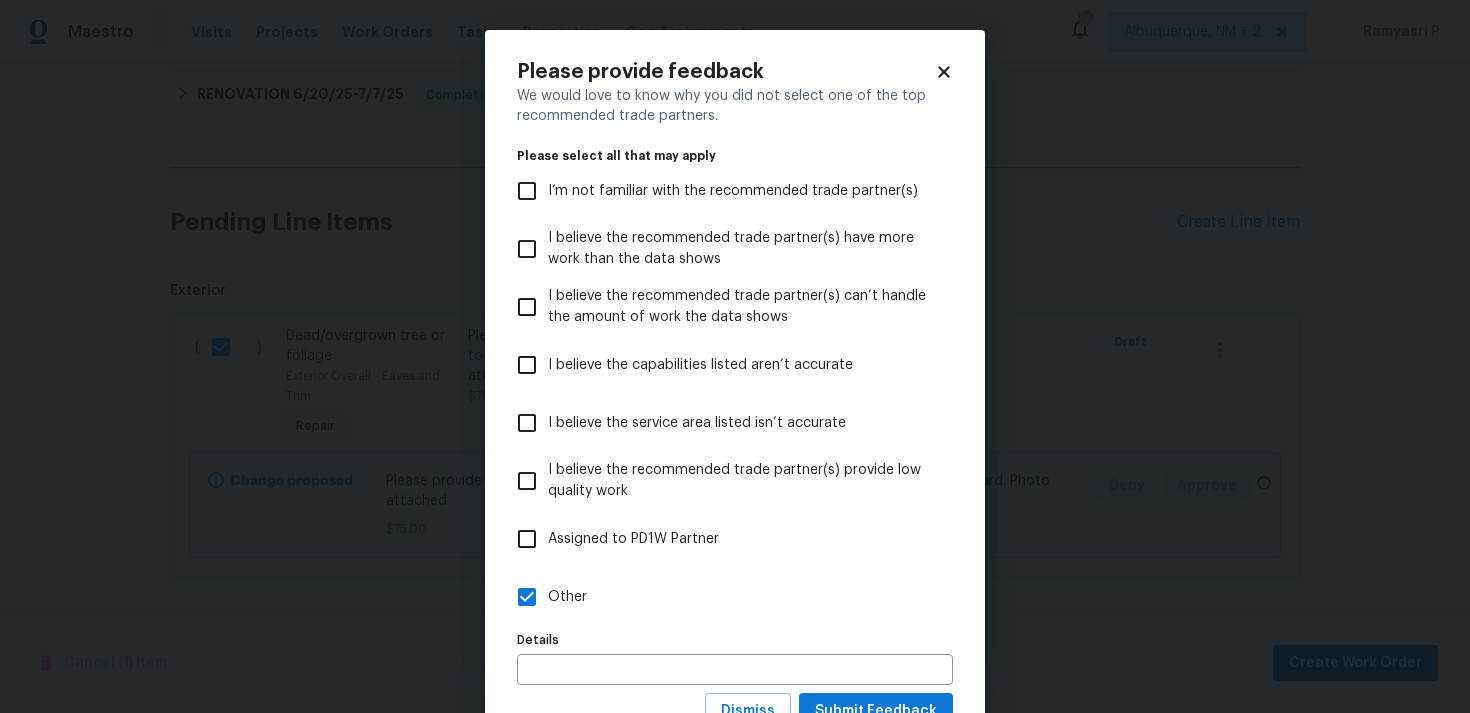click 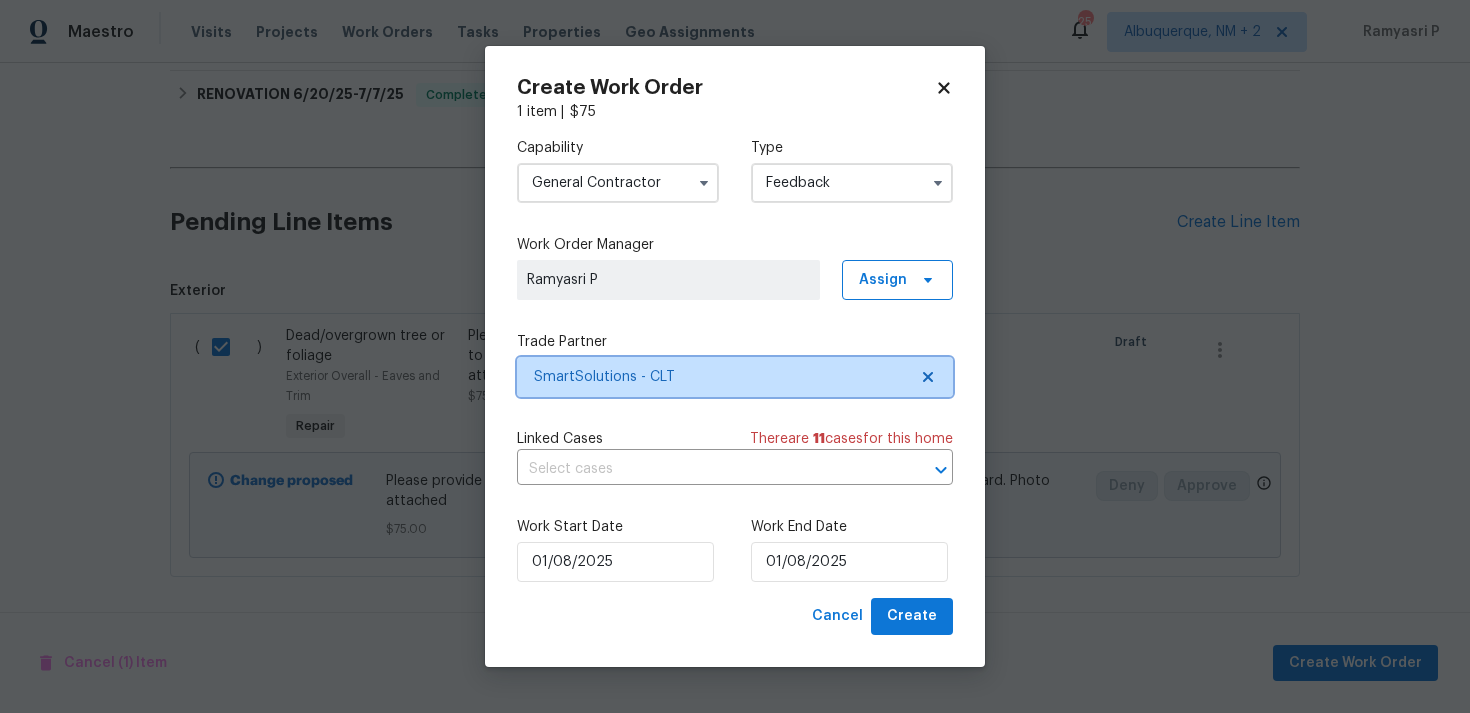 click on "SmartSolutions - CLT" at bounding box center (720, 377) 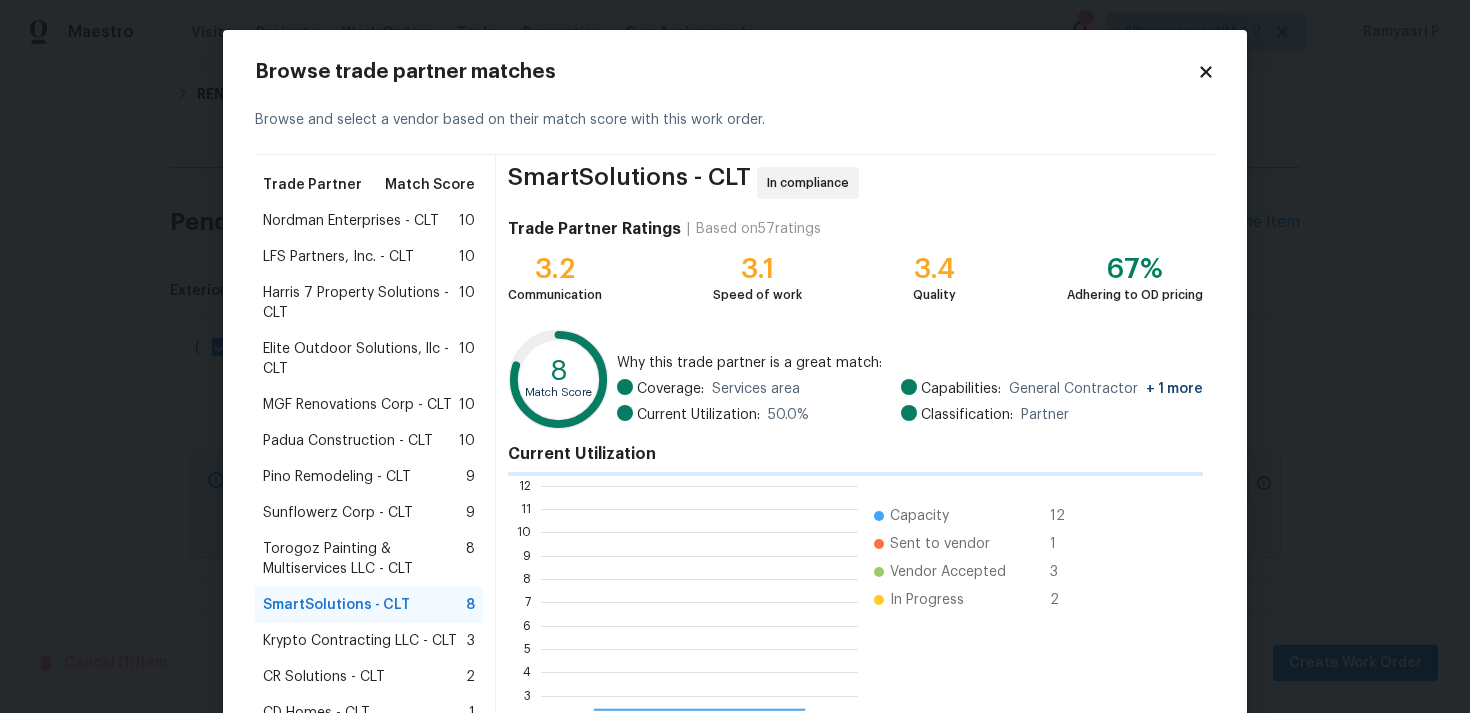 scroll, scrollTop: 2, scrollLeft: 2, axis: both 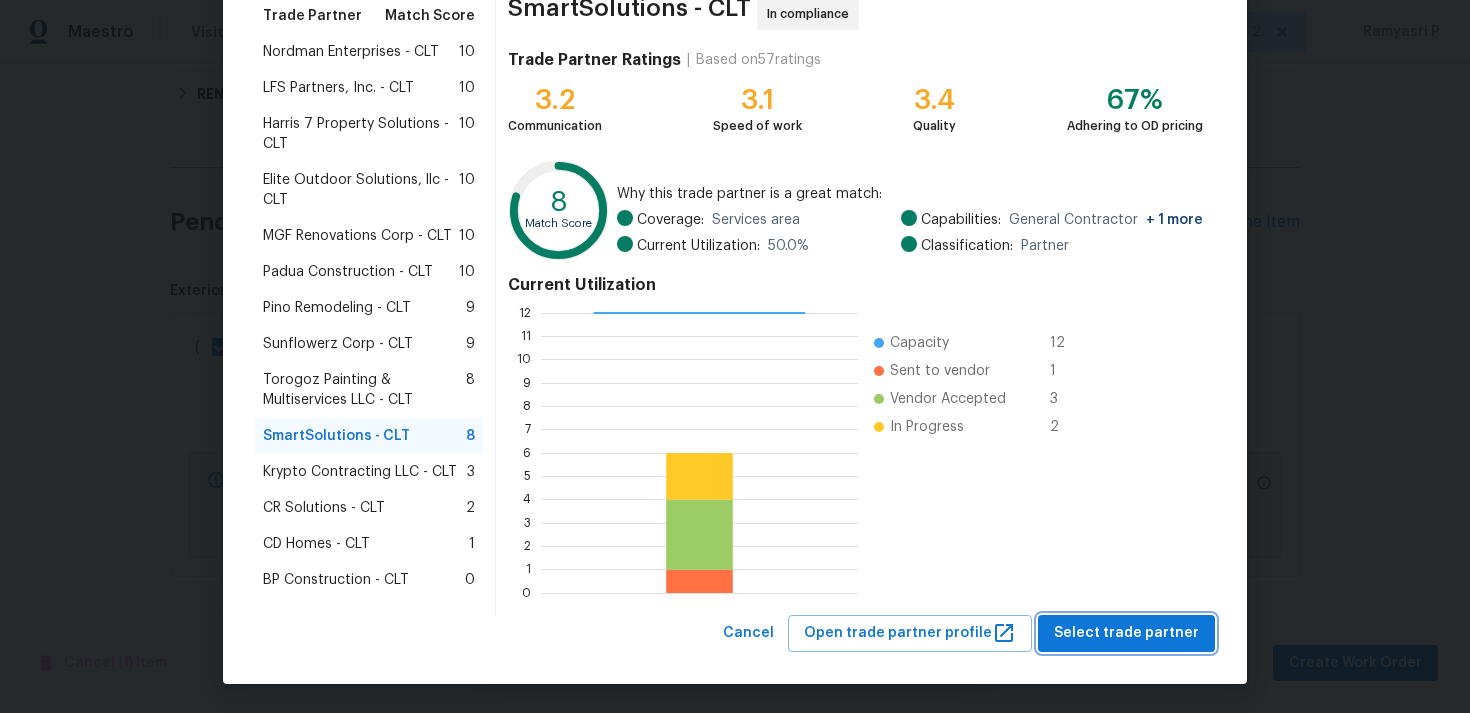 click on "Select trade partner" at bounding box center (1126, 633) 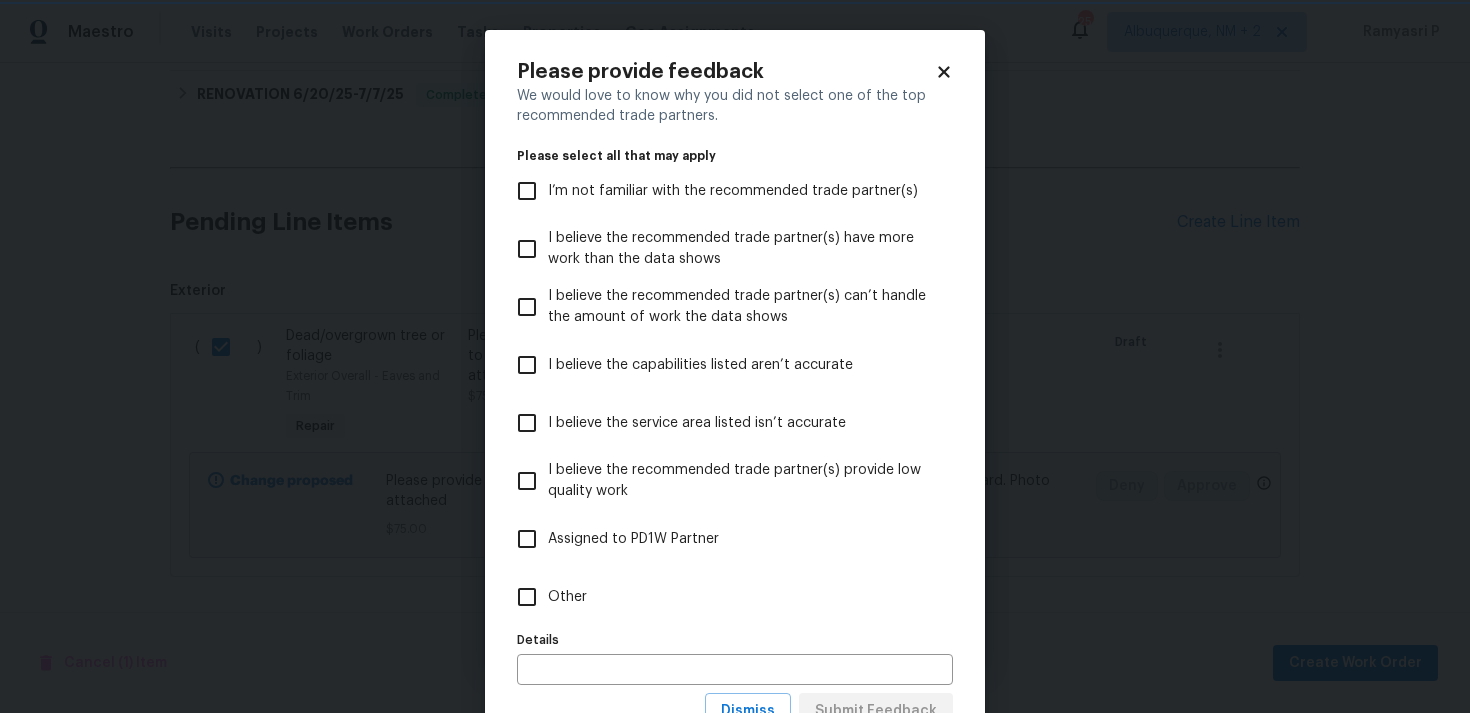 scroll, scrollTop: 0, scrollLeft: 0, axis: both 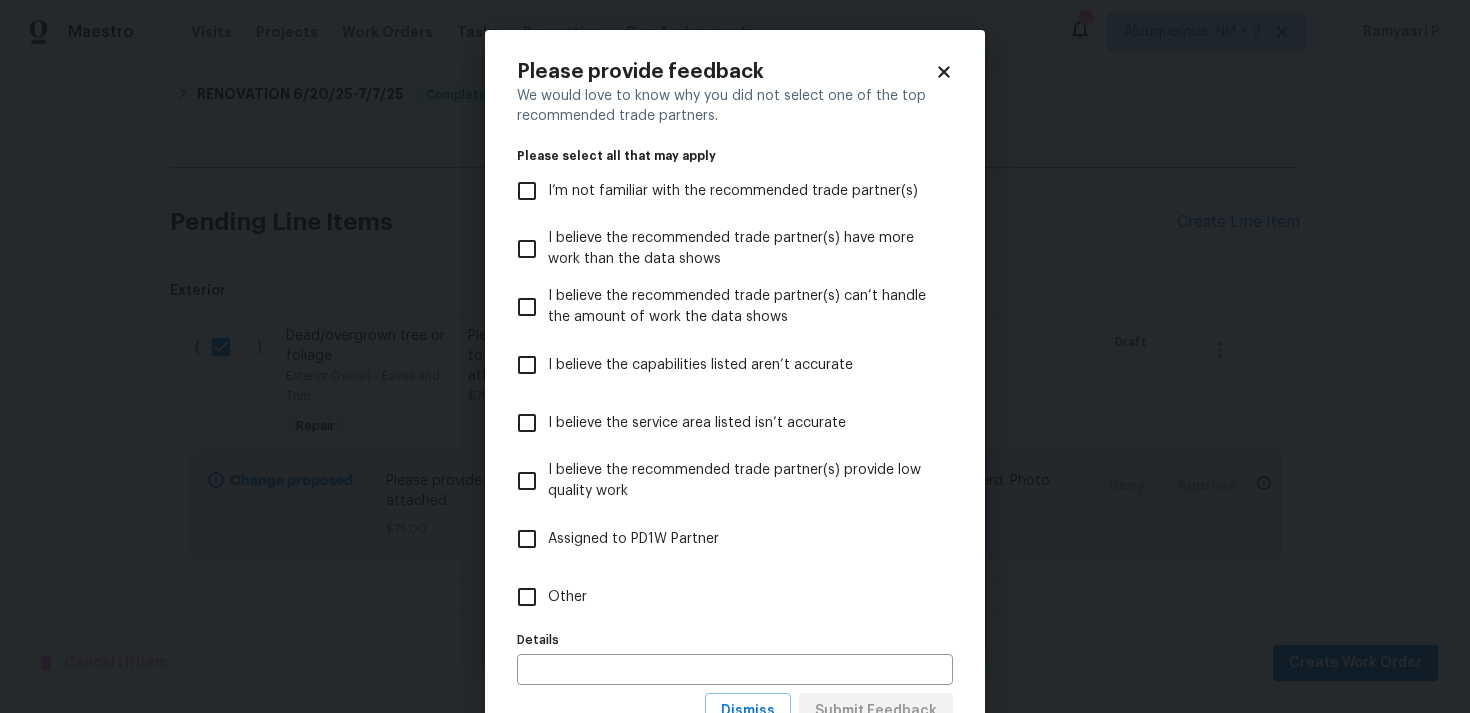 click on "Other" at bounding box center (527, 597) 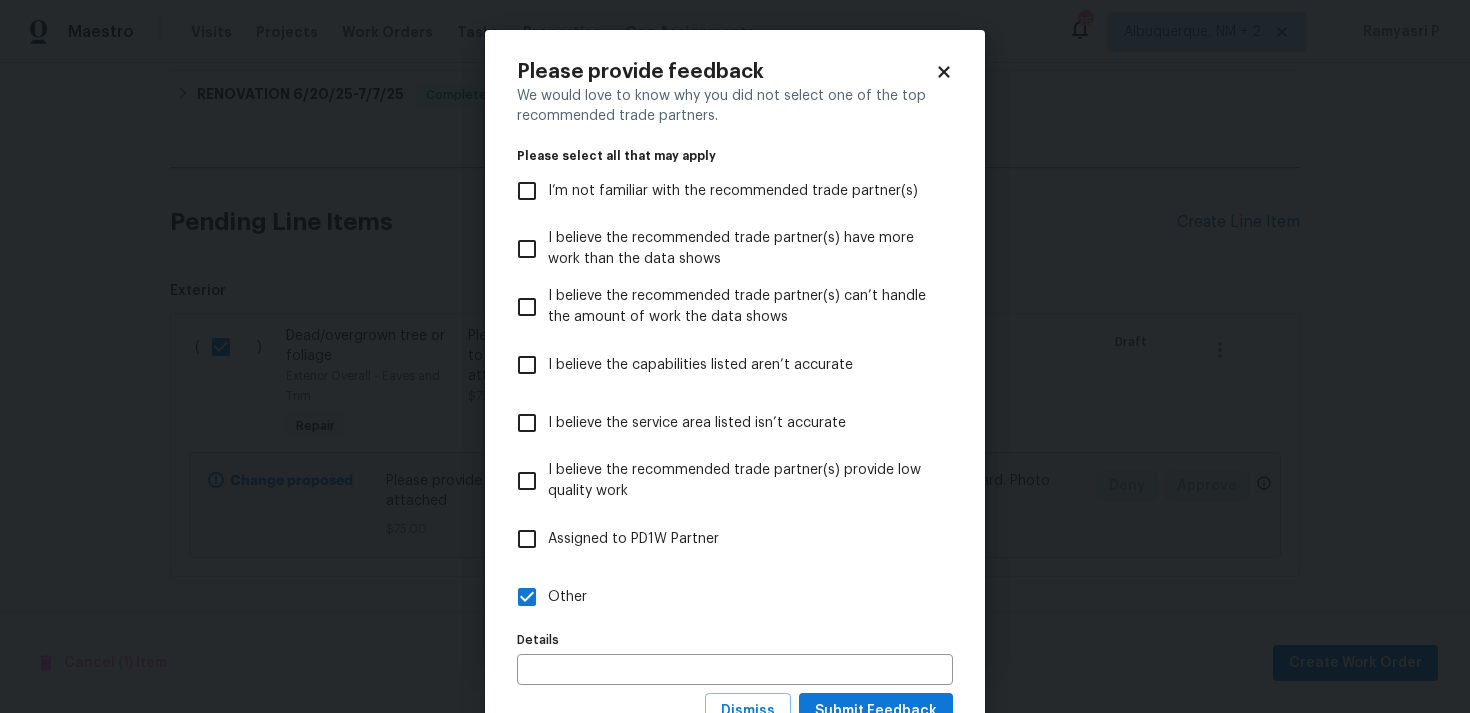scroll, scrollTop: 79, scrollLeft: 0, axis: vertical 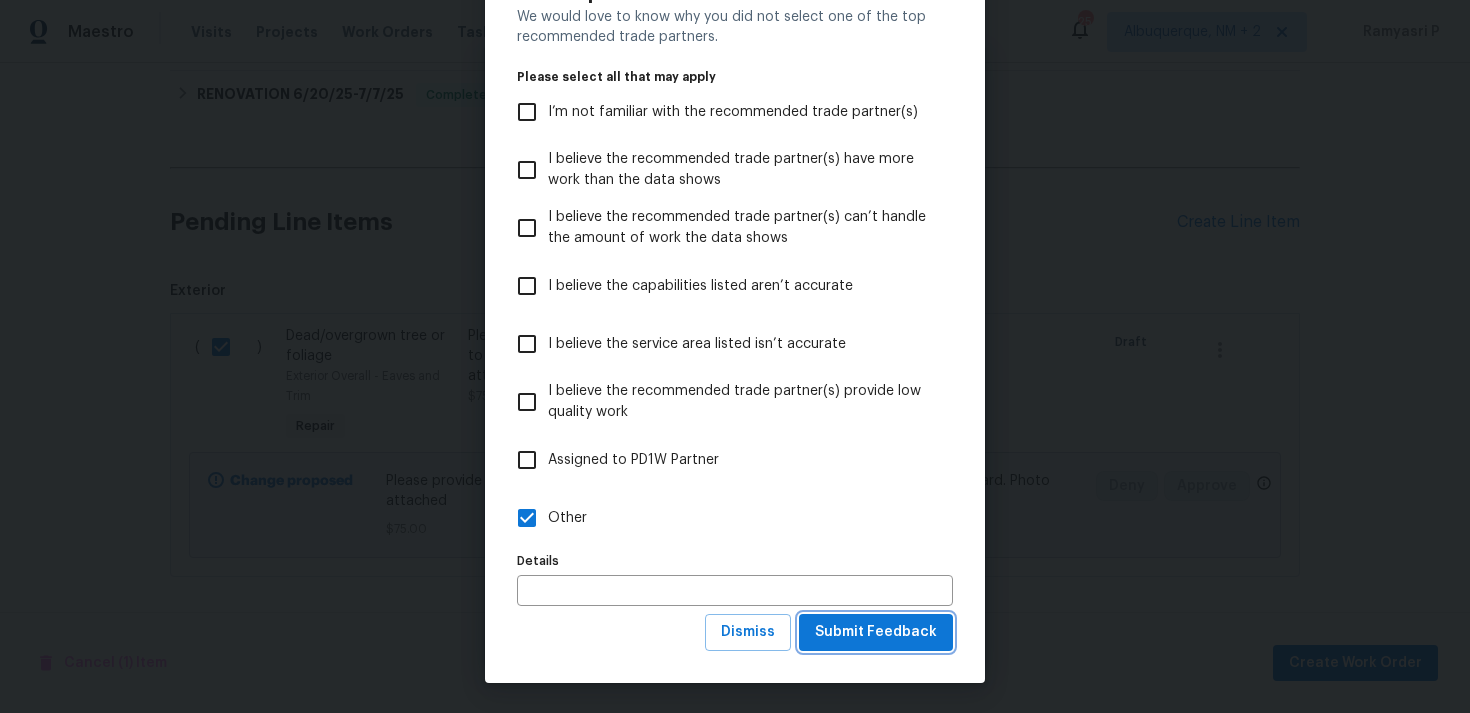 click on "Submit Feedback" at bounding box center [876, 632] 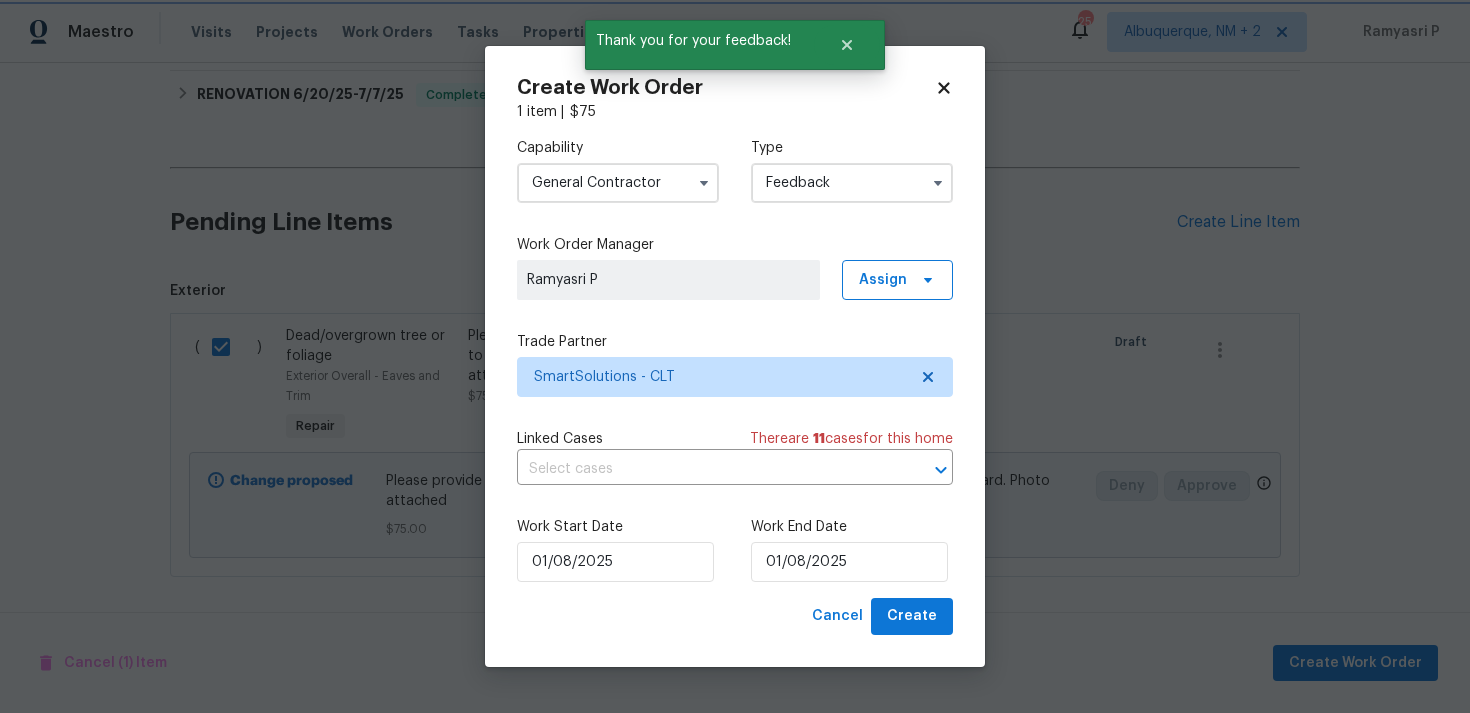 scroll, scrollTop: 0, scrollLeft: 0, axis: both 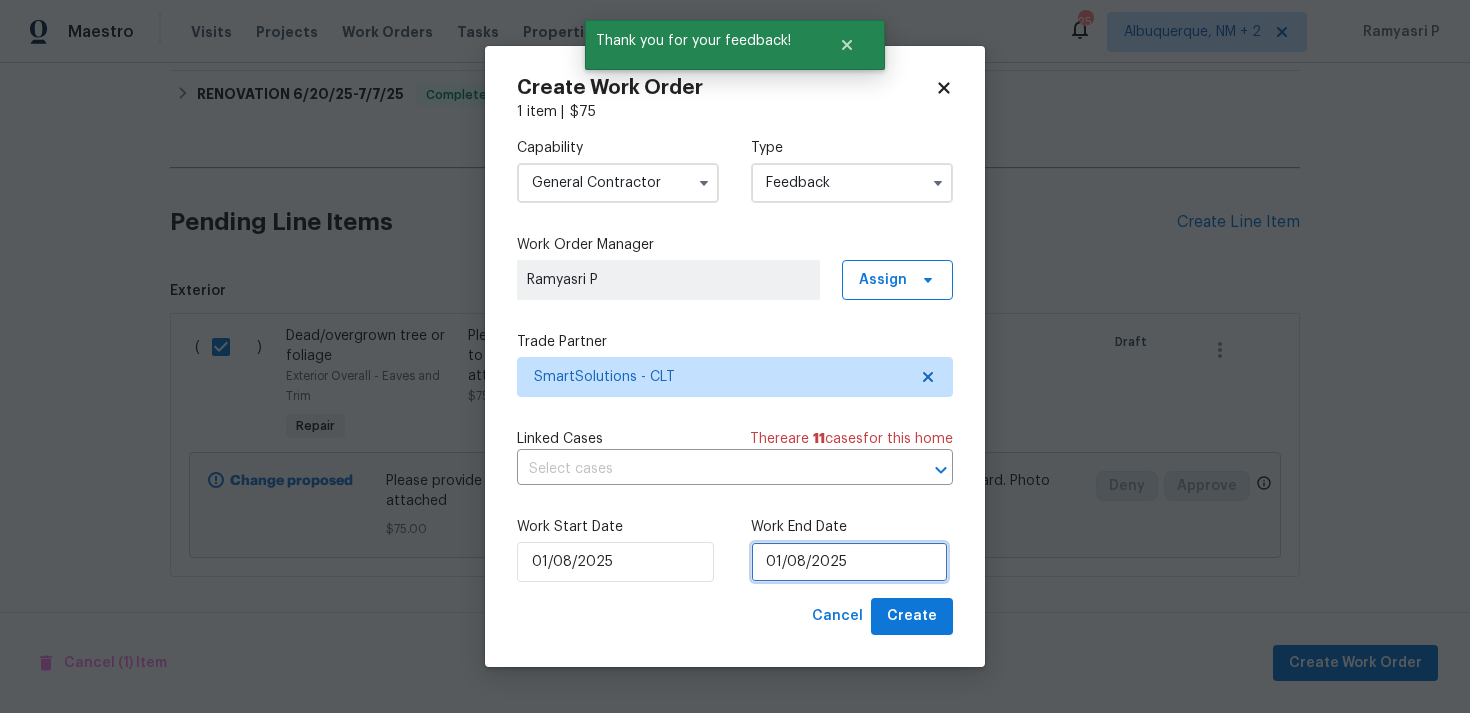 click on "01/08/2025" at bounding box center [849, 562] 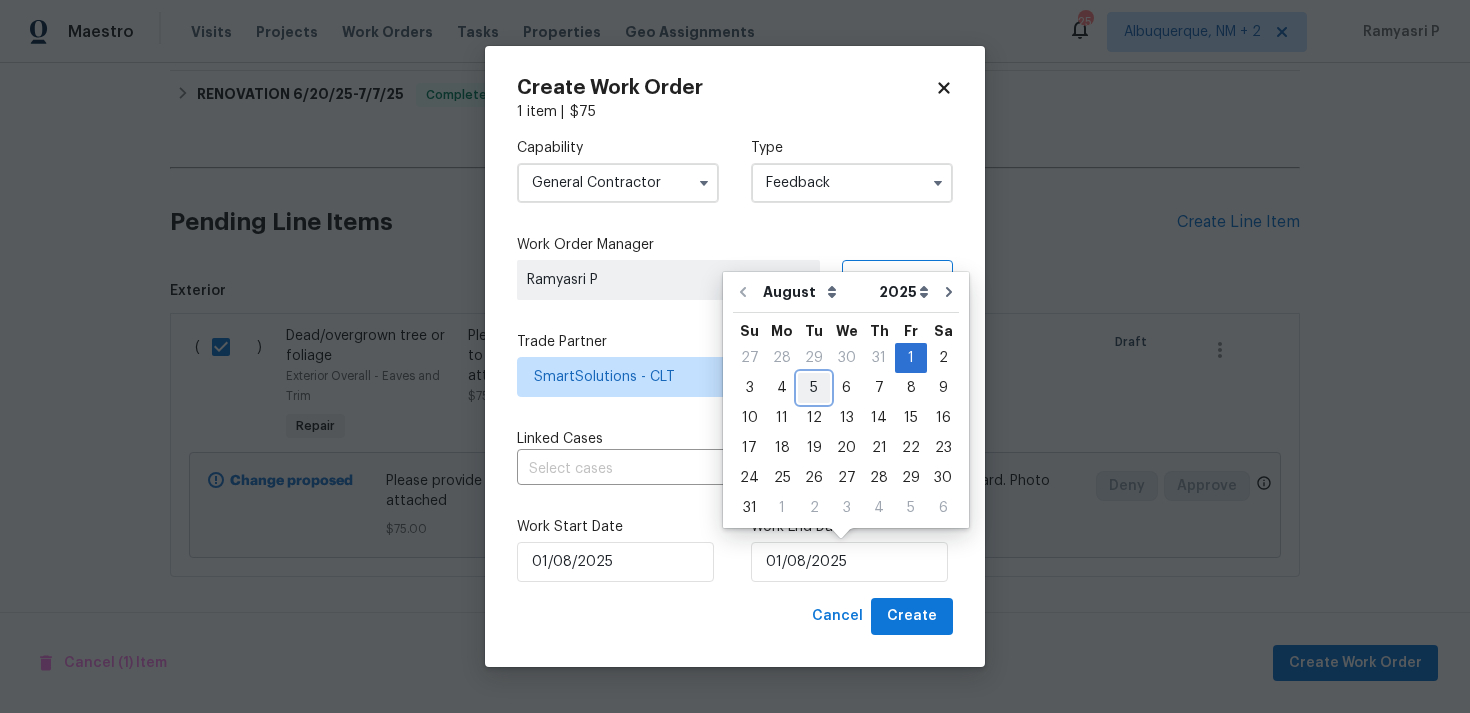 click on "5" at bounding box center [814, 388] 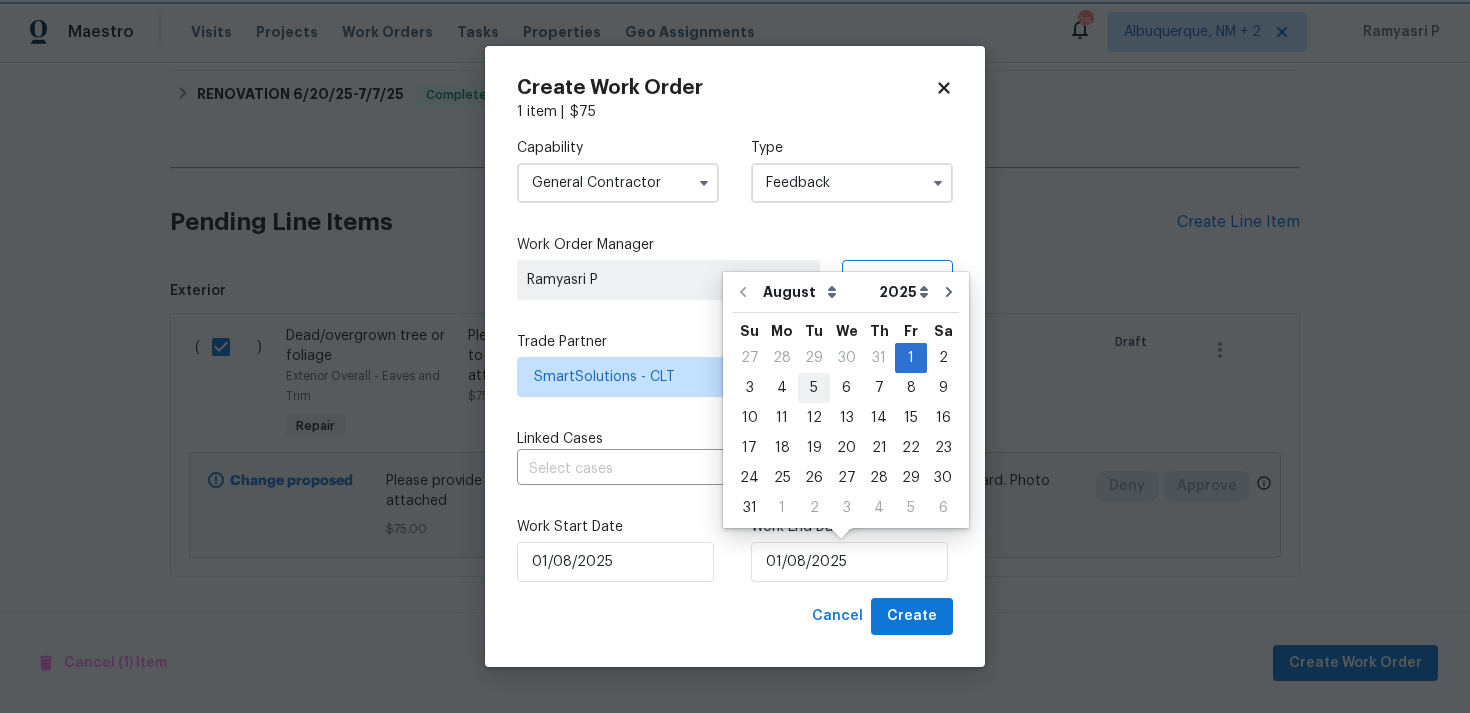 type on "05/08/2025" 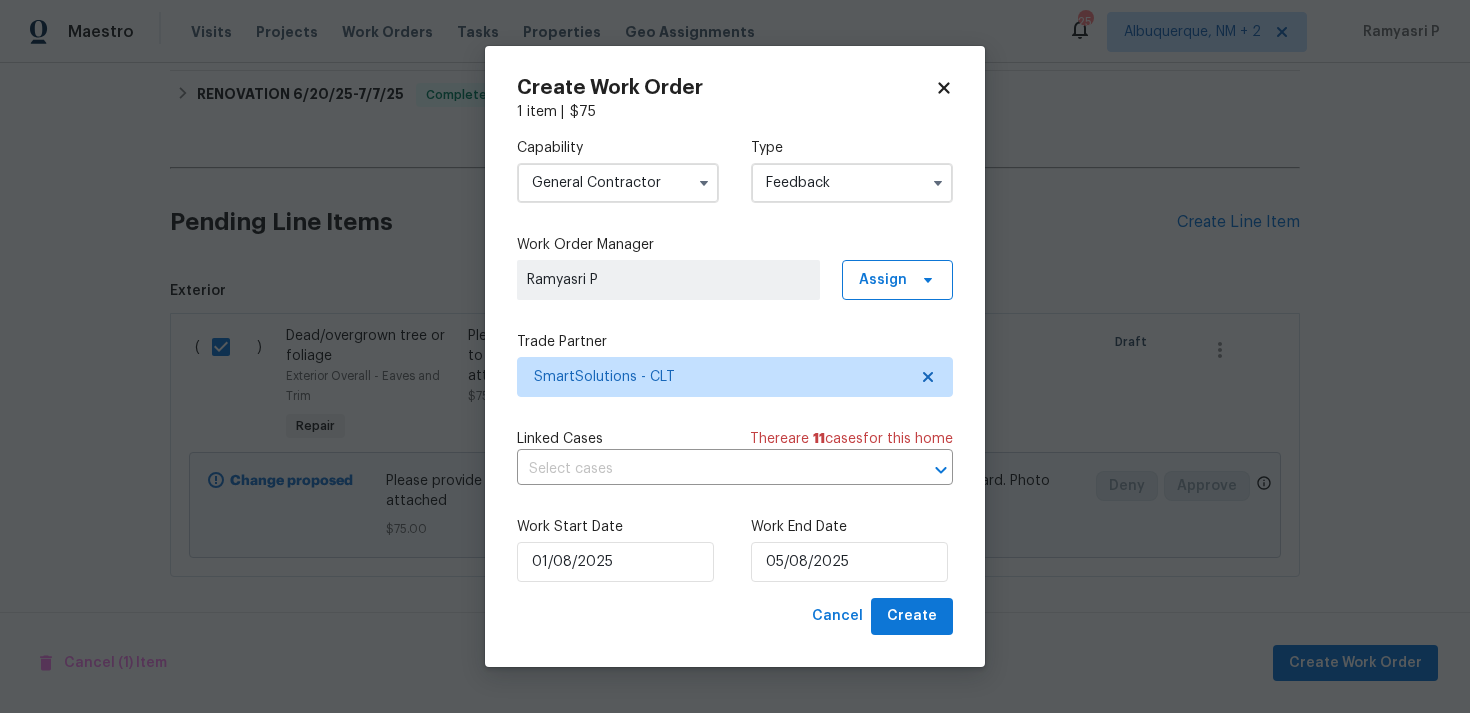 click on "Create Work Order 1 item | $ 75 Capability   General Contractor Type   Feedback Work Order Manager   Ramyasri P Assign Trade Partner   SmartSolutions - CLT Linked Cases There  are   11  case s  for this home   ​ Work Start Date   01/08/2025 Work End Date   05/08/2025 Cancel Create" at bounding box center [735, 356] 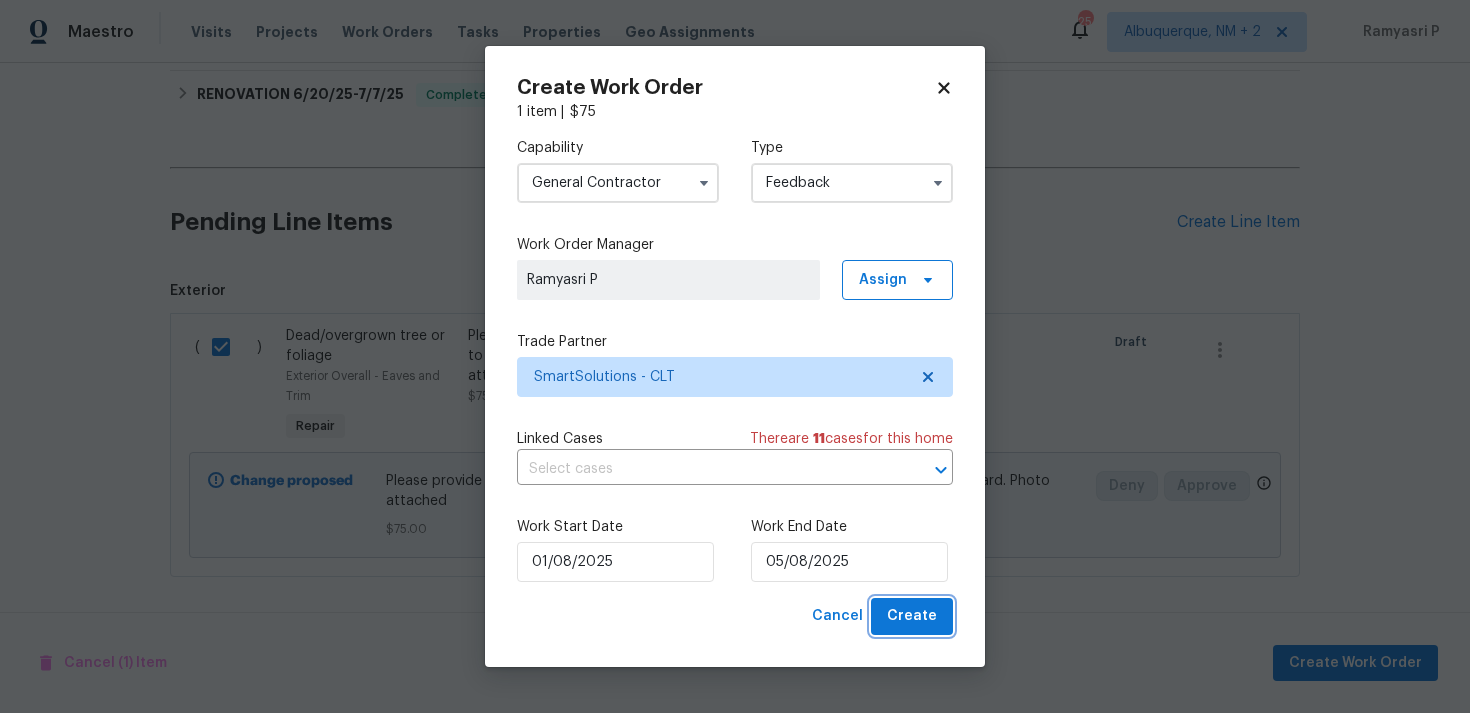 click on "Create" at bounding box center (912, 616) 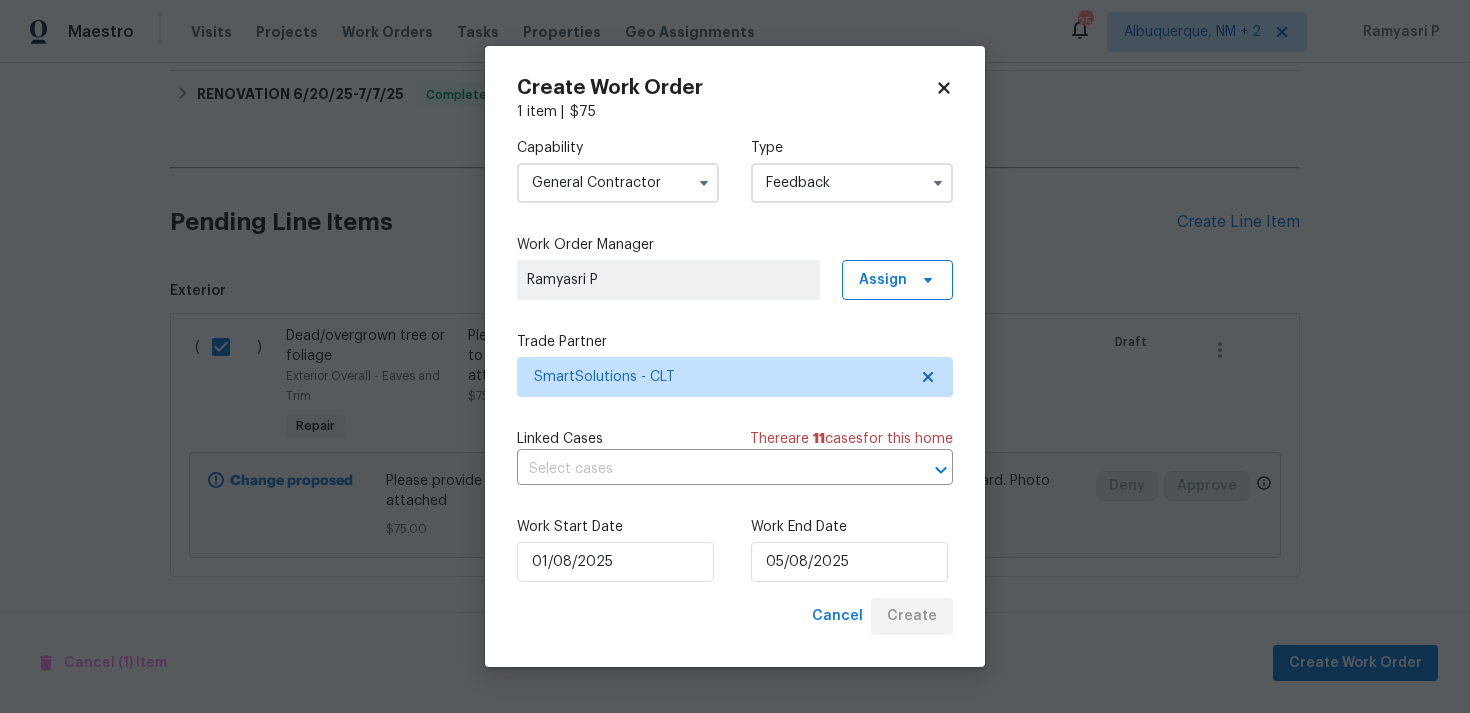 checkbox on "false" 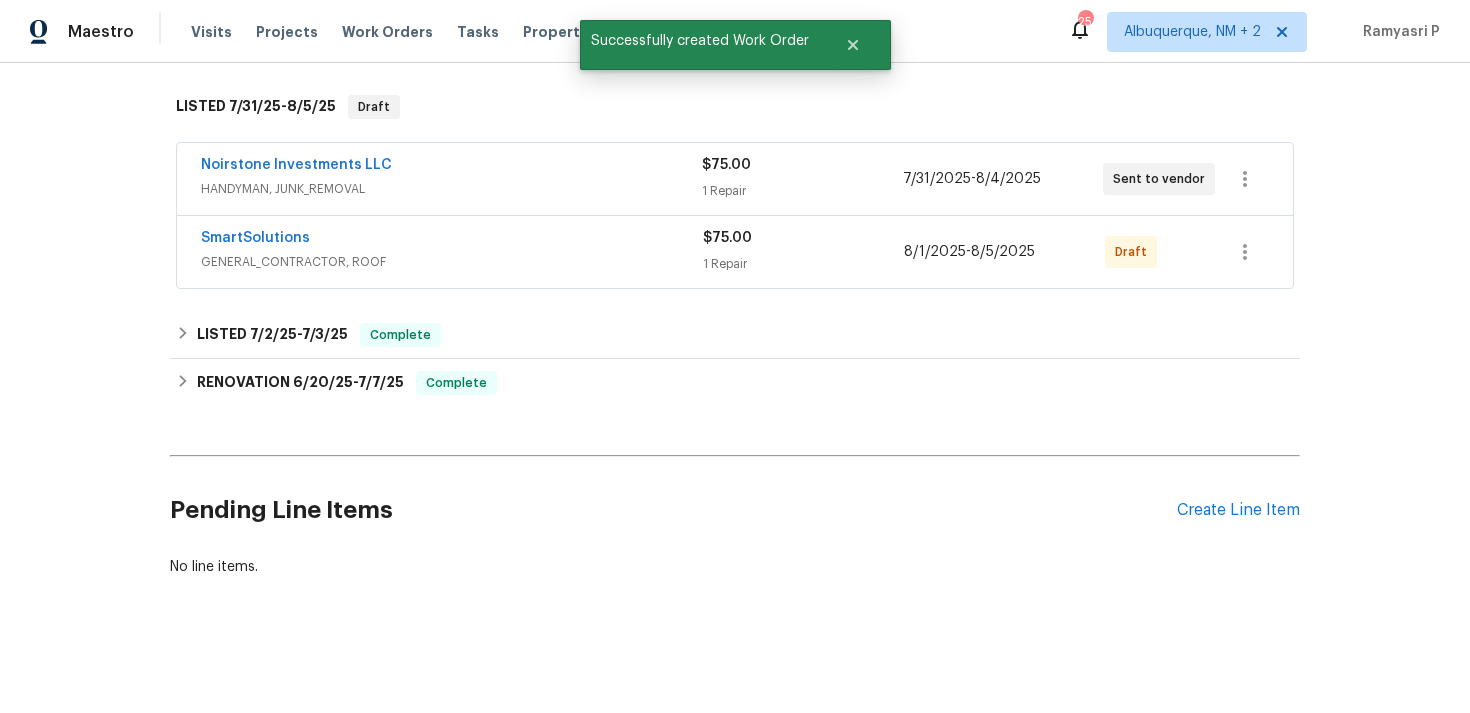 scroll, scrollTop: 304, scrollLeft: 0, axis: vertical 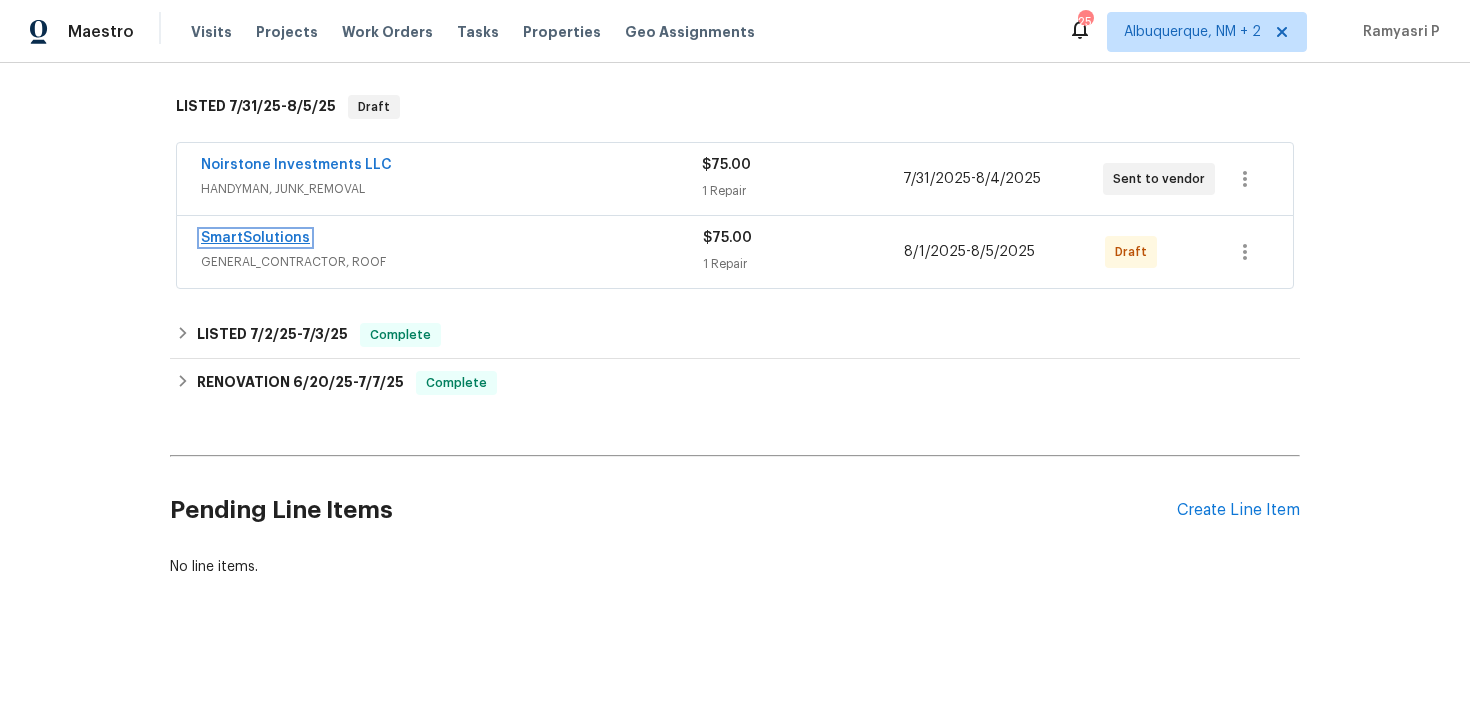 click on "SmartSolutions" at bounding box center (255, 238) 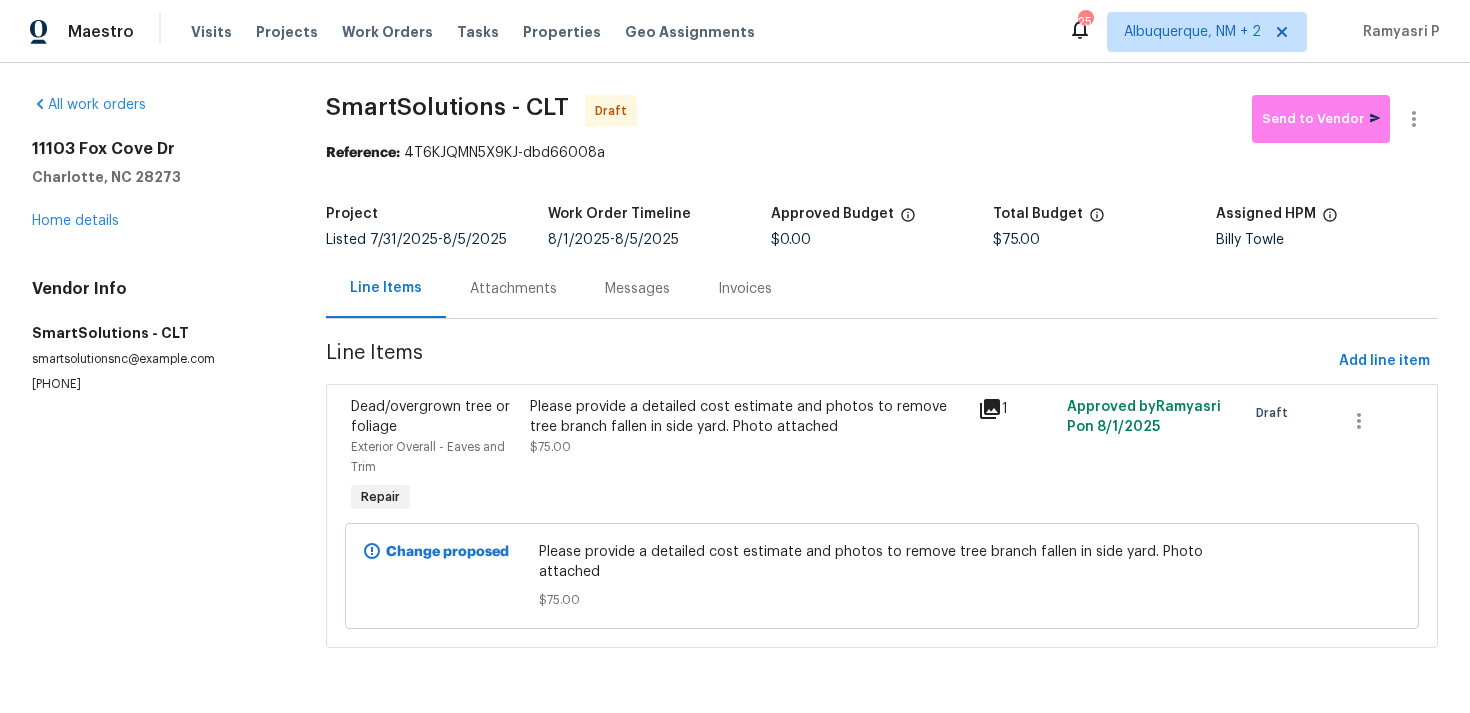 click on "Messages" at bounding box center (637, 288) 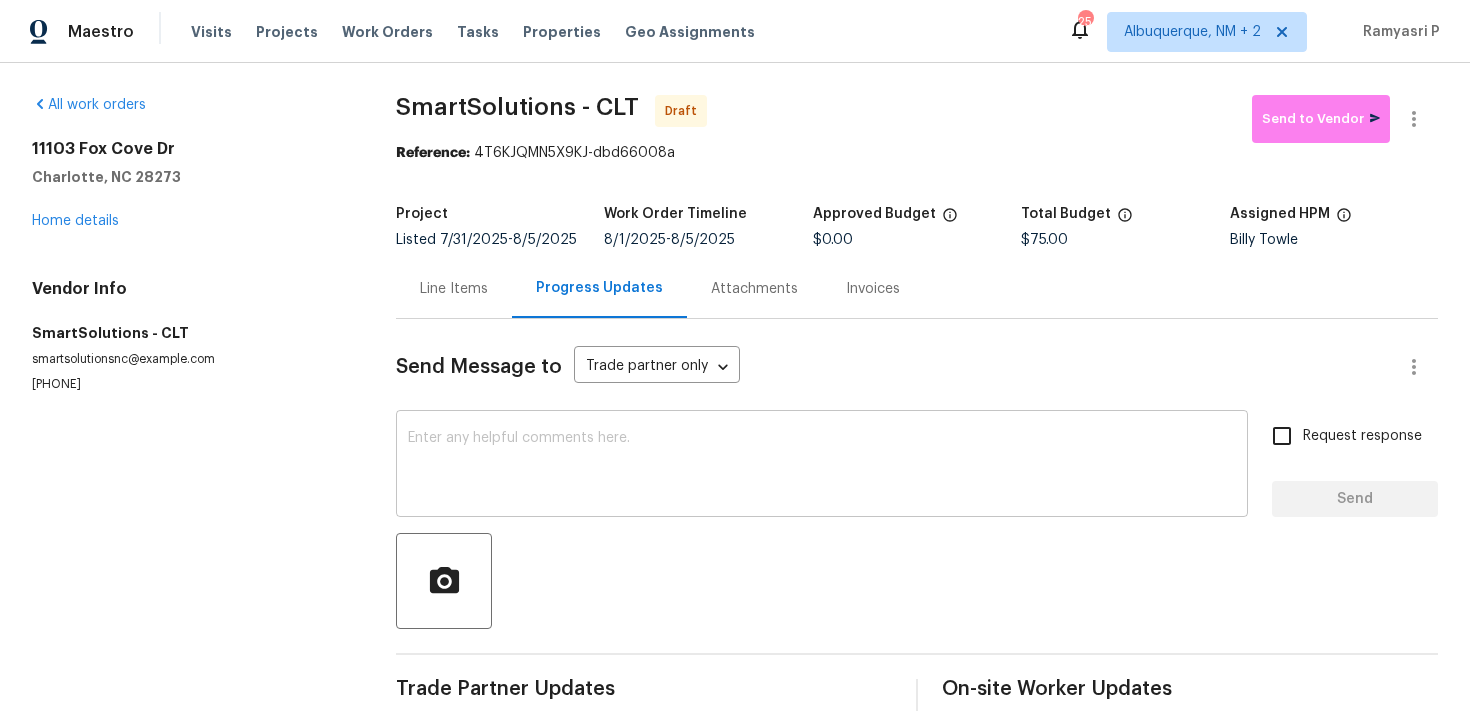 click at bounding box center (822, 466) 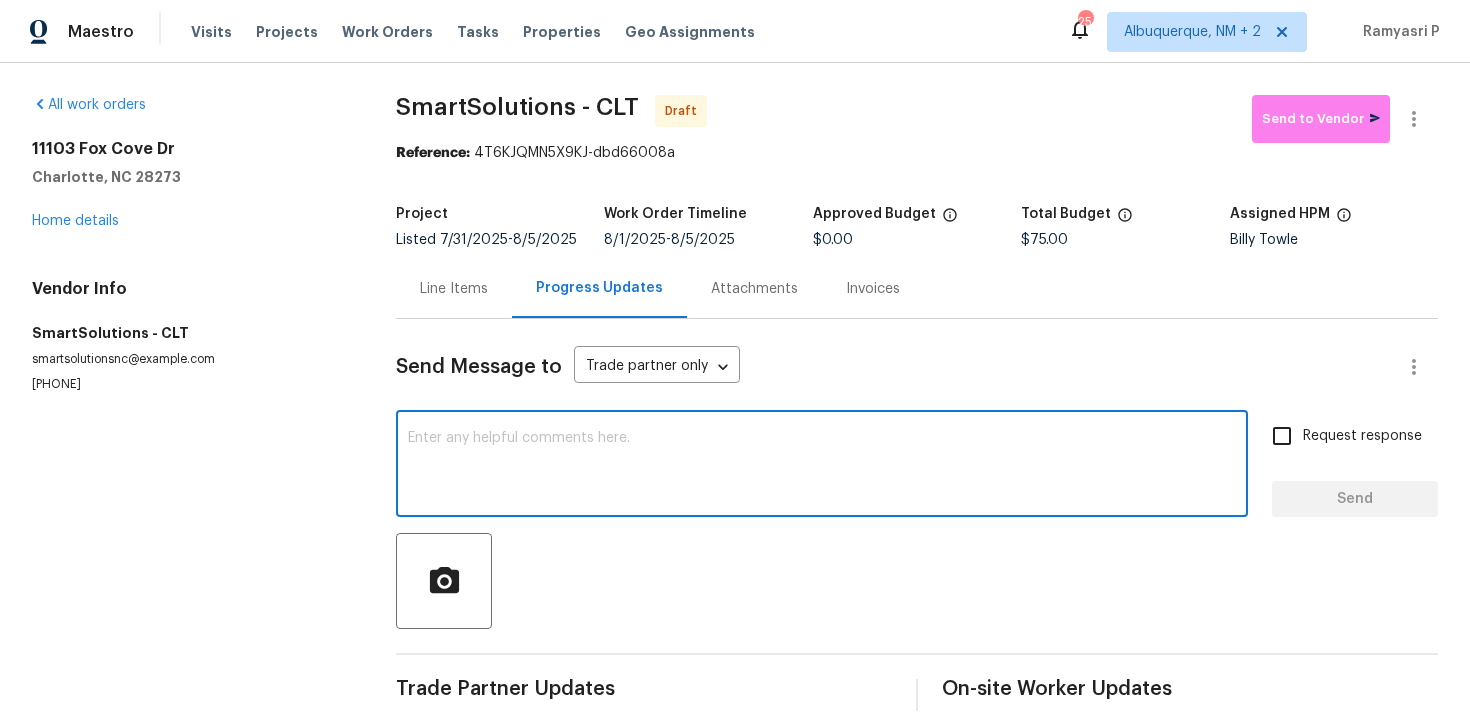 paste on "Hi, this is Ramyasri with Opendoor. I’m confirming you received the WO for the property at (Address). Please review and accept the WO within 24 hours and provide a schedule date. Please disregard the contact information for the HPM included in the WO. Our Centralised LWO Team is responsible for Listed WOs" 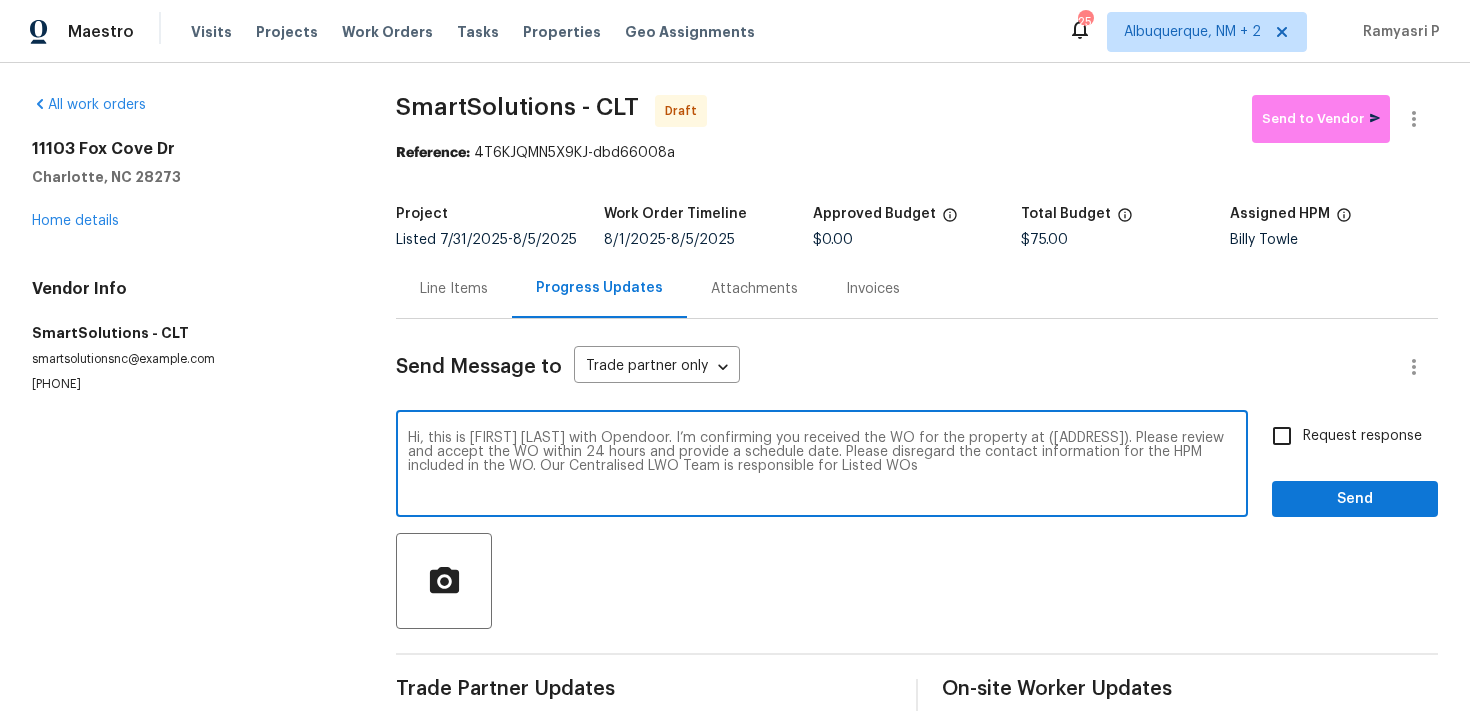 drag, startPoint x: 1001, startPoint y: 440, endPoint x: 1063, endPoint y: 440, distance: 62 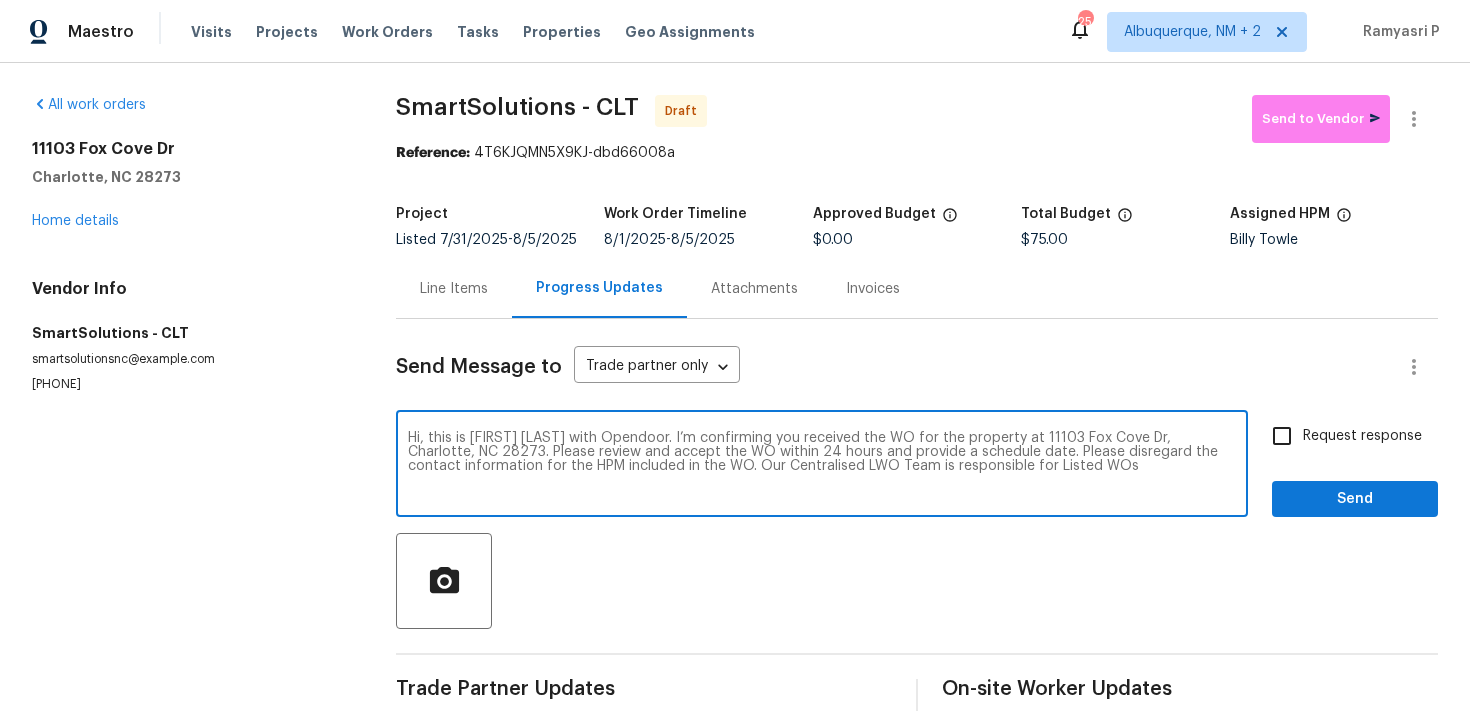 type on "Hi, this is Ramyasri with Opendoor. I’m confirming you received the WO for the property at 11103 Fox Cove Dr, Charlotte, NC 28273. Please review and accept the WO within 24 hours and provide a schedule date. Please disregard the contact information for the HPM included in the WO. Our Centralised LWO Team is responsible for Listed WOs" 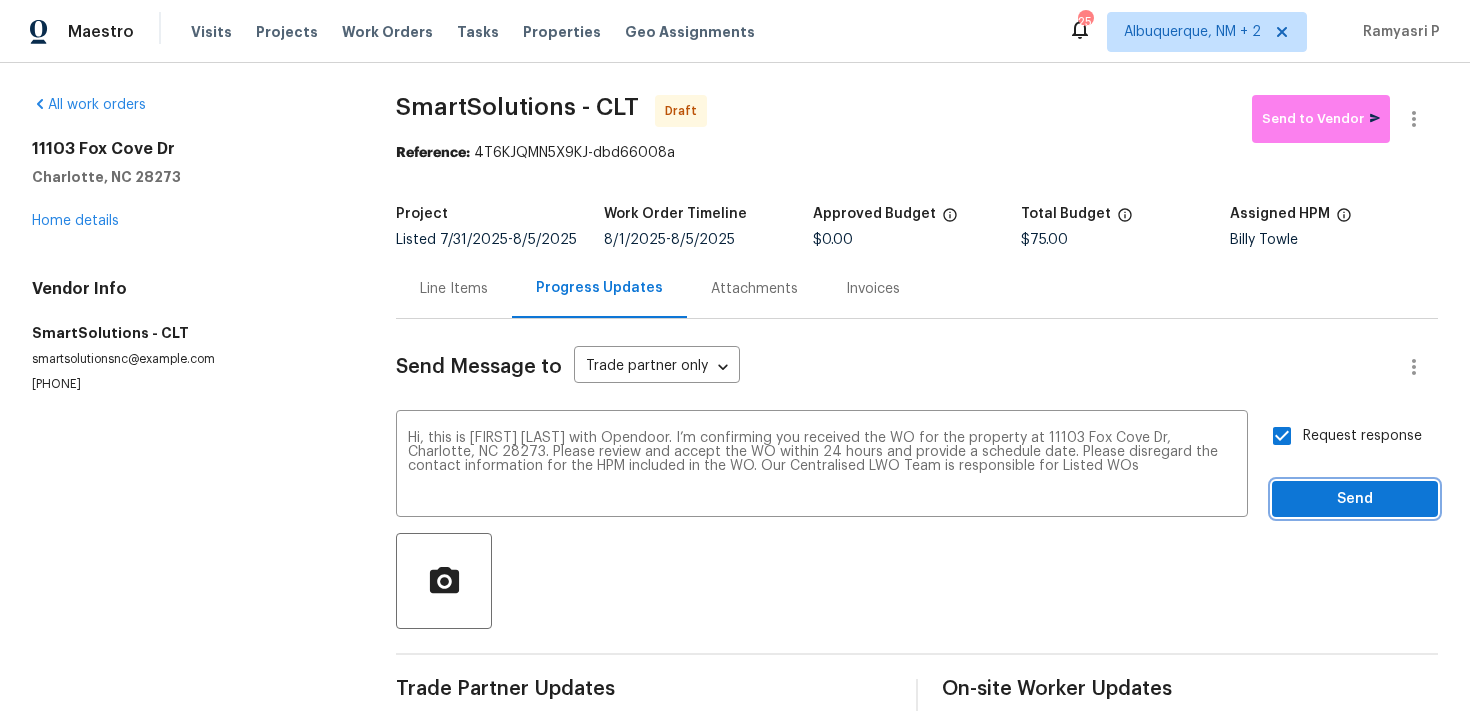 click on "Send" at bounding box center [1355, 499] 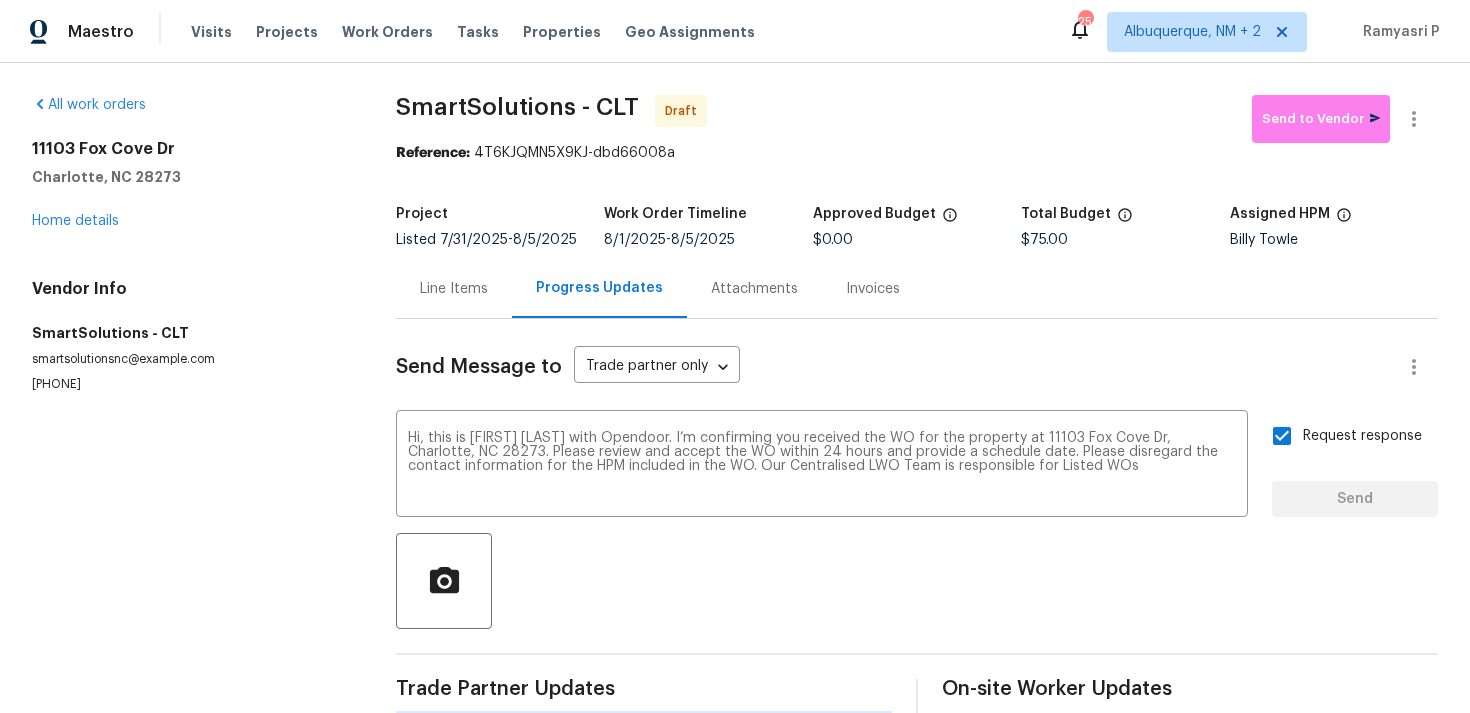 type 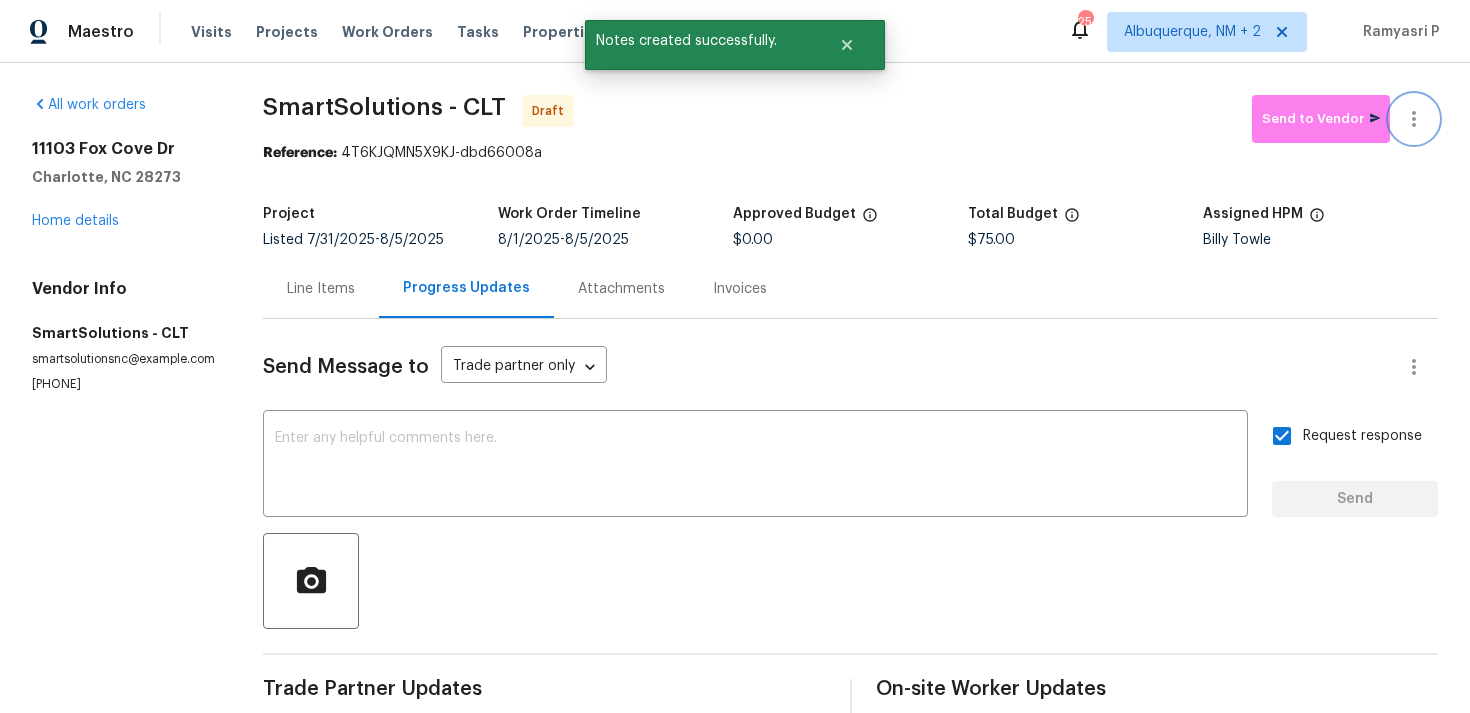 click 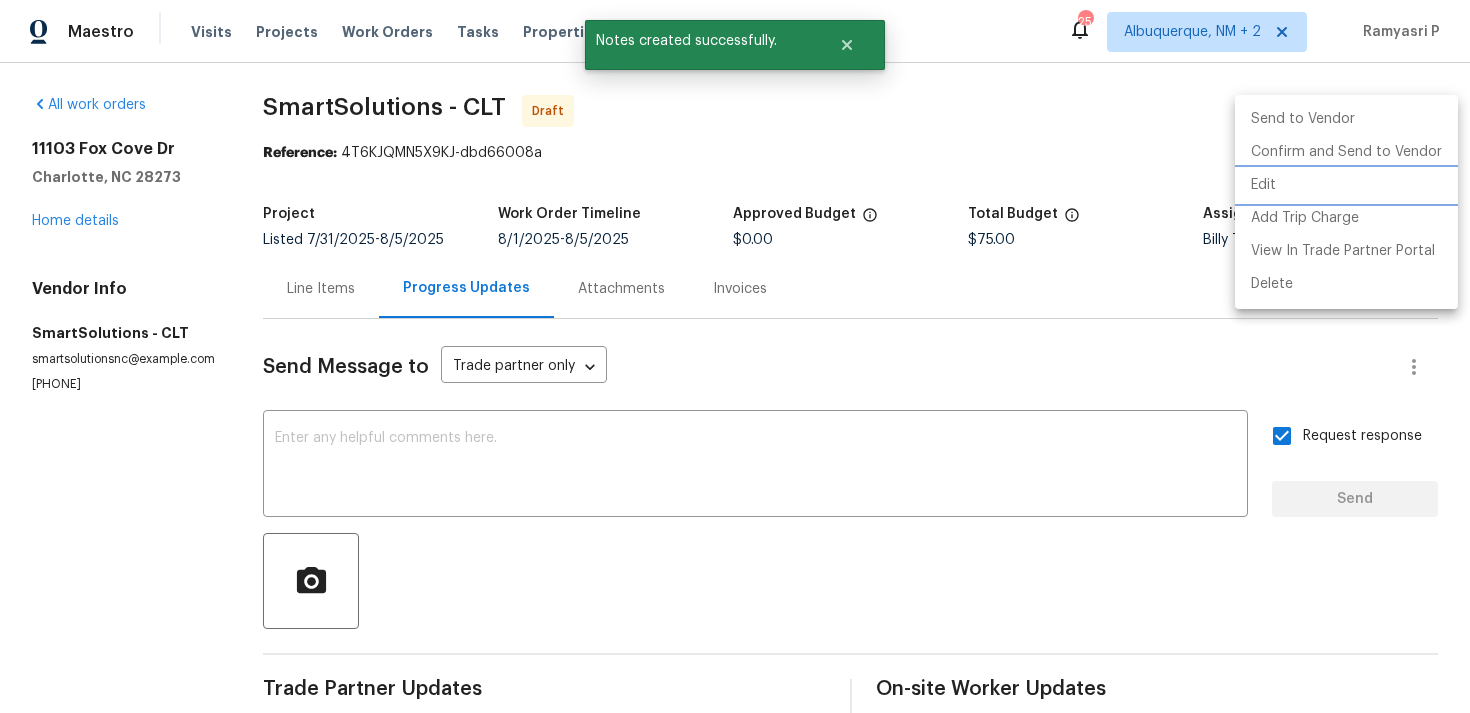 click on "Edit" at bounding box center (1346, 185) 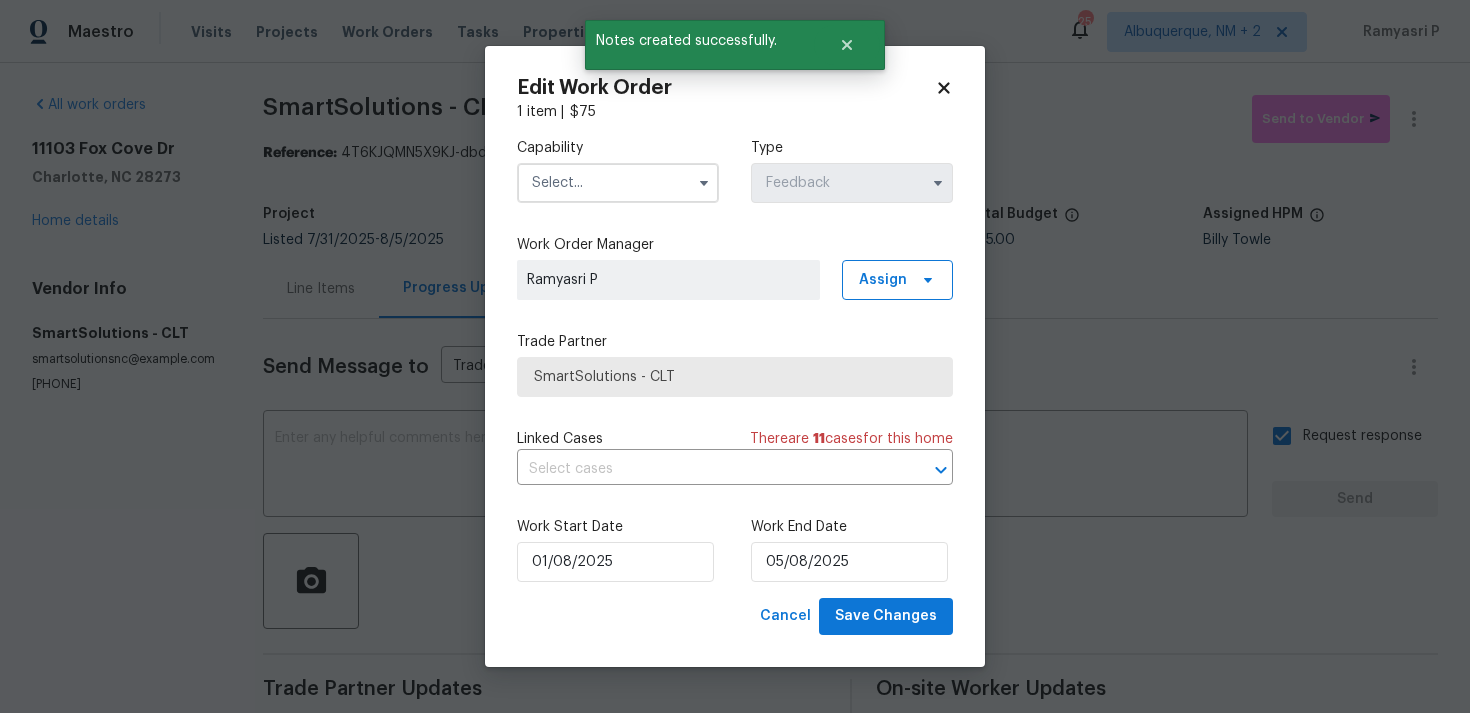 click at bounding box center [618, 183] 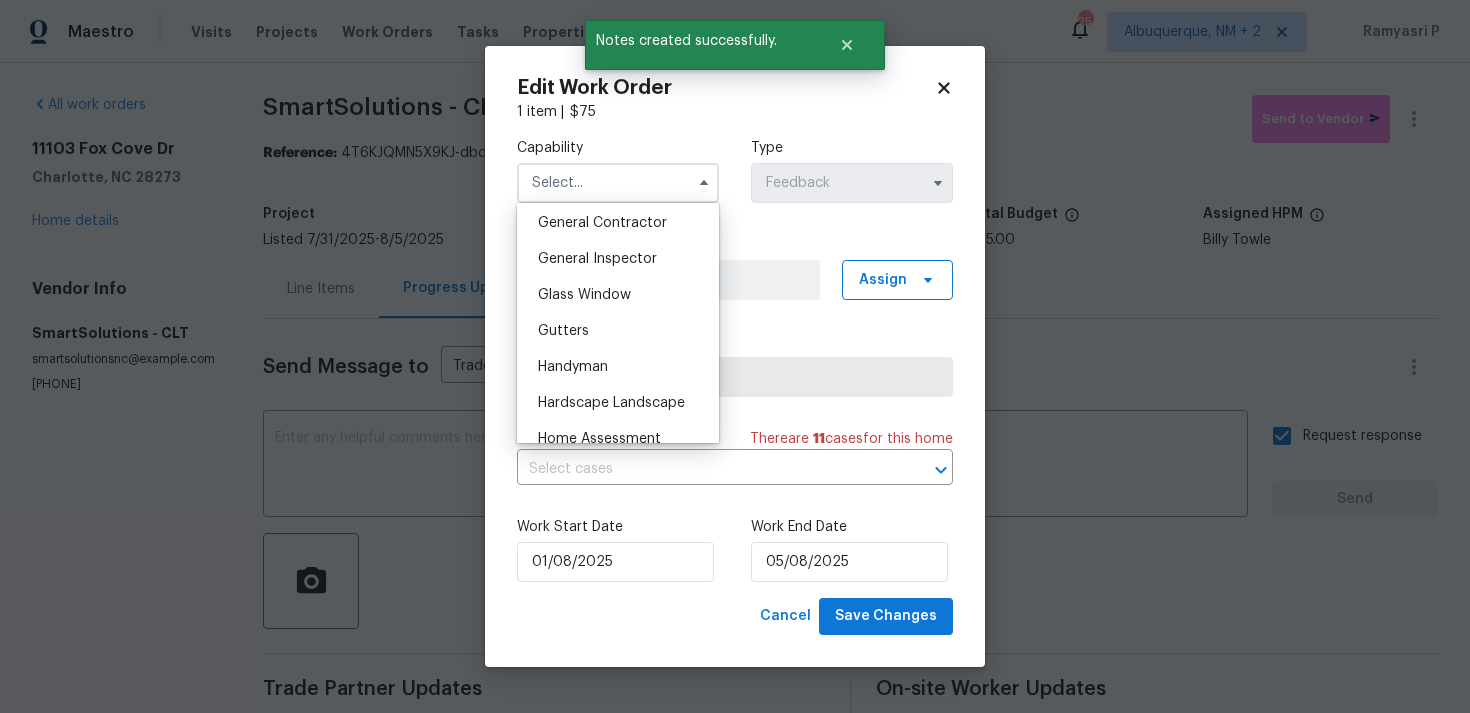 scroll, scrollTop: 948, scrollLeft: 0, axis: vertical 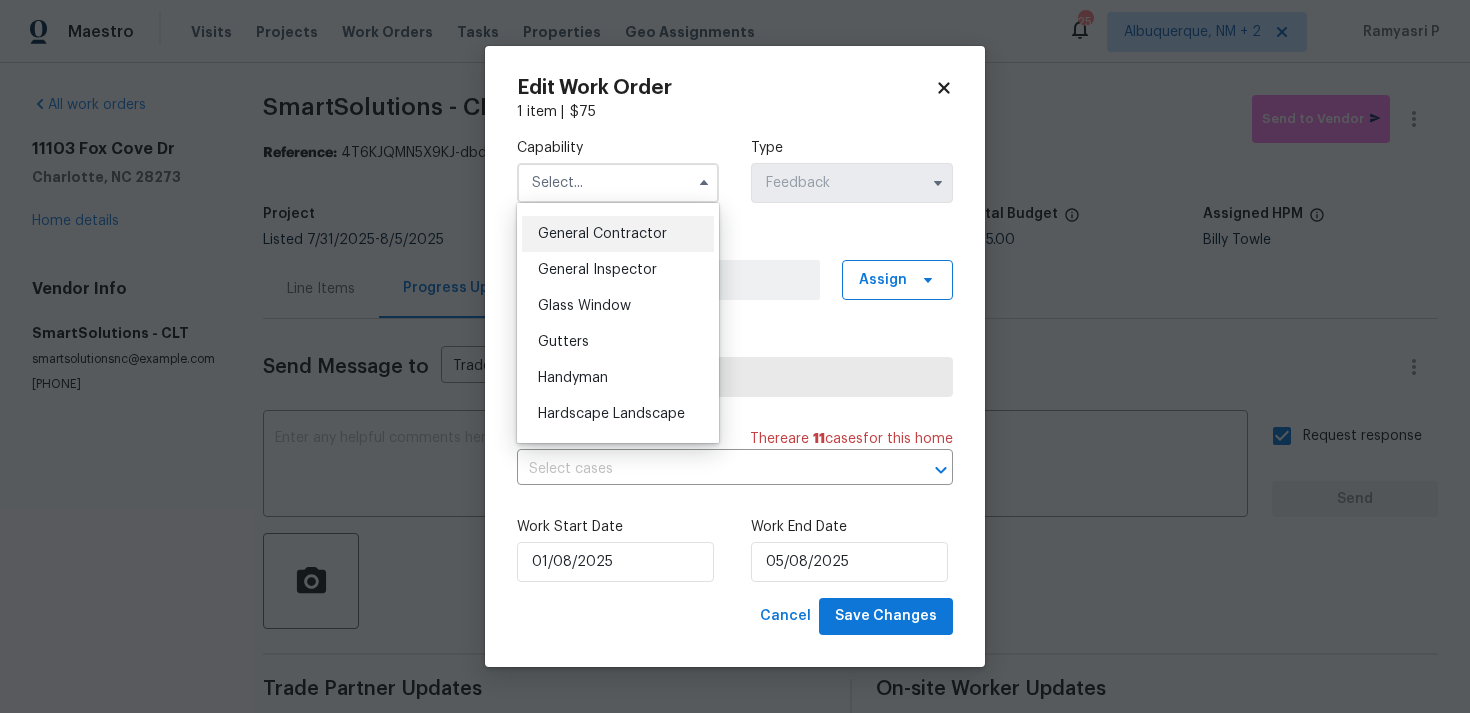 click on "General Contractor" at bounding box center (602, 234) 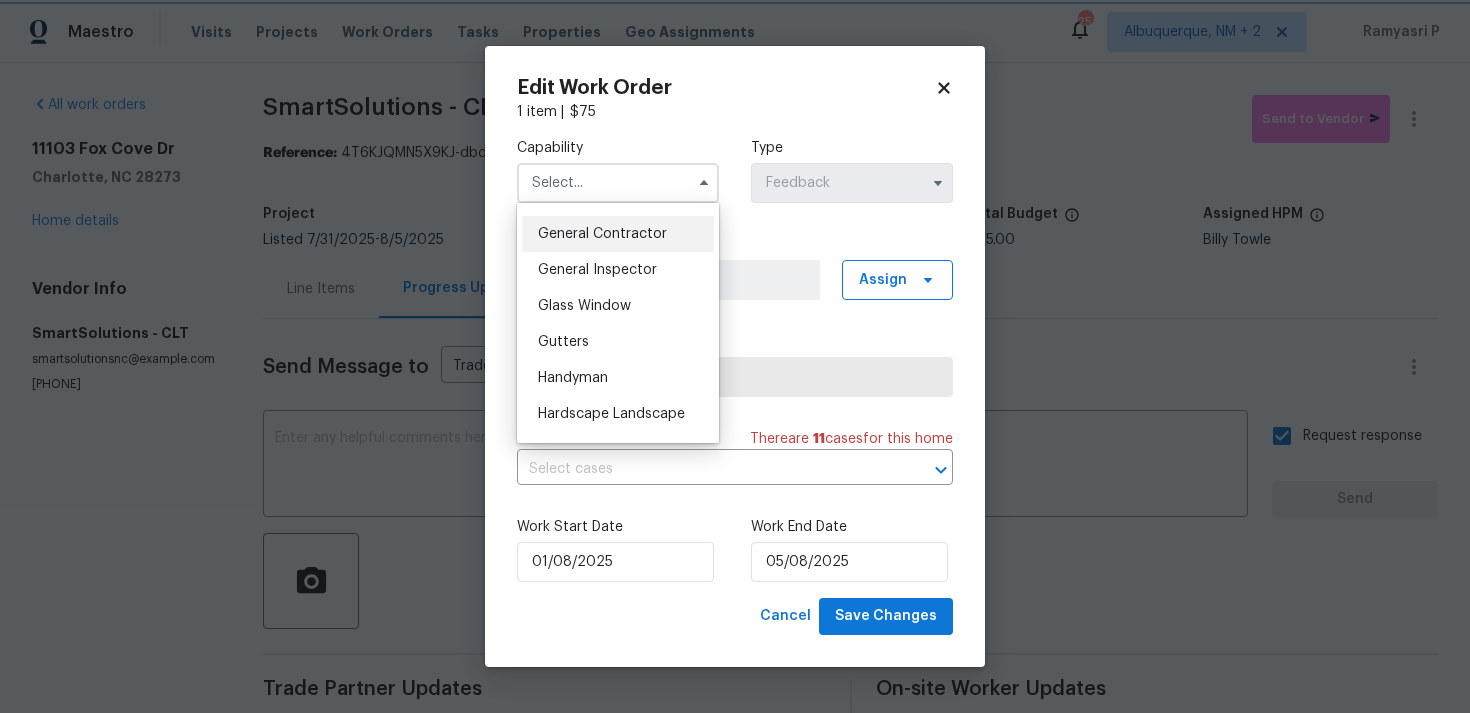 type on "General Contractor" 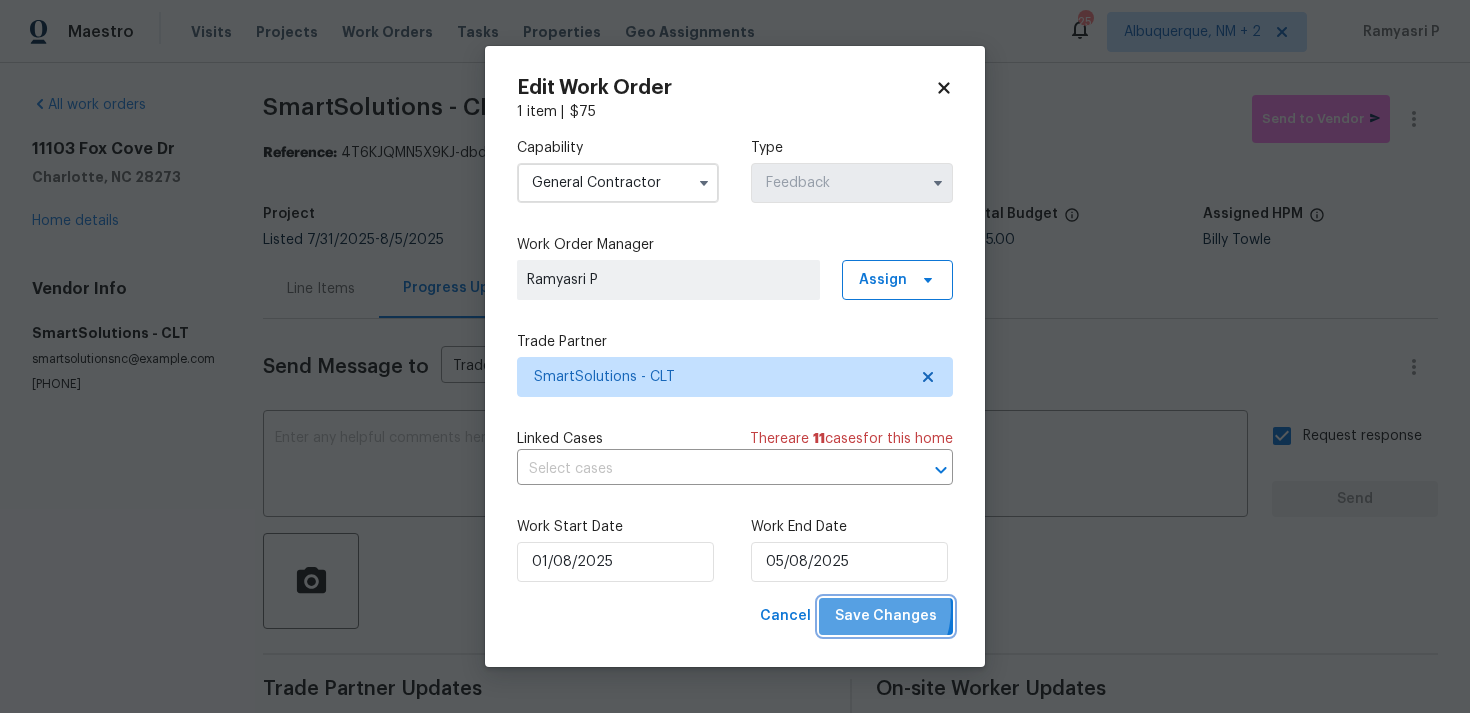 click on "Save Changes" at bounding box center [886, 616] 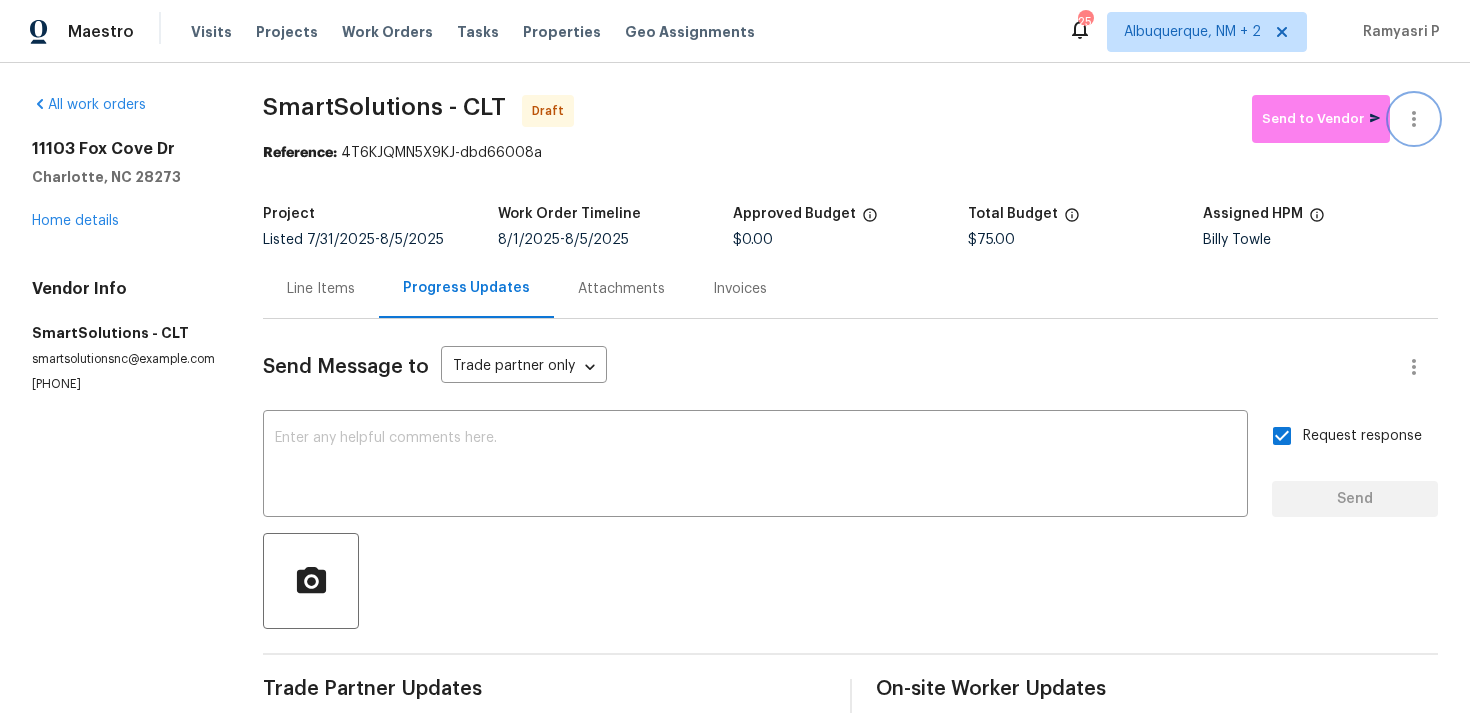 click 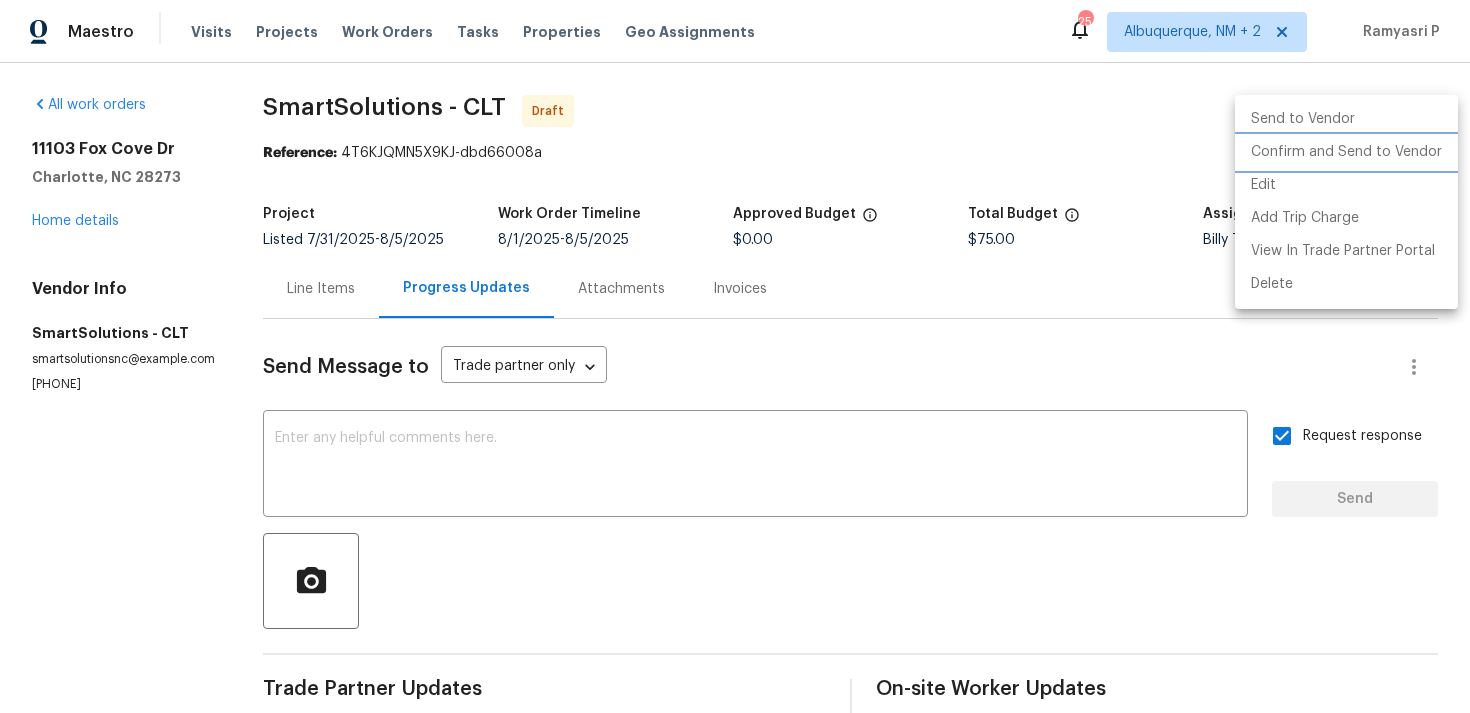 click on "Confirm and Send to Vendor" at bounding box center [1346, 152] 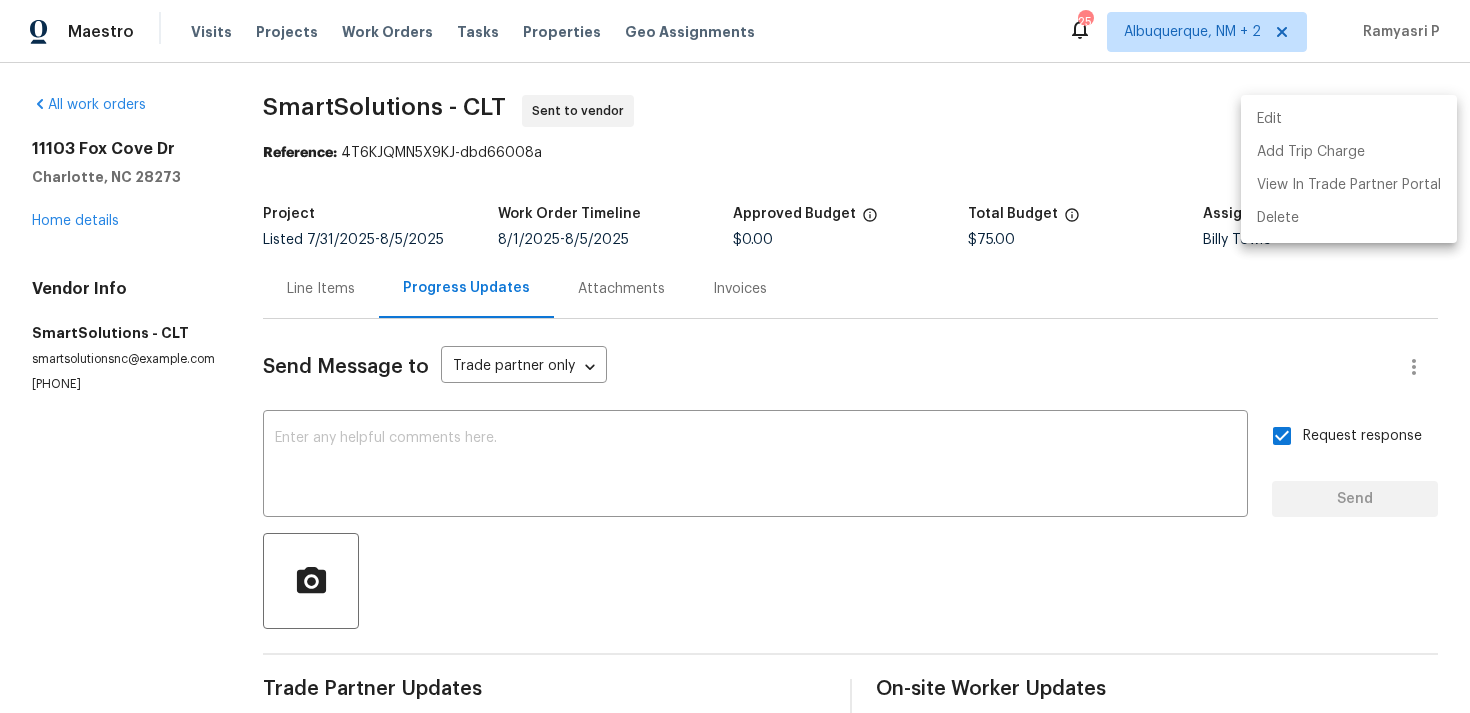 click at bounding box center [735, 356] 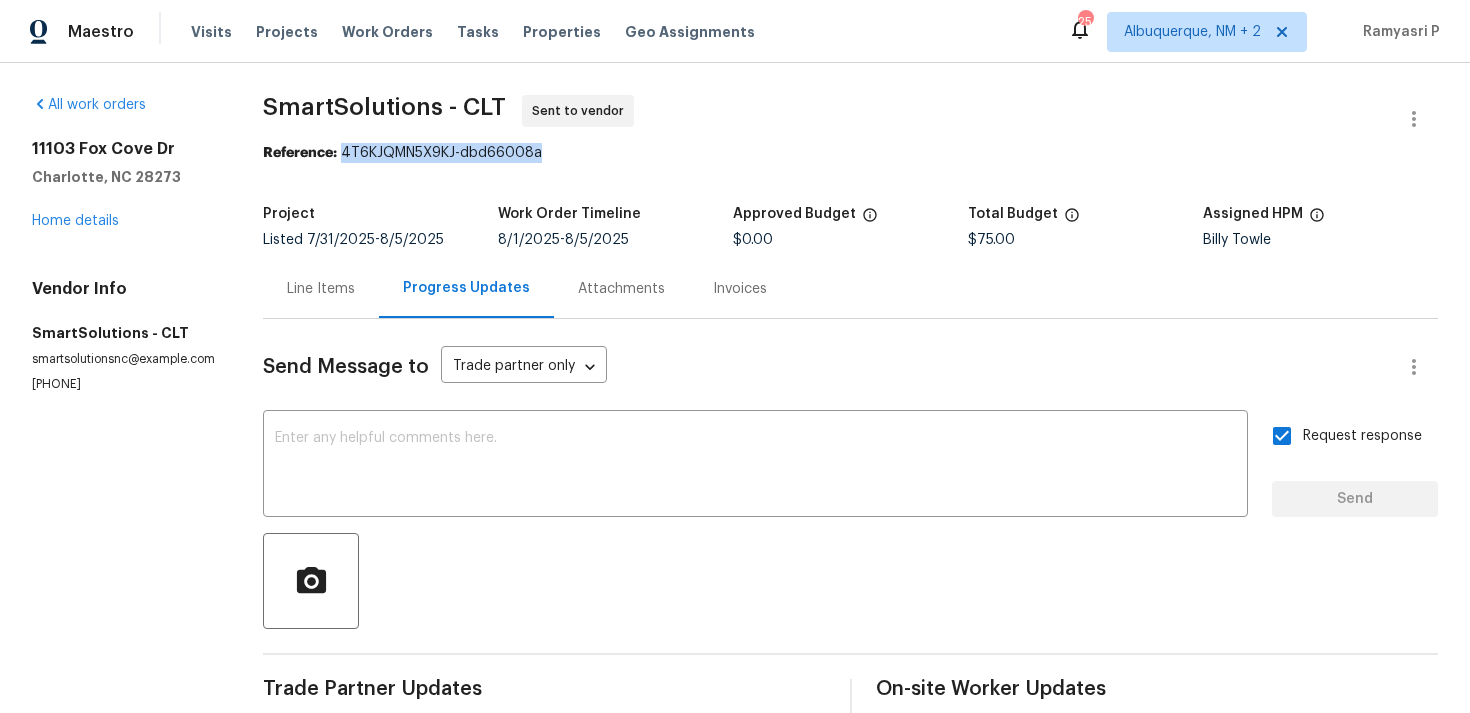 drag, startPoint x: 326, startPoint y: 153, endPoint x: 585, endPoint y: 155, distance: 259.00772 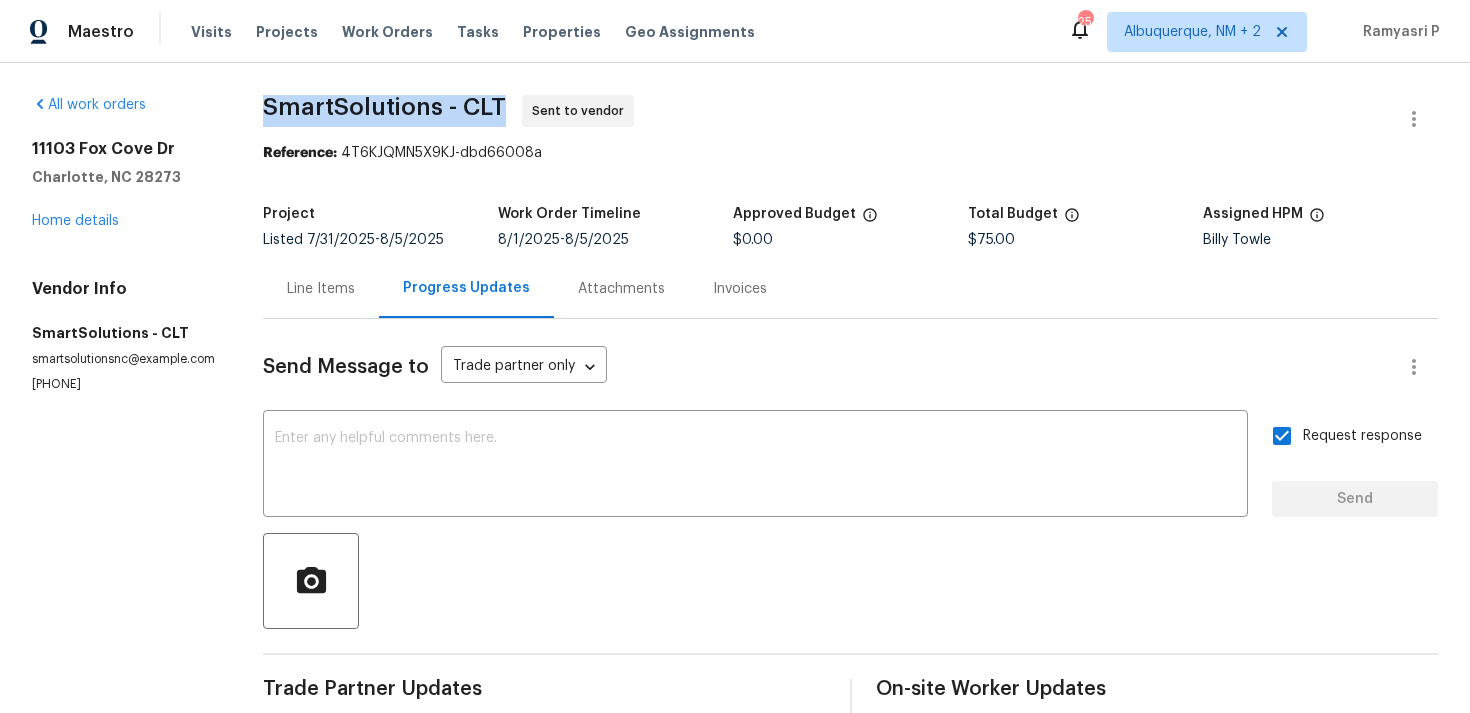 drag, startPoint x: 229, startPoint y: 110, endPoint x: 470, endPoint y: 108, distance: 241.0083 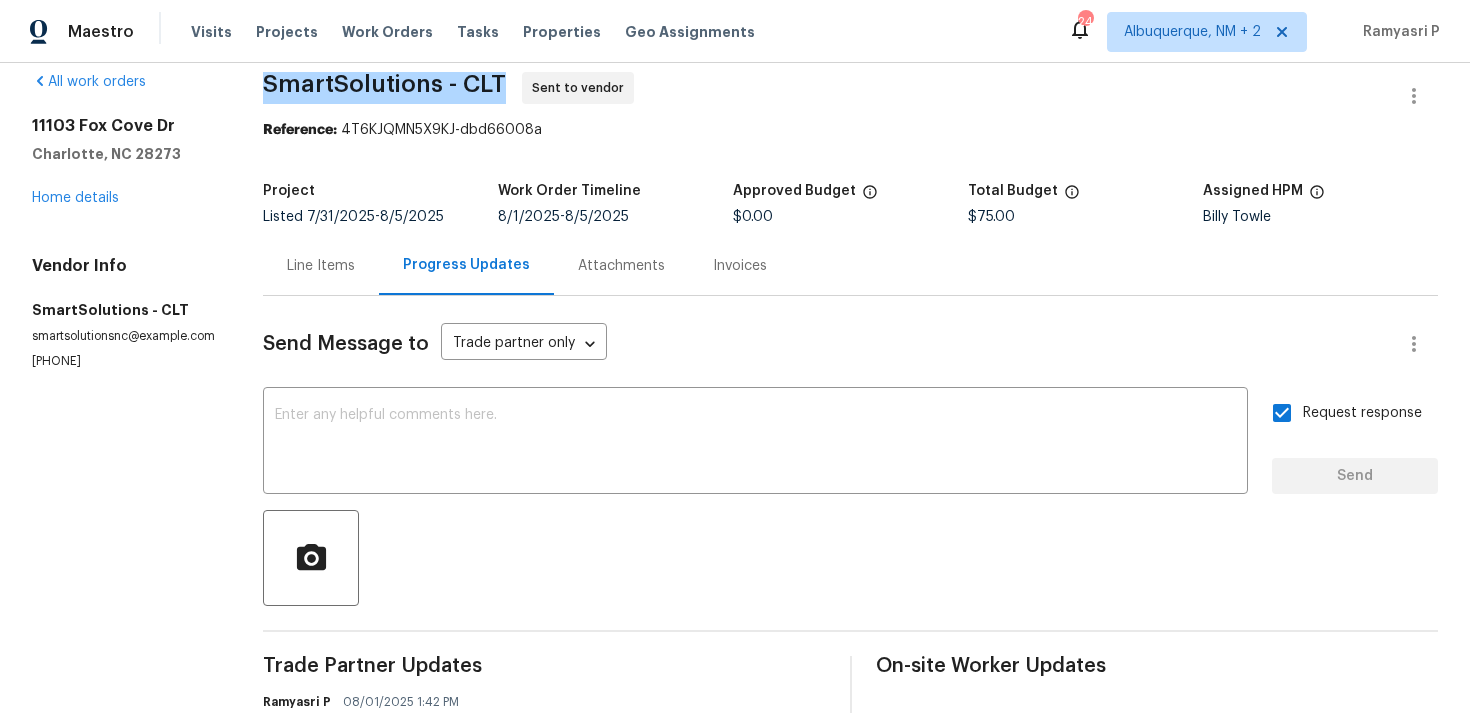 scroll, scrollTop: 0, scrollLeft: 0, axis: both 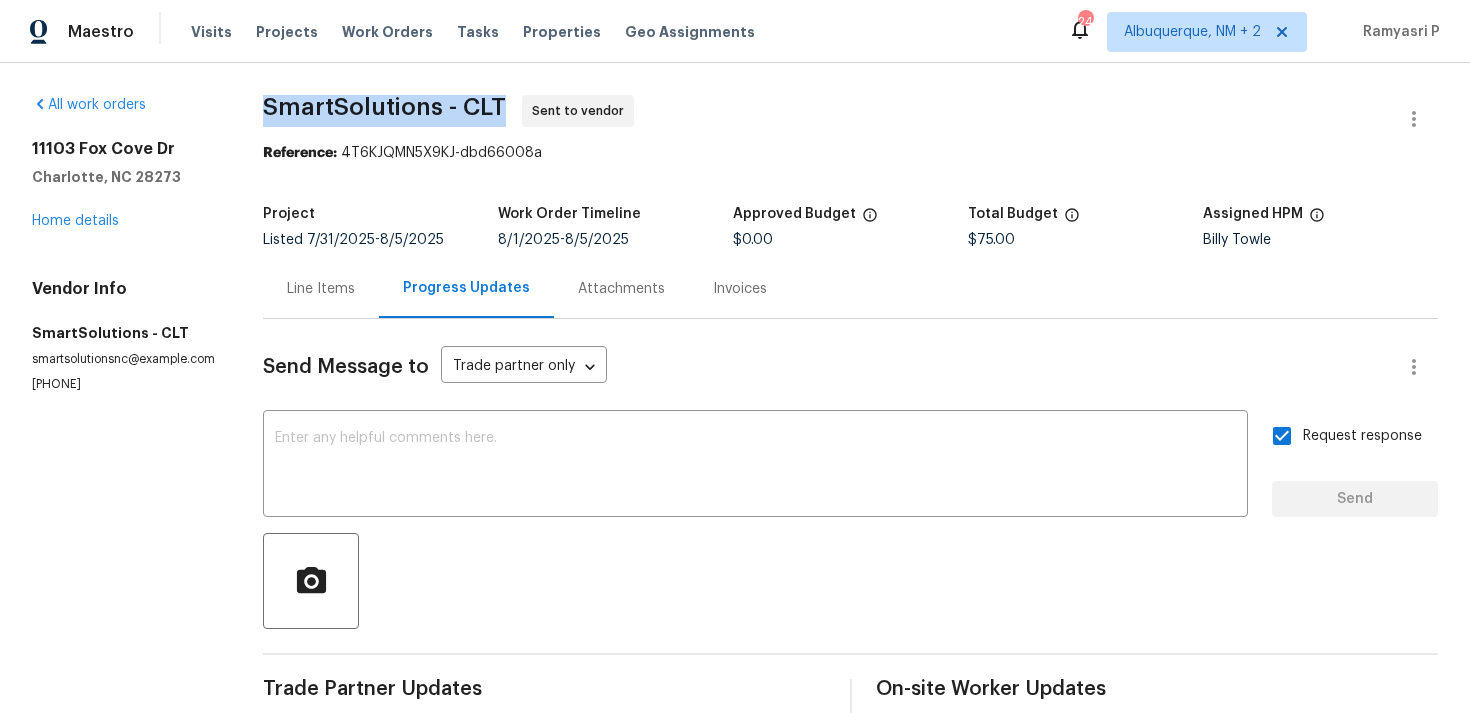 click on "Line Items" at bounding box center [321, 289] 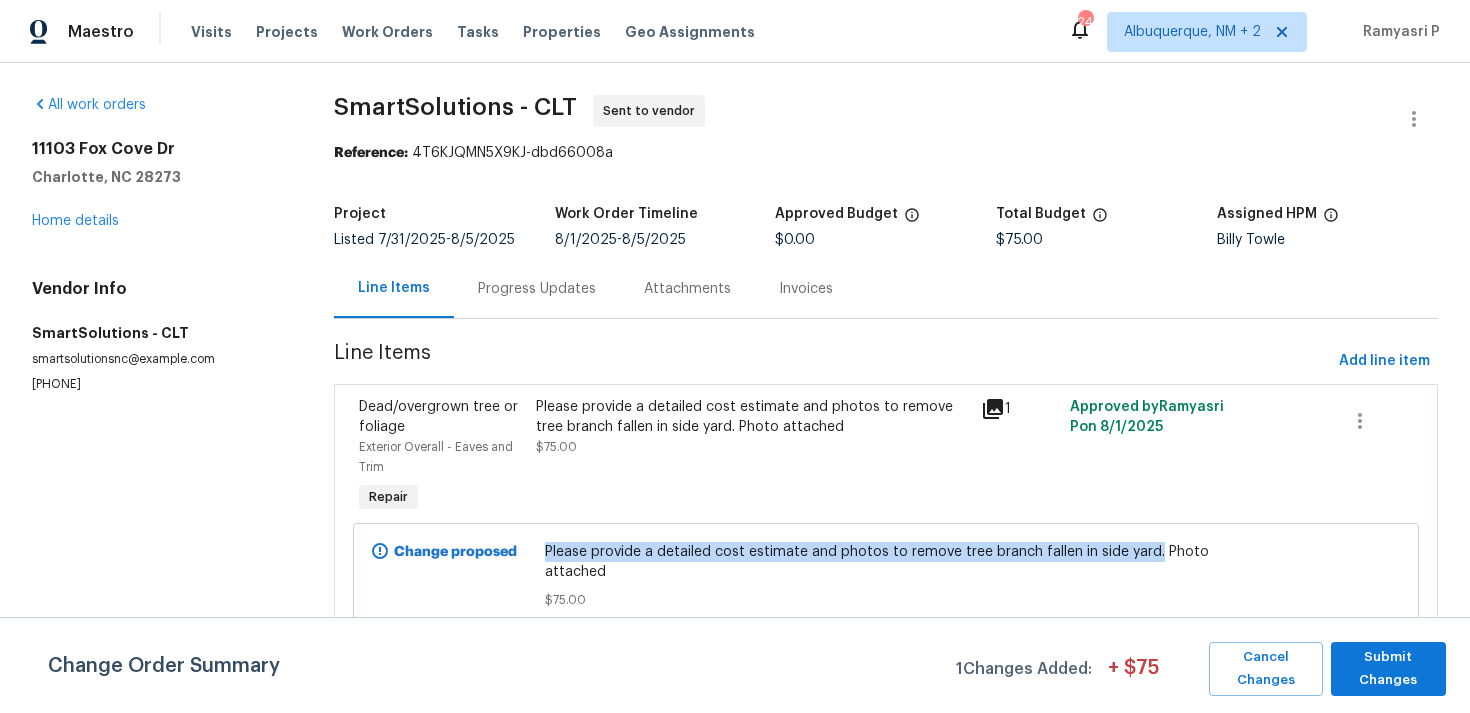 drag, startPoint x: 543, startPoint y: 547, endPoint x: 1153, endPoint y: 553, distance: 610.0295 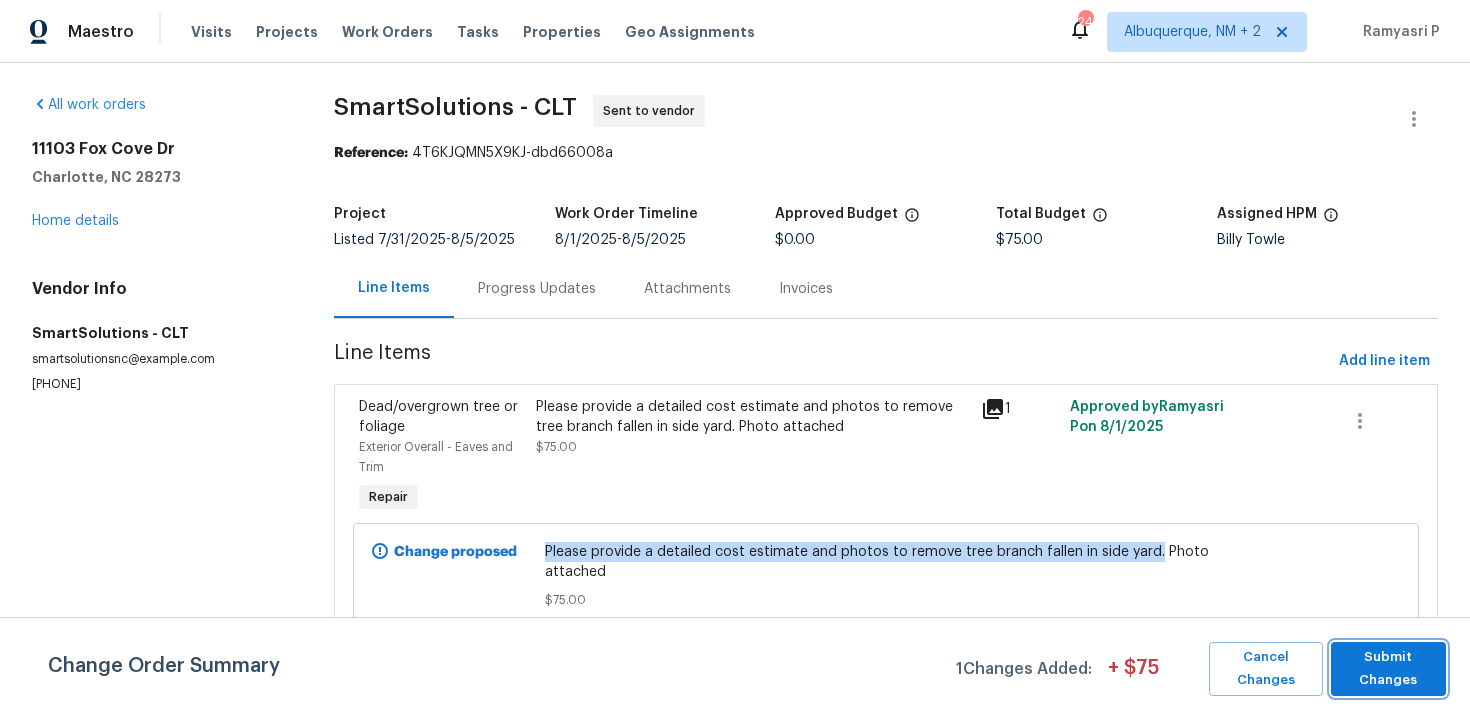 click on "Submit Changes" at bounding box center (1388, 669) 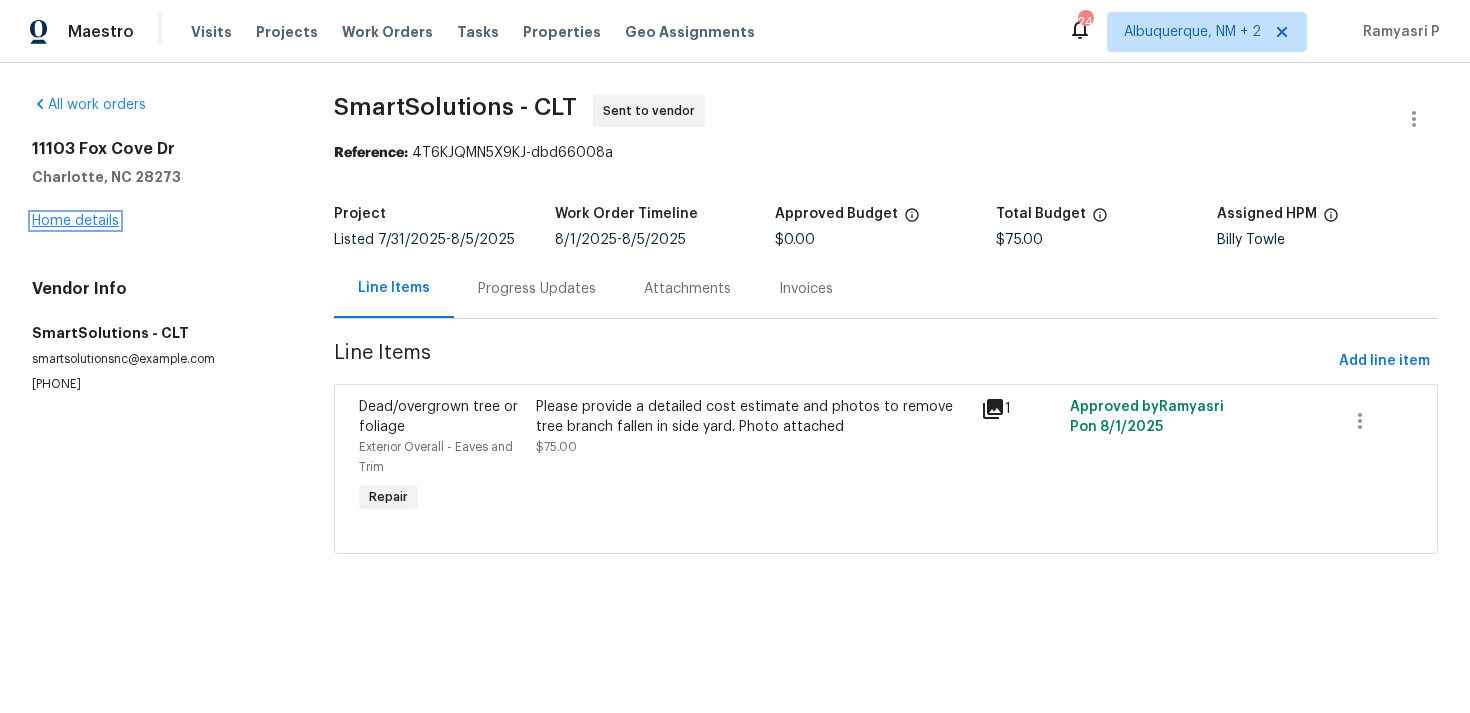 click on "Home details" at bounding box center [75, 221] 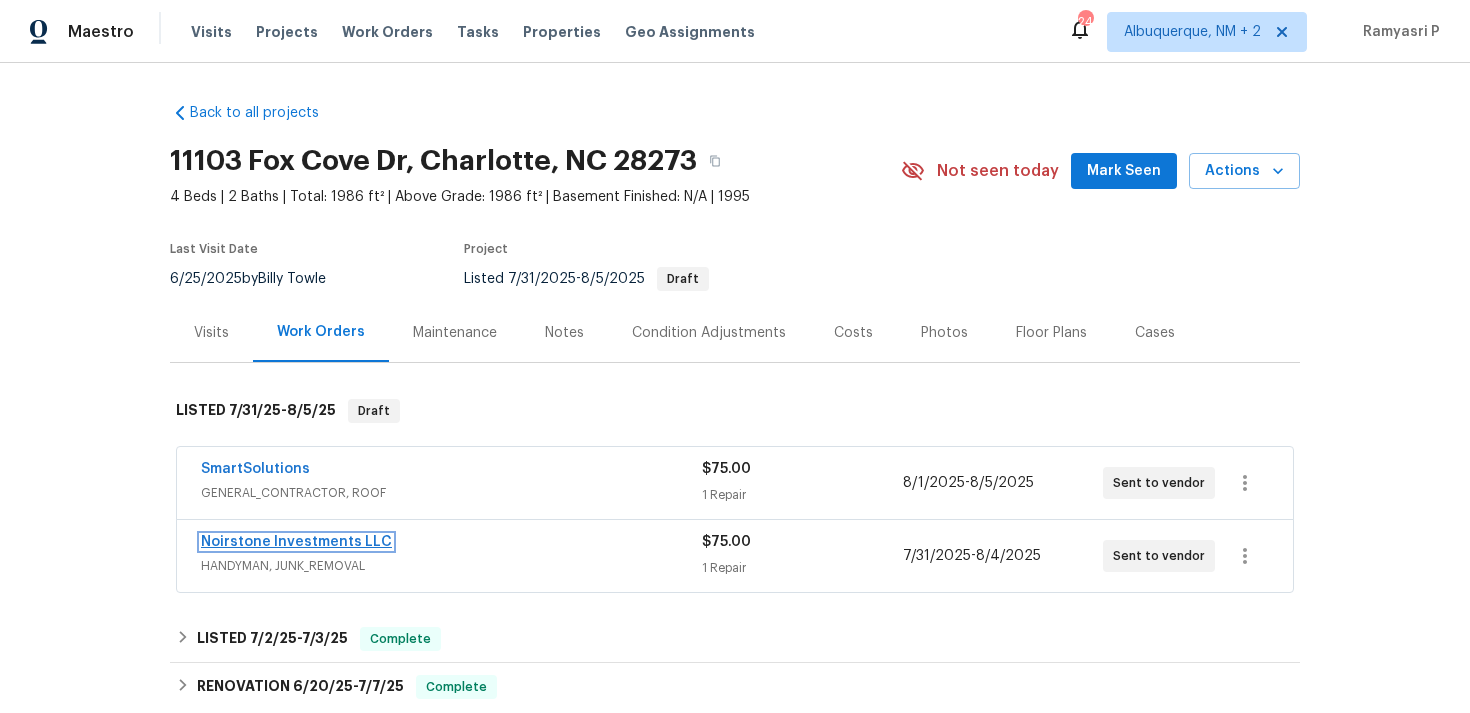 click on "Noirstone Investments LLC" at bounding box center (296, 542) 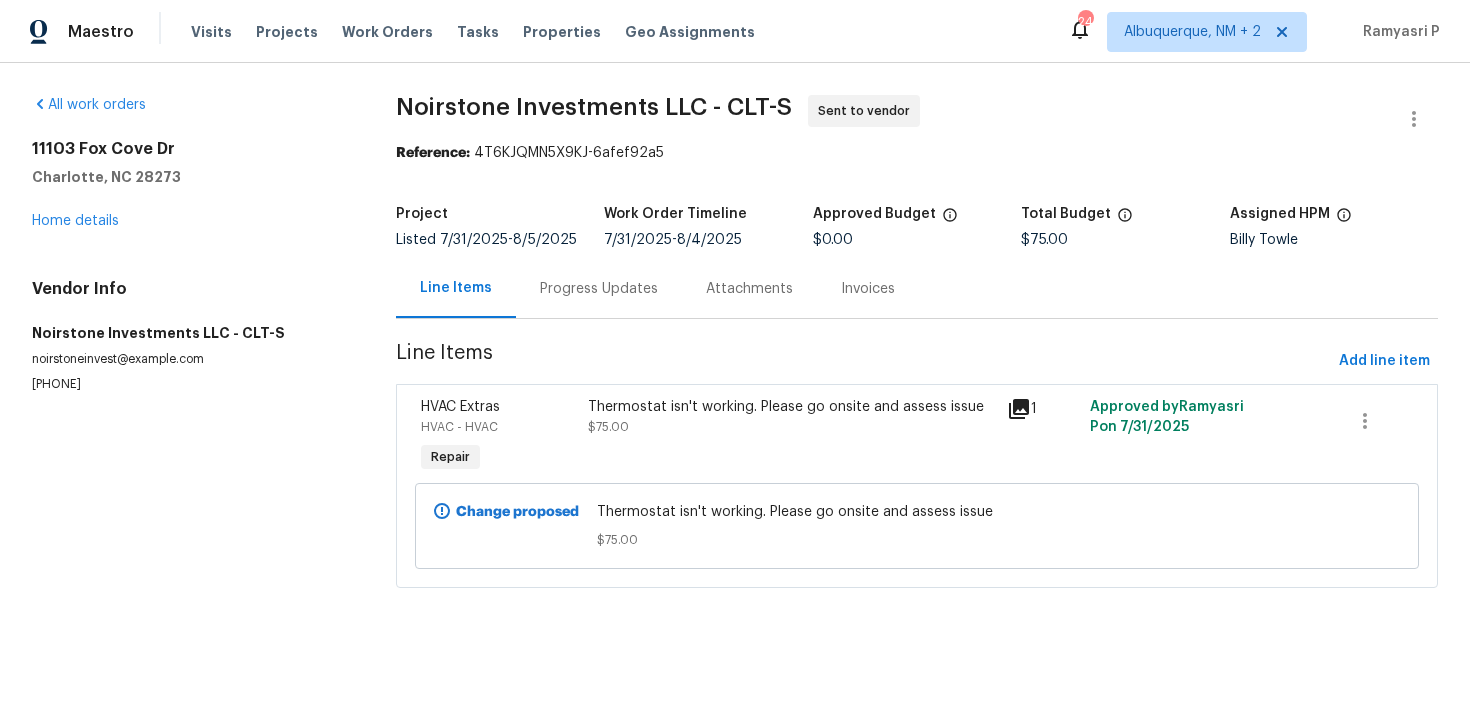 click on "Progress Updates" at bounding box center [599, 289] 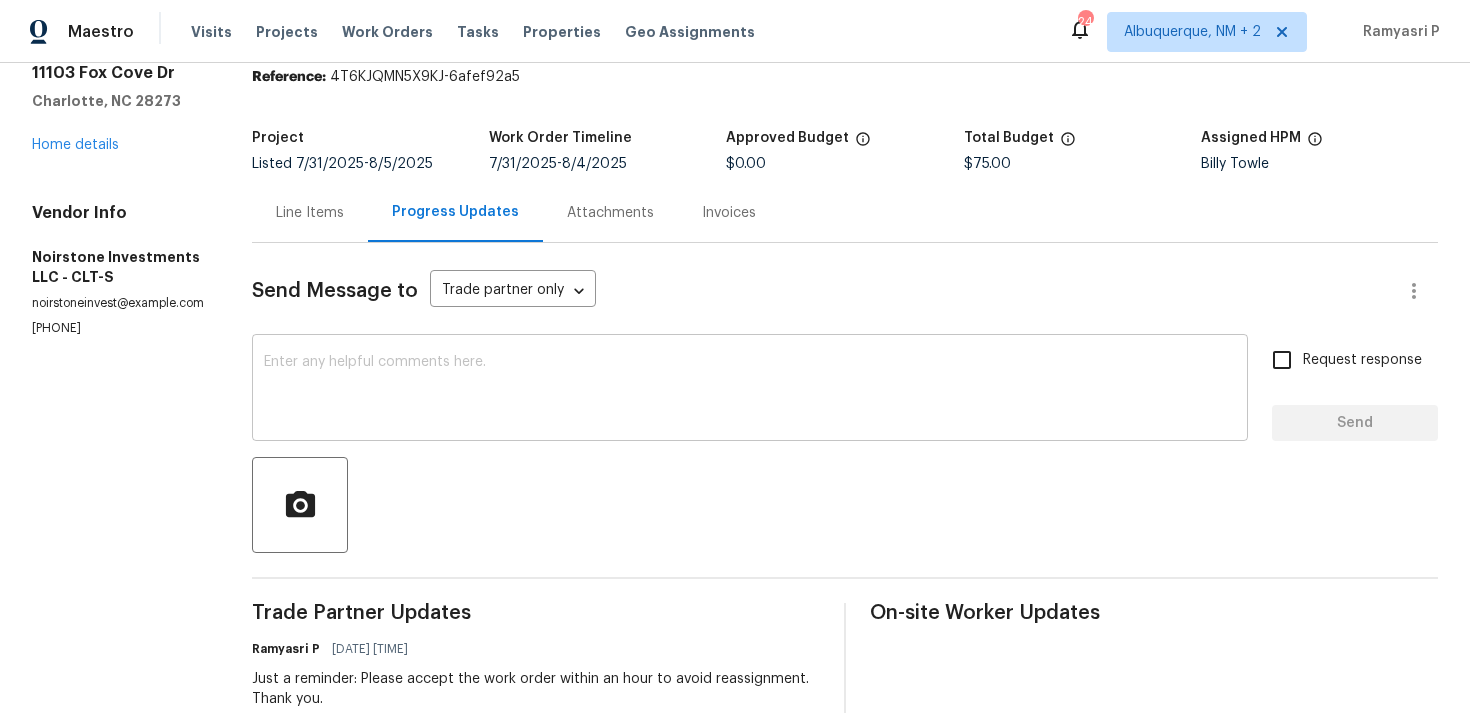 scroll, scrollTop: 0, scrollLeft: 0, axis: both 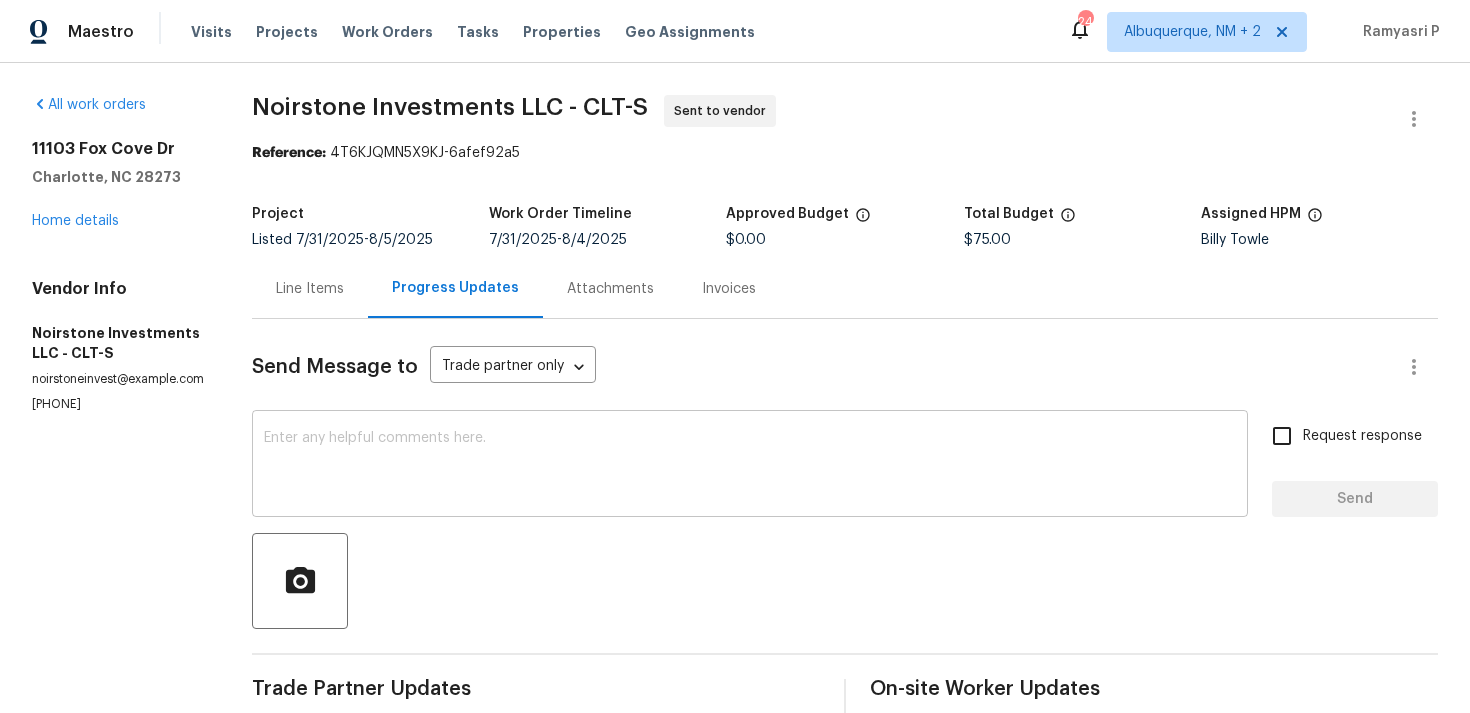 click on "x ​" at bounding box center [750, 466] 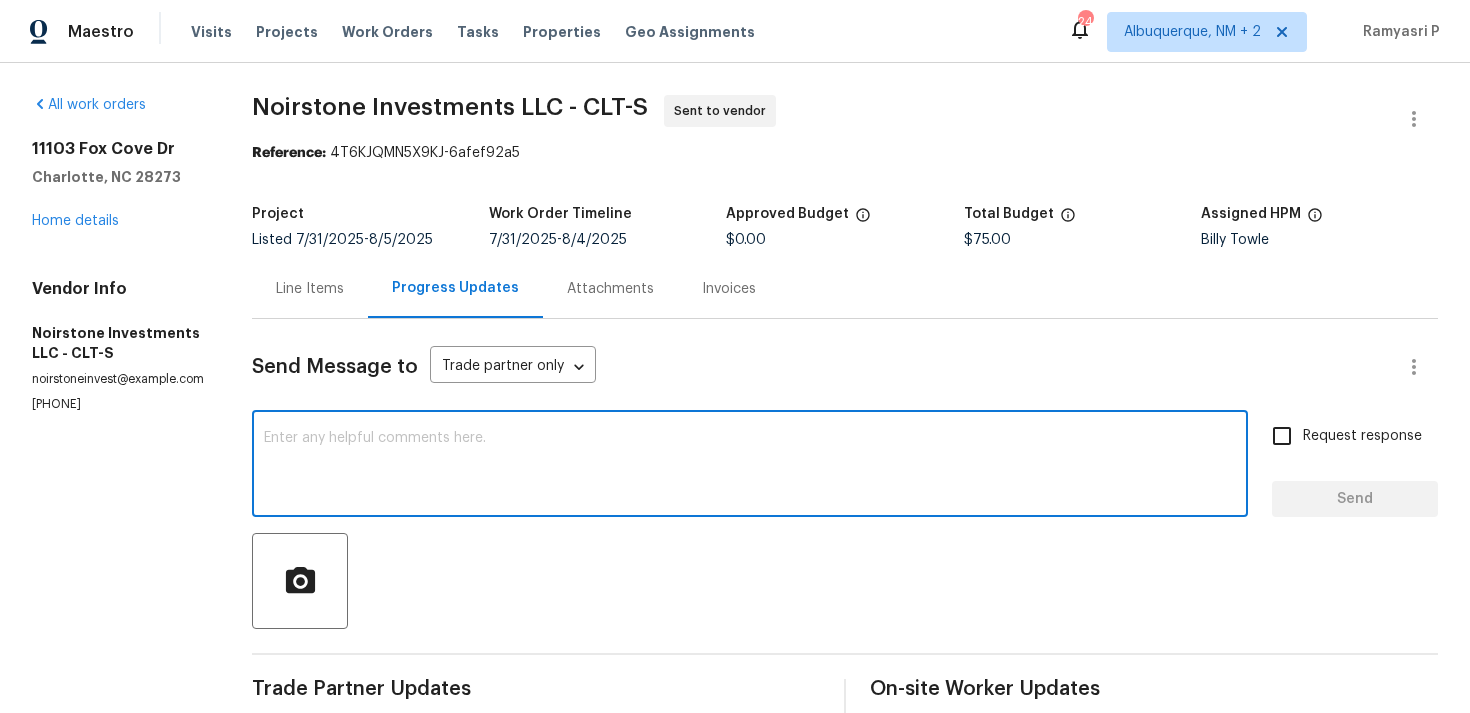 paste on "We regret to inform you that the work order has been reassigned as it was not accepted within 24 hours." 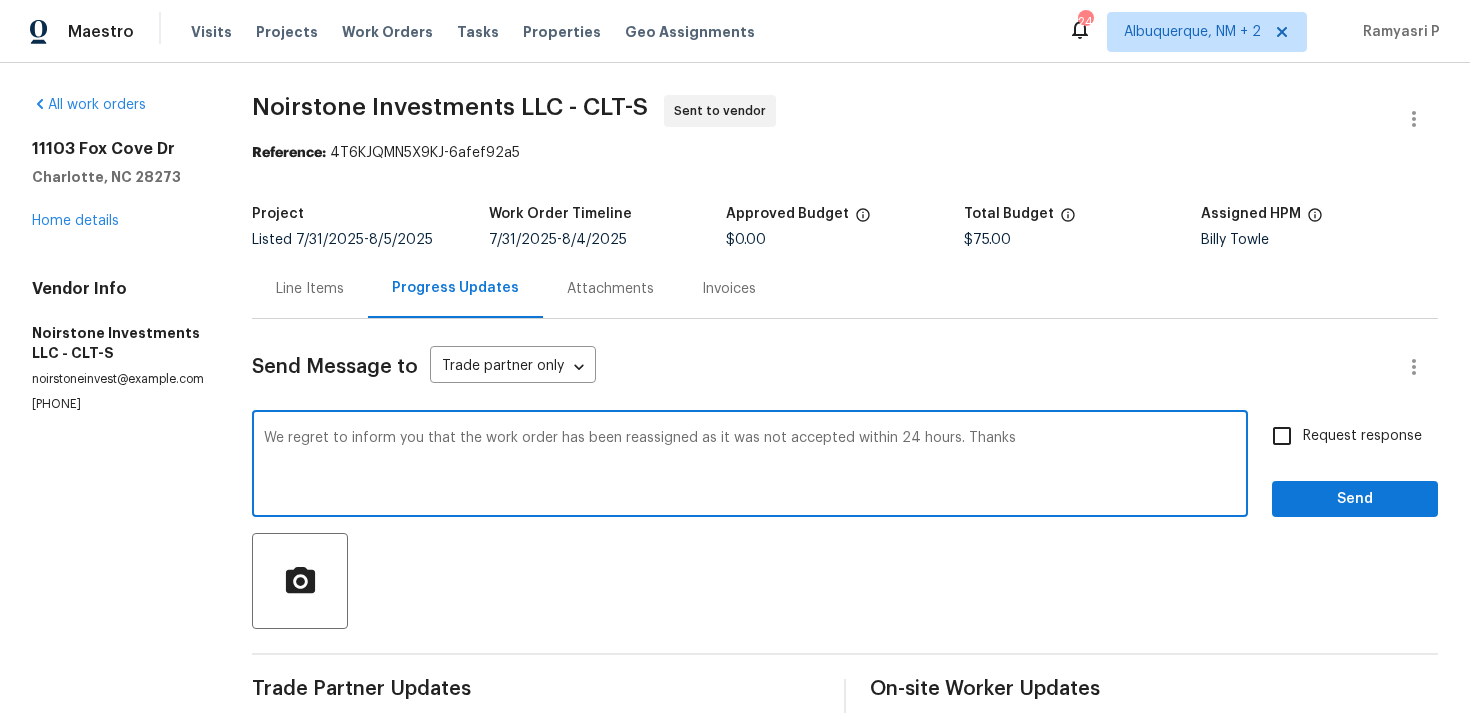 type on "We regret to inform you that the work order has been reassigned as it was not accepted within 24 hours. Thanks" 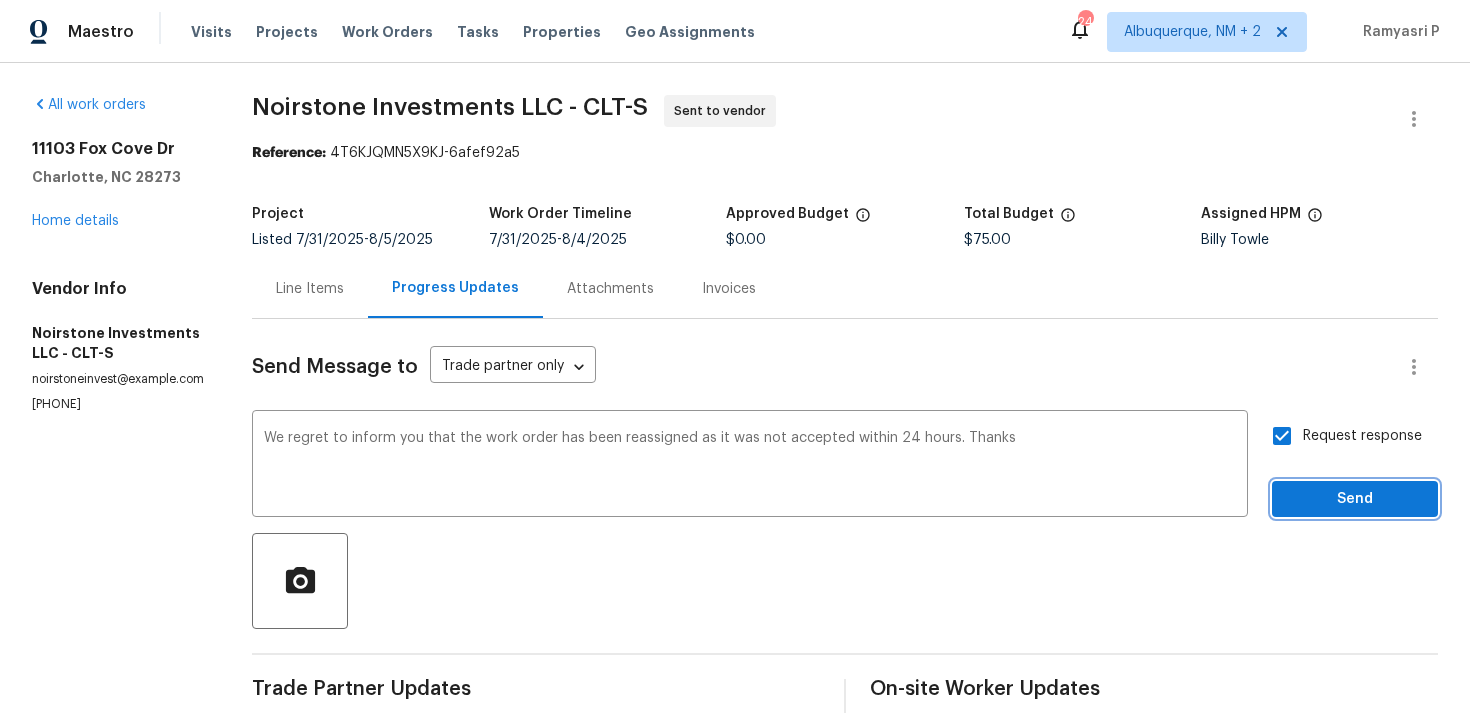 click on "Send" at bounding box center [1355, 499] 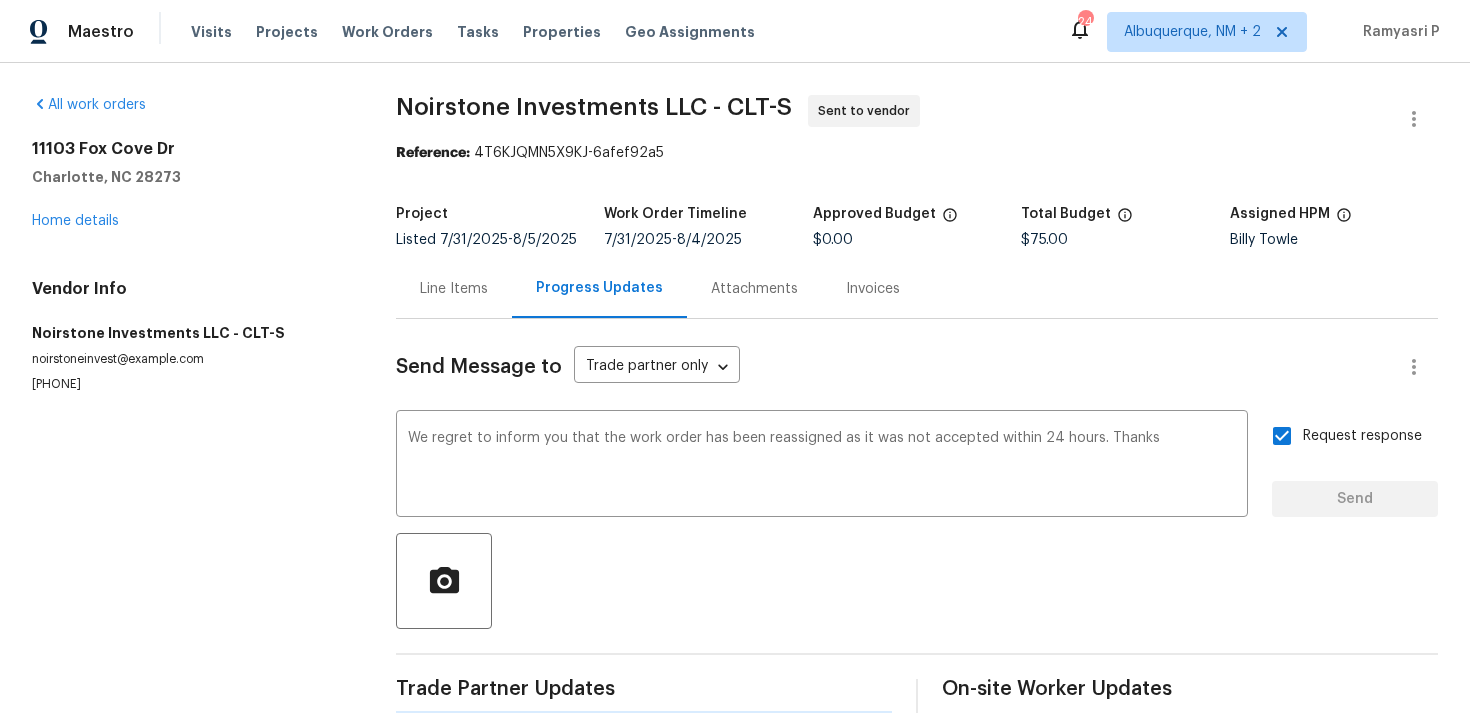 type 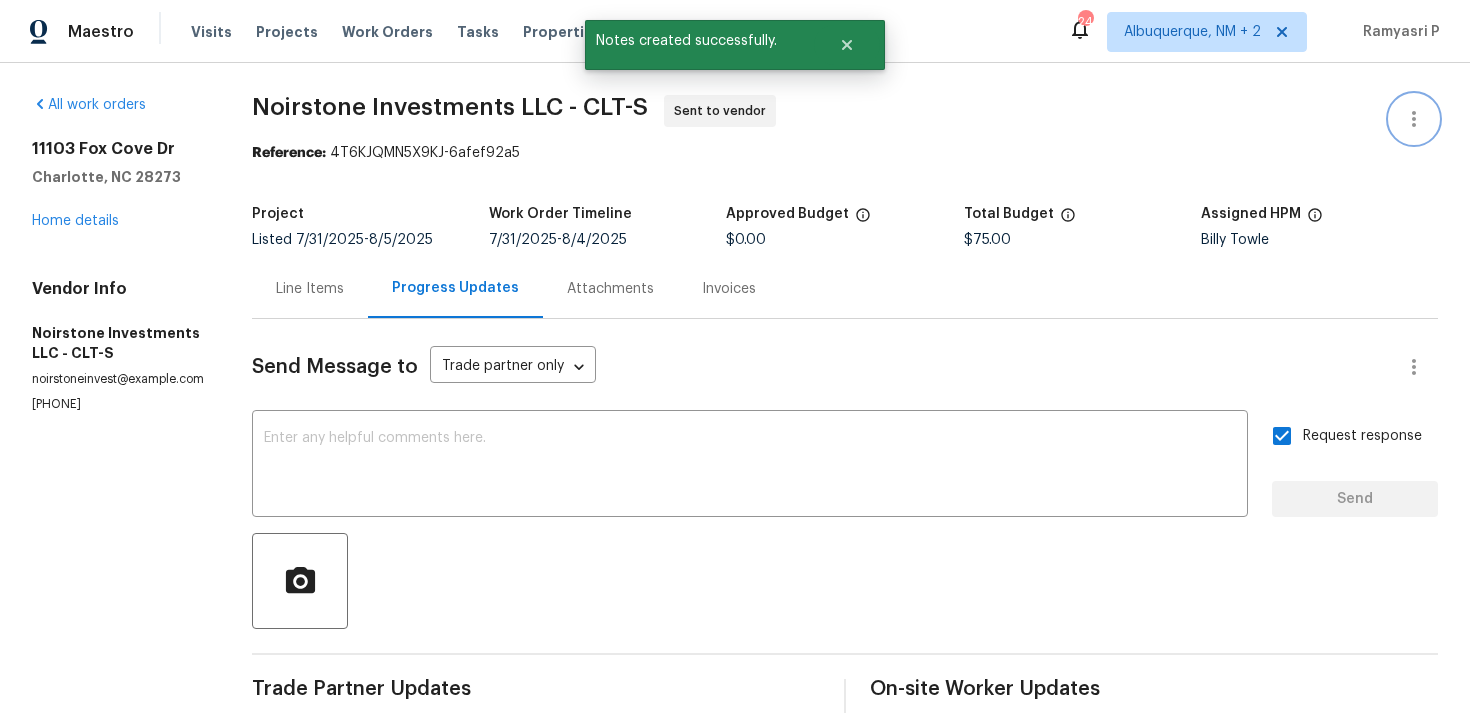 click 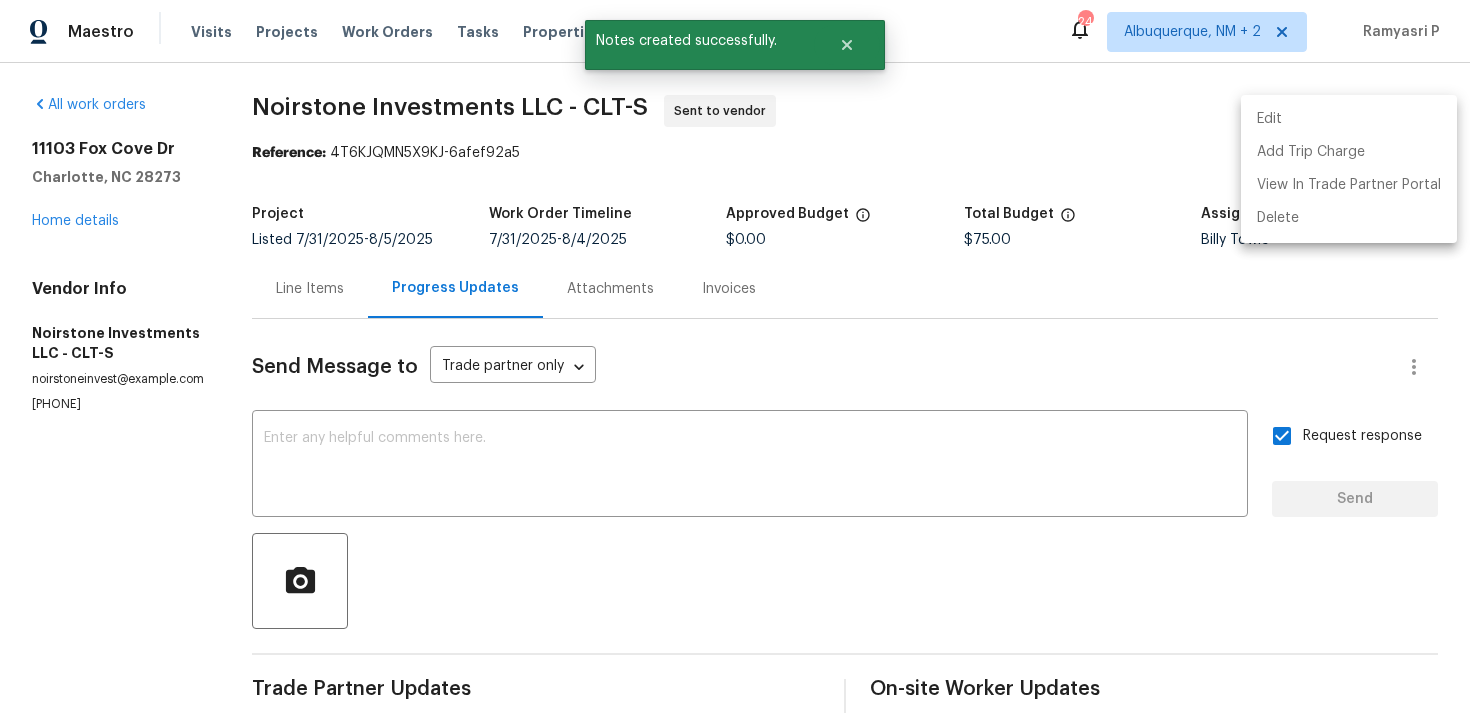 click on "Edit" at bounding box center [1349, 119] 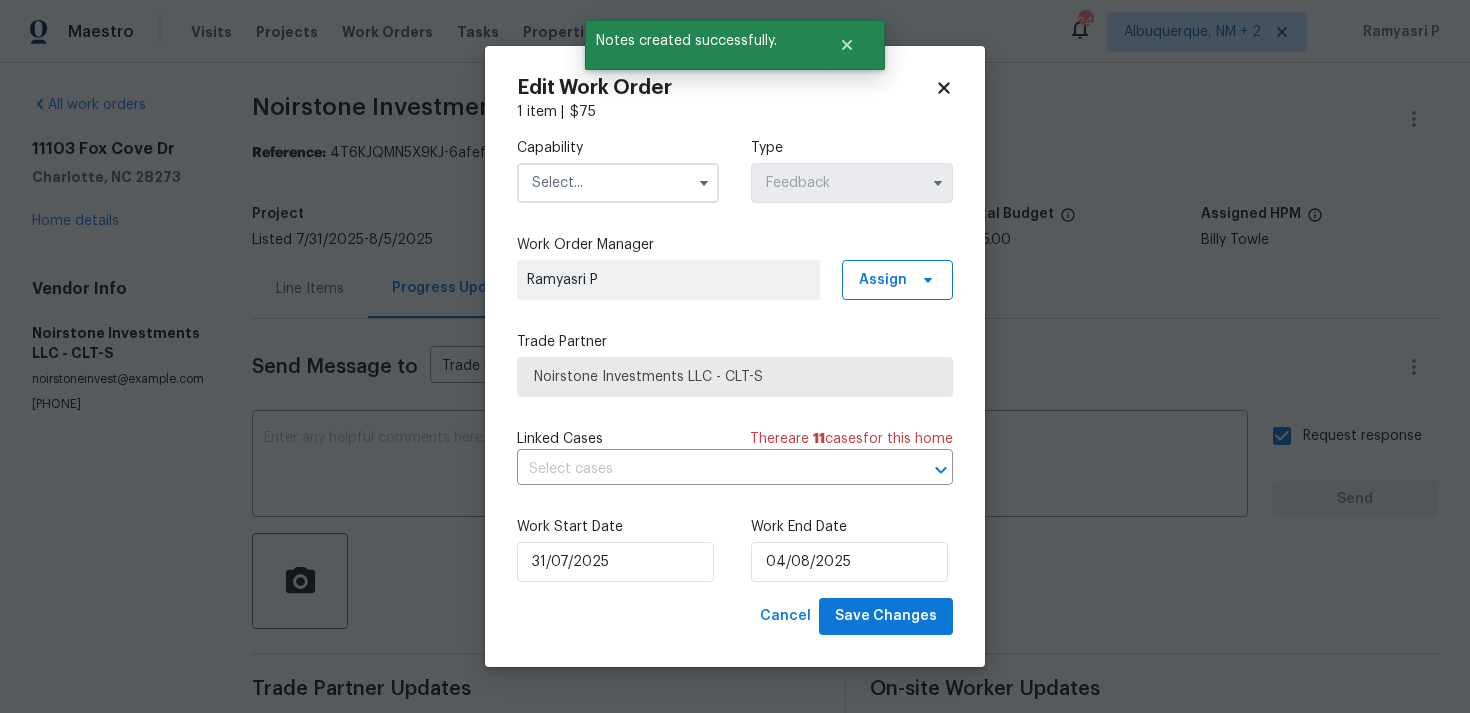 click at bounding box center [618, 183] 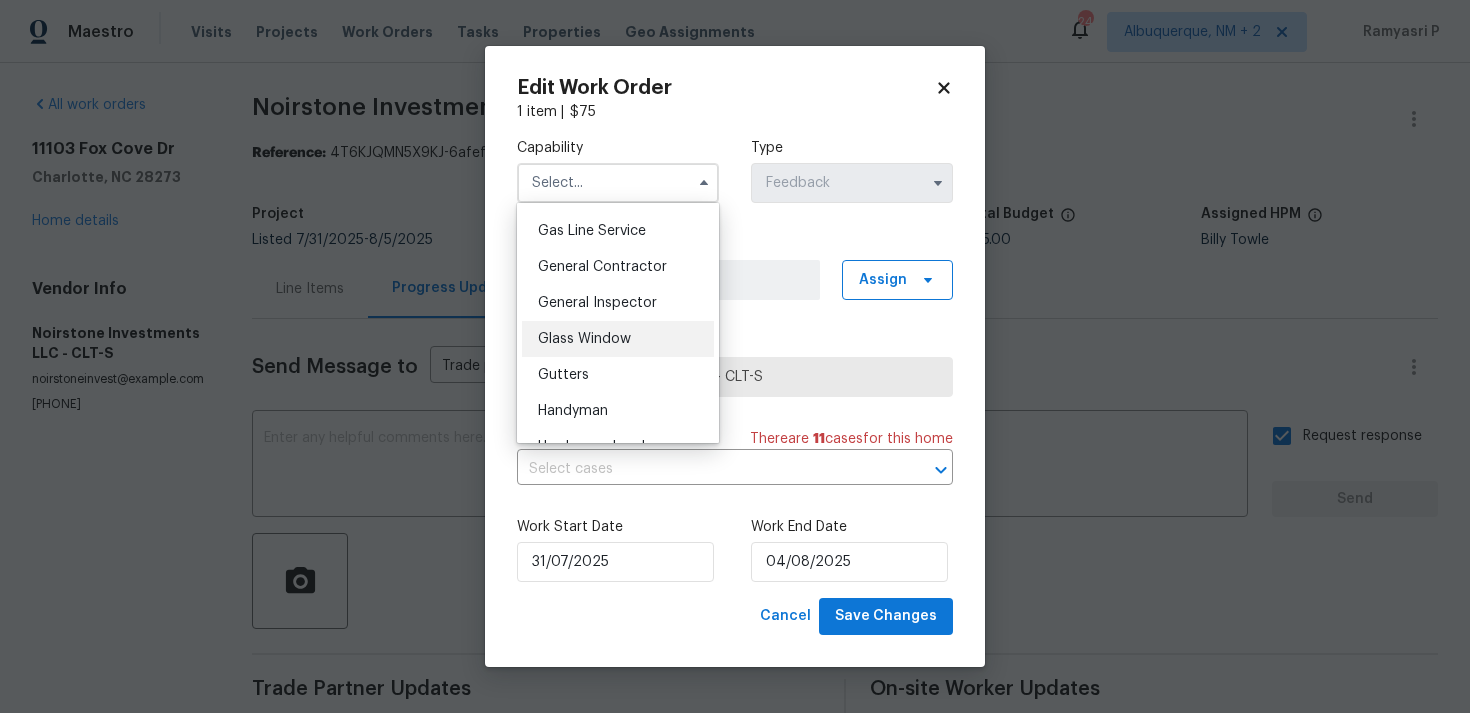 scroll, scrollTop: 921, scrollLeft: 0, axis: vertical 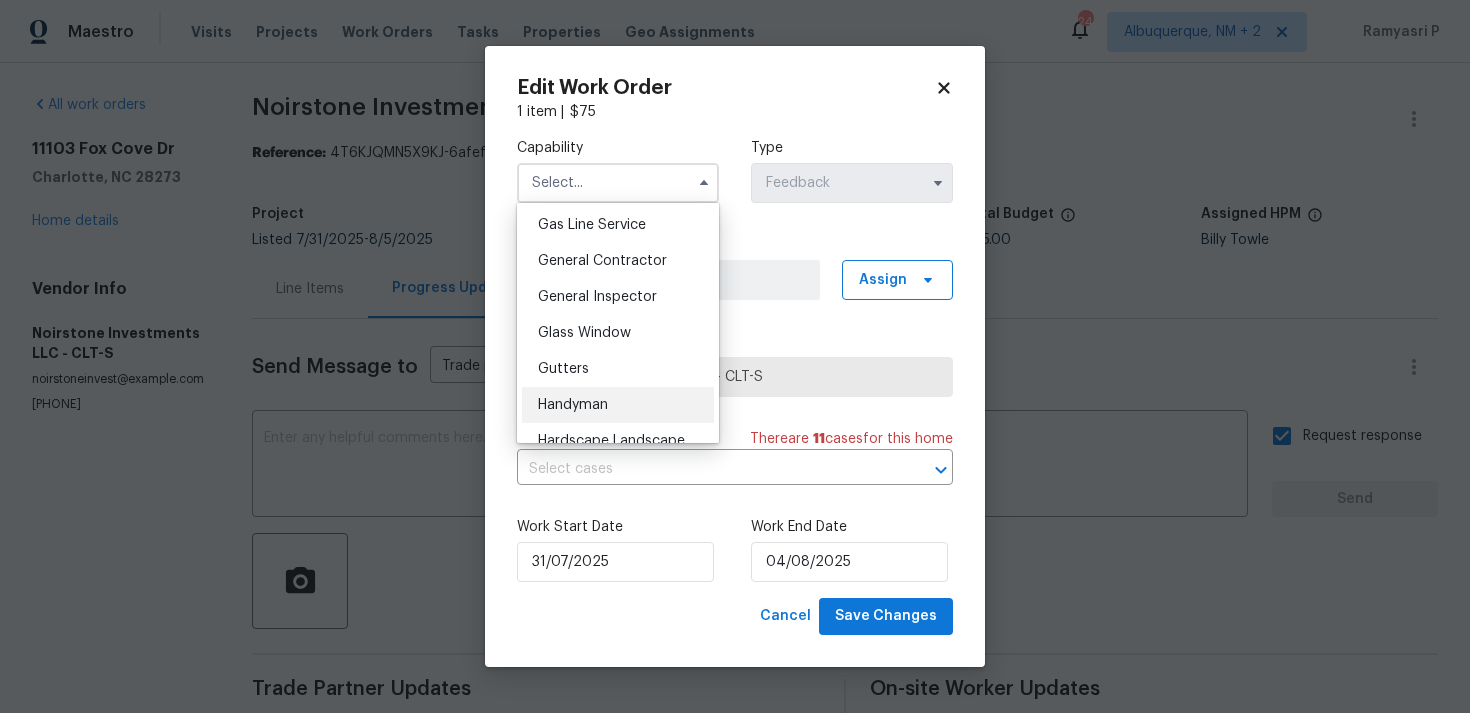 click on "Handyman" at bounding box center (573, 405) 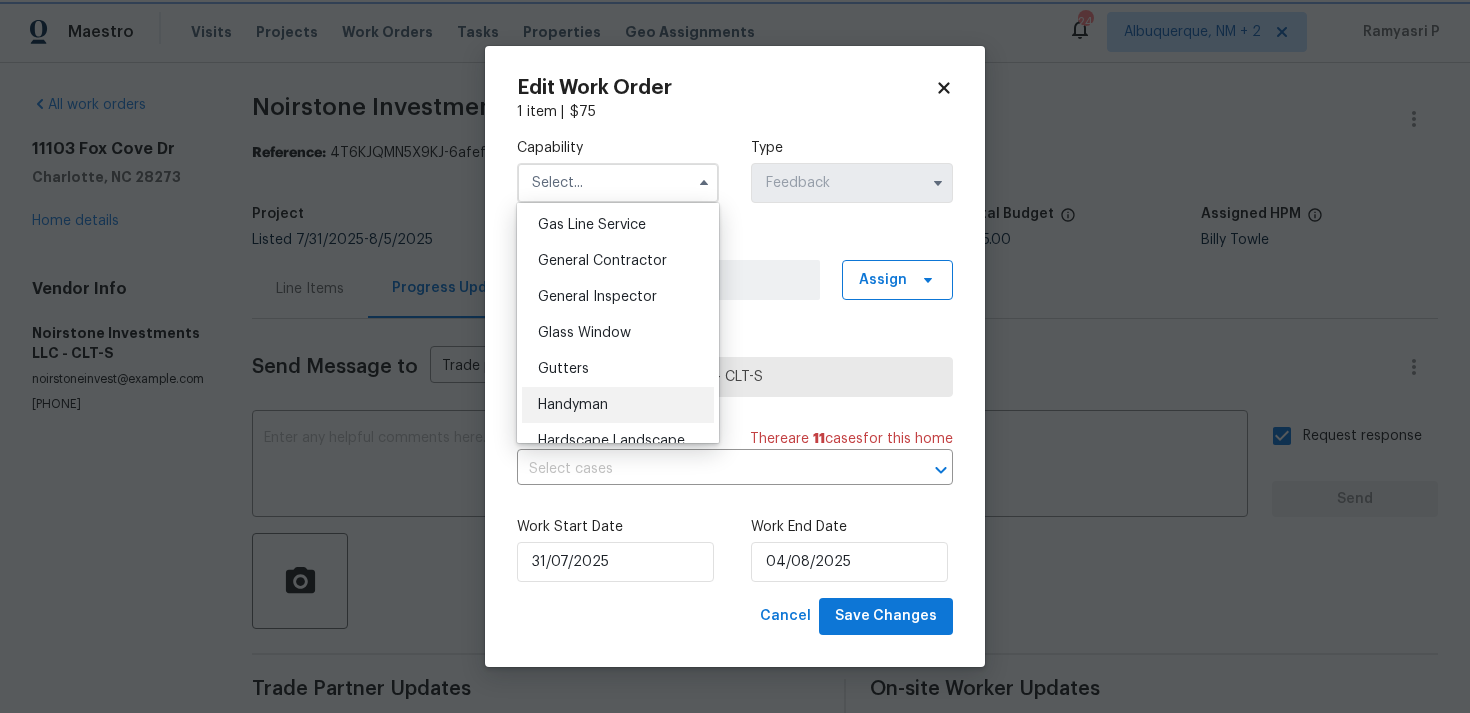 type on "Handyman" 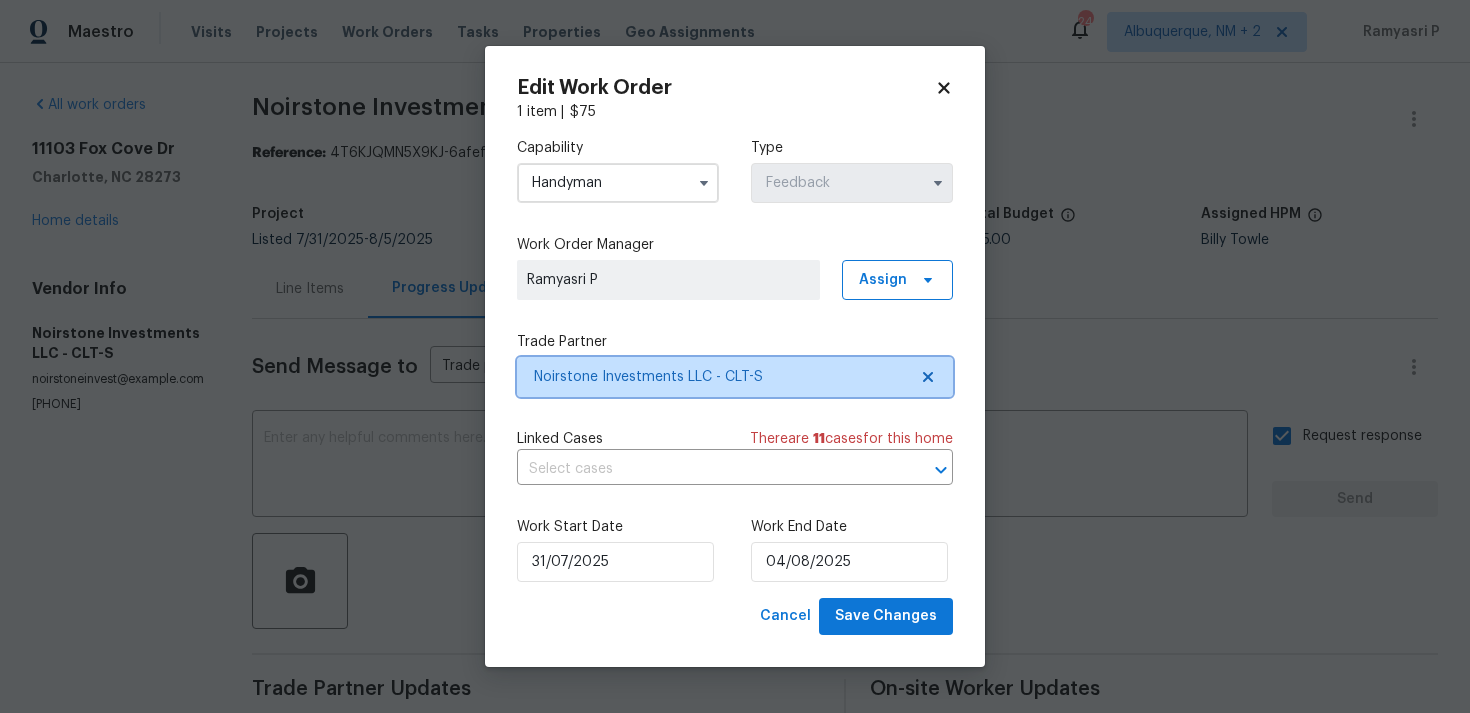 click on "Noirstone Investments LLC - CLT-S" at bounding box center (720, 377) 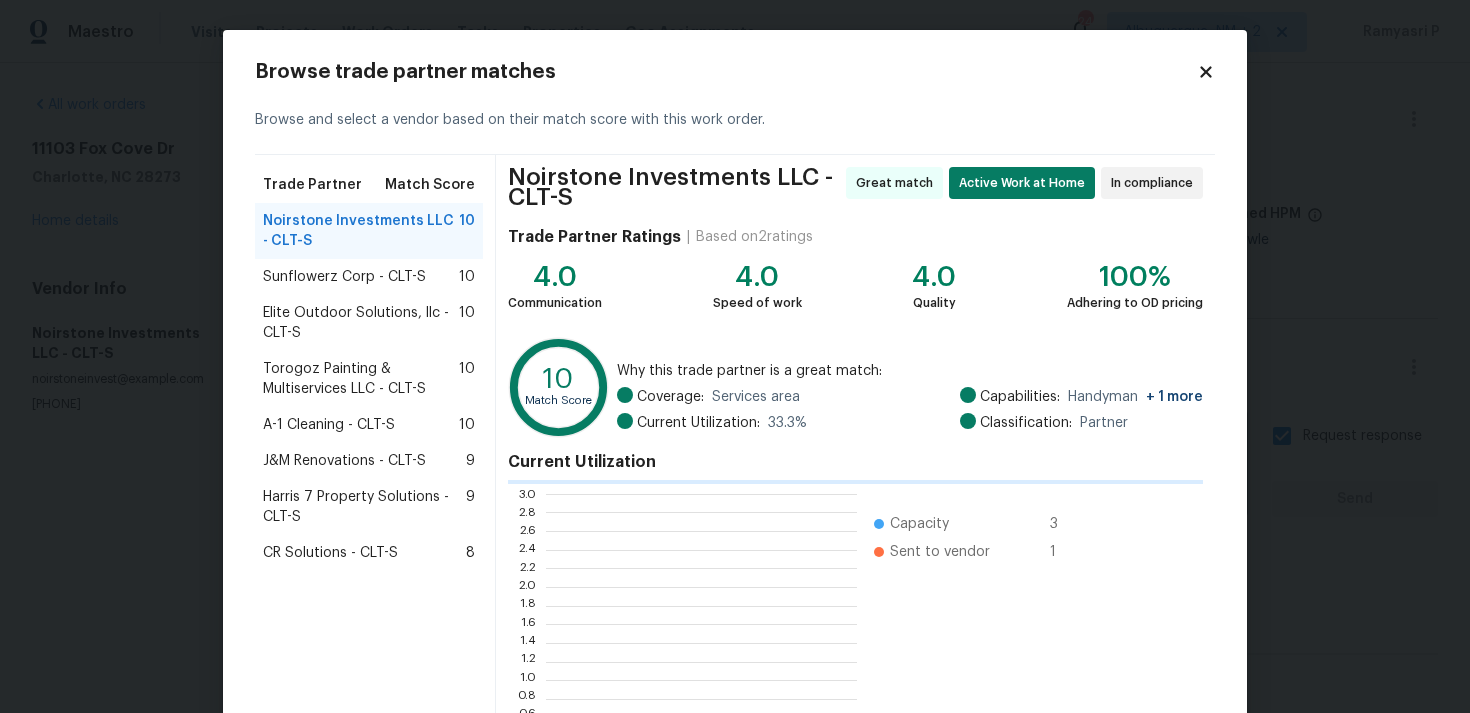 scroll, scrollTop: 2, scrollLeft: 1, axis: both 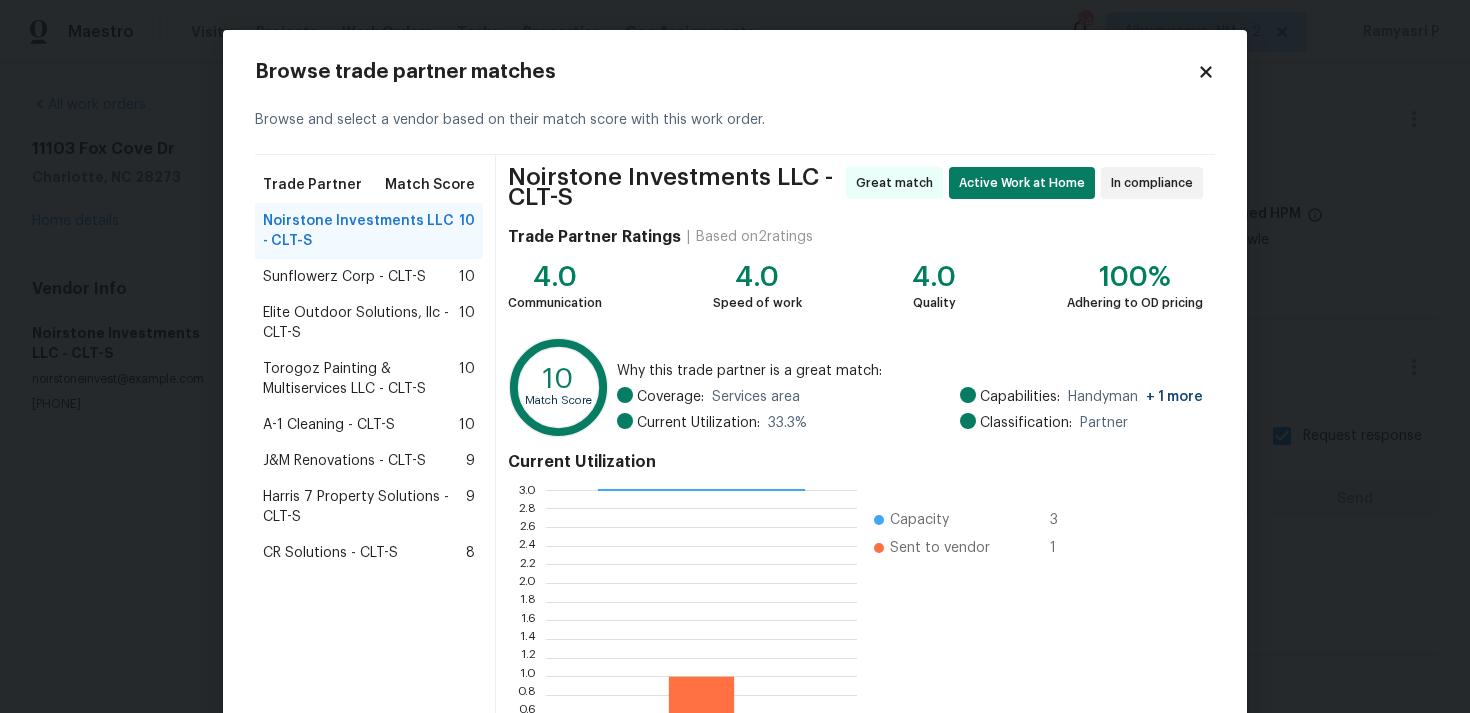click on "Sunflowerz Corp - CLT-S" at bounding box center [344, 277] 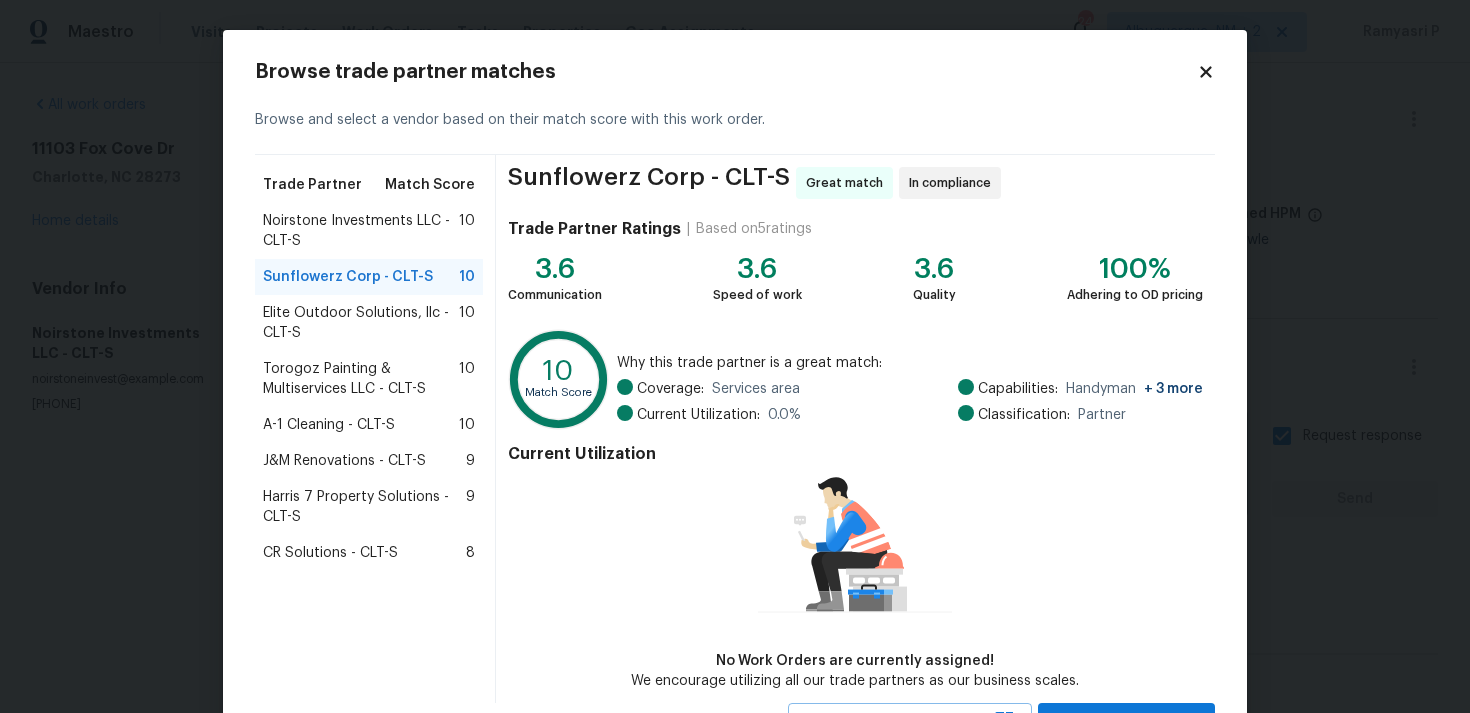 scroll, scrollTop: 87, scrollLeft: 0, axis: vertical 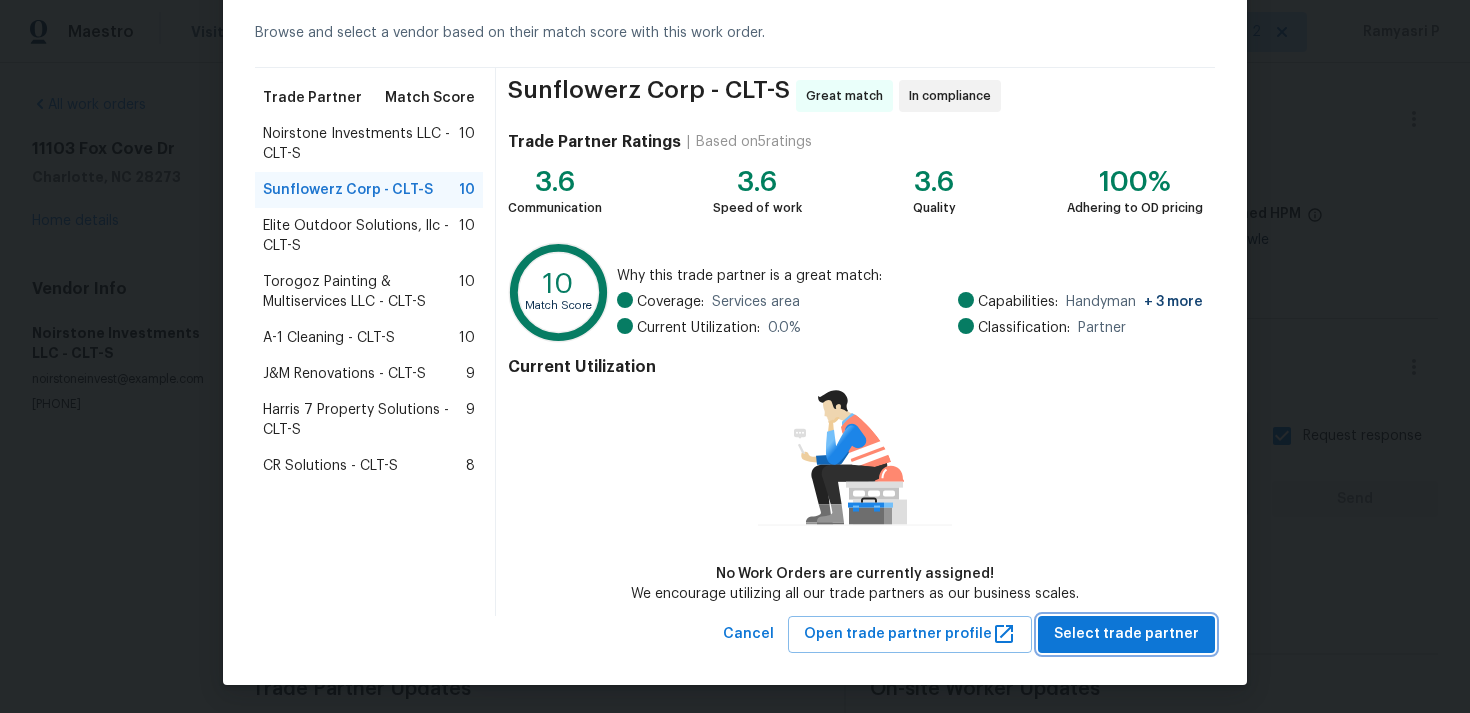 click on "Select trade partner" at bounding box center [1126, 634] 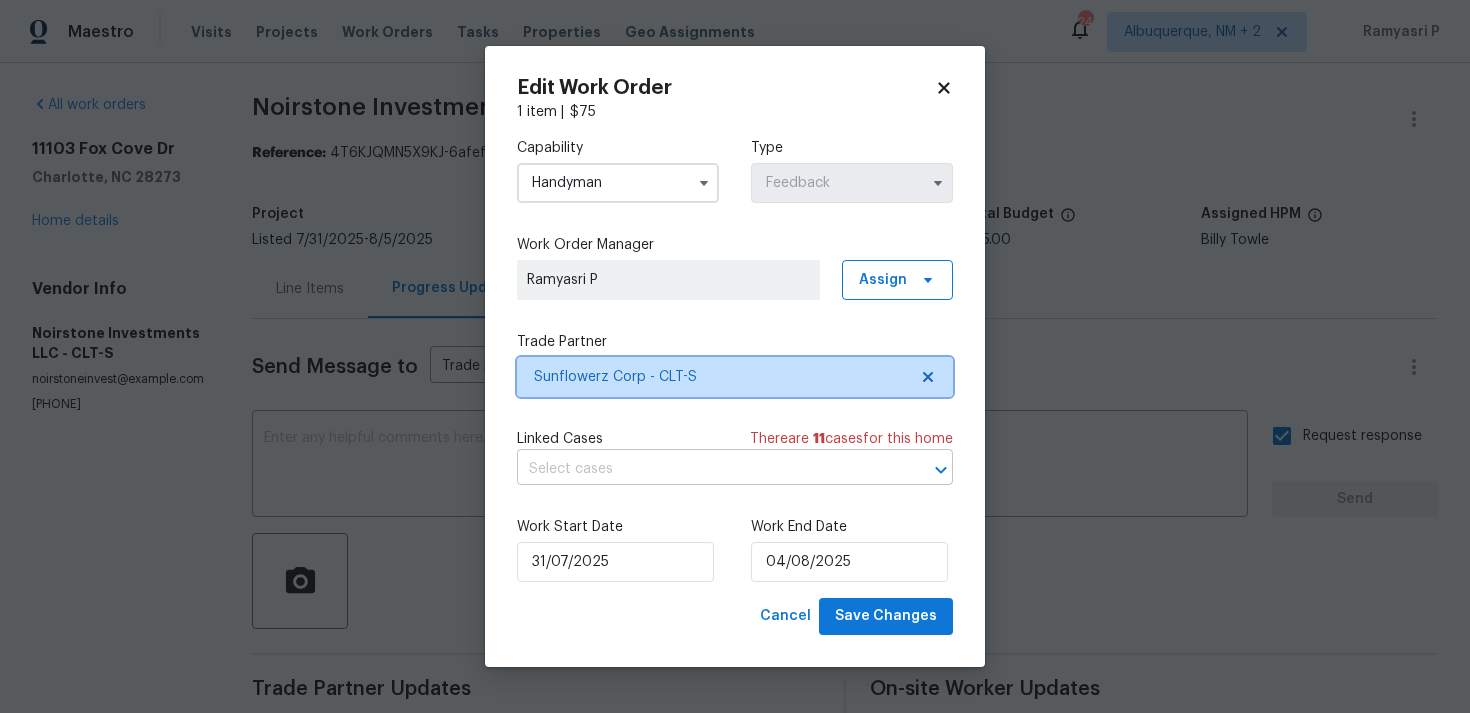 scroll, scrollTop: 0, scrollLeft: 0, axis: both 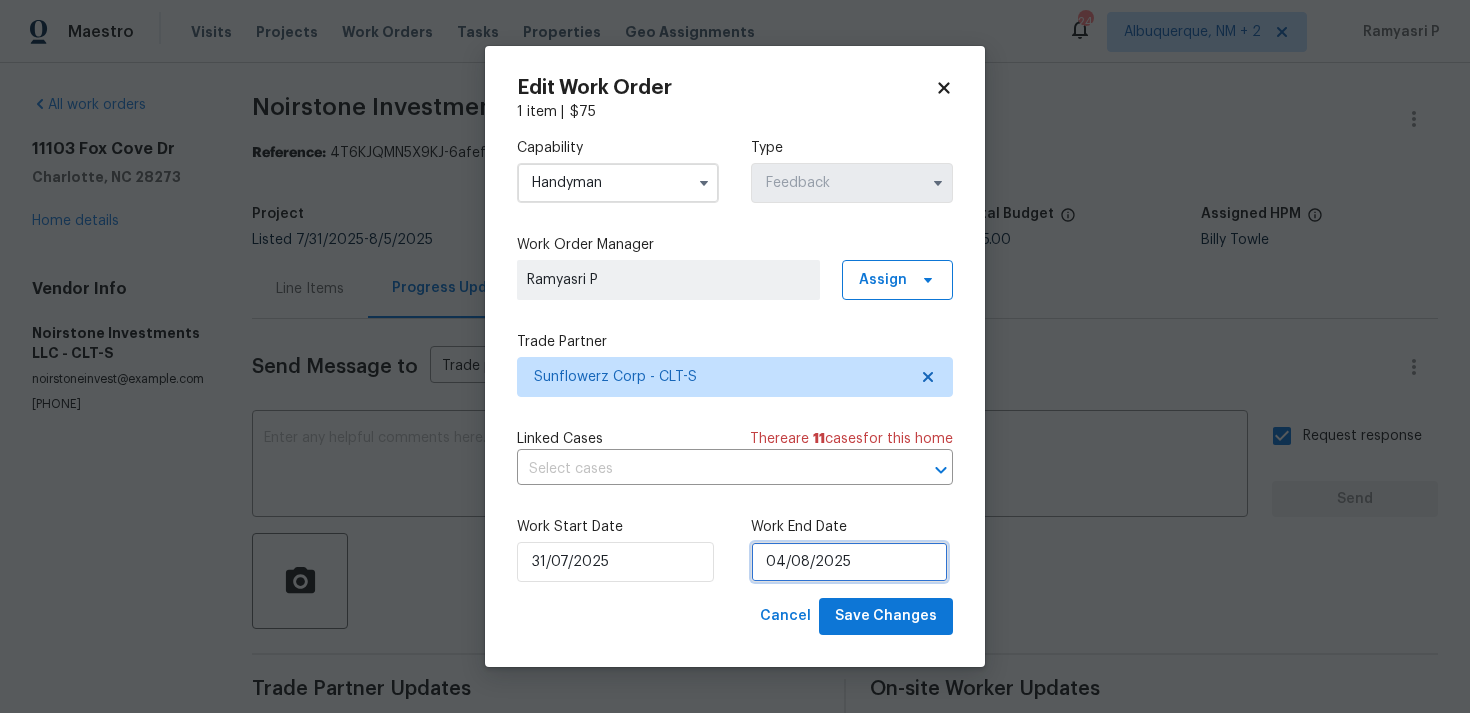 click on "04/08/2025" at bounding box center (849, 562) 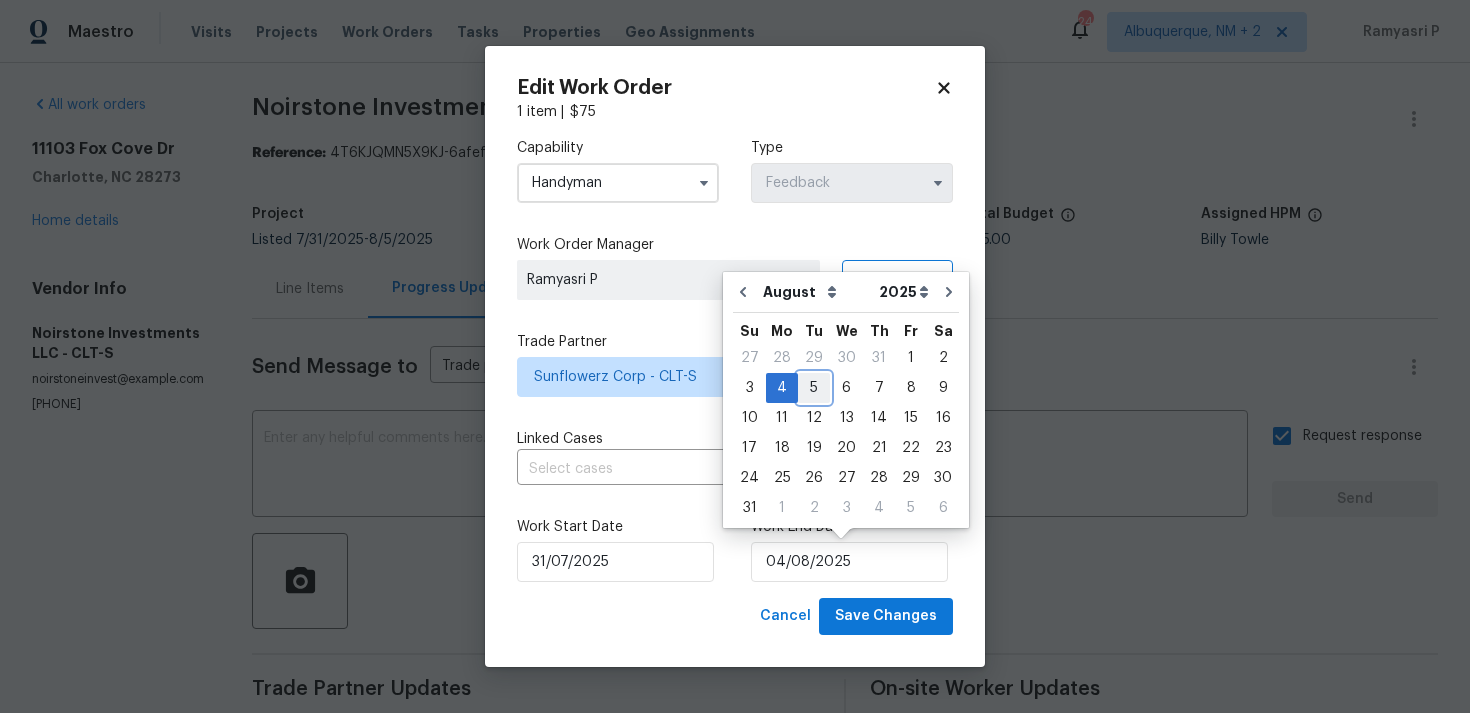 click on "5" at bounding box center (814, 388) 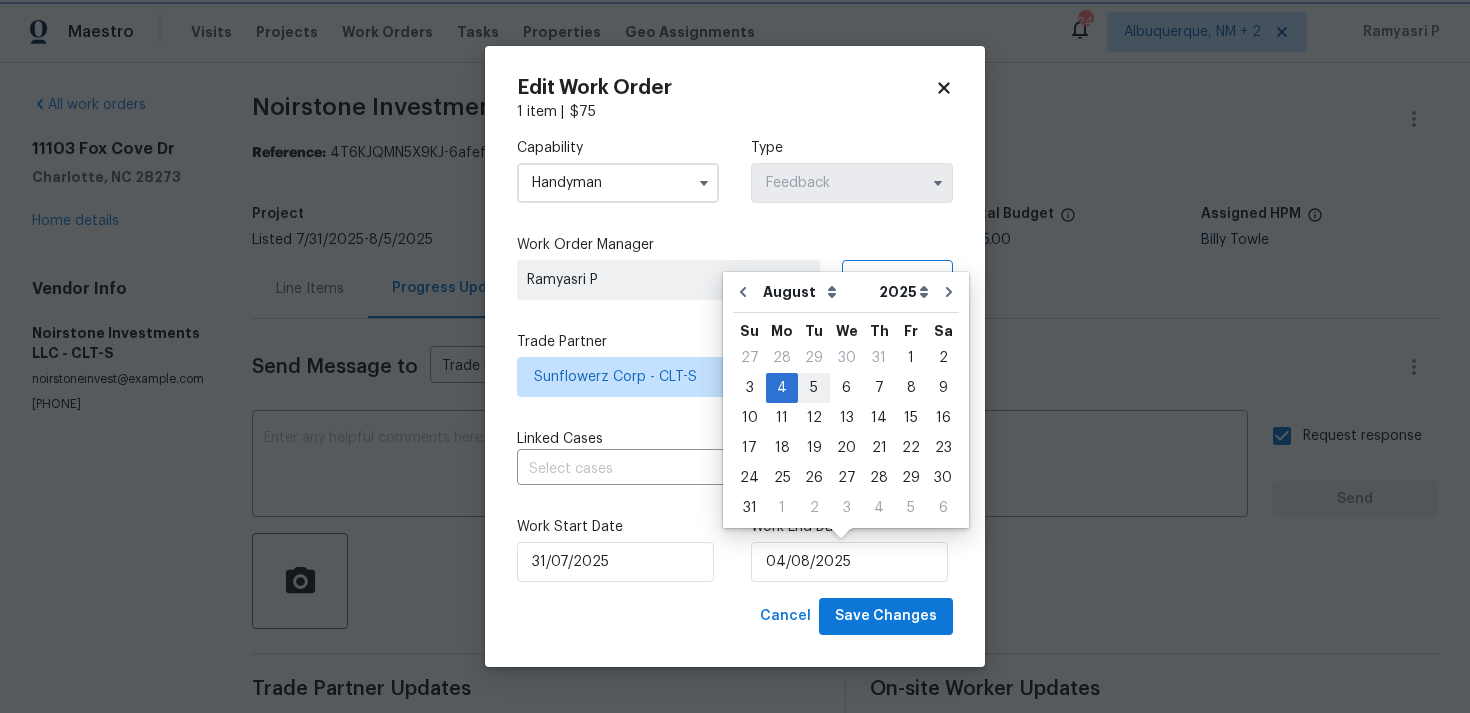 type on "05/08/2025" 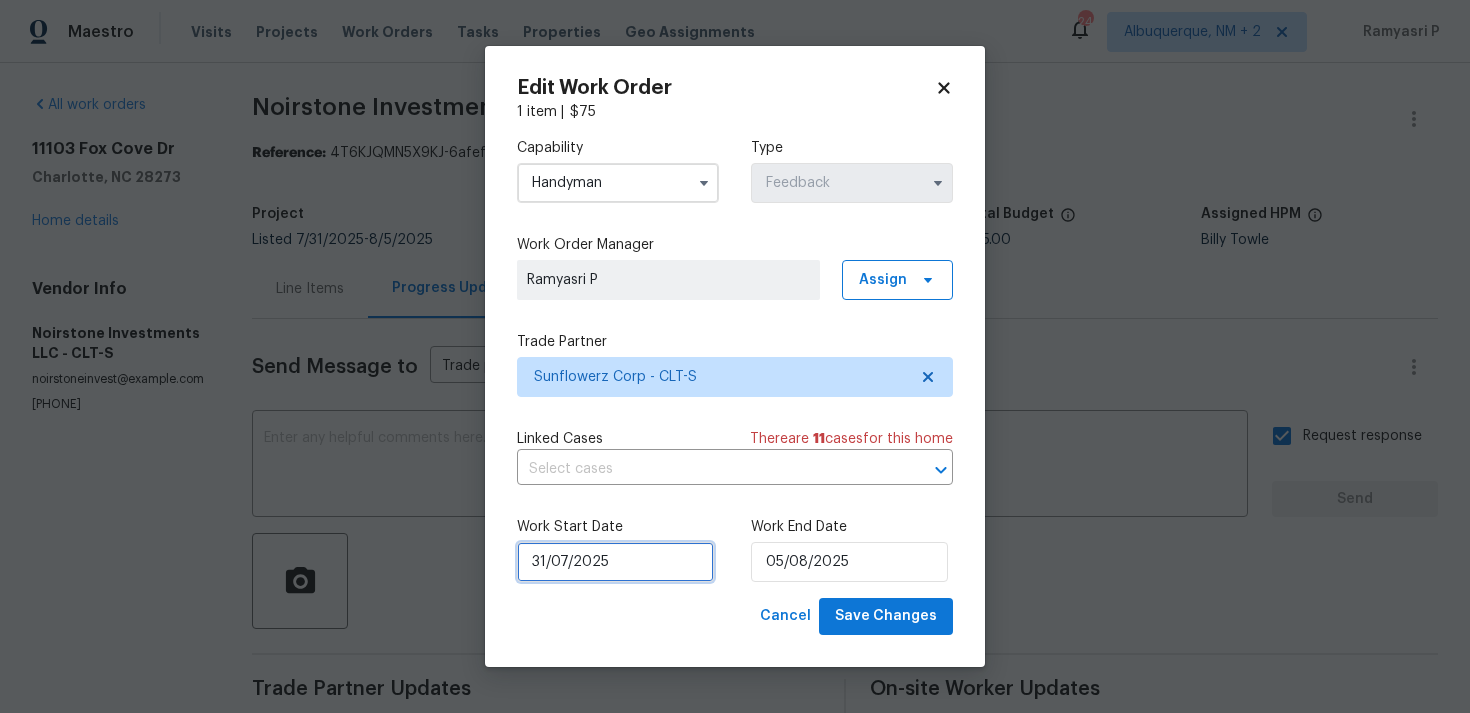 click on "31/07/2025" at bounding box center (615, 562) 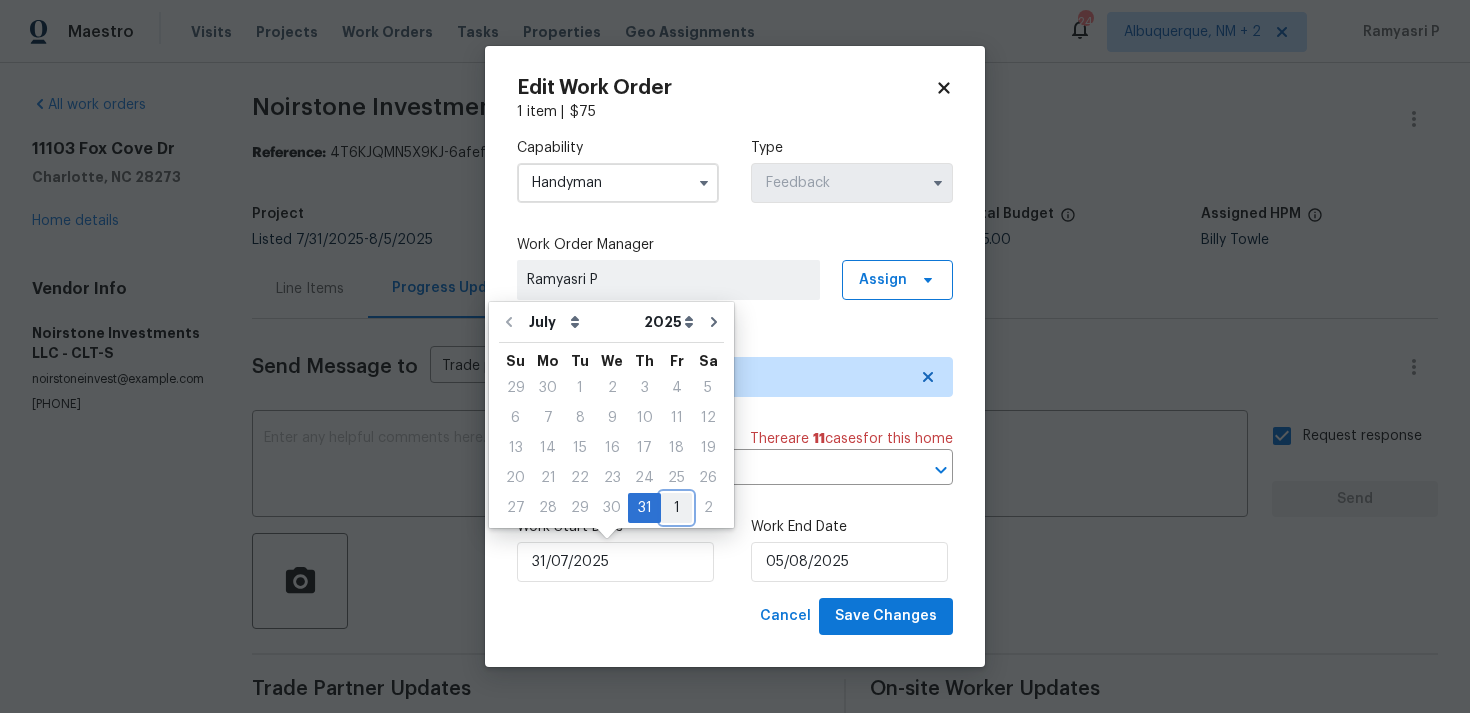 click on "1" at bounding box center (676, 508) 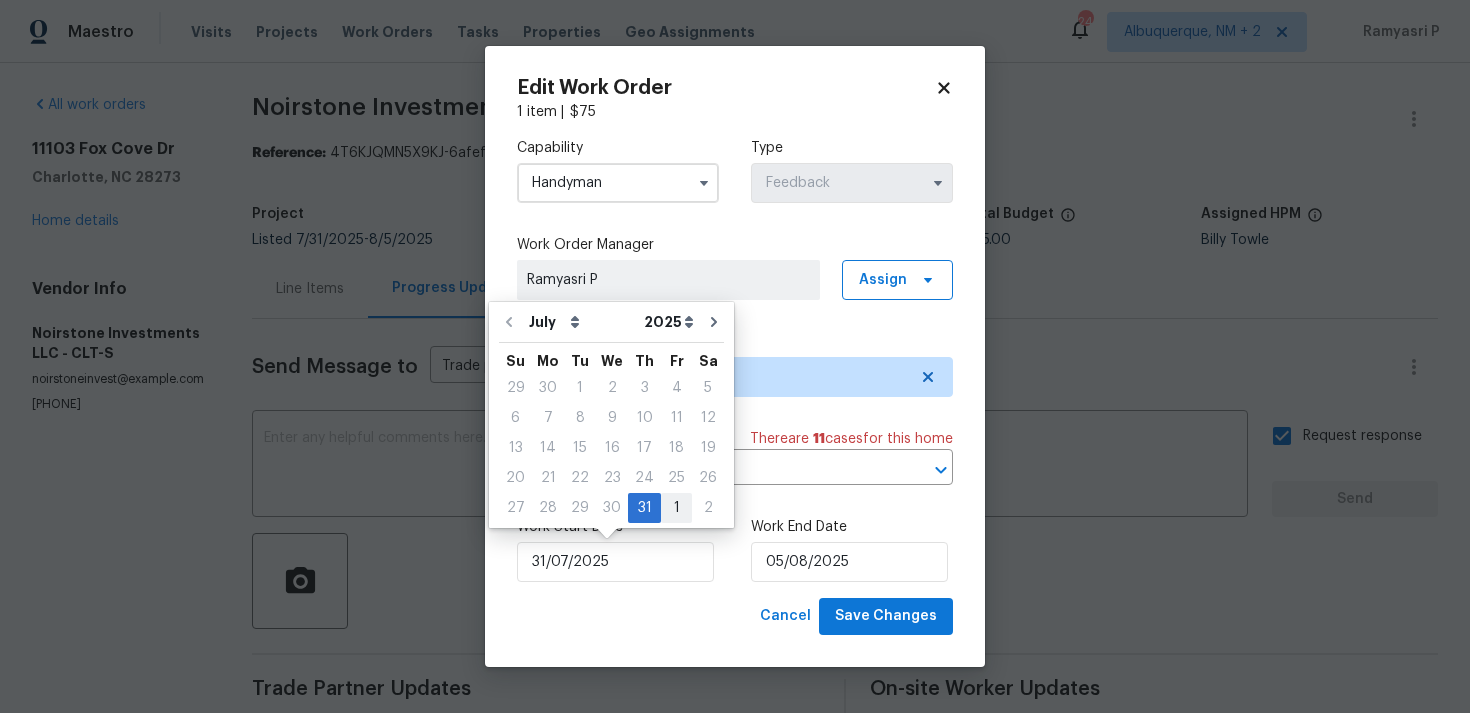 type on "01/08/2025" 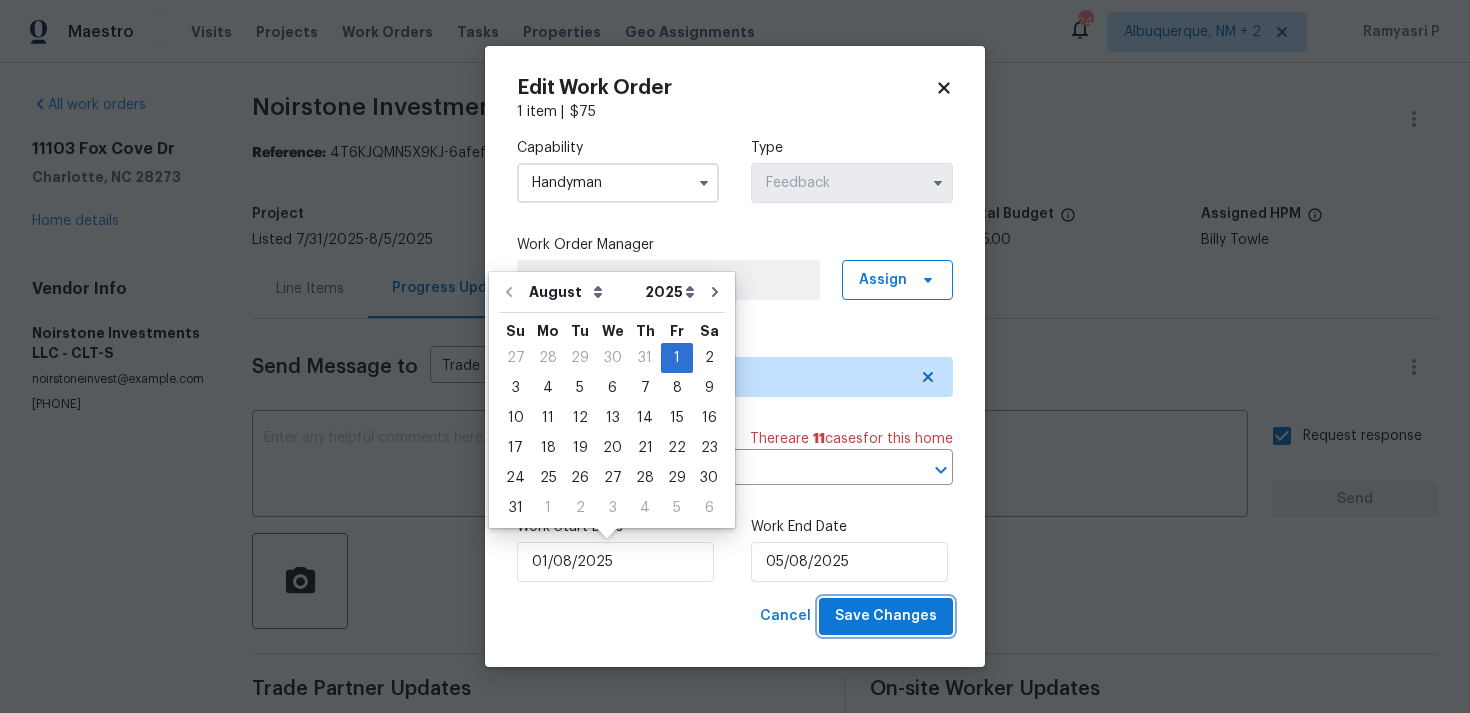 click on "Save Changes" at bounding box center [886, 616] 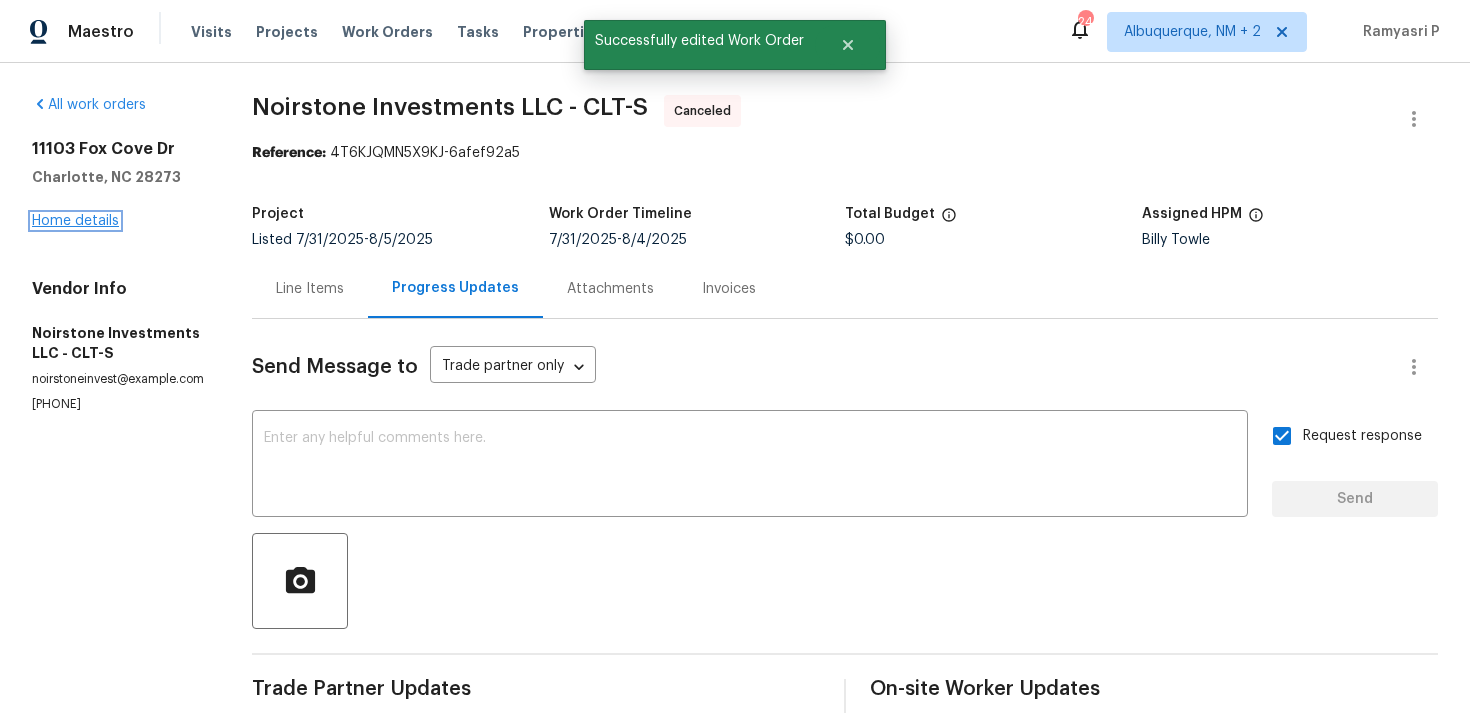 click on "Home details" at bounding box center [75, 221] 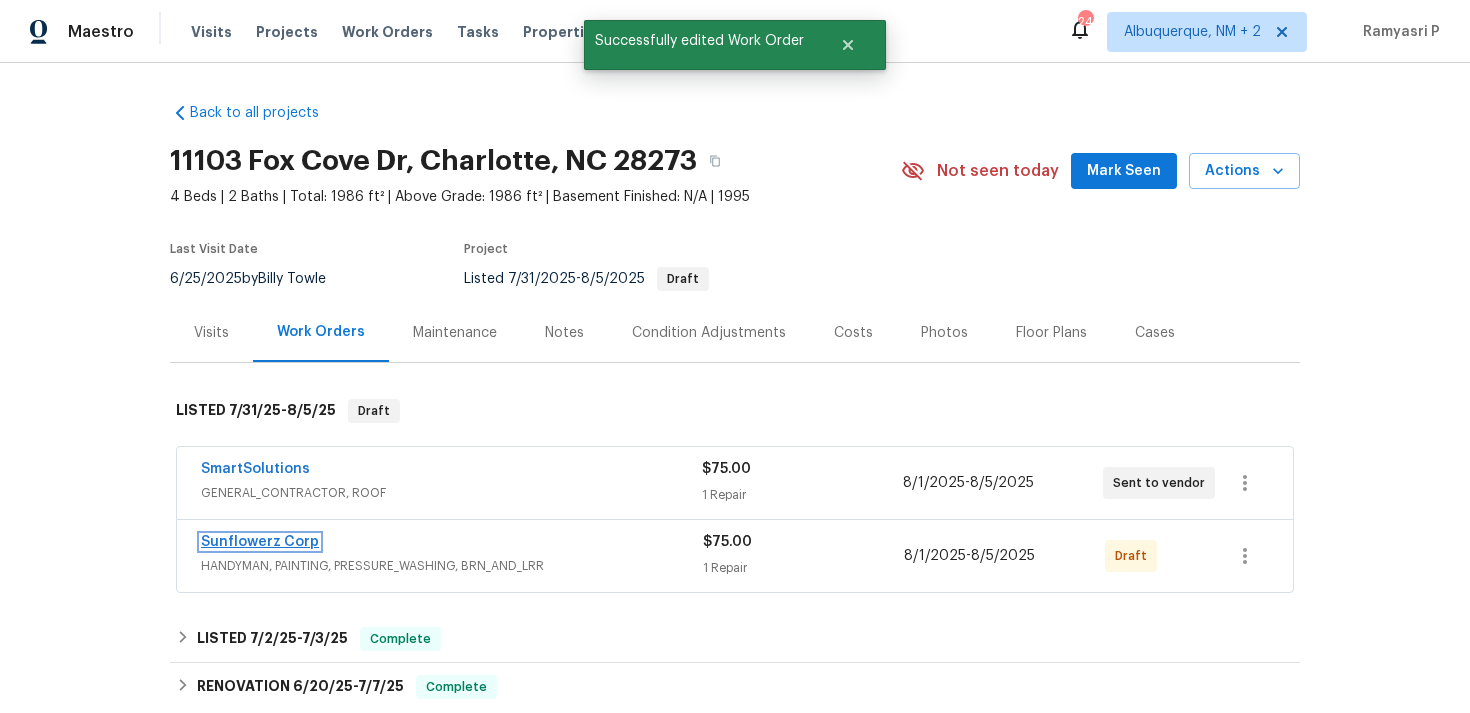 click on "Sunflowerz Corp" at bounding box center (260, 542) 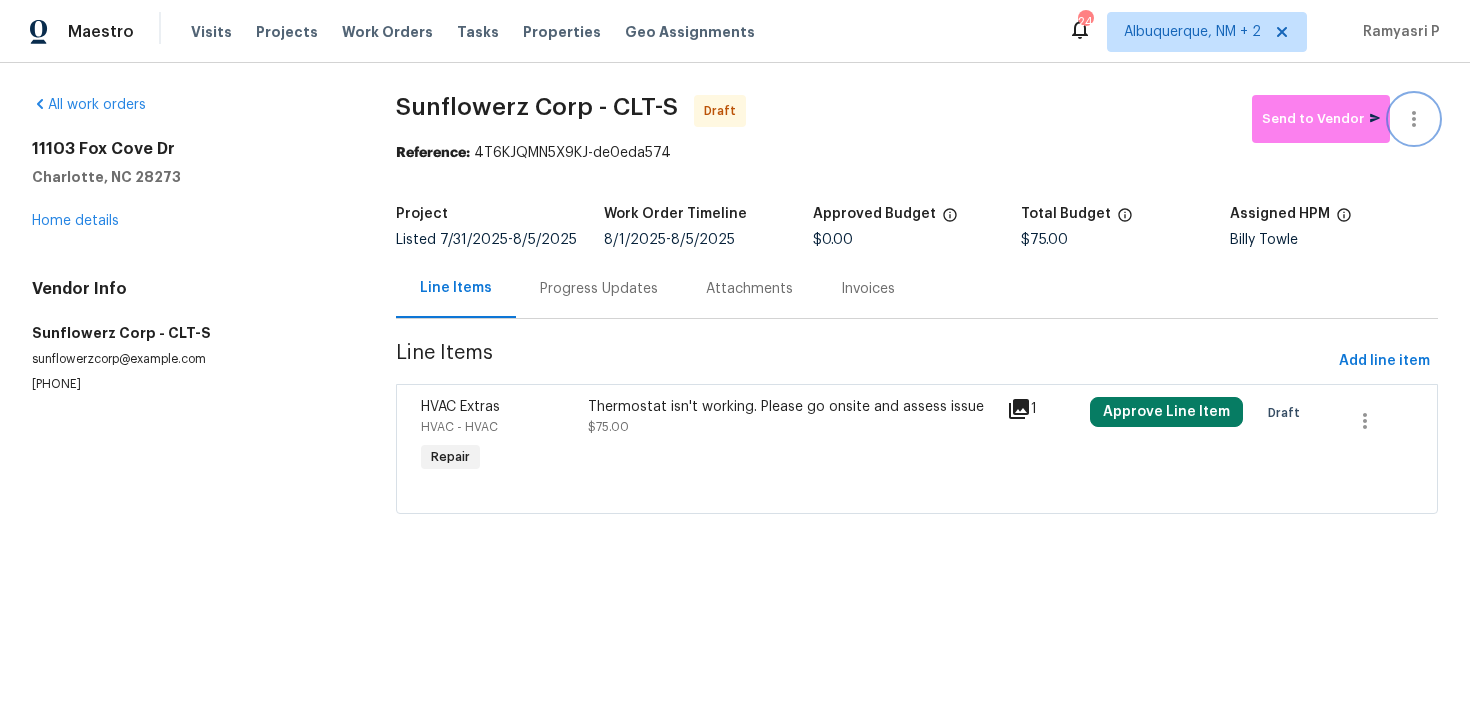 click 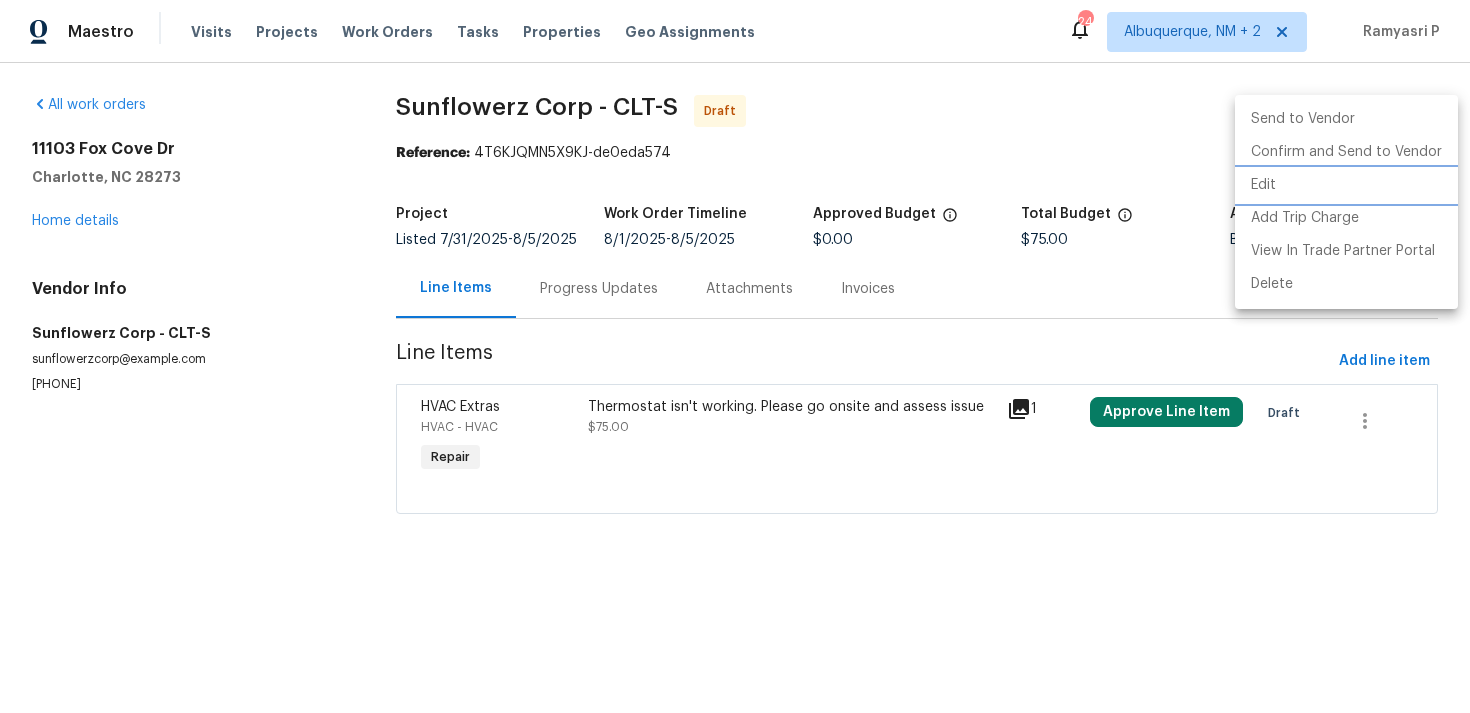 click on "Edit" at bounding box center [1346, 185] 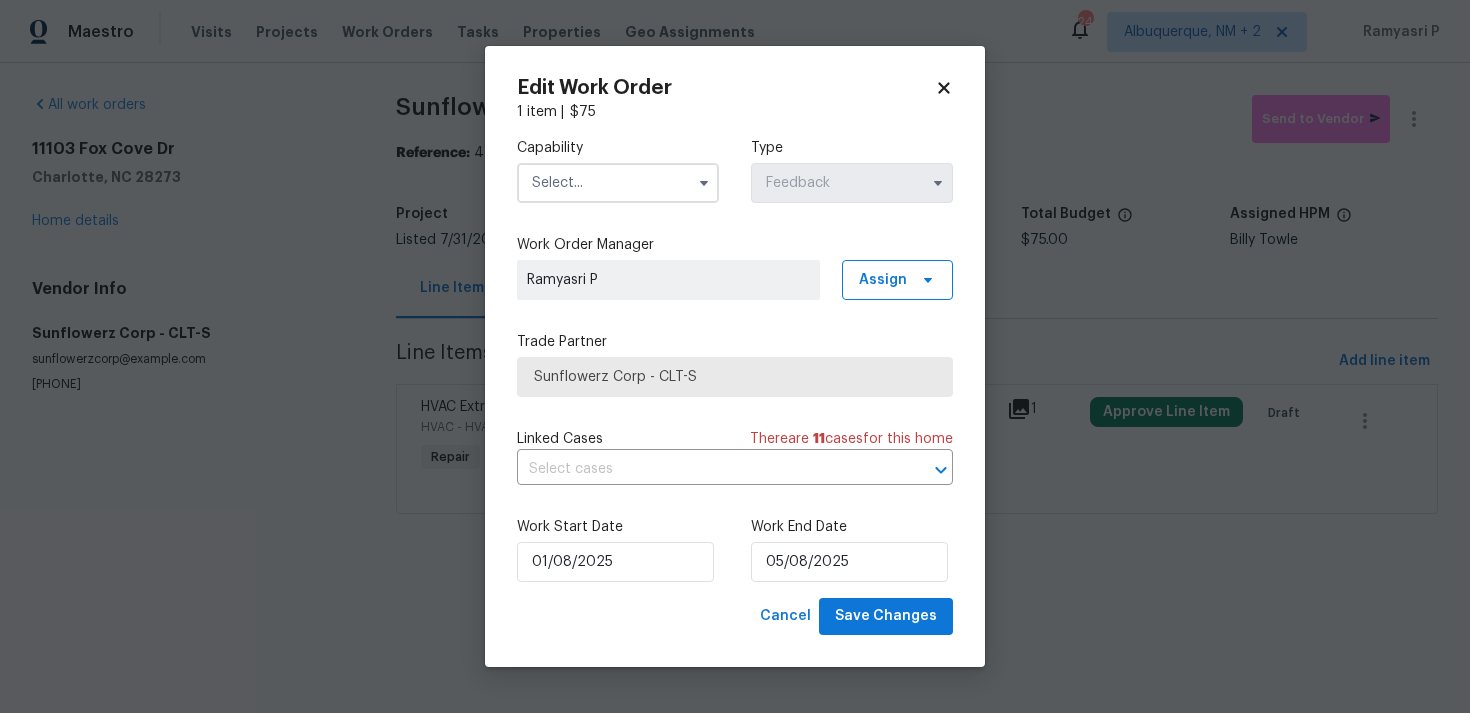 click on "Capability   Type   Feedback" at bounding box center [735, 170] 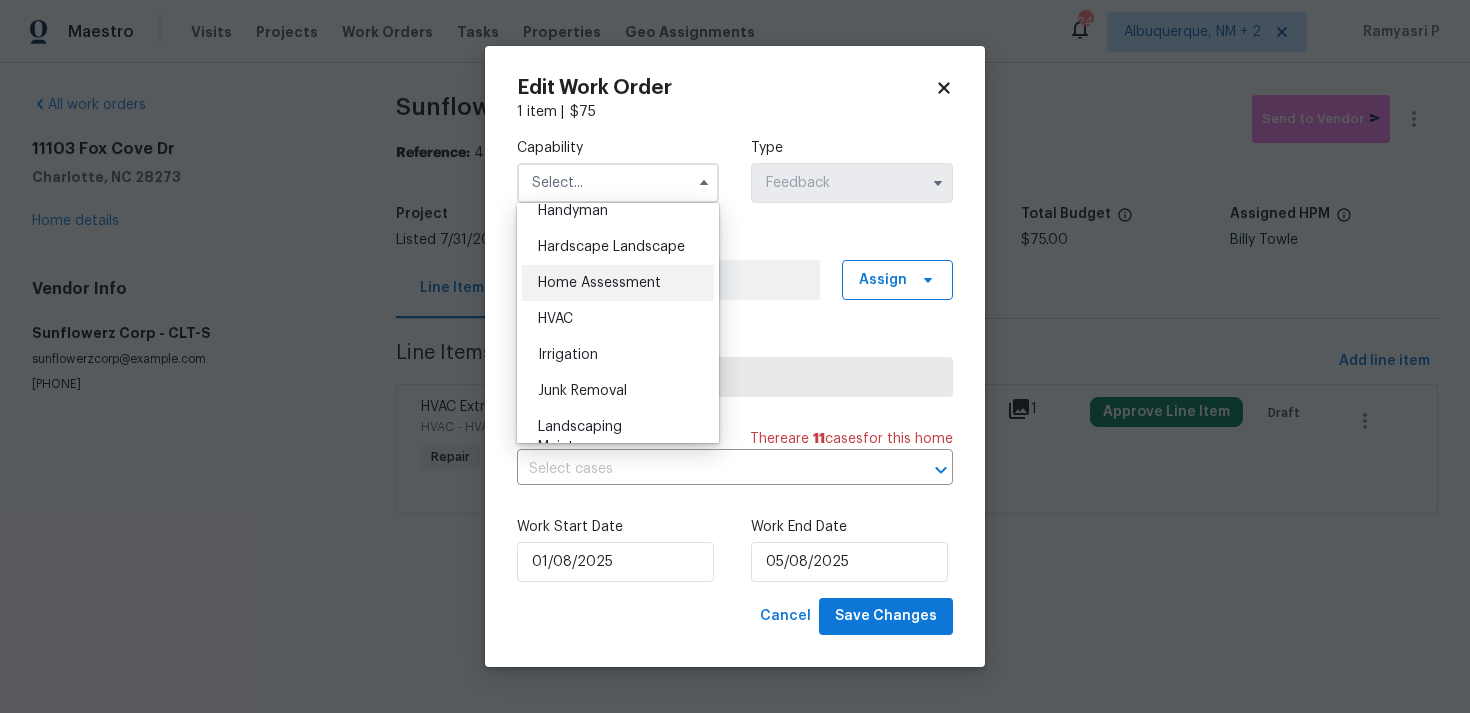 scroll, scrollTop: 1064, scrollLeft: 0, axis: vertical 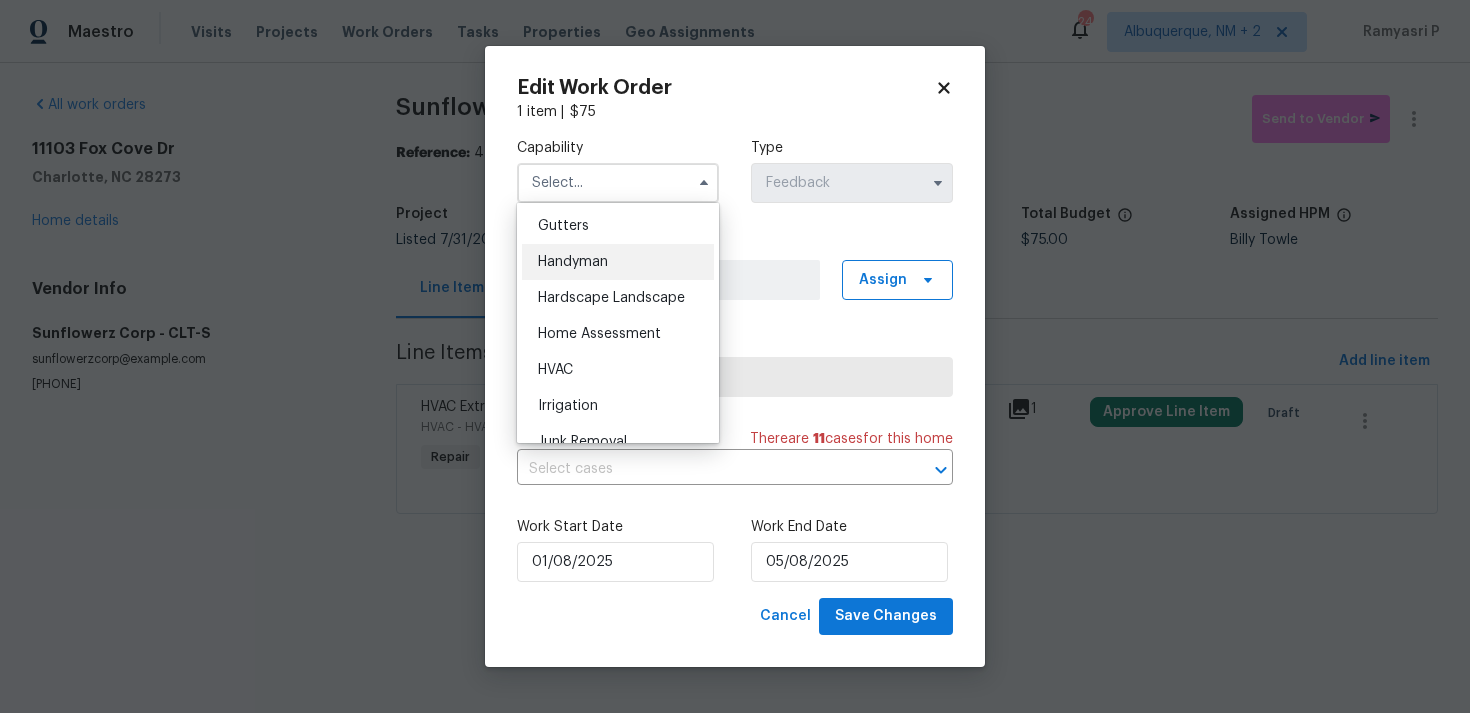 click on "Handyman" at bounding box center [618, 262] 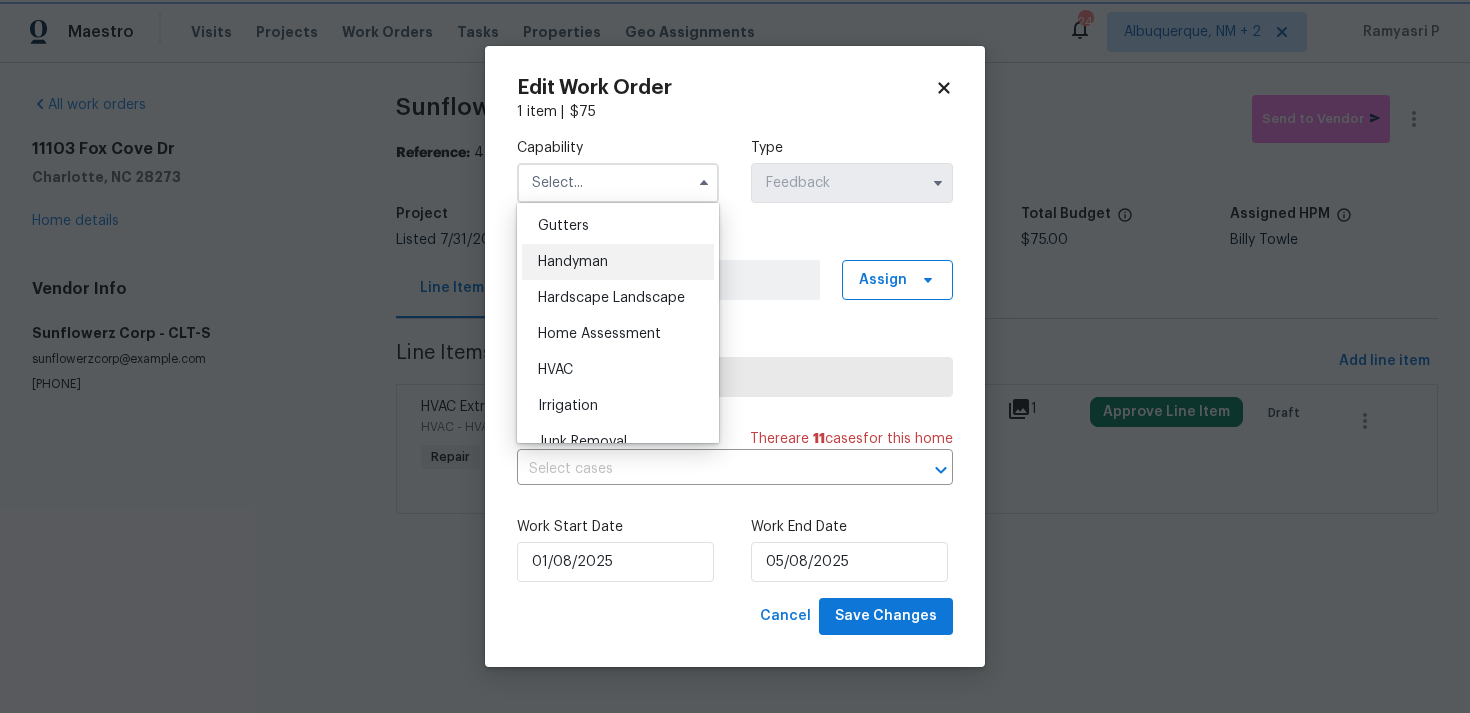 type on "Handyman" 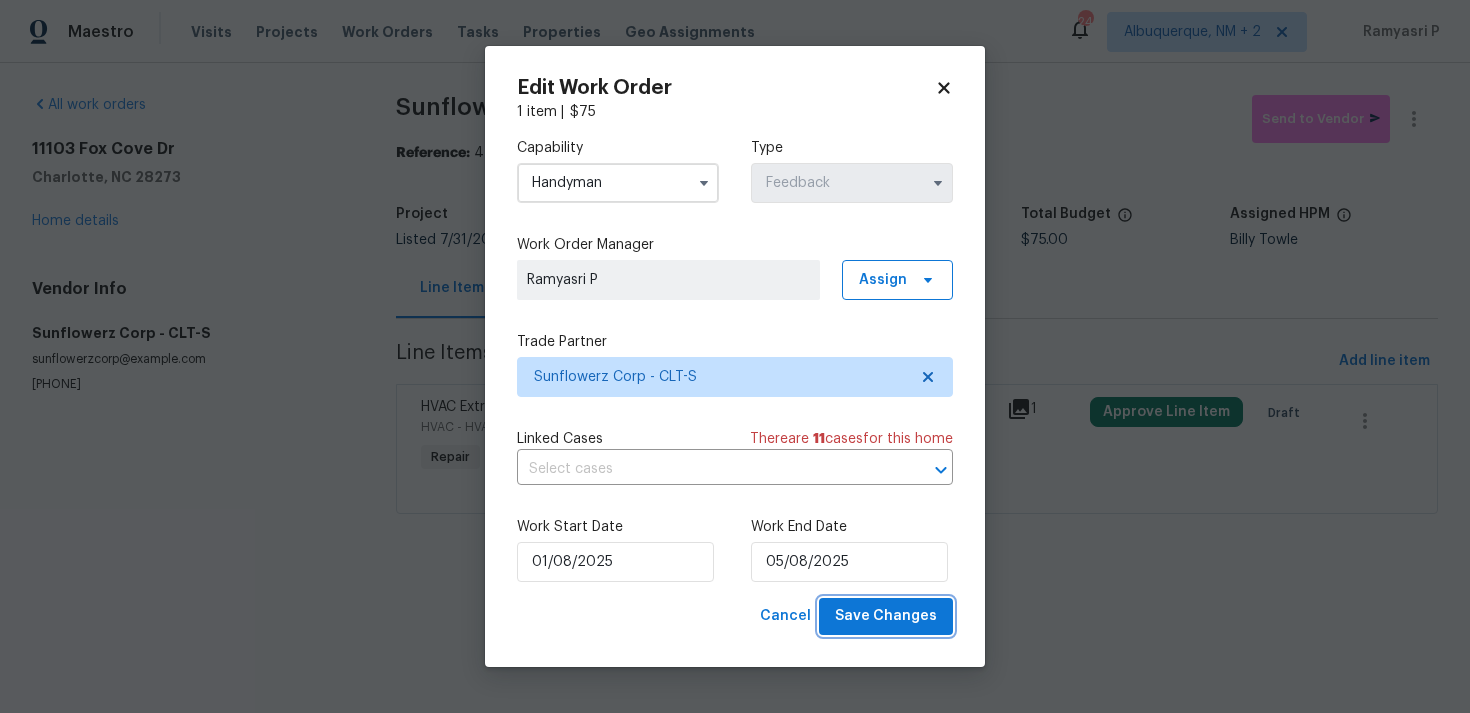 click on "Save Changes" at bounding box center [886, 616] 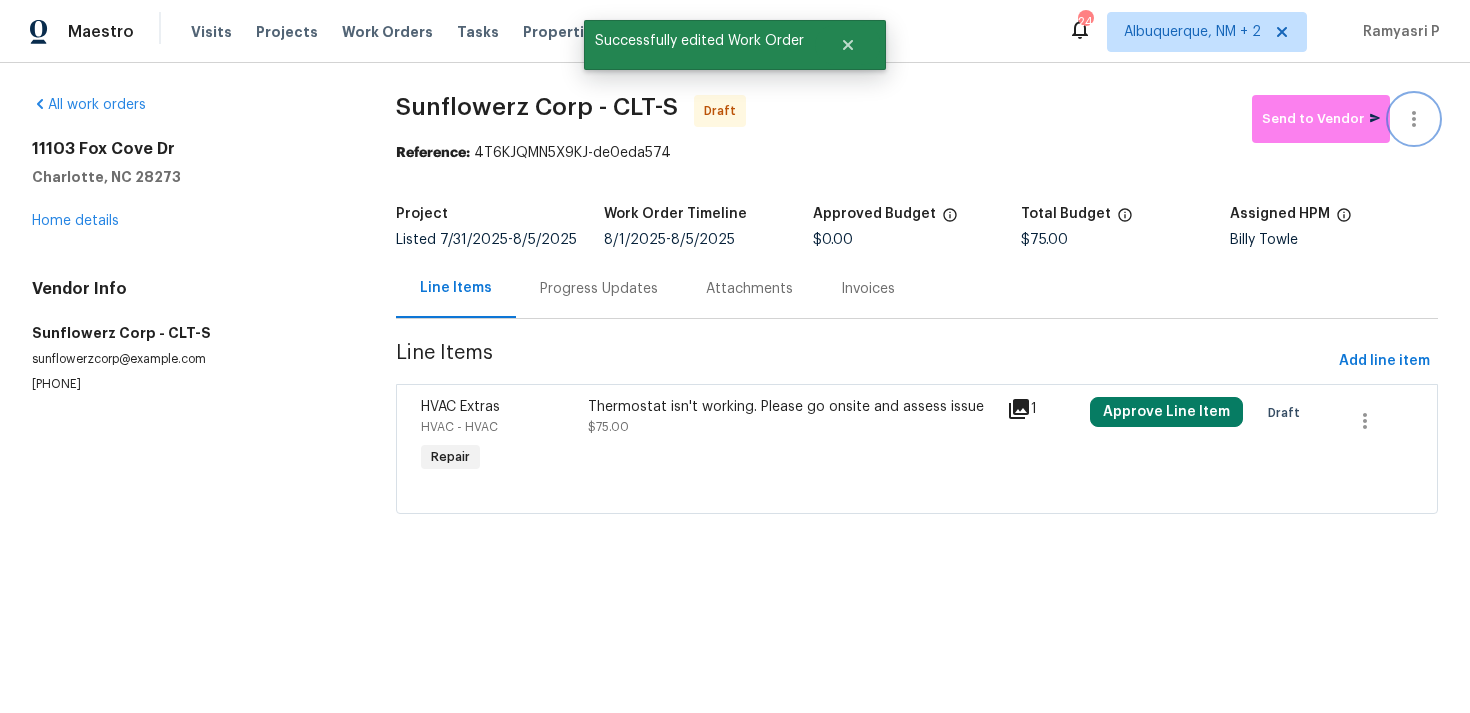 click 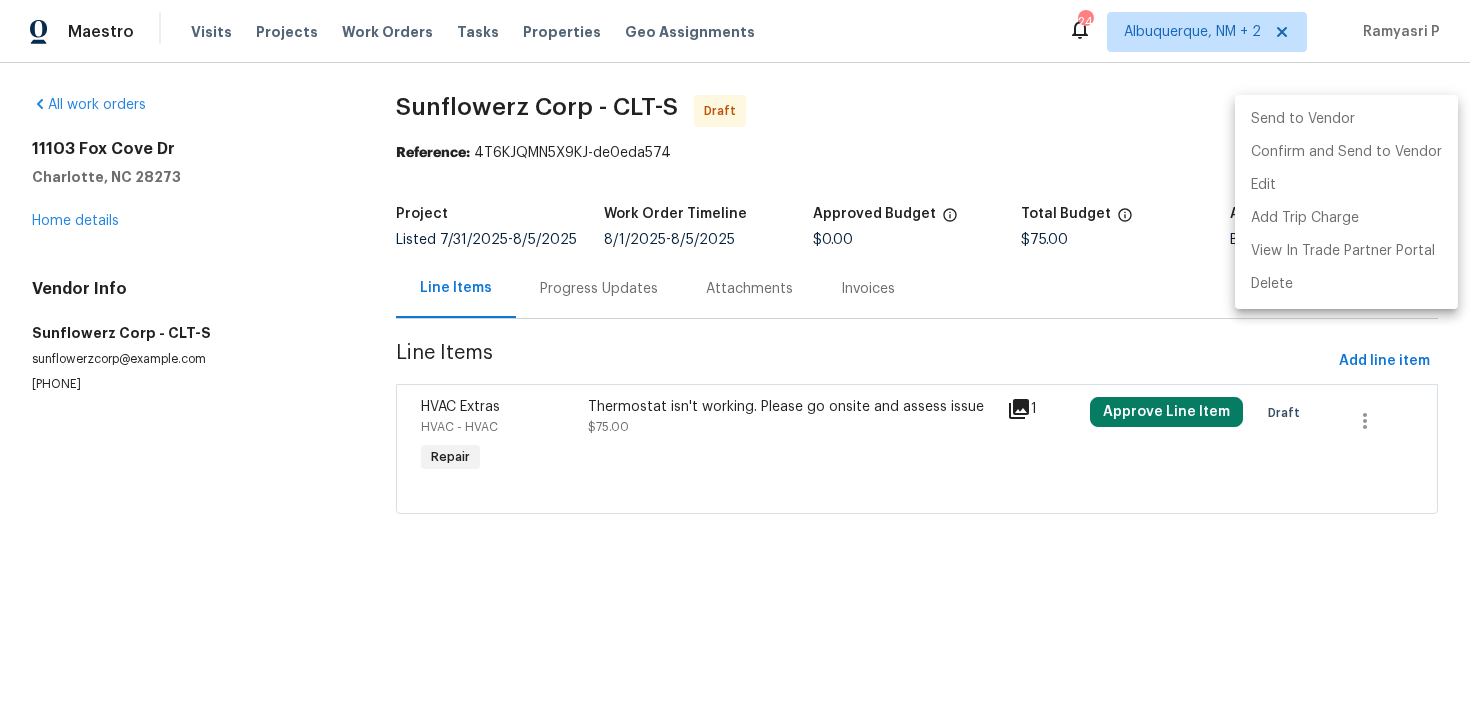 click at bounding box center (735, 356) 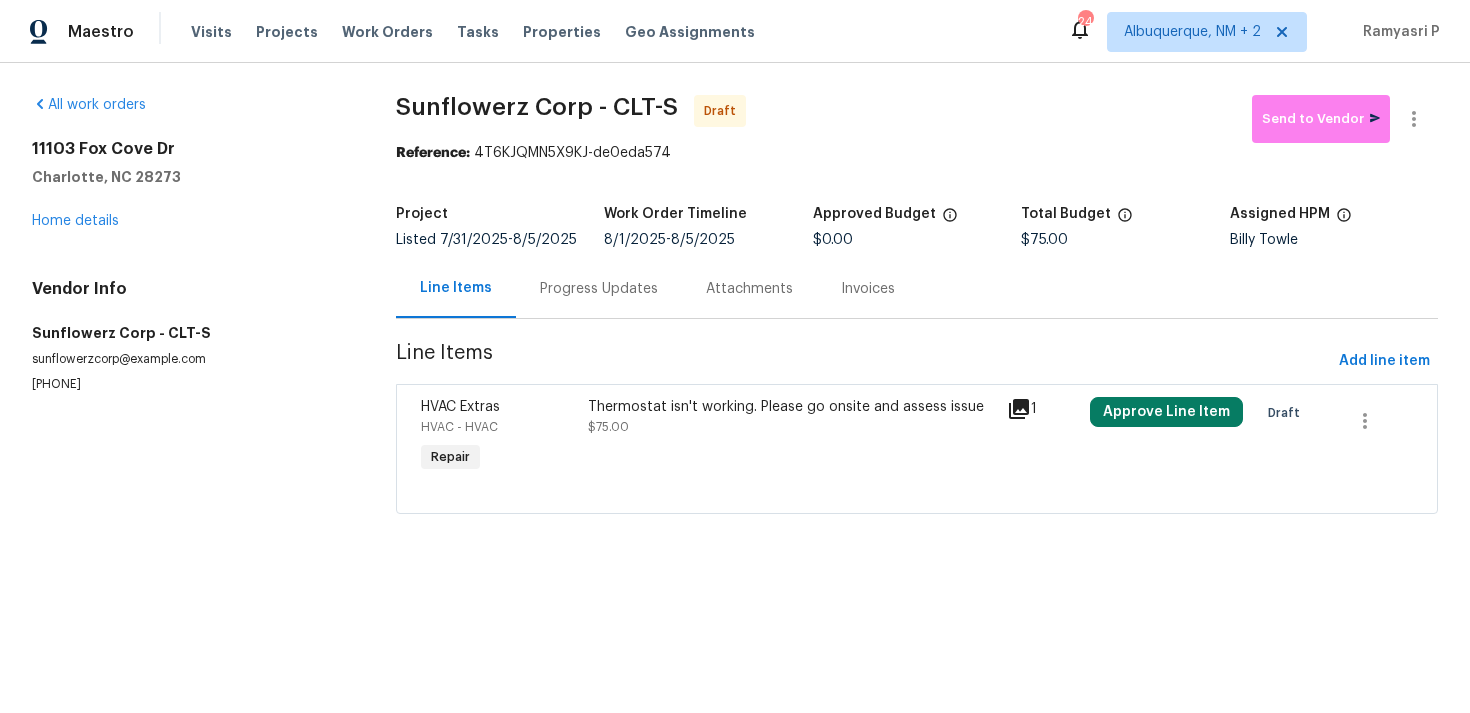 click on "Progress Updates" at bounding box center [599, 289] 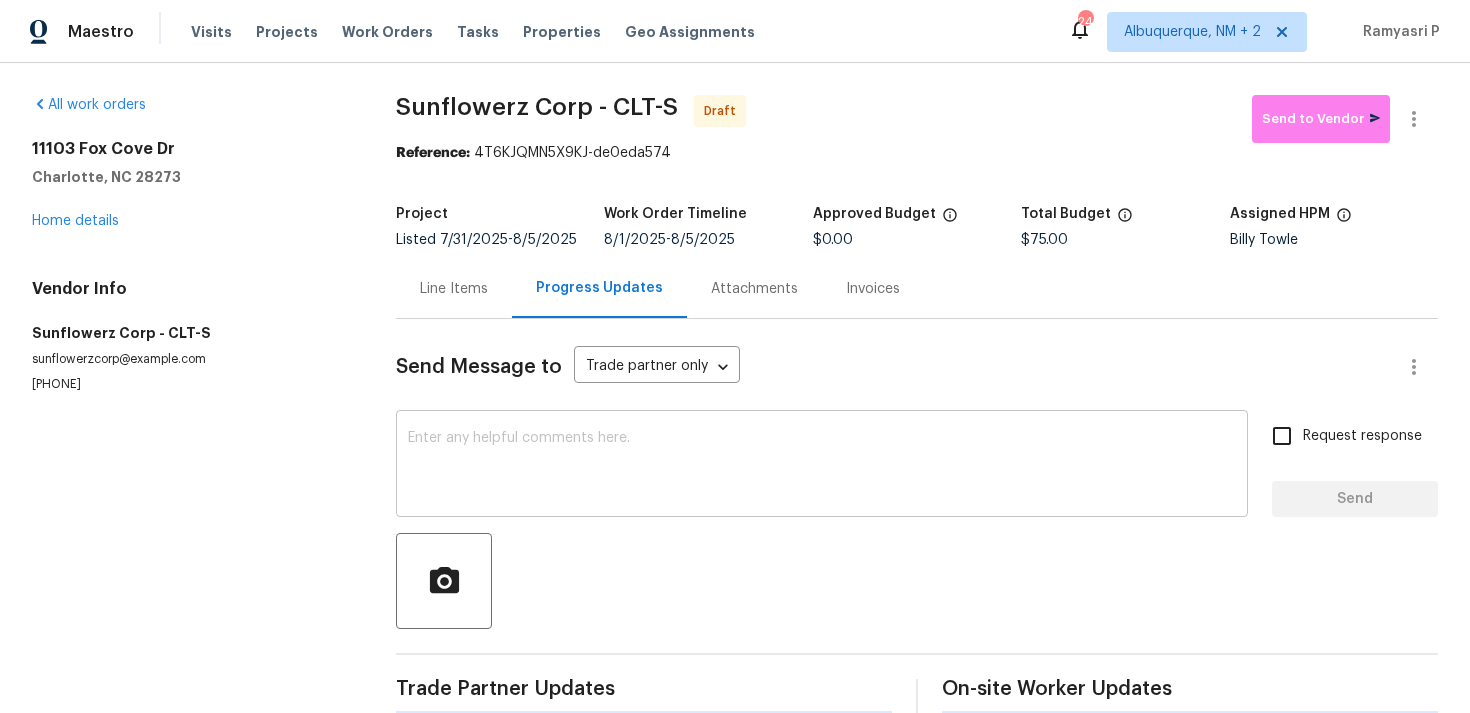 click at bounding box center [822, 466] 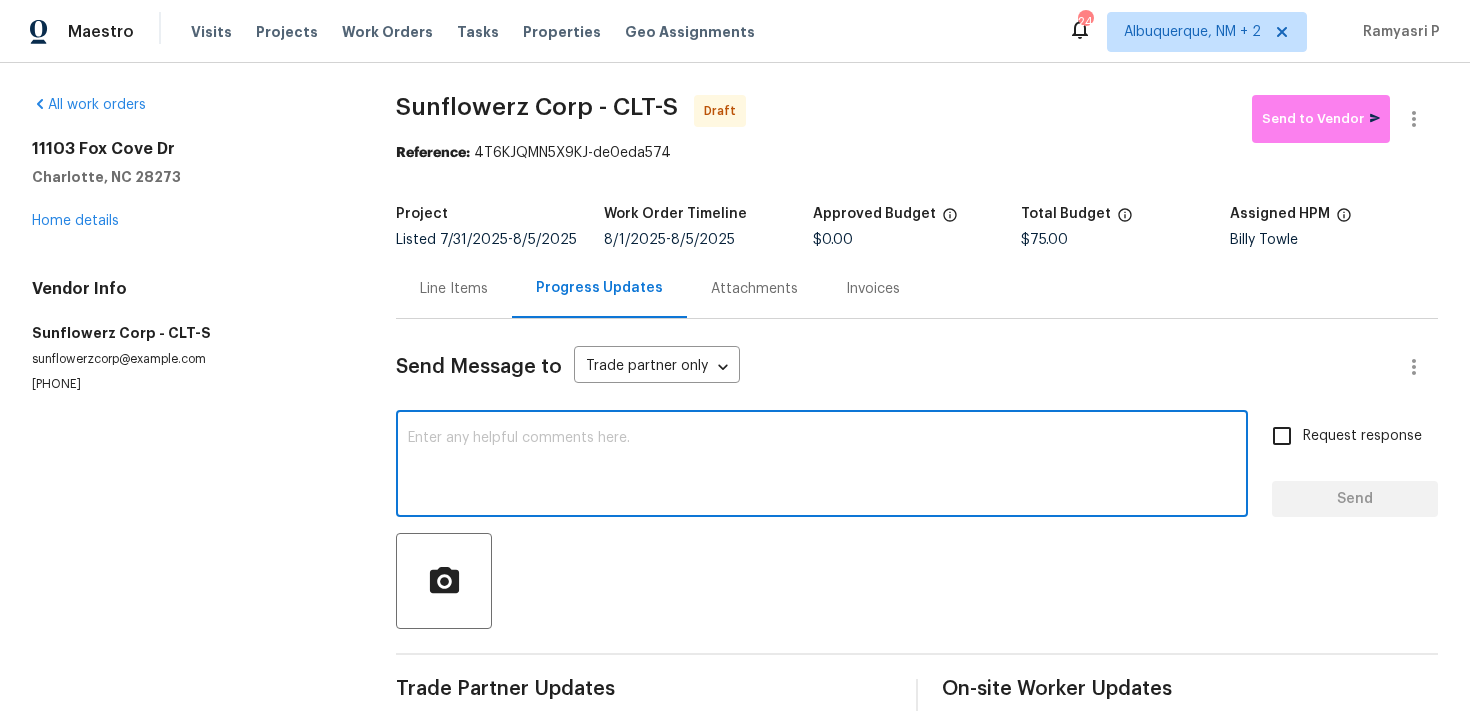 paste on "Hi, this is Ramyasri with Opendoor. I’m confirming you received the WO for the property at (Address). Please review and accept the WO within 24 hours and provide a schedule date. Please disregard the contact information for the HPM included in the WO. Our Centralised LWO Team is responsible for Listed WOs." 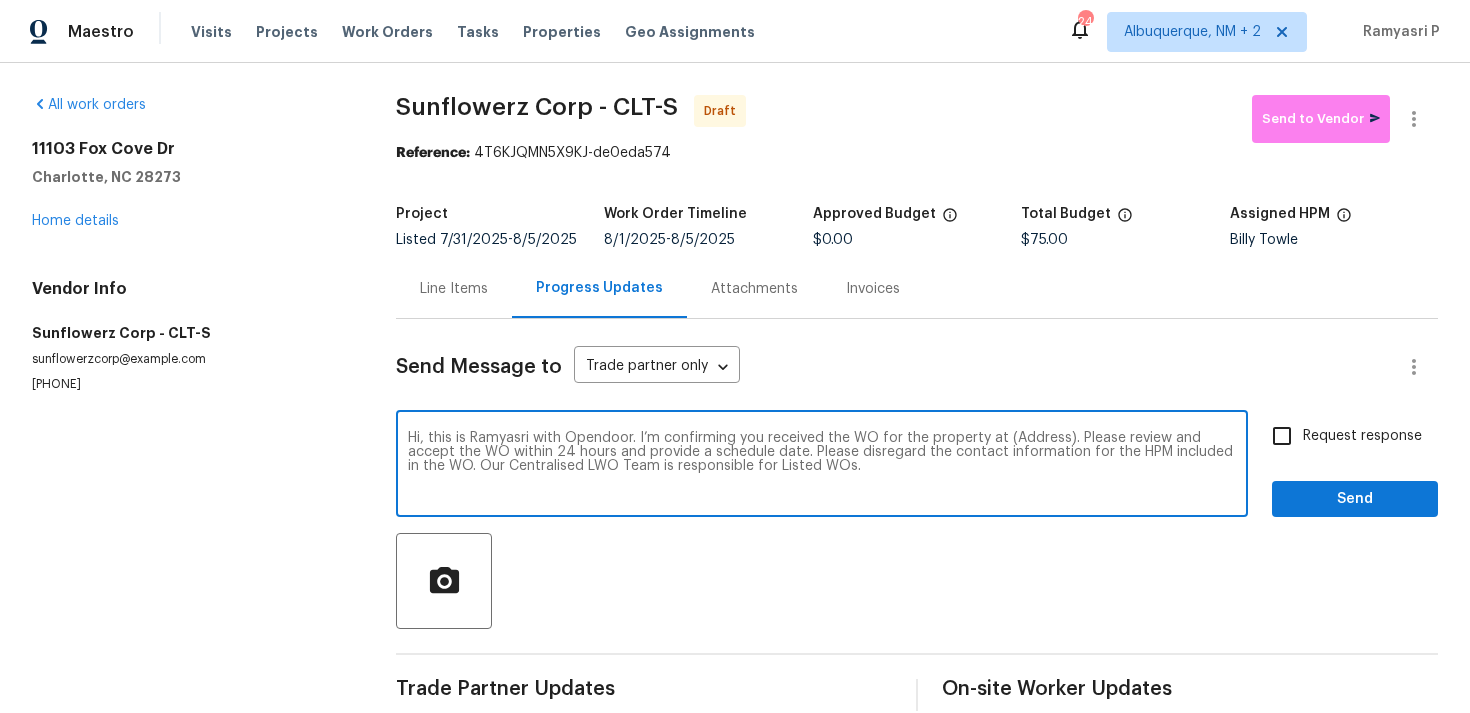 drag, startPoint x: 1001, startPoint y: 441, endPoint x: 1064, endPoint y: 439, distance: 63.03174 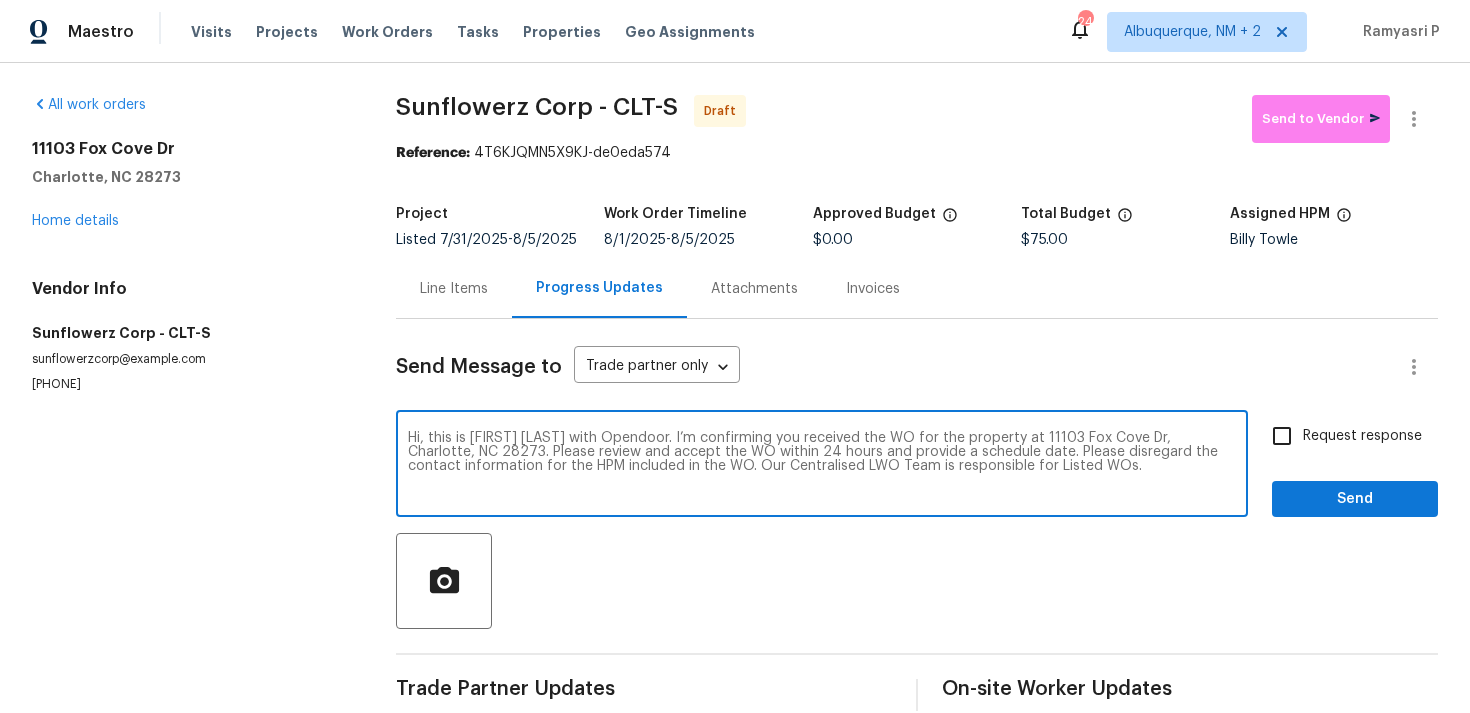 type on "Hi, this is Ramyasri with Opendoor. I’m confirming you received the WO for the property at 11103 Fox Cove Dr, Charlotte, NC 28273. Please review and accept the WO within 24 hours and provide a schedule date. Please disregard the contact information for the HPM included in the WO. Our Centralised LWO Team is responsible for Listed WOs." 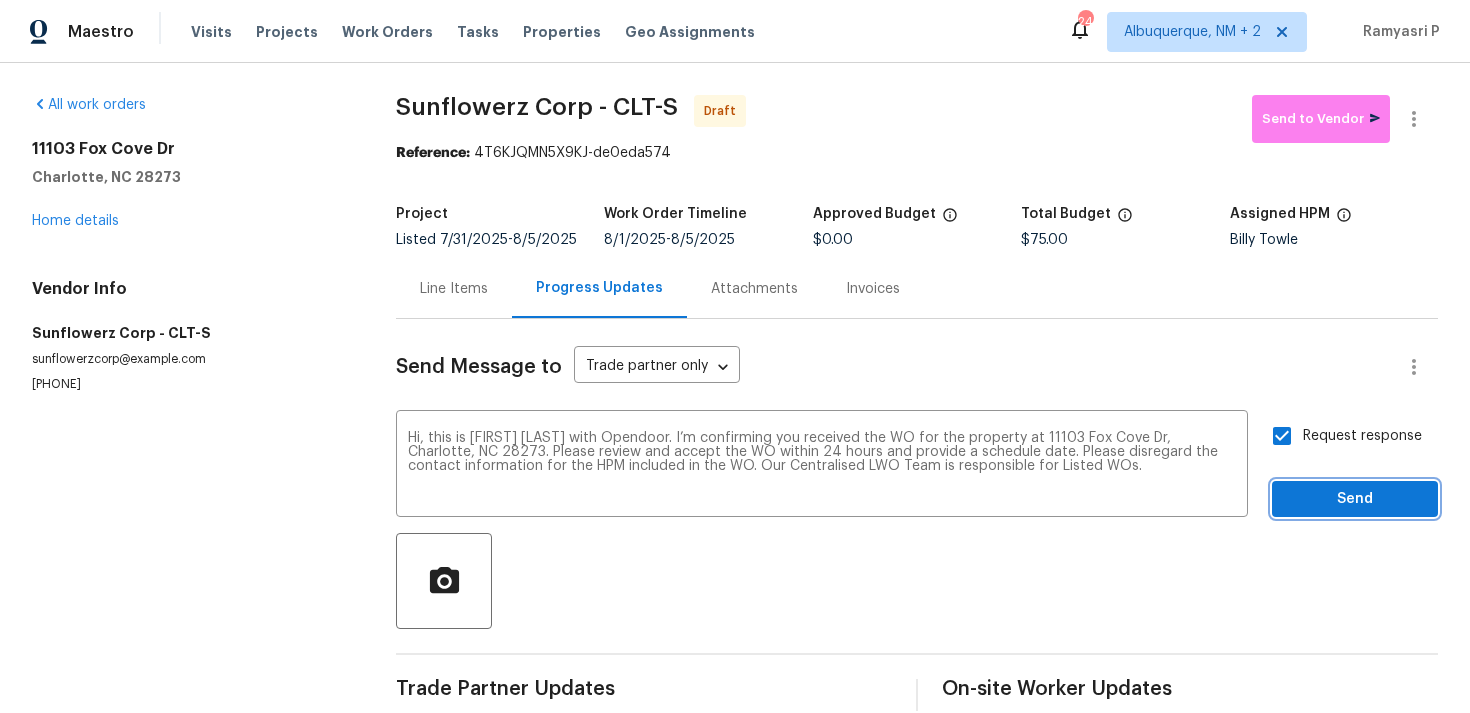 click on "Send" at bounding box center (1355, 499) 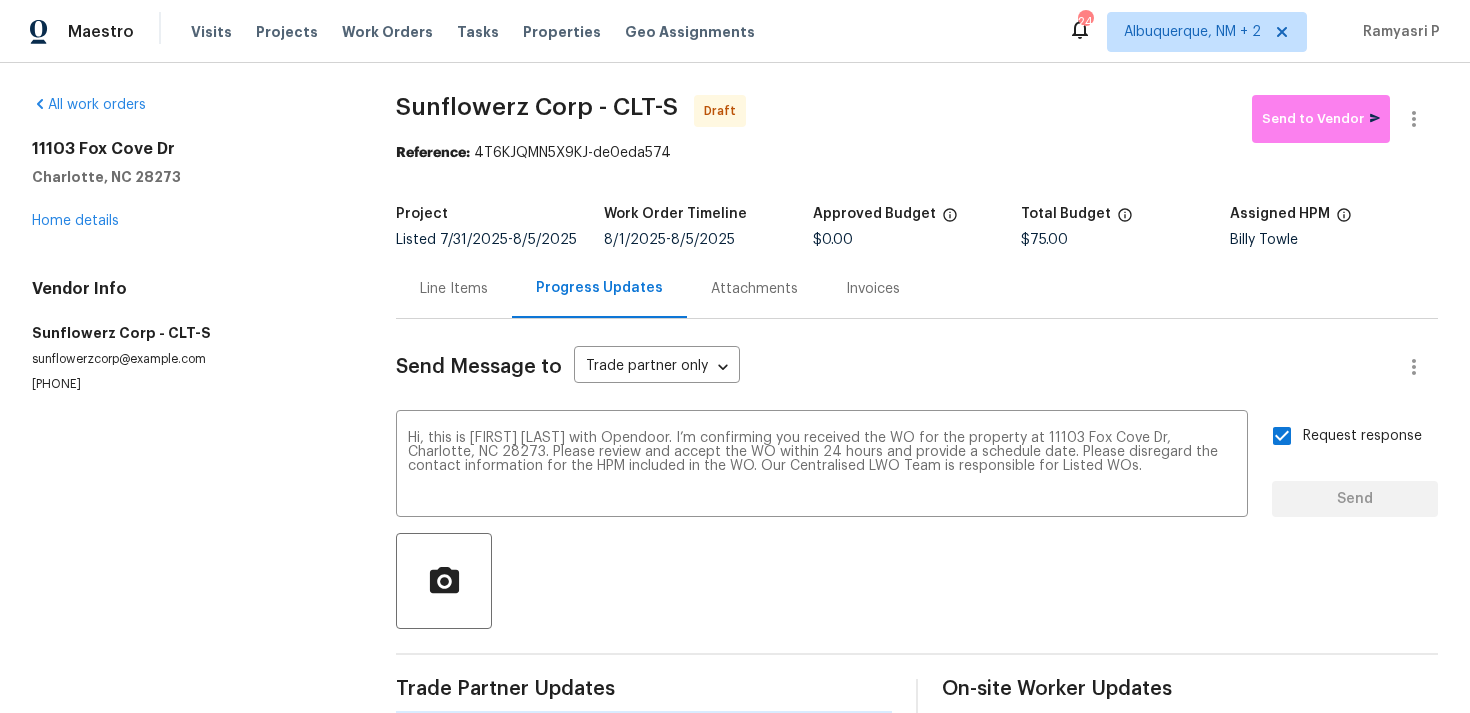 type 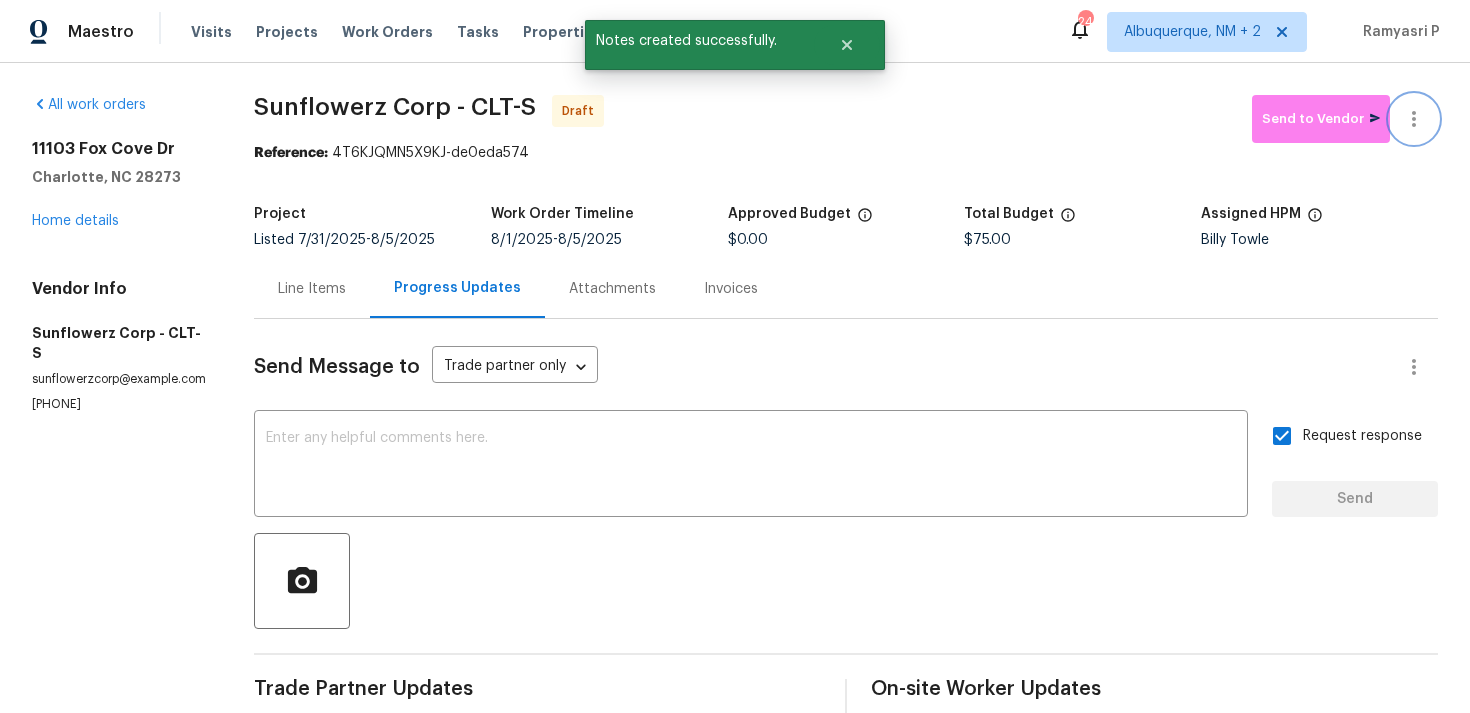 click at bounding box center (1414, 119) 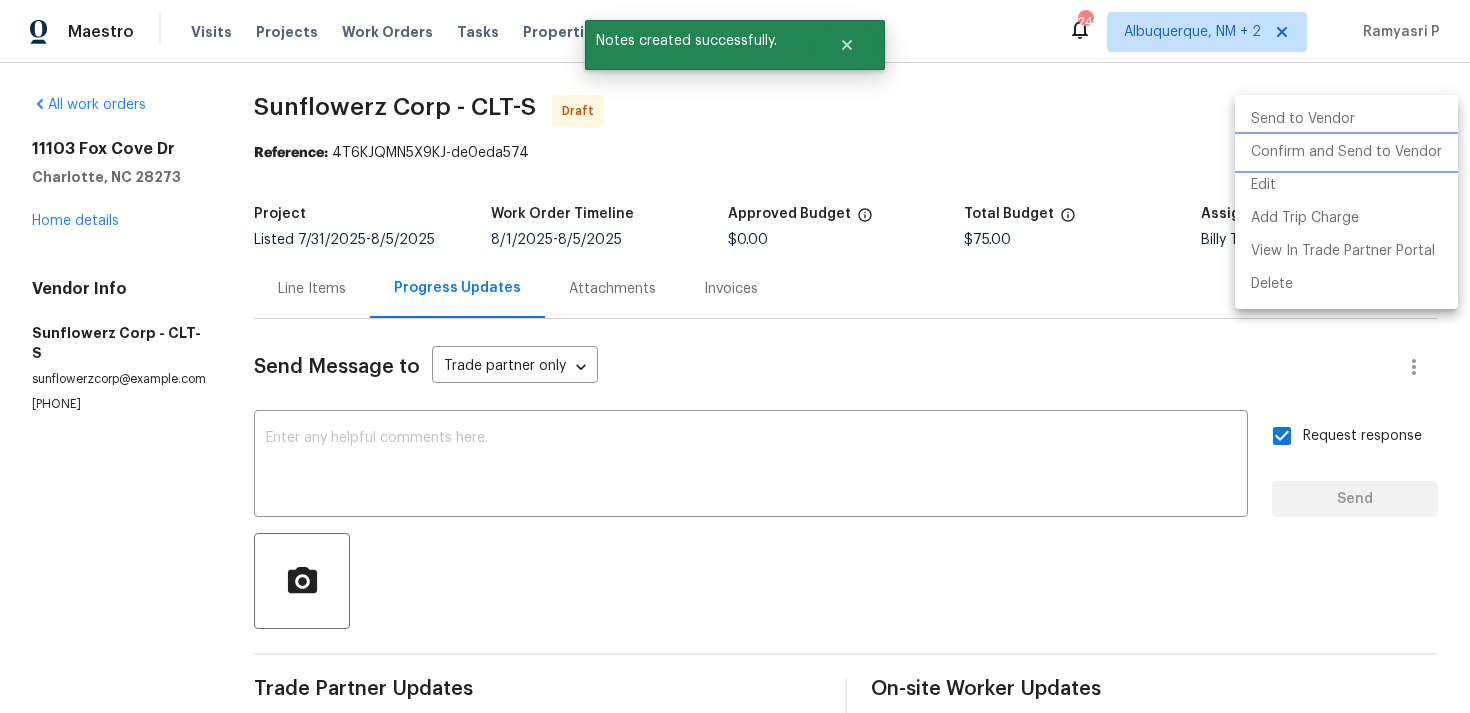 click on "Confirm and Send to Vendor" at bounding box center [1346, 152] 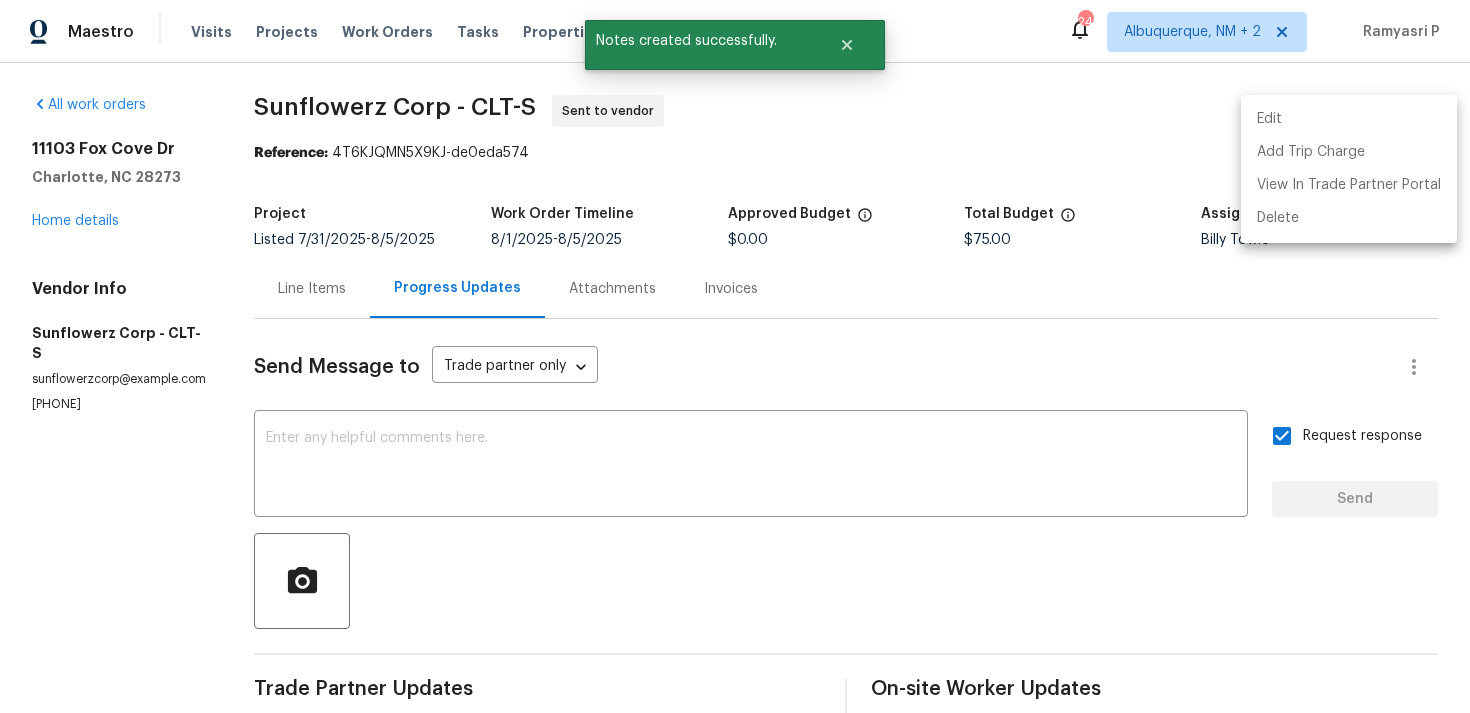 click at bounding box center [735, 356] 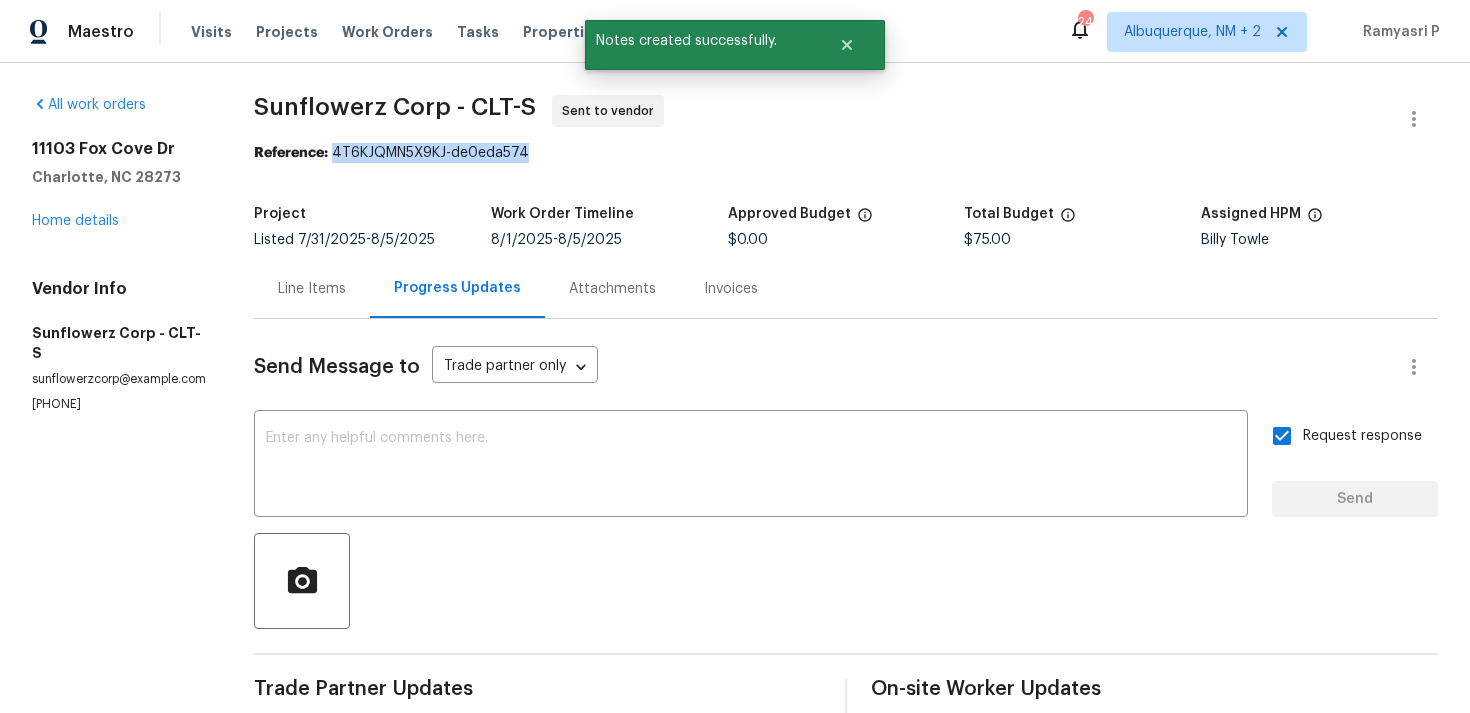 drag, startPoint x: 317, startPoint y: 152, endPoint x: 525, endPoint y: 152, distance: 208 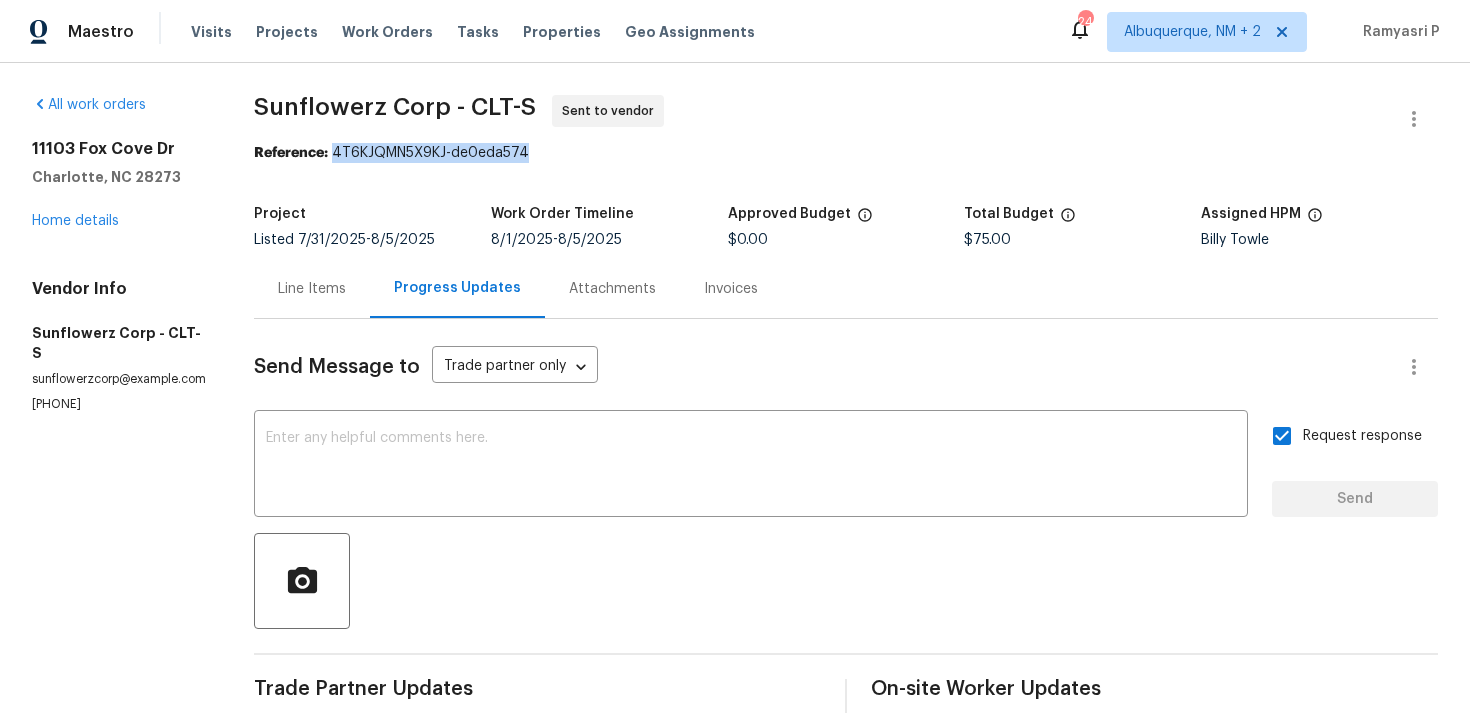 click on "Maestro Visits Projects Work Orders Tasks Properties Geo Assignments 24 Albuquerque, NM + 2 Ramyasri P" at bounding box center (735, 31) 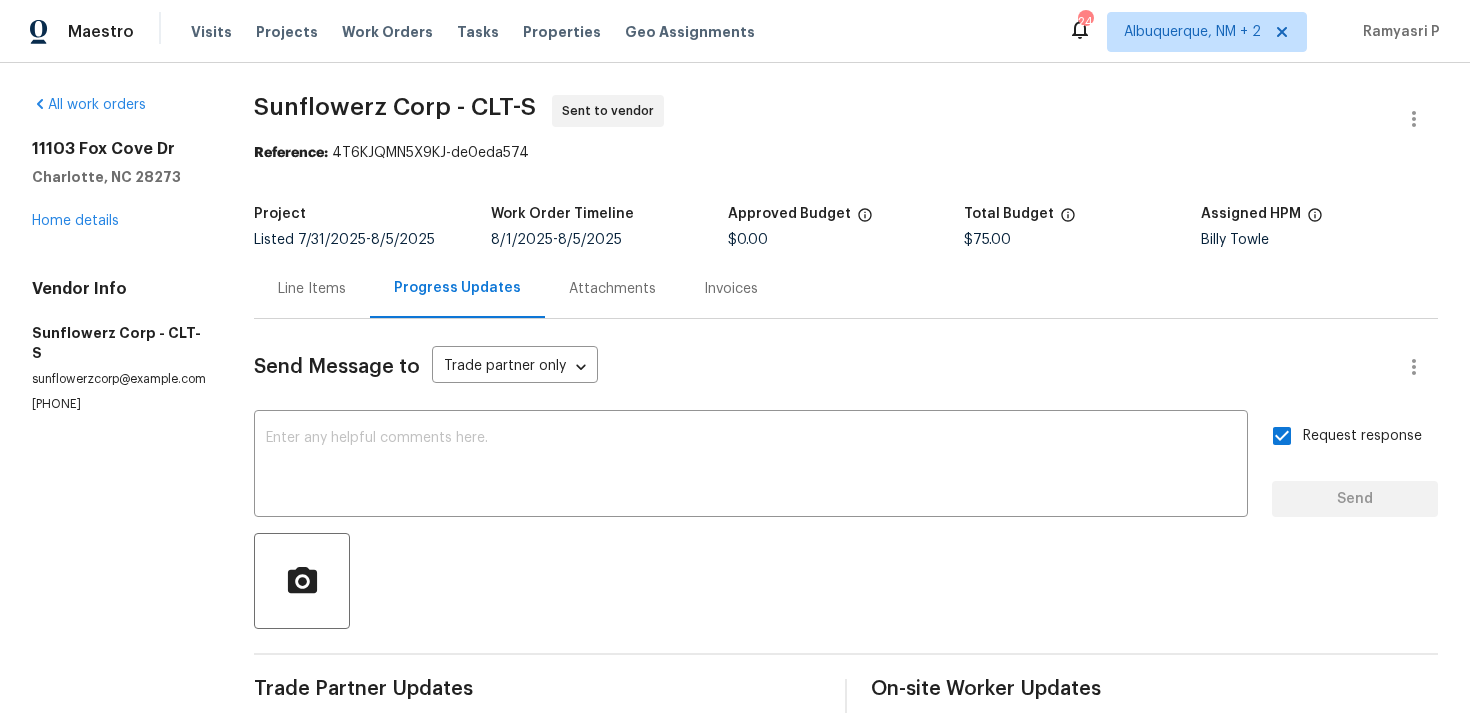 click on "Sunflowerz Corp - CLT-S" at bounding box center [395, 107] 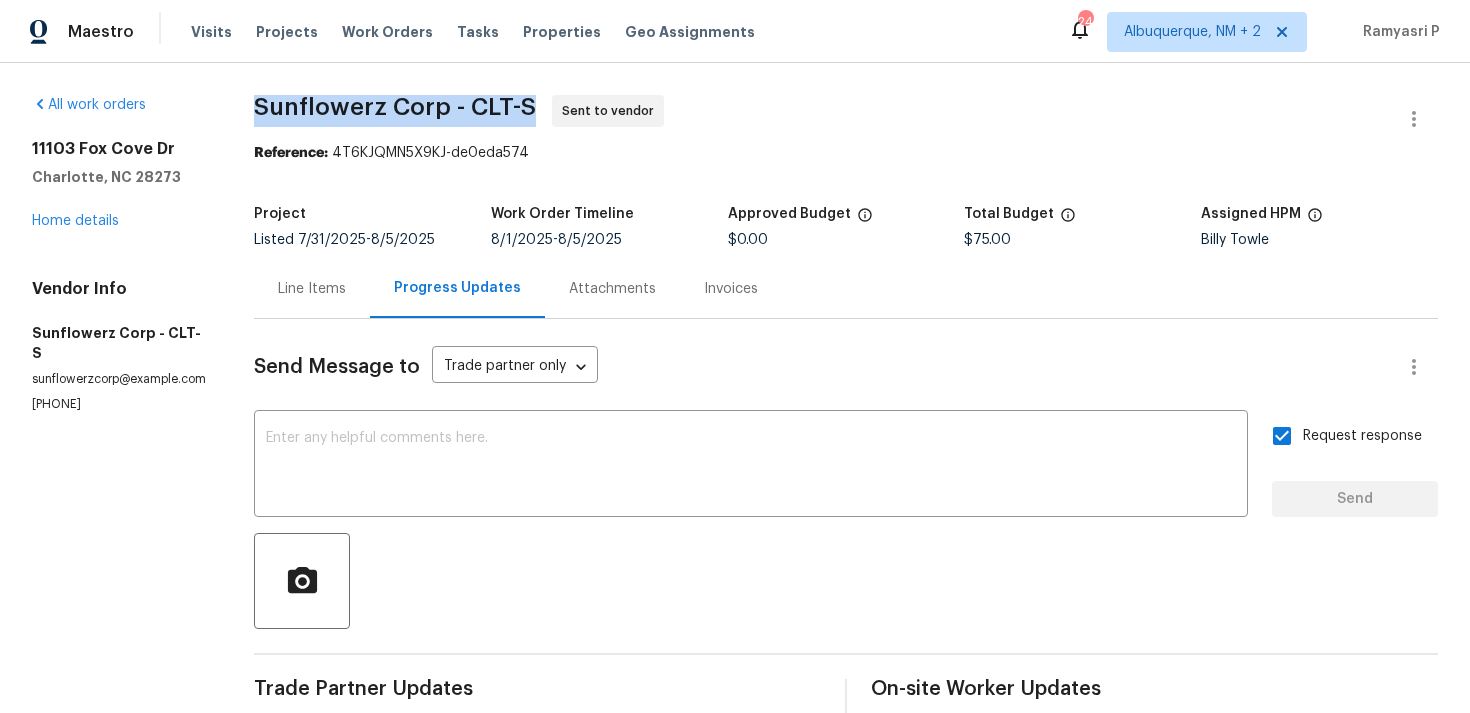 drag, startPoint x: 230, startPoint y: 108, endPoint x: 508, endPoint y: 110, distance: 278.0072 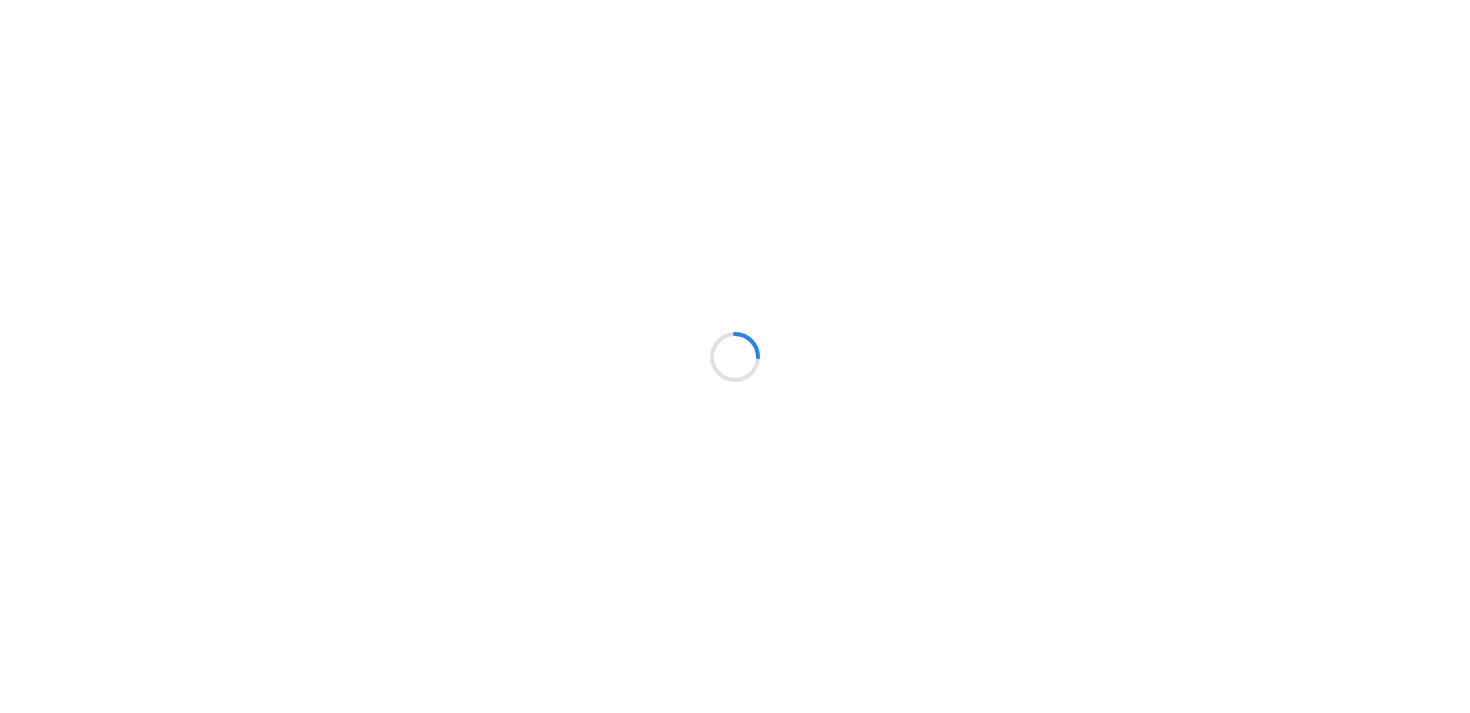 scroll, scrollTop: 0, scrollLeft: 0, axis: both 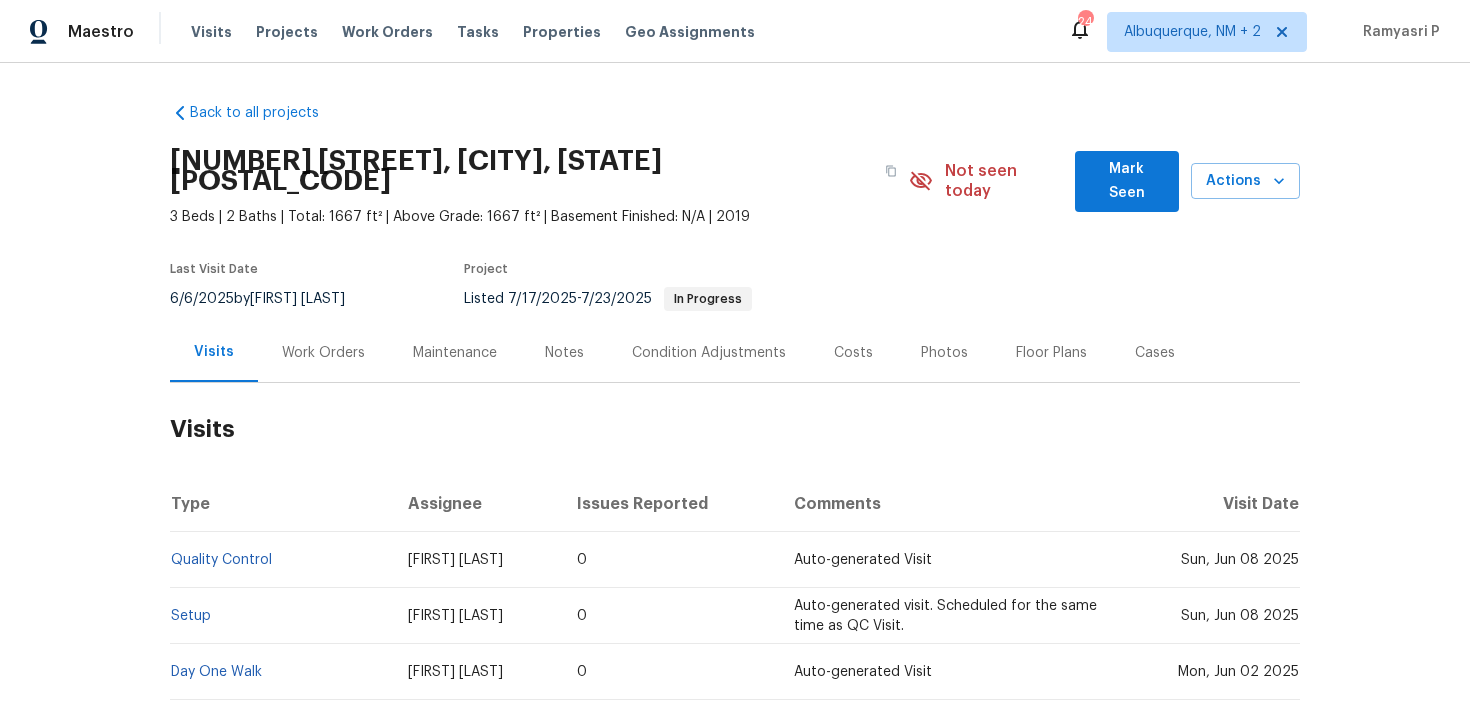 click on "Work Orders" at bounding box center [323, 353] 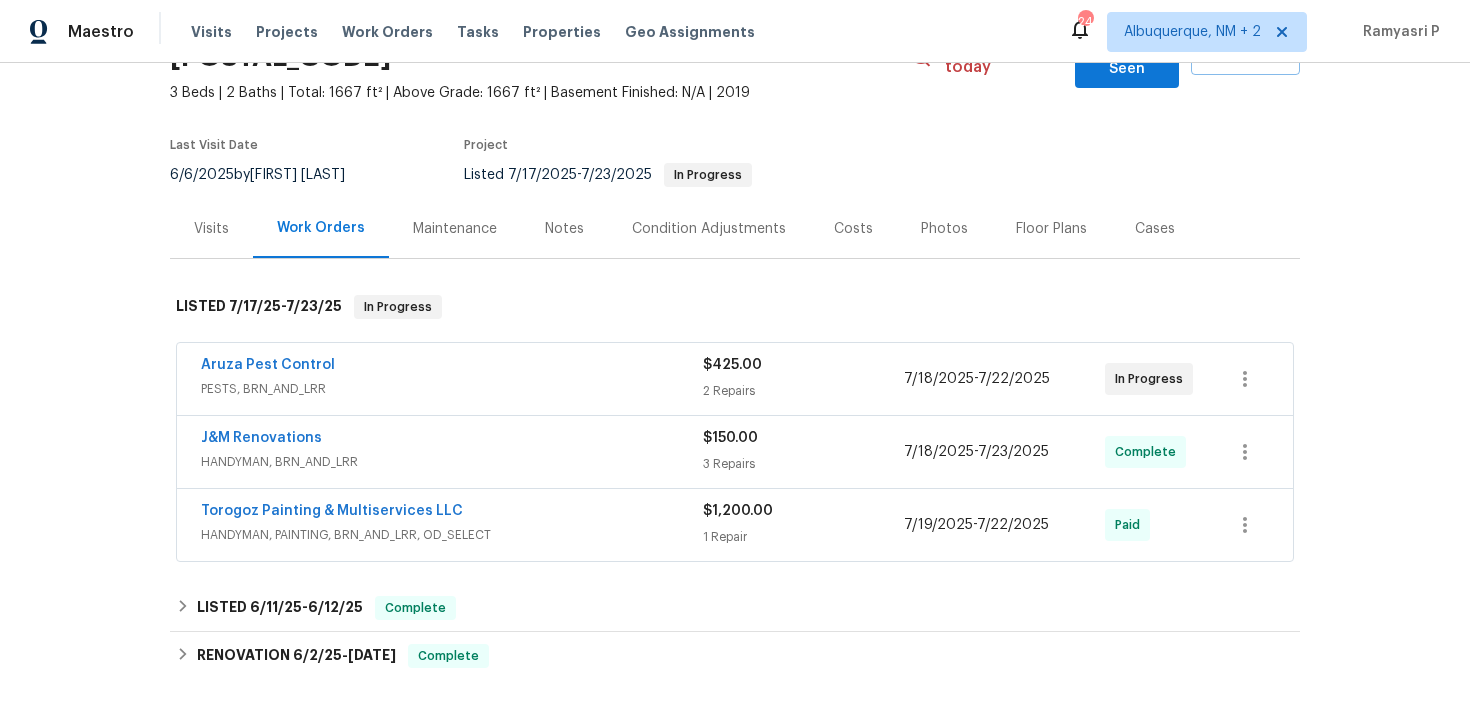 scroll, scrollTop: 154, scrollLeft: 0, axis: vertical 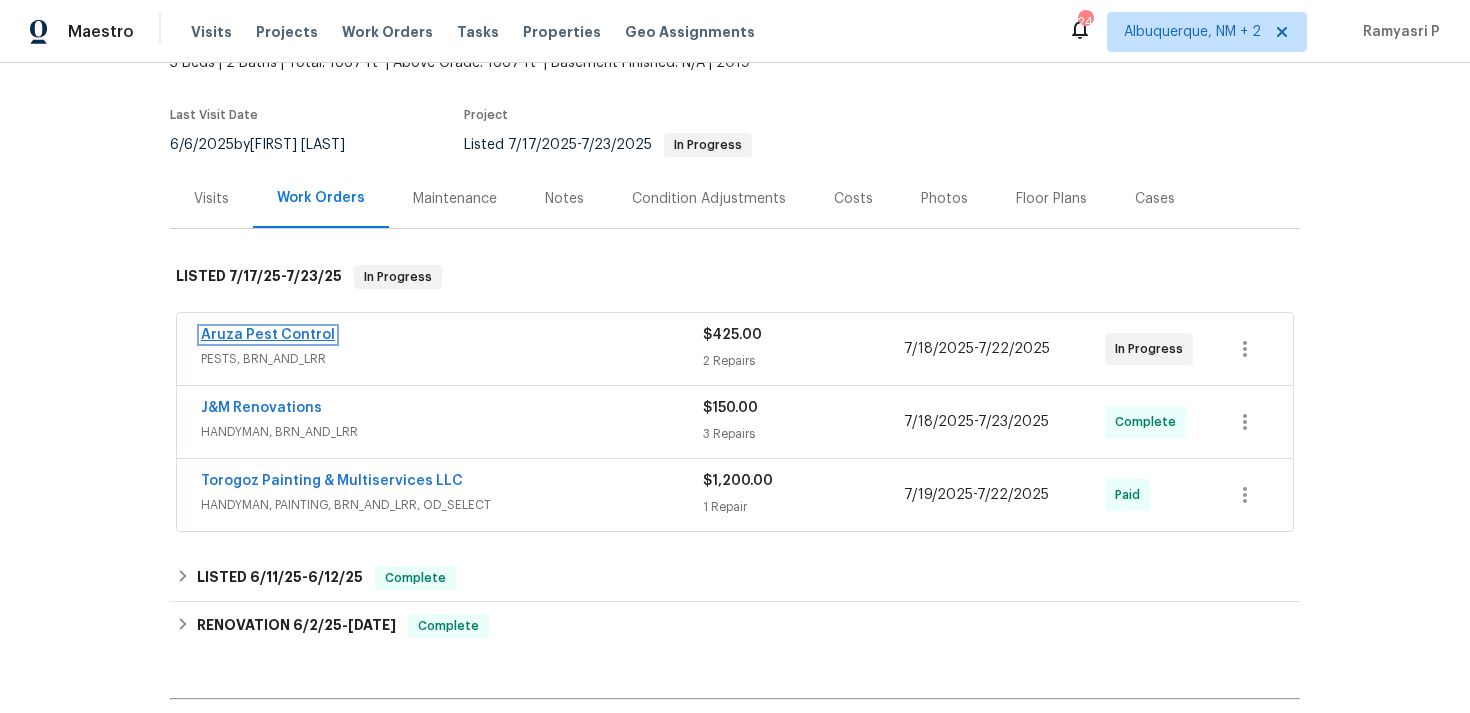 click on "Aruza Pest Control" at bounding box center (268, 335) 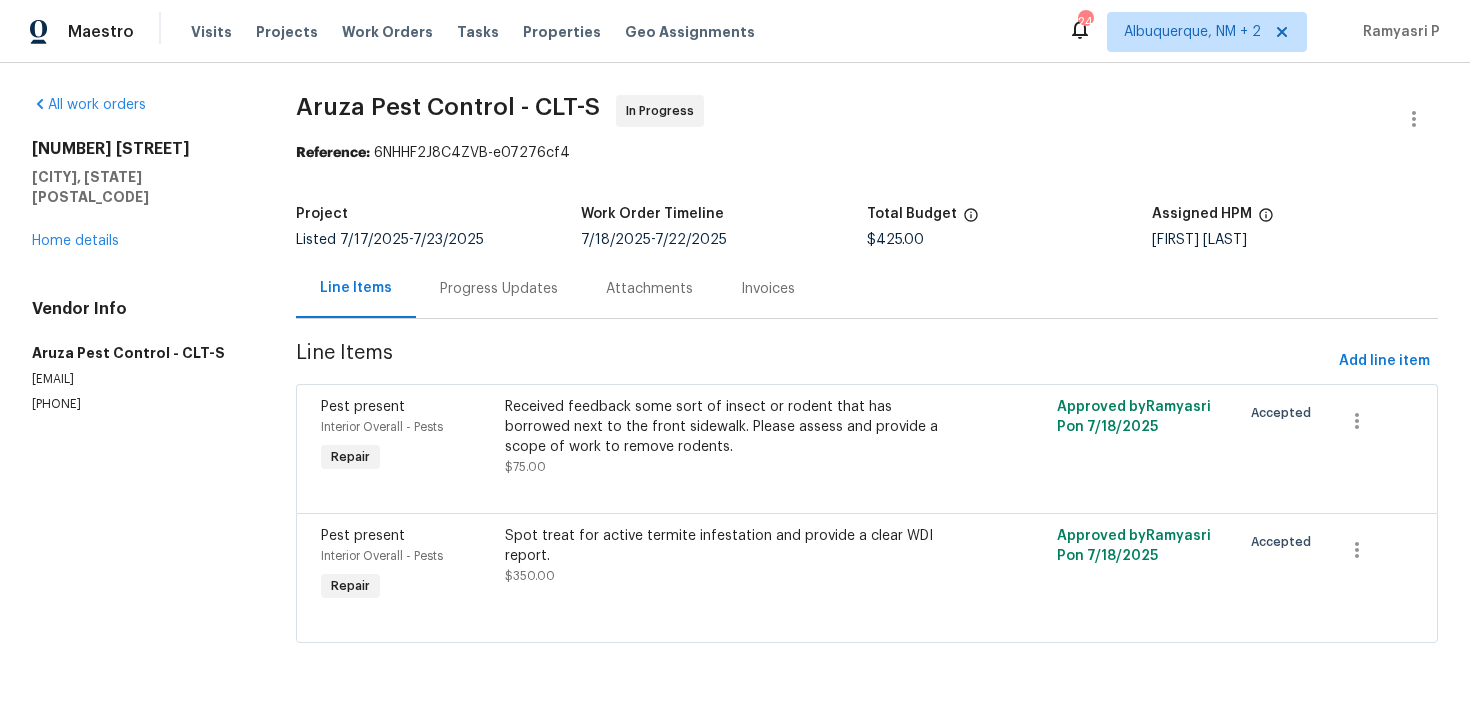 click on "Progress Updates" at bounding box center (499, 289) 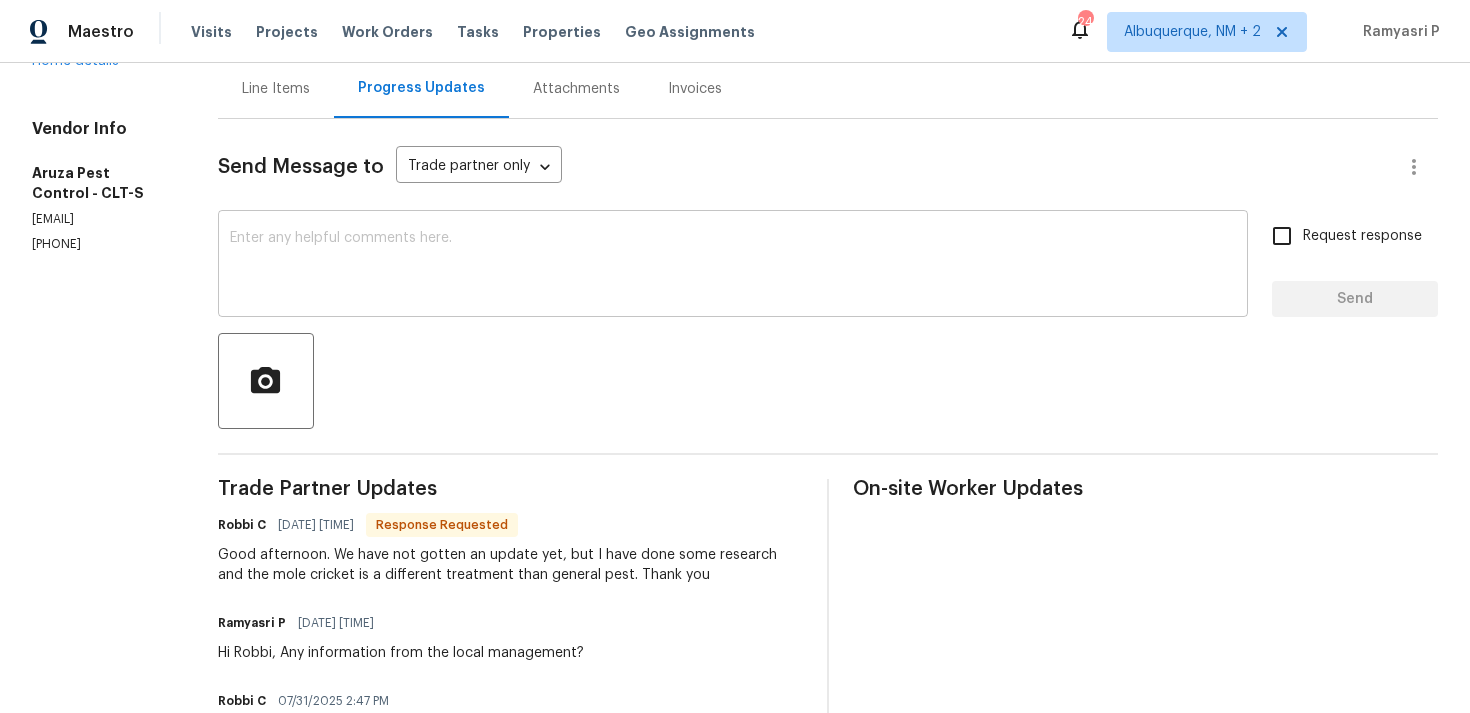 scroll, scrollTop: 270, scrollLeft: 0, axis: vertical 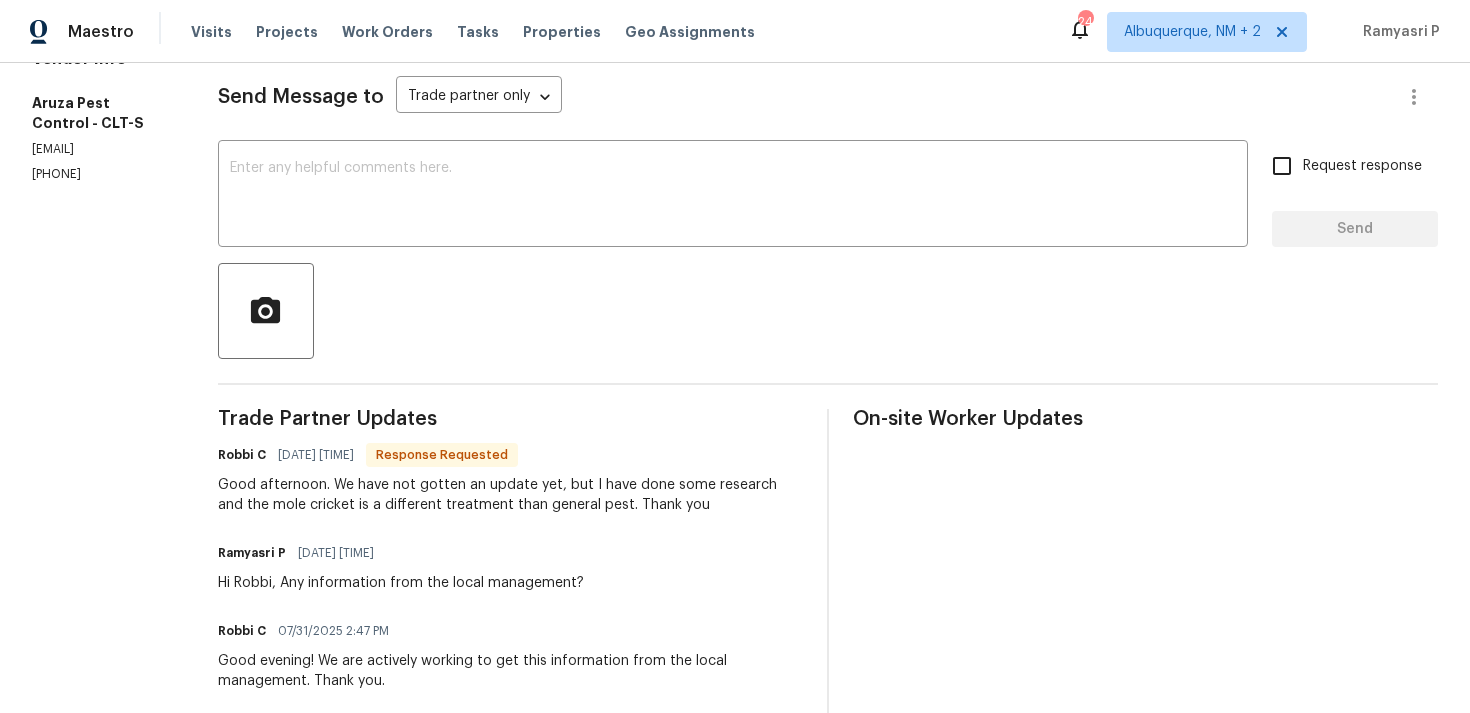 click at bounding box center [828, 311] 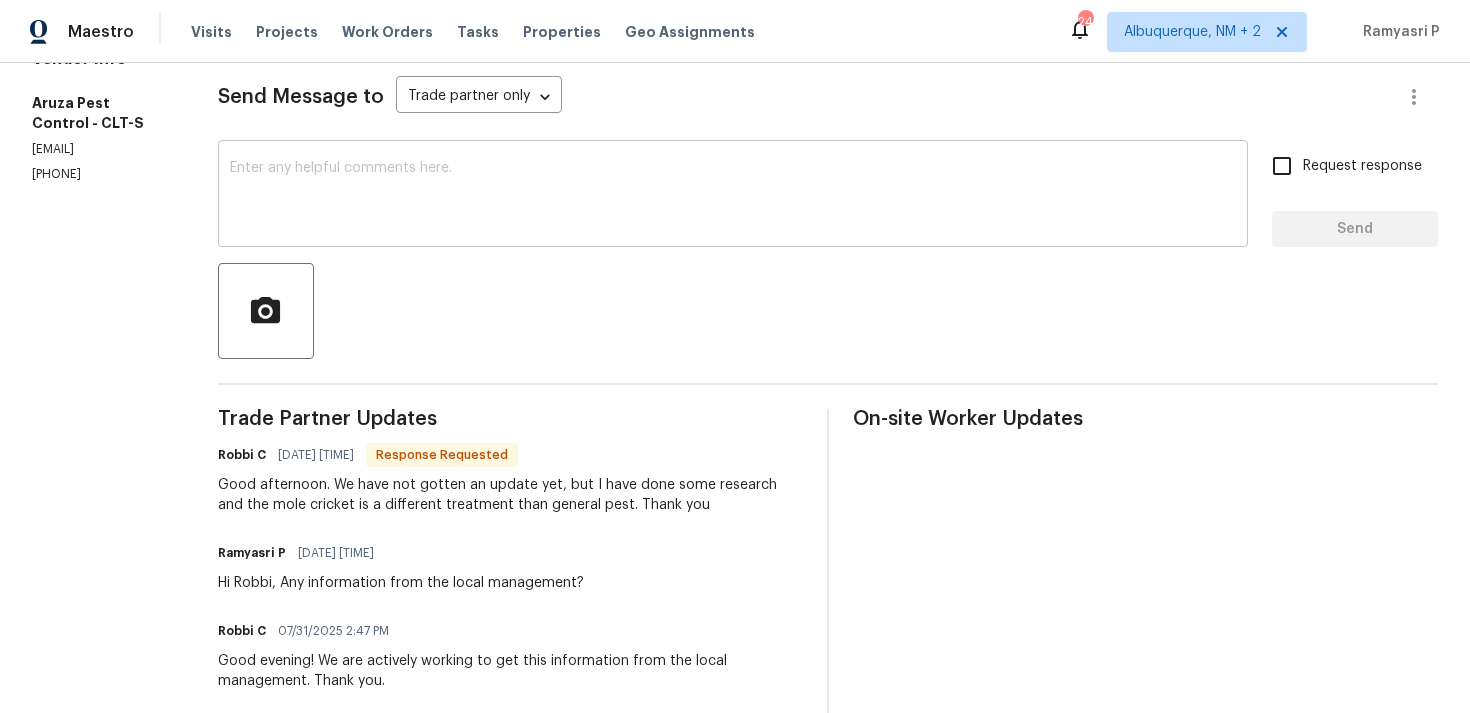 click at bounding box center (733, 196) 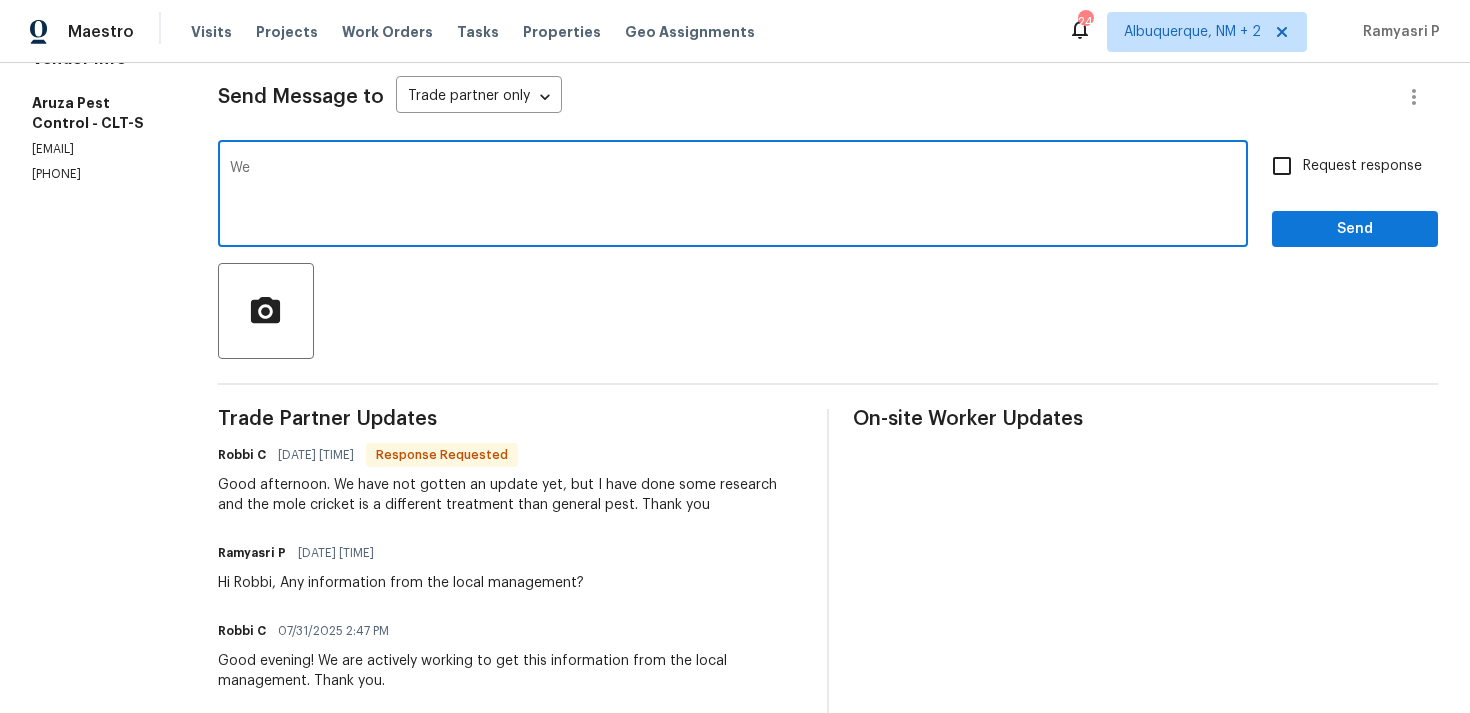 type on "W" 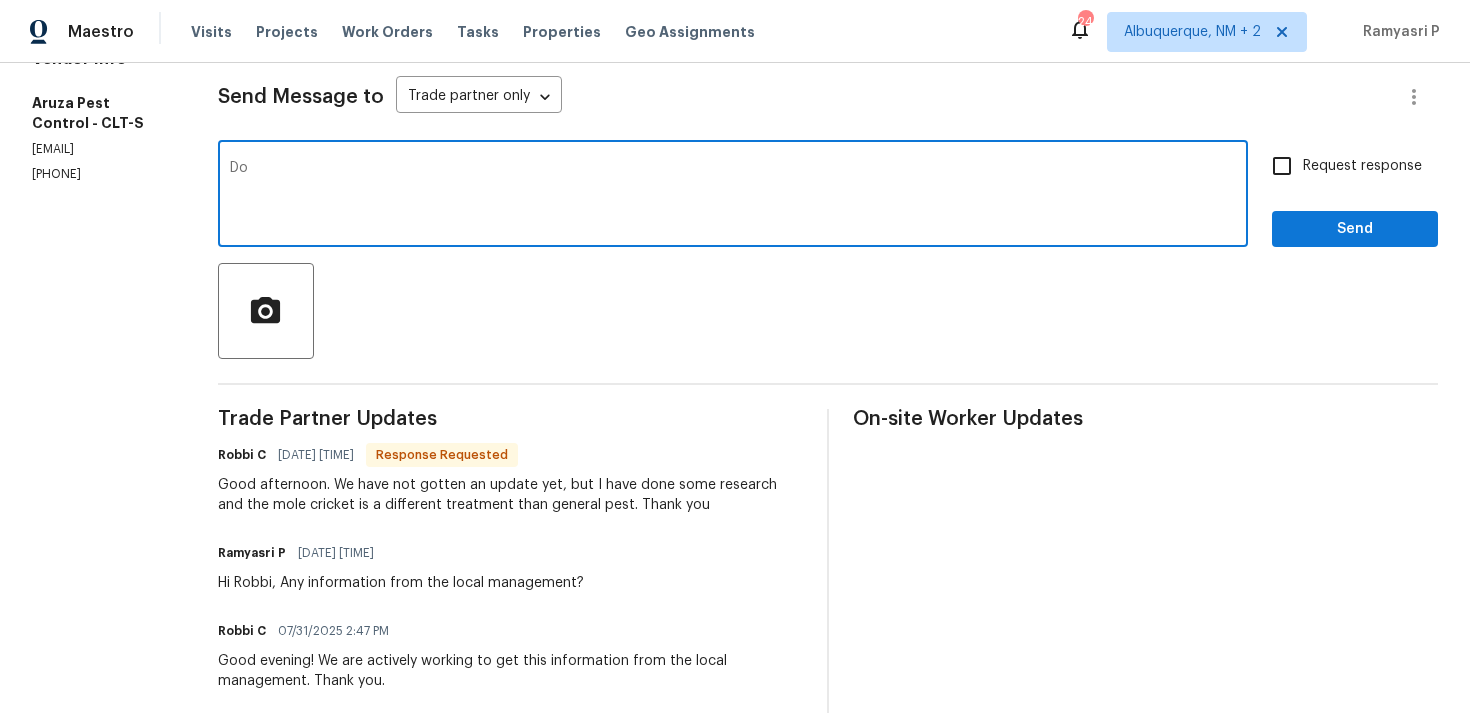 type on "D" 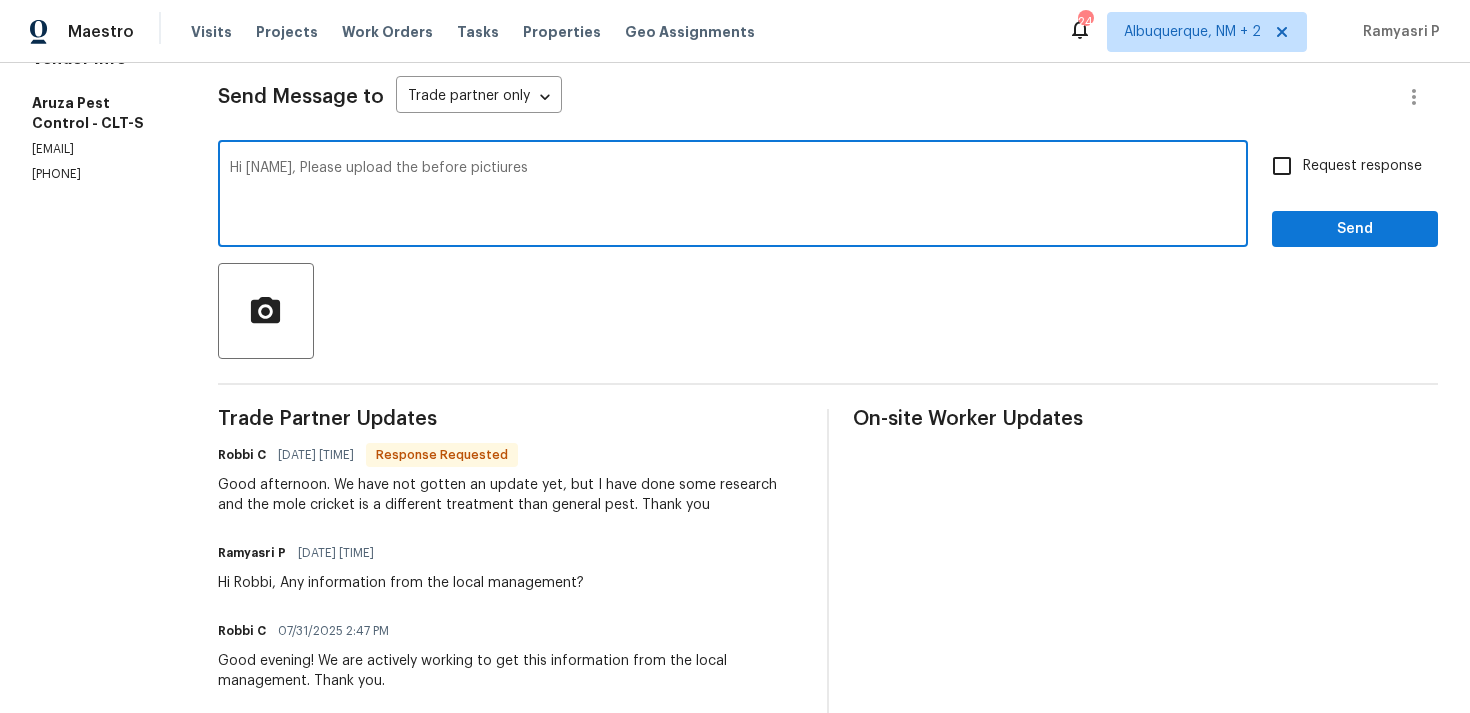click on "Hi Robbi, Please upload the before pictiures" at bounding box center [733, 196] 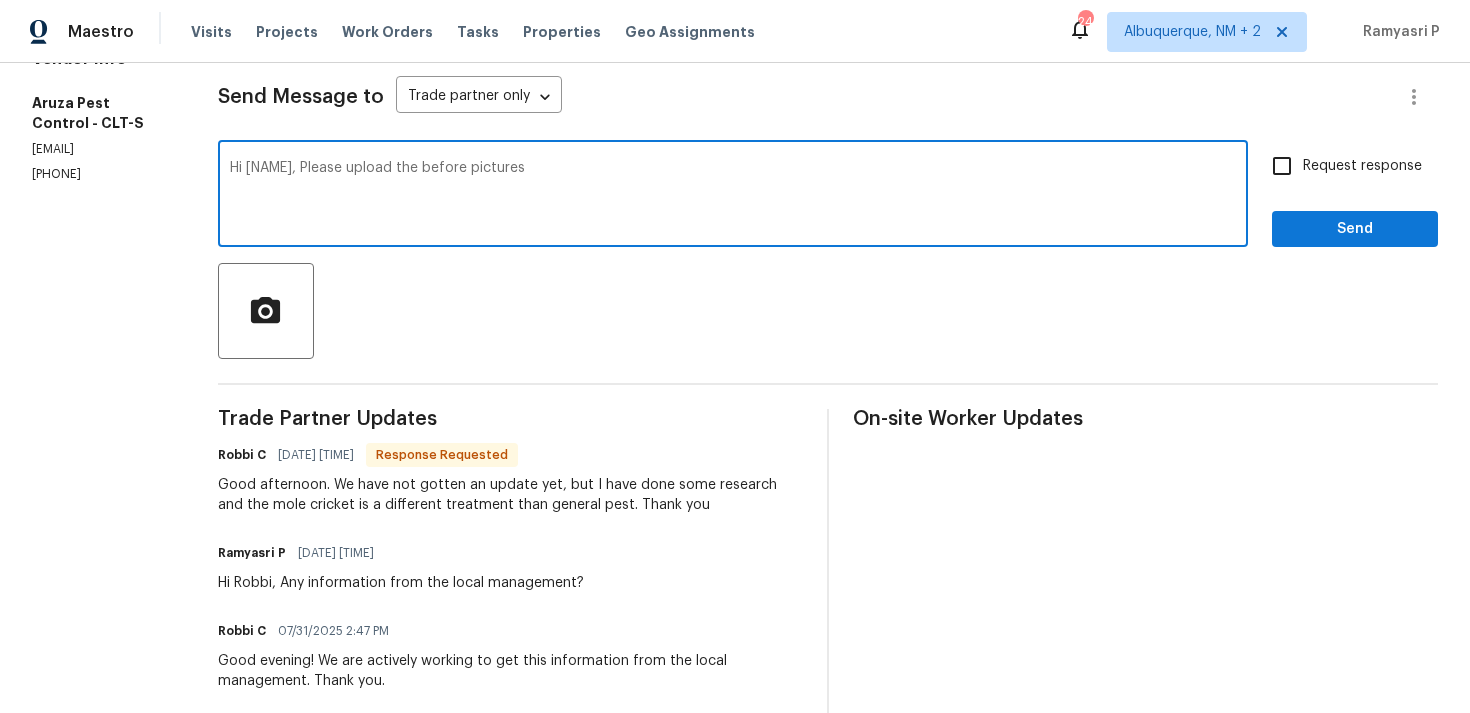 click on "Hi Robbi, Please upload the before pictures" at bounding box center [733, 196] 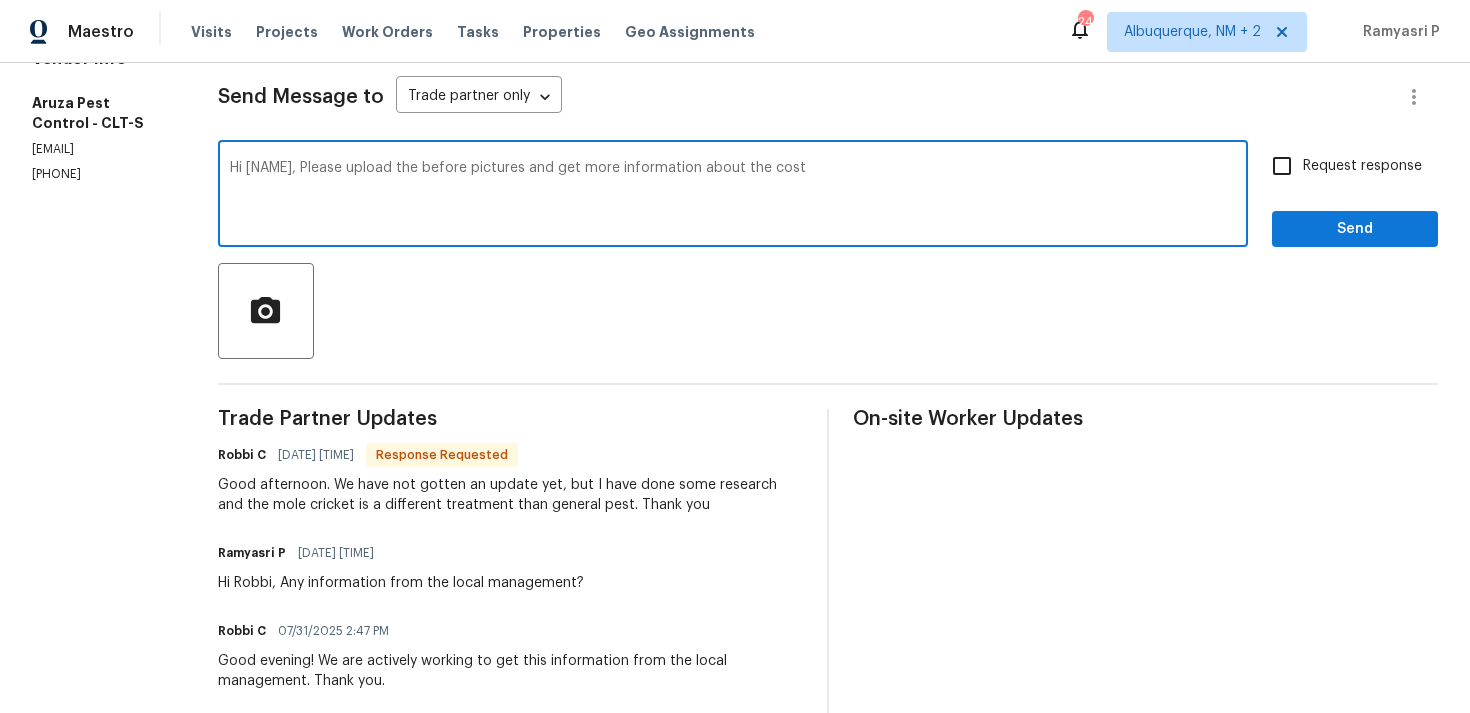 click on "Hi Robbi, Please upload the before pictures and get more information about the cost" at bounding box center (733, 196) 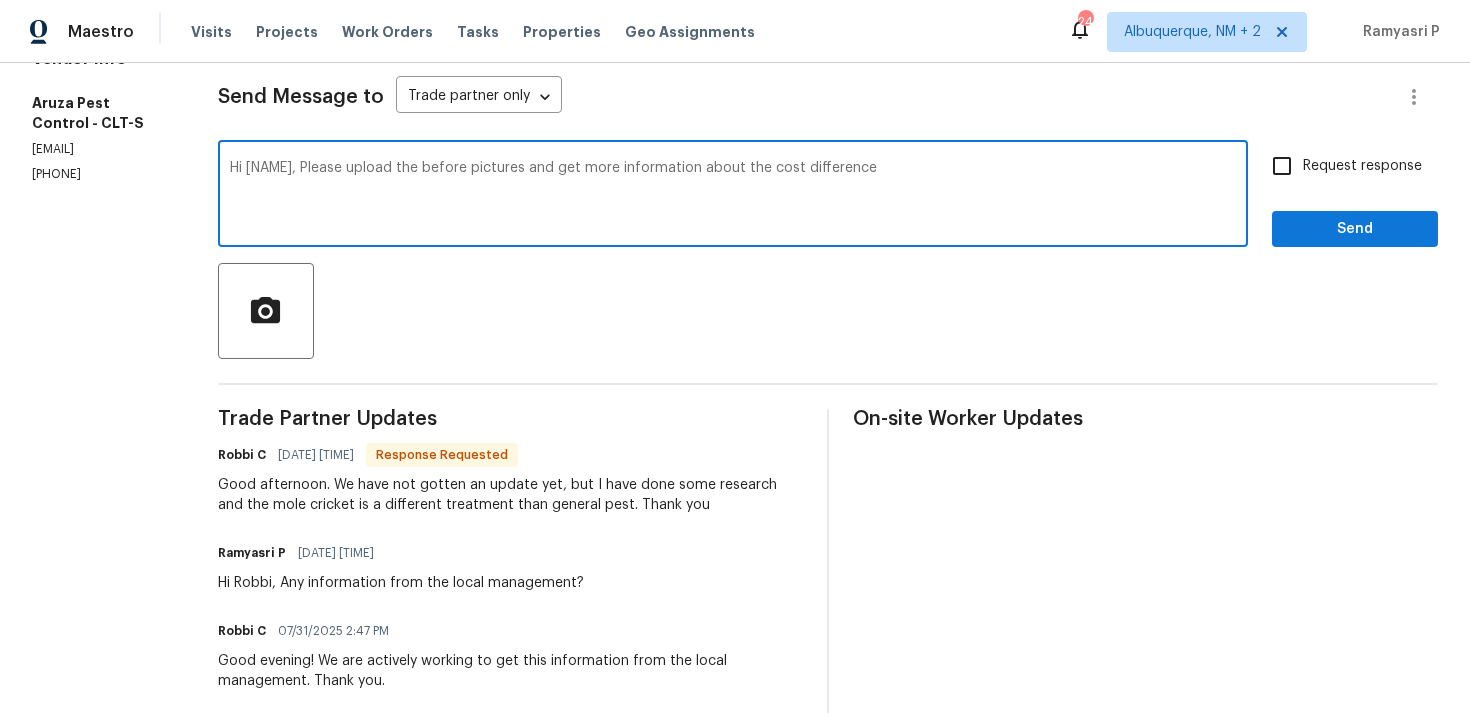 click on "Hi Robbi, Please upload the before pictures and get more information about the cost difference" at bounding box center (733, 196) 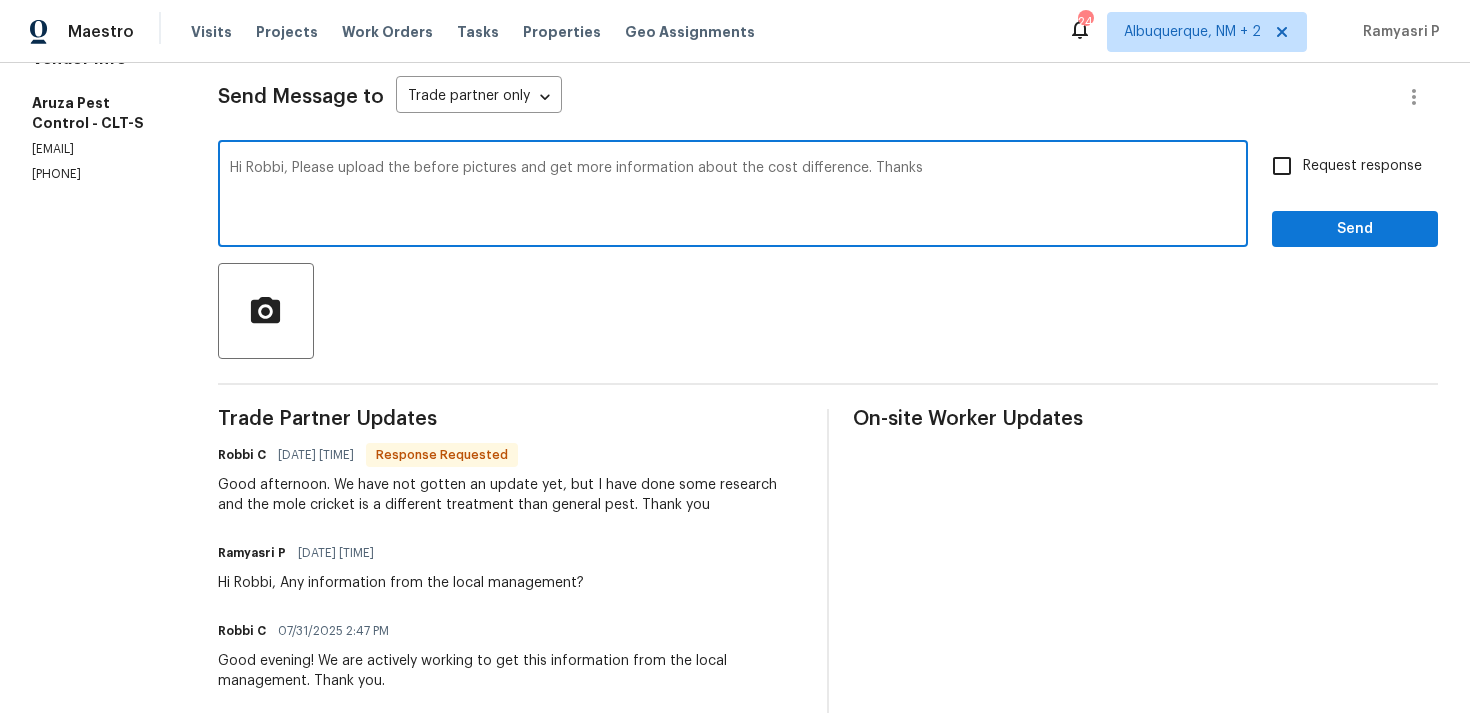 drag, startPoint x: 314, startPoint y: 168, endPoint x: 874, endPoint y: 171, distance: 560.00806 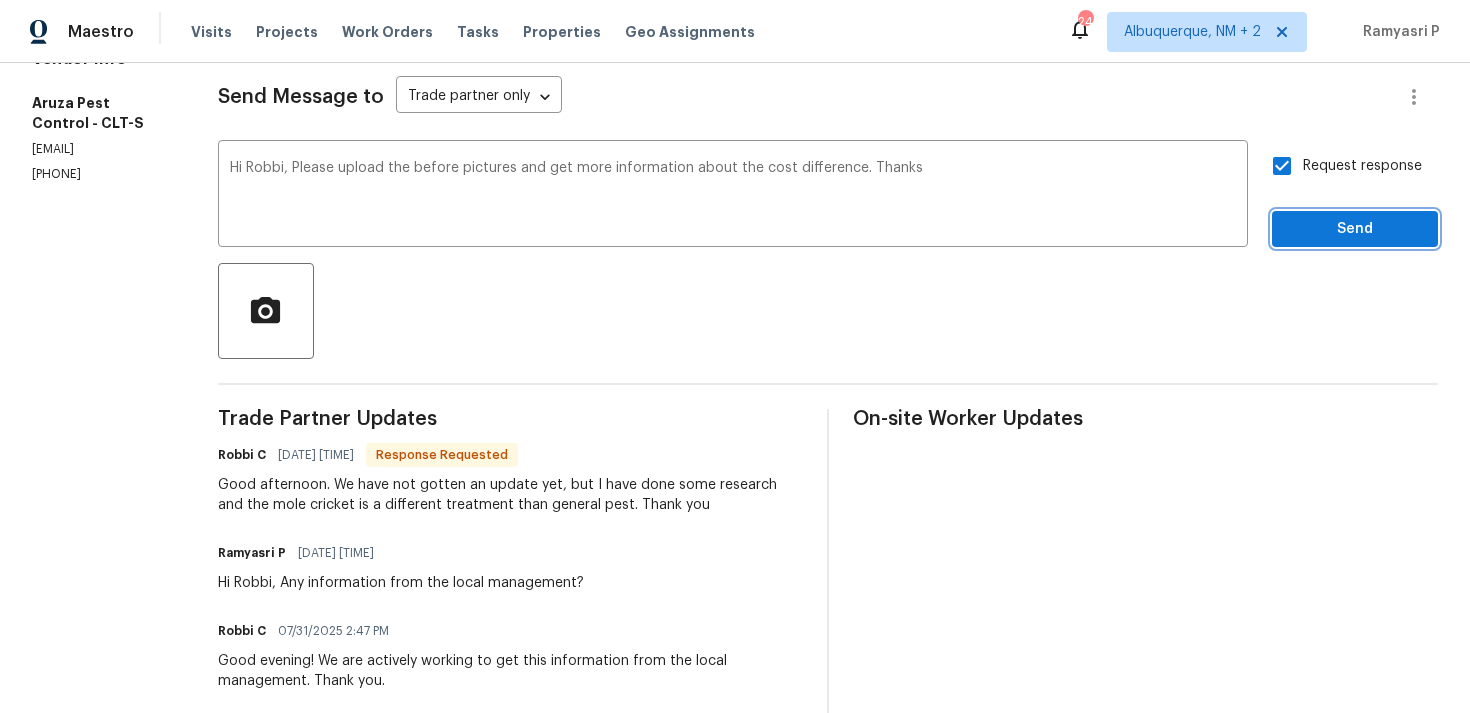 click on "Send" at bounding box center (1355, 229) 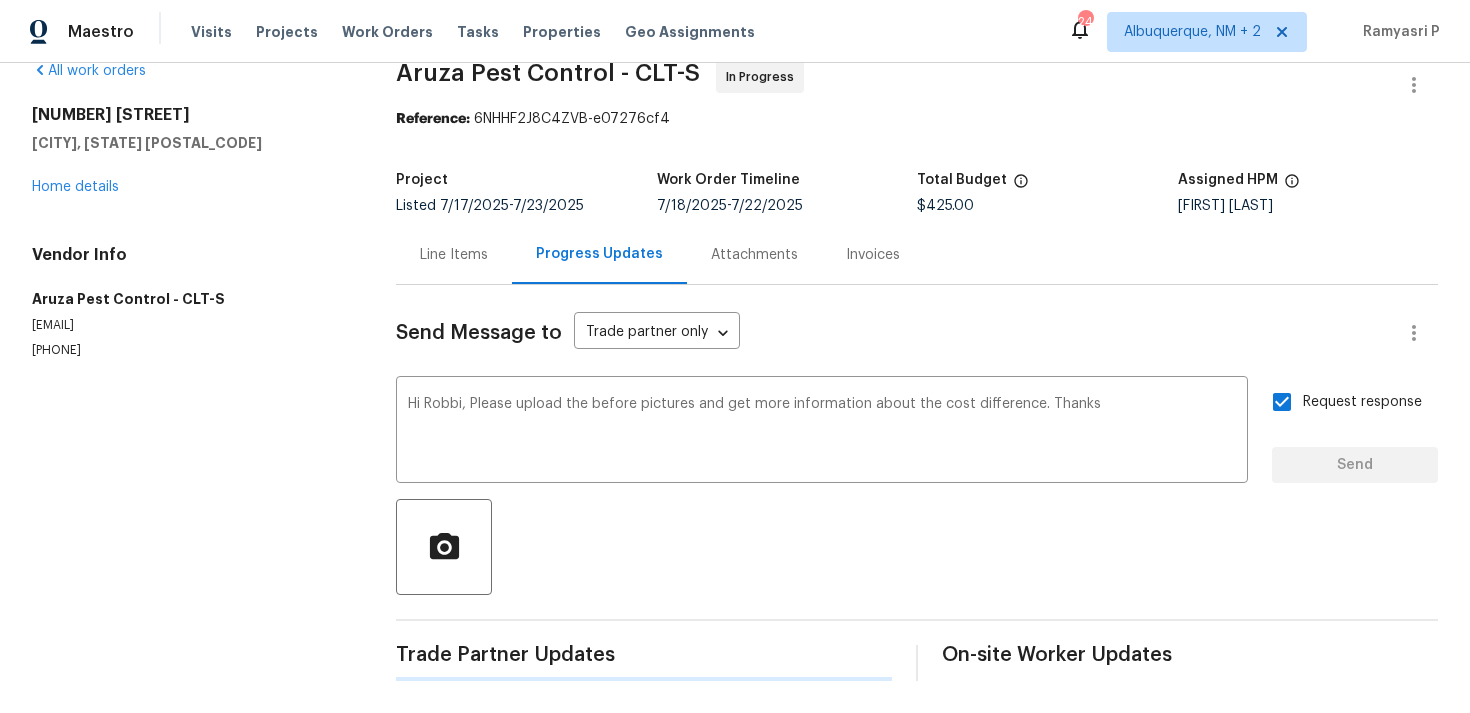 type 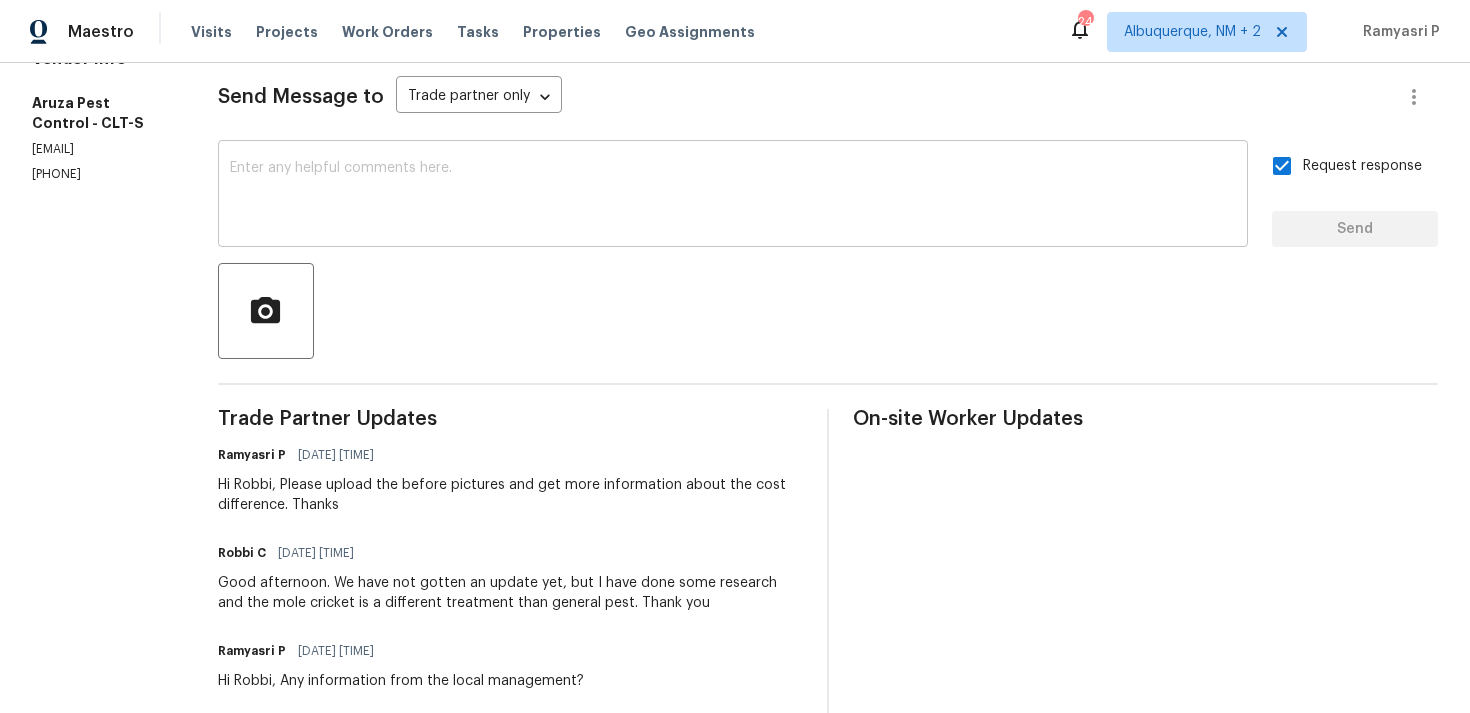 scroll, scrollTop: 0, scrollLeft: 0, axis: both 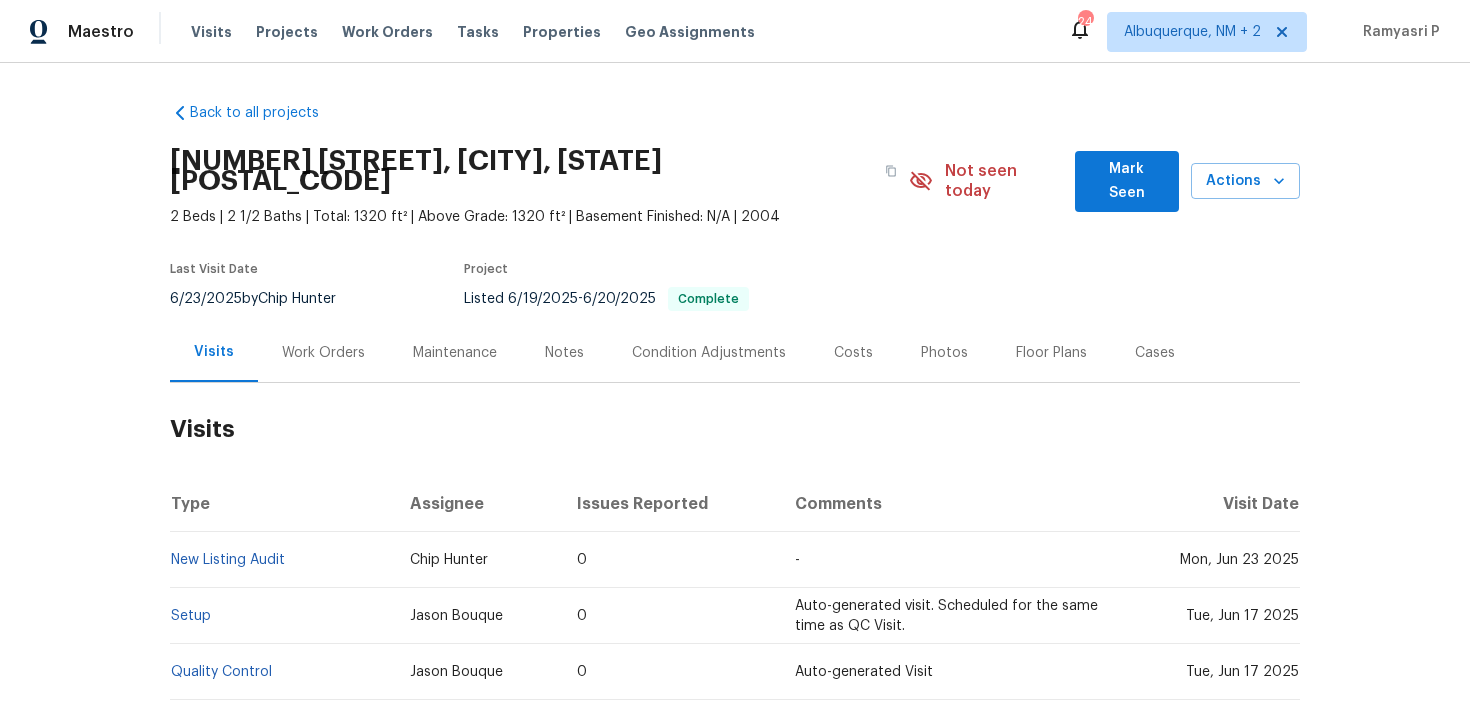 click on "Work Orders" at bounding box center [323, 353] 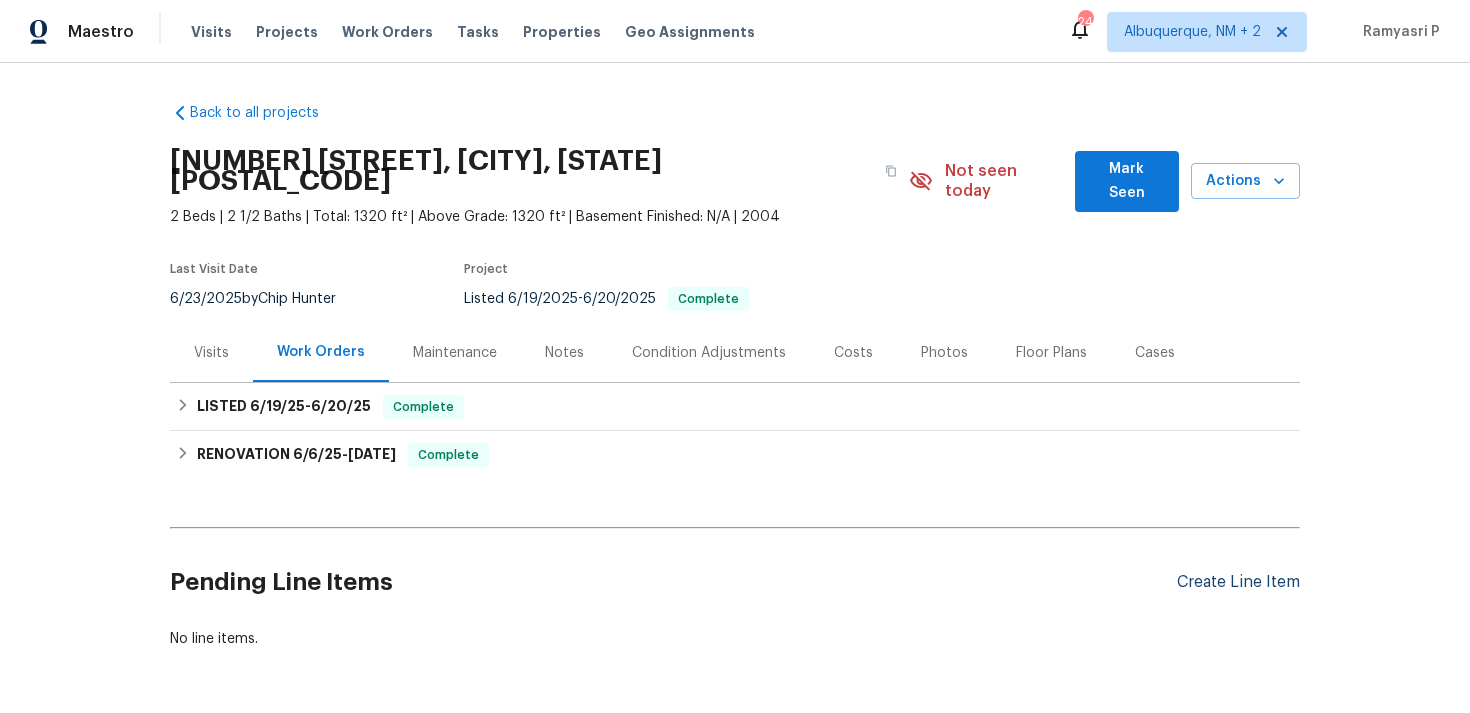 click on "Create Line Item" at bounding box center (1238, 582) 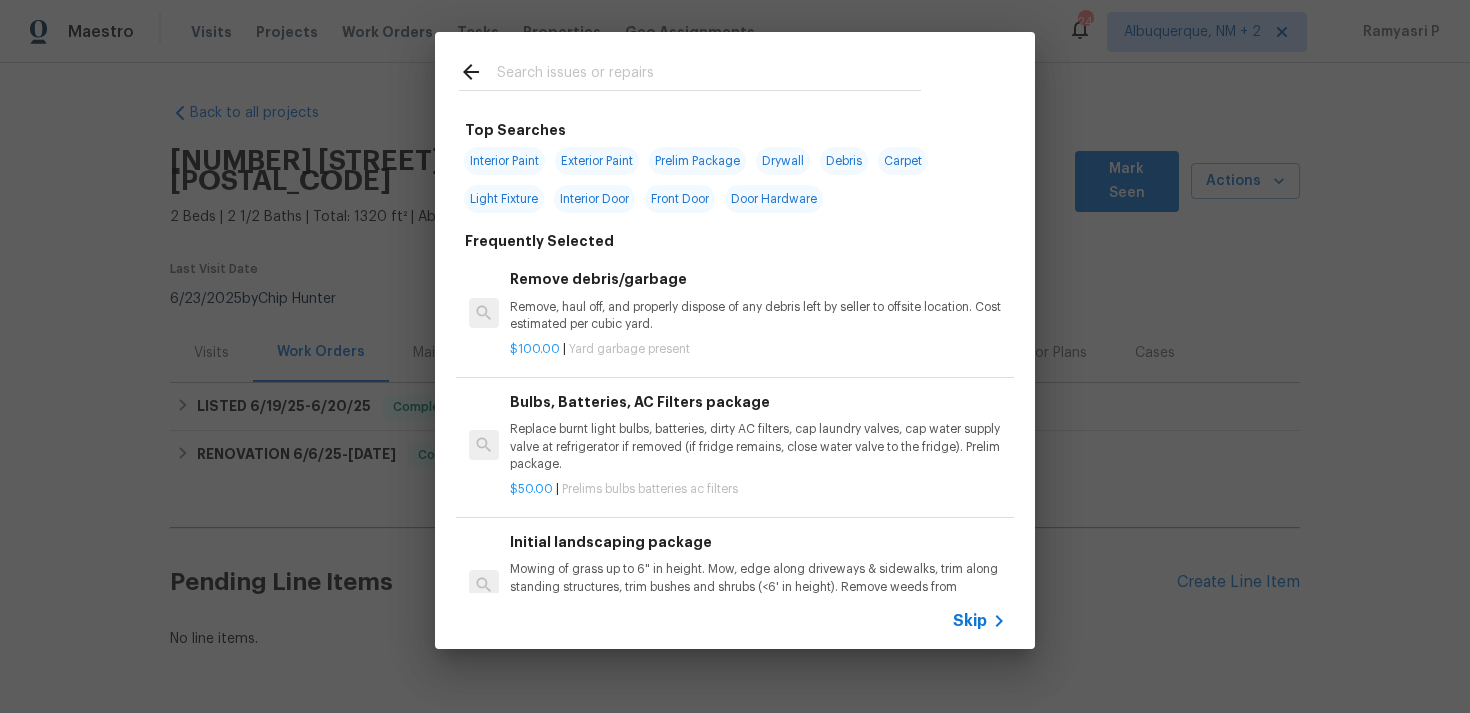 click on "Skip" at bounding box center (970, 621) 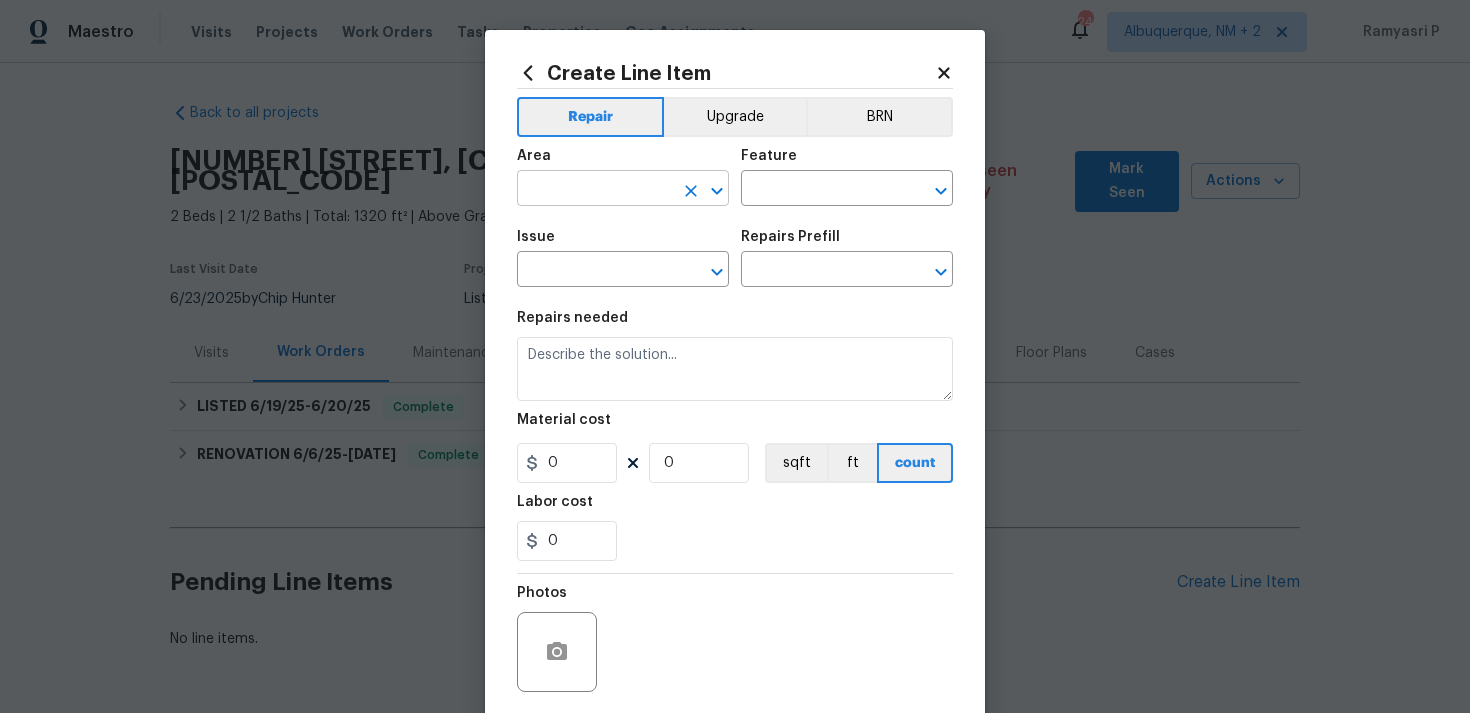 click at bounding box center (595, 190) 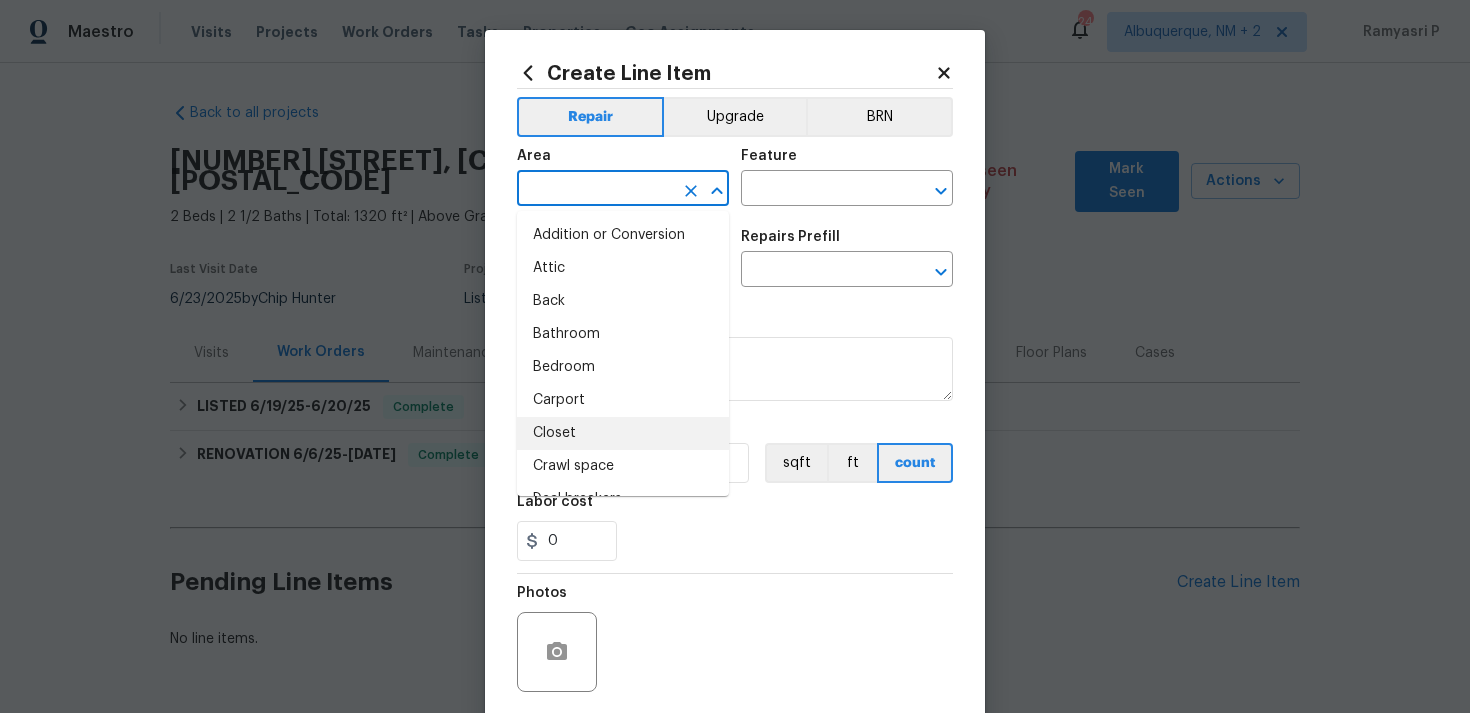click on "Closet" at bounding box center [623, 433] 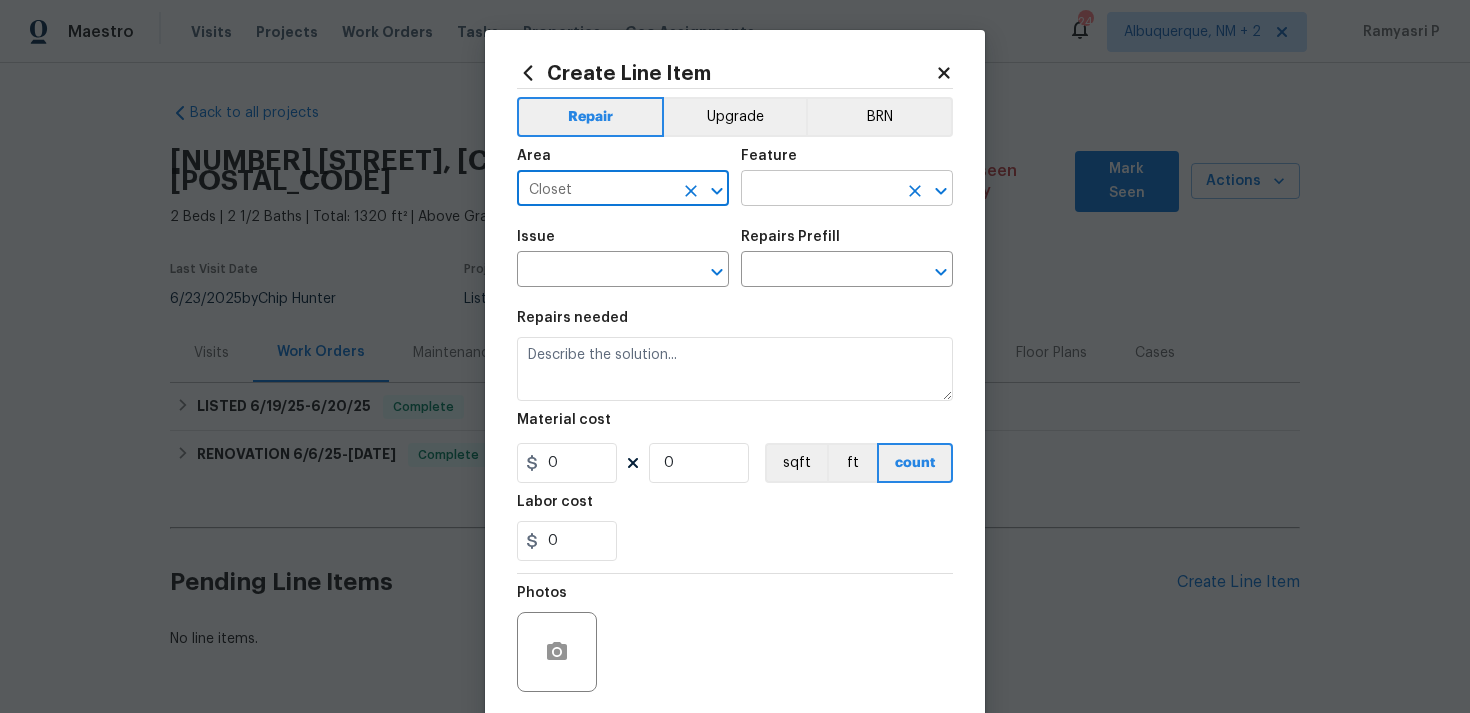 click at bounding box center [819, 190] 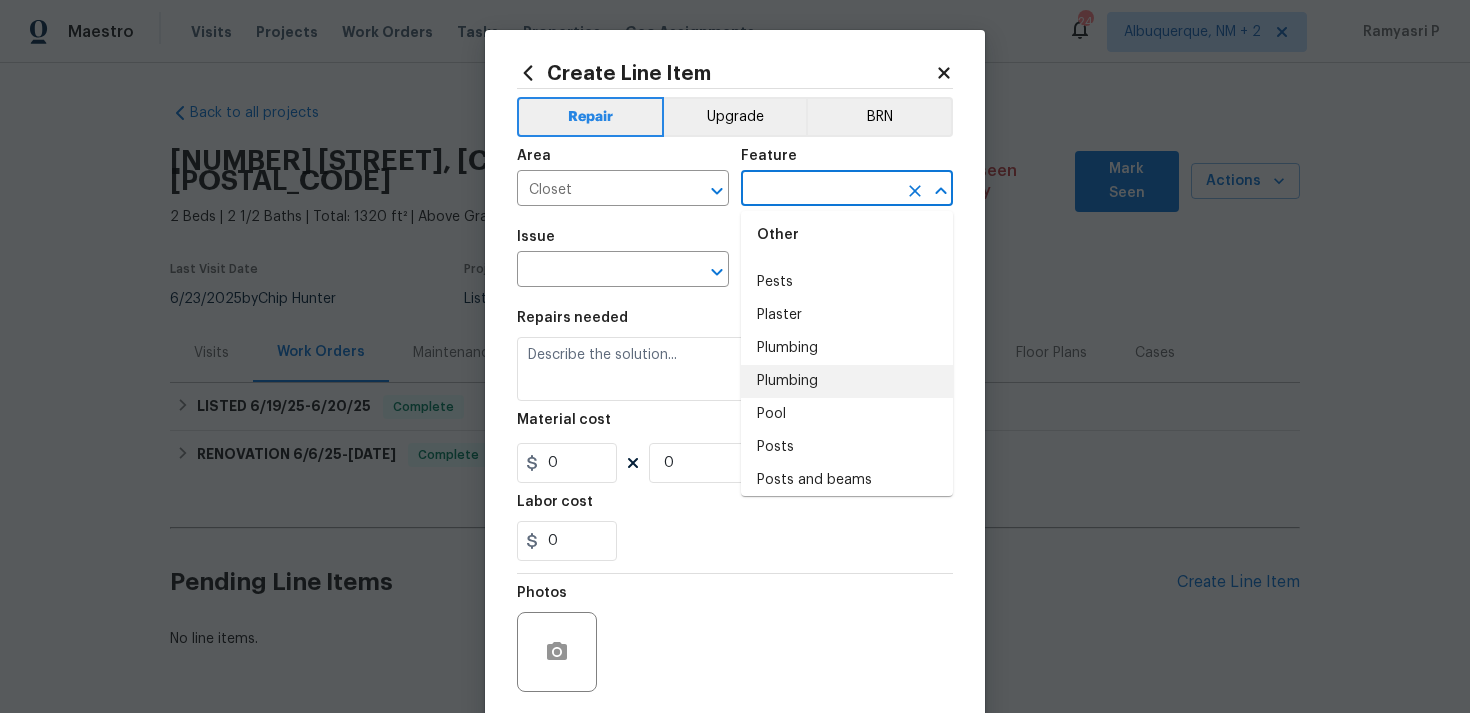 scroll, scrollTop: 3682, scrollLeft: 0, axis: vertical 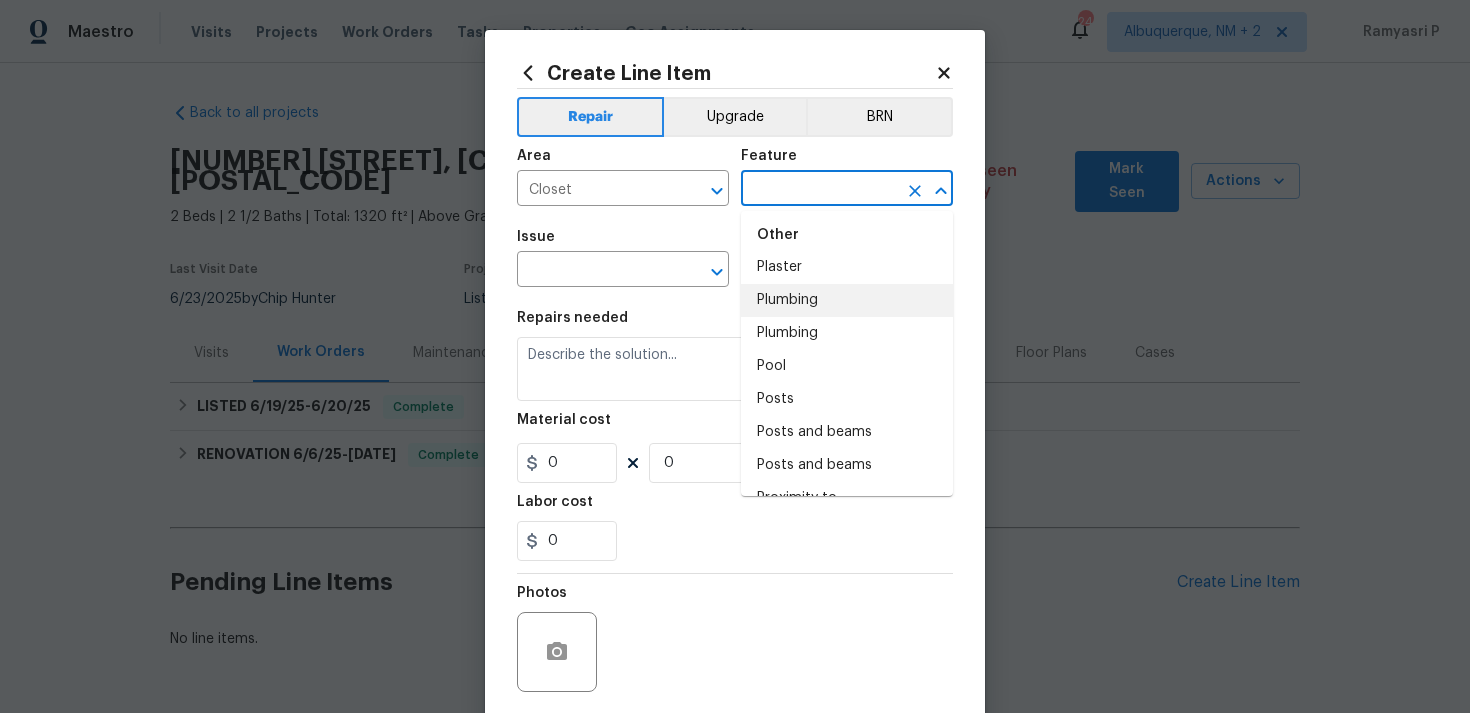 click on "Plumbing" at bounding box center [847, 300] 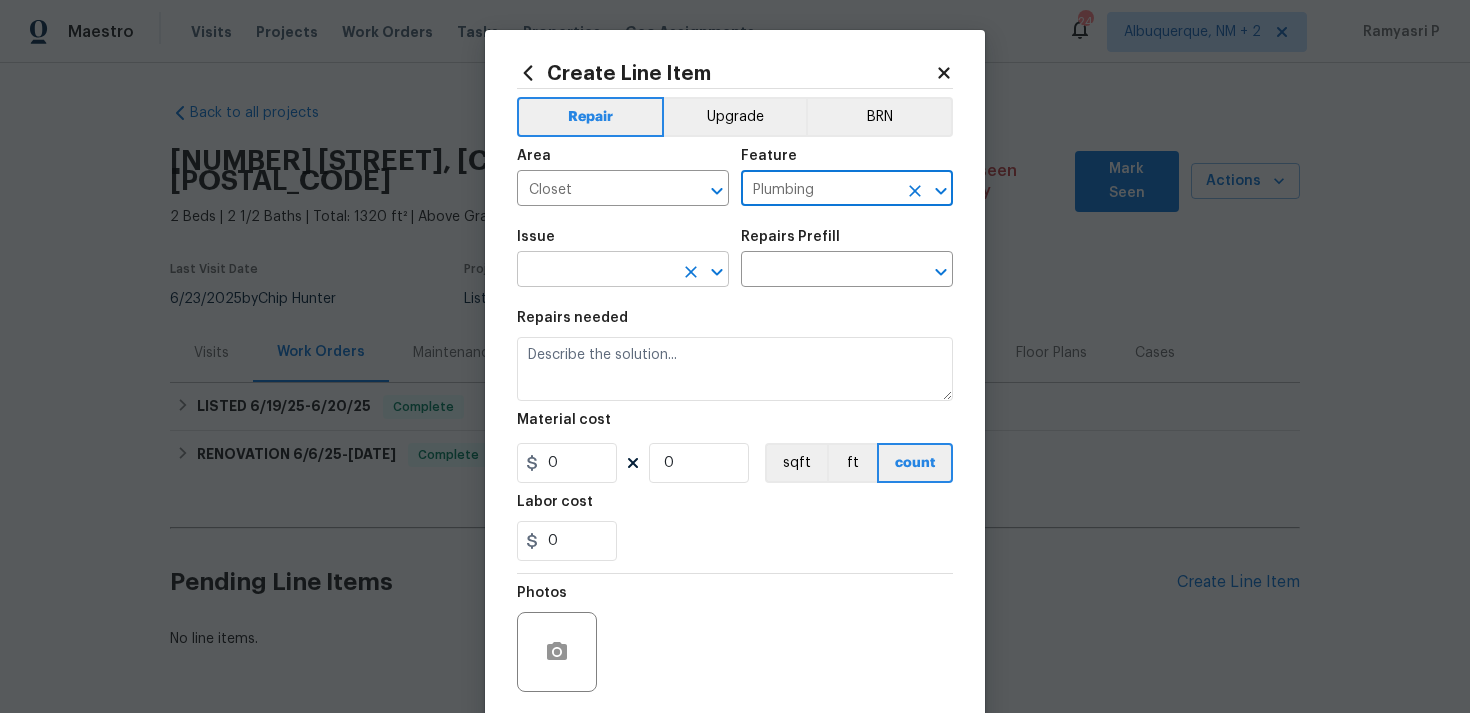 click 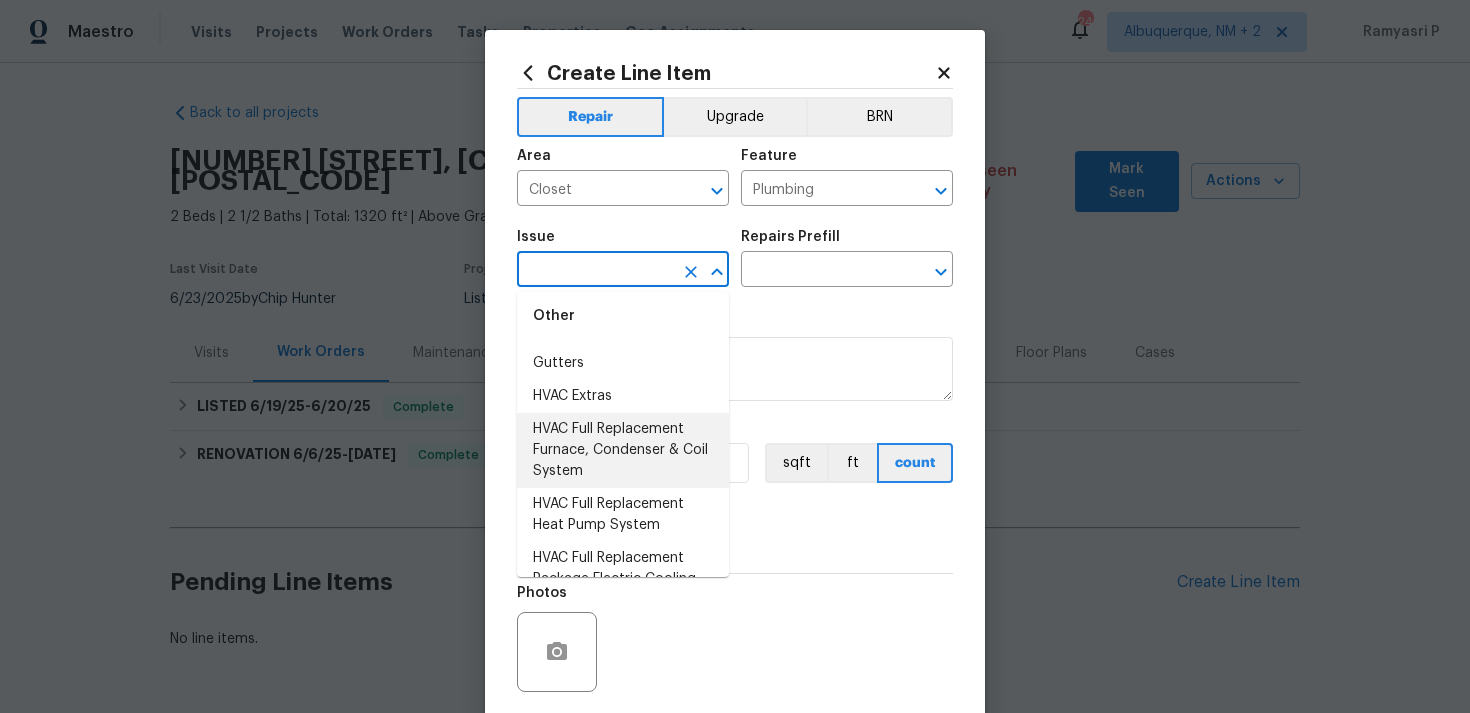 scroll, scrollTop: 1531, scrollLeft: 0, axis: vertical 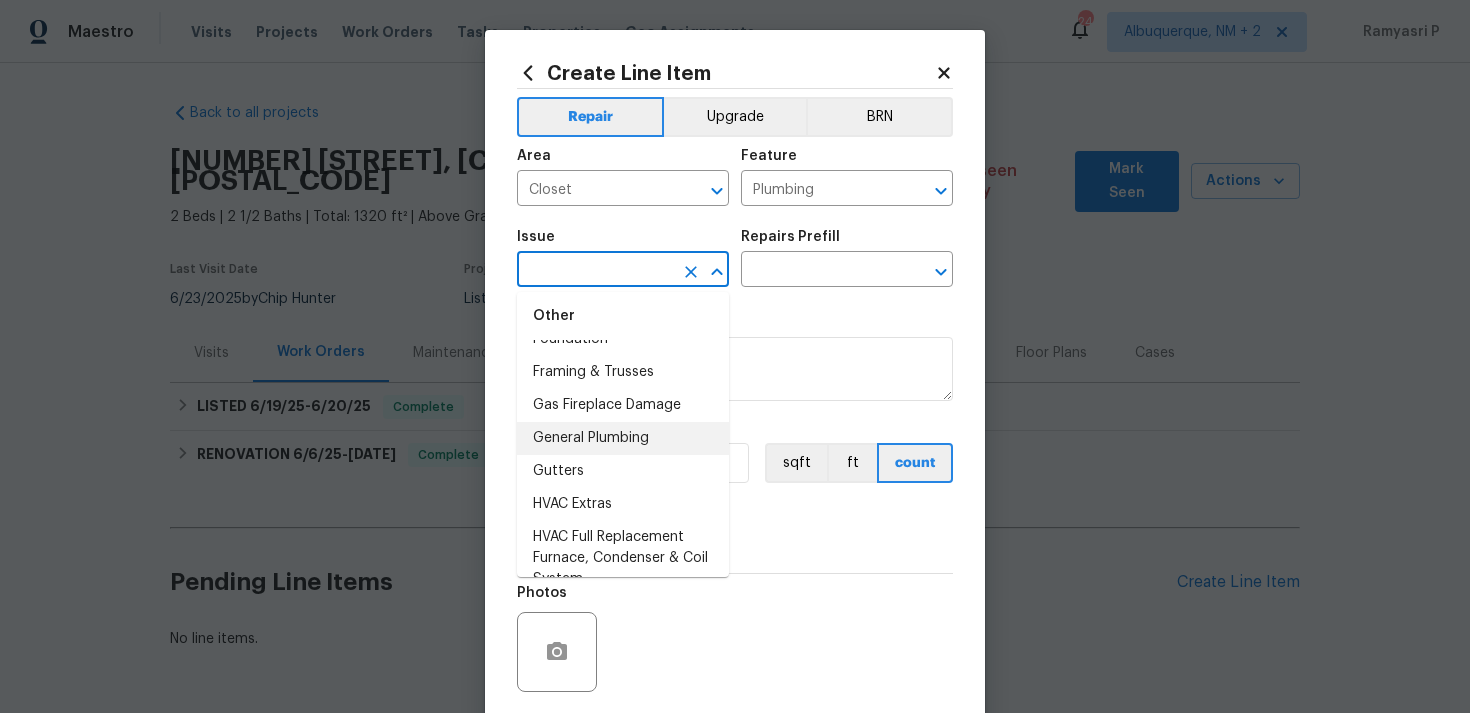 click on "General Plumbing" at bounding box center (623, 438) 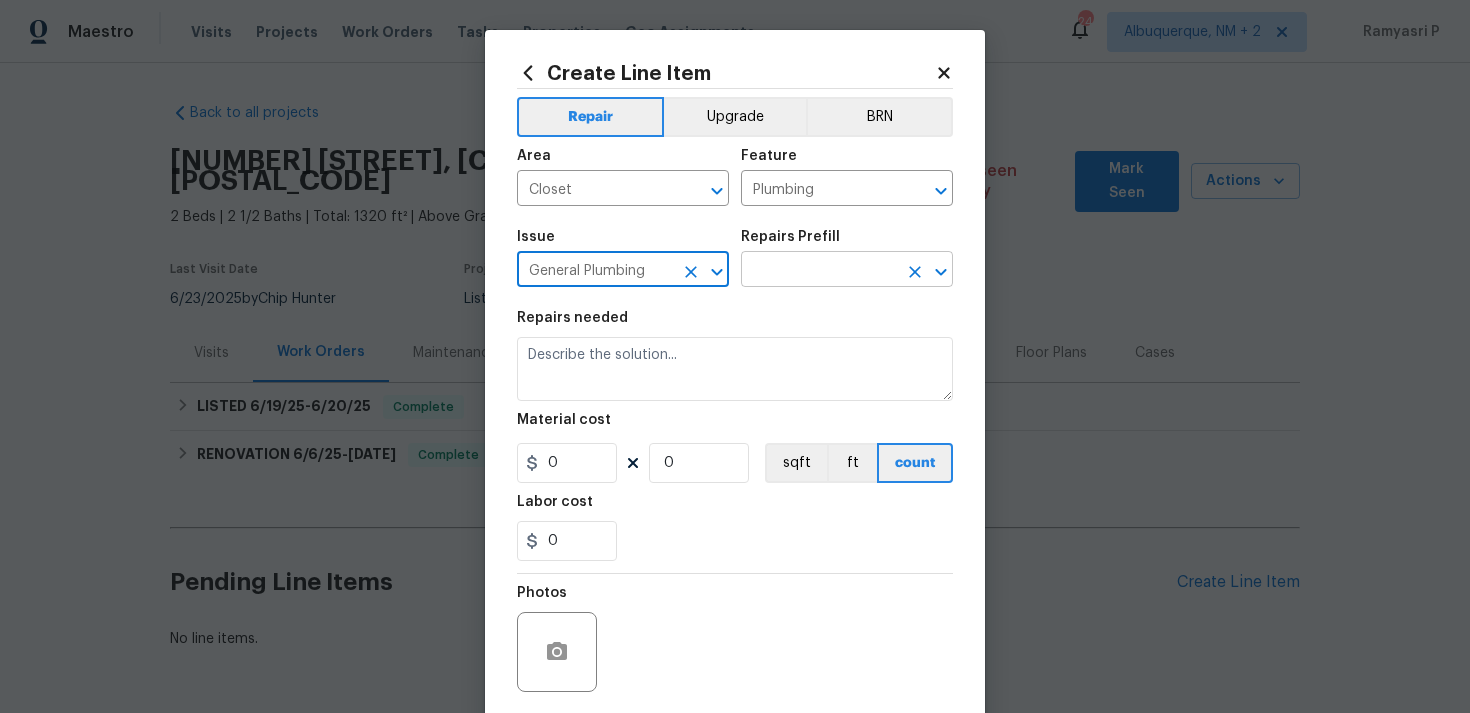 click at bounding box center (819, 271) 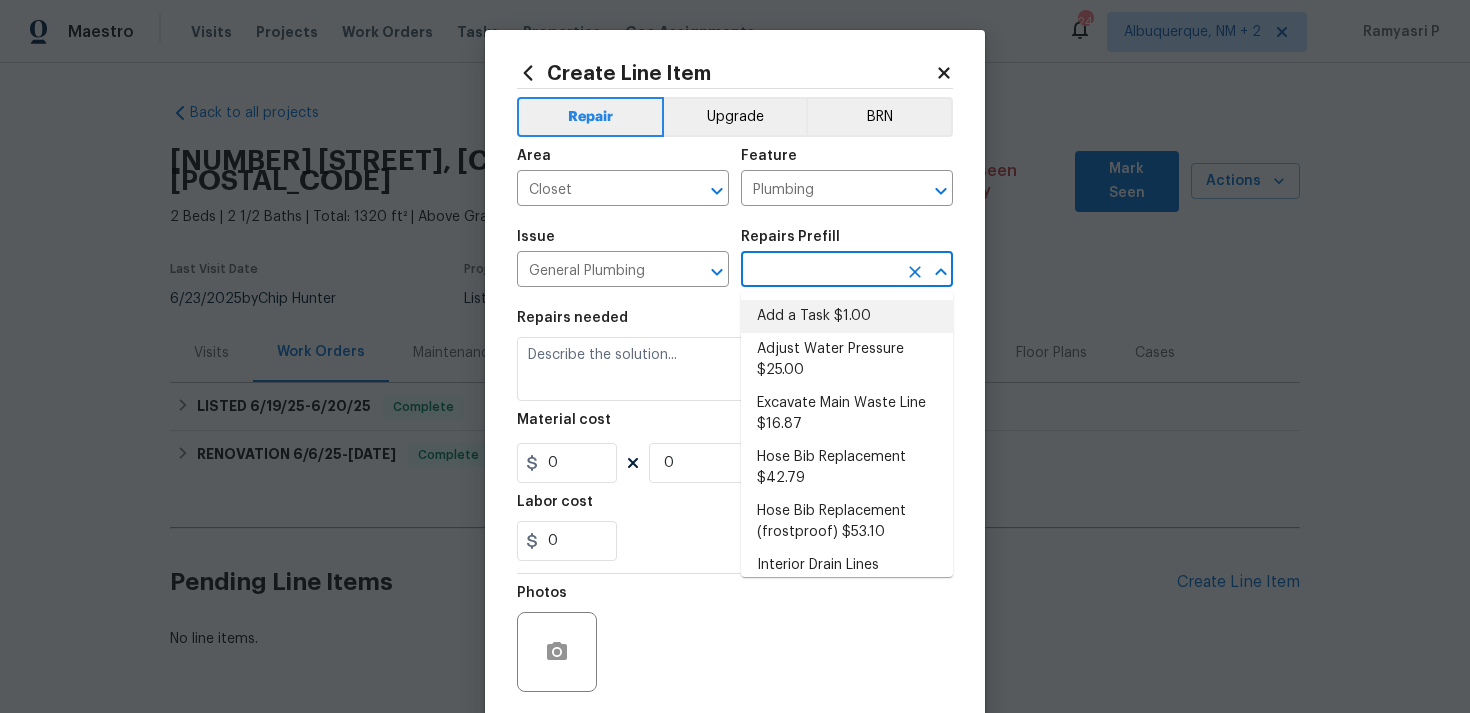 click on "Add a Task $1.00" at bounding box center (847, 316) 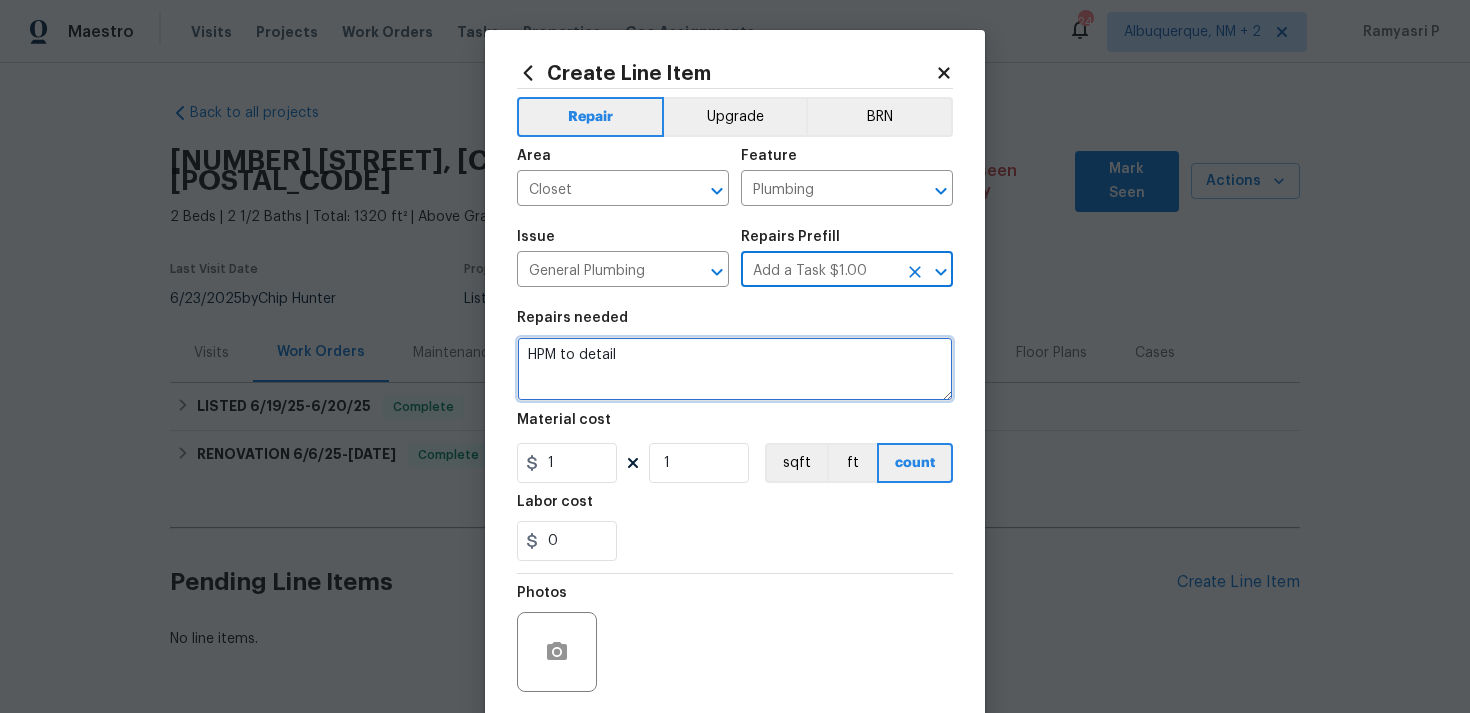 click on "HPM to detail" at bounding box center [735, 369] 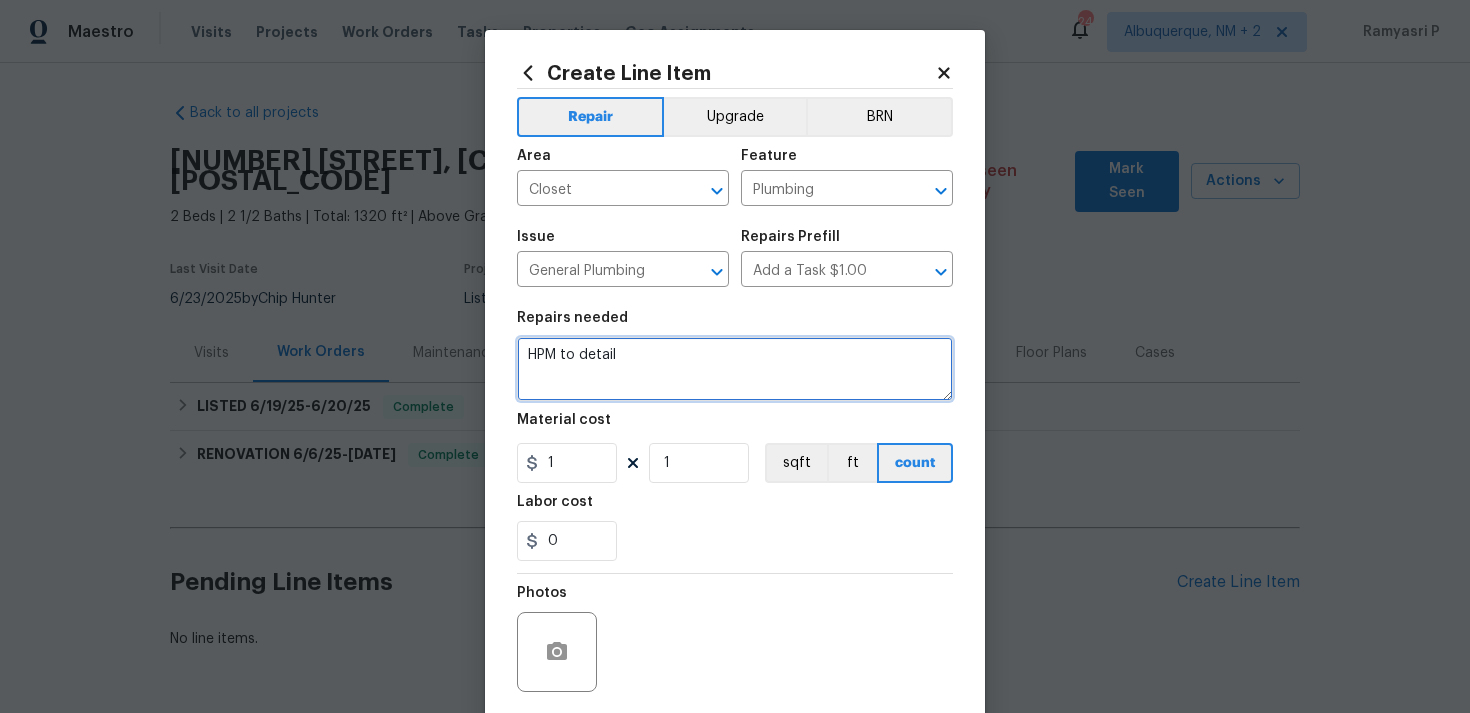 click on "HPM to detail" at bounding box center (735, 369) 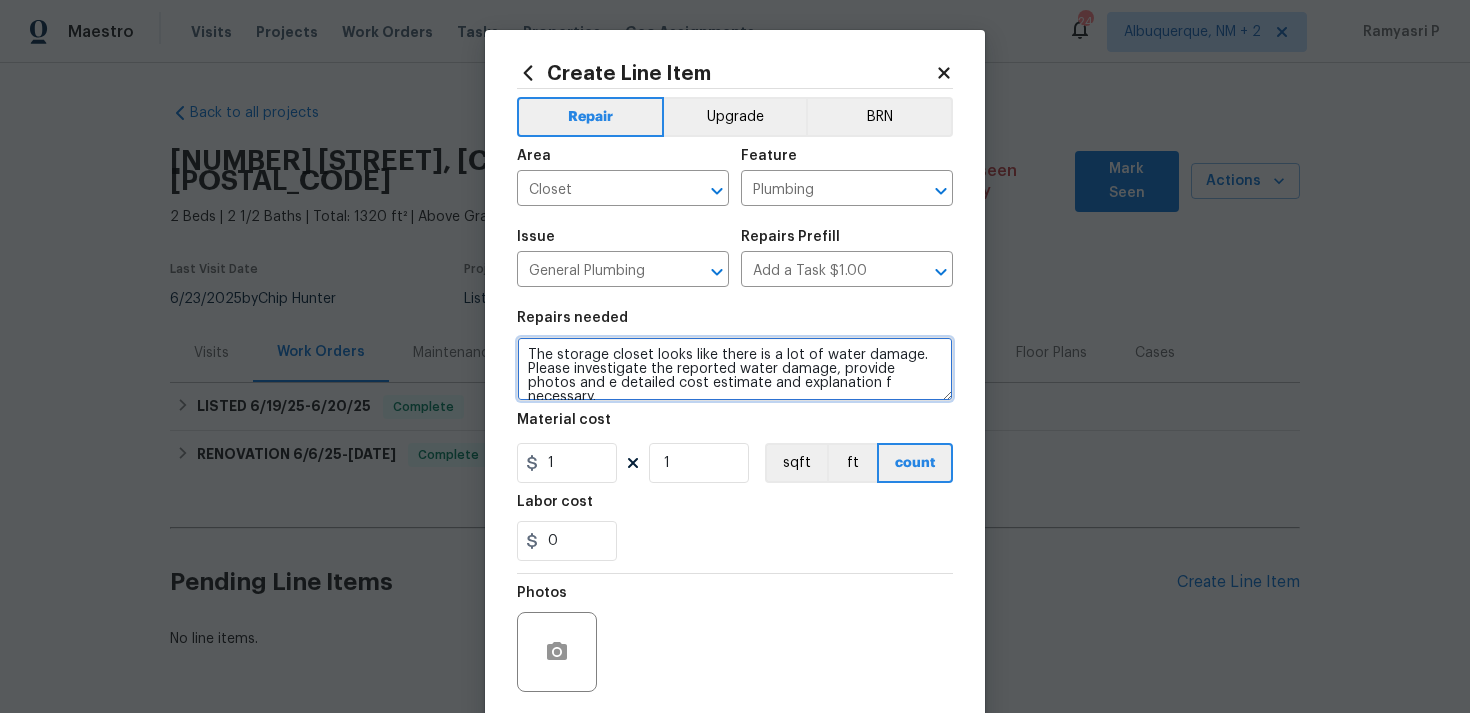 click on "The storage closet looks like there is a lot of water damage. Please investigate the reported water damage, provide photos and e detailed cost estimate and explanation f necessary." at bounding box center [735, 369] 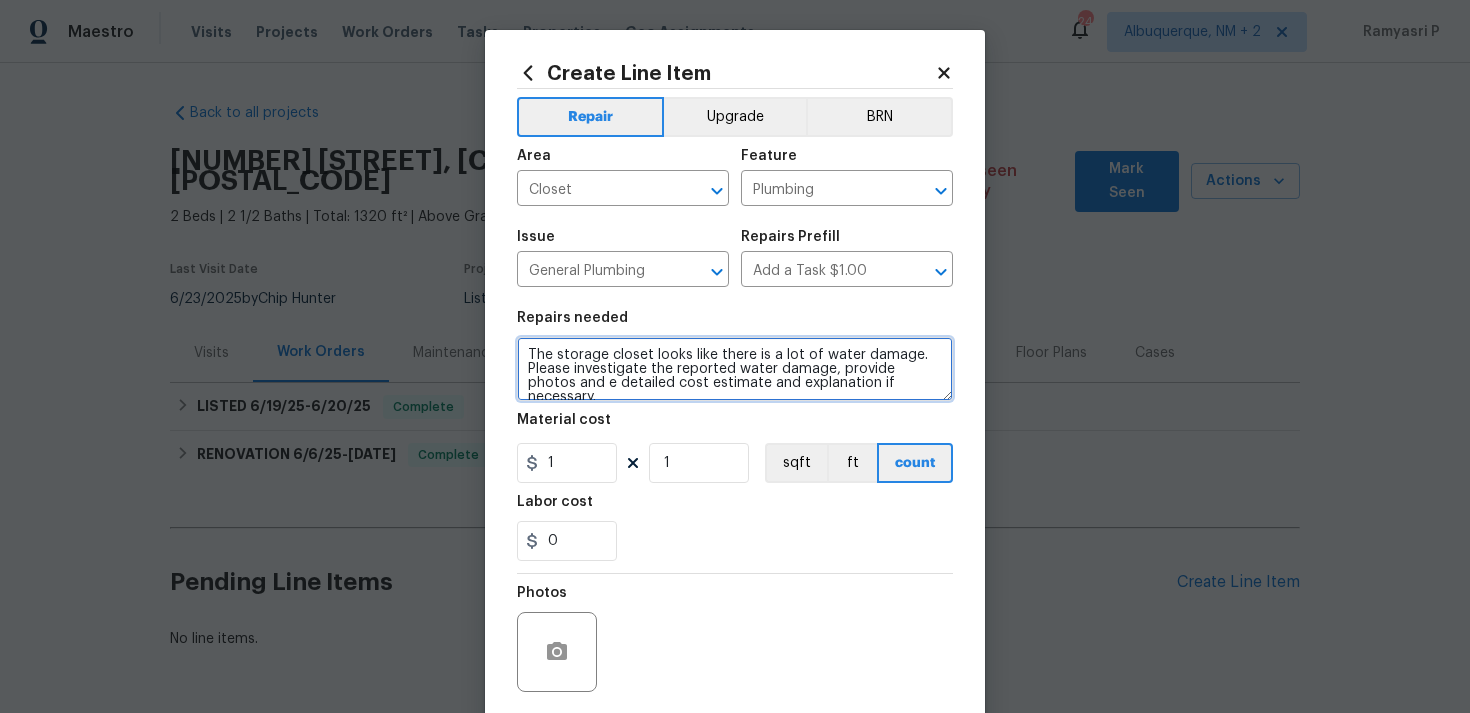 click on "The storage closet looks like there is a lot of water damage. Please investigate the reported water damage, provide photos and e detailed cost estimate and explanation if necessary." at bounding box center [735, 369] 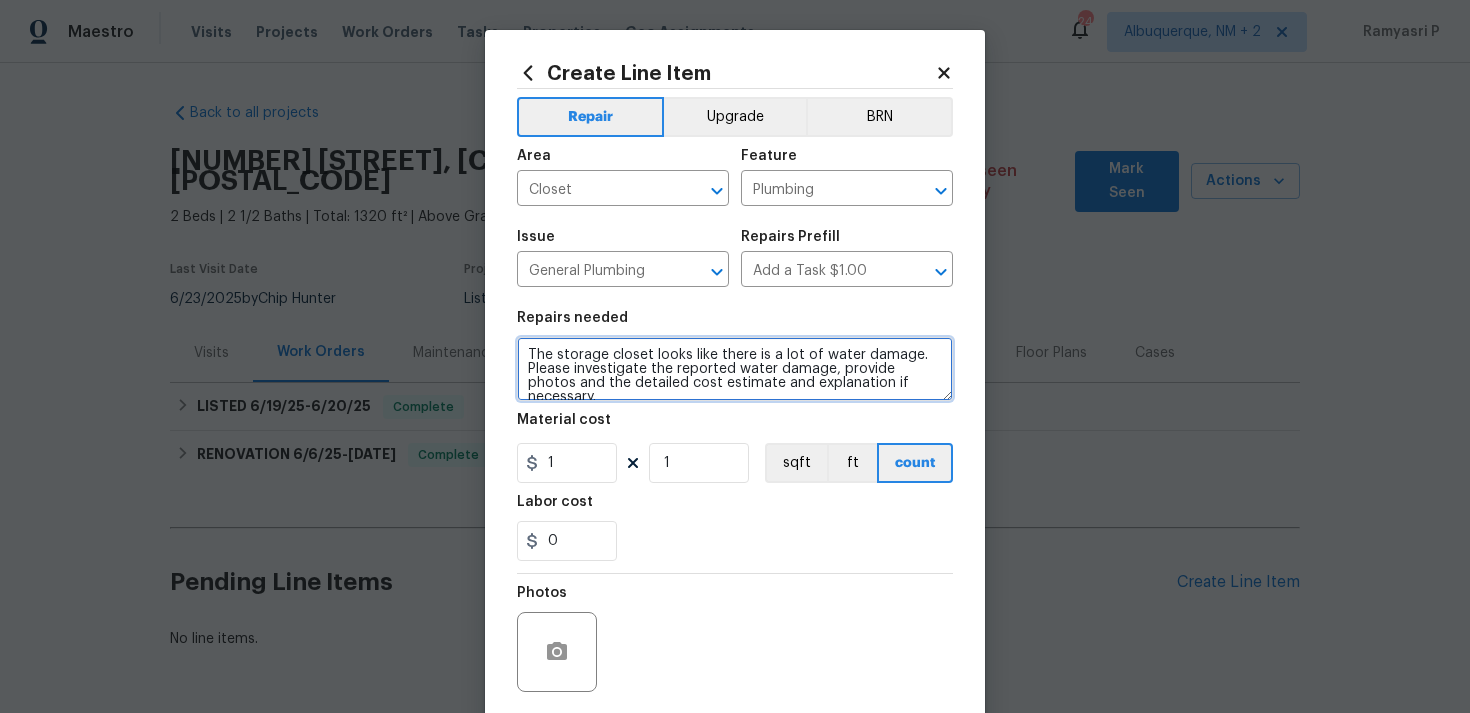 type on "The storage closet looks like there is a lot of water damage. Please investigate the reported water damage, provide photos and the detailed cost estimate and explanation if necessary." 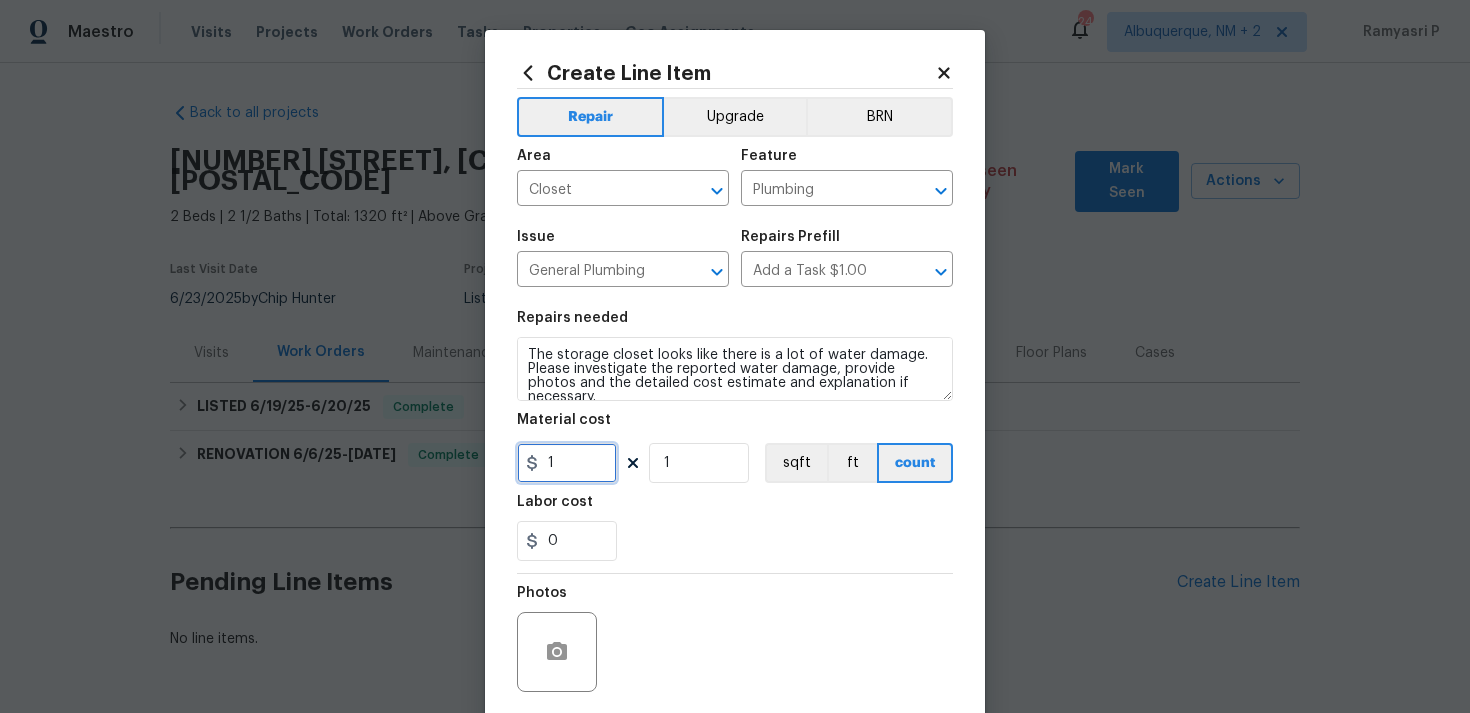 click on "1" at bounding box center (567, 463) 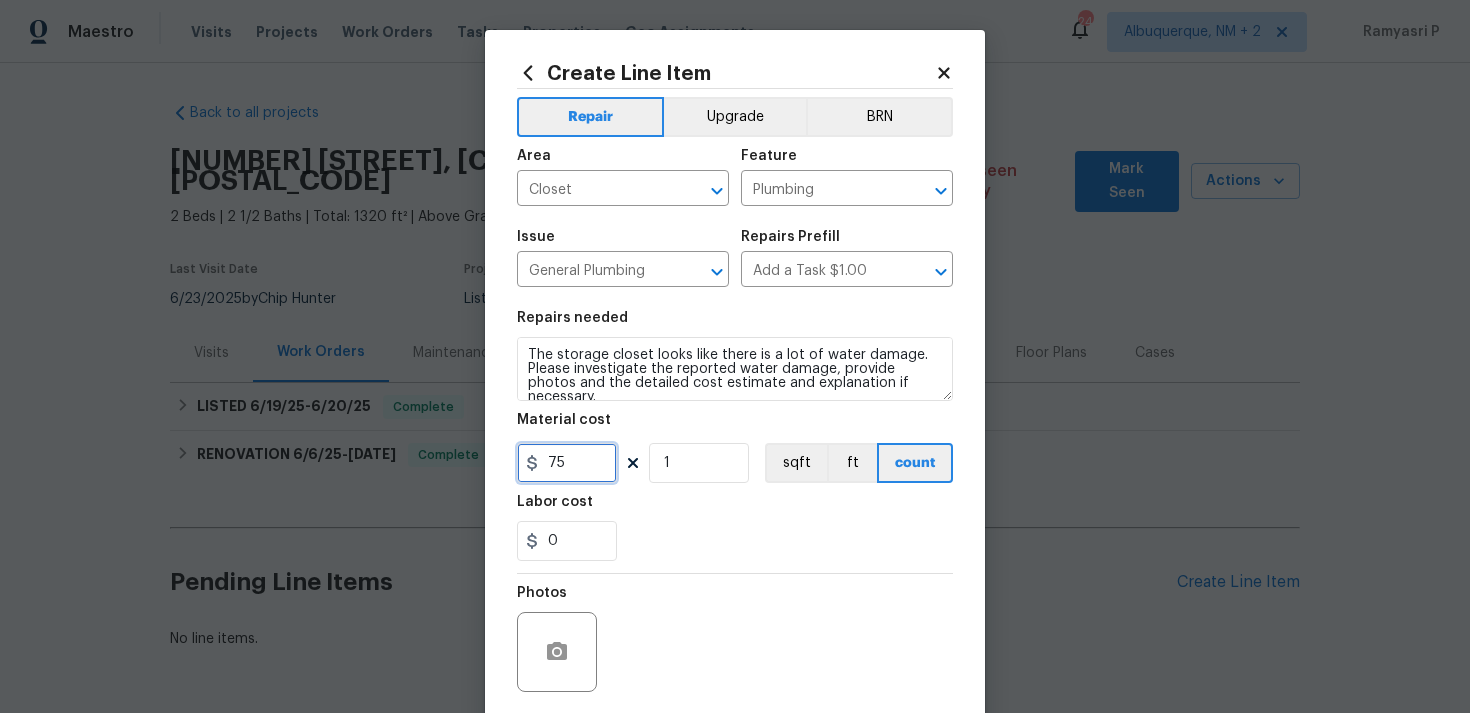 type on "75" 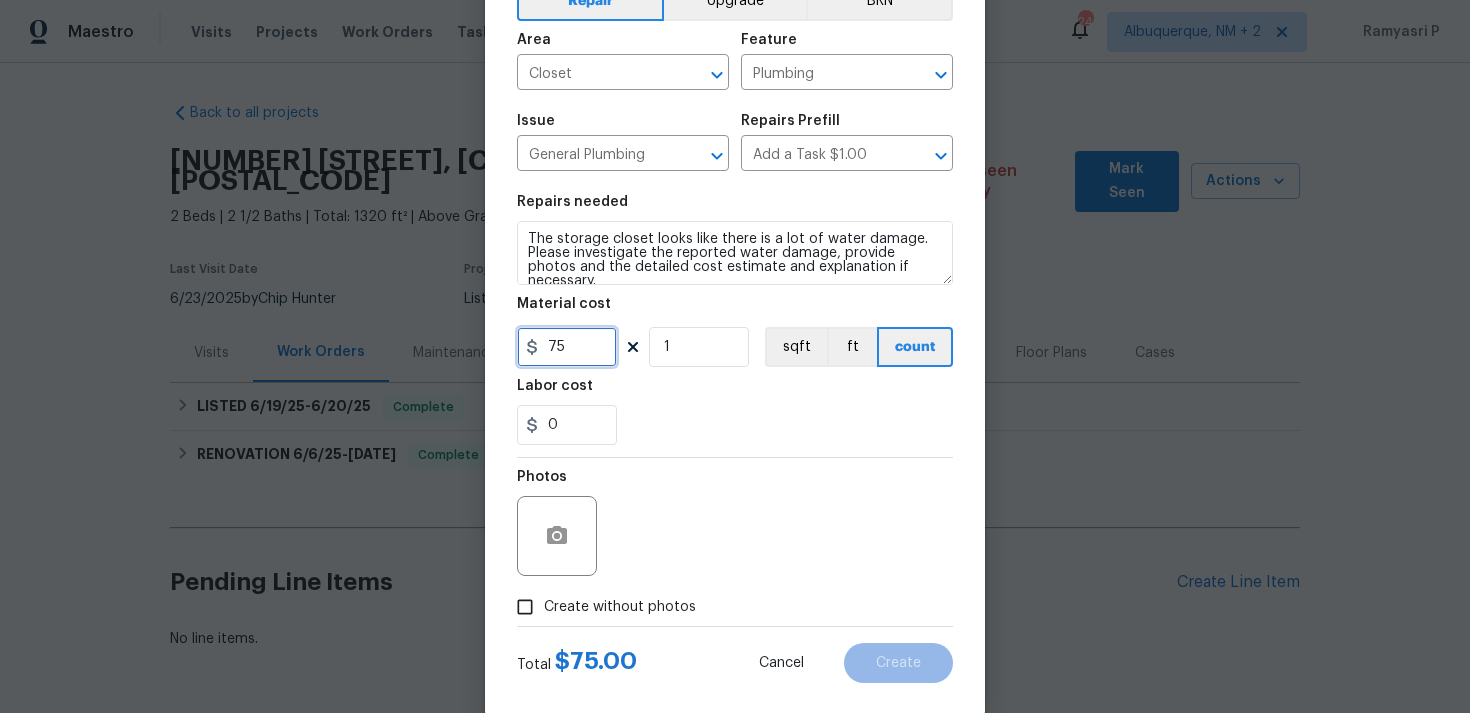 scroll, scrollTop: 149, scrollLeft: 0, axis: vertical 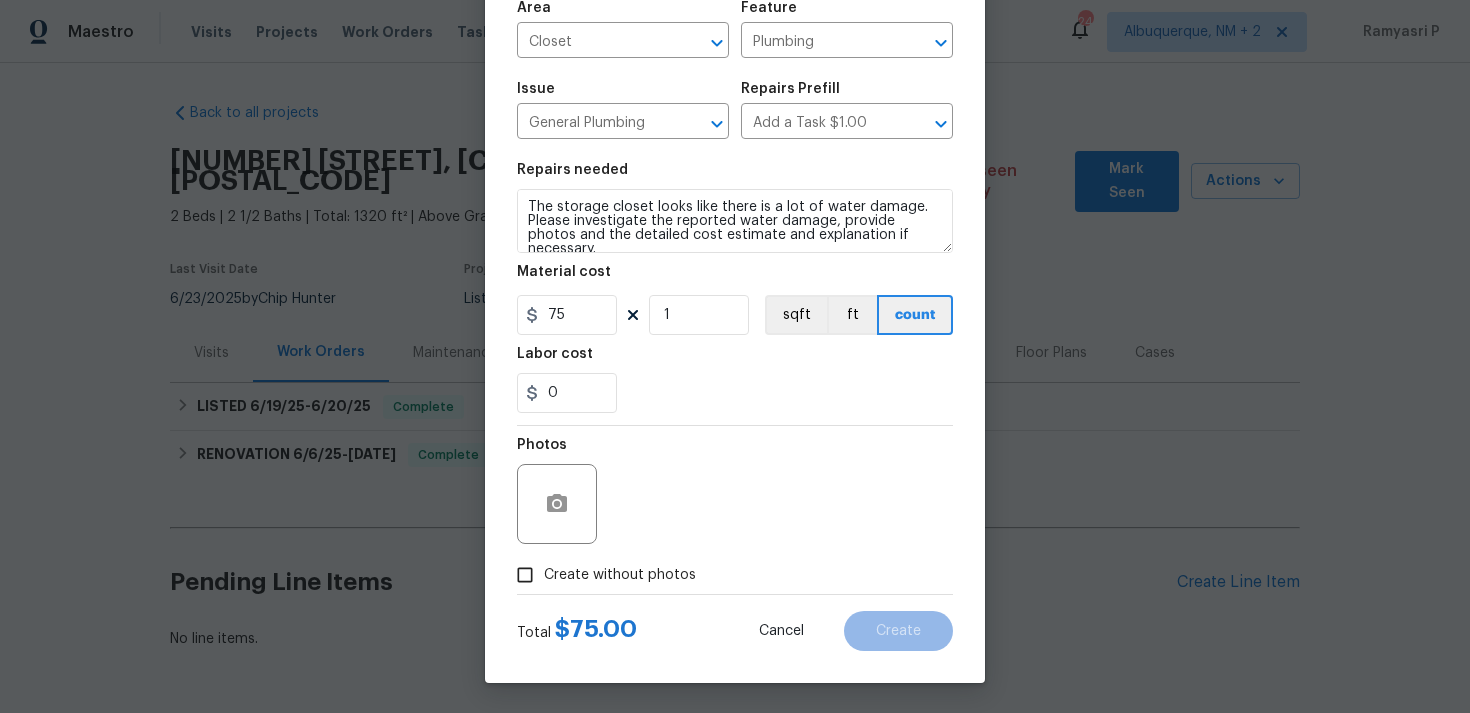click on "Create without photos" at bounding box center (525, 575) 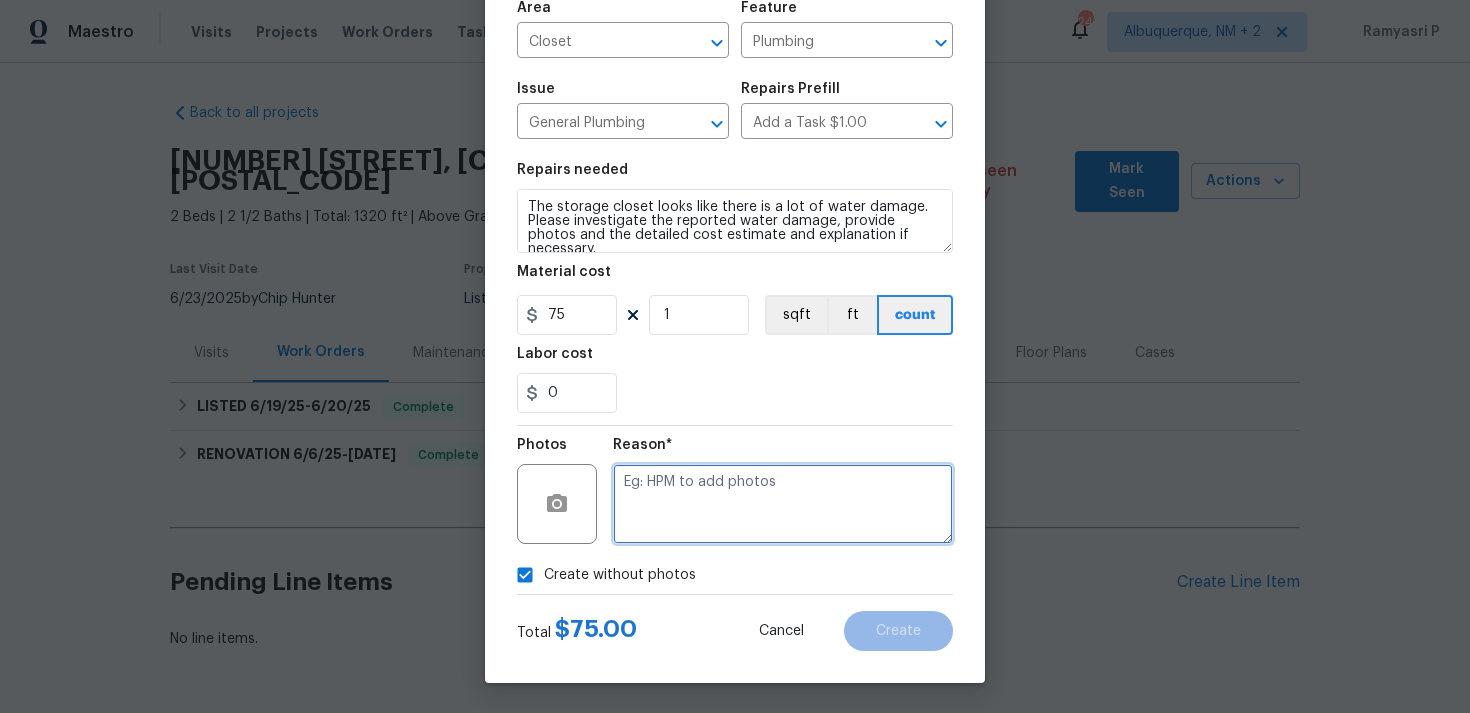 click at bounding box center [783, 504] 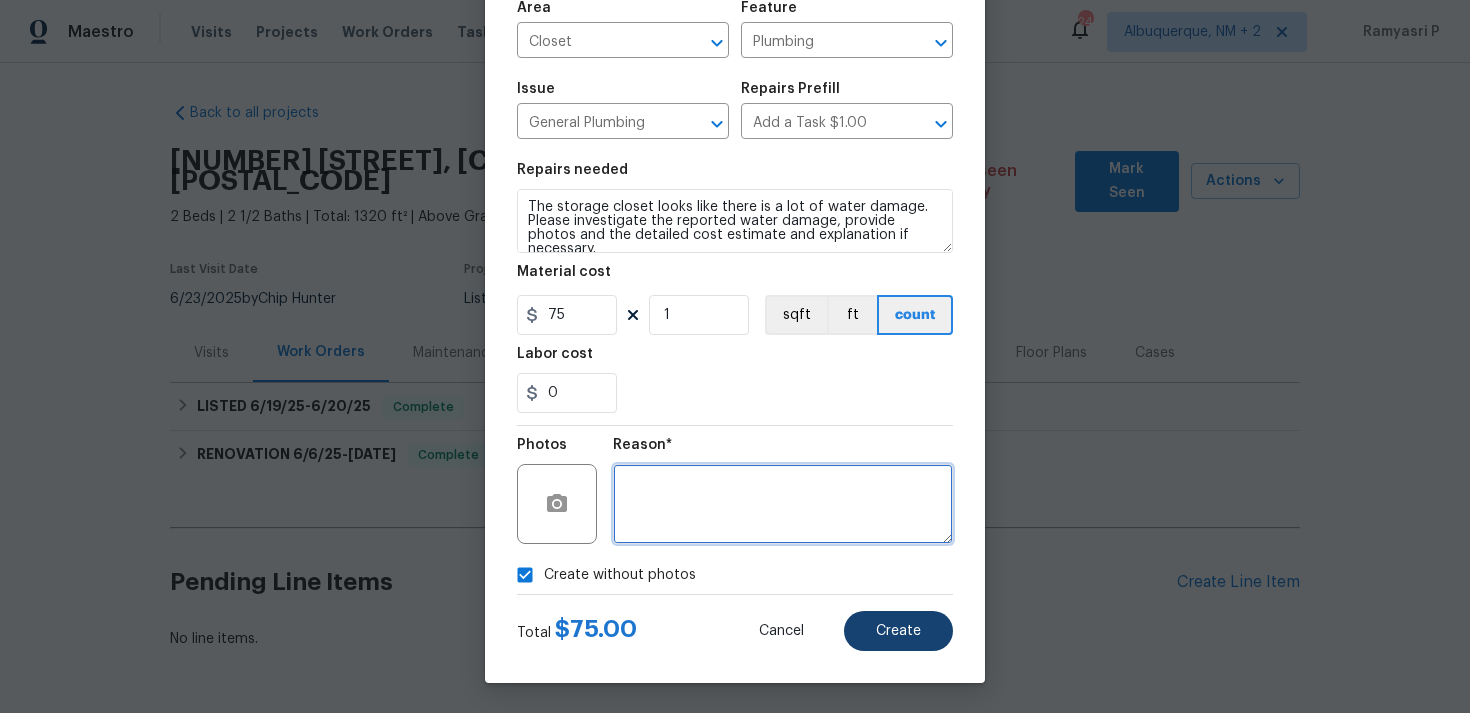 type 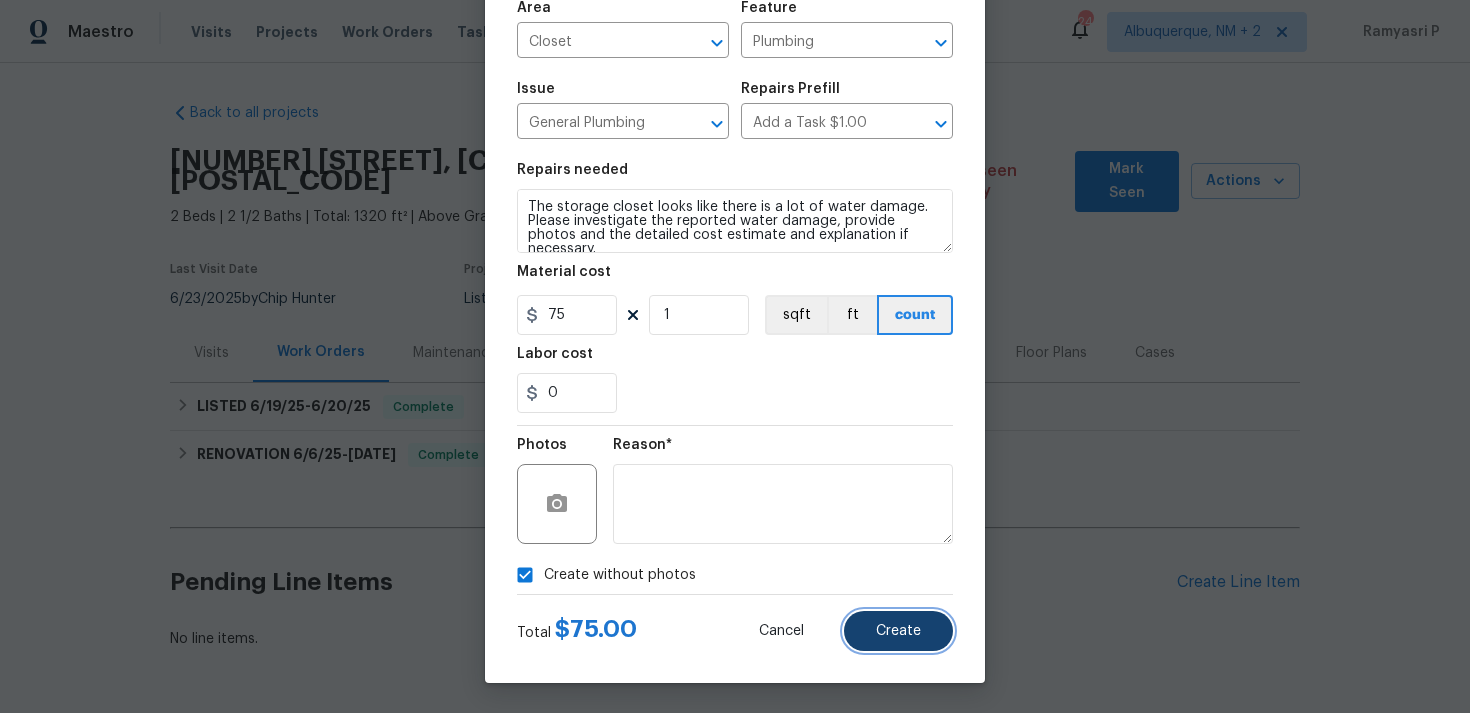 click on "Create" at bounding box center (898, 631) 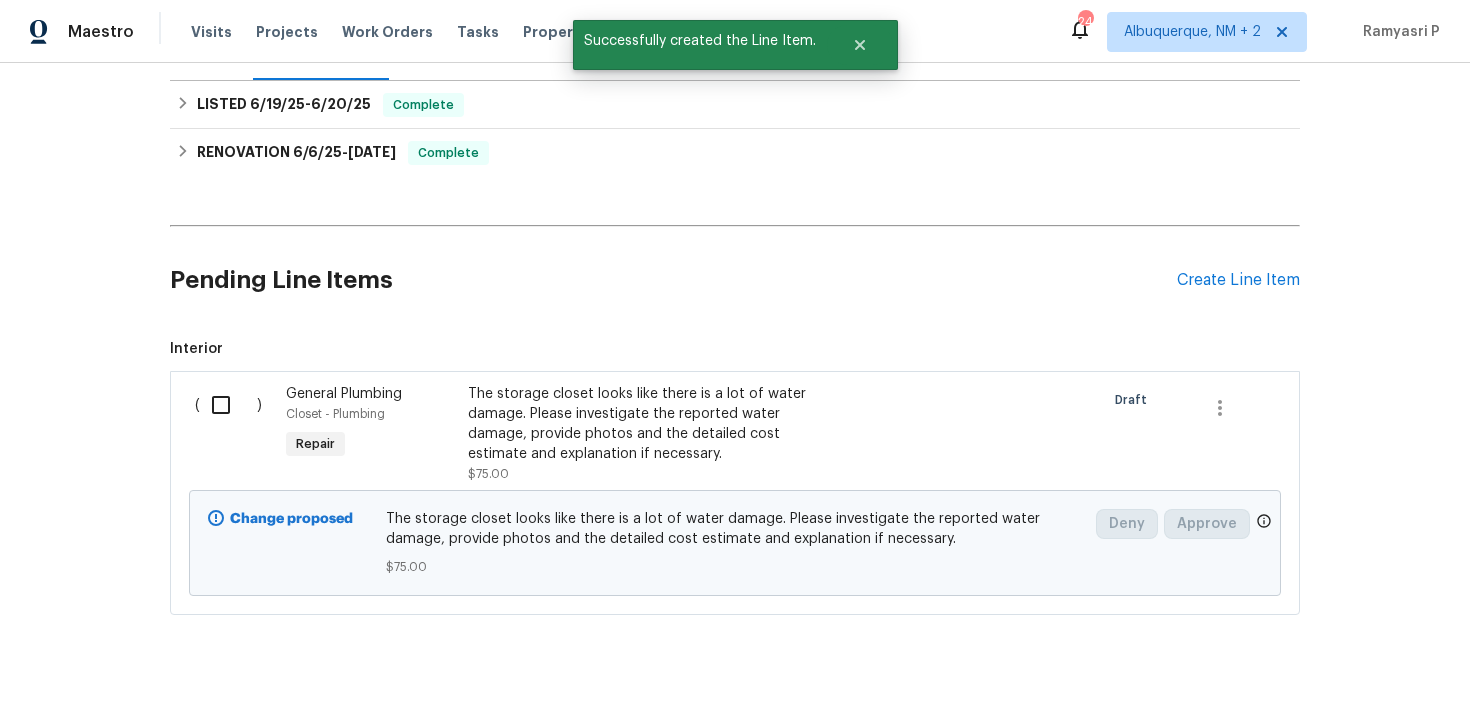 scroll, scrollTop: 320, scrollLeft: 0, axis: vertical 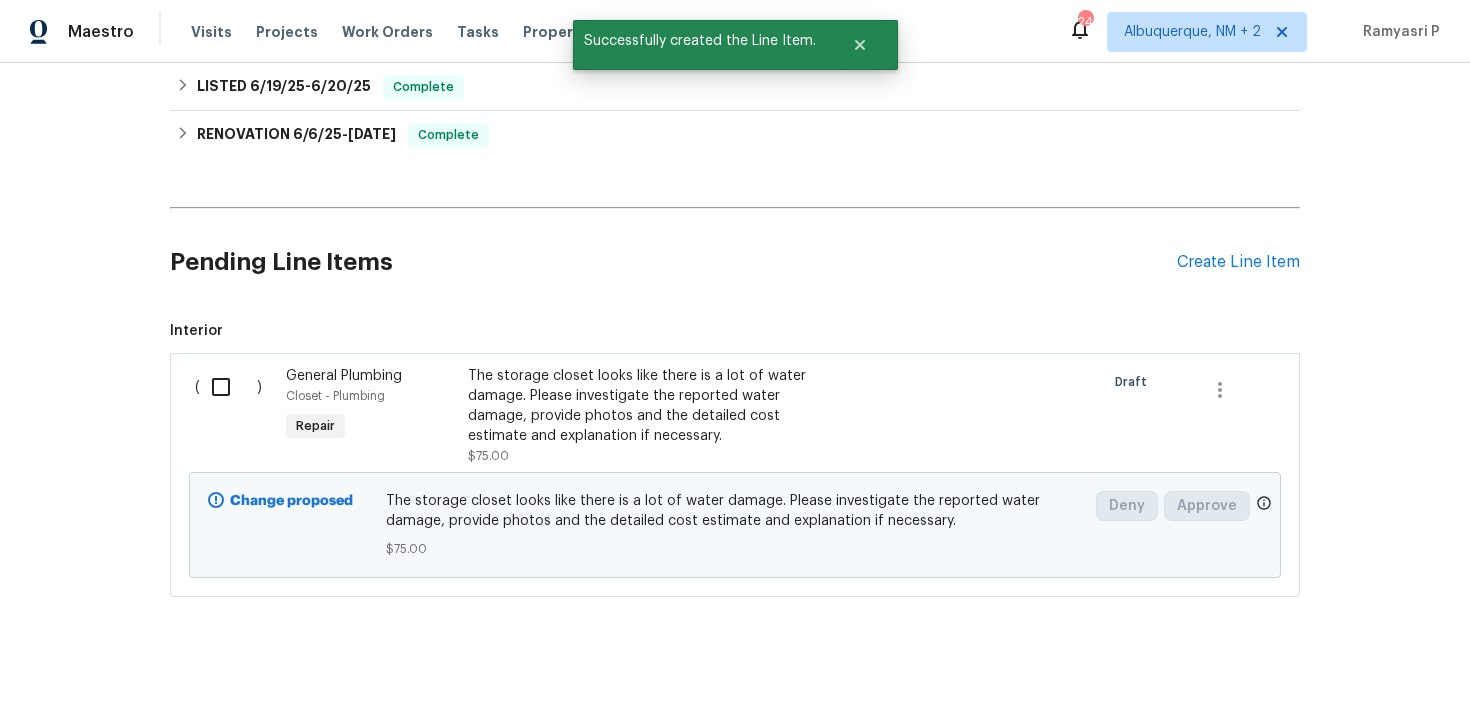 click at bounding box center (228, 387) 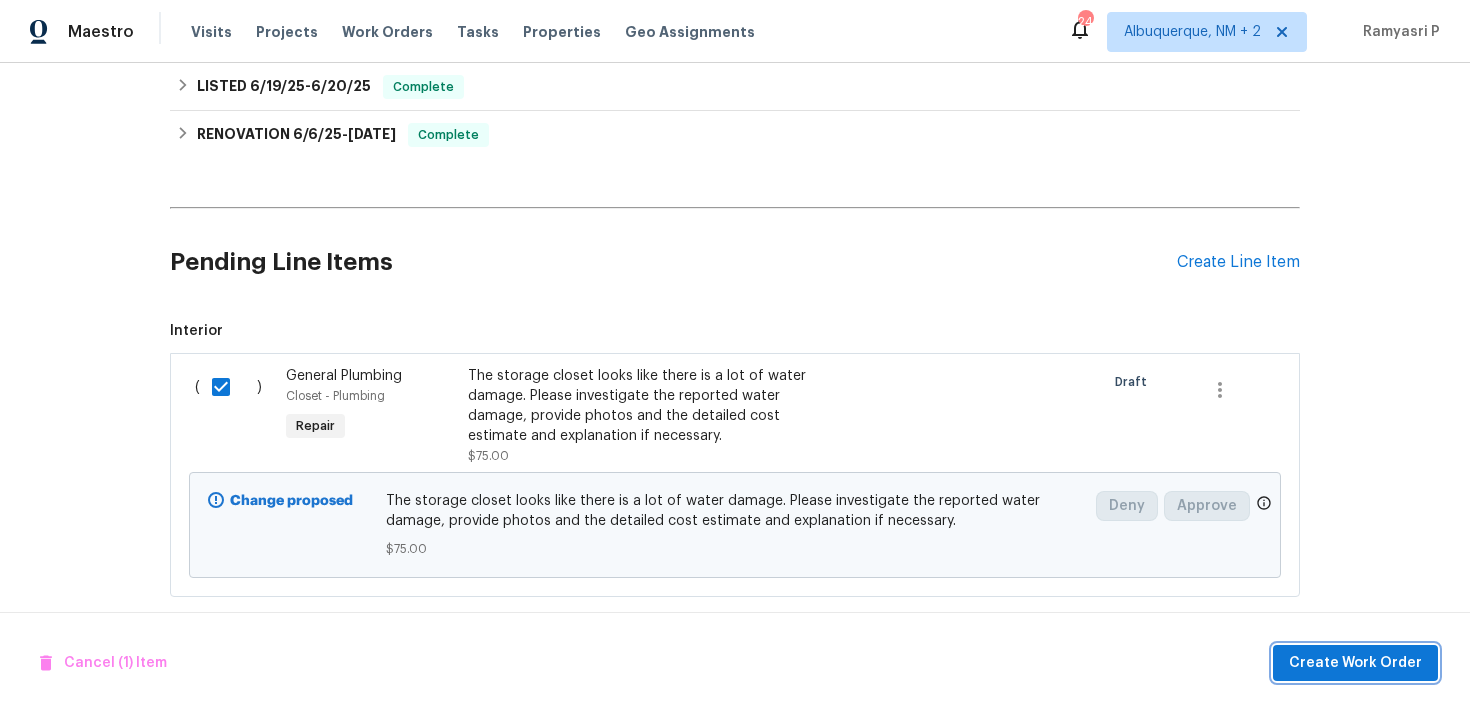 click on "Create Work Order" at bounding box center [1355, 663] 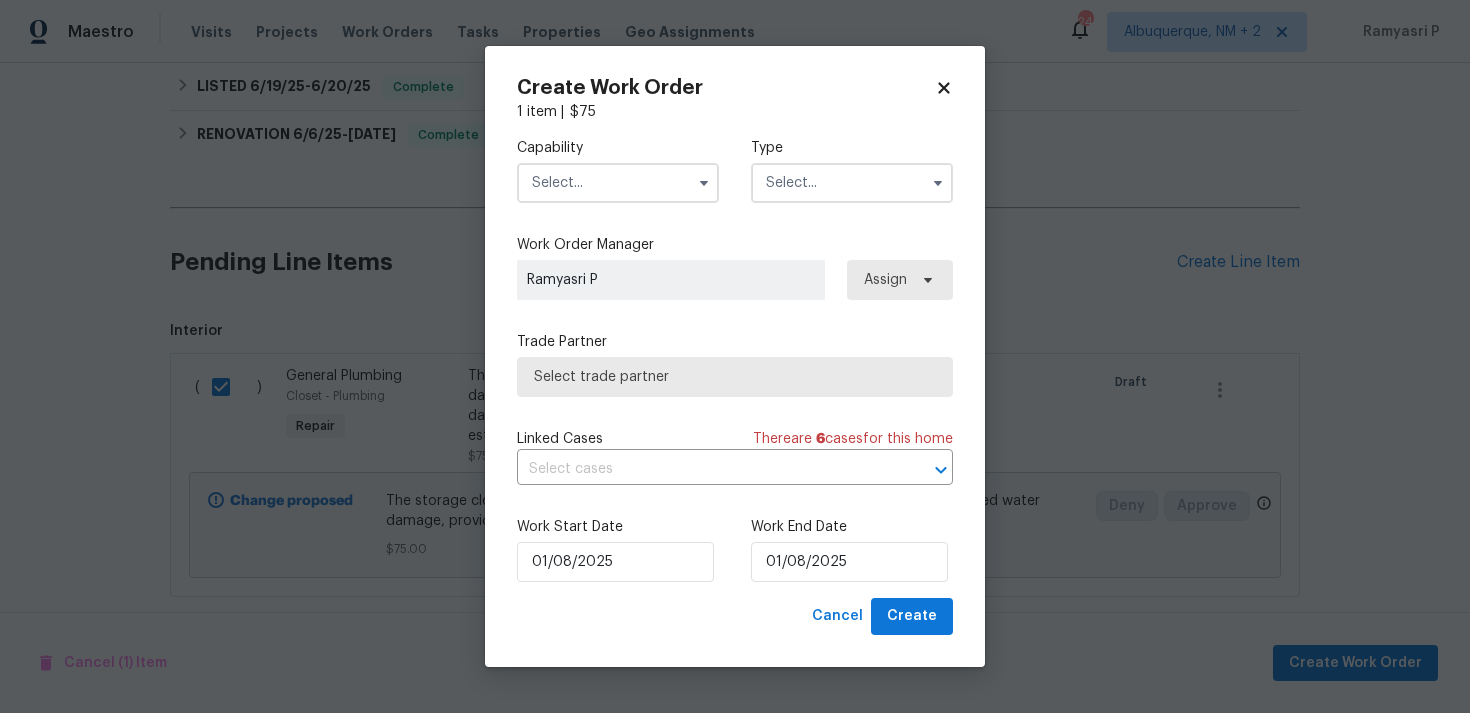 click at bounding box center (852, 183) 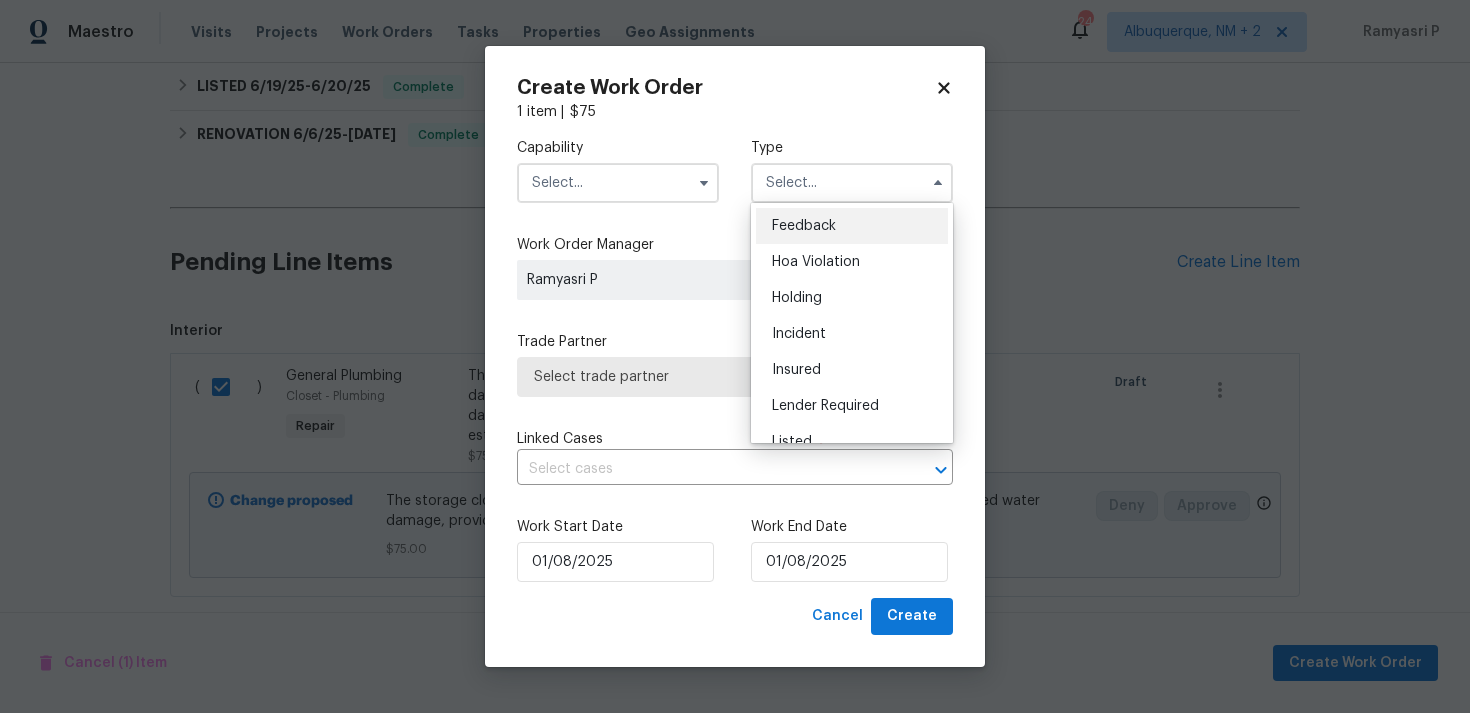 click on "Feedback" at bounding box center [852, 226] 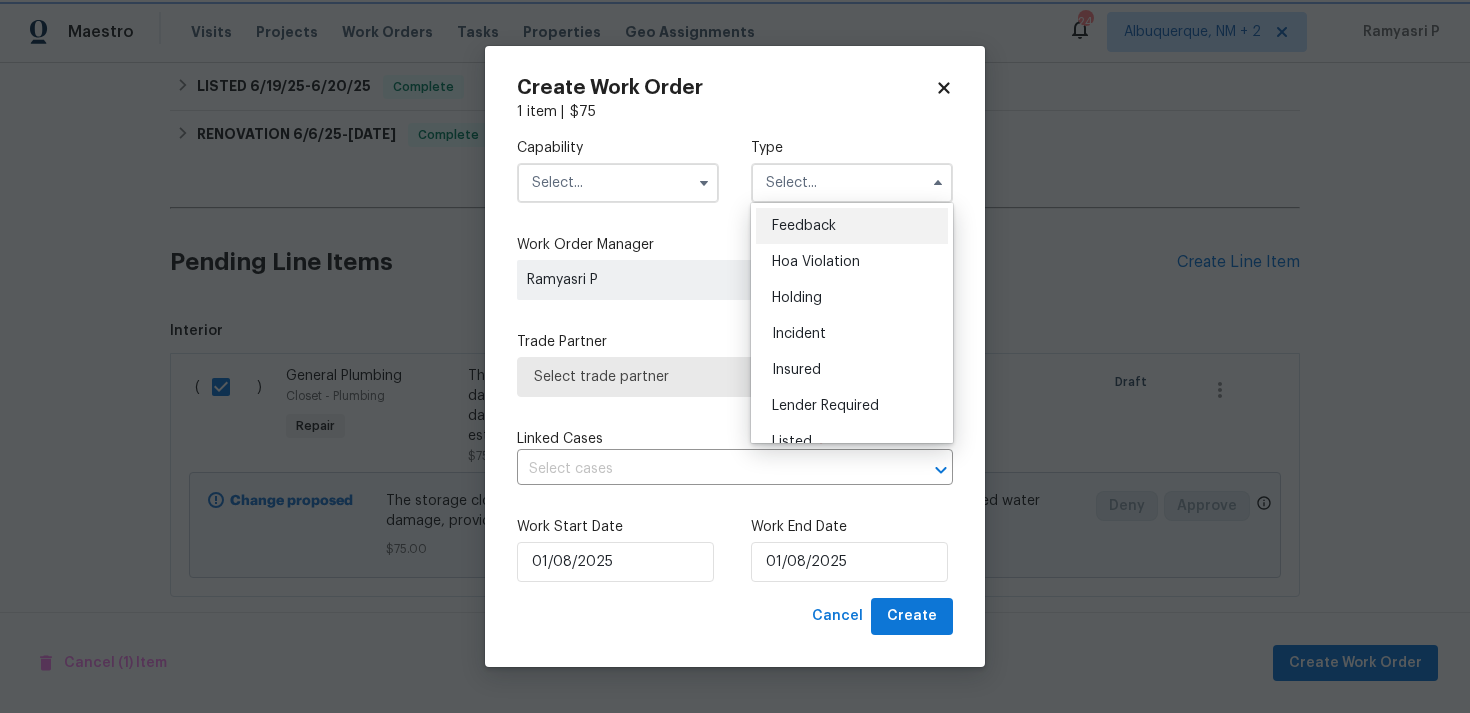 type on "Feedback" 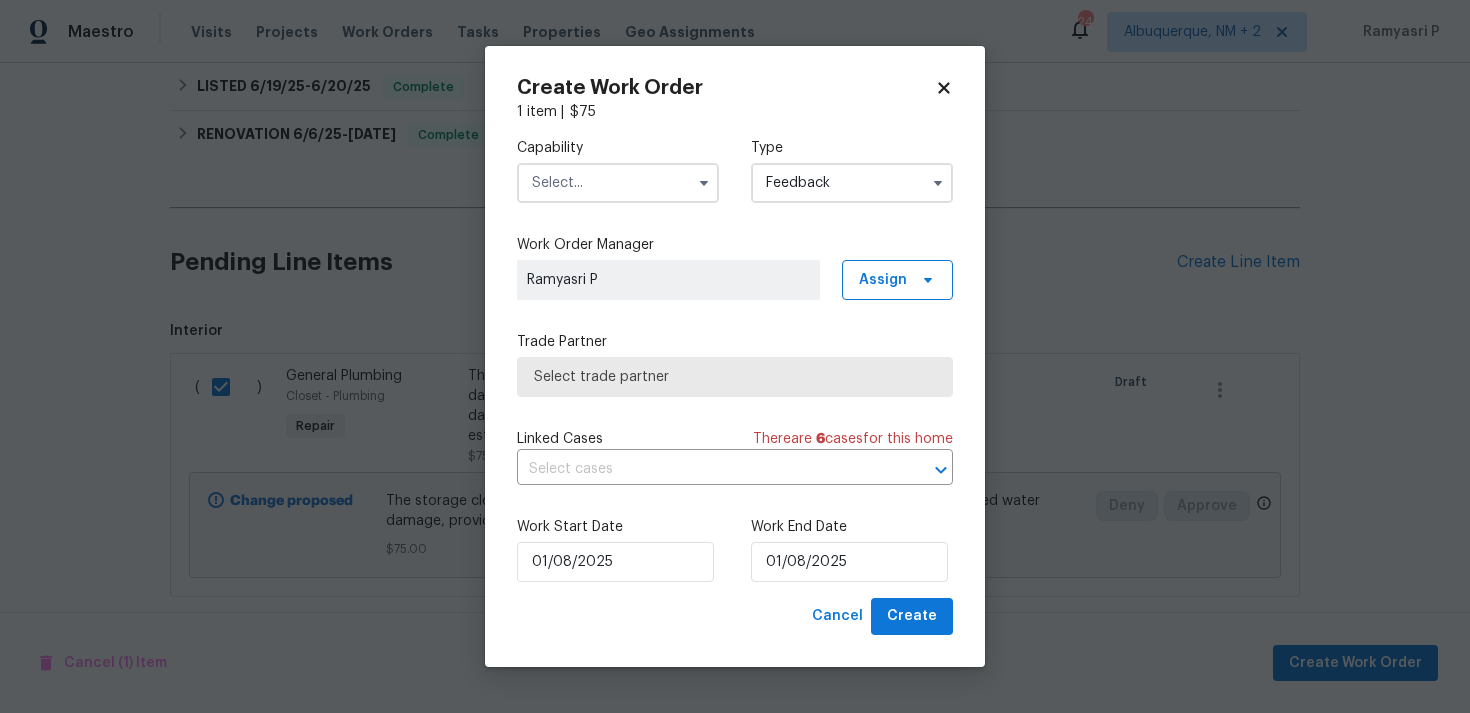 click on "Capability   Type   Feedback" at bounding box center [735, 170] 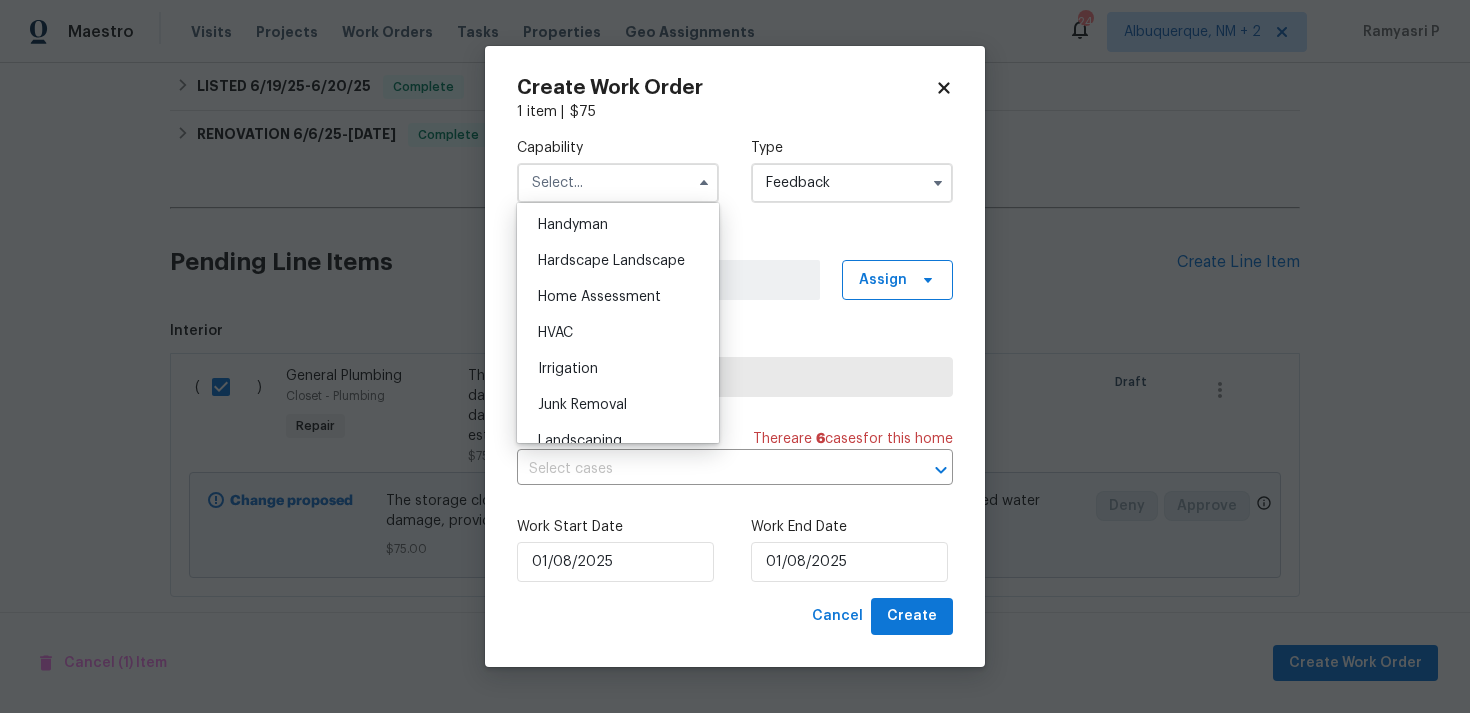 scroll, scrollTop: 1104, scrollLeft: 0, axis: vertical 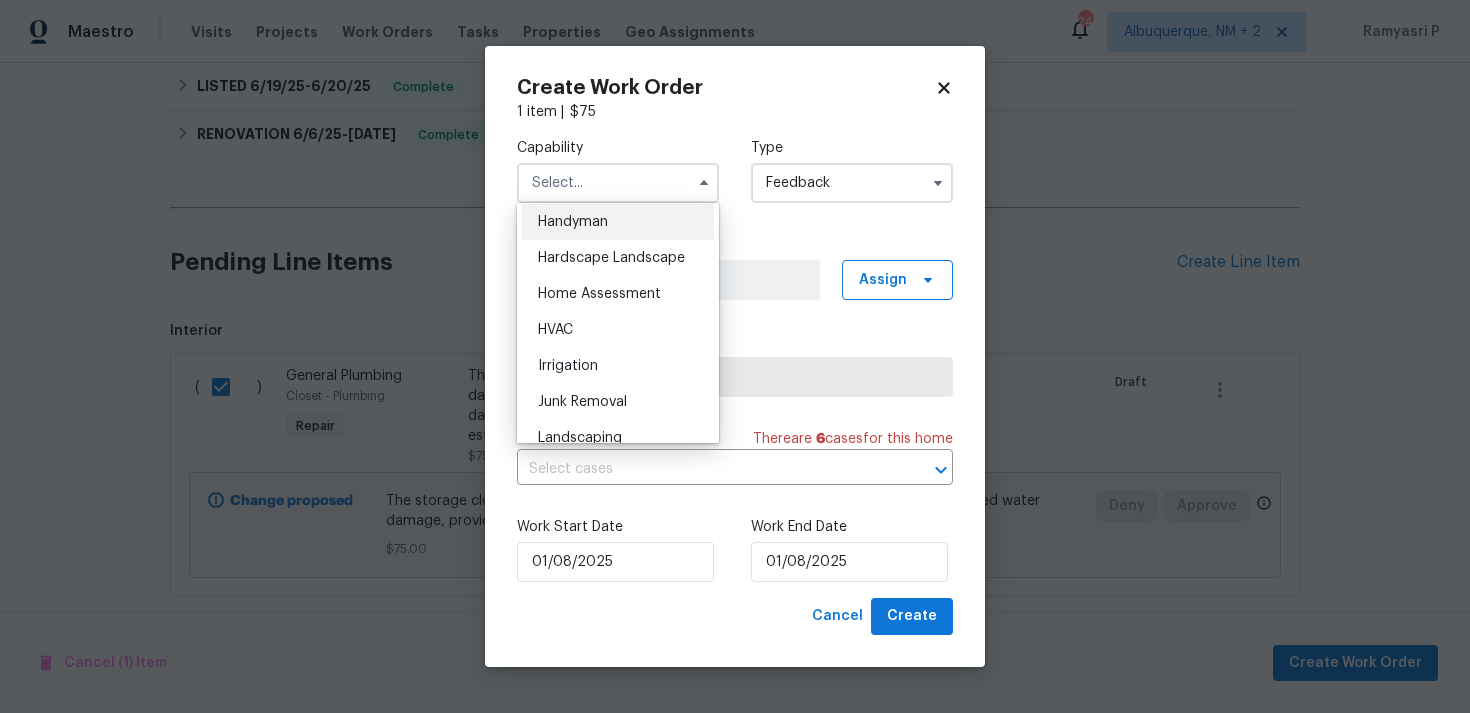 click on "Handyman" at bounding box center (618, 222) 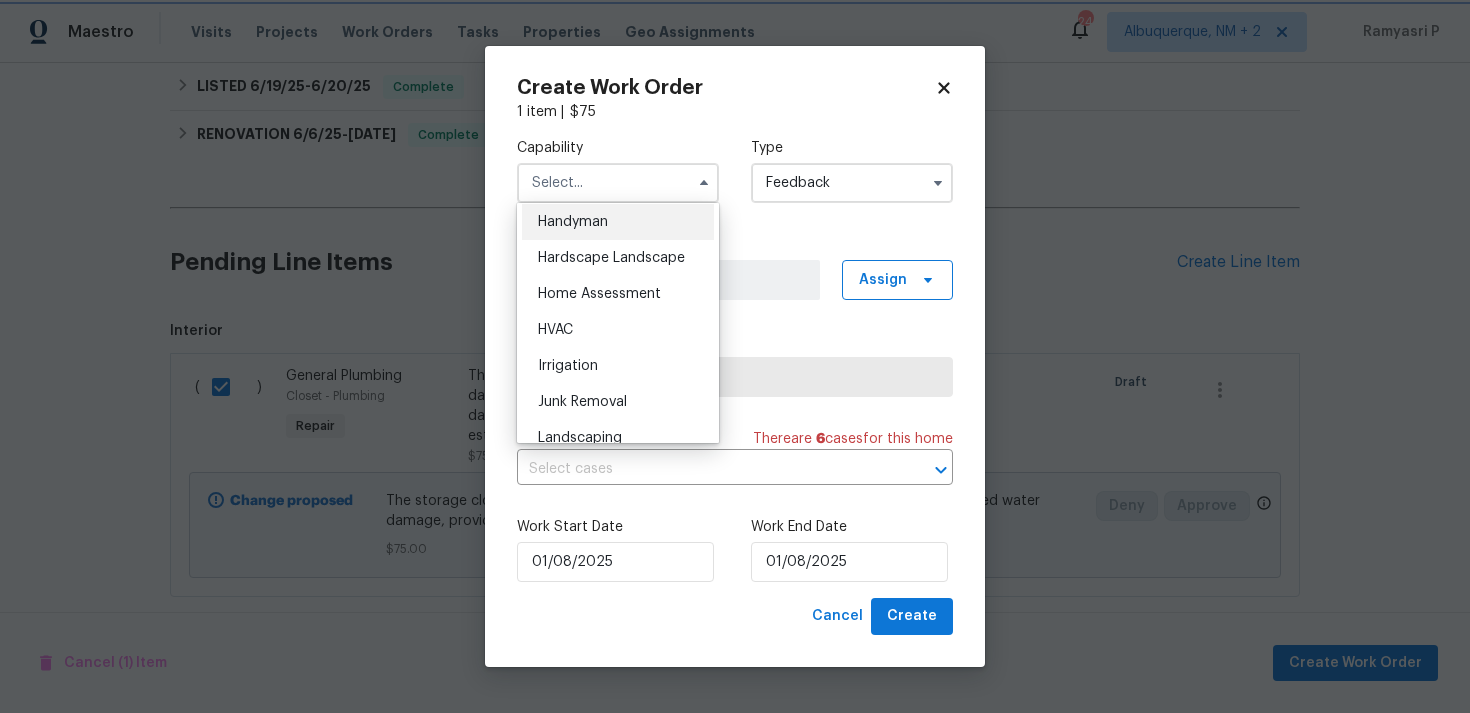 type on "Handyman" 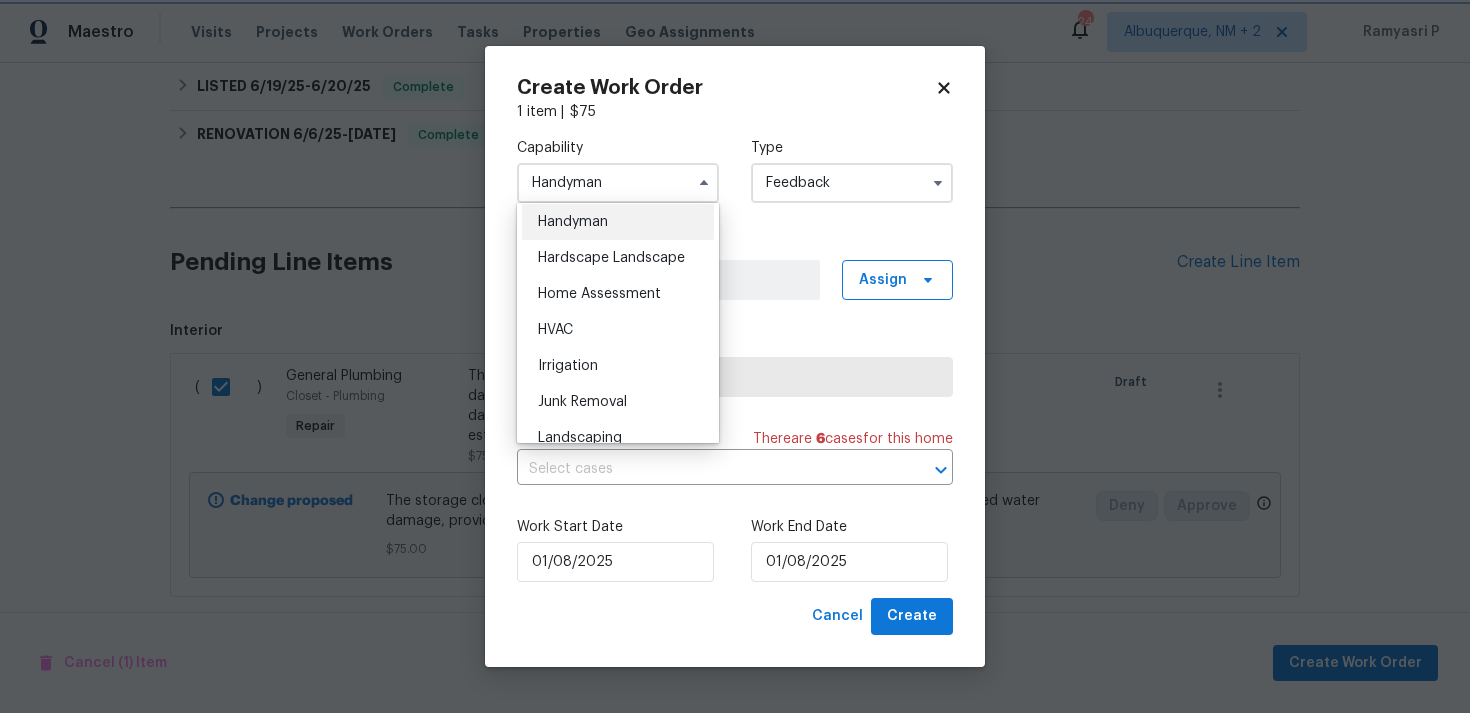 scroll, scrollTop: 1064, scrollLeft: 0, axis: vertical 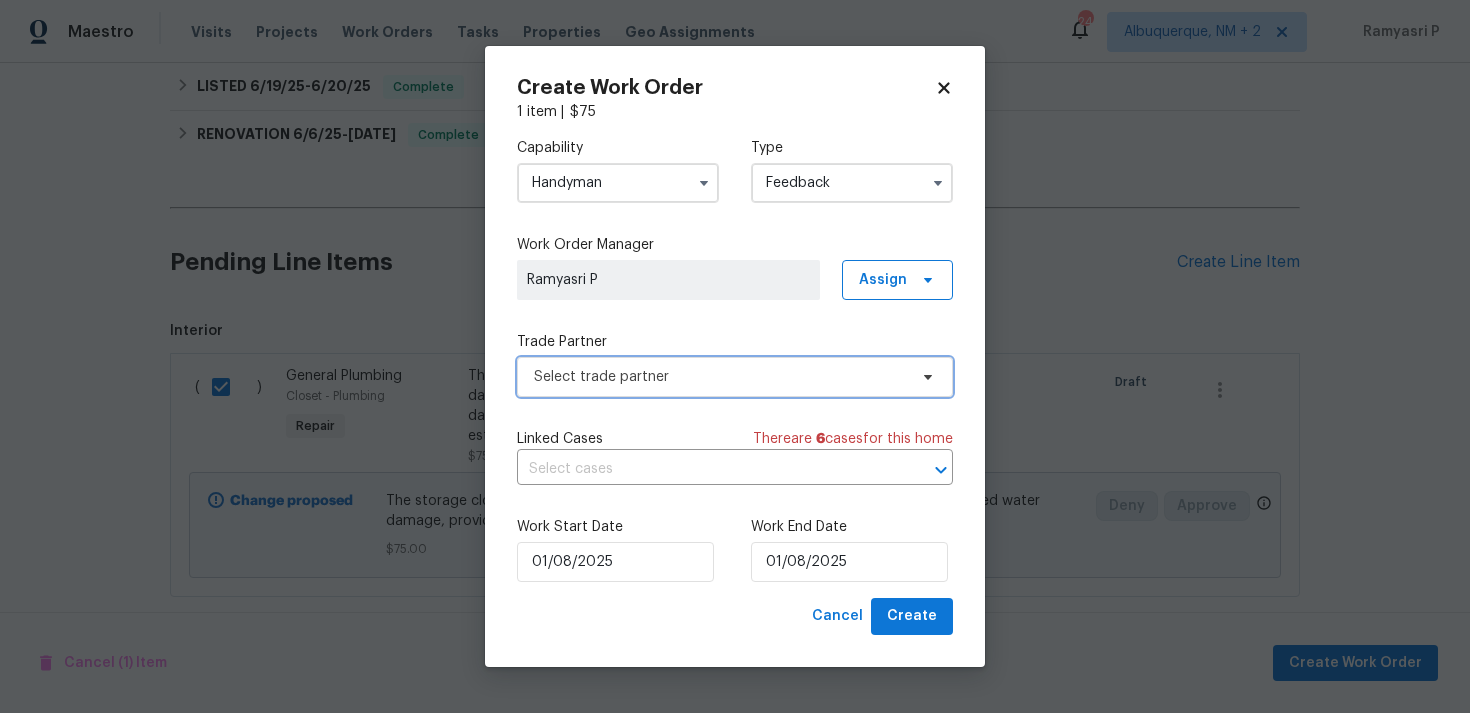 click on "Select trade partner" at bounding box center (735, 377) 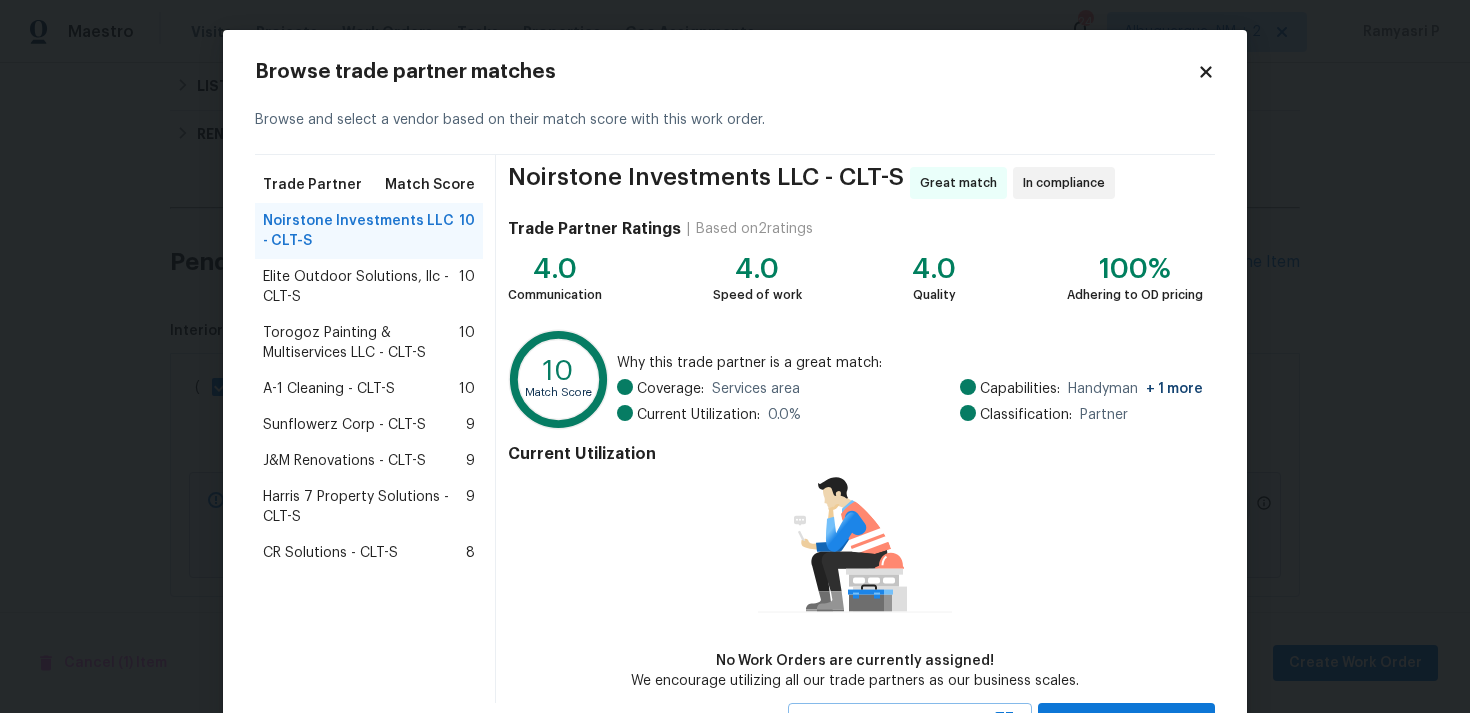 click on "Torogoz Painting & Multiservices LLC - CLT-S" at bounding box center [361, 343] 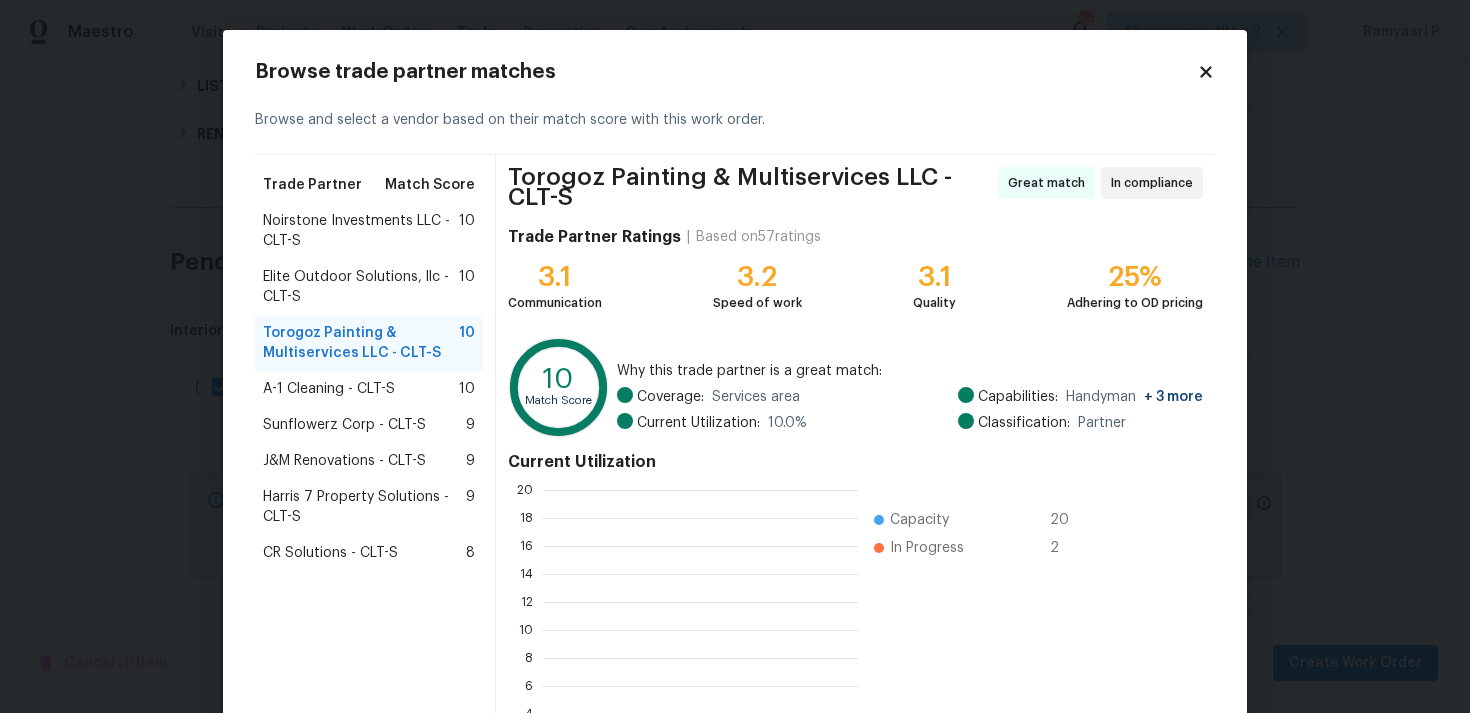 scroll, scrollTop: 2, scrollLeft: 2, axis: both 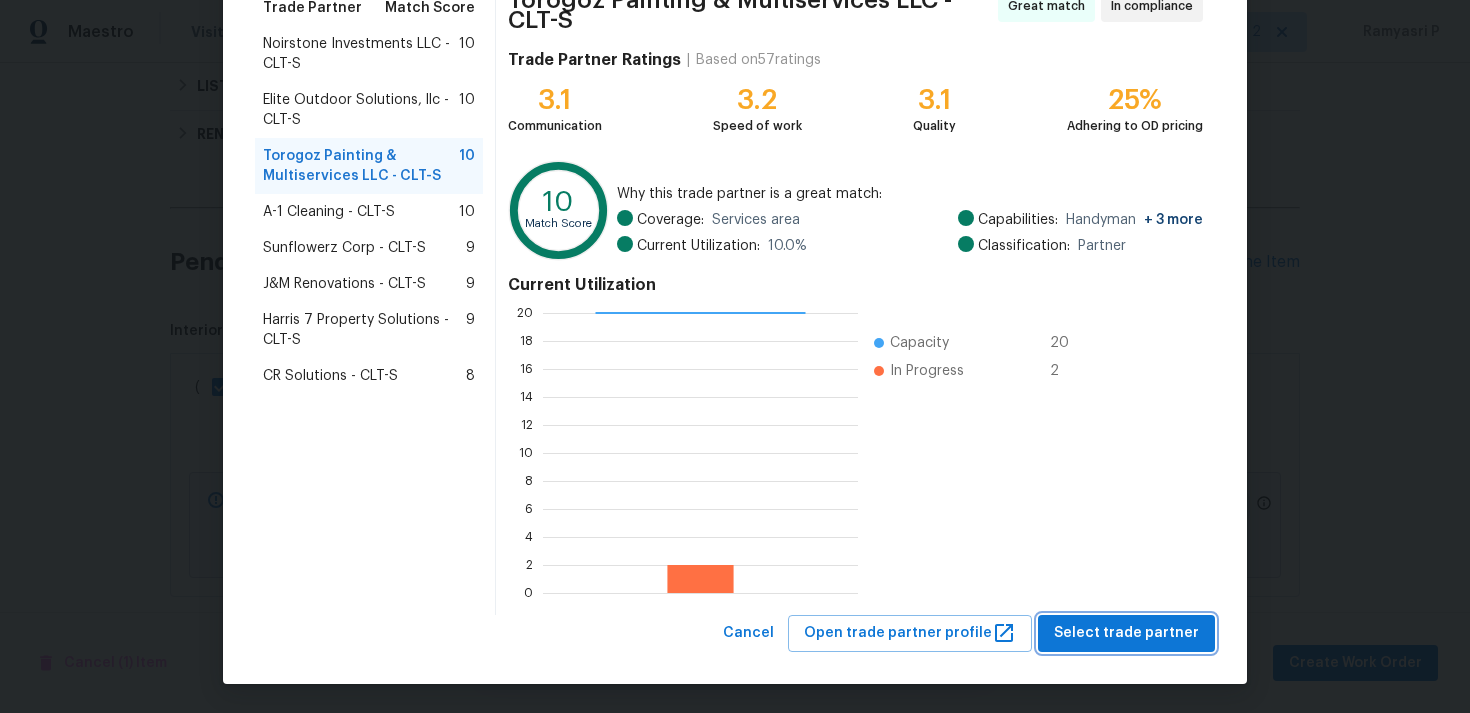 click on "Select trade partner" at bounding box center [1126, 633] 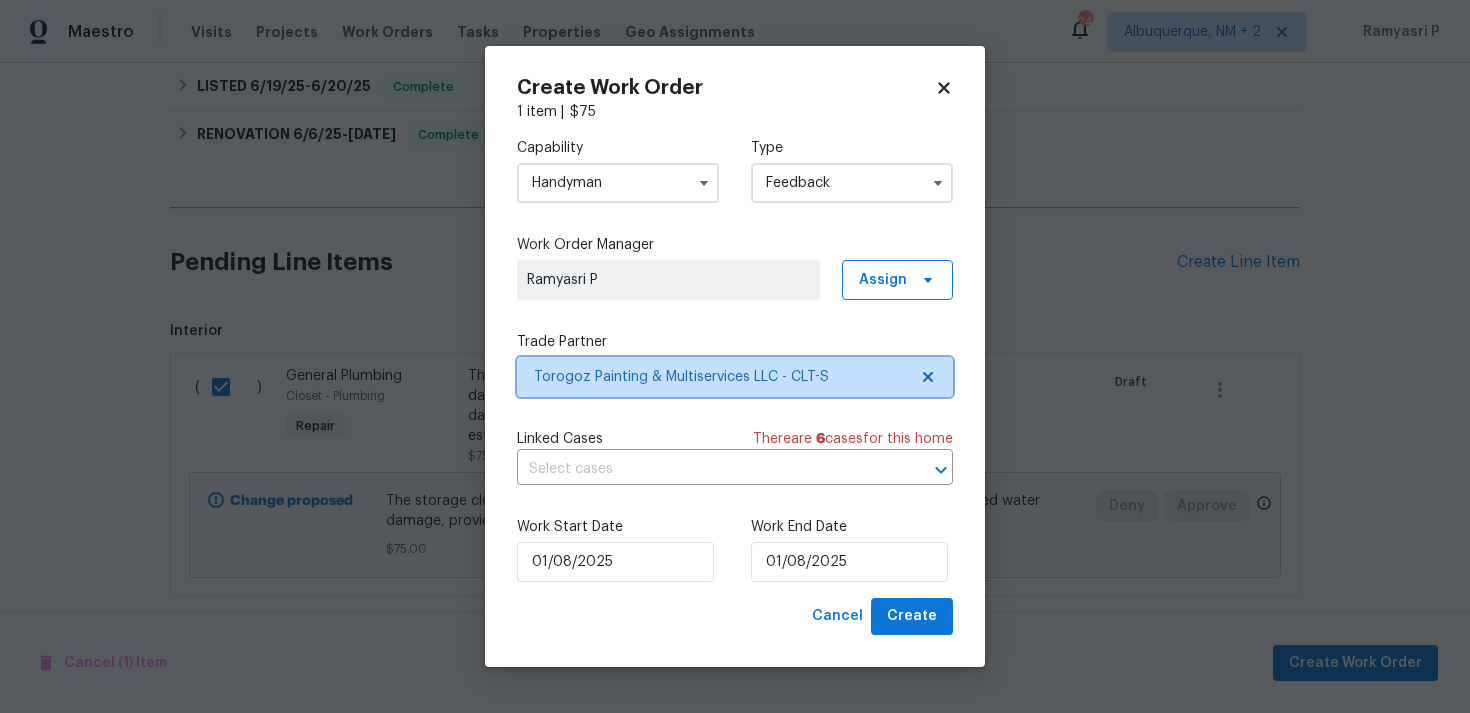 scroll, scrollTop: 0, scrollLeft: 0, axis: both 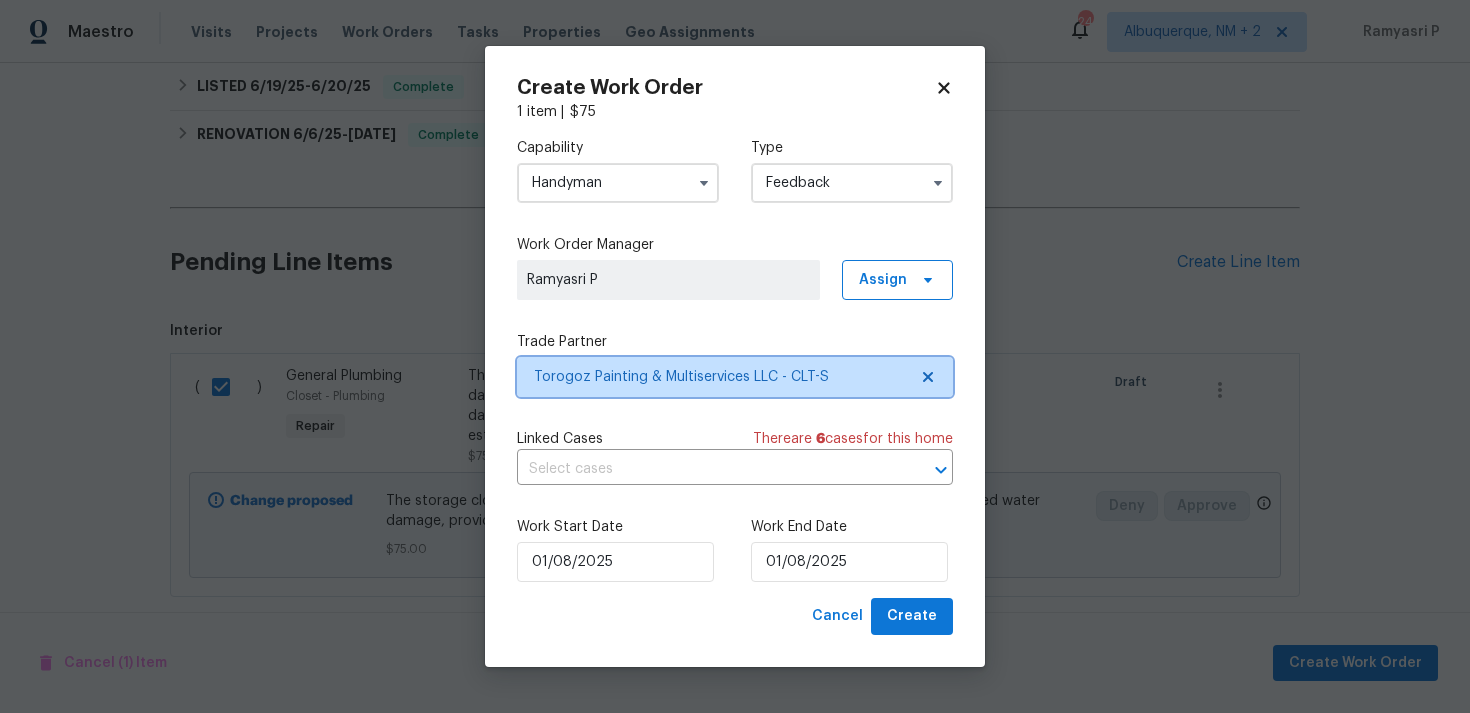click on "Torogoz Painting & Multiservices LLC - CLT-S" at bounding box center [735, 377] 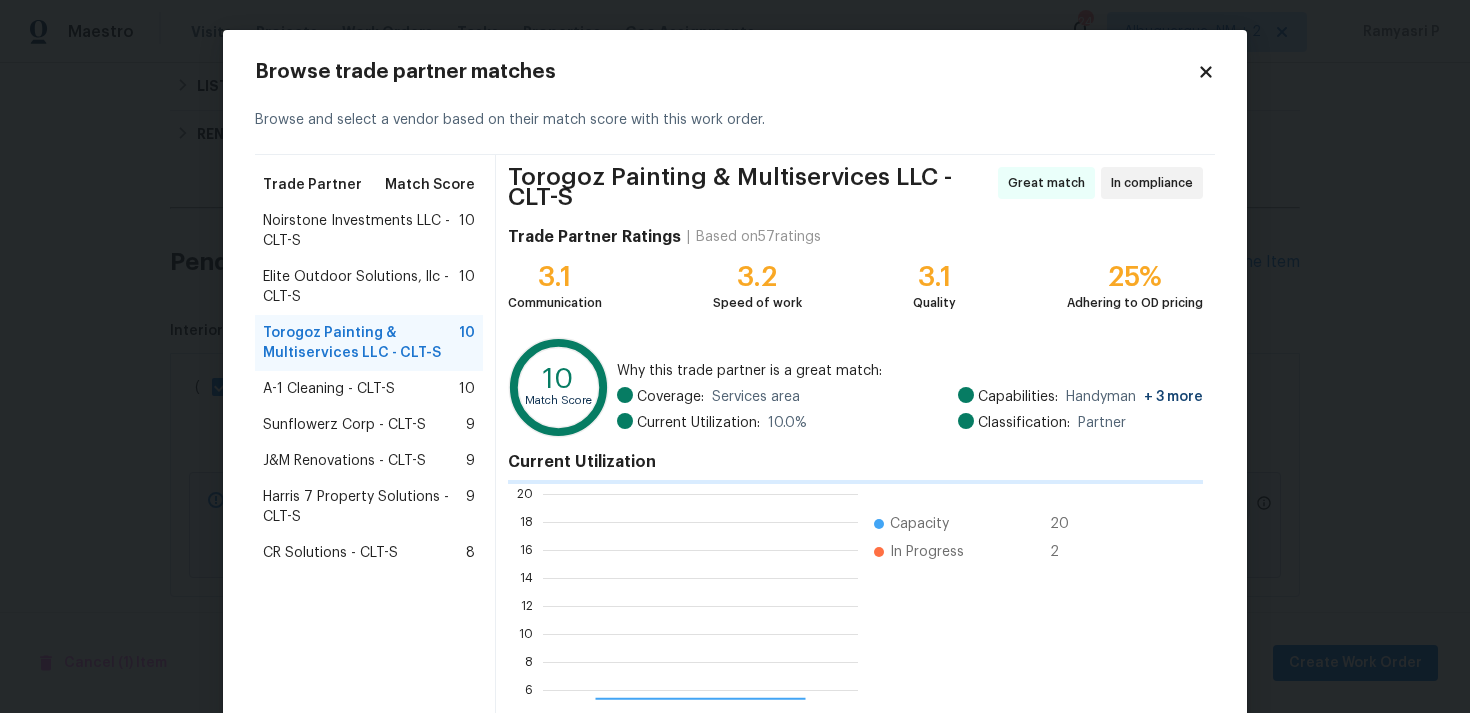 scroll, scrollTop: 2, scrollLeft: 2, axis: both 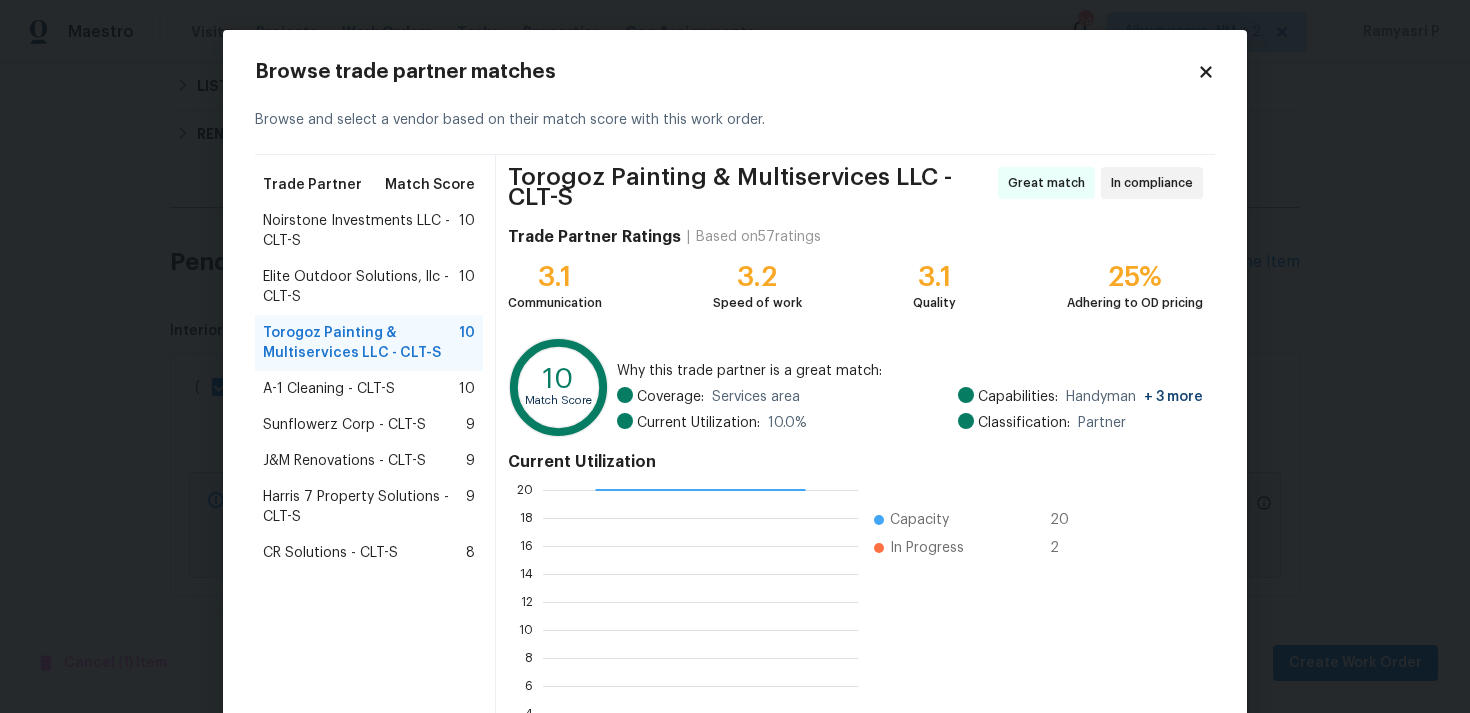 click on "Elite Outdoor Solutions, llc - CLT-S" at bounding box center (361, 287) 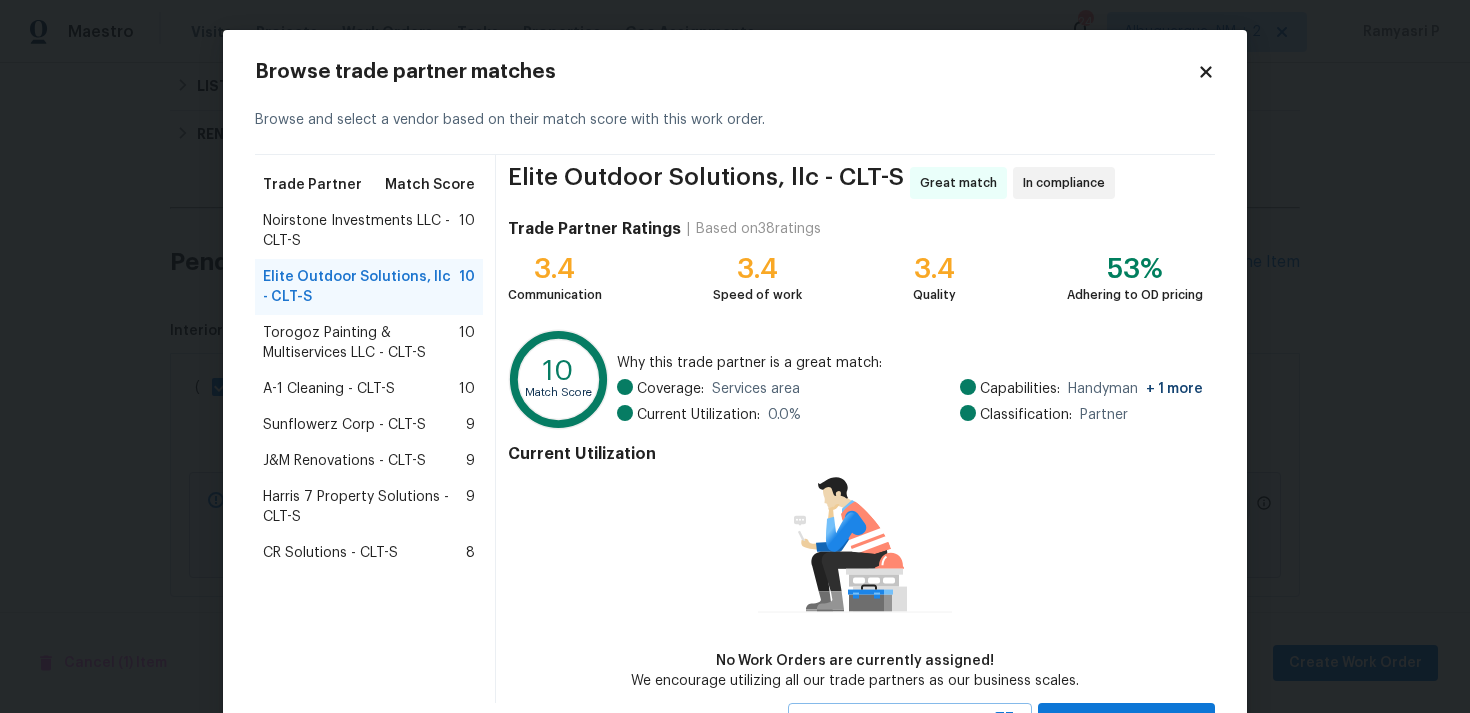 scroll, scrollTop: 87, scrollLeft: 0, axis: vertical 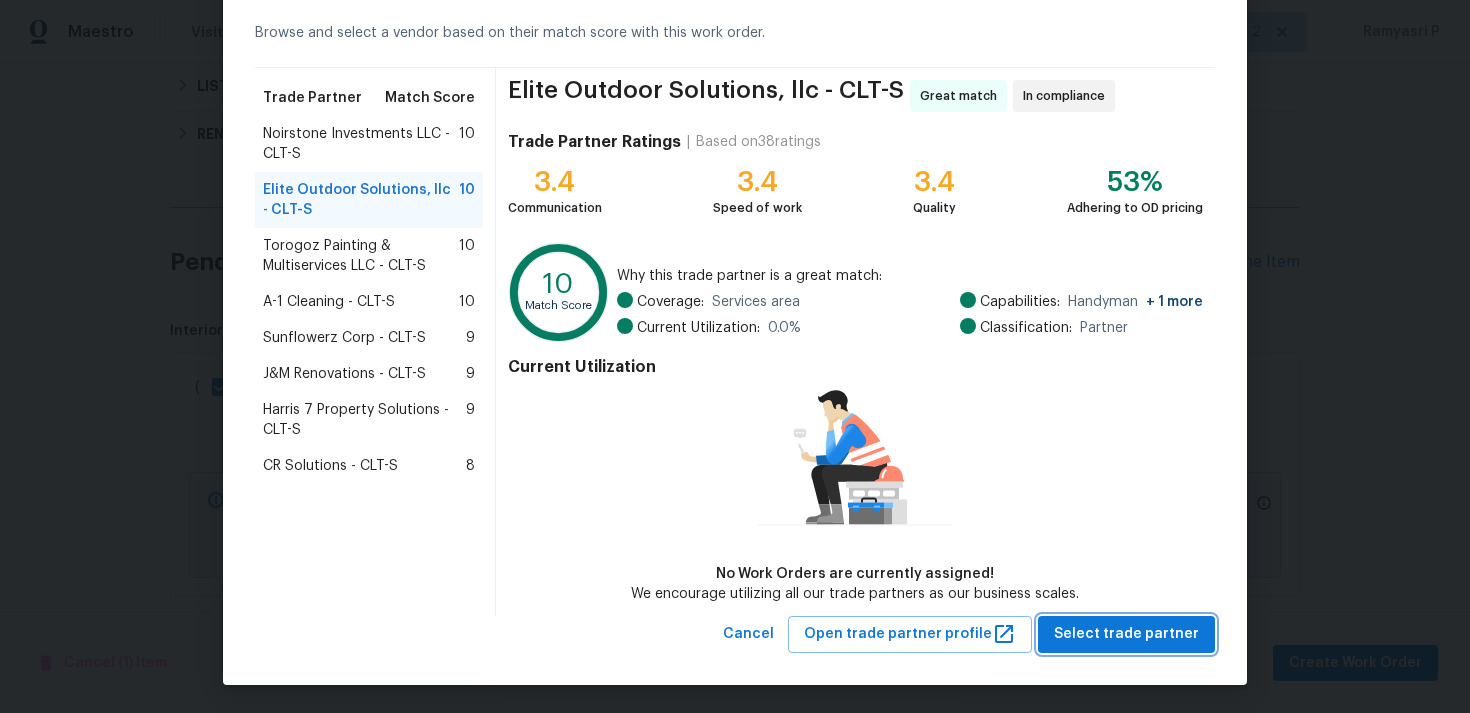 click on "Select trade partner" at bounding box center (1126, 634) 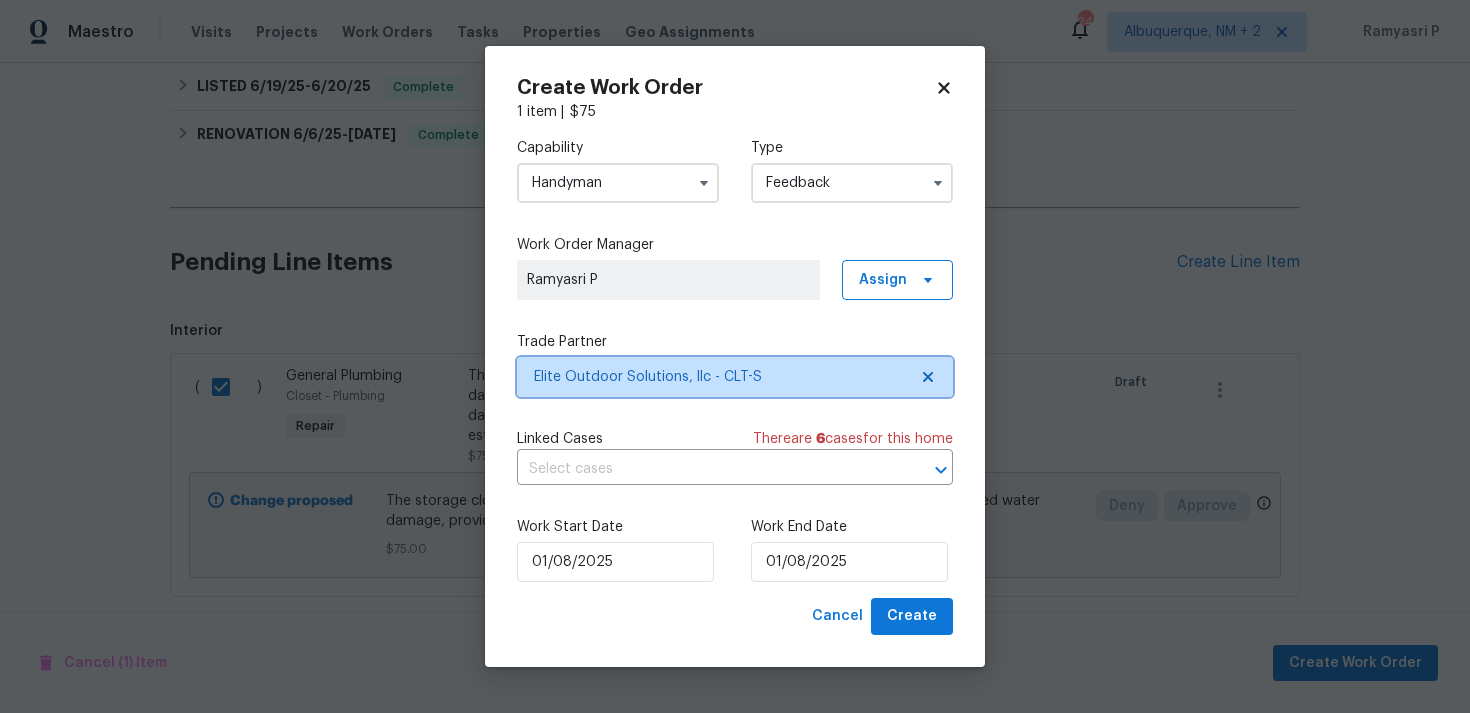 scroll, scrollTop: 0, scrollLeft: 0, axis: both 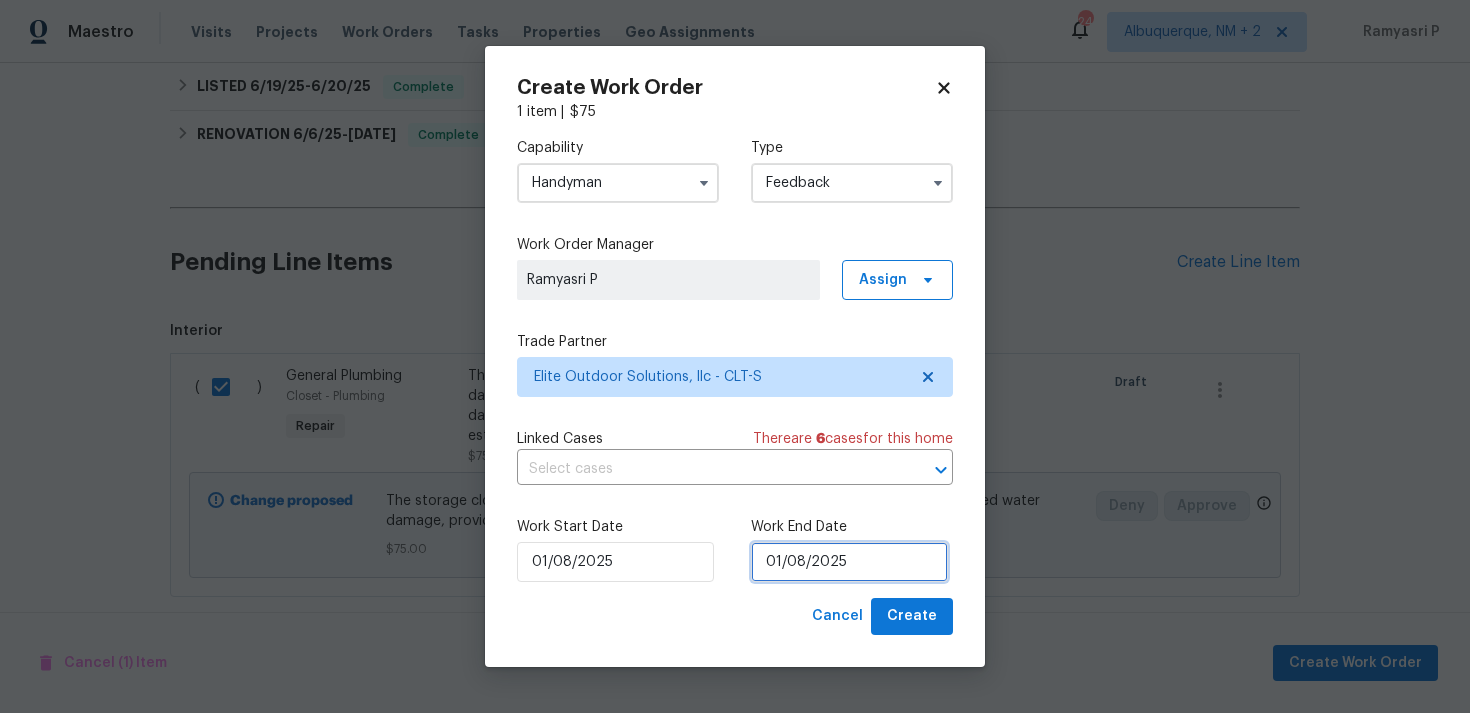click on "01/08/2025" at bounding box center [849, 562] 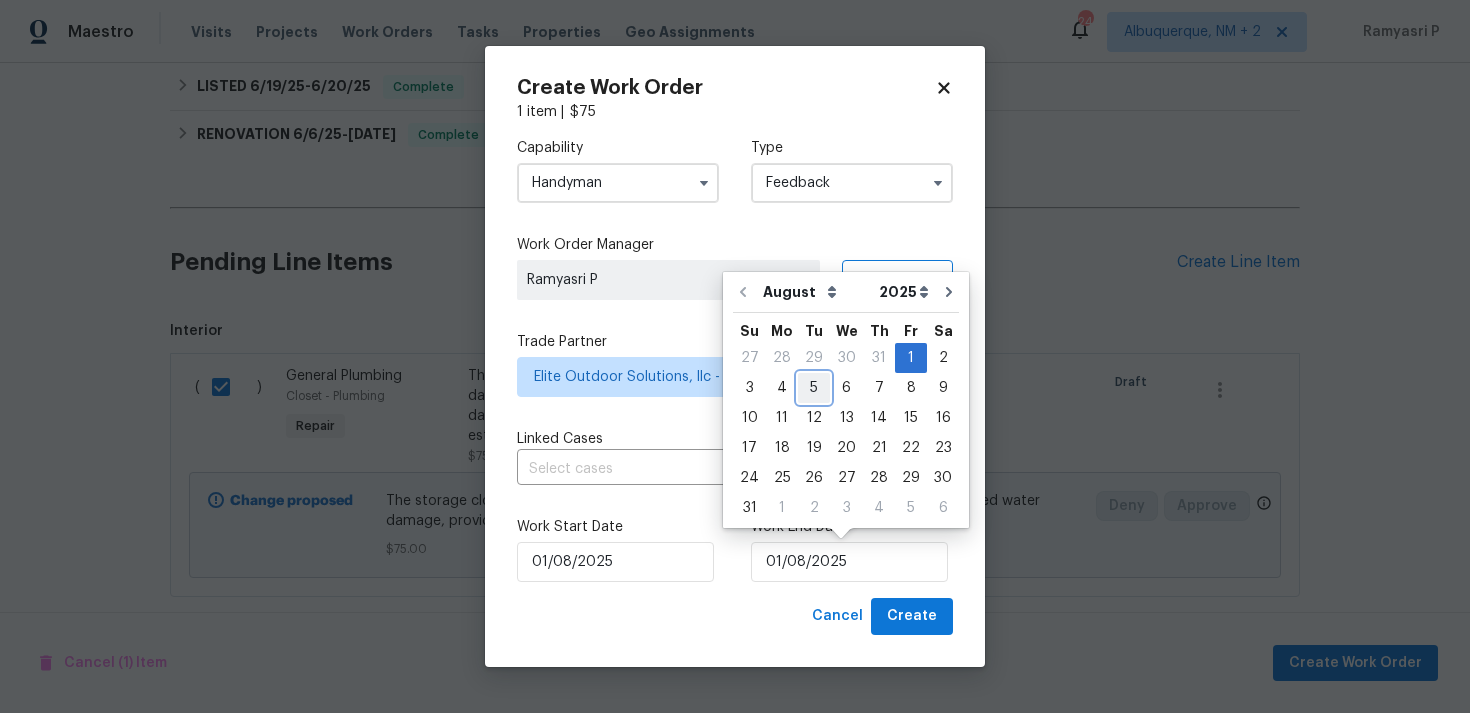 click on "5" at bounding box center [814, 388] 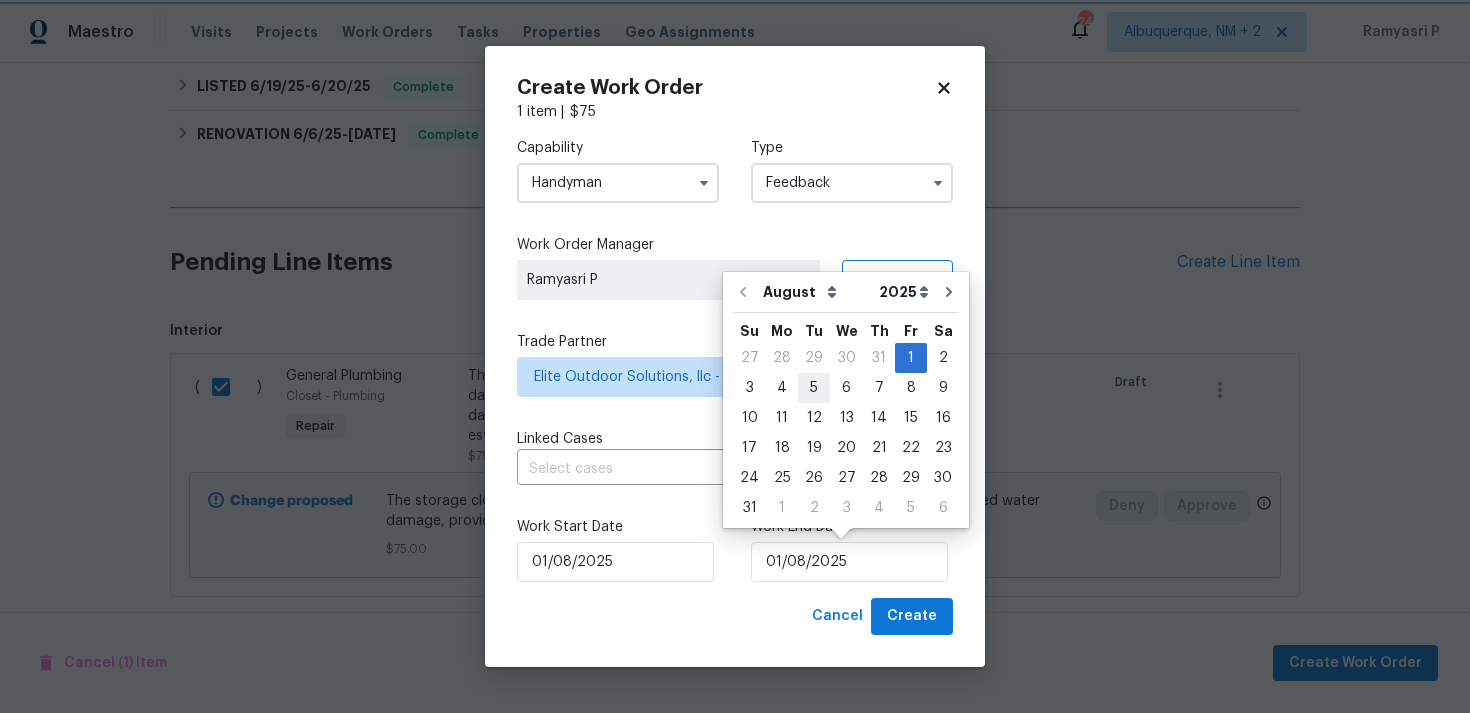 type on "05/08/2025" 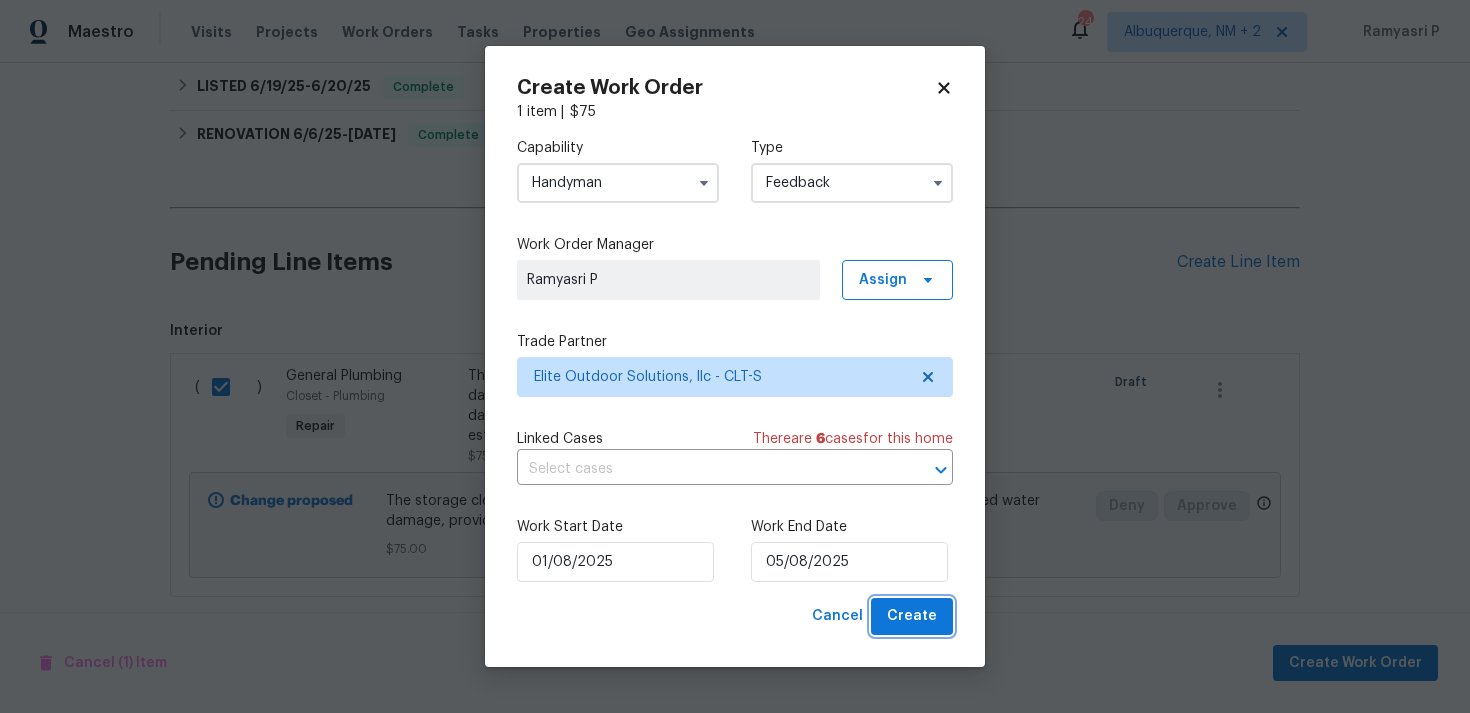click on "Create" at bounding box center [912, 616] 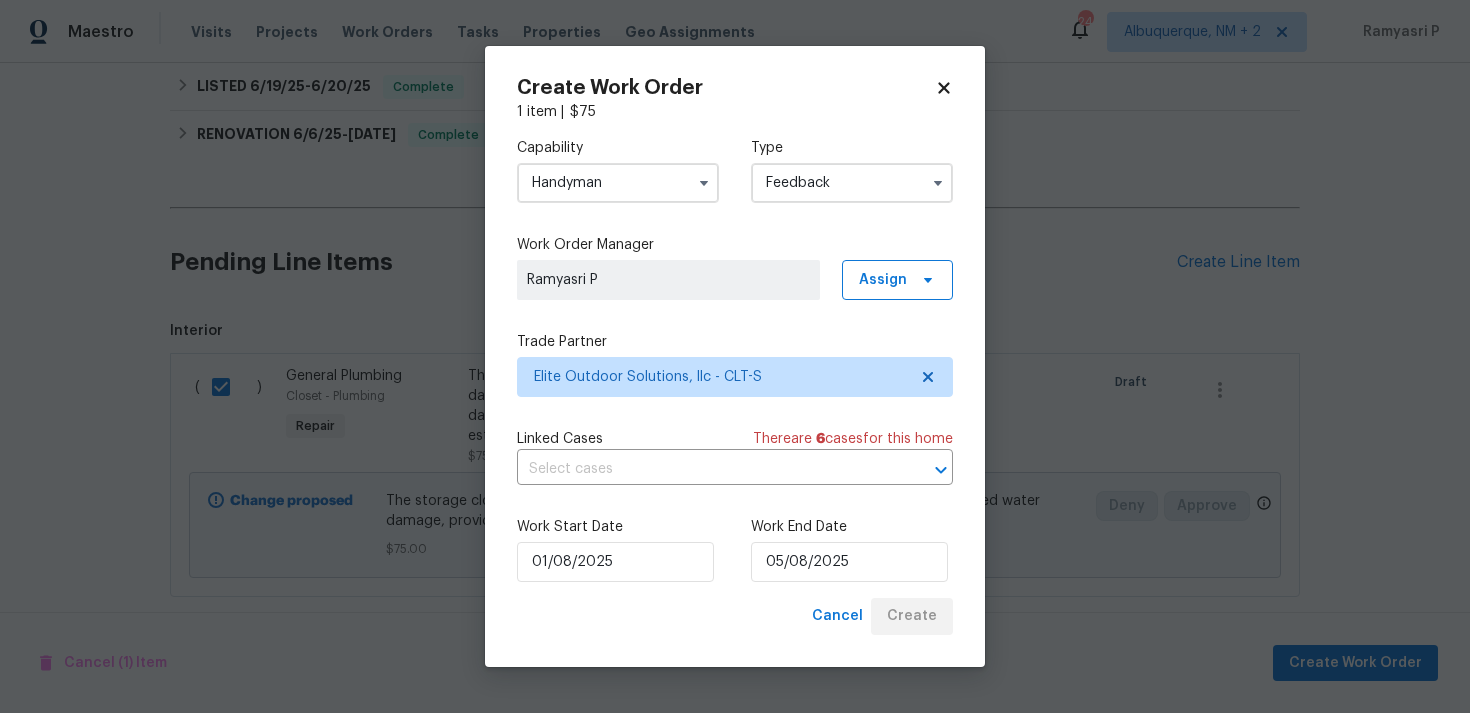 checkbox on "false" 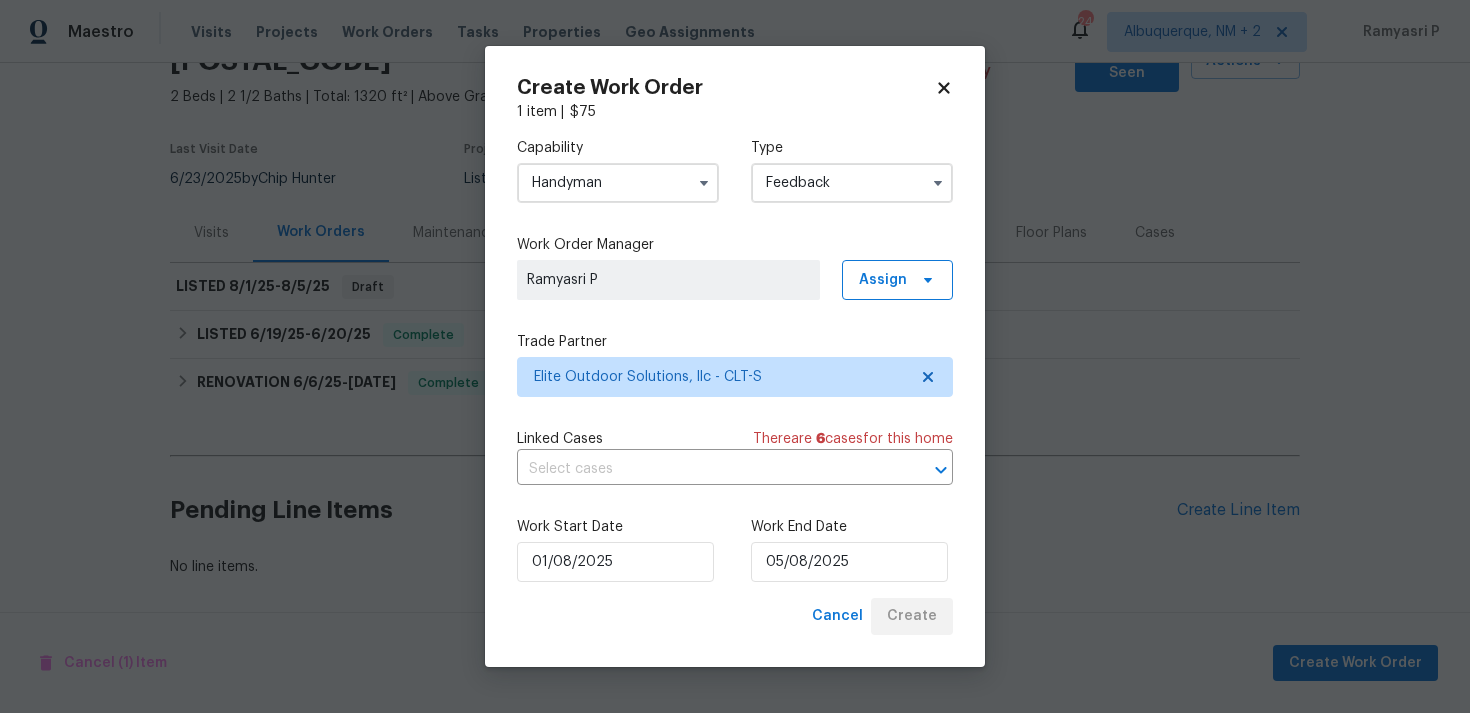 scroll, scrollTop: 100, scrollLeft: 0, axis: vertical 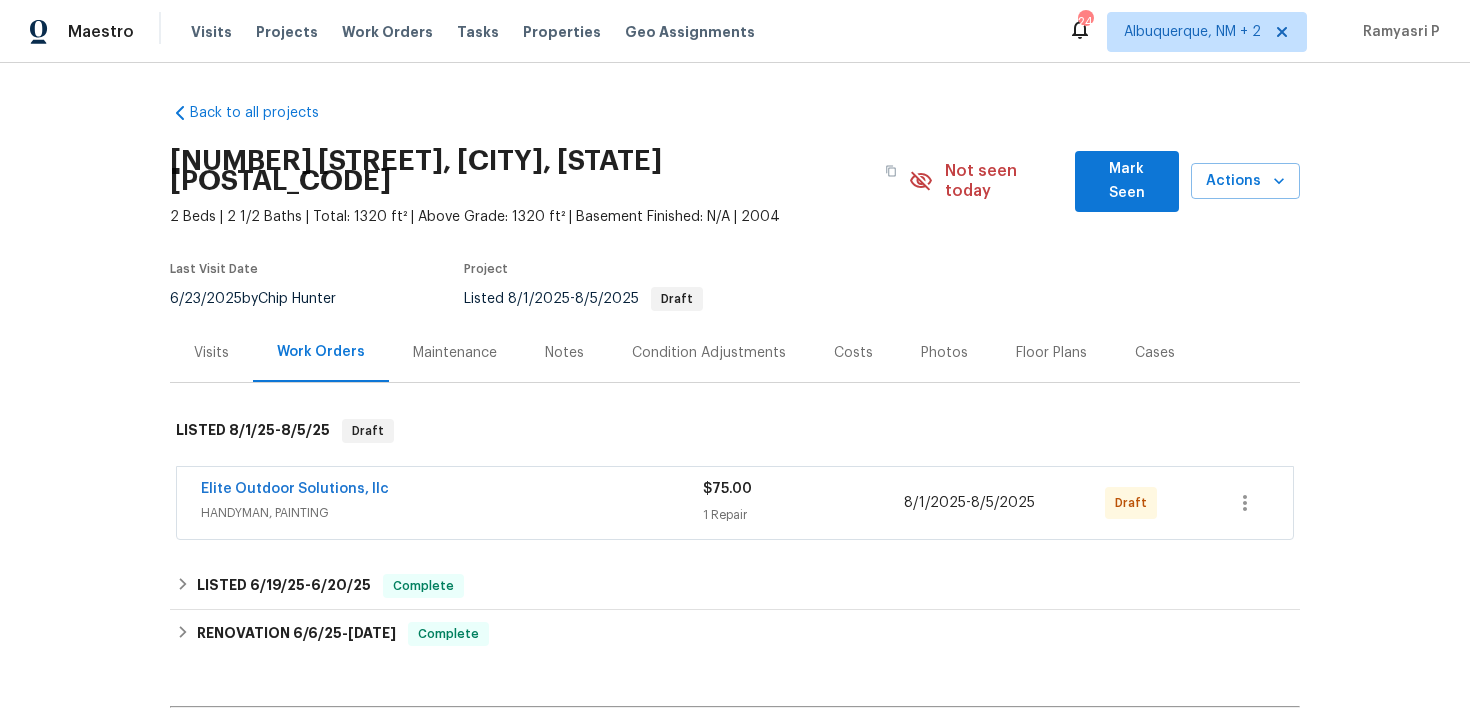 click on "Elite Outdoor Solutions, llc HANDYMAN, PAINTING $75.00 1 Repair [DATE]  -  [DATE] Draft" at bounding box center [735, 503] 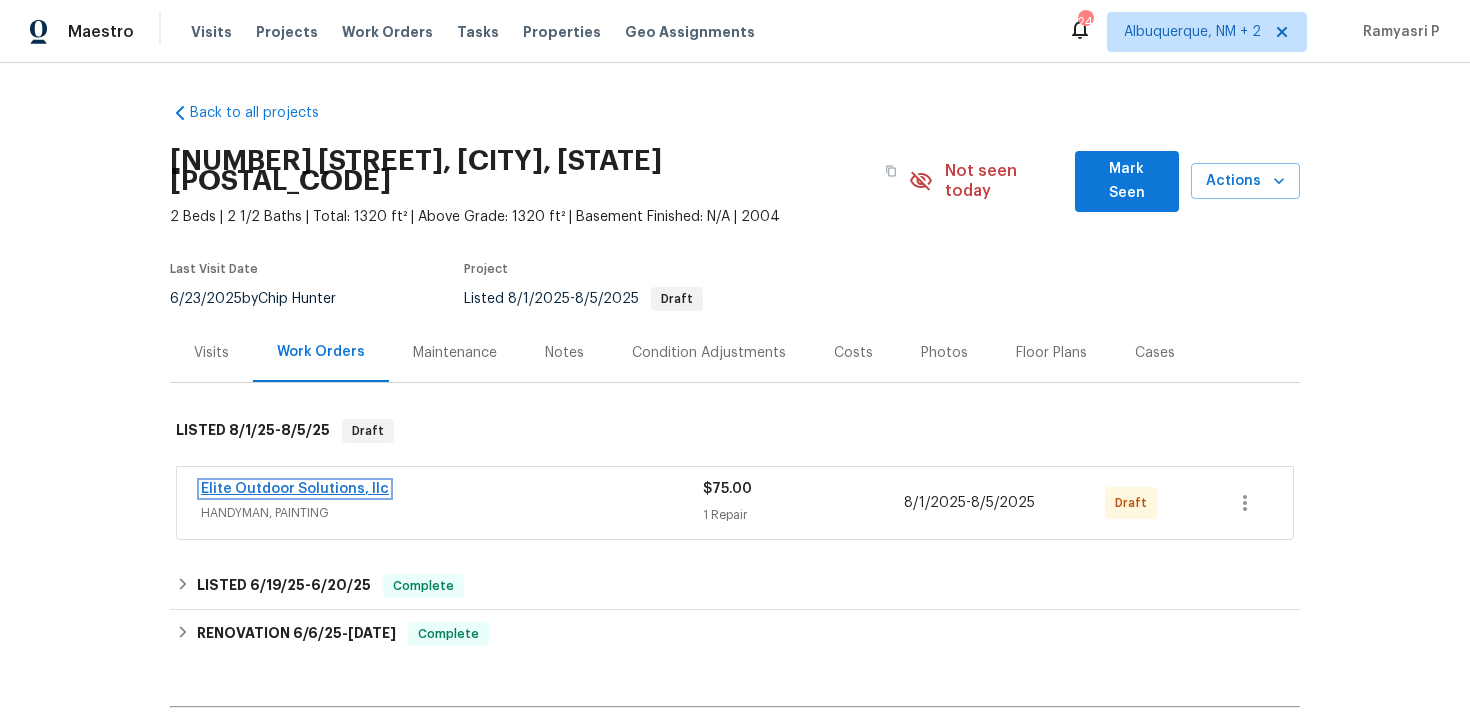 click on "Elite Outdoor Solutions, llc" at bounding box center [295, 489] 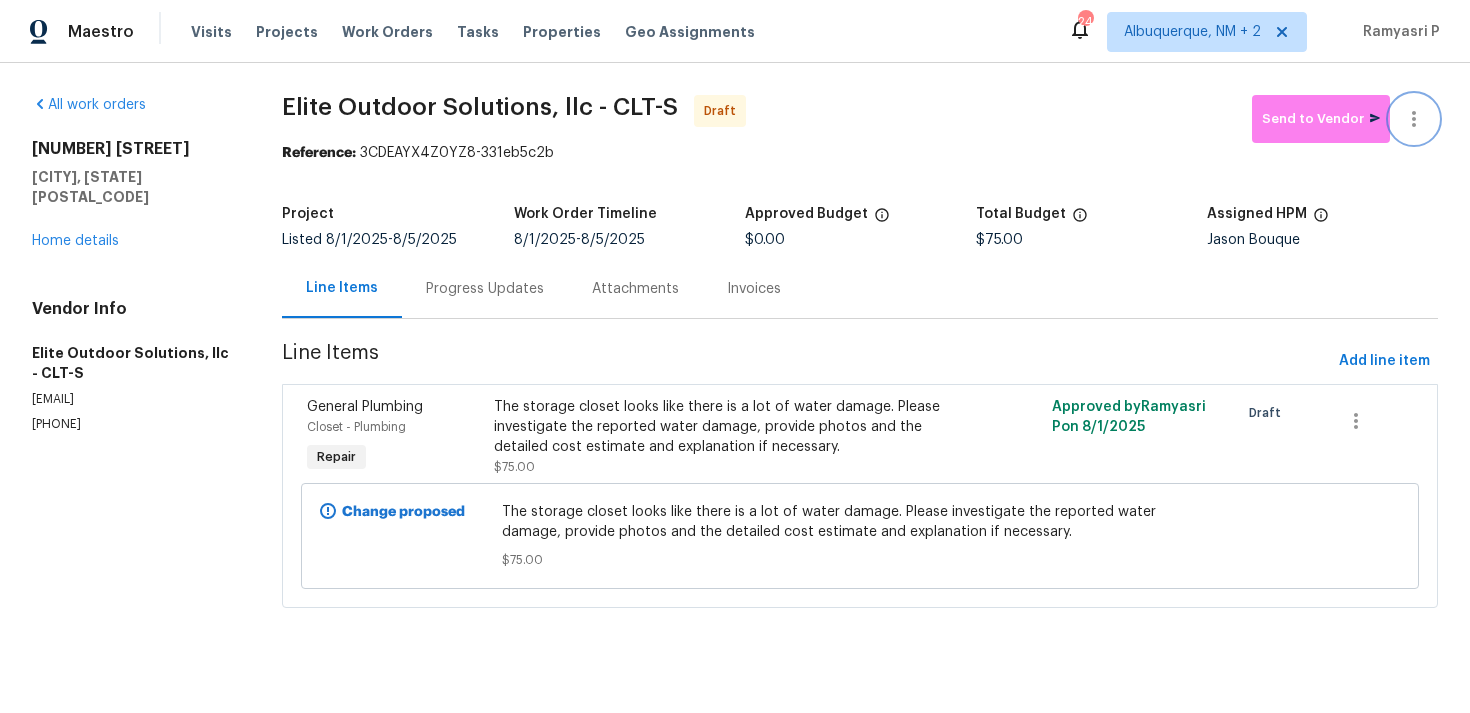 click at bounding box center [1414, 119] 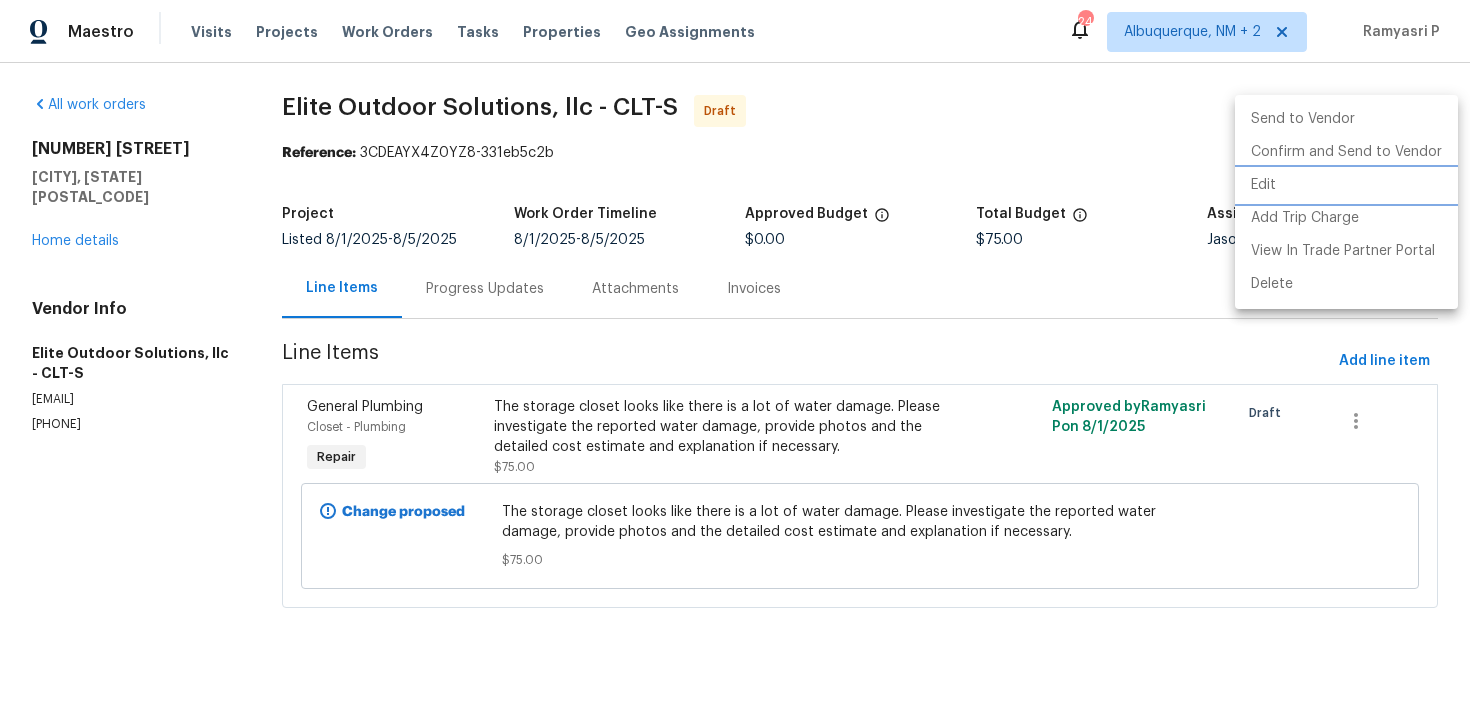 click on "Edit" at bounding box center [1346, 185] 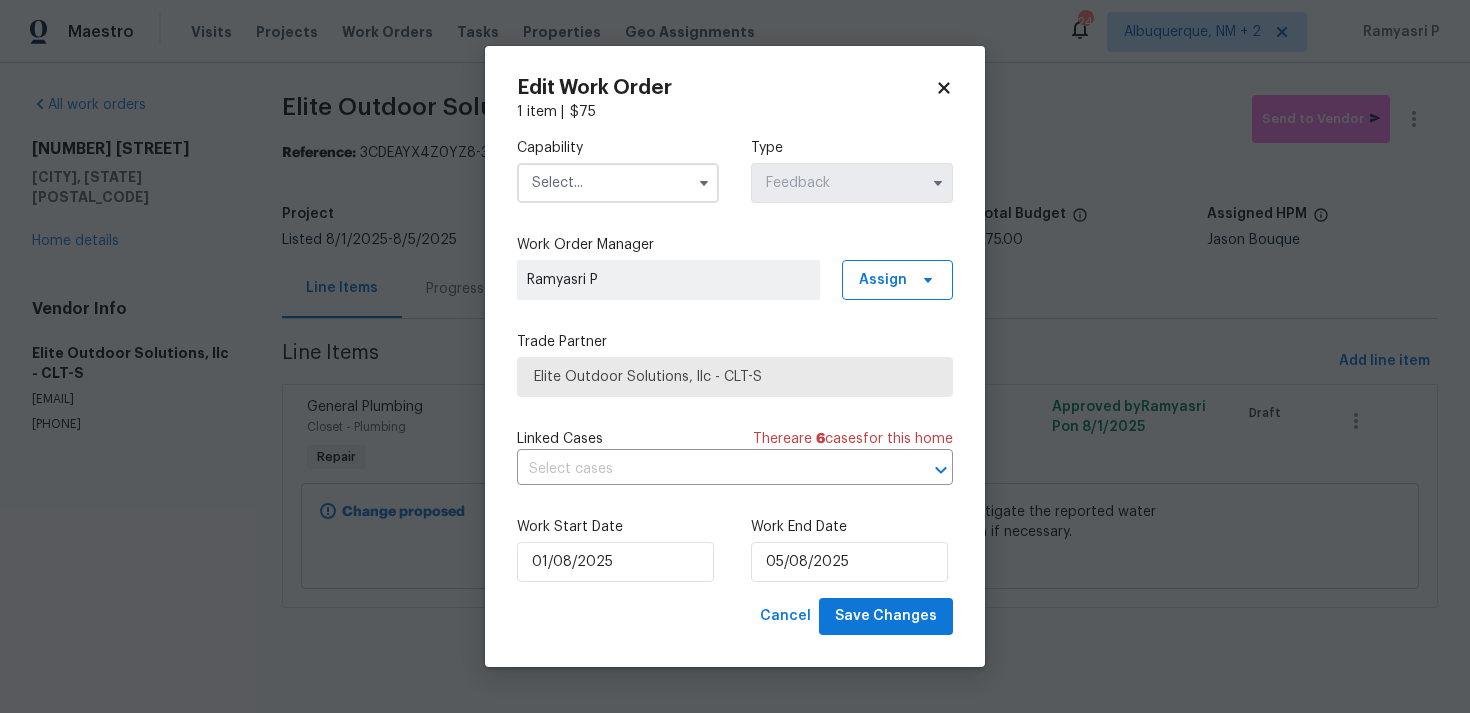 click at bounding box center (618, 183) 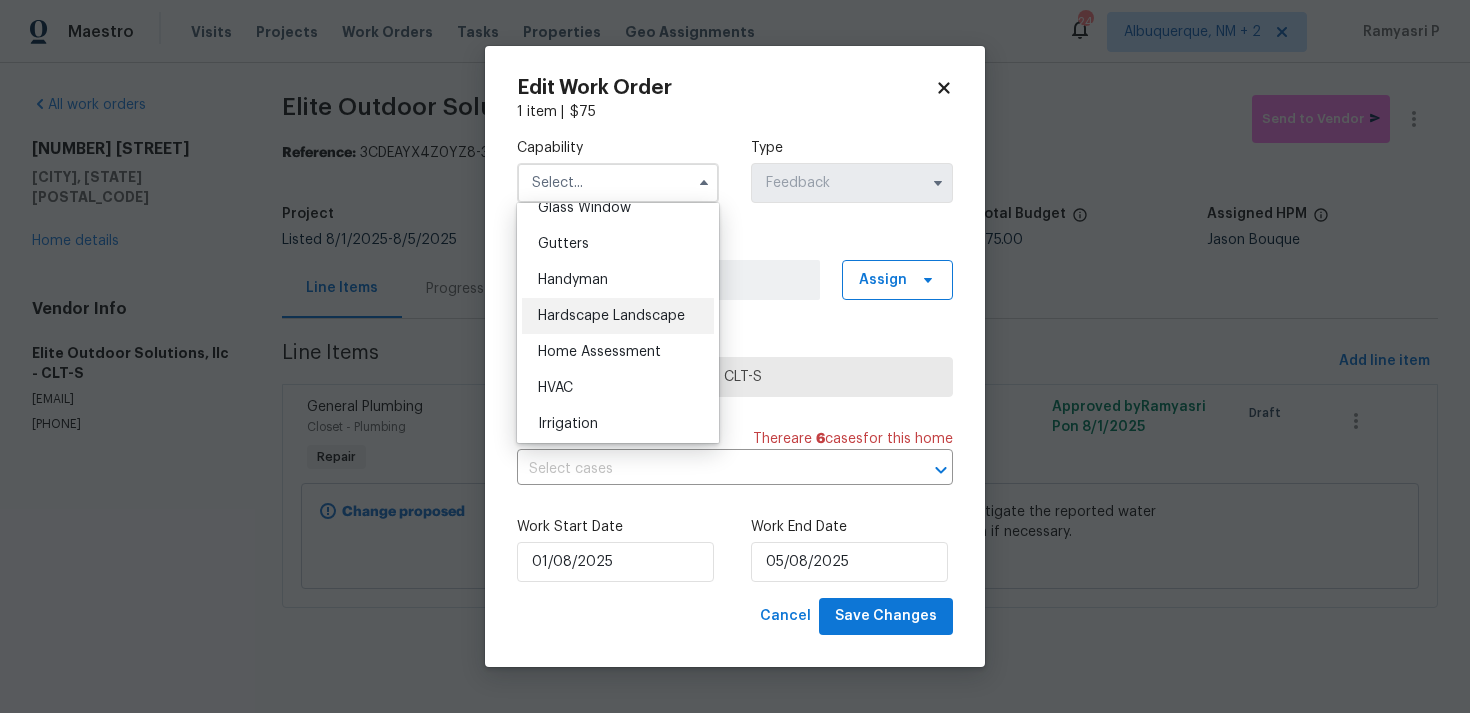 scroll, scrollTop: 1056, scrollLeft: 0, axis: vertical 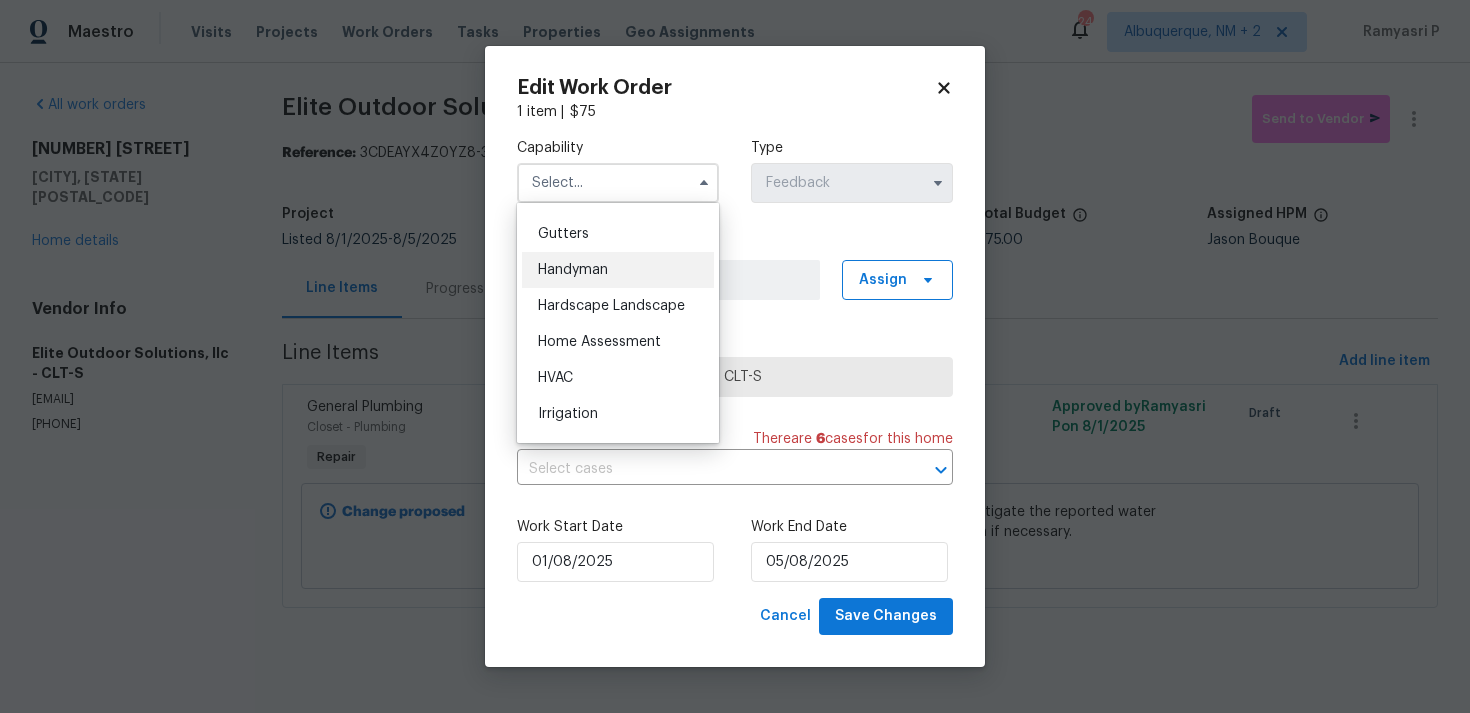 click on "Handyman" at bounding box center (573, 270) 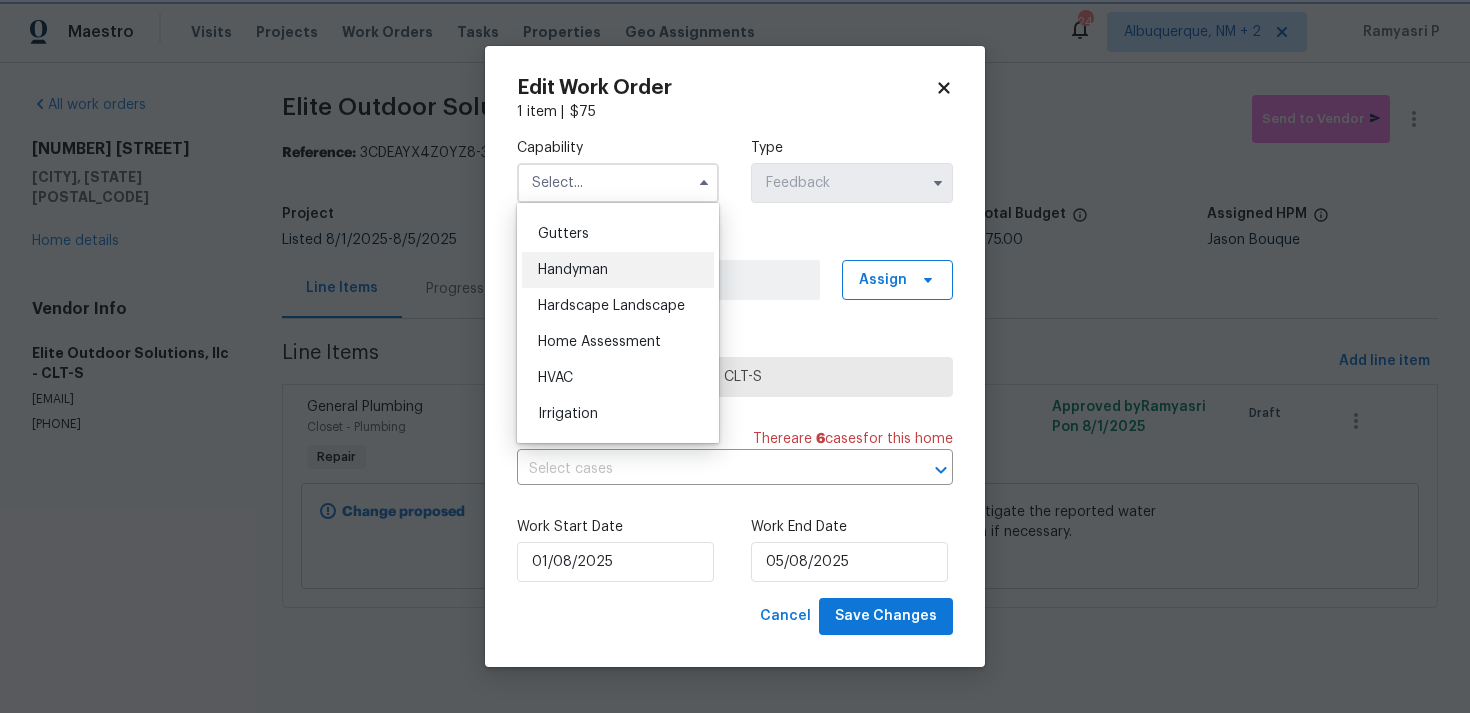 type on "Handyman" 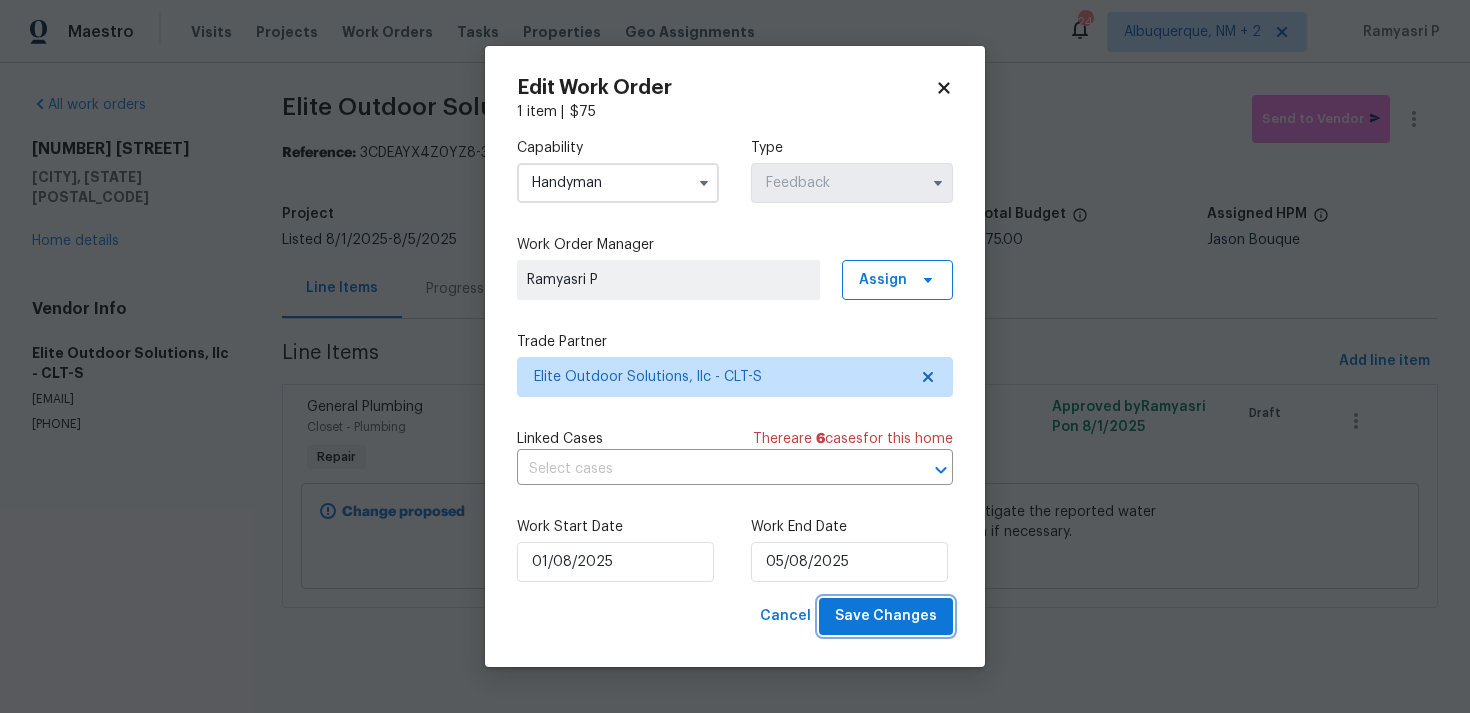 click on "Save Changes" at bounding box center (886, 616) 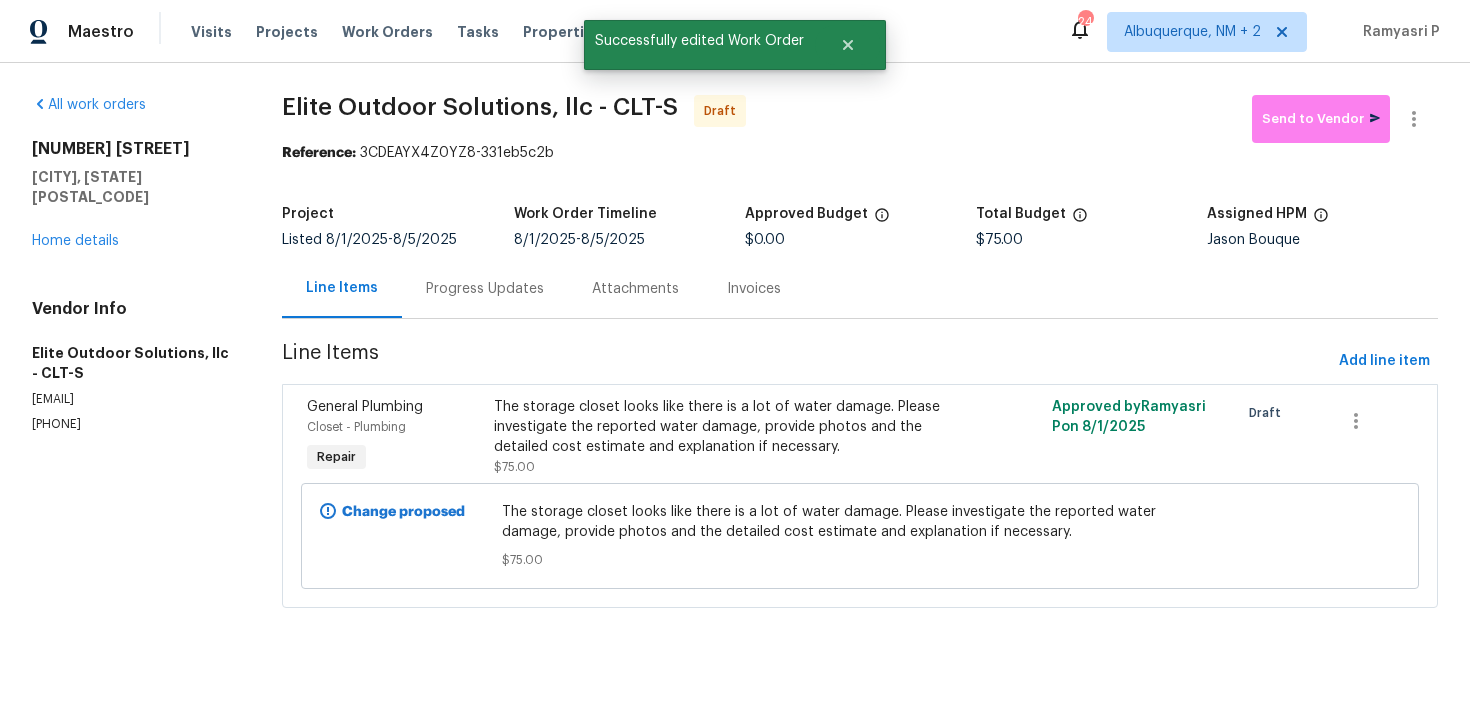 click on "Progress Updates" at bounding box center (485, 289) 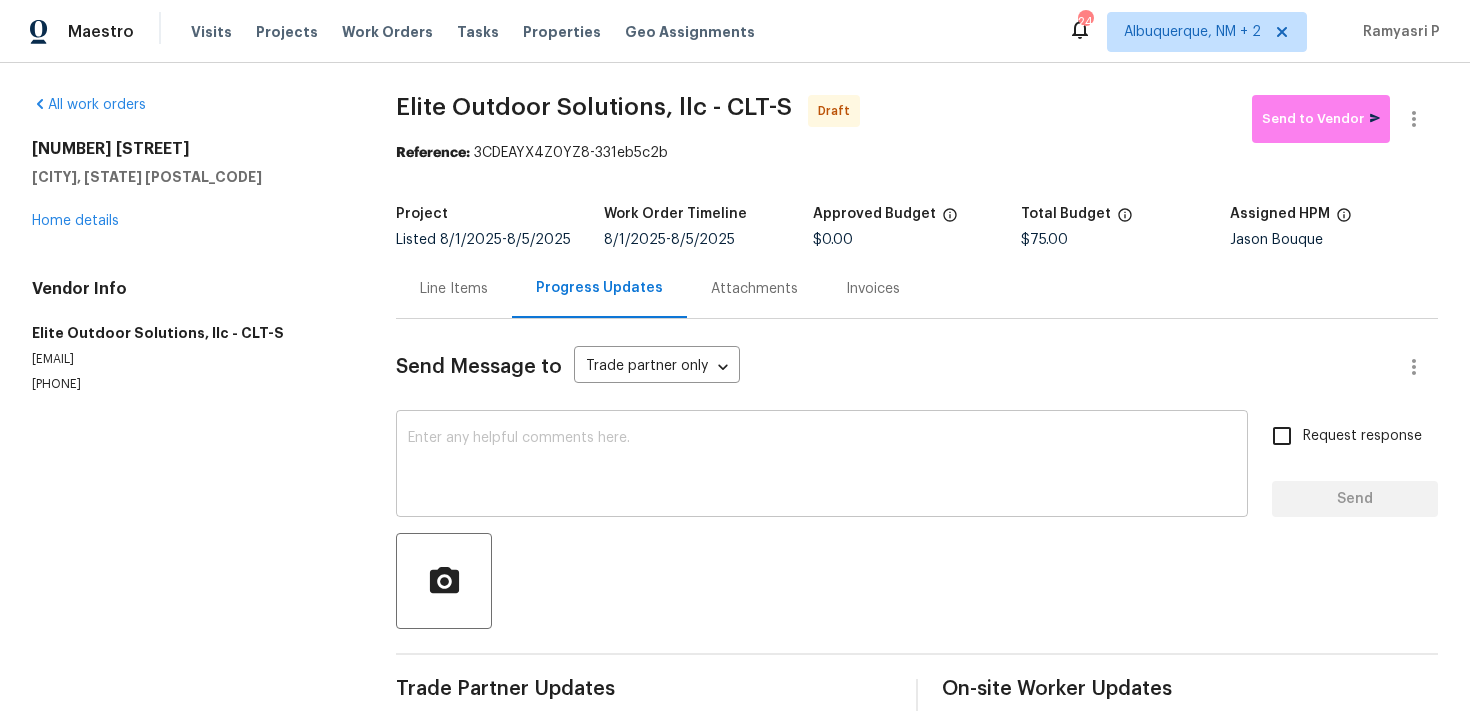 click at bounding box center (822, 466) 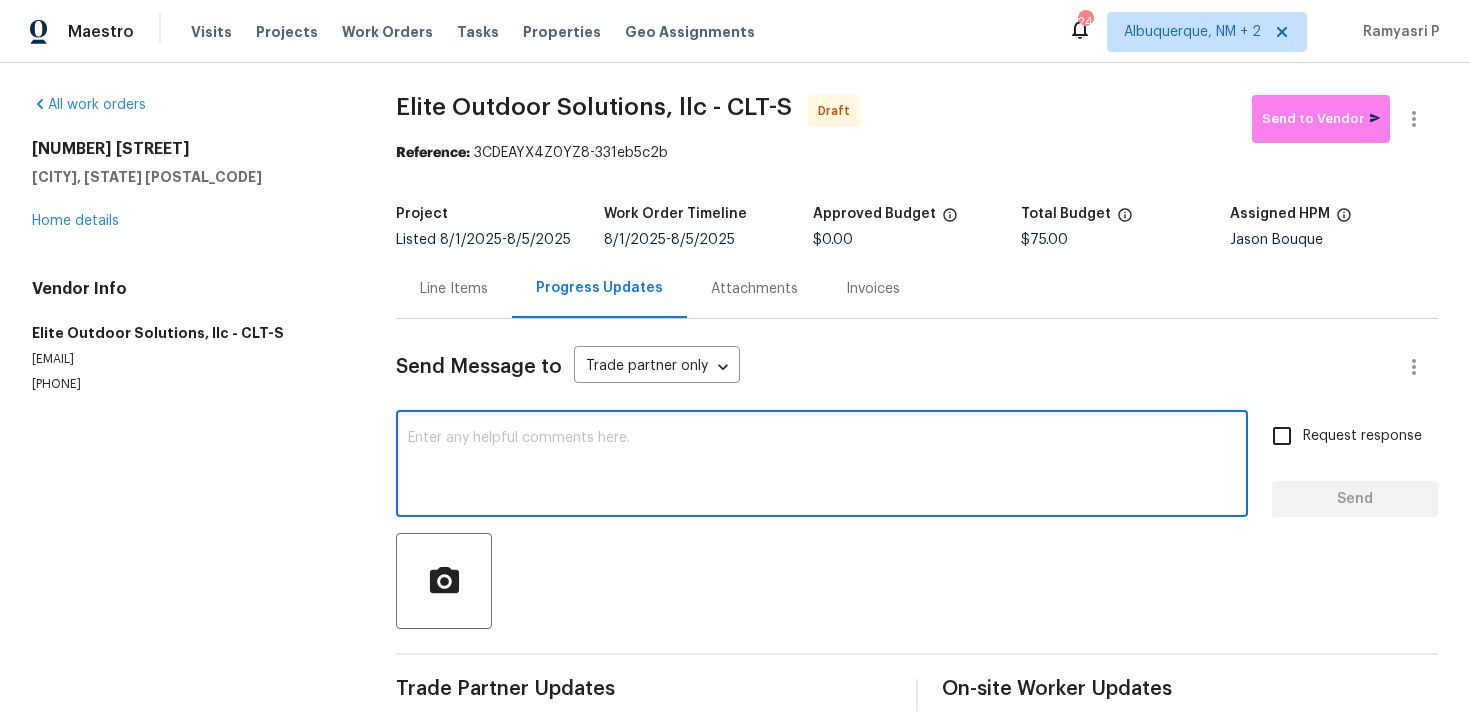 paste on "Hi, this is Ramyasri with Opendoor. I’m confirming you received the WO for the property at (Address). Please review and accept the WO within 24 hours and provide a schedule date. Please disregard the contact information for the HPM included in the WO. Our Centralised LWO Team is responsible for Listed WOs." 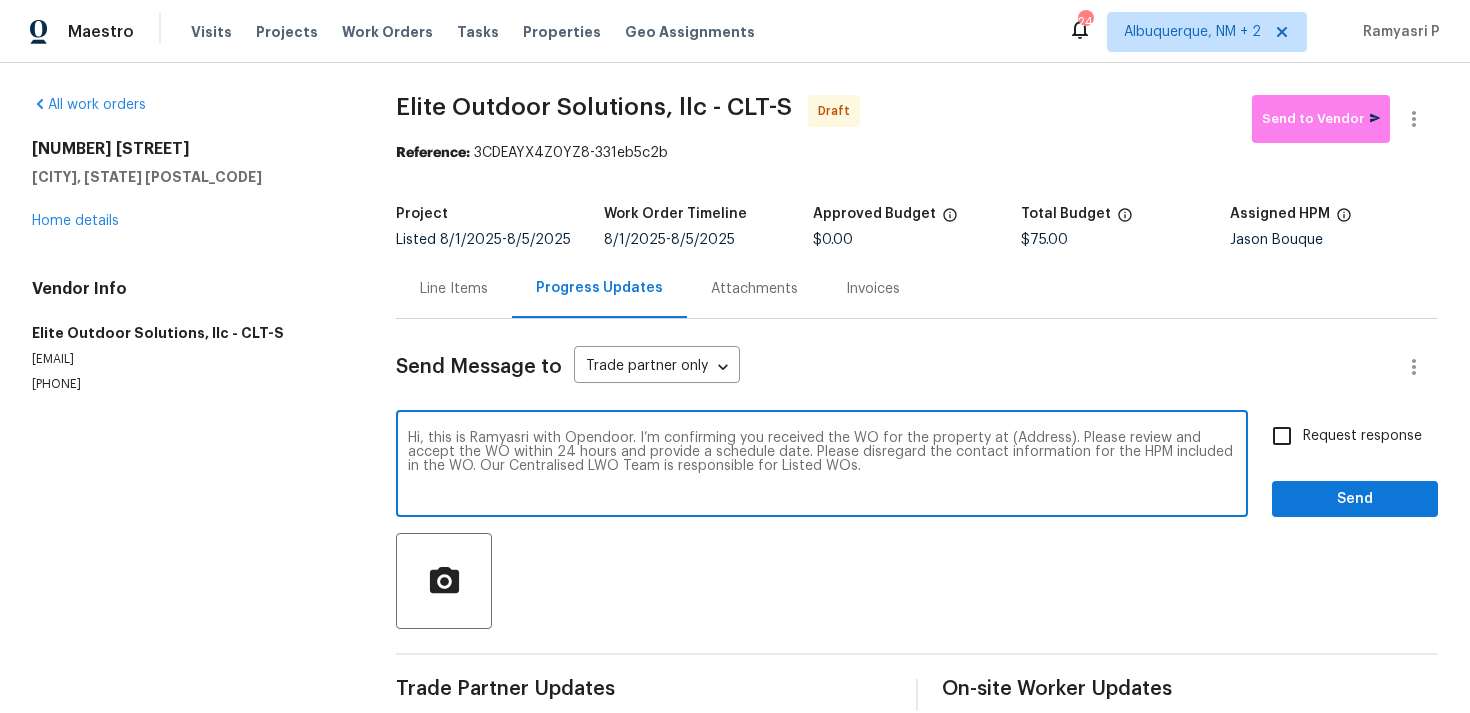 drag, startPoint x: 1000, startPoint y: 438, endPoint x: 1035, endPoint y: 438, distance: 35 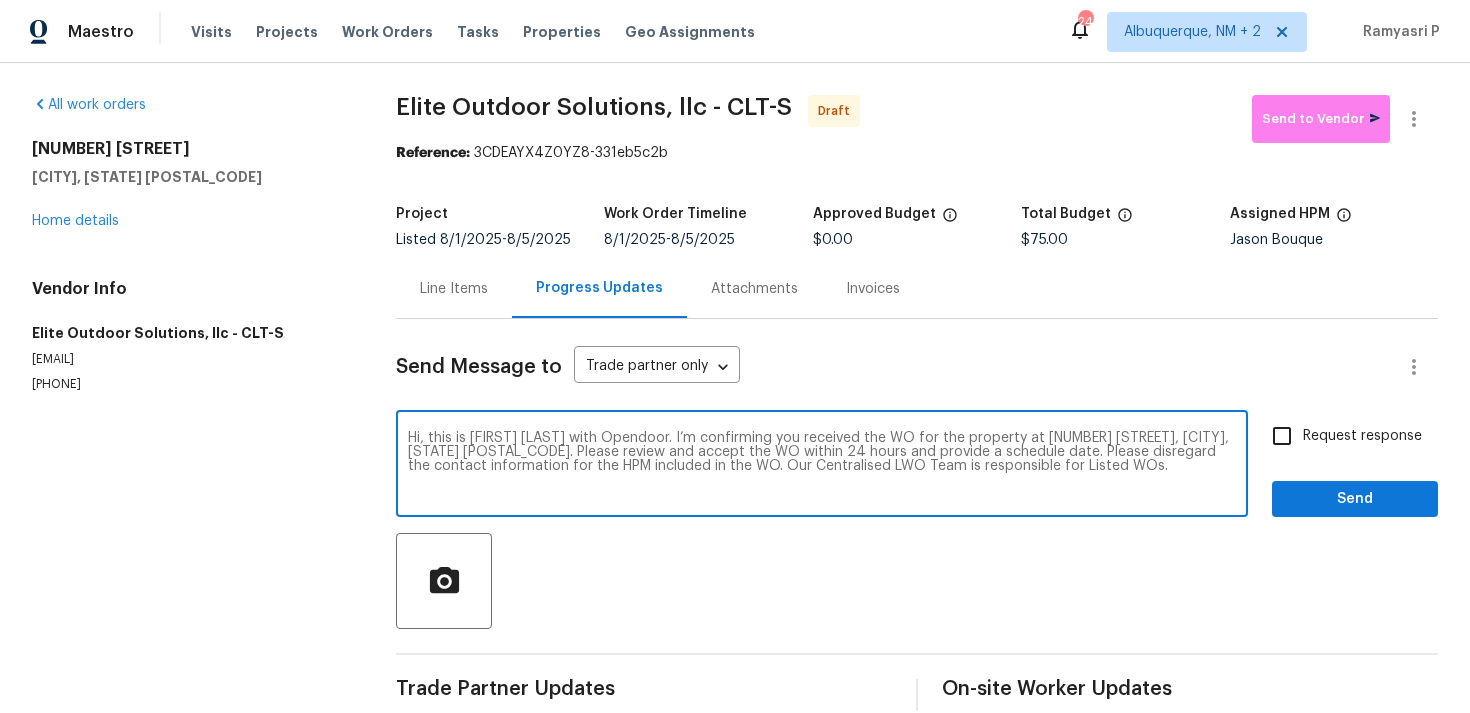 type on "Hi, this is [FIRST] [LAST] with Opendoor. I’m confirming you received the WO for the property at [NUMBER] [STREET], [CITY], [STATE] [POSTAL_CODE]. Please review and accept the WO within 24 hours and provide a schedule date. Please disregard the contact information for the HPM included in the WO. Our Centralised LWO Team is responsible for Listed WOs." 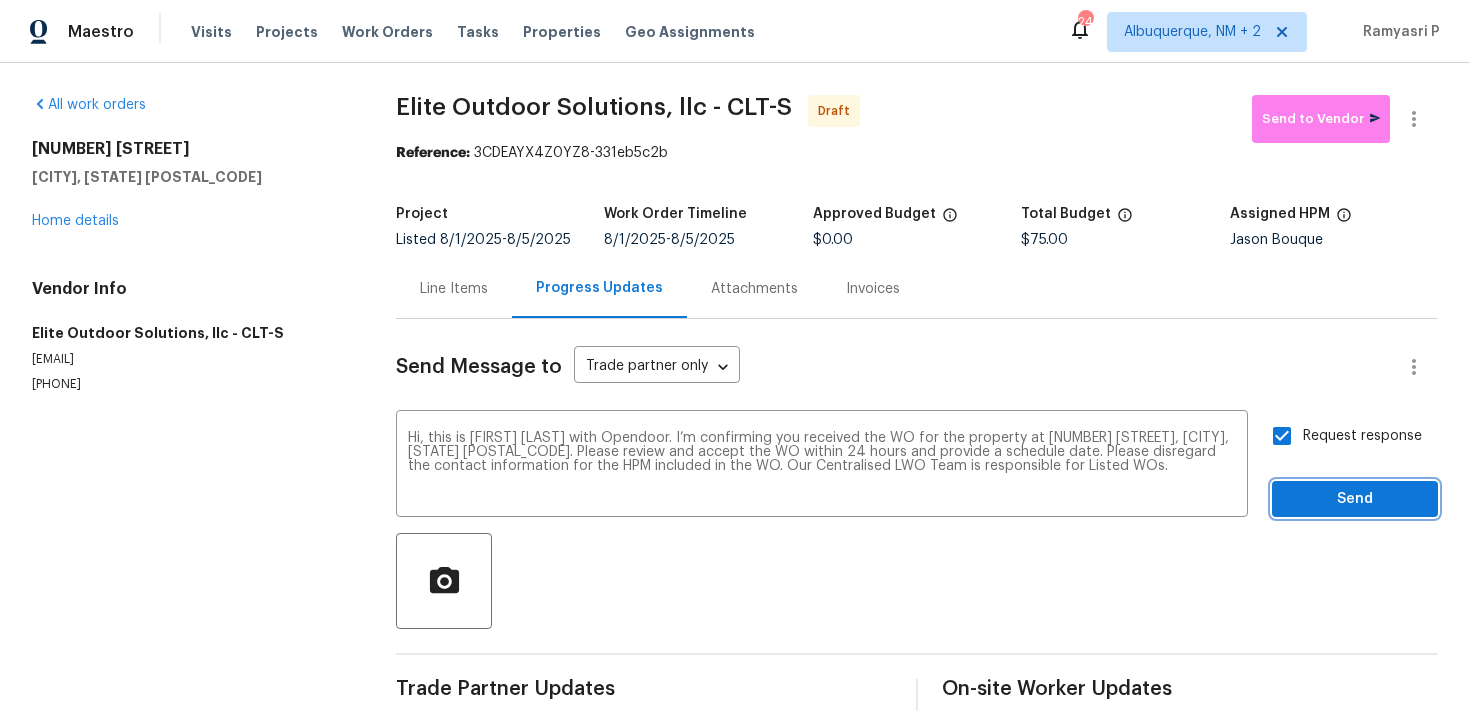 click on "Send" at bounding box center [1355, 499] 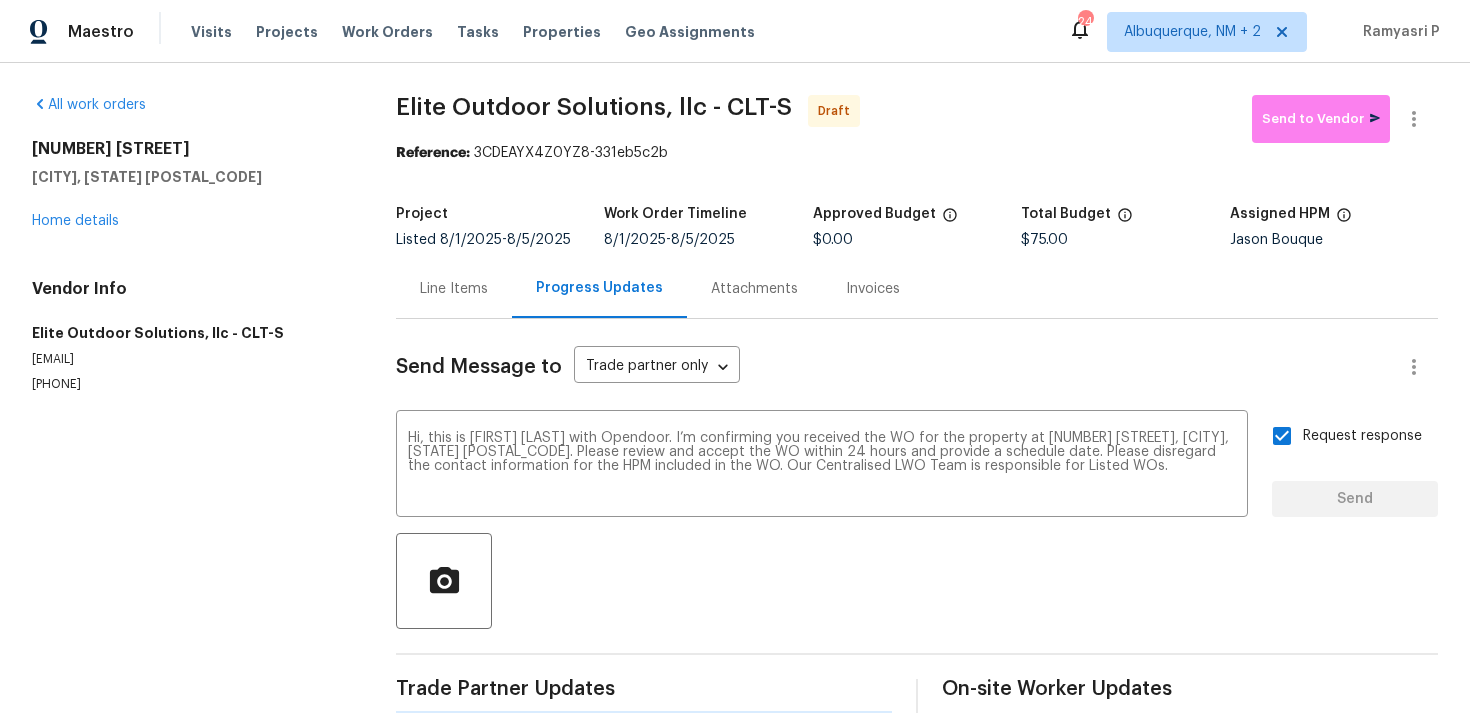 type 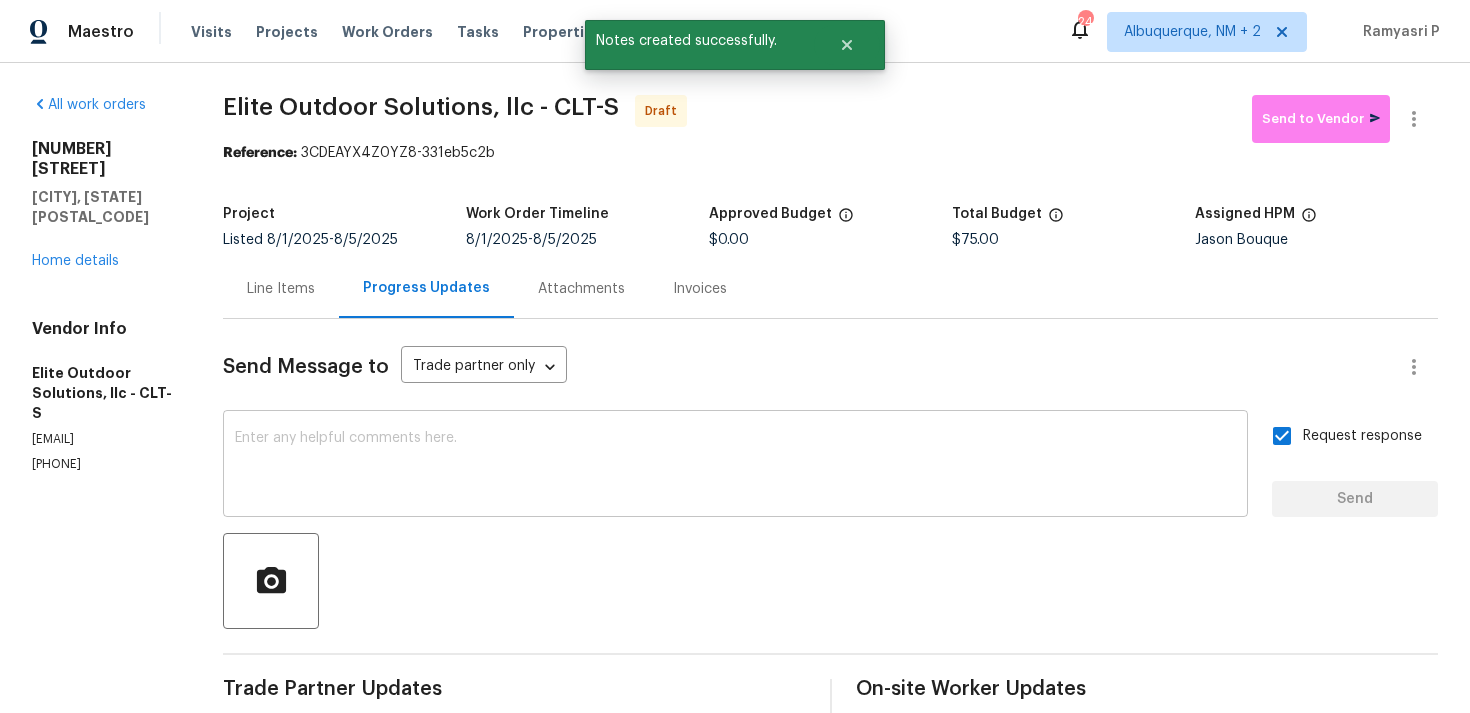 click on "x ​" at bounding box center (735, 466) 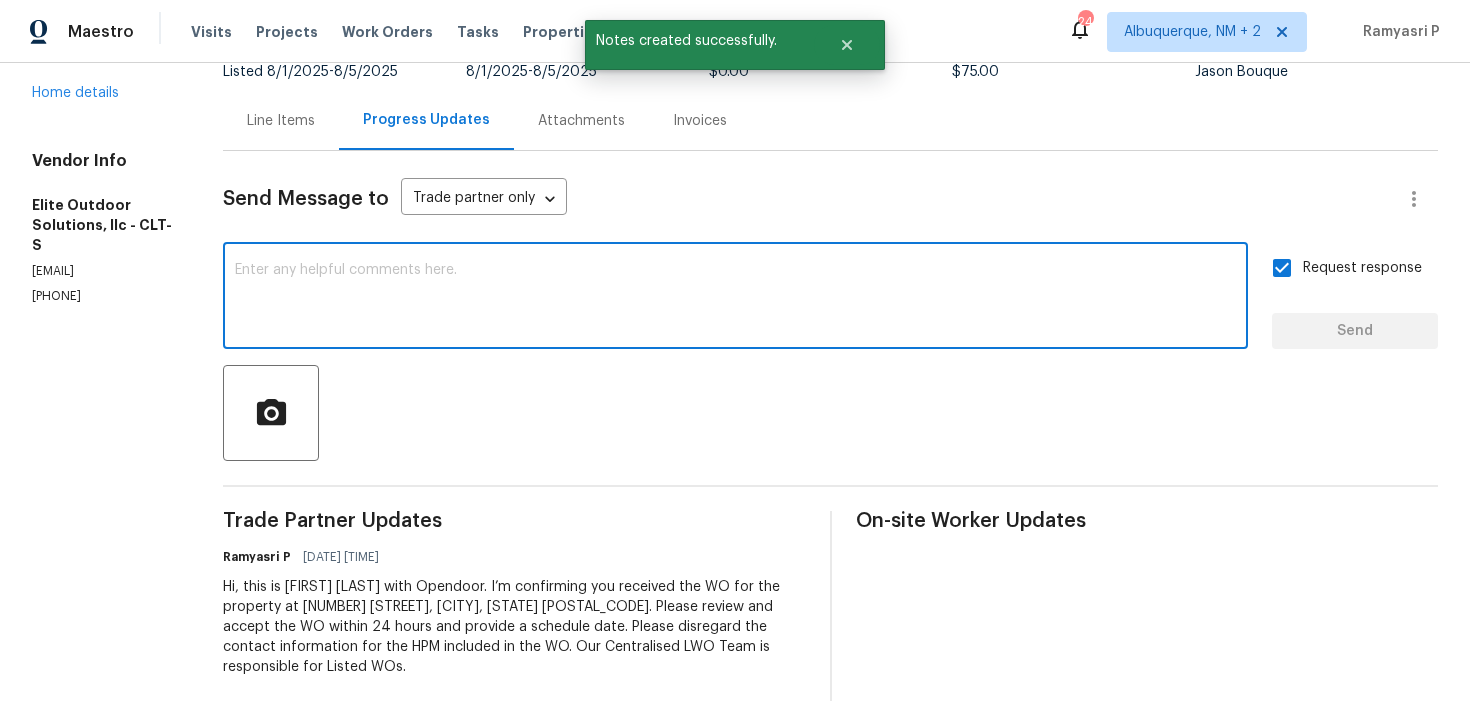 scroll, scrollTop: 0, scrollLeft: 0, axis: both 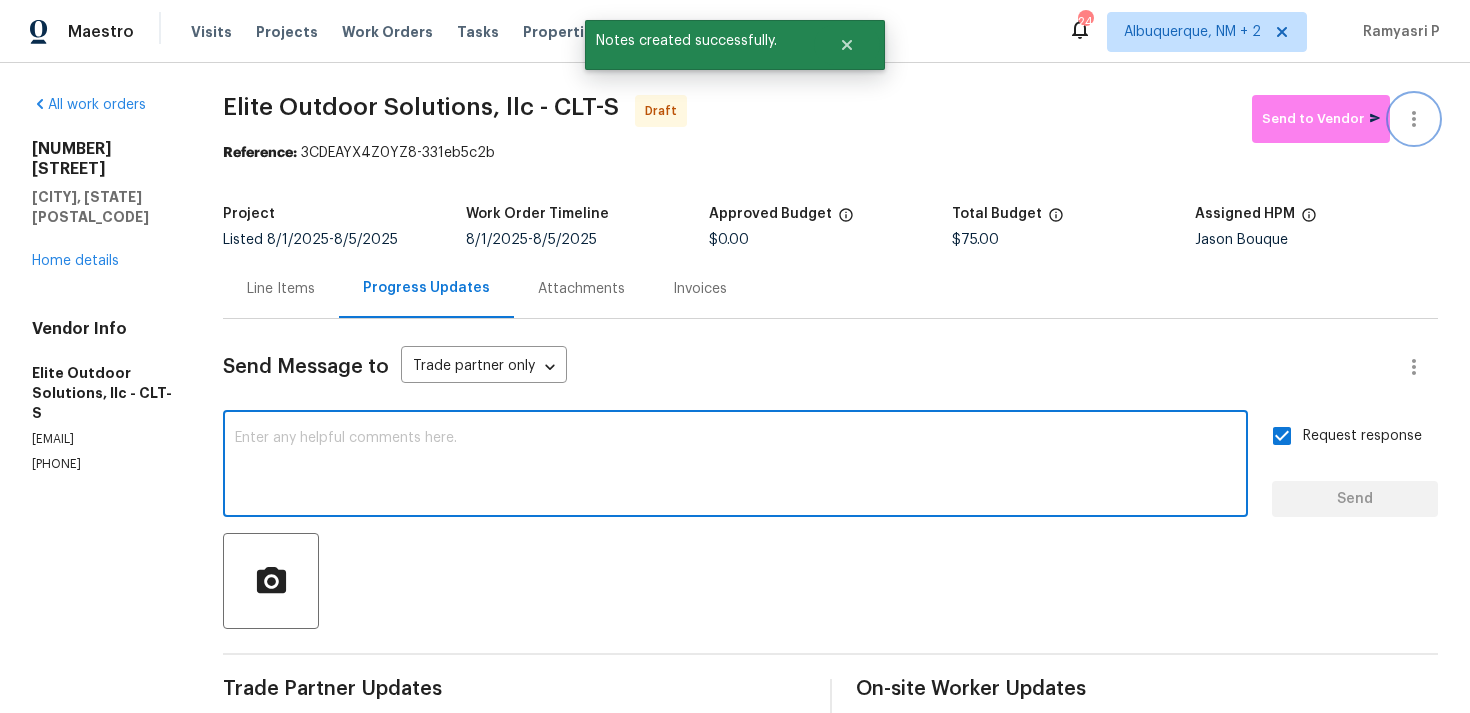 click at bounding box center (1414, 119) 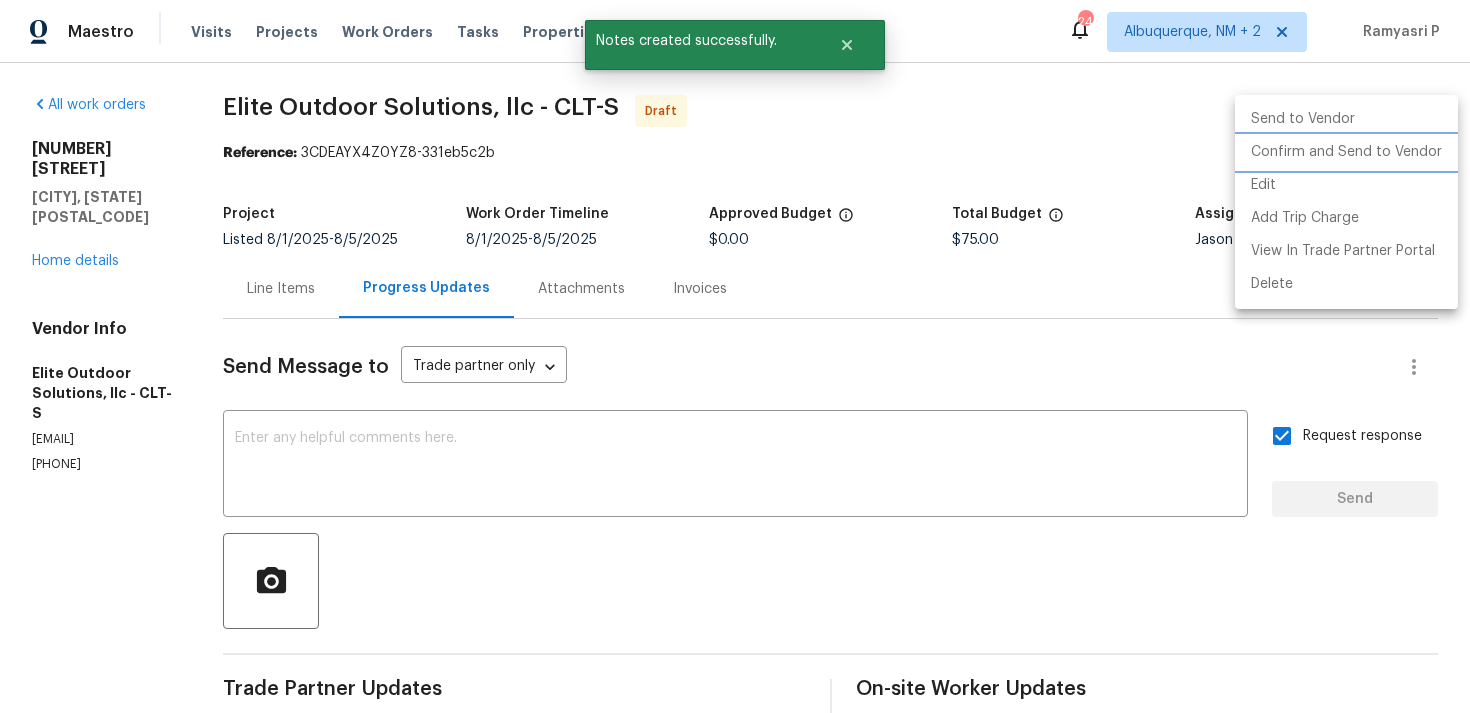 click on "Confirm and Send to Vendor" at bounding box center [1346, 152] 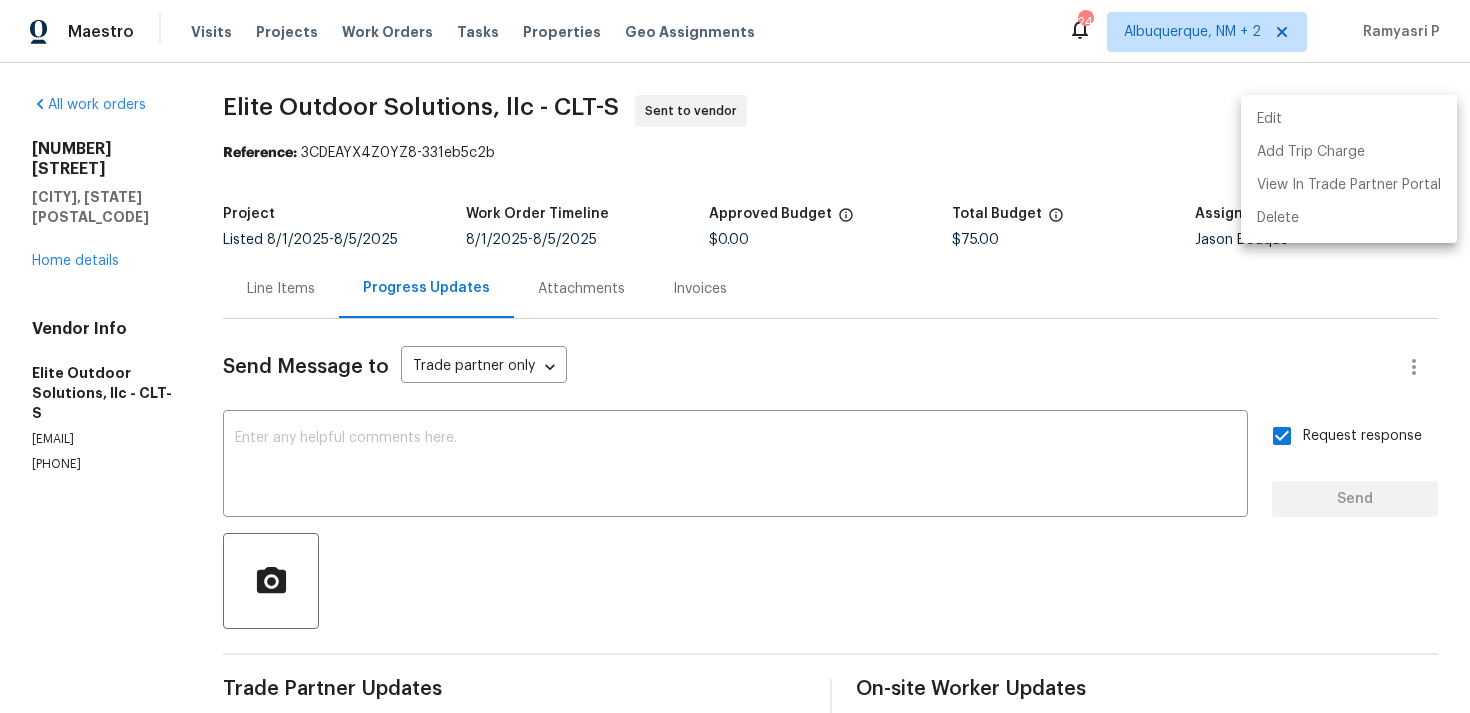 click at bounding box center [735, 356] 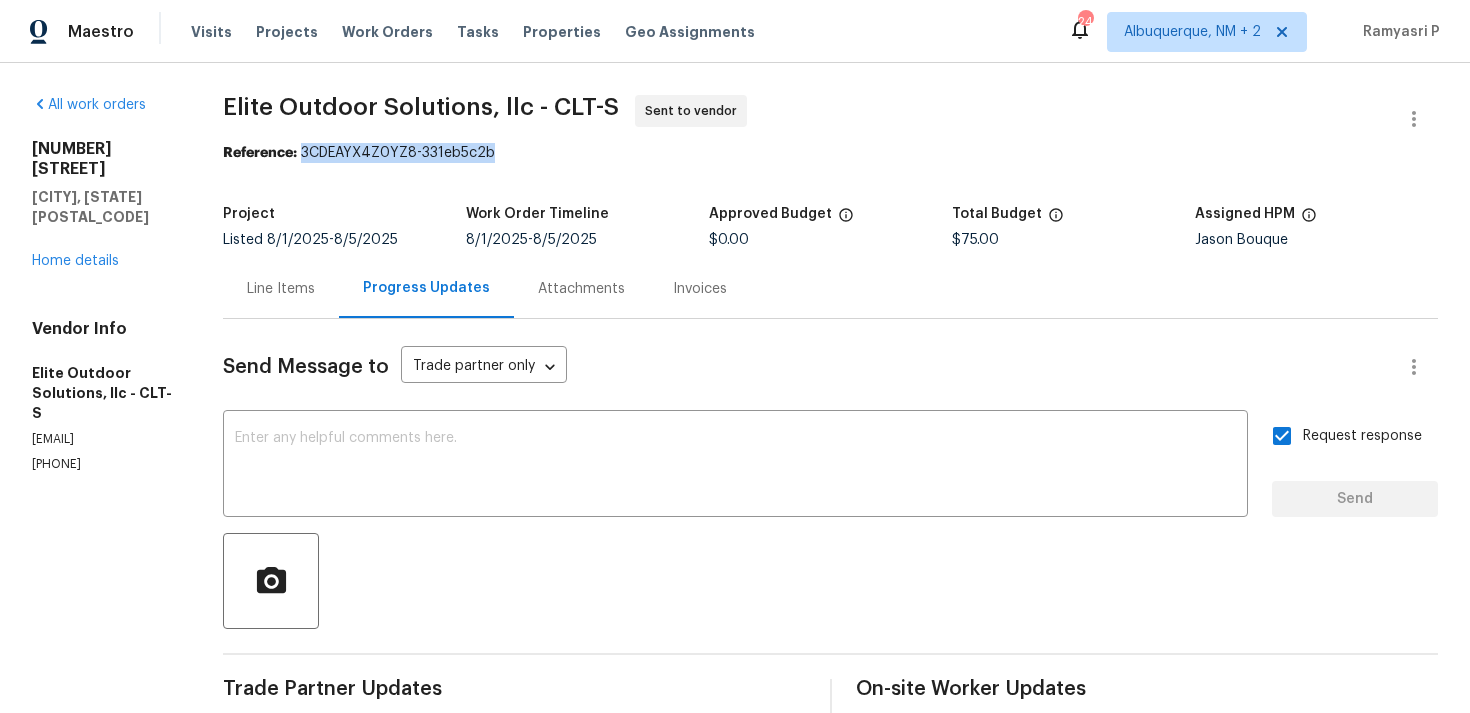 drag, startPoint x: 311, startPoint y: 151, endPoint x: 550, endPoint y: 151, distance: 239 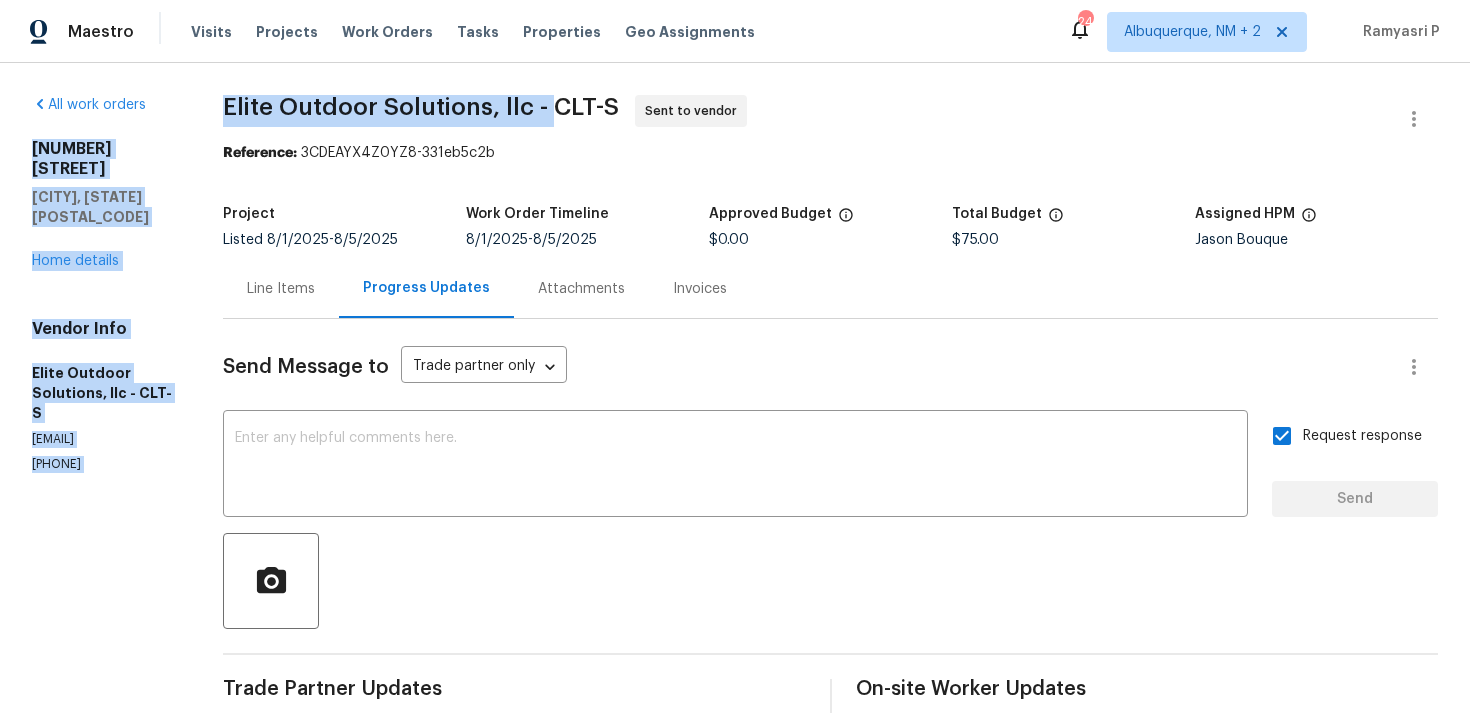 drag, startPoint x: 205, startPoint y: 106, endPoint x: 557, endPoint y: 101, distance: 352.03552 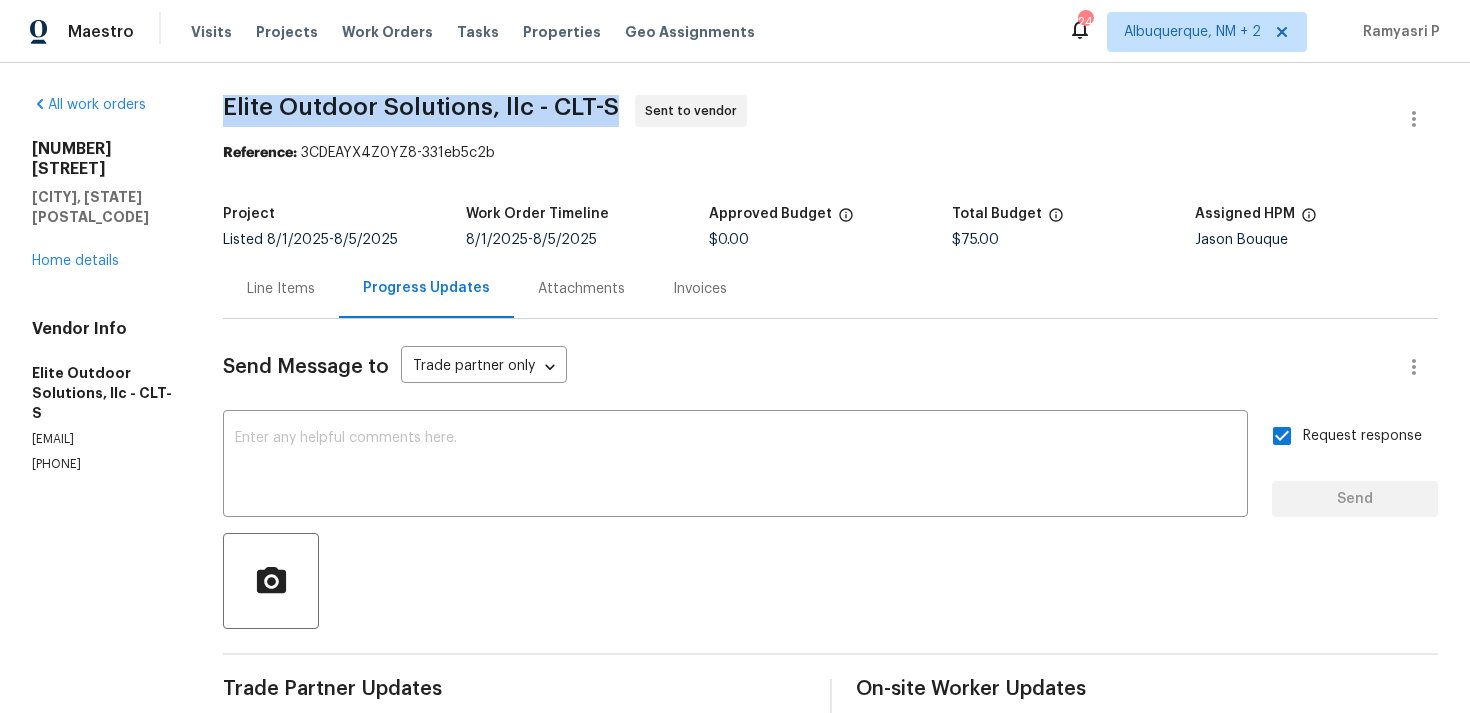 drag, startPoint x: 236, startPoint y: 99, endPoint x: 624, endPoint y: 119, distance: 388.51514 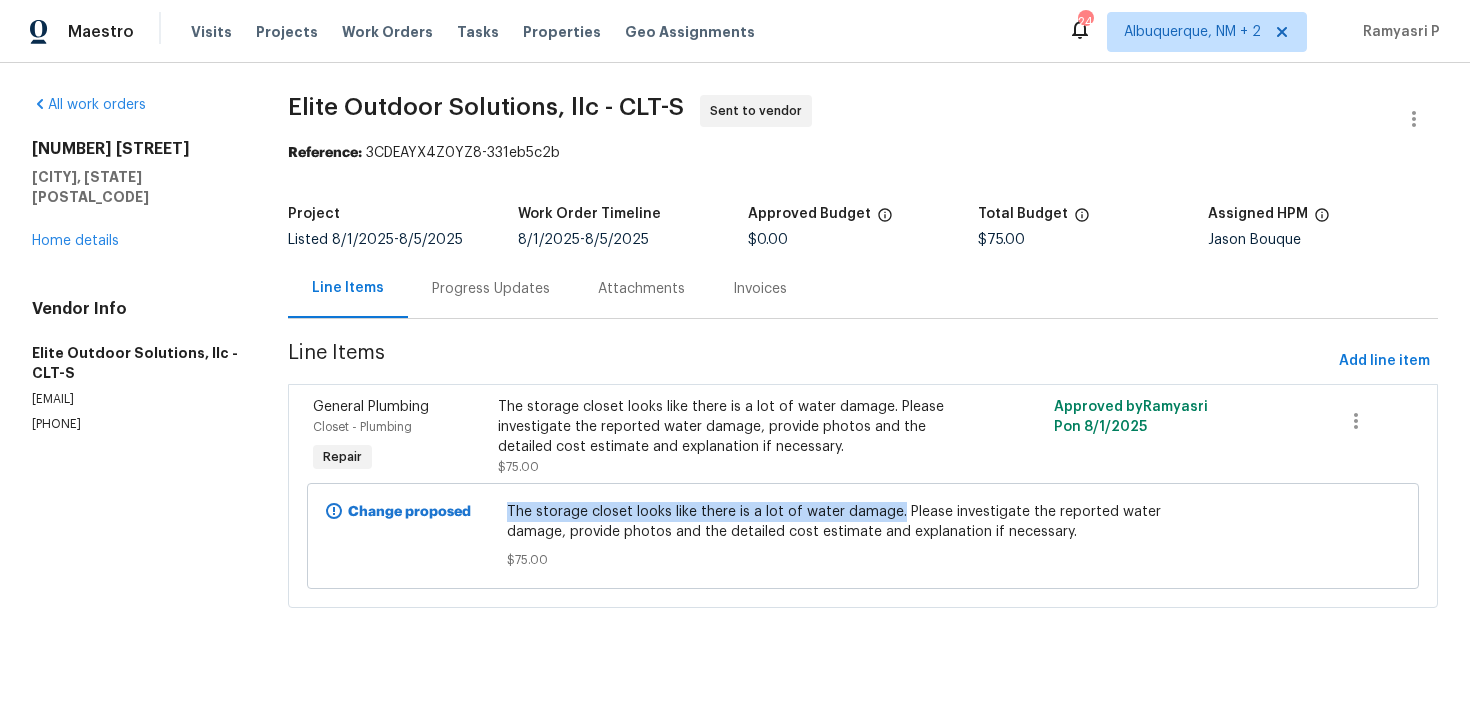 drag, startPoint x: 507, startPoint y: 510, endPoint x: 895, endPoint y: 507, distance: 388.0116 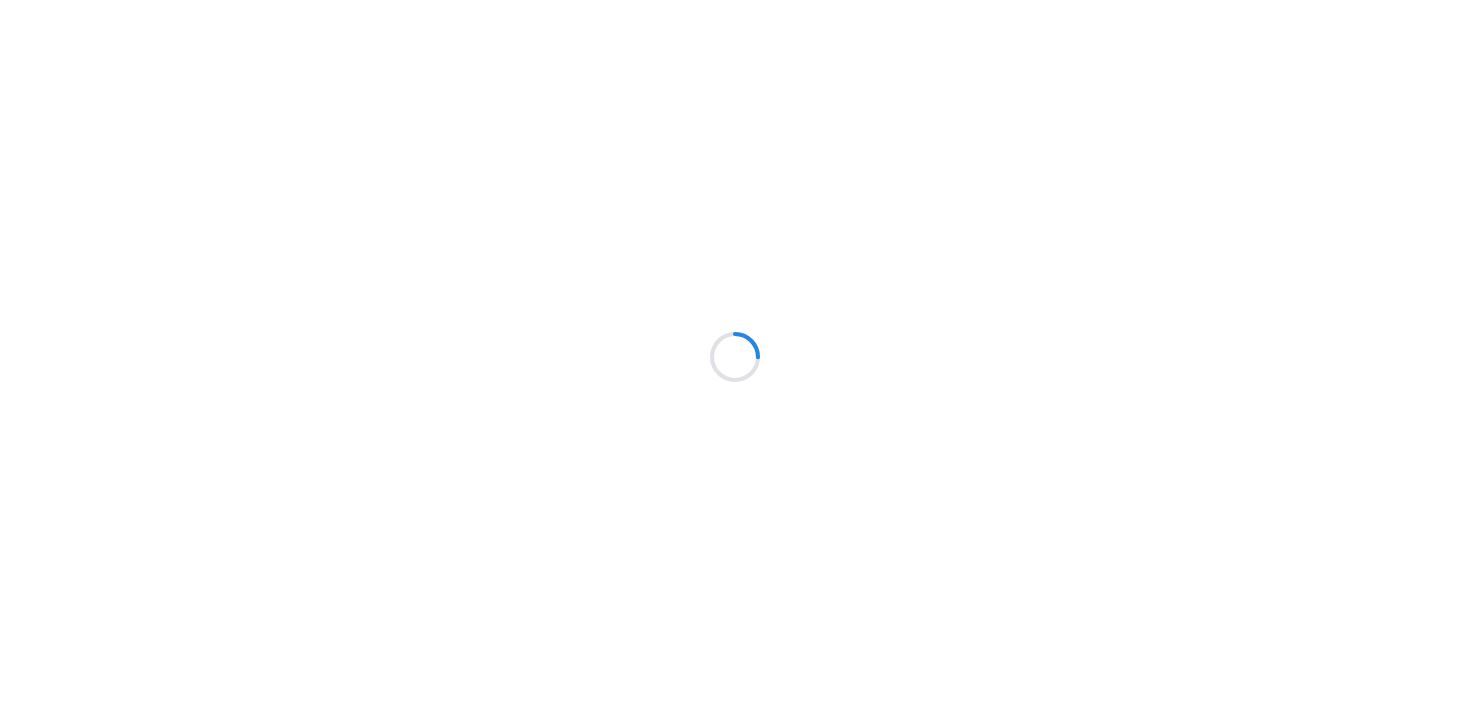 scroll, scrollTop: 0, scrollLeft: 0, axis: both 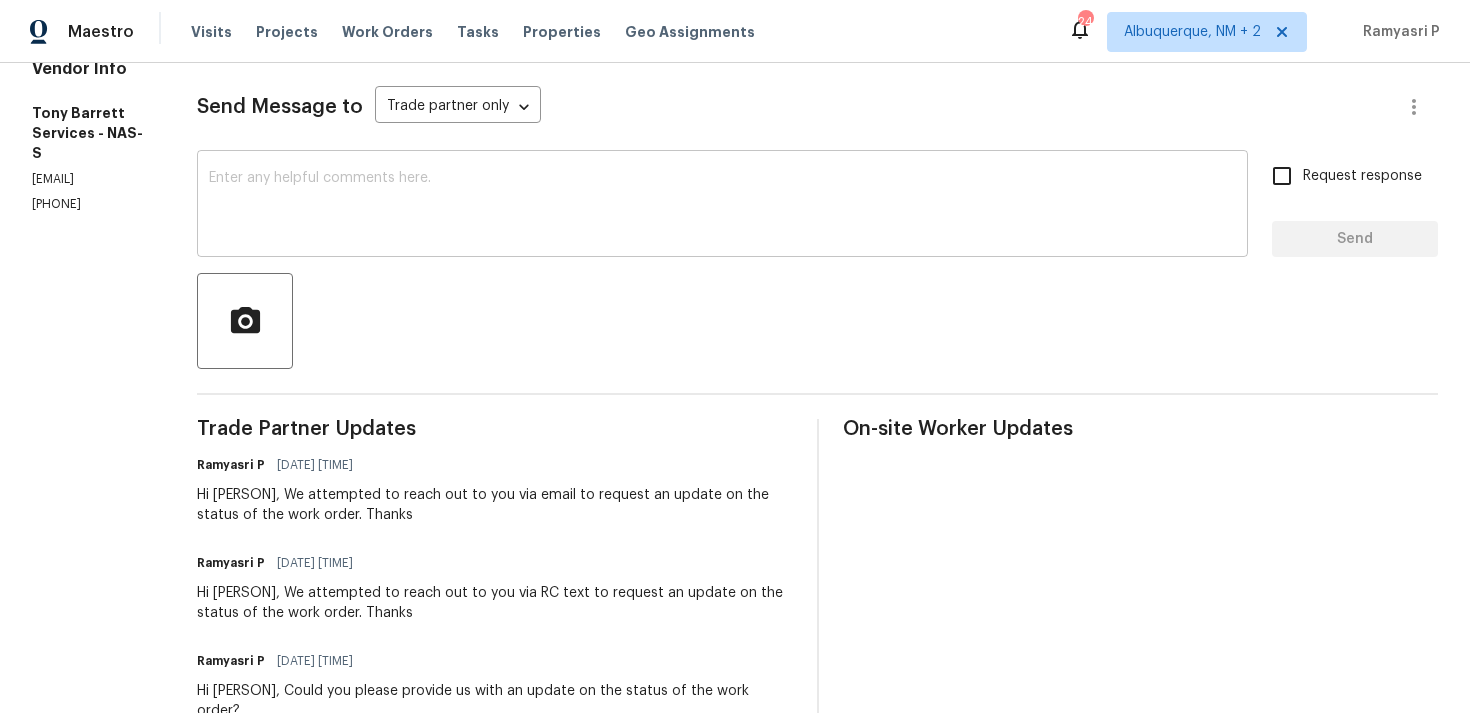 click at bounding box center [722, 206] 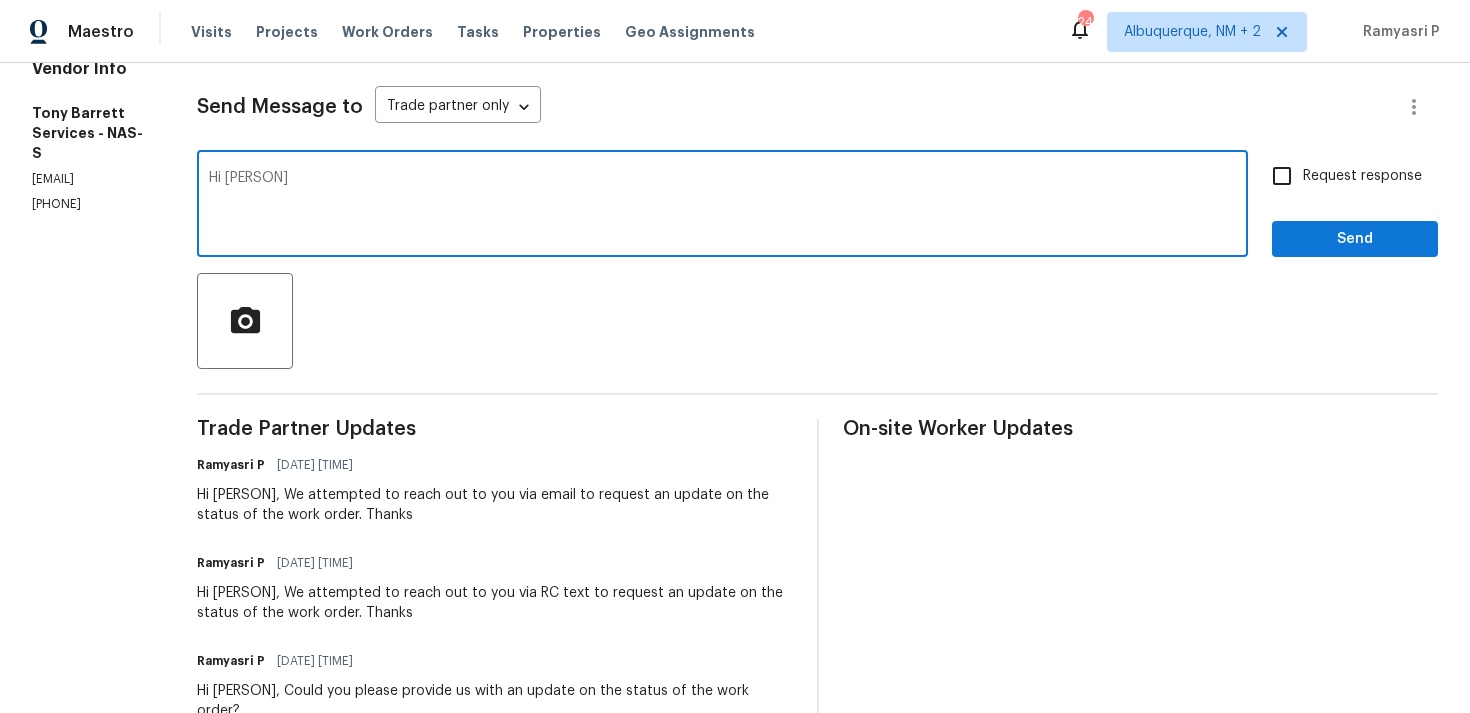 paste on "We tried reaching out to you via RC call and left a voicemail requesting an update" 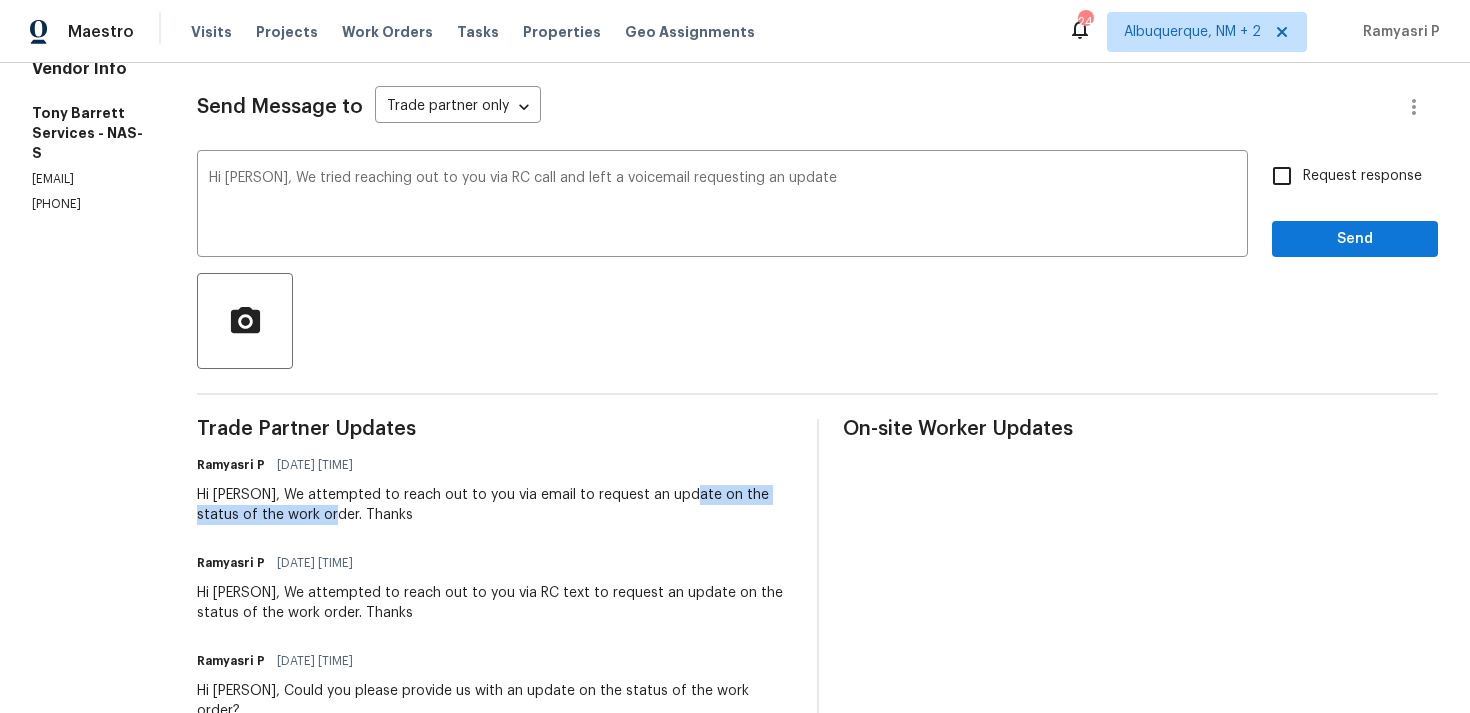 drag, startPoint x: 712, startPoint y: 496, endPoint x: 346, endPoint y: 518, distance: 366.6606 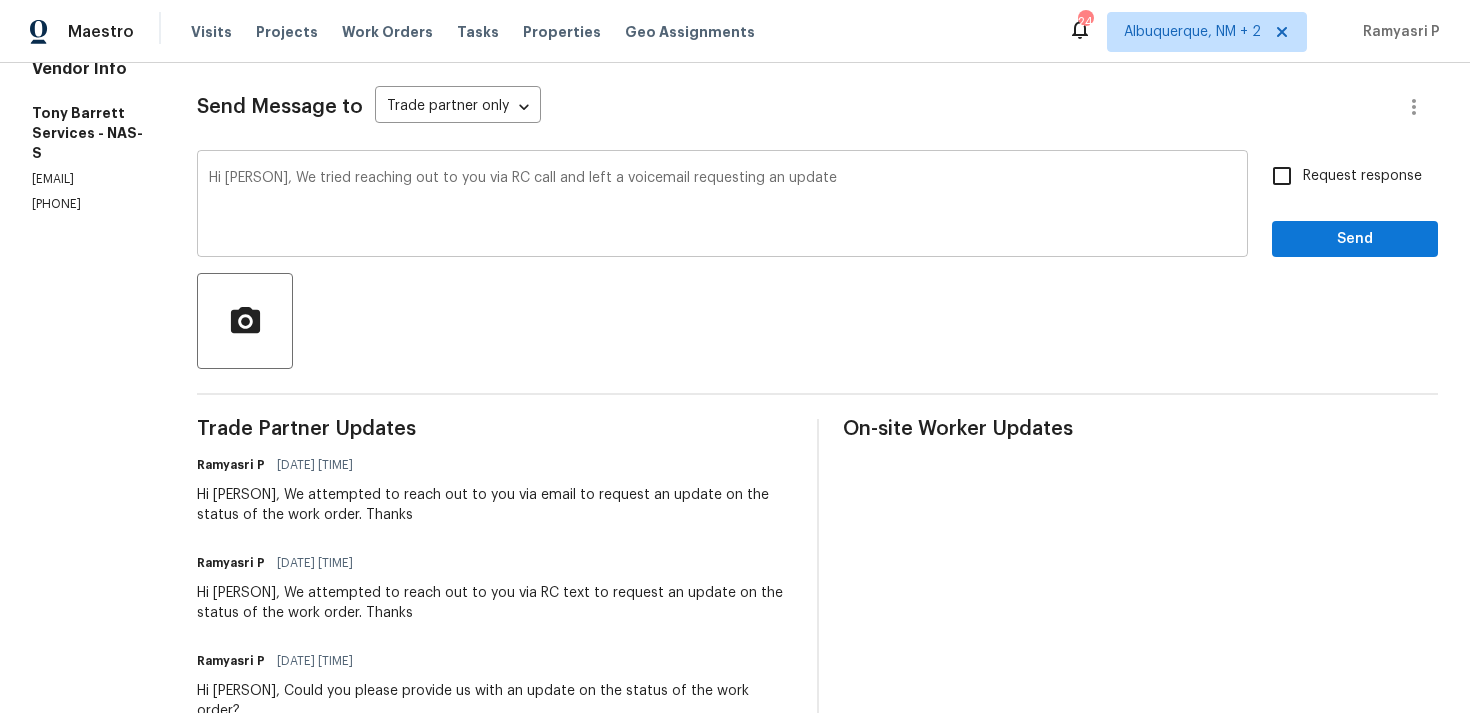 click on "Hi [PERSON], We tried reaching out to you via RC call and left a voicemail requesting an update" at bounding box center [722, 206] 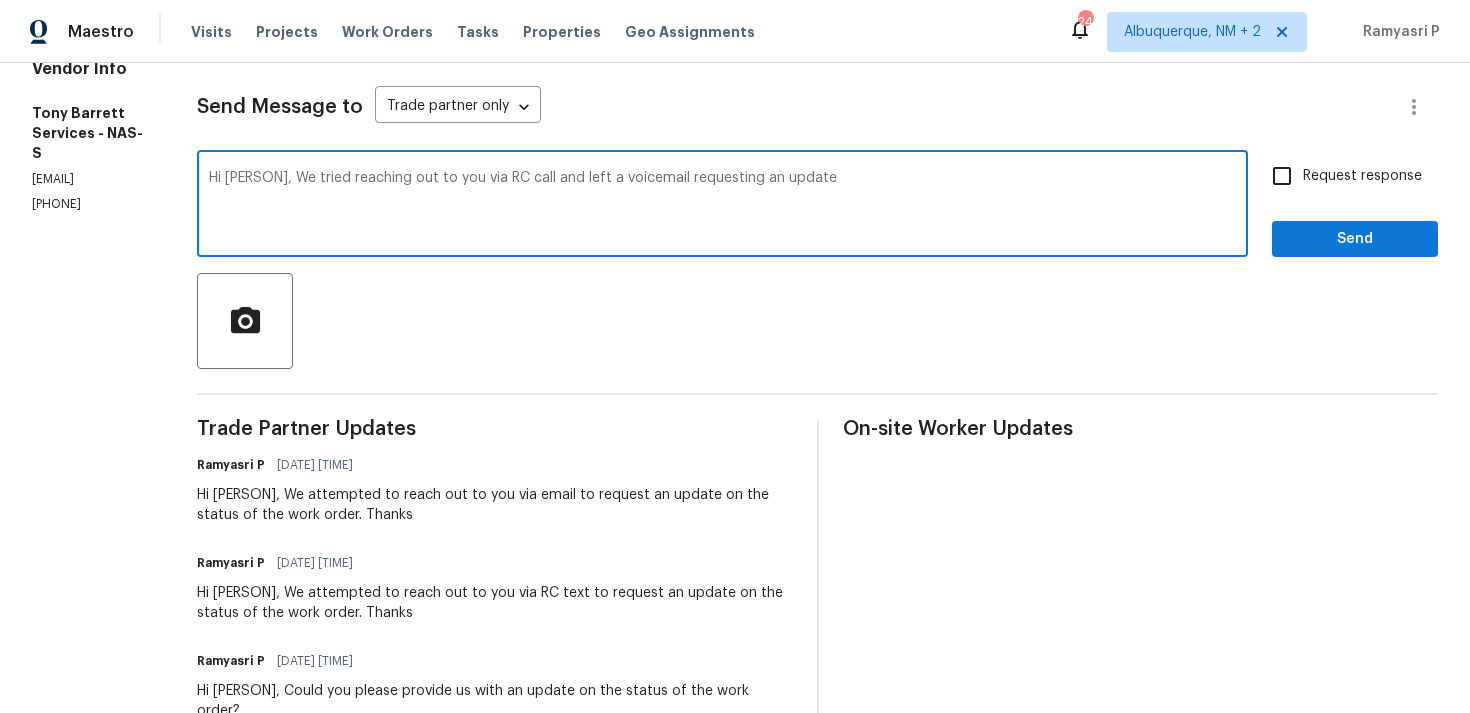 paste on "on the status of the work order." 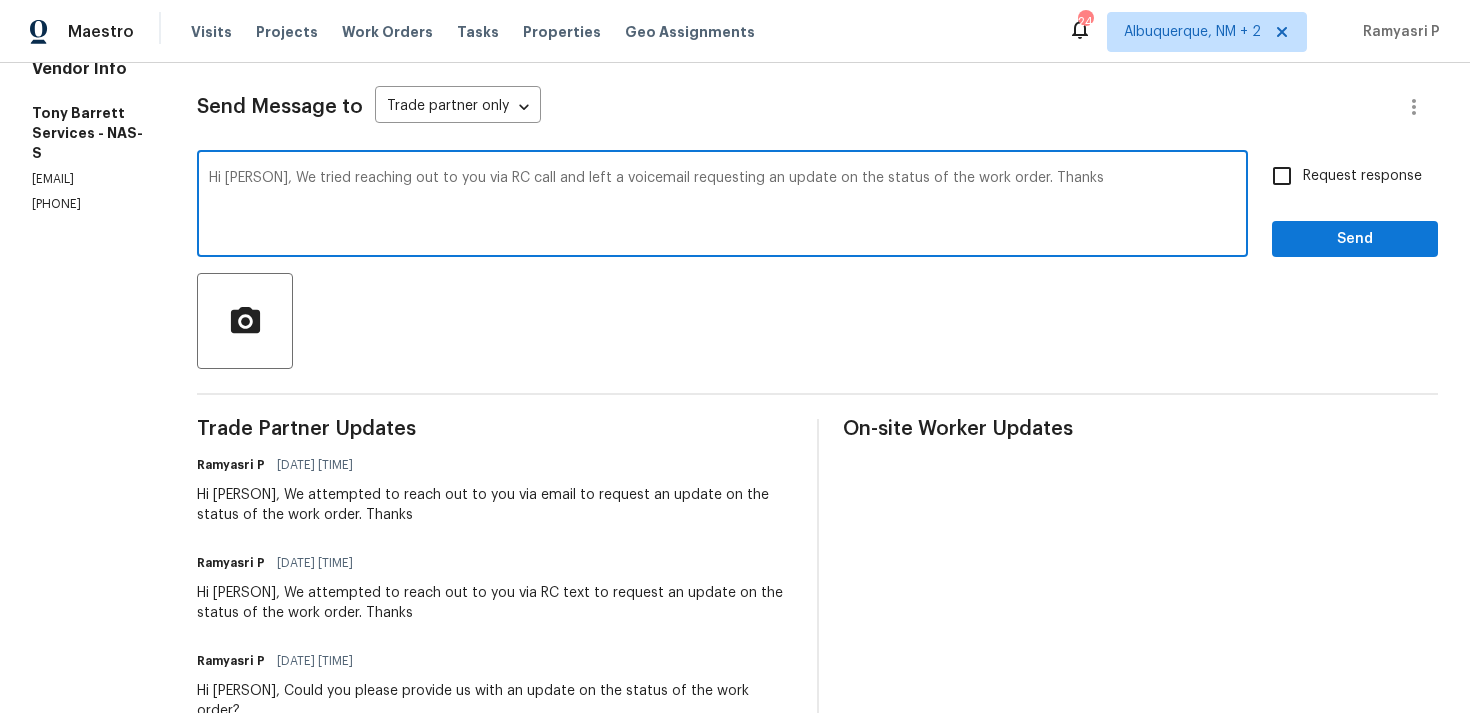 drag, startPoint x: 301, startPoint y: 175, endPoint x: 1038, endPoint y: 177, distance: 737.0027 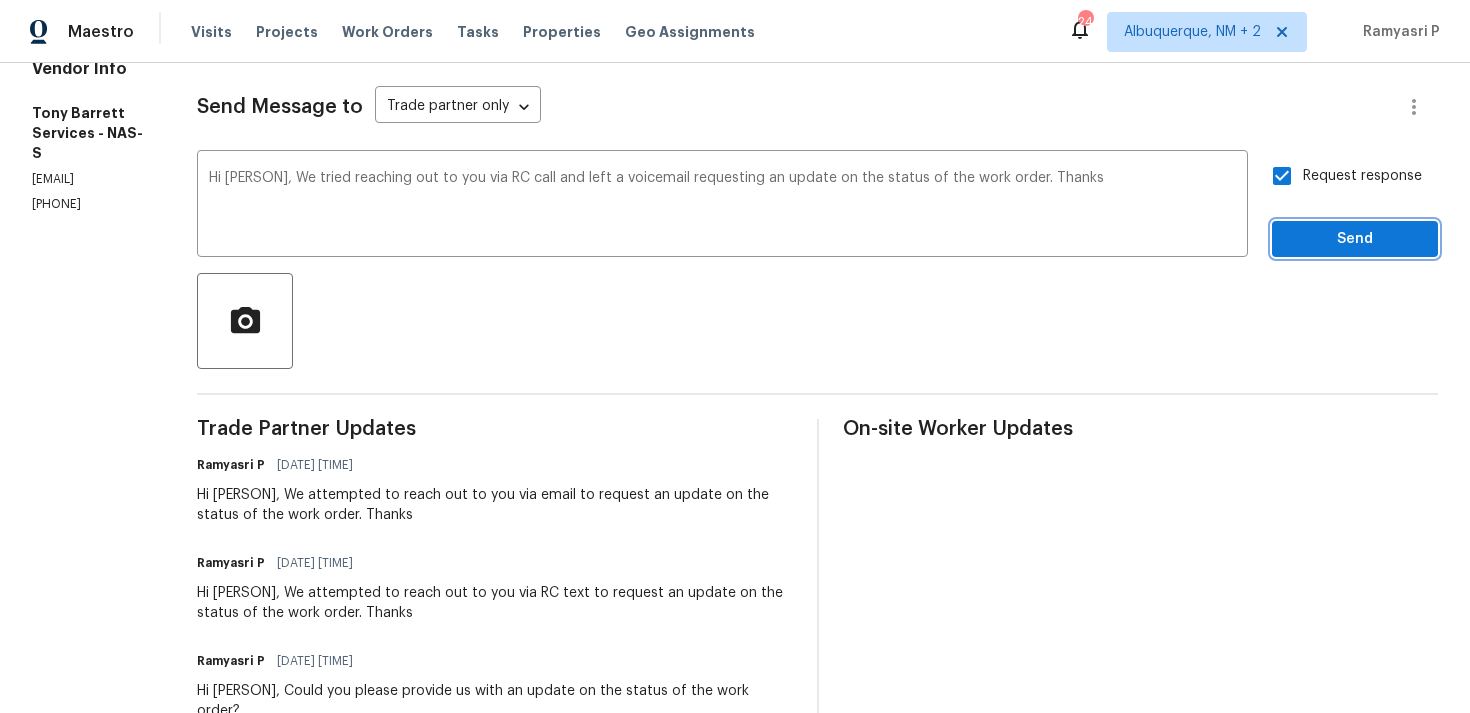 click on "Send" at bounding box center [1355, 239] 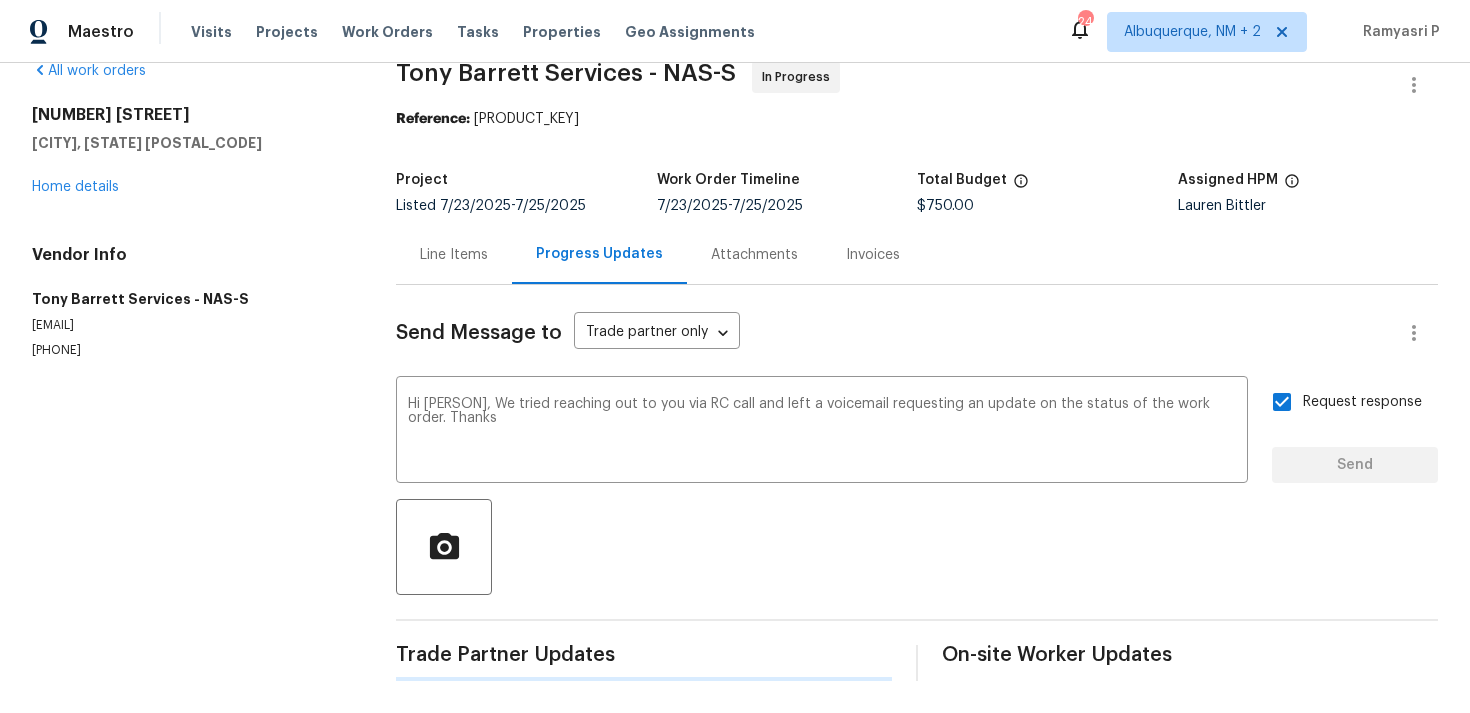 type 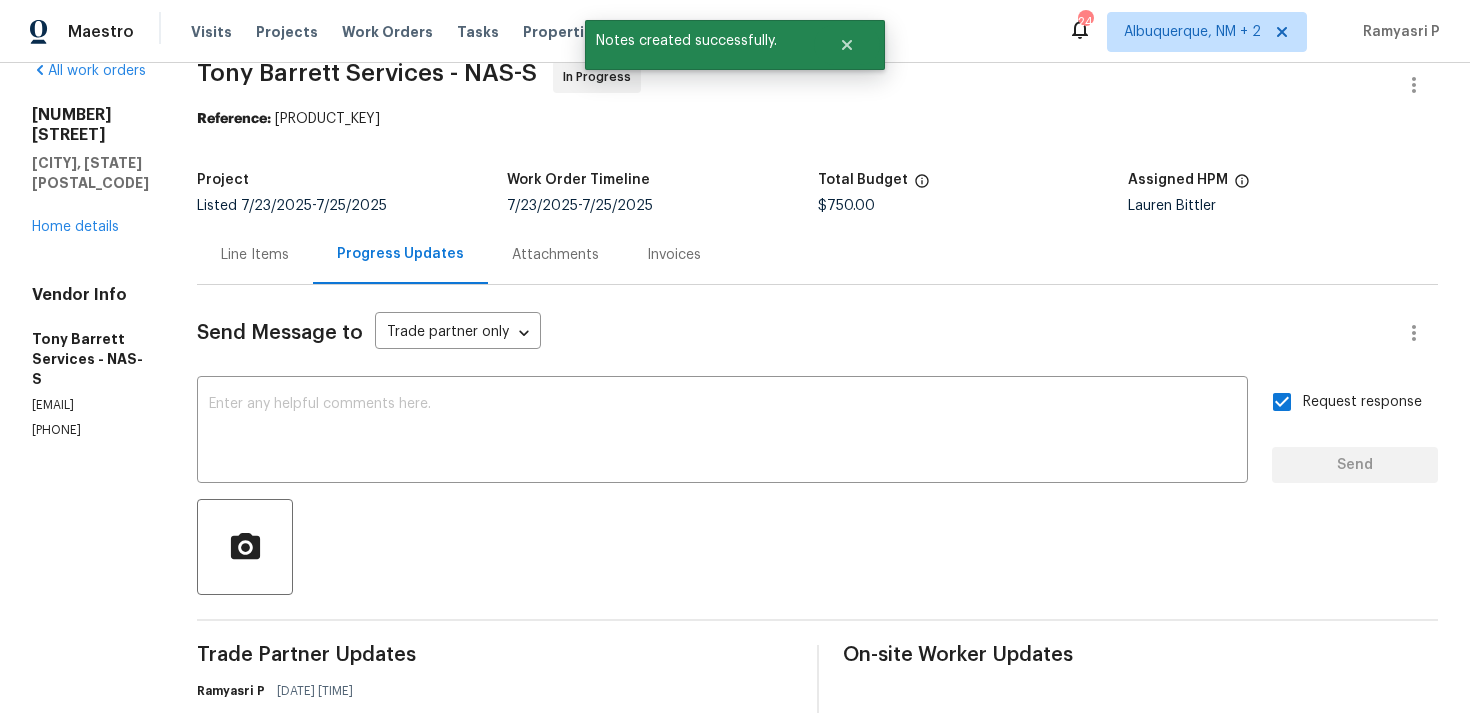 scroll, scrollTop: 260, scrollLeft: 0, axis: vertical 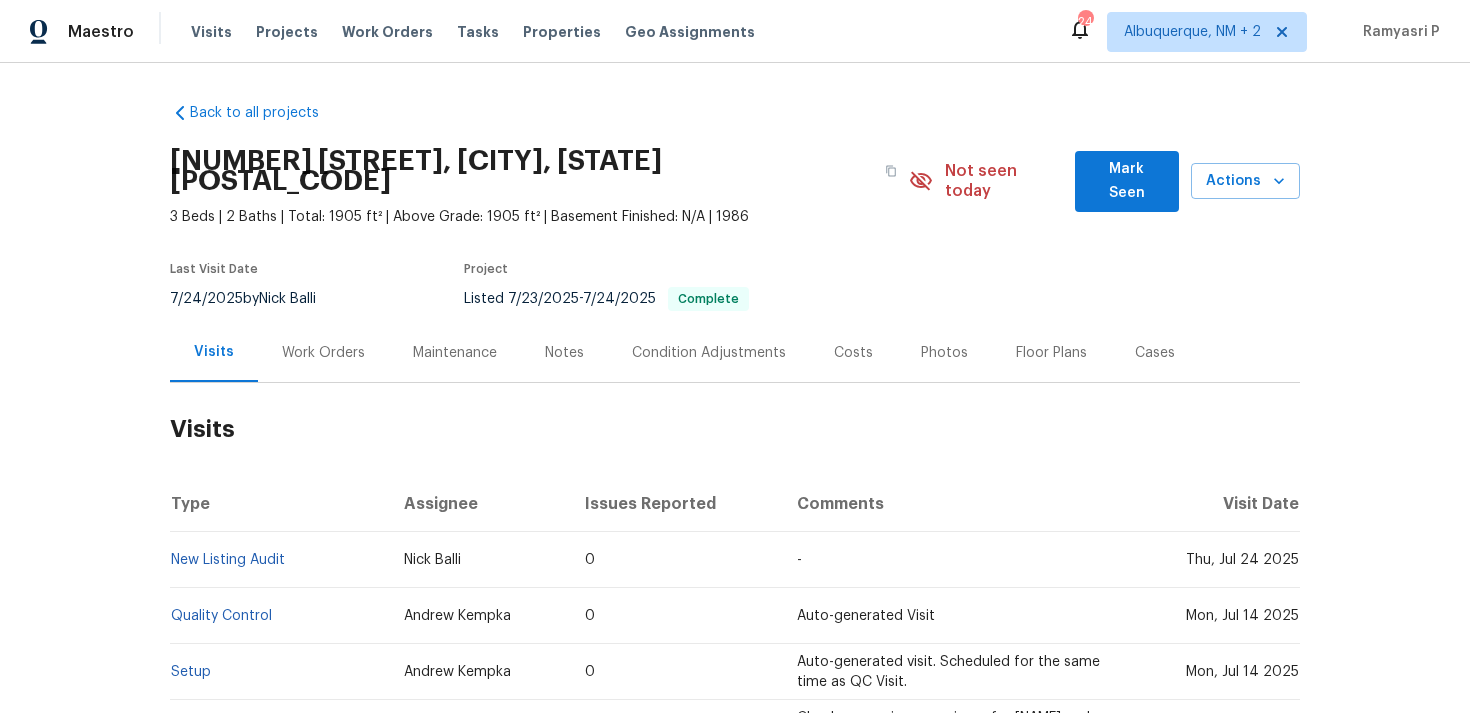 click on "Work Orders" at bounding box center (323, 353) 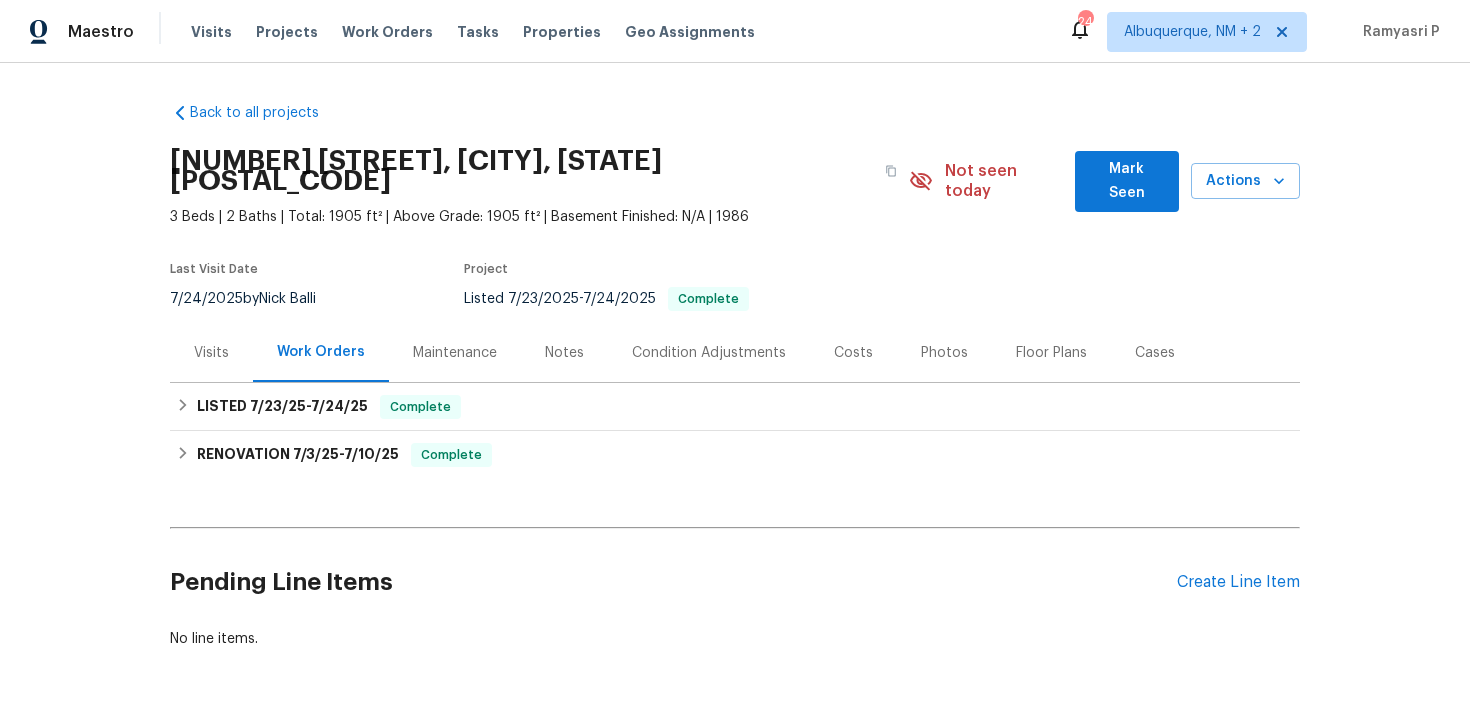 click on "Pending Line Items Create Line Item" at bounding box center (735, 582) 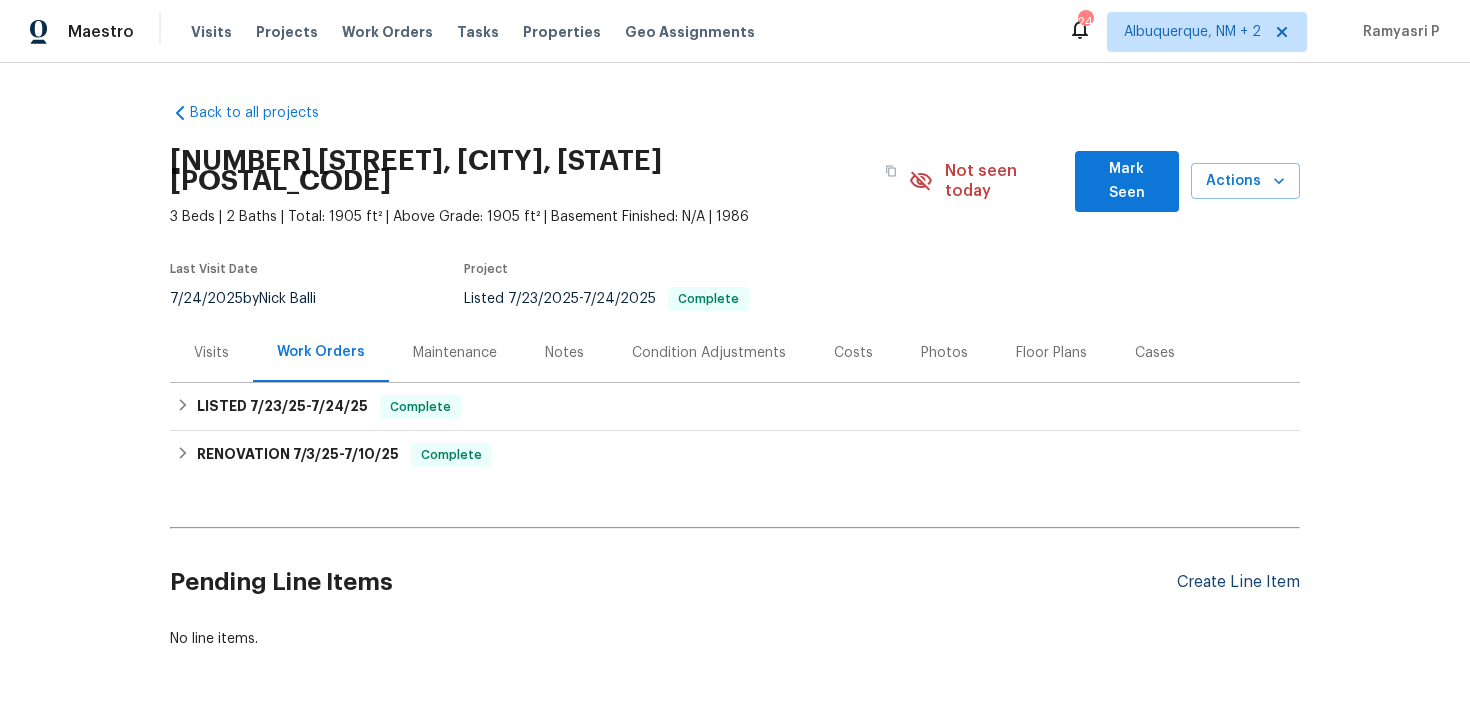 click on "Create Line Item" at bounding box center [1238, 582] 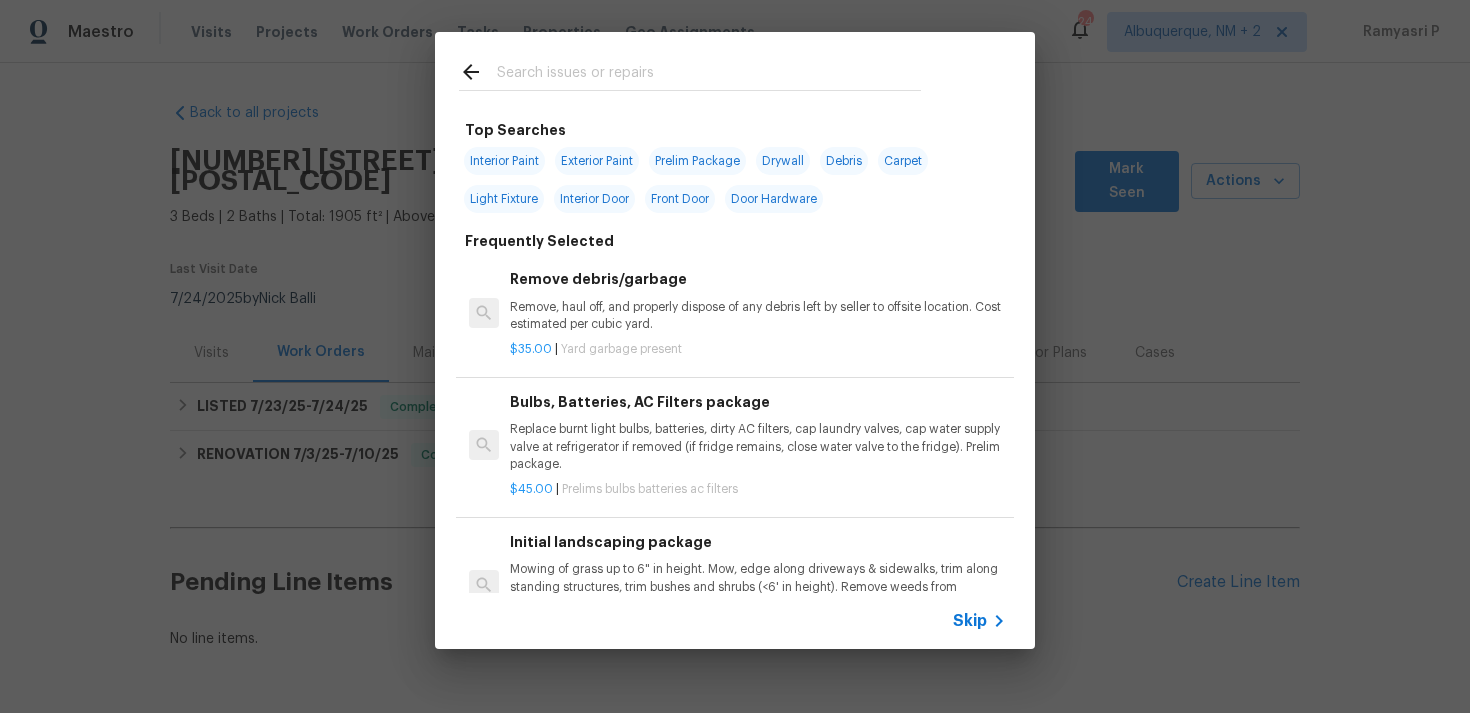 click on "Skip" at bounding box center [970, 621] 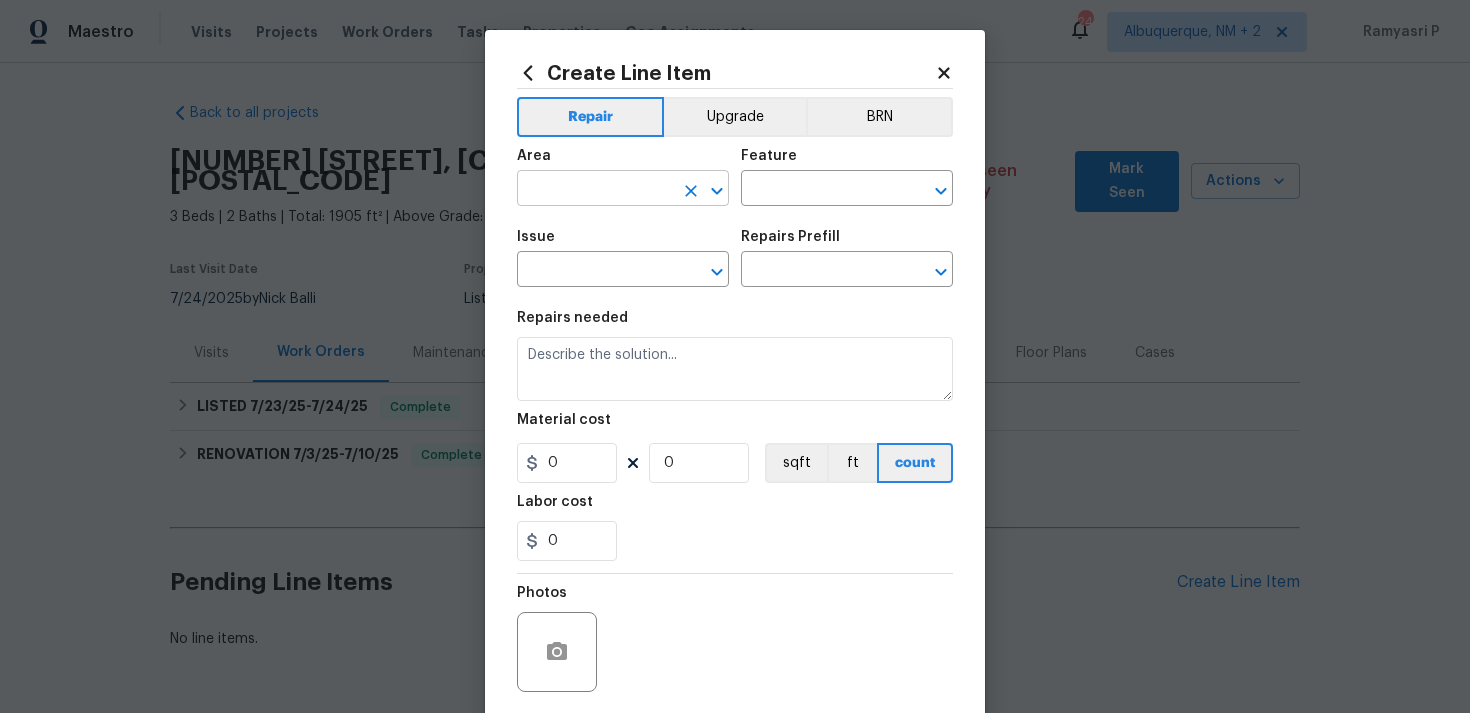 click 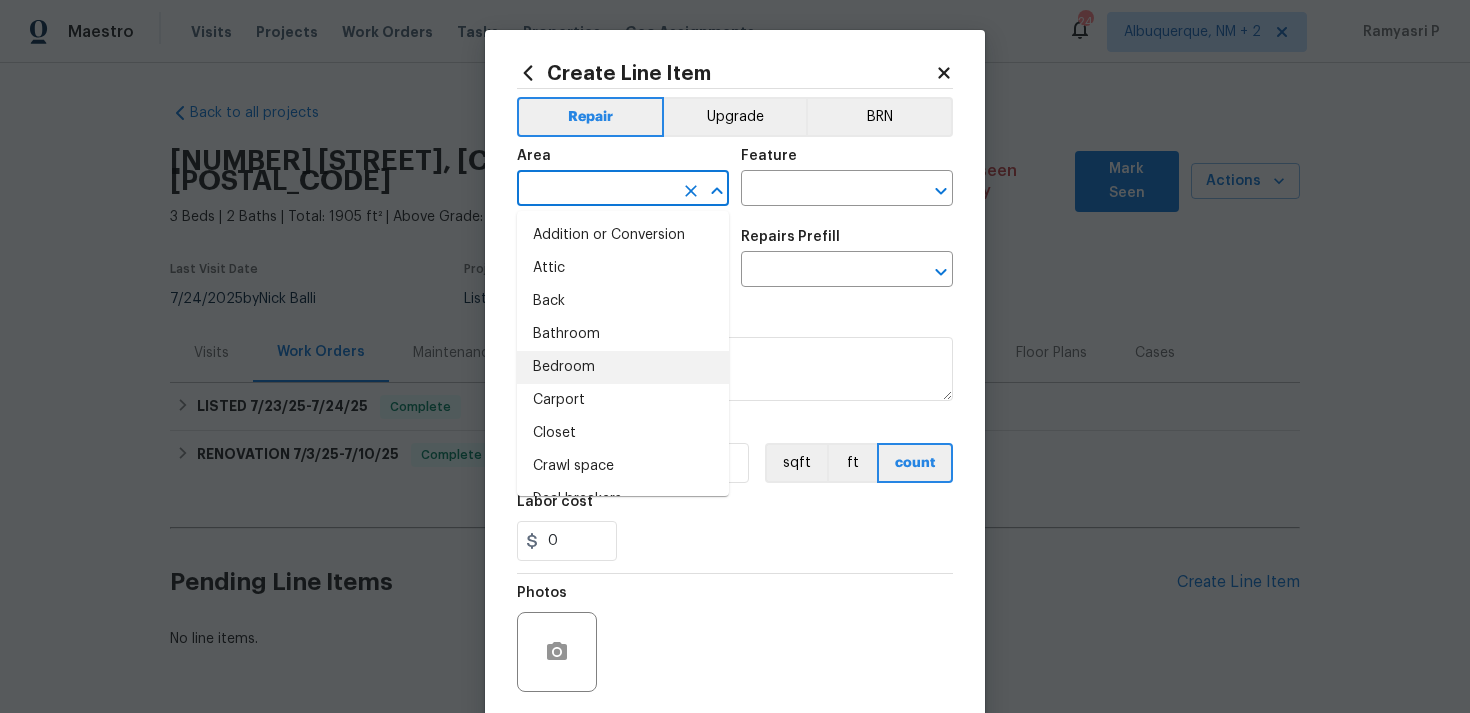 click on "Bedroom" at bounding box center (623, 367) 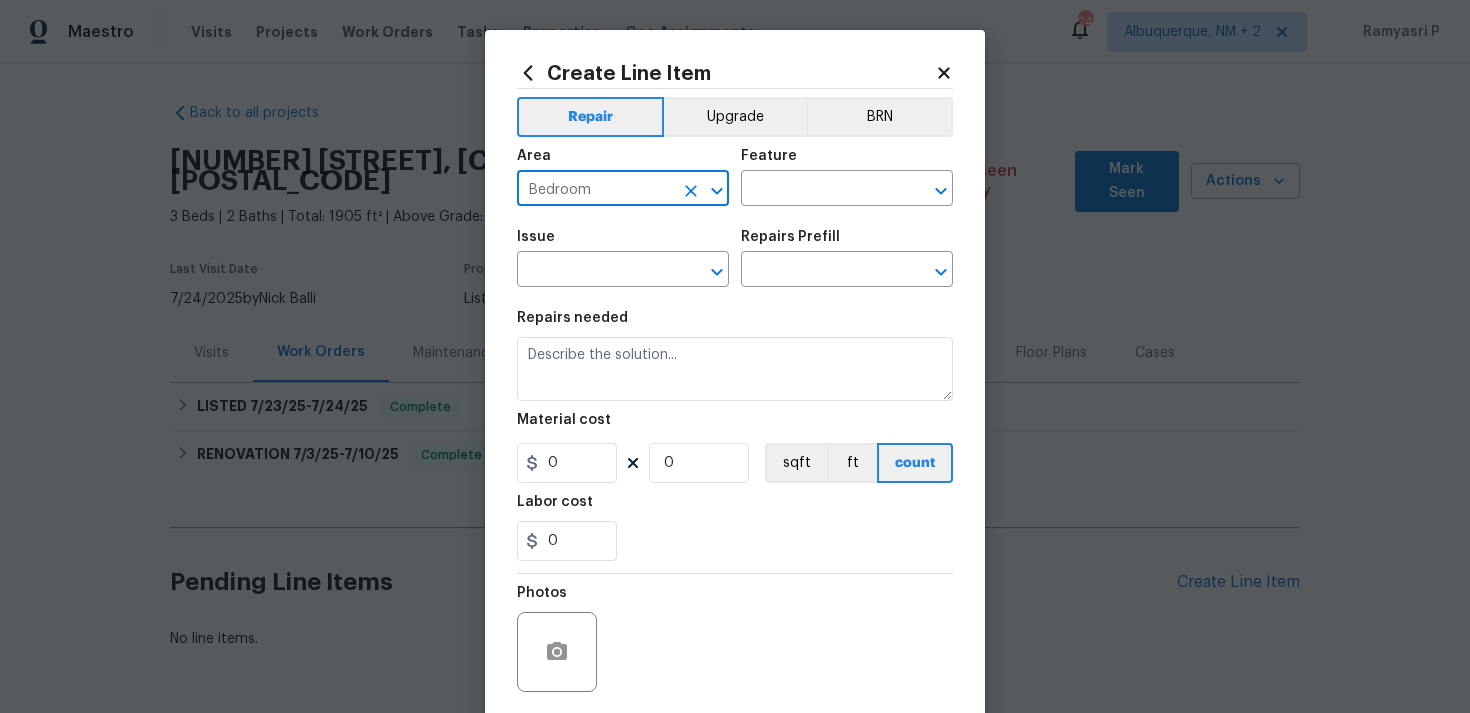 click on "Issue ​ Repairs Prefill ​" at bounding box center (735, 258) 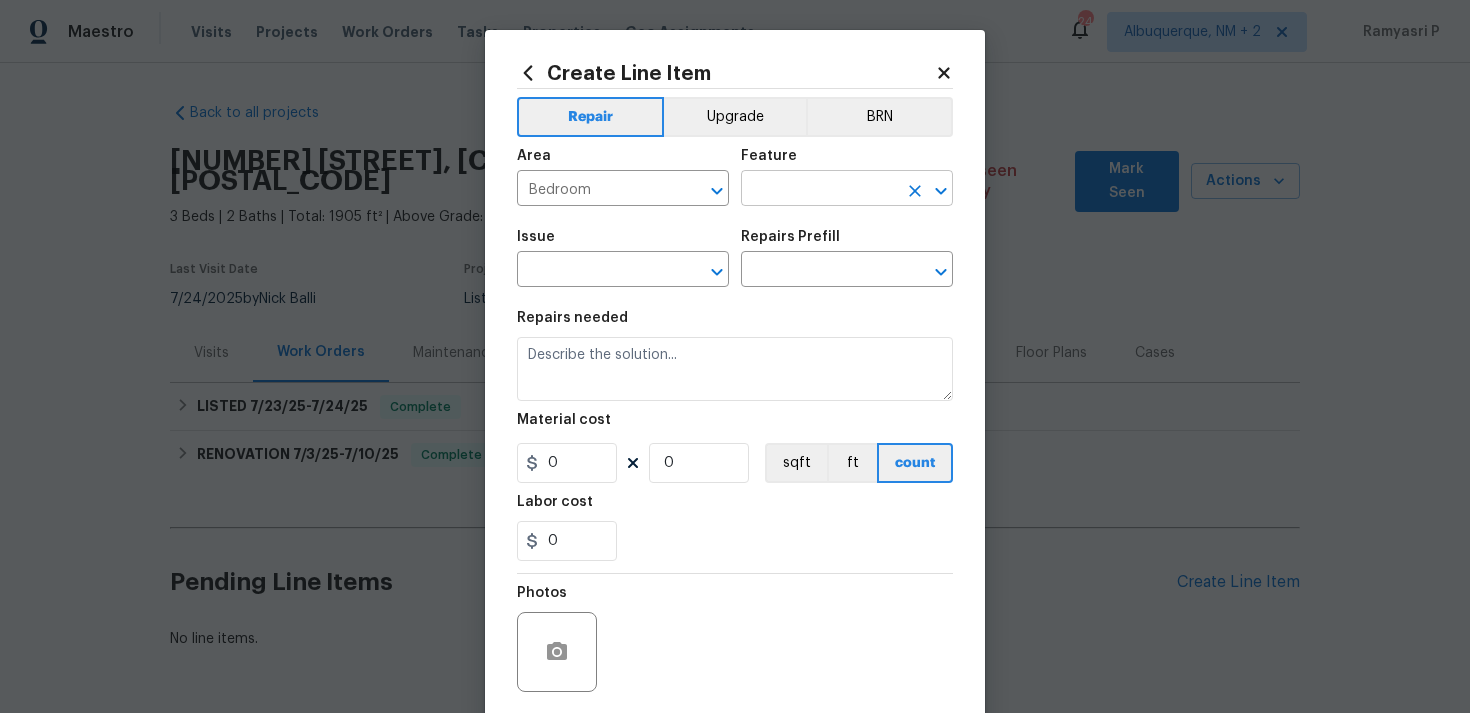 click at bounding box center [819, 190] 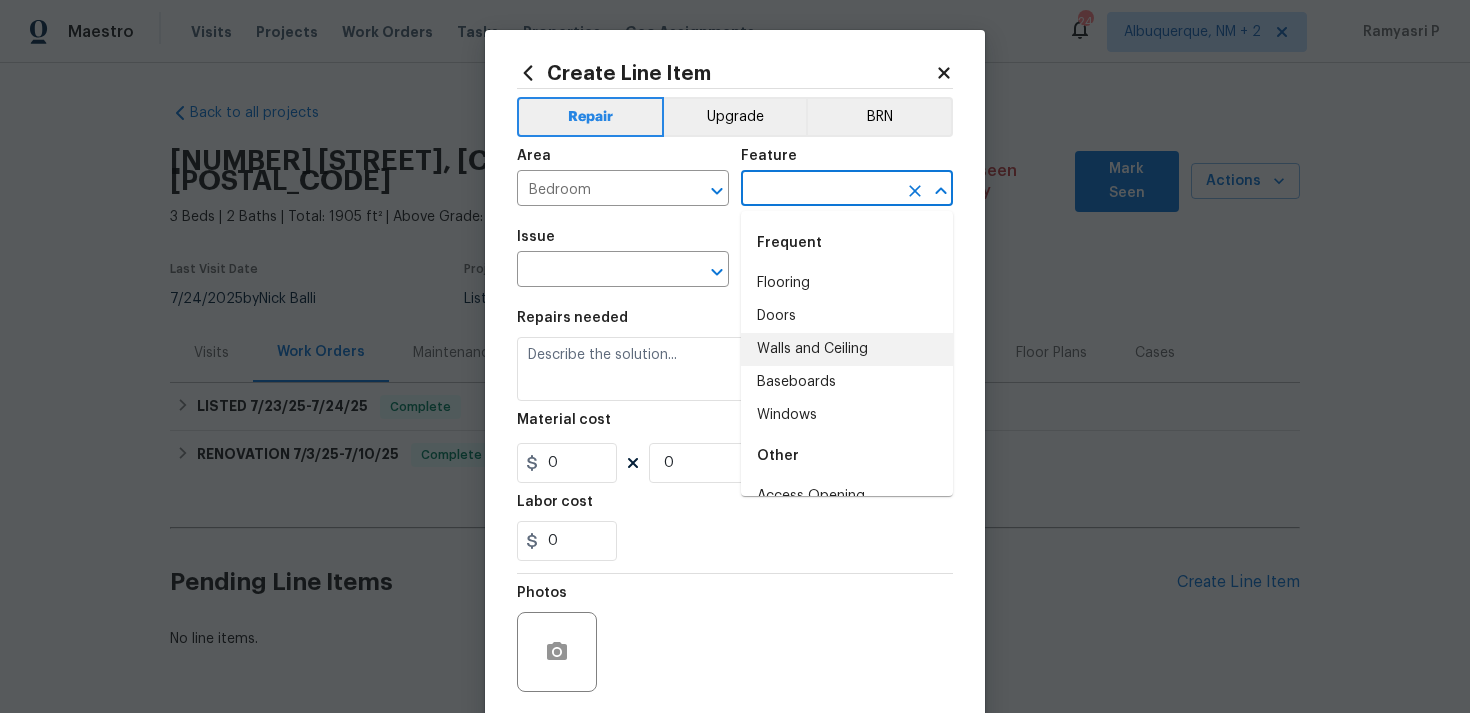 scroll, scrollTop: 14, scrollLeft: 0, axis: vertical 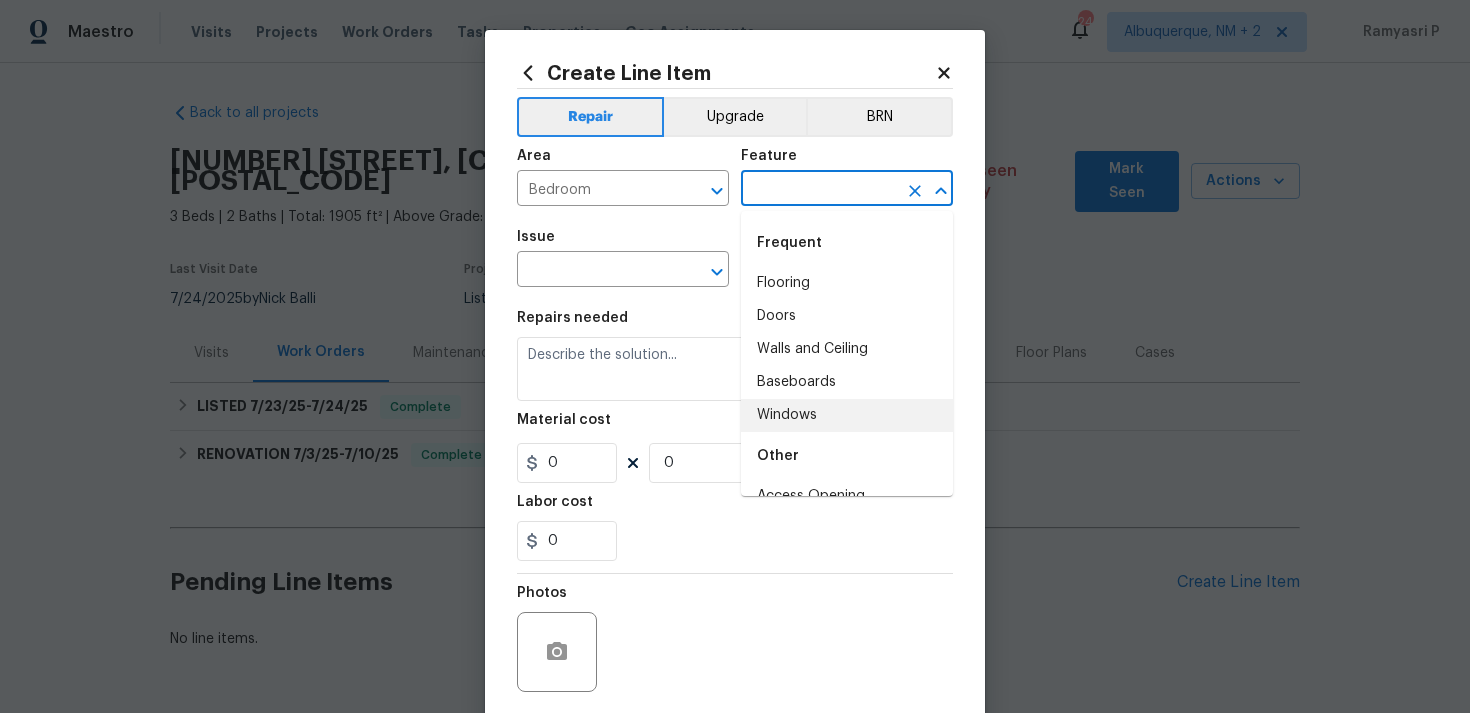 click on "Windows" at bounding box center (847, 415) 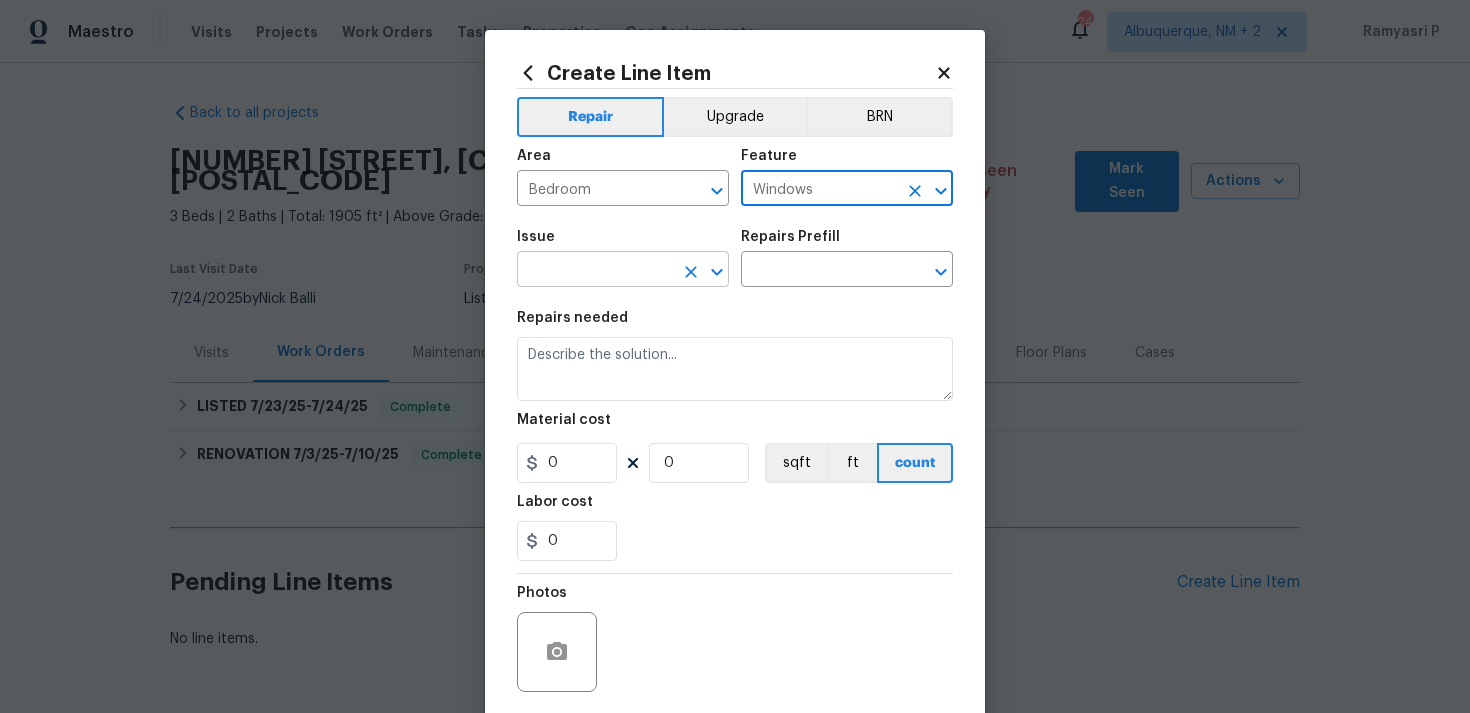 click 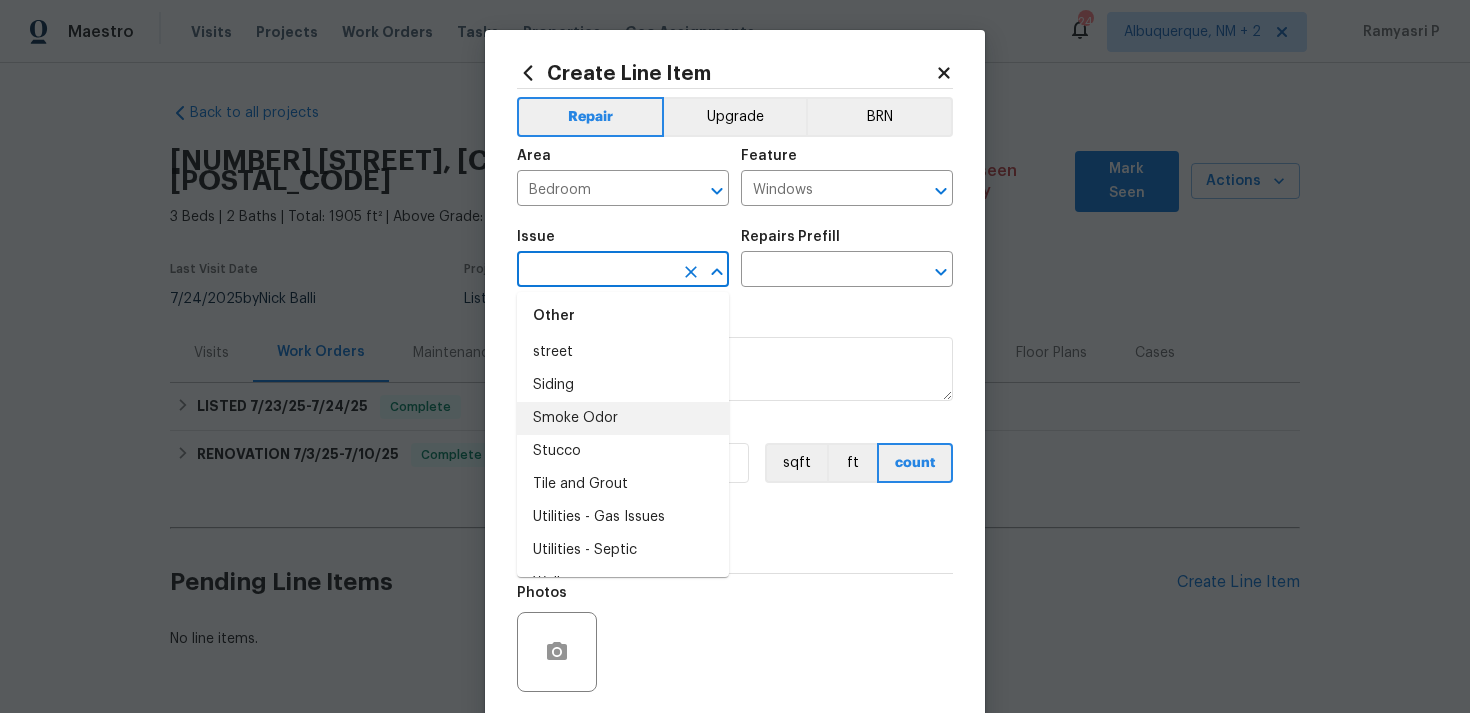 scroll, scrollTop: 3841, scrollLeft: 0, axis: vertical 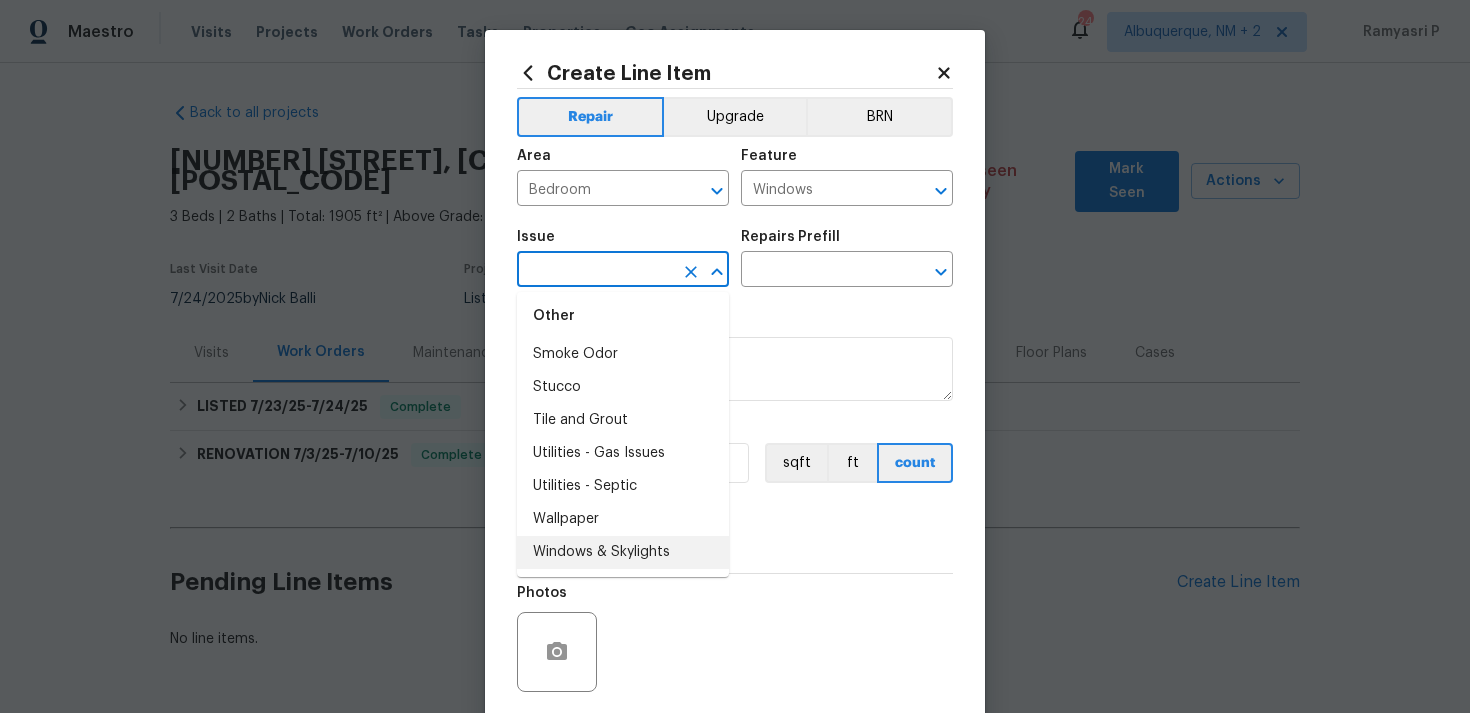 click on "Windows & Skylights" at bounding box center [623, 552] 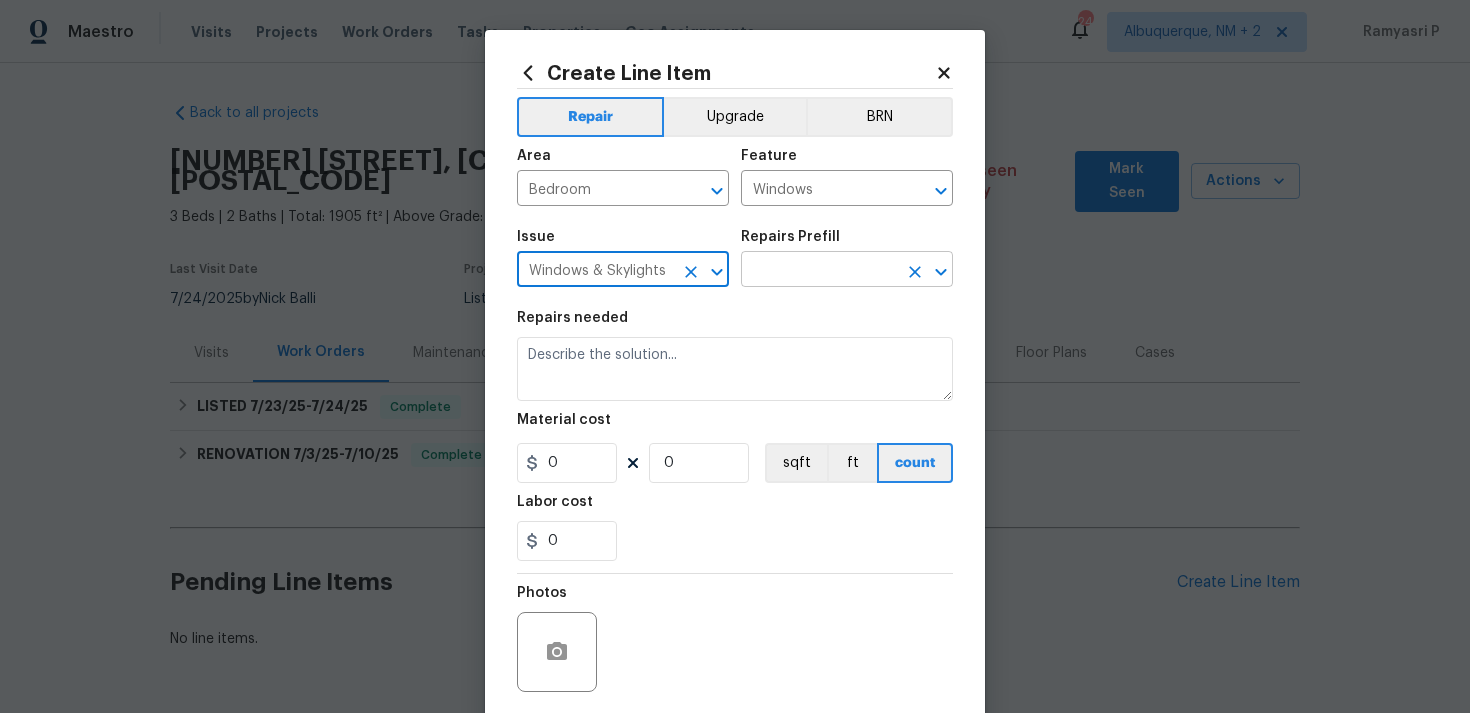 click at bounding box center (819, 271) 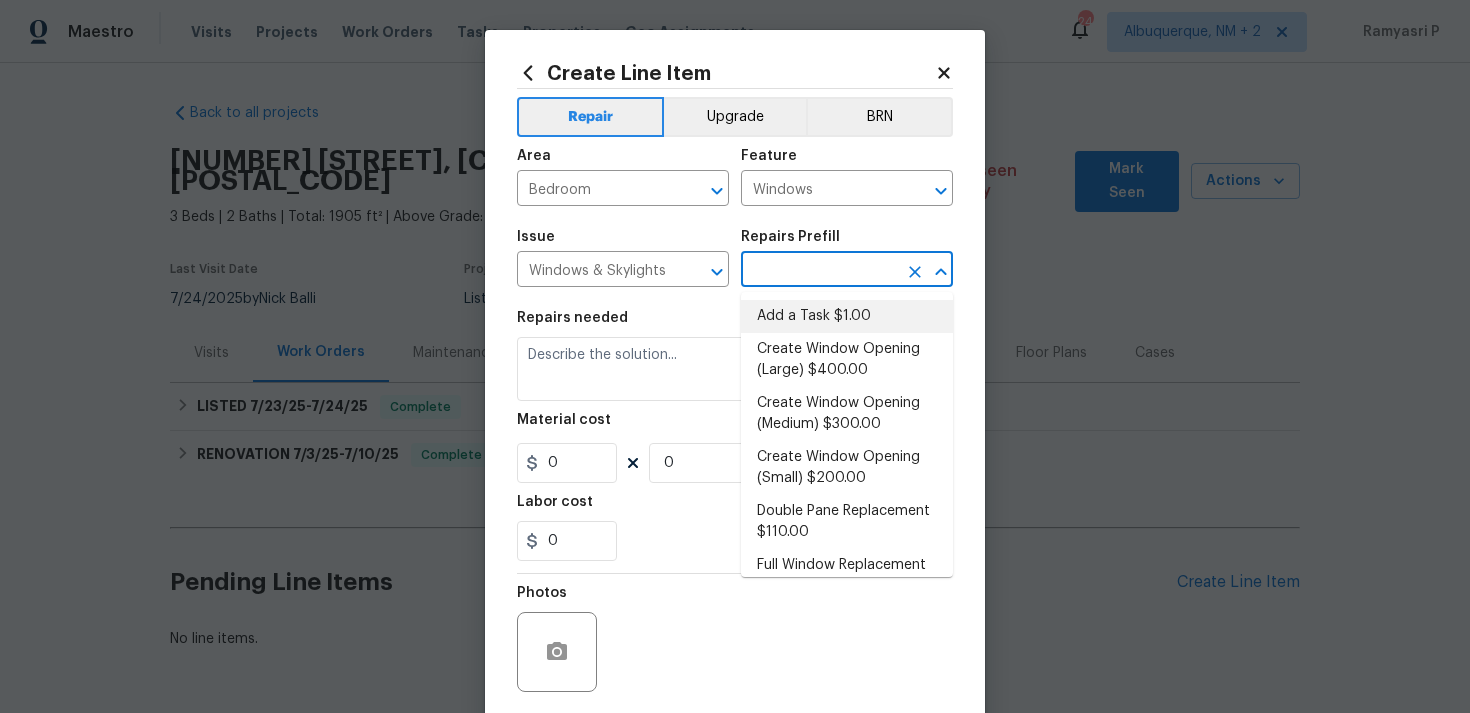 click on "Add a Task $1.00" at bounding box center (847, 316) 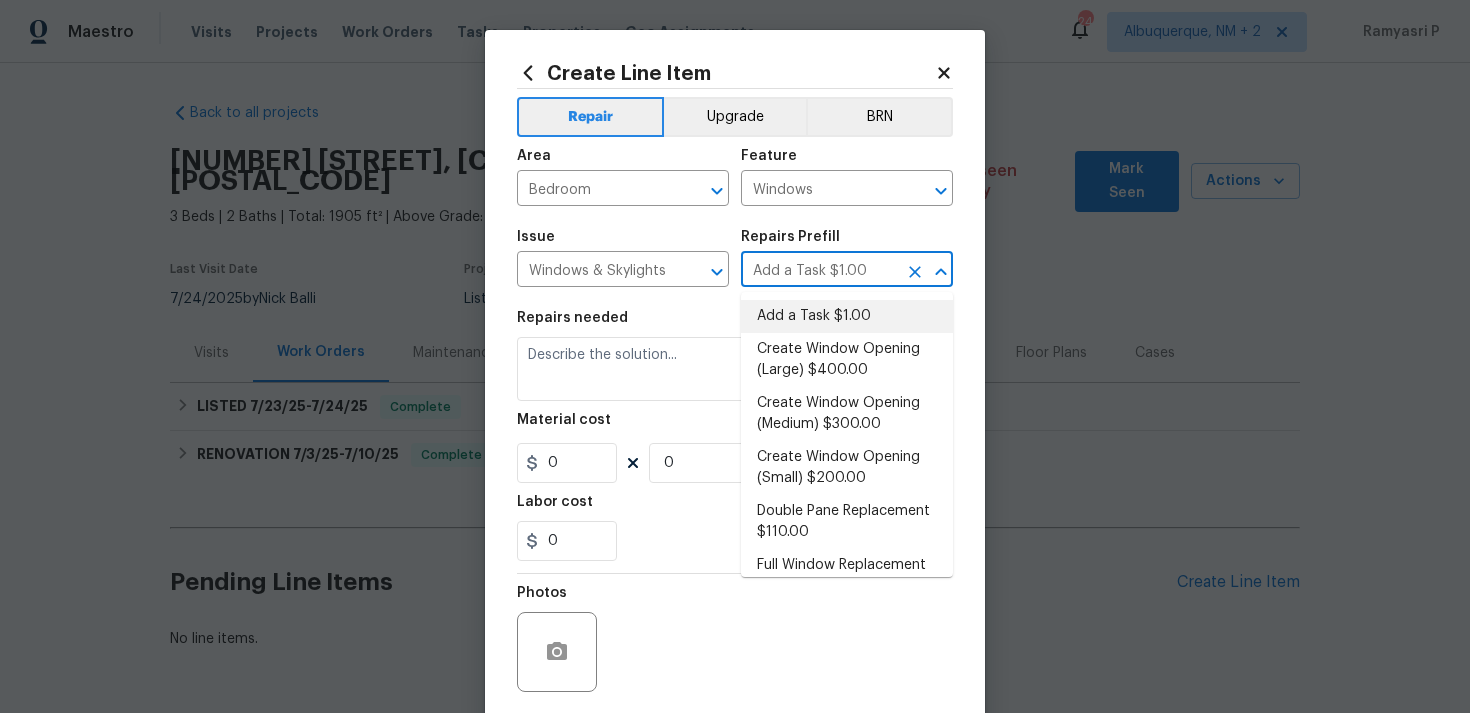 type on "HPM to detail" 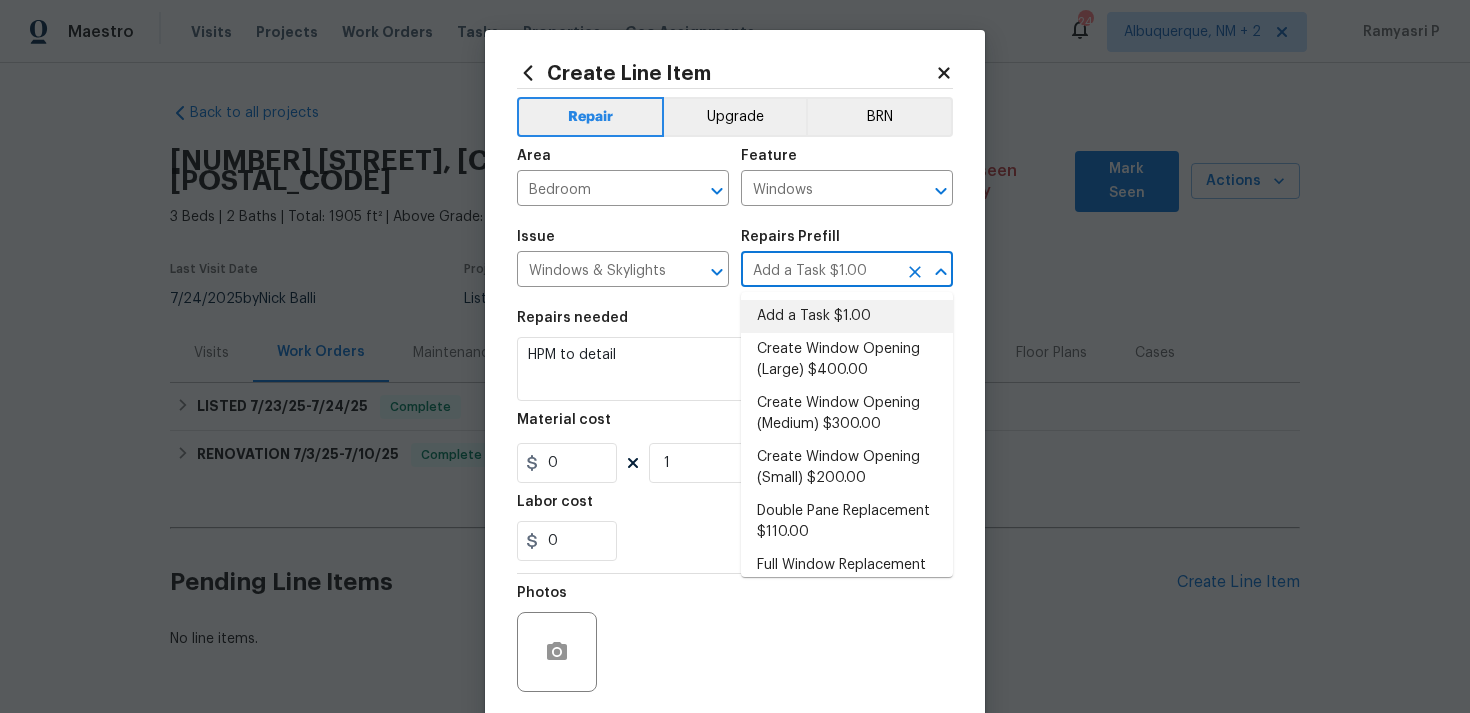 type on "1" 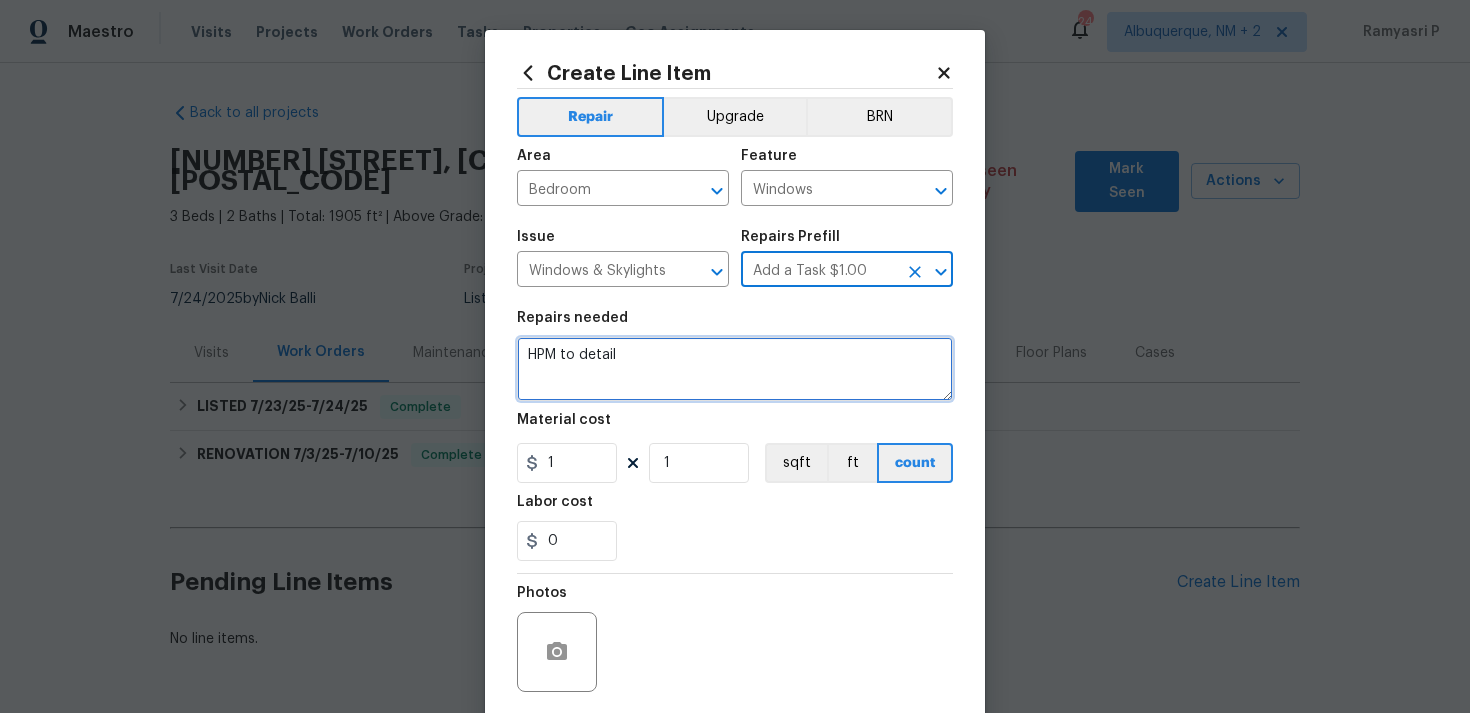 click on "HPM to detail" at bounding box center [735, 369] 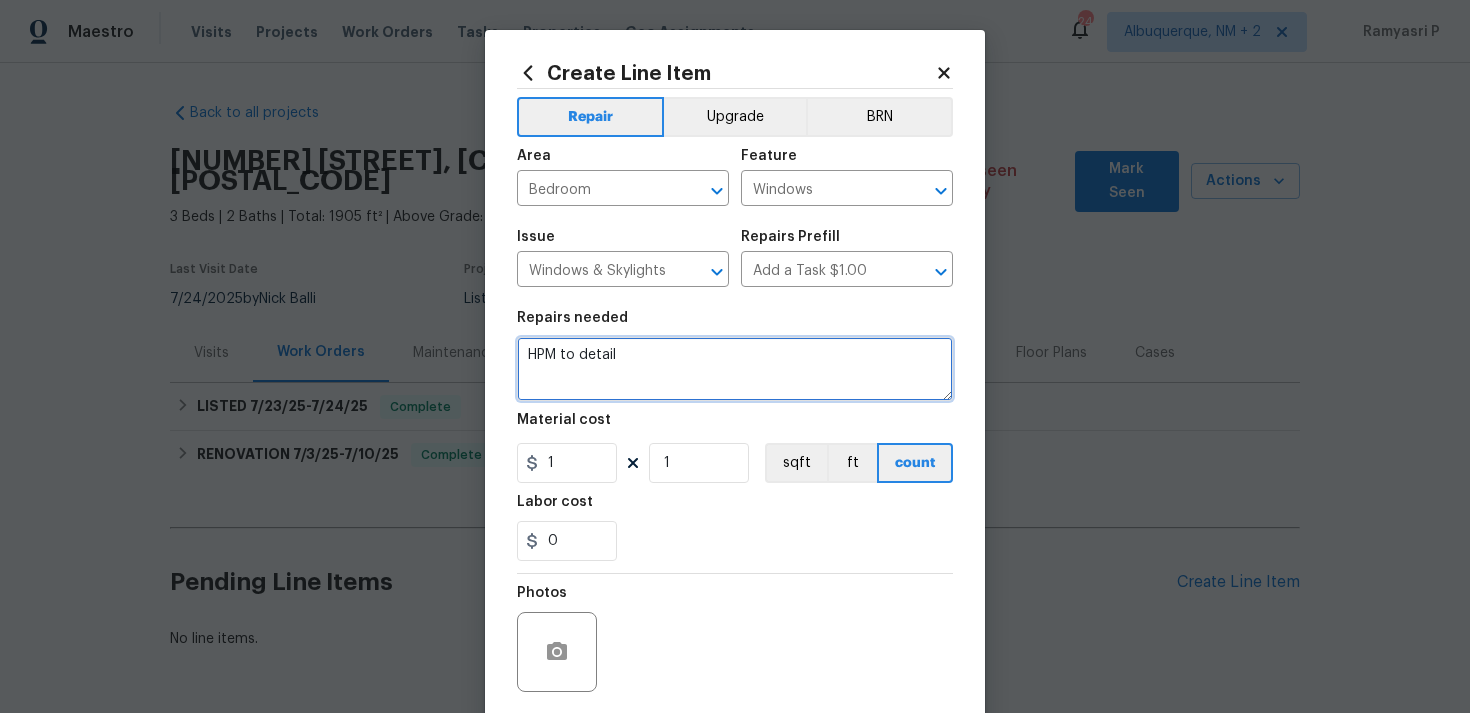 click on "HPM to detail" at bounding box center (735, 369) 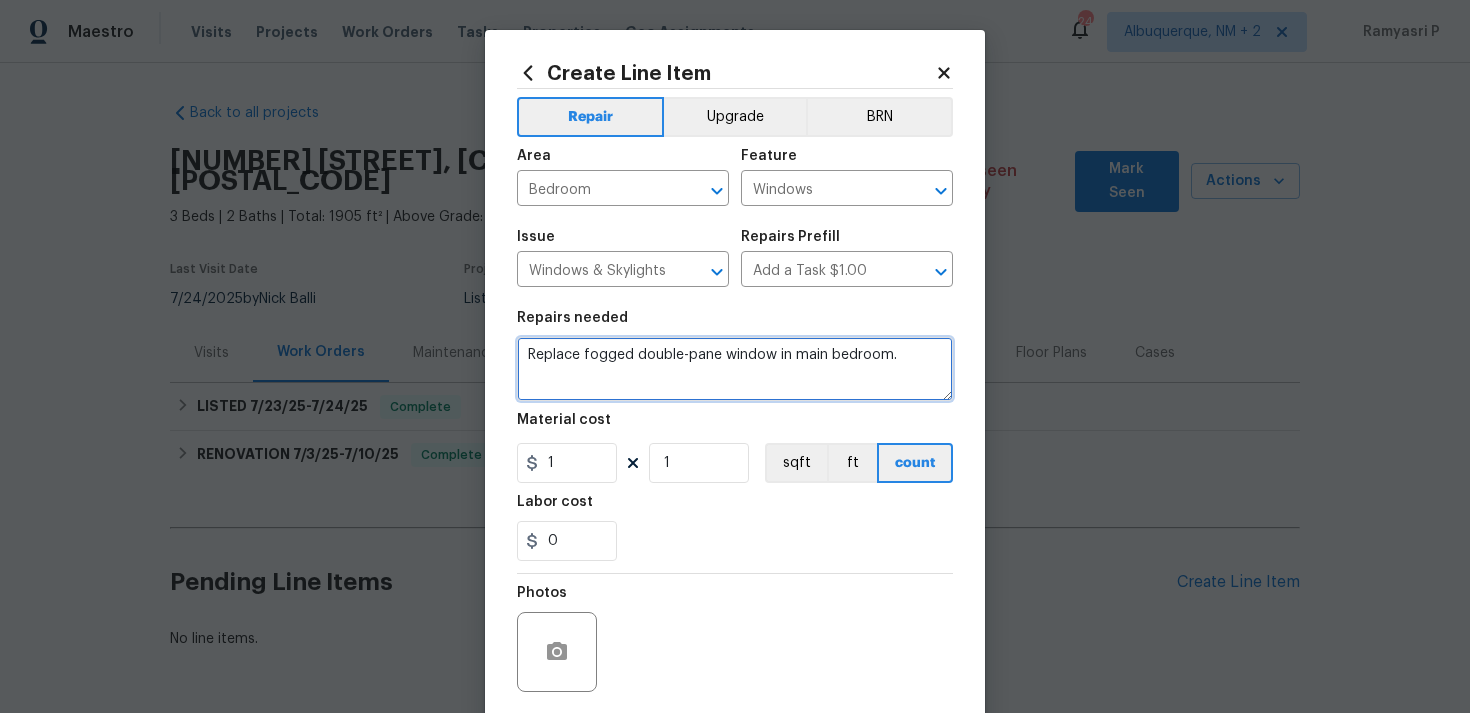 type on "Replace fogged double-pane window in main bedroom." 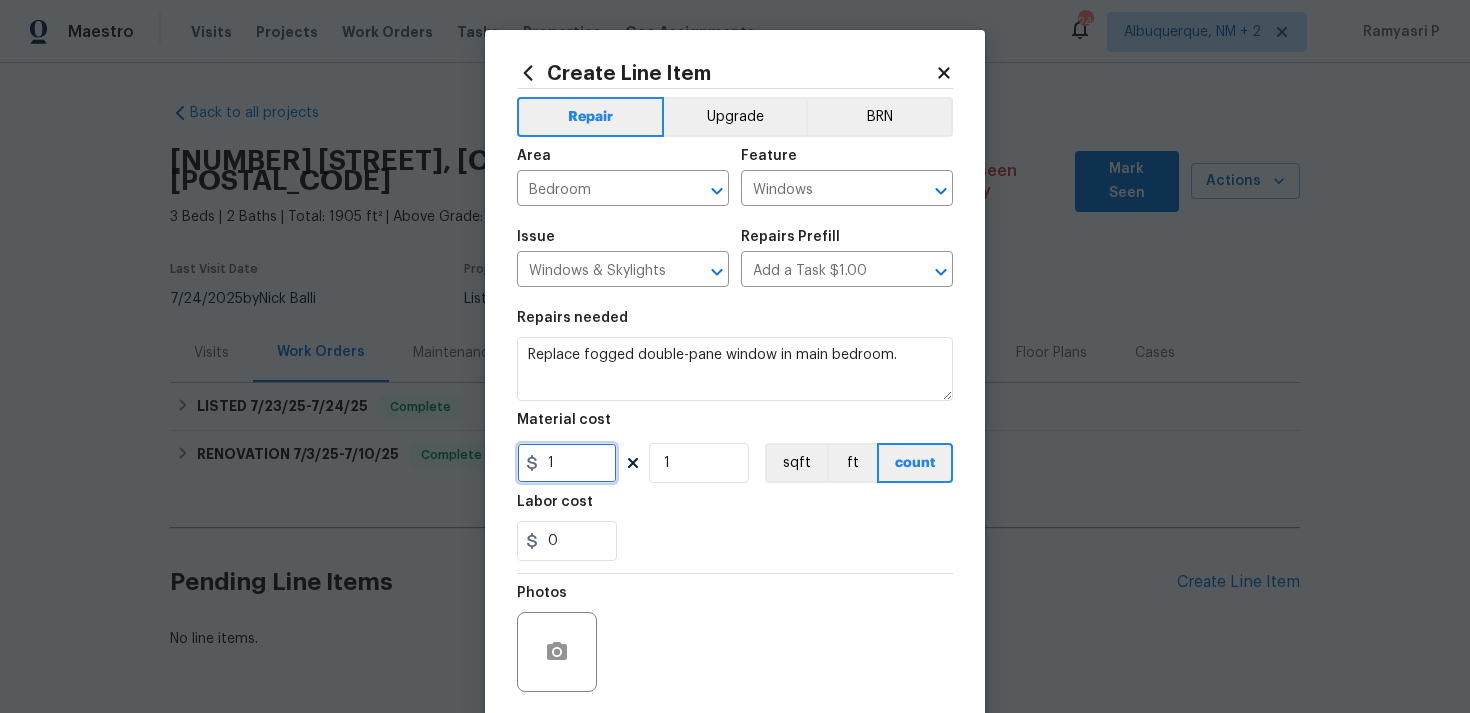 click on "1" at bounding box center [567, 463] 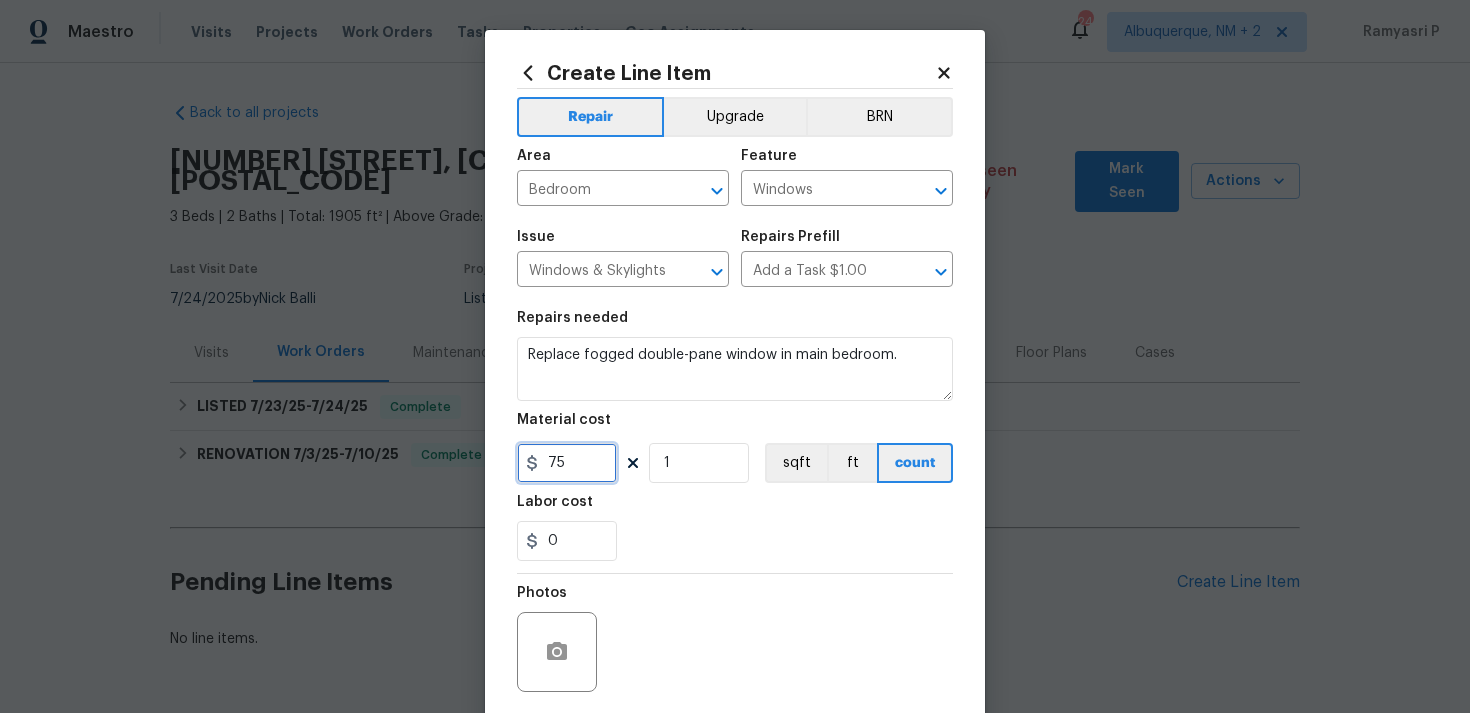 scroll, scrollTop: 149, scrollLeft: 0, axis: vertical 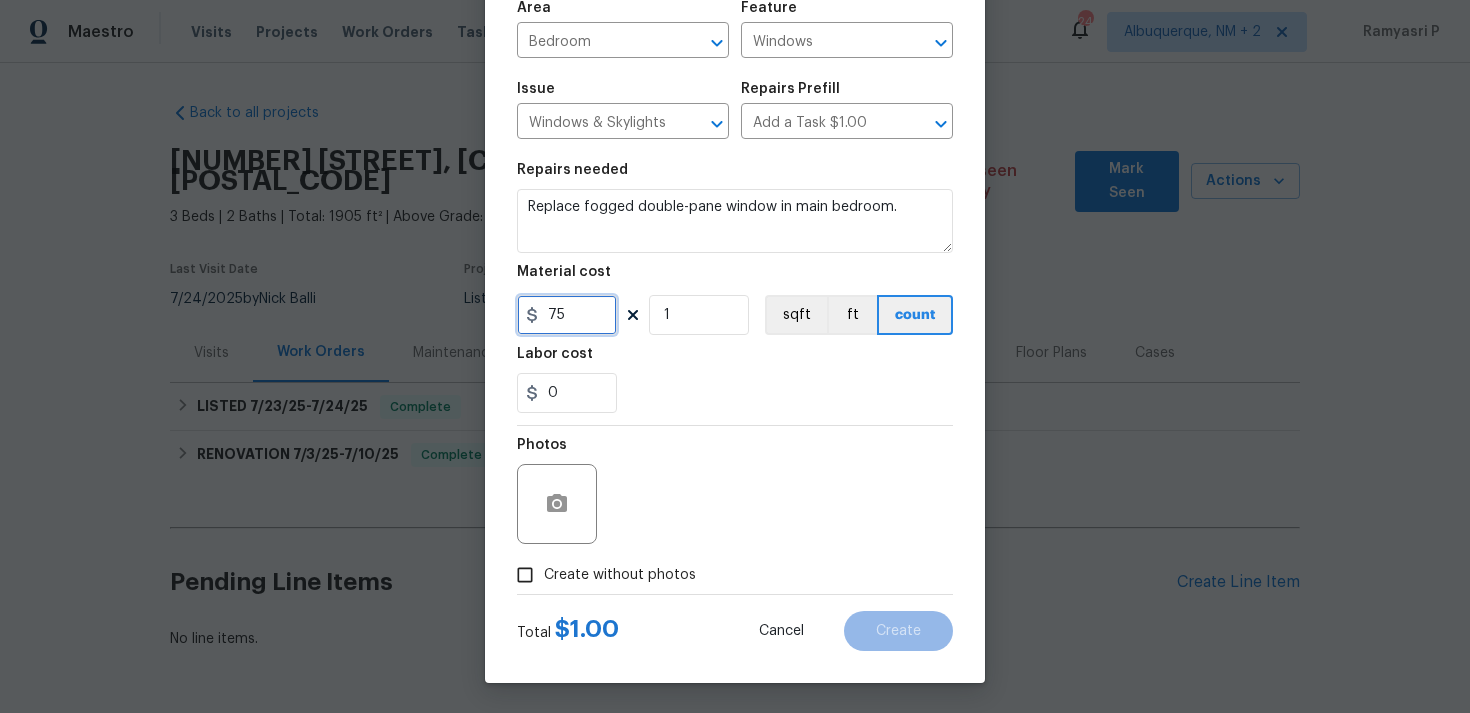type on "75" 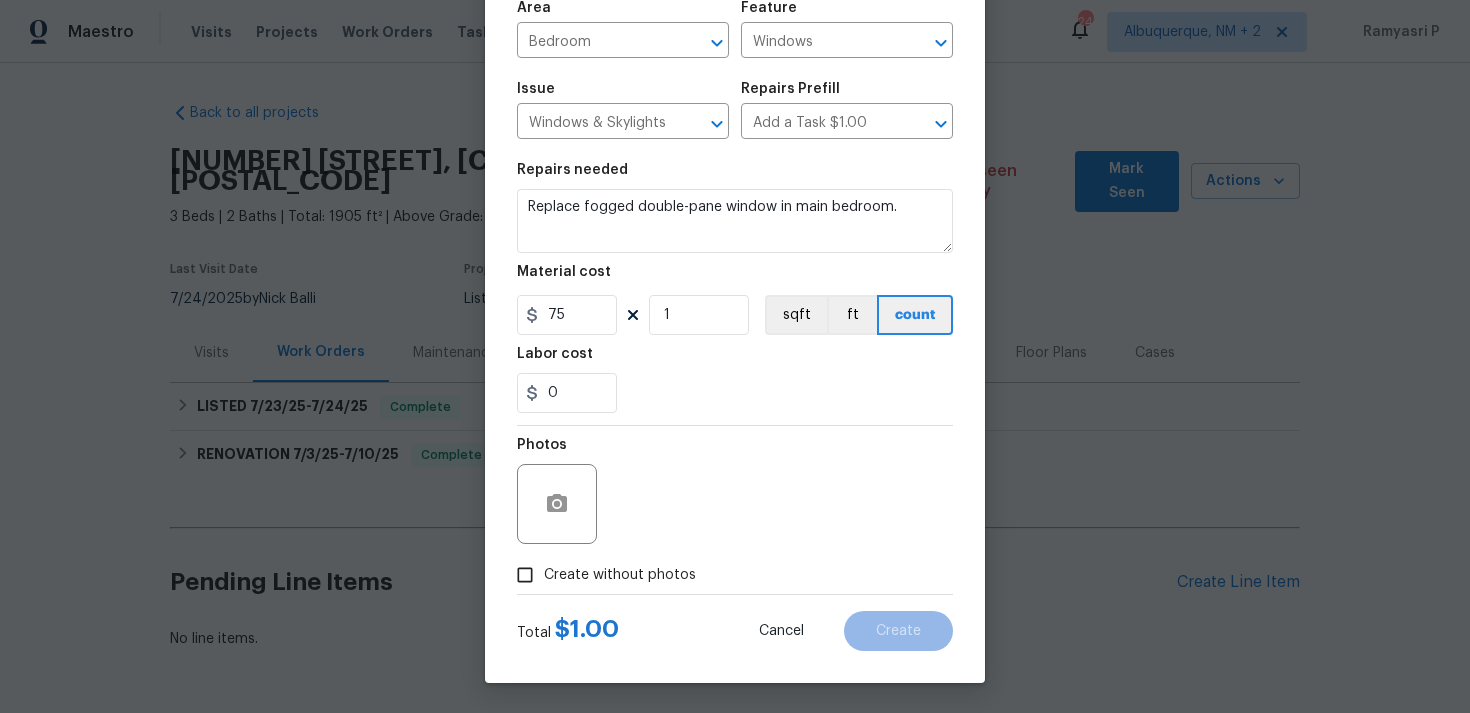 click on "Create without photos" at bounding box center (525, 575) 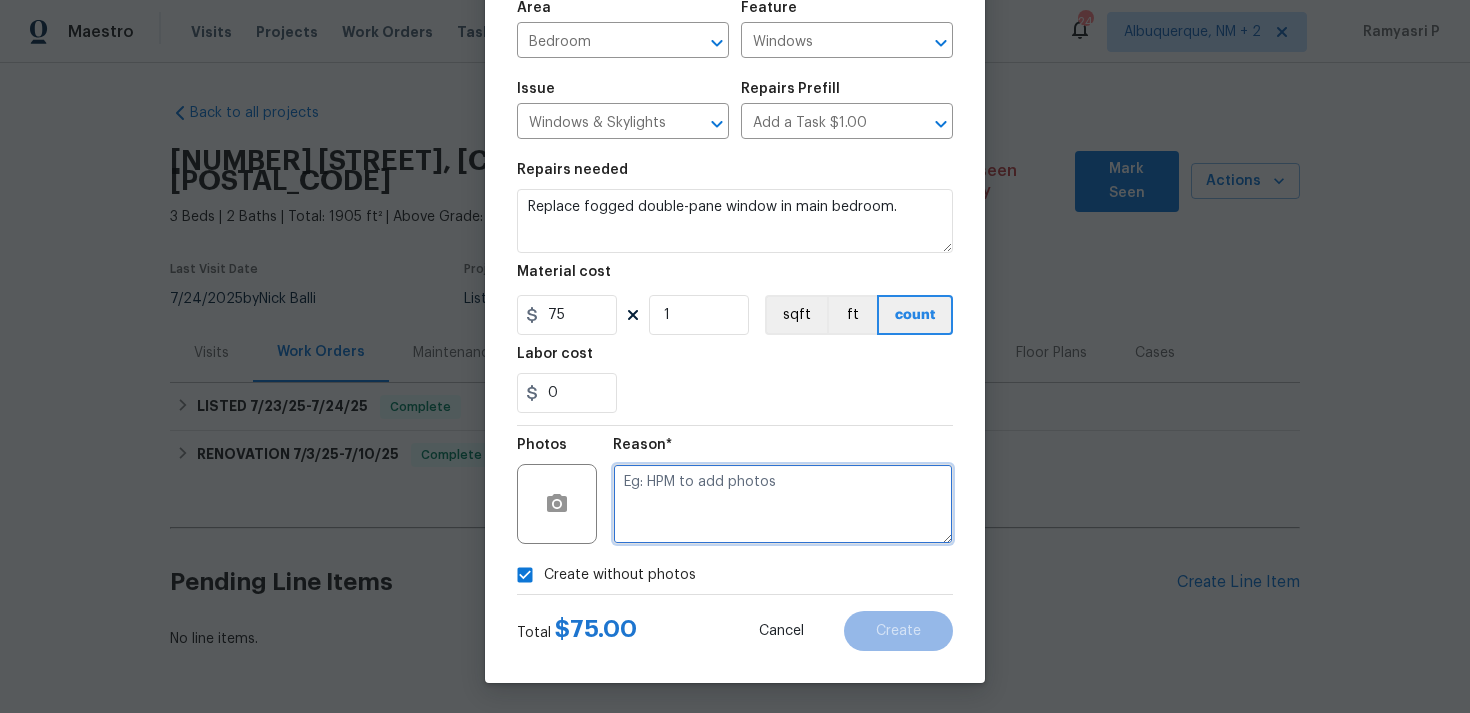 click at bounding box center (783, 504) 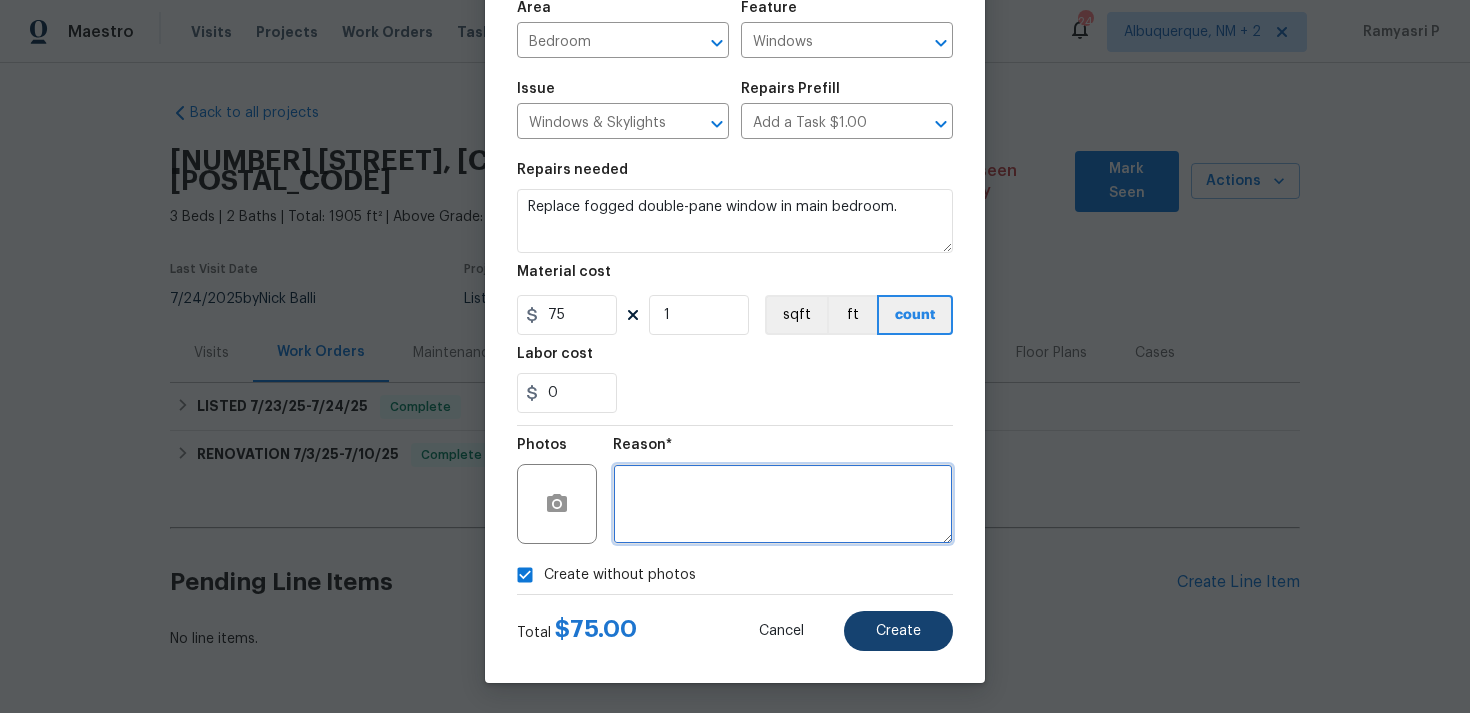 type 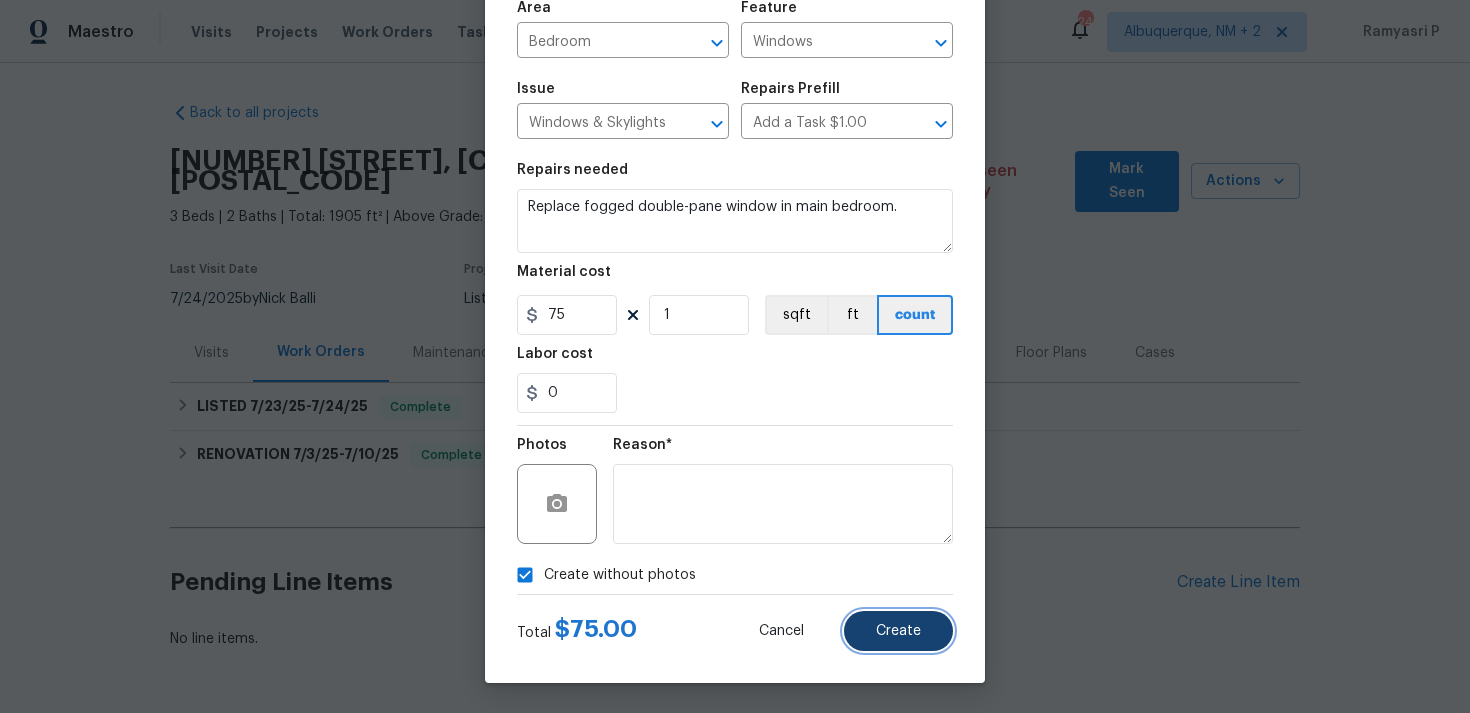 click on "Create" at bounding box center [898, 631] 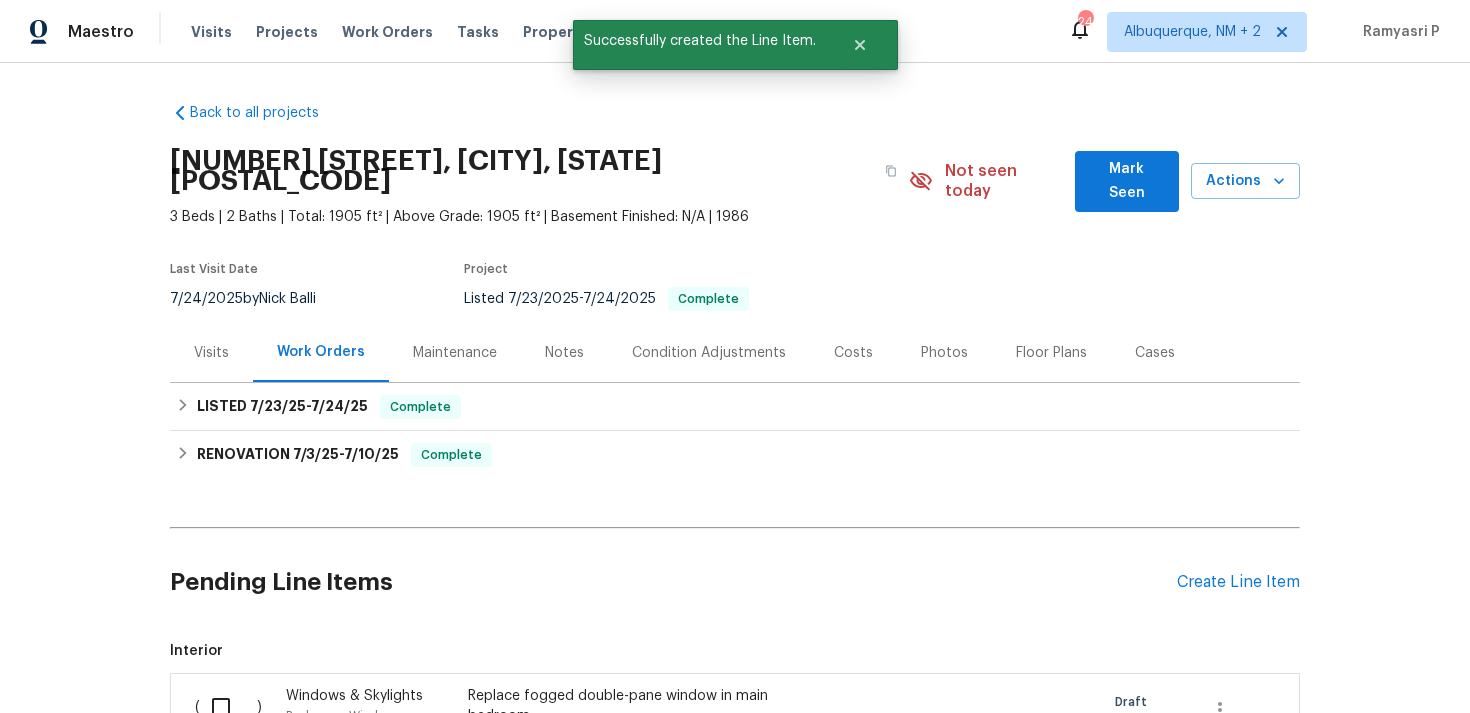 scroll, scrollTop: 280, scrollLeft: 0, axis: vertical 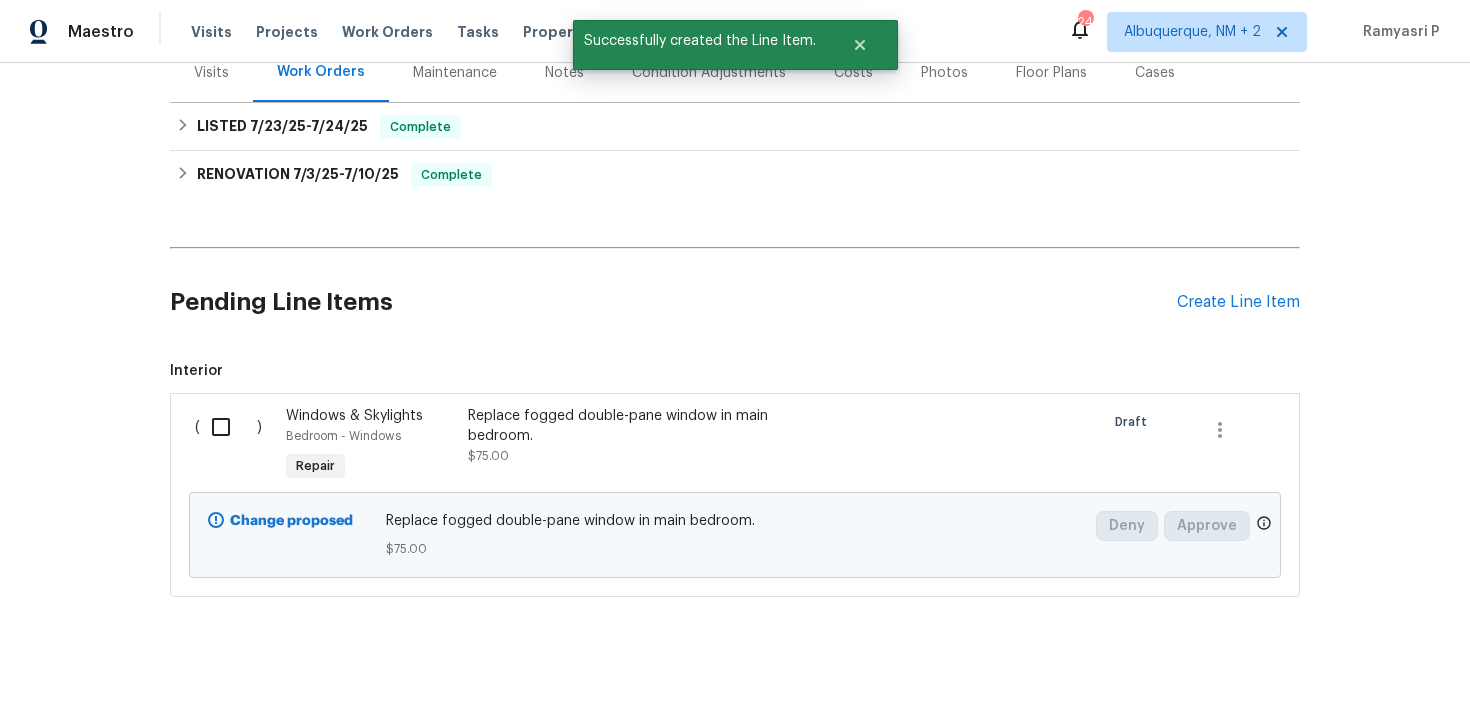 click at bounding box center [228, 427] 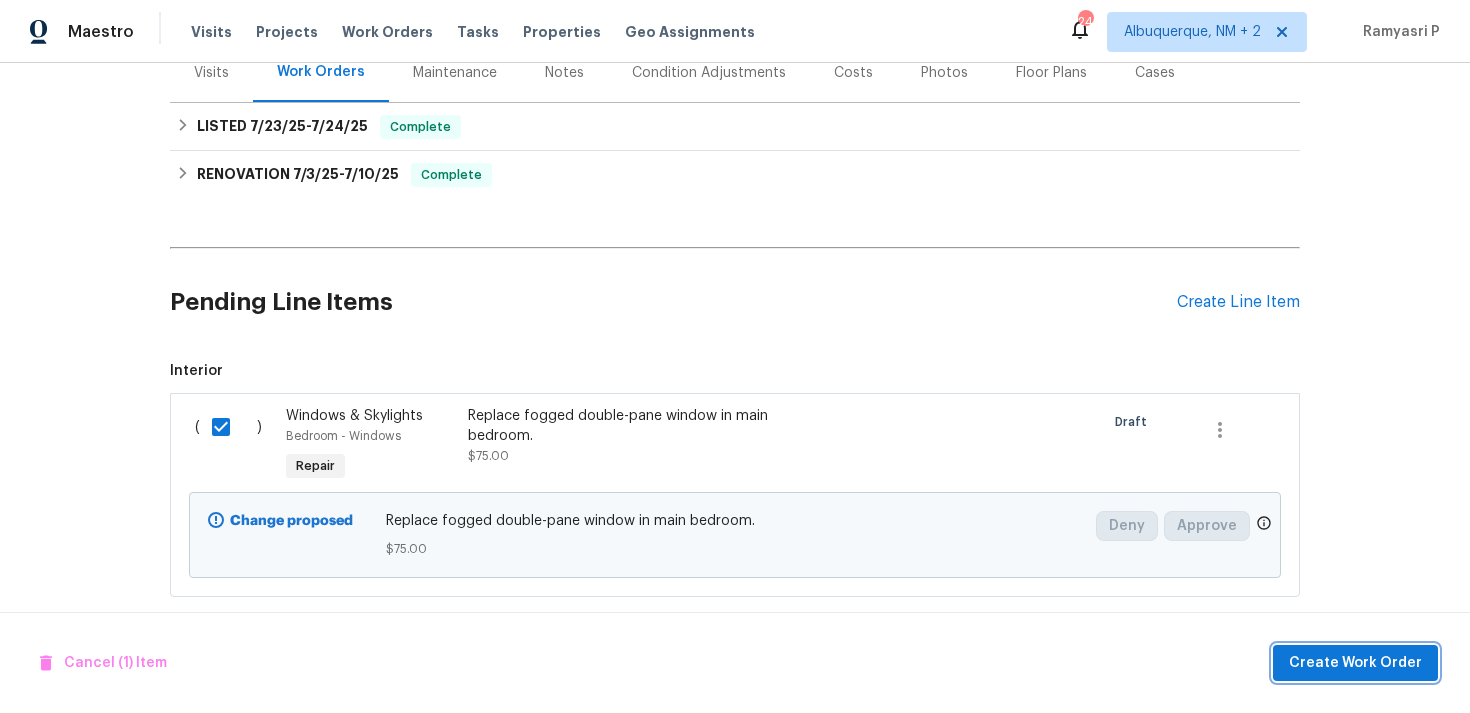 click on "Create Work Order" at bounding box center (1355, 663) 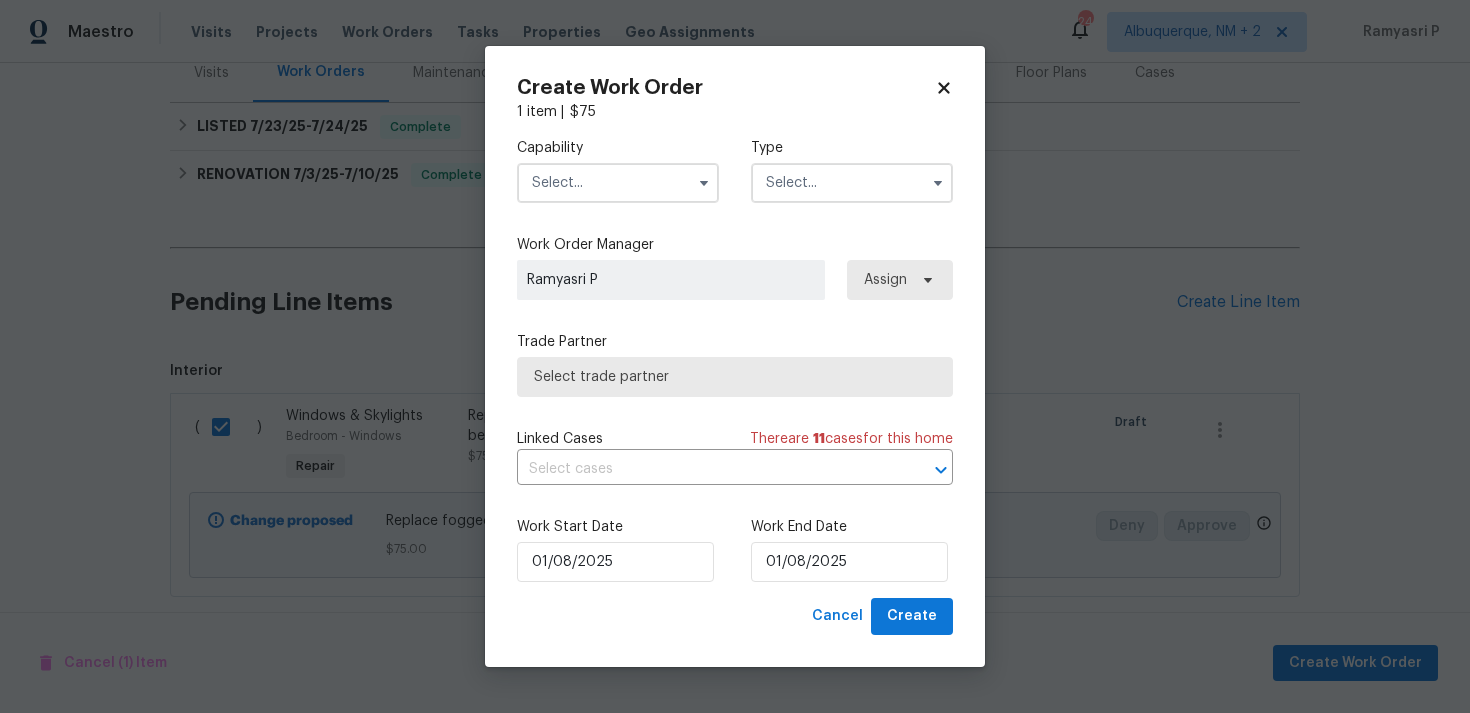 click at bounding box center [852, 183] 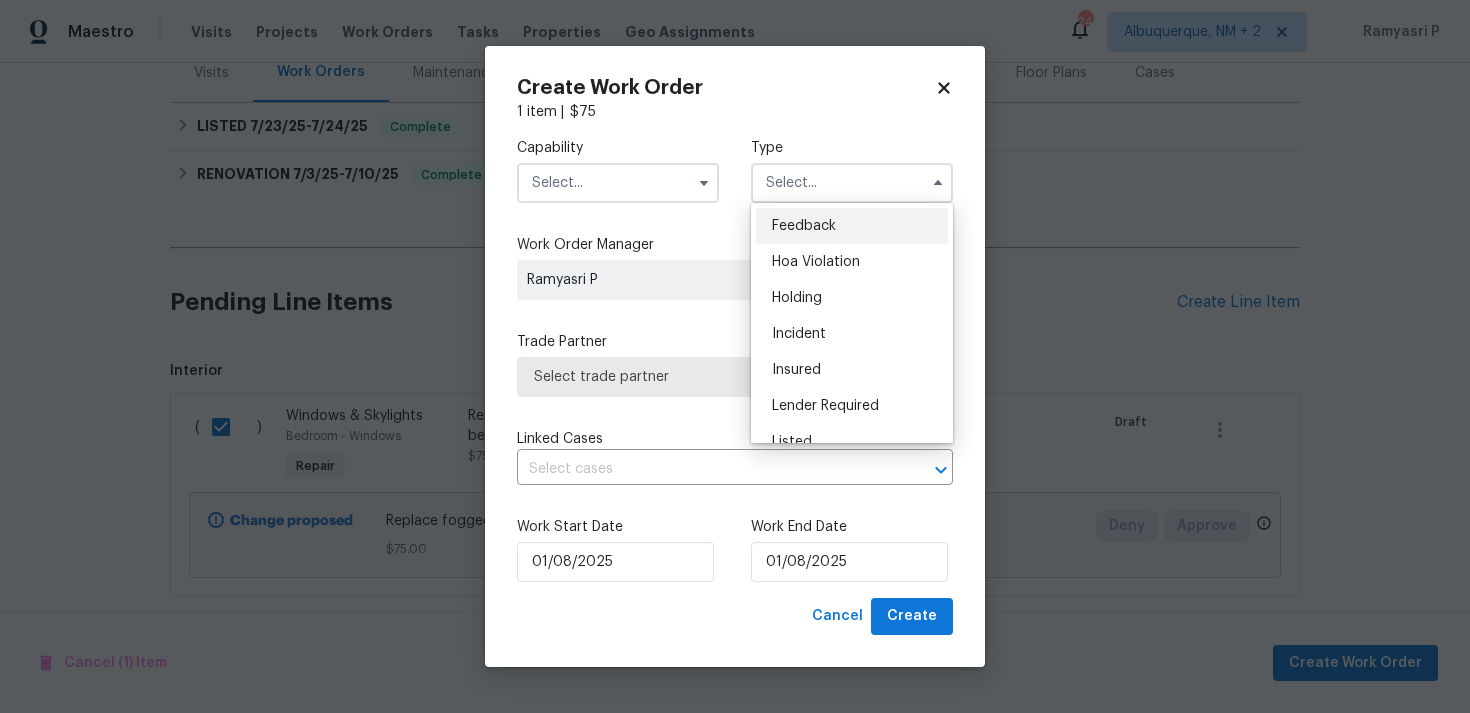 click on "Feedback" at bounding box center [852, 226] 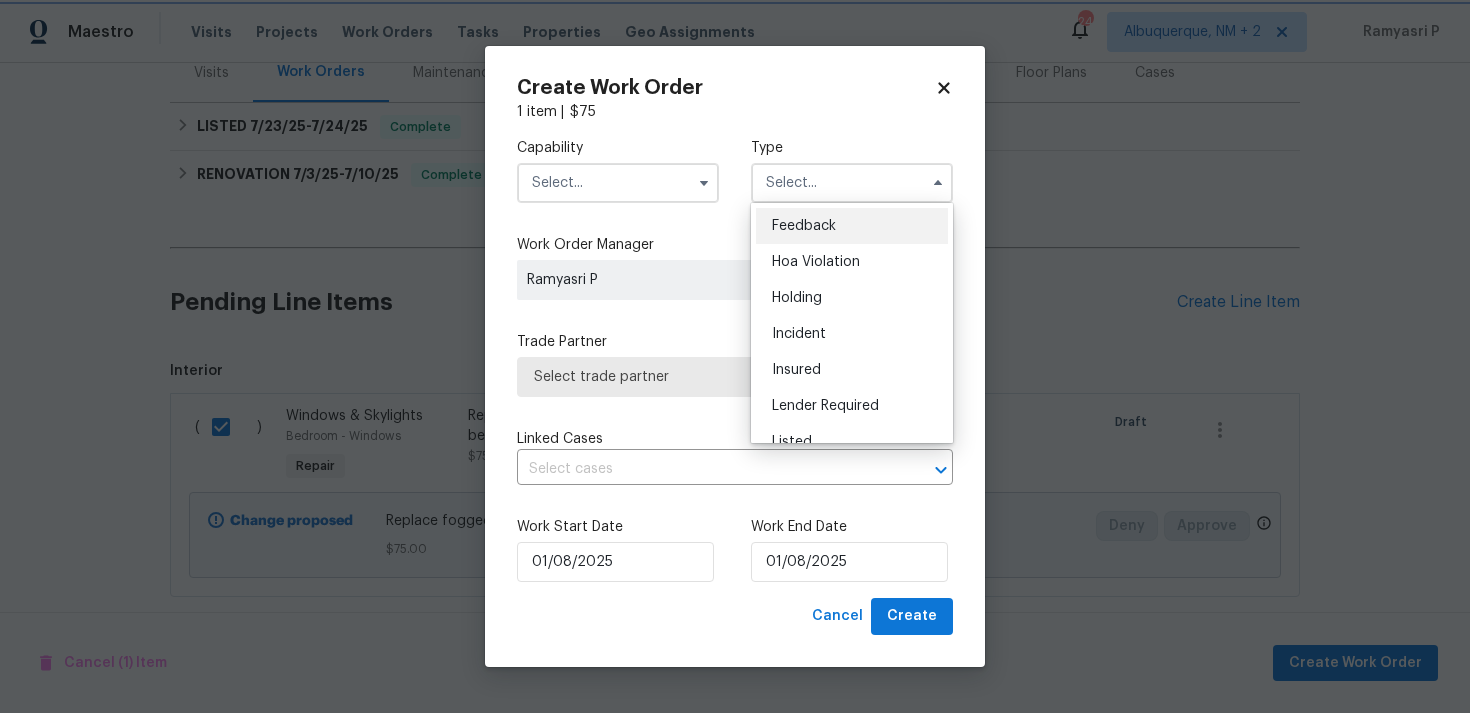 type on "Feedback" 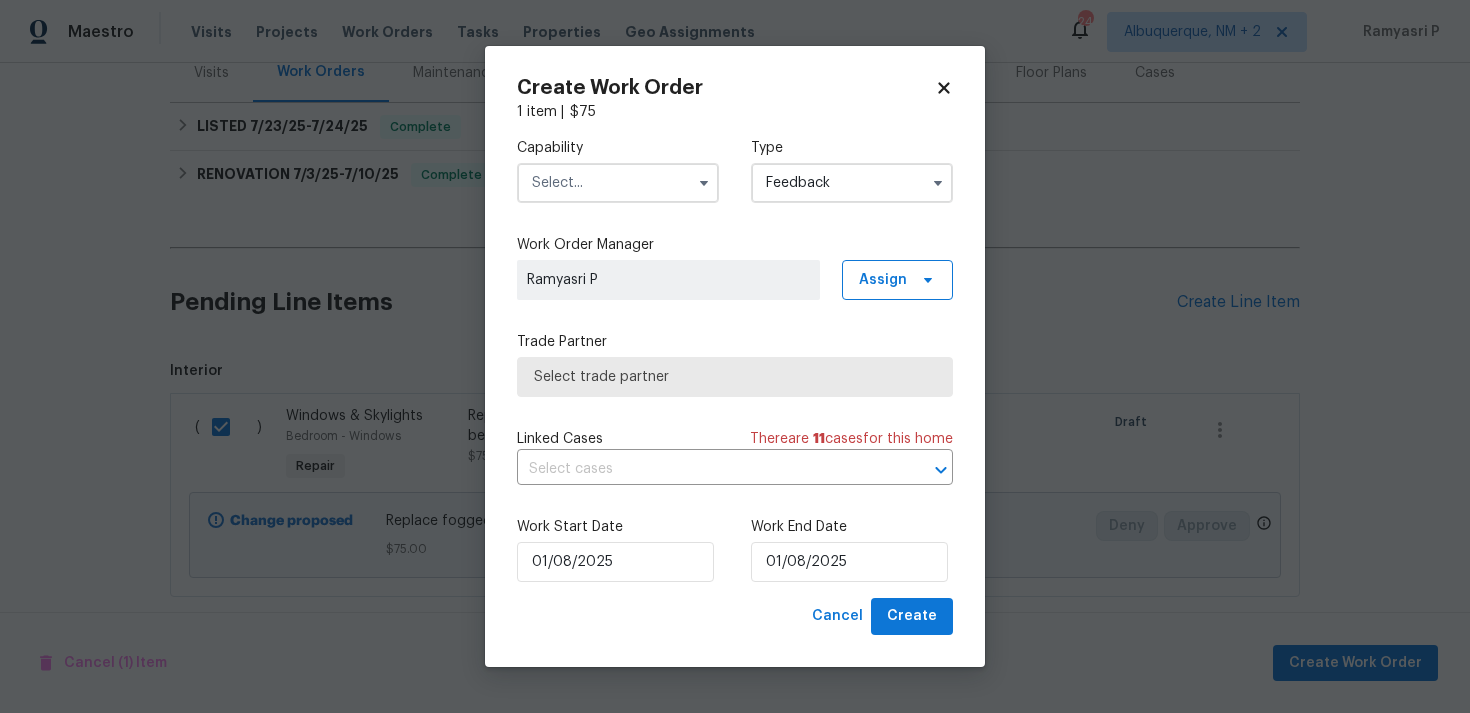 click at bounding box center [618, 183] 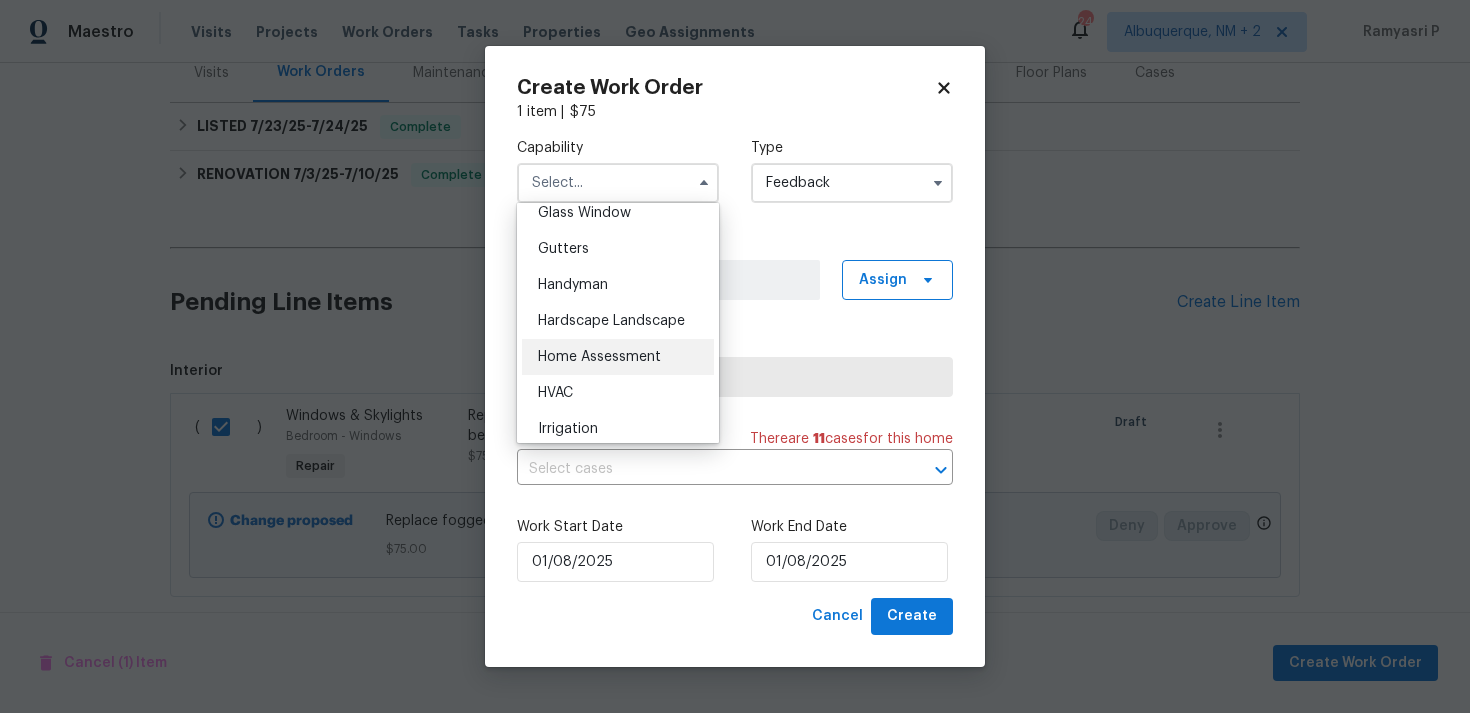 scroll, scrollTop: 1032, scrollLeft: 0, axis: vertical 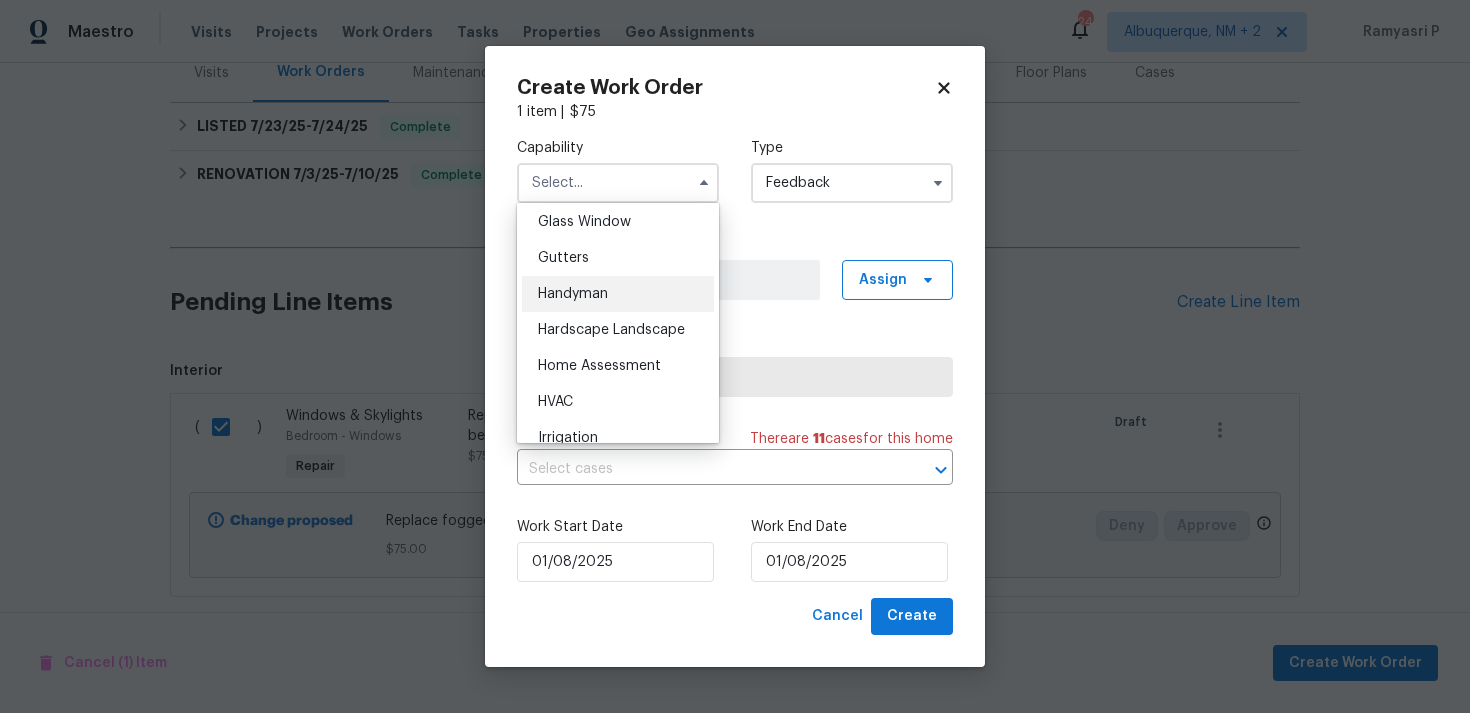 click on "Handyman" at bounding box center [573, 294] 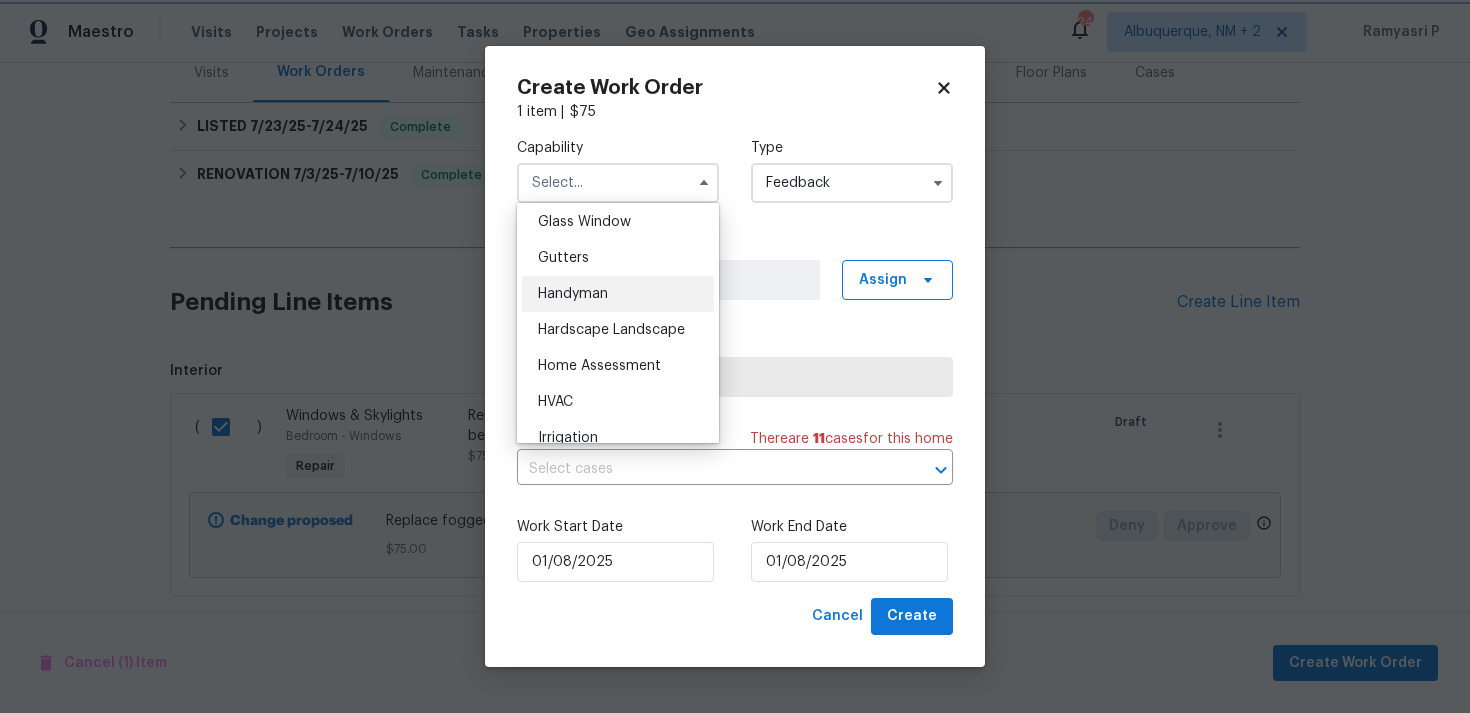 type on "Handyman" 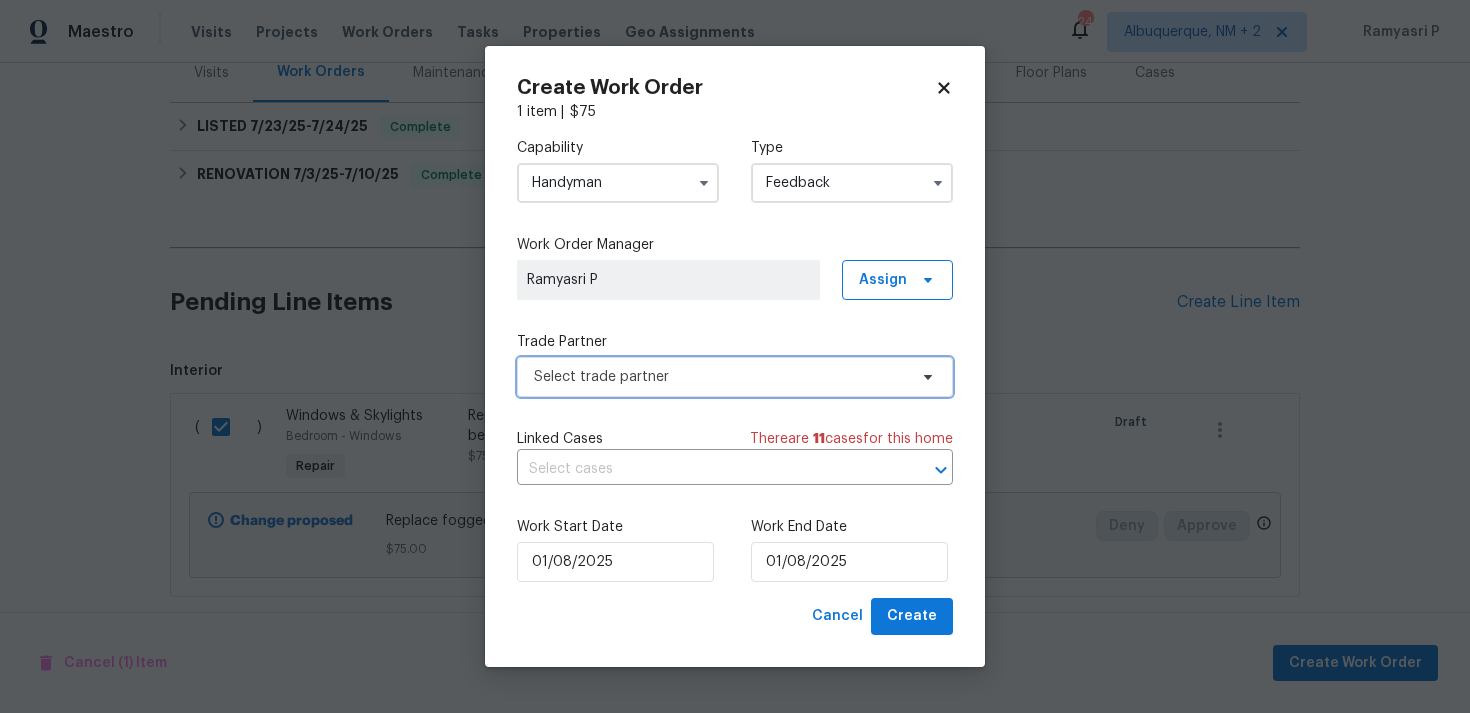 click on "Select trade partner" at bounding box center [735, 377] 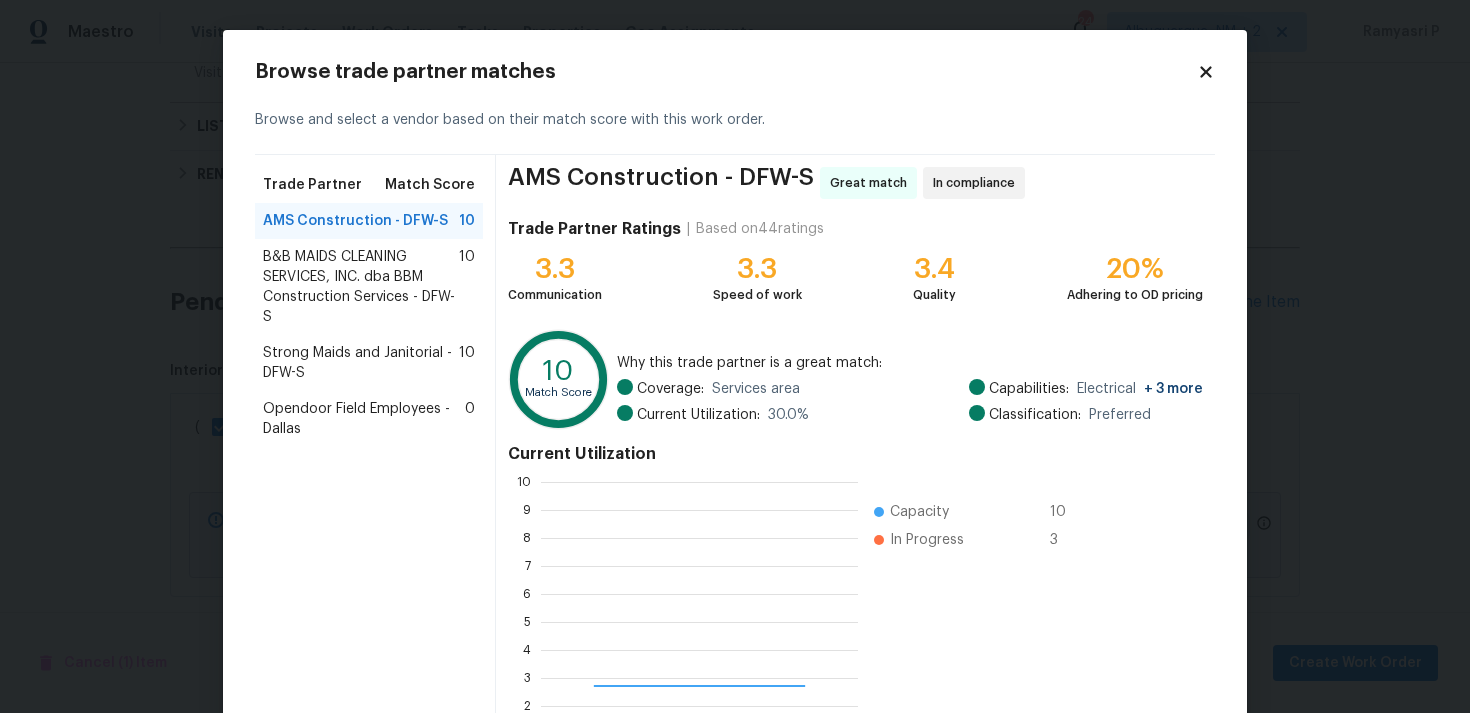 scroll, scrollTop: 2, scrollLeft: 2, axis: both 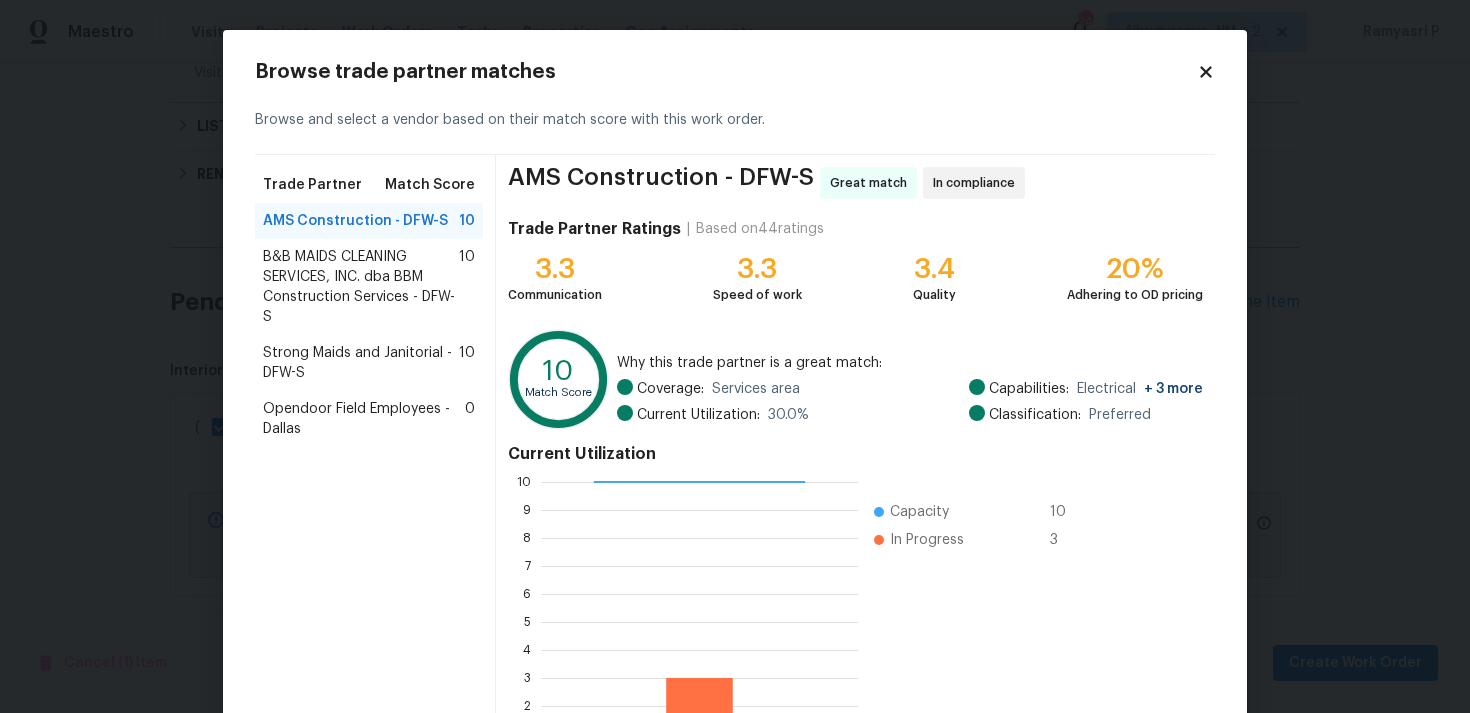 click on "B&B MAIDS CLEANING SERVICES, INC. dba BBM Construction Services - DFW-S" at bounding box center (361, 287) 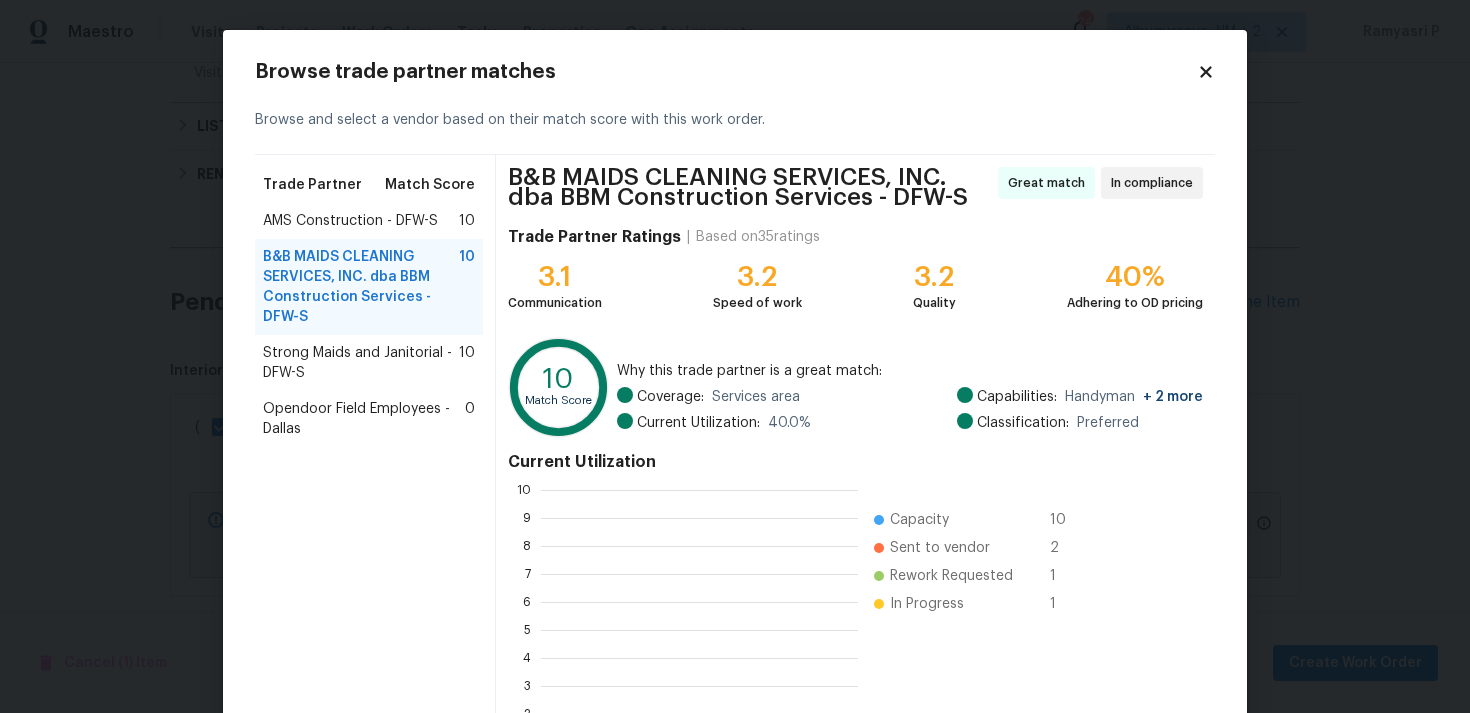 scroll, scrollTop: 2, scrollLeft: 2, axis: both 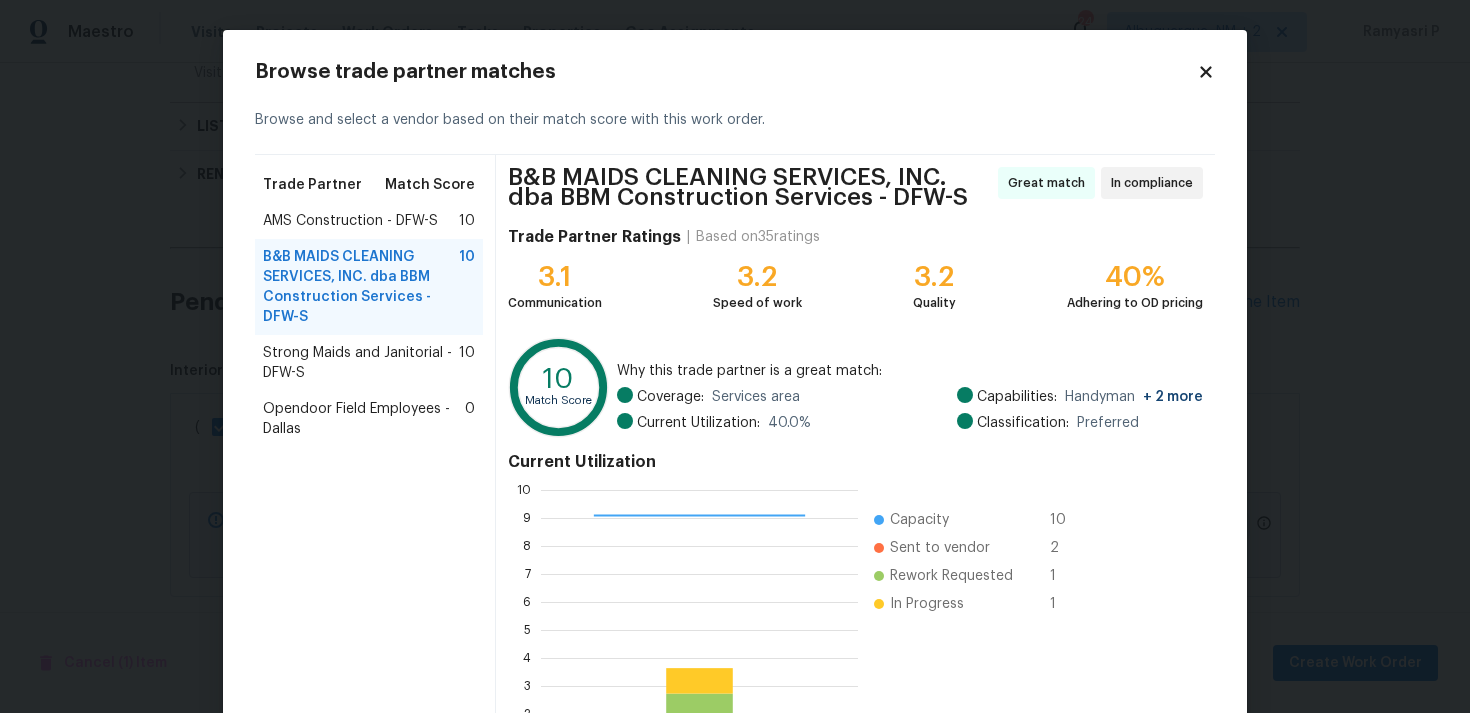 click on "Strong Maids and Janitorial - DFW-S" at bounding box center (361, 363) 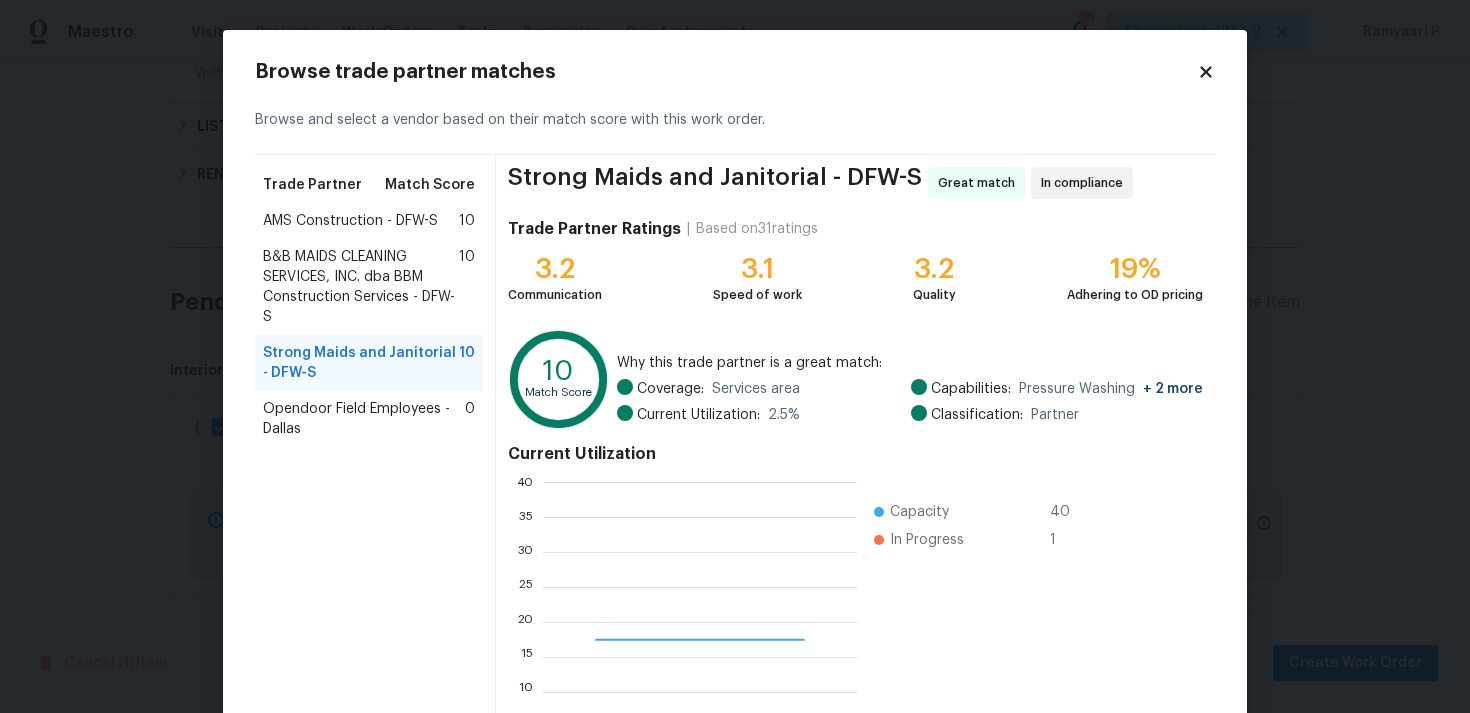 scroll, scrollTop: 2, scrollLeft: 1, axis: both 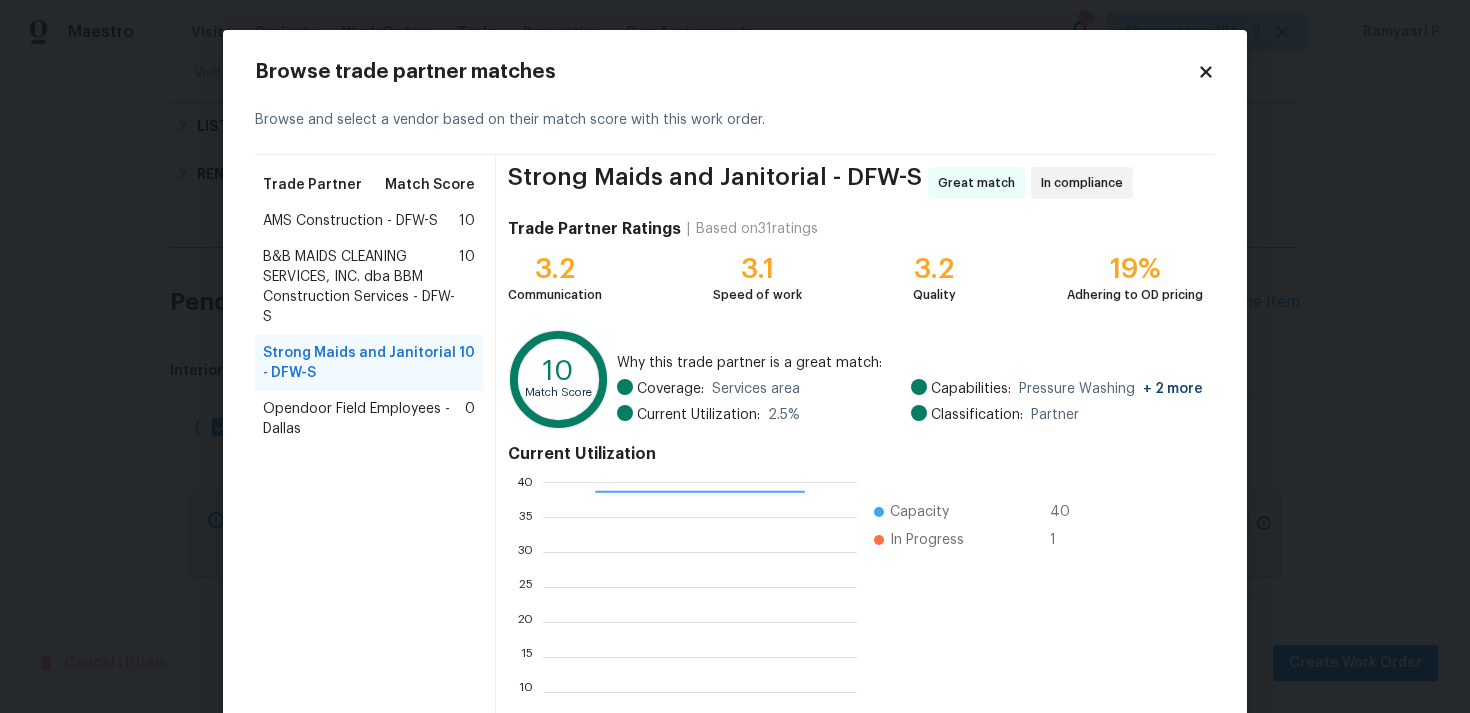click on "B&B MAIDS CLEANING SERVICES, INC. dba BBM Construction Services - DFW-S" at bounding box center (361, 287) 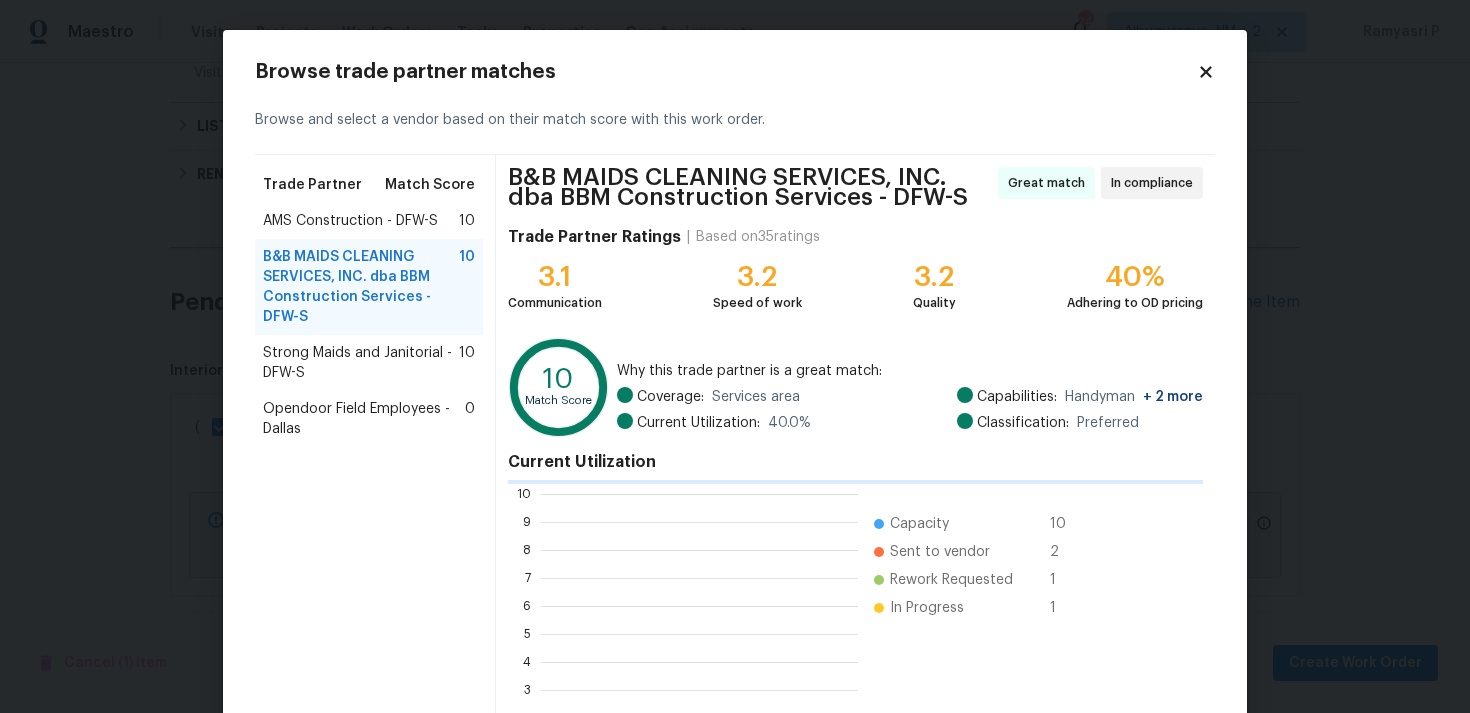 scroll, scrollTop: 280, scrollLeft: 317, axis: both 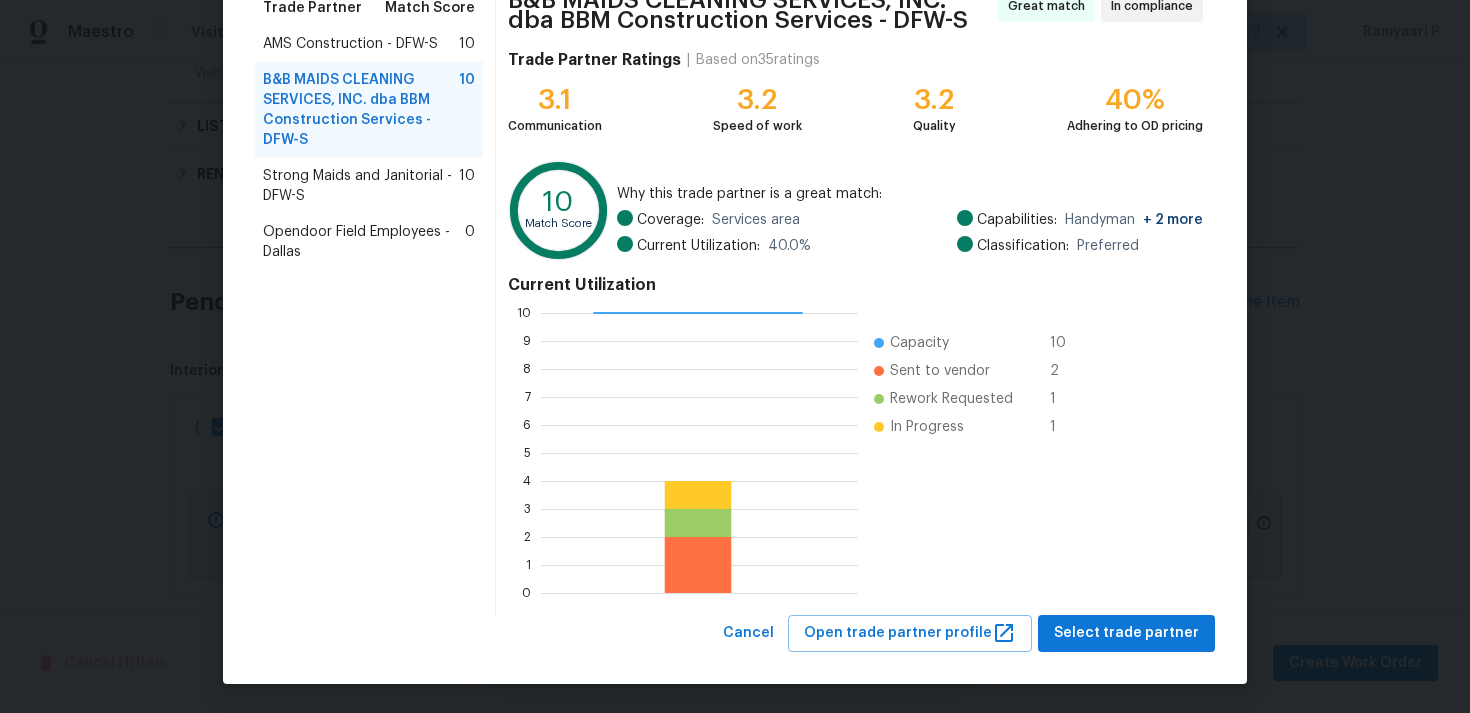click on "AMS Construction - DFW-S 10" at bounding box center (369, 44) 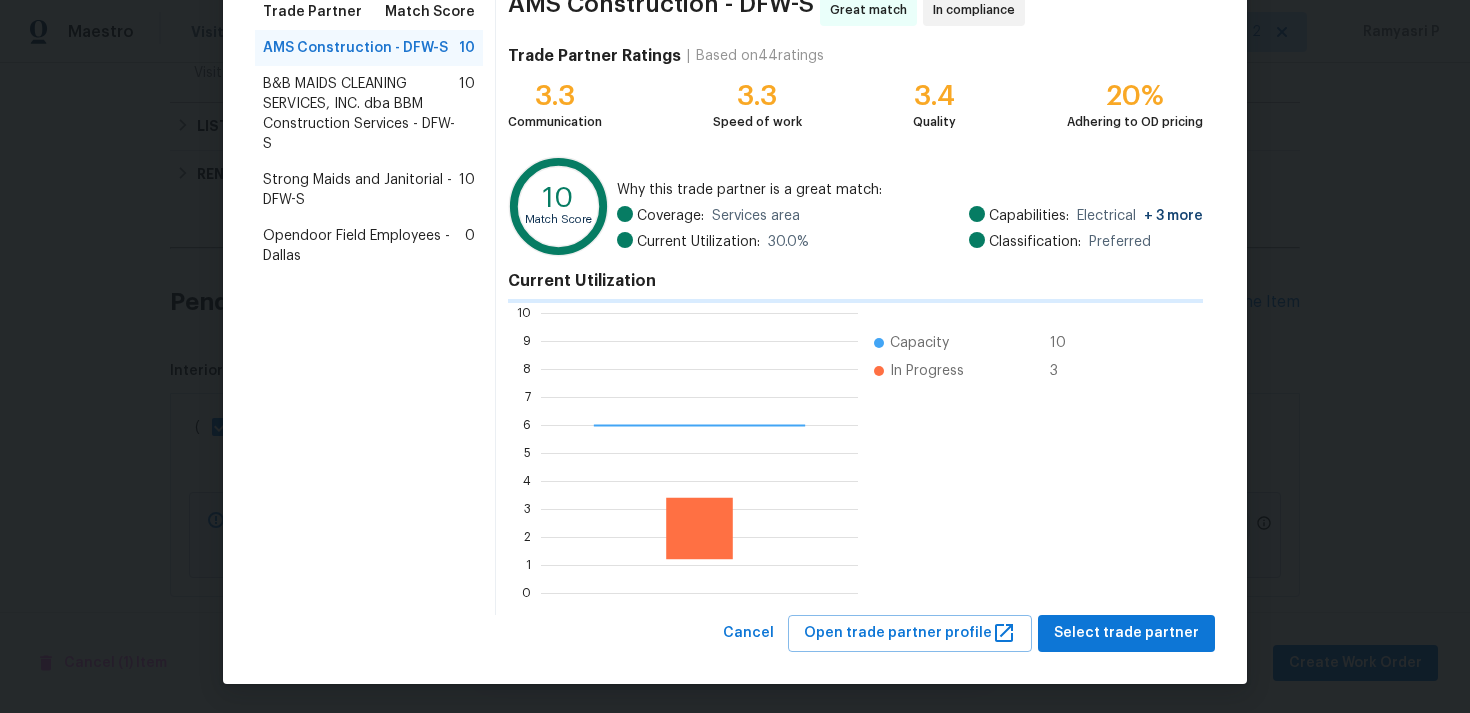 scroll, scrollTop: 169, scrollLeft: 0, axis: vertical 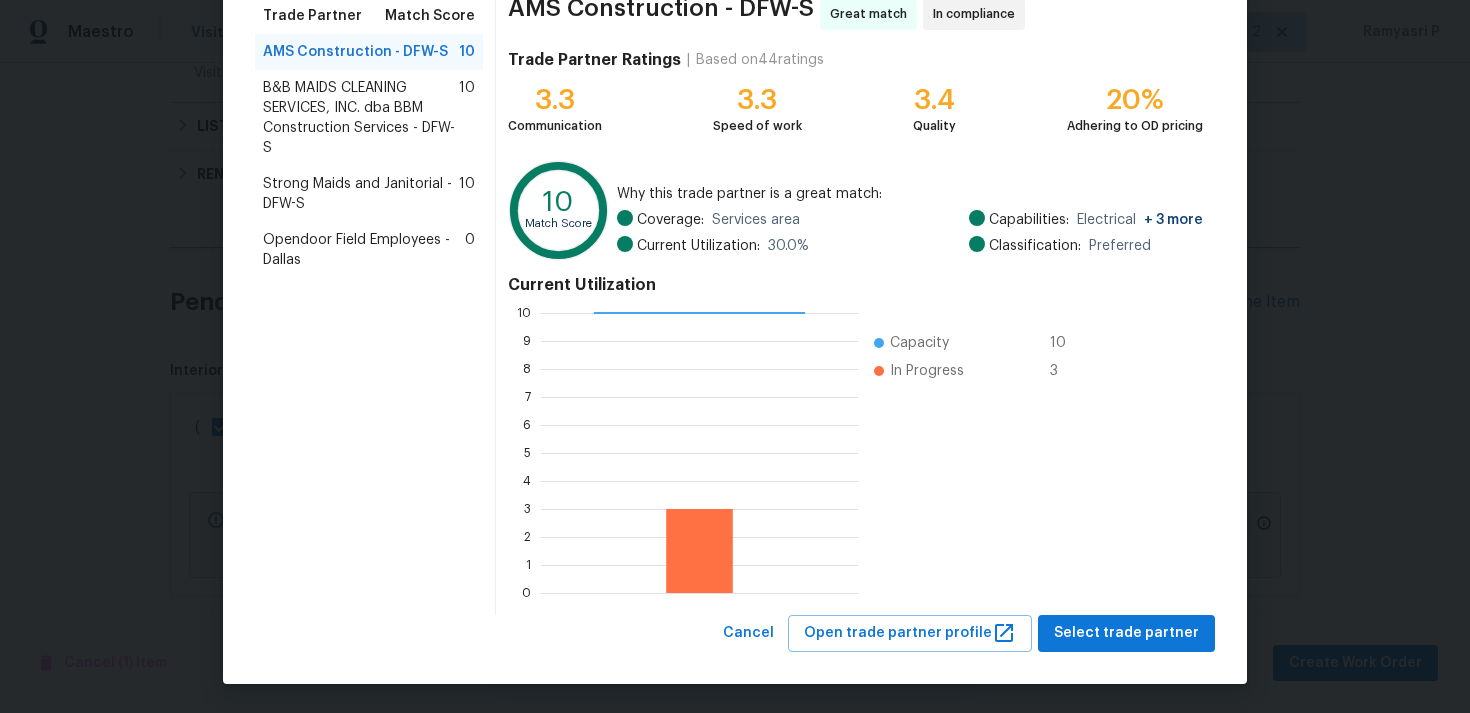 click on "B&B MAIDS CLEANING SERVICES, INC. dba BBM Construction Services - DFW-S" at bounding box center (361, 118) 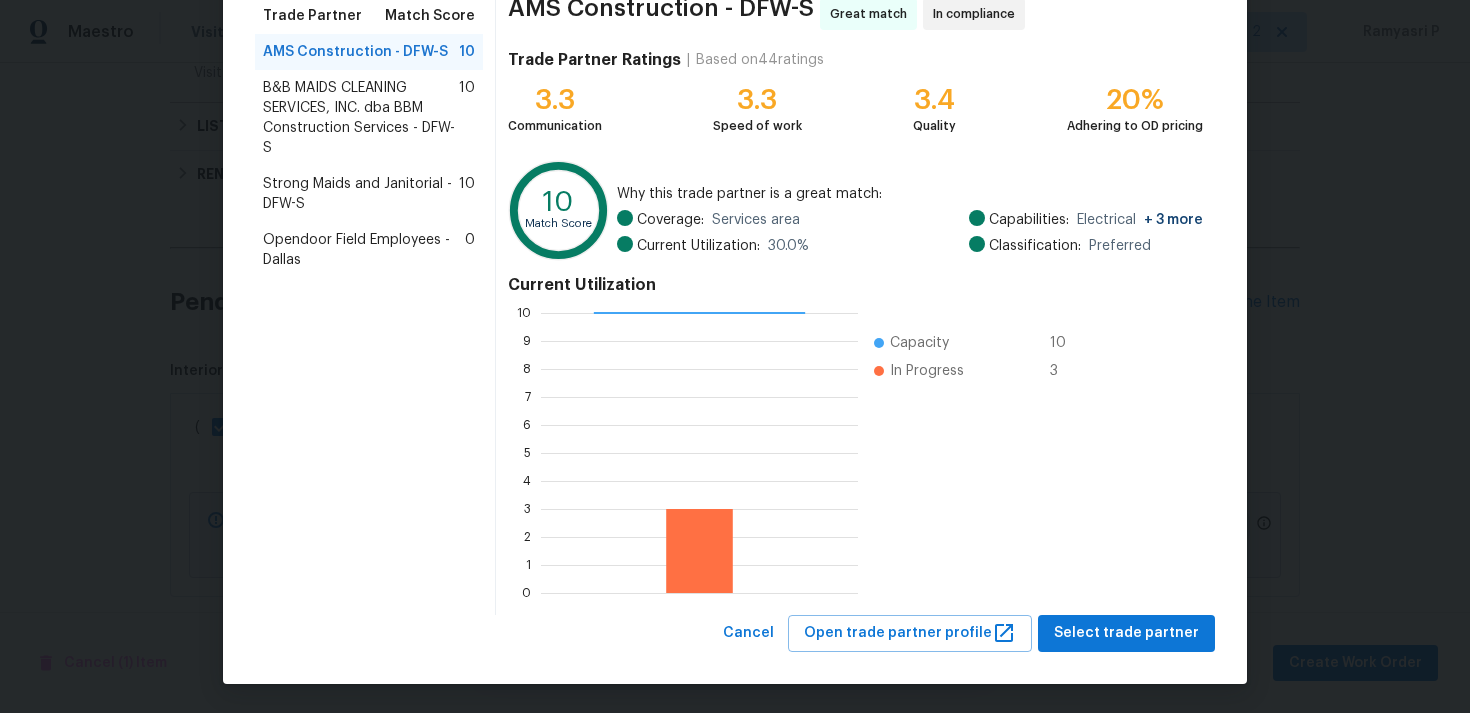 scroll, scrollTop: 177, scrollLeft: 0, axis: vertical 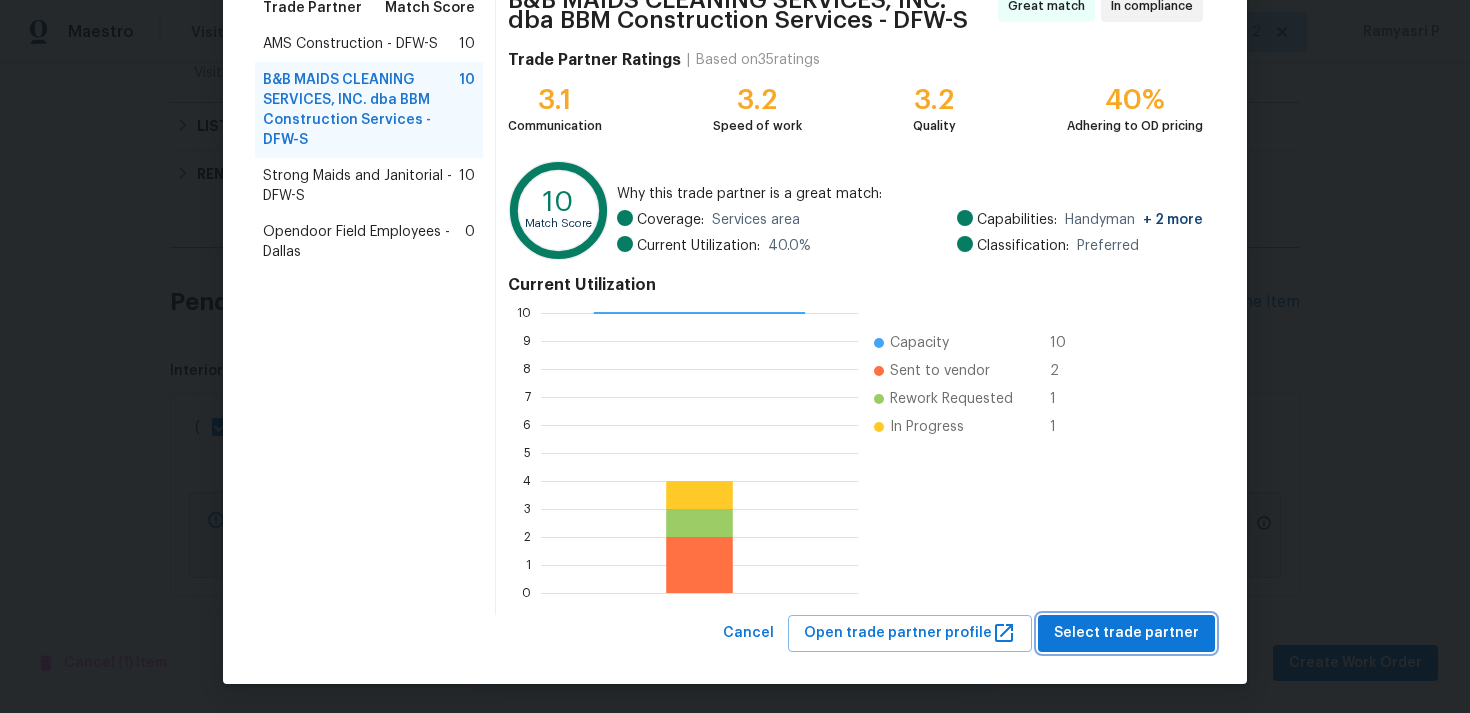 click on "Select trade partner" at bounding box center (1126, 633) 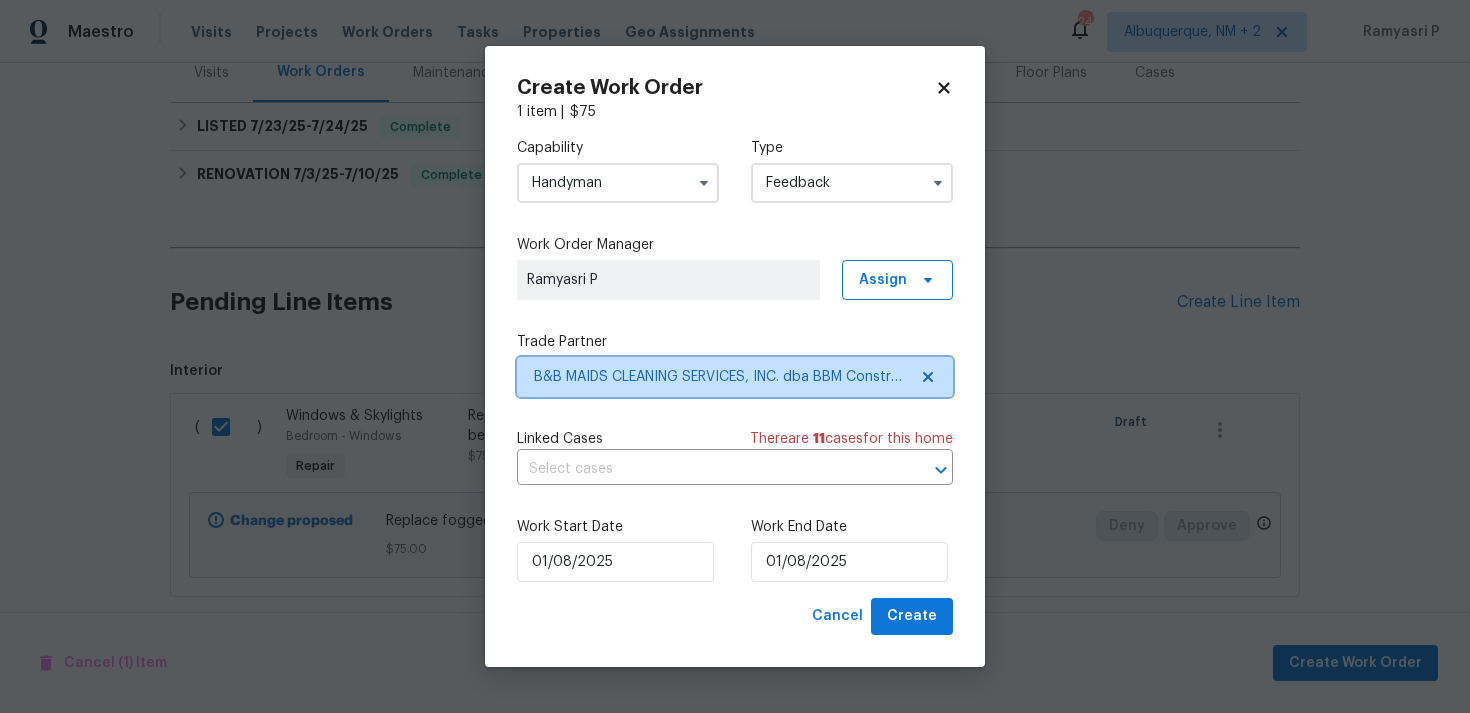 scroll, scrollTop: 0, scrollLeft: 0, axis: both 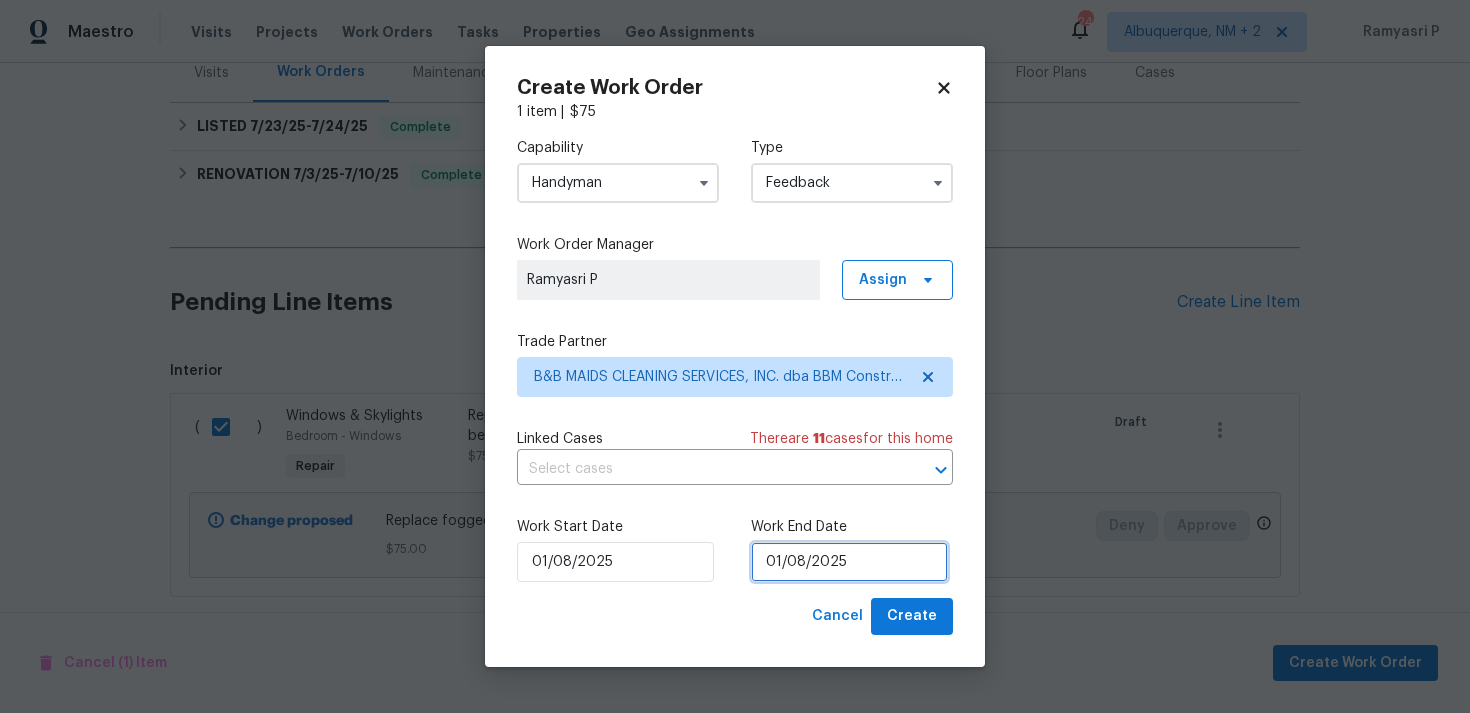 click on "01/08/2025" at bounding box center (849, 562) 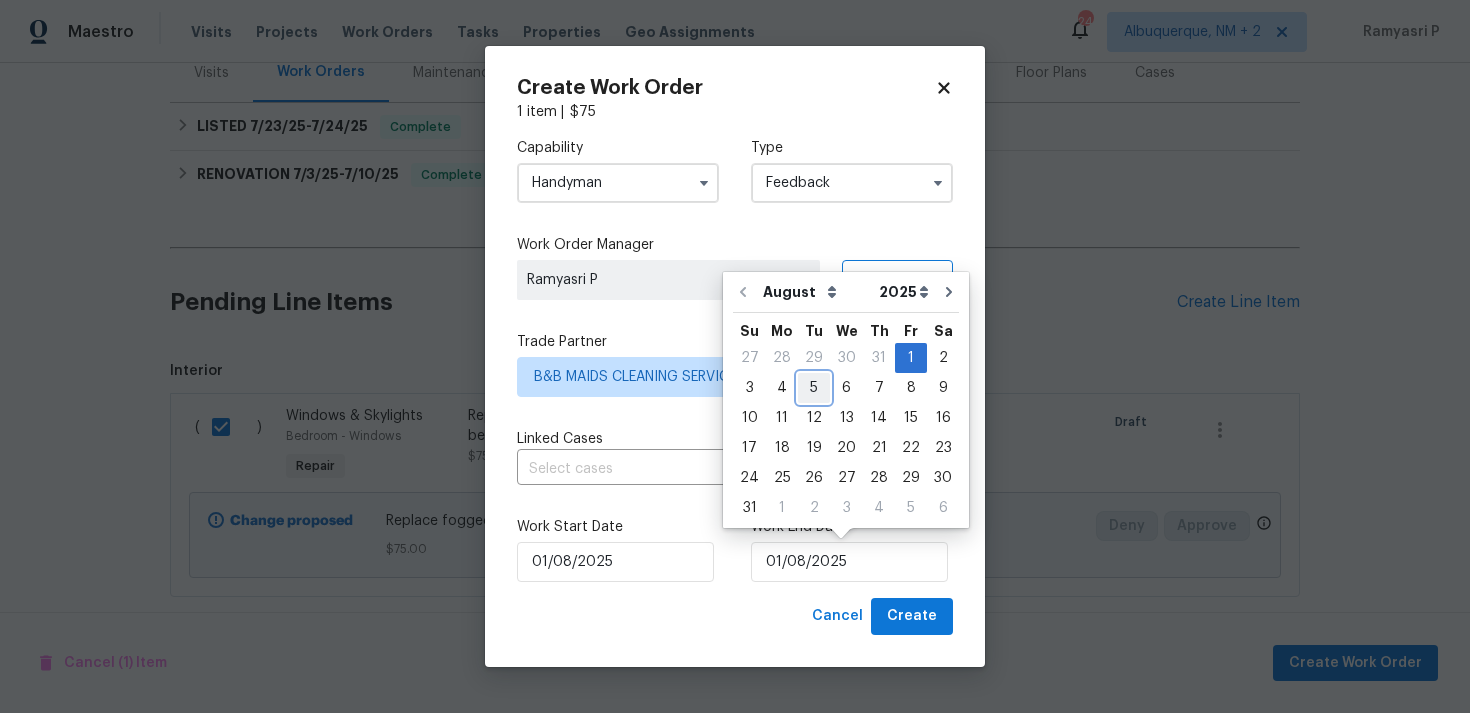 click on "5" at bounding box center [814, 388] 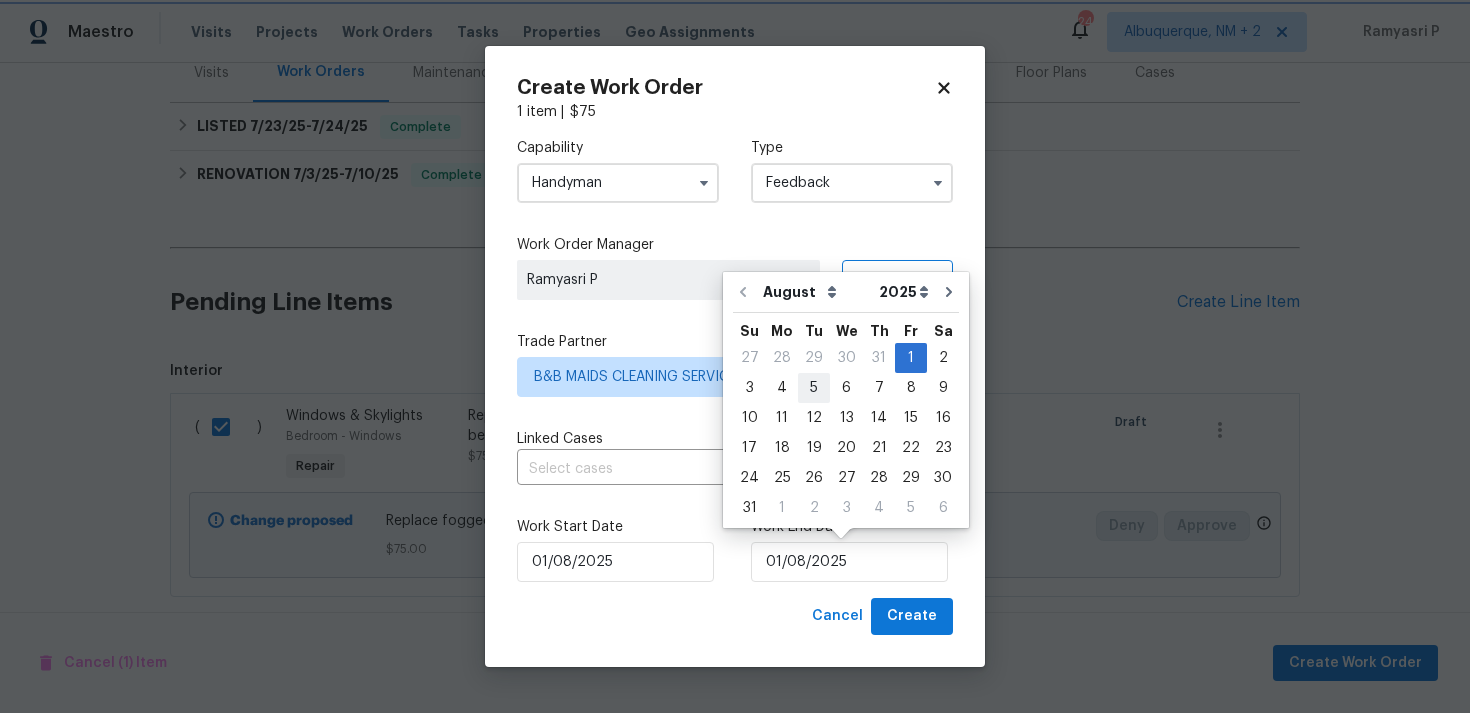 type on "05/08/2025" 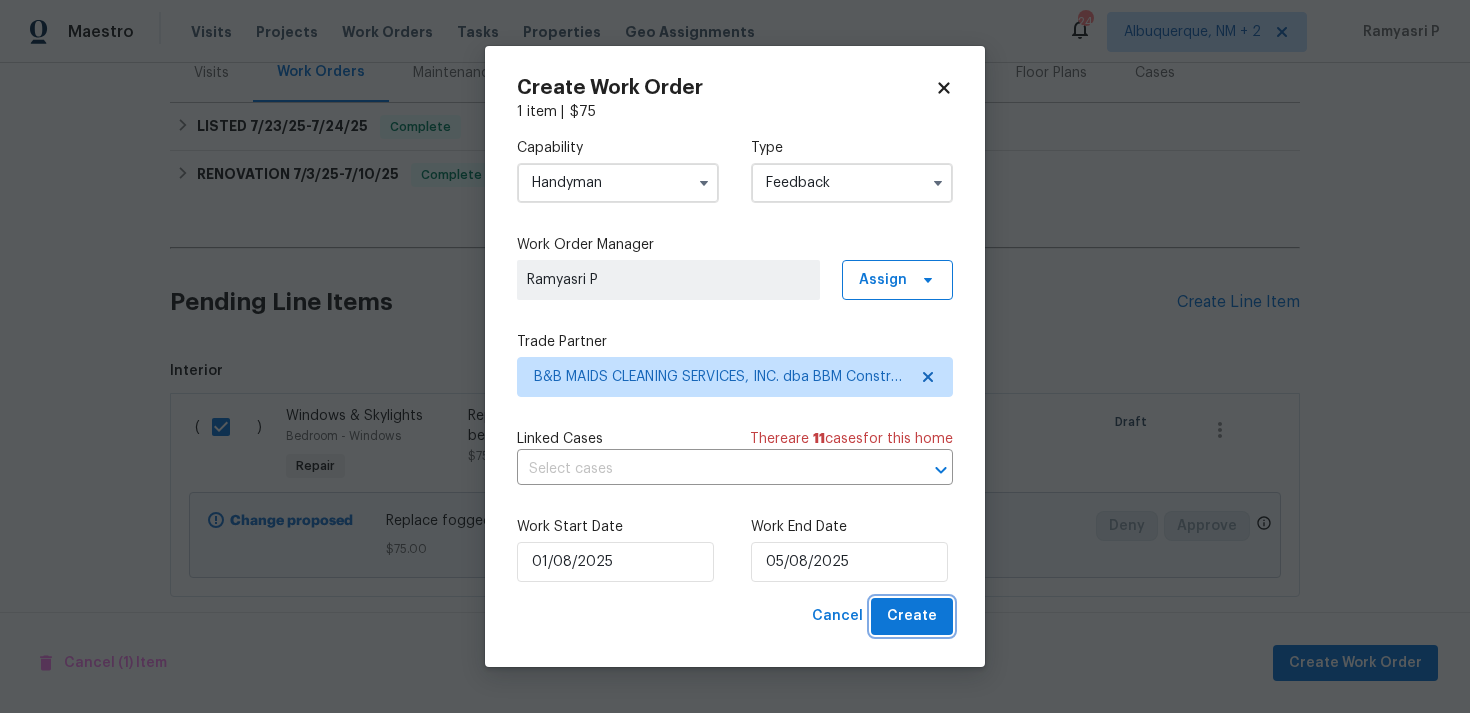 click on "Create" at bounding box center [912, 616] 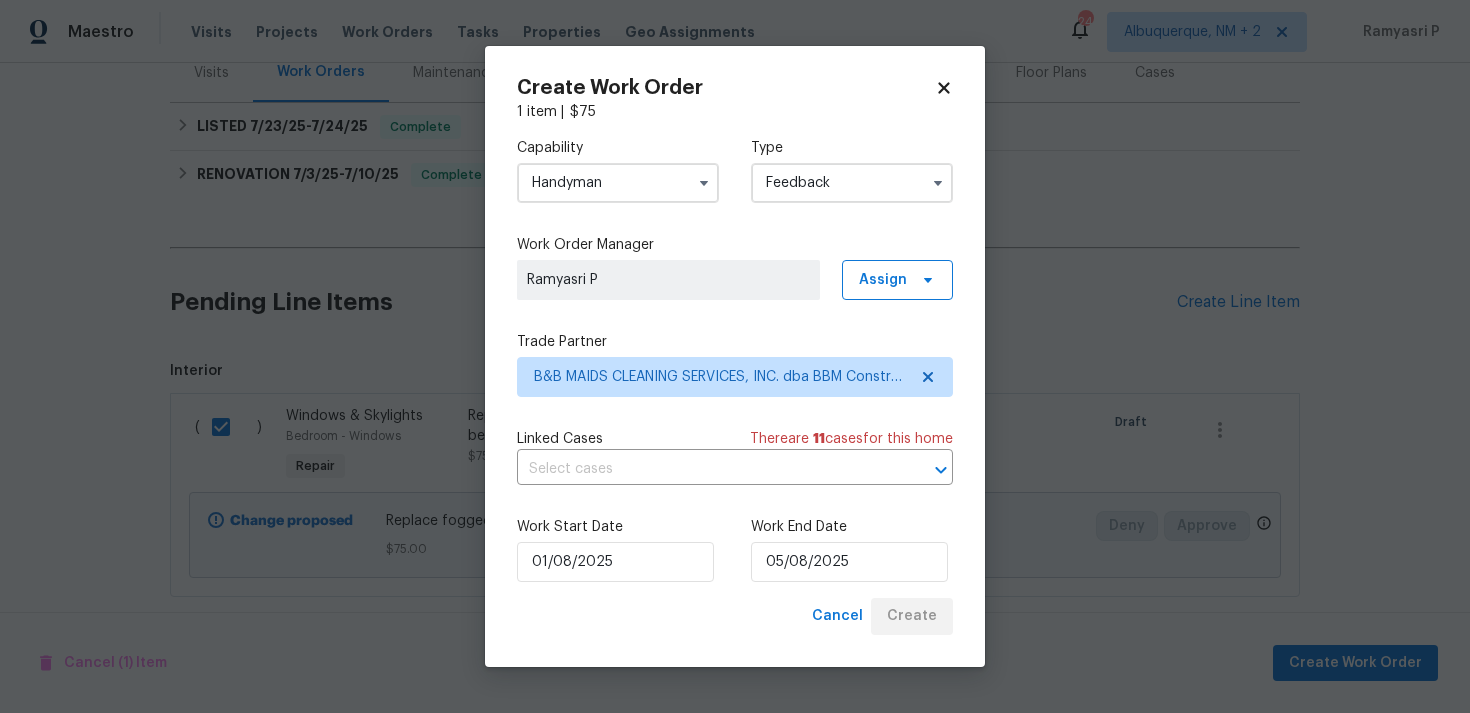 checkbox on "false" 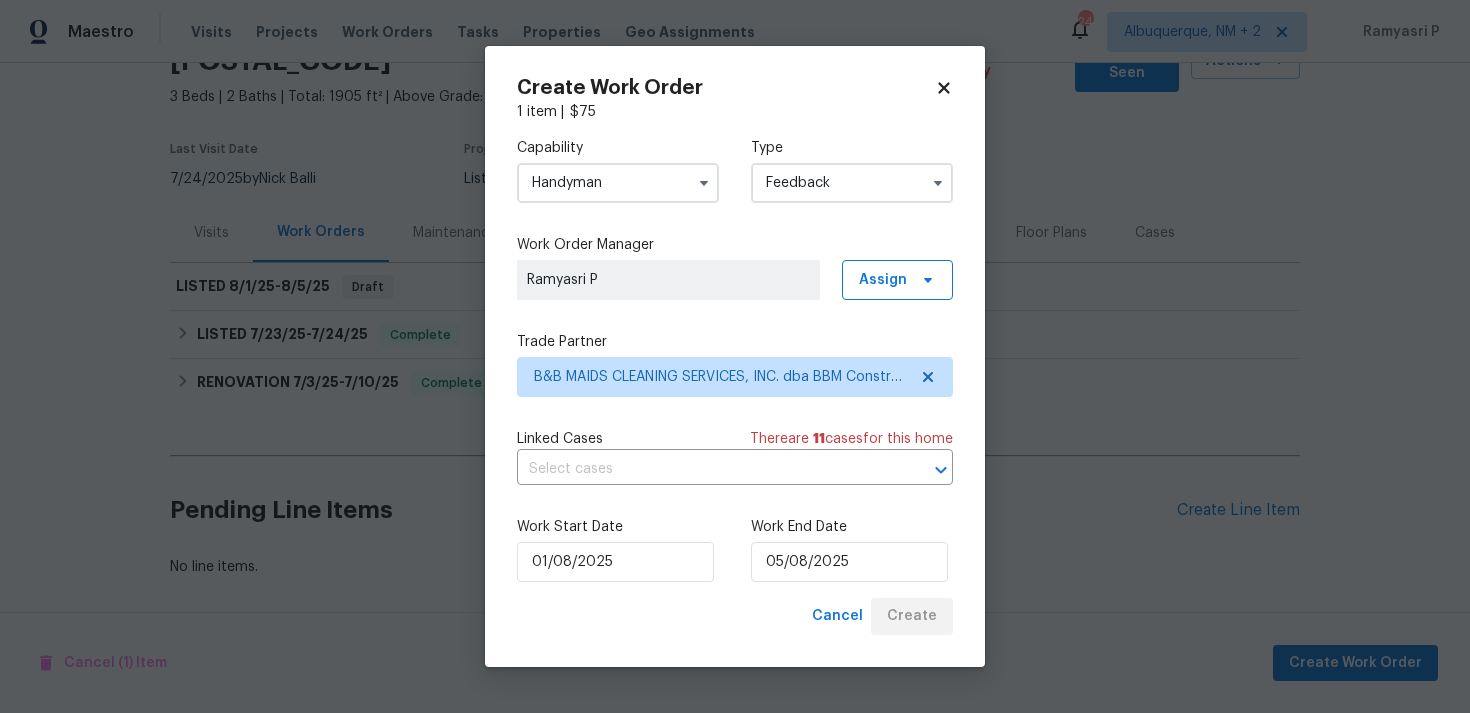 scroll, scrollTop: 100, scrollLeft: 0, axis: vertical 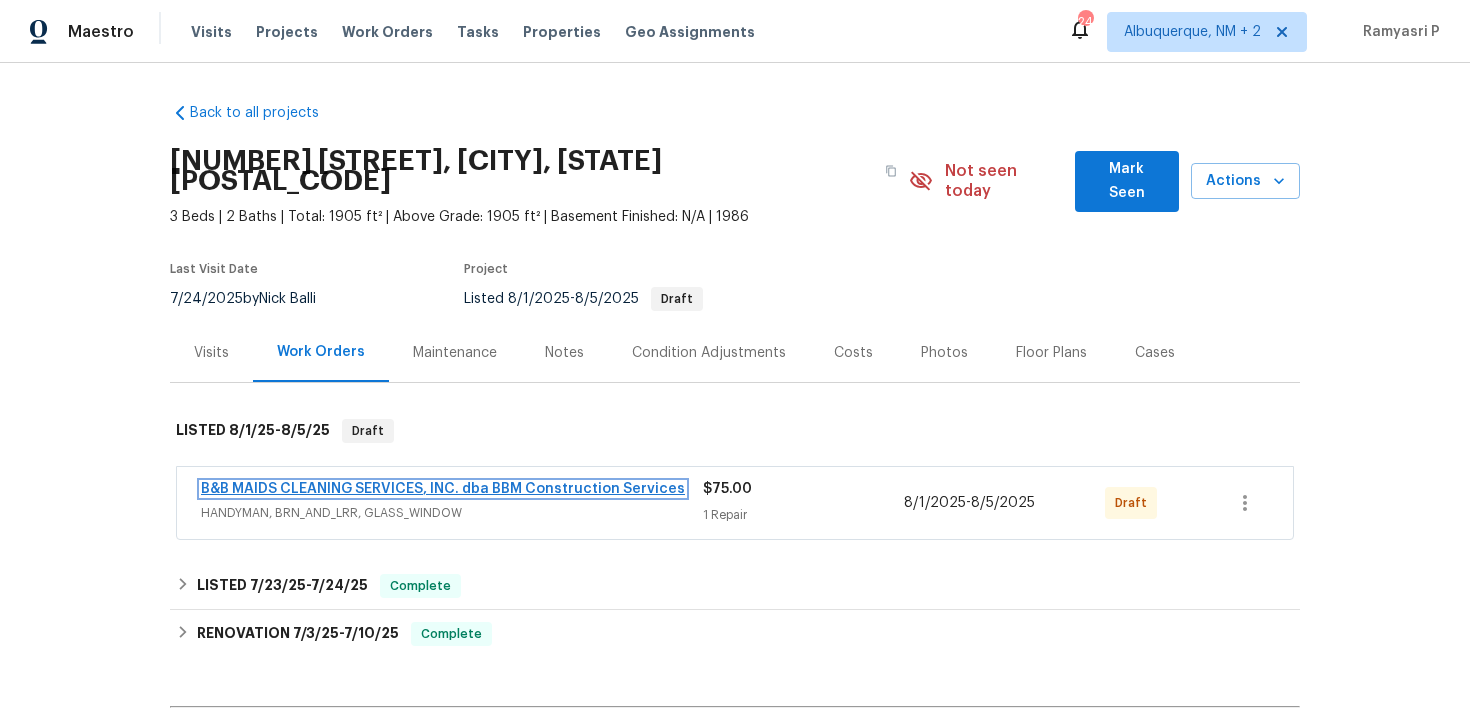 click on "B&B MAIDS CLEANING SERVICES, INC. dba BBM Construction Services" at bounding box center [443, 489] 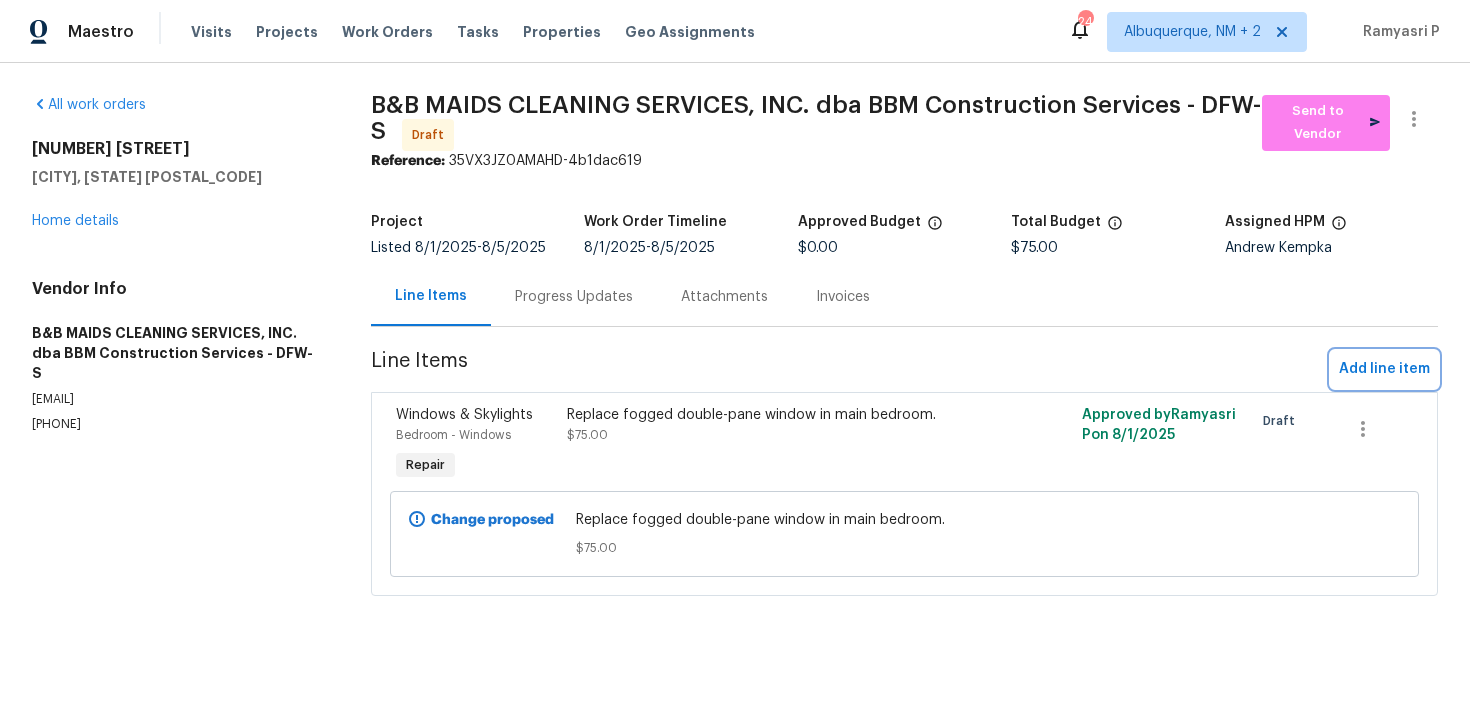 click on "Add line item" at bounding box center (1384, 369) 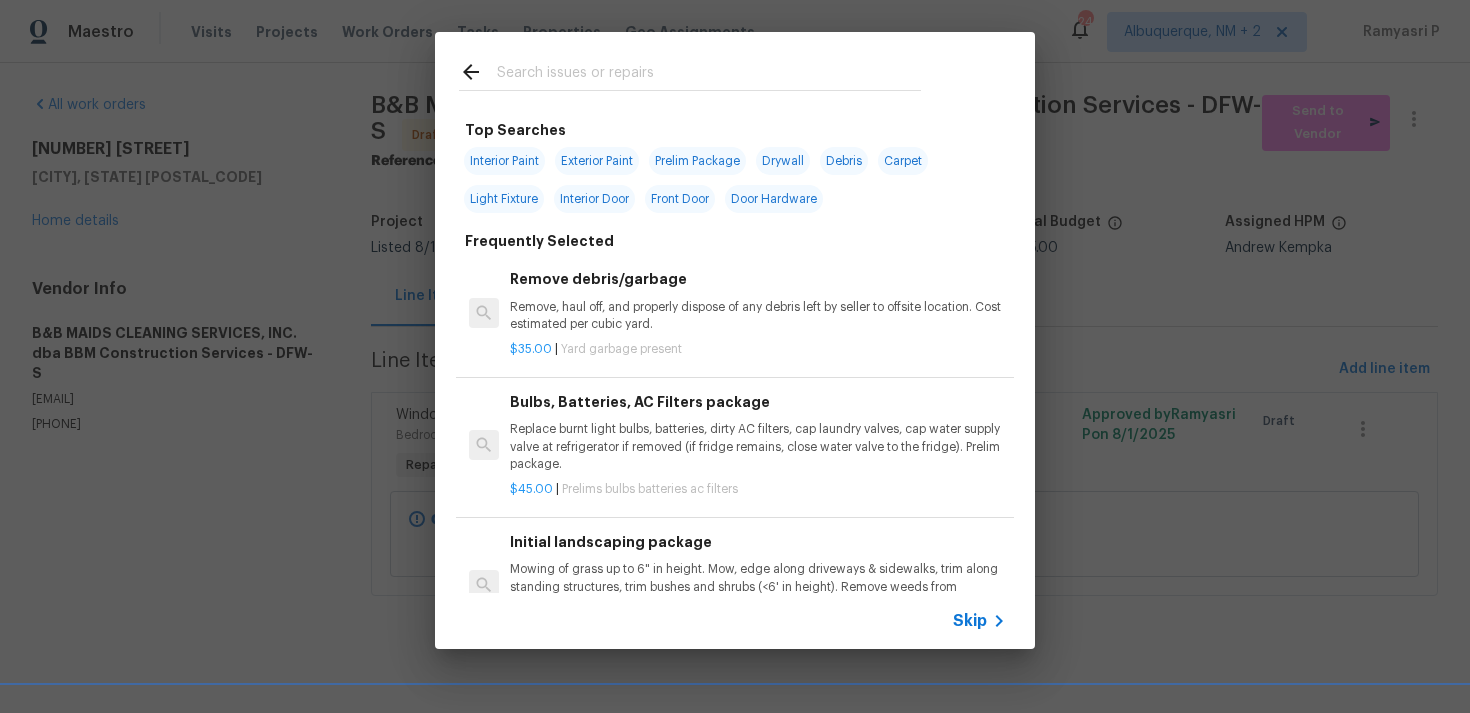 click on "Skip" at bounding box center [970, 621] 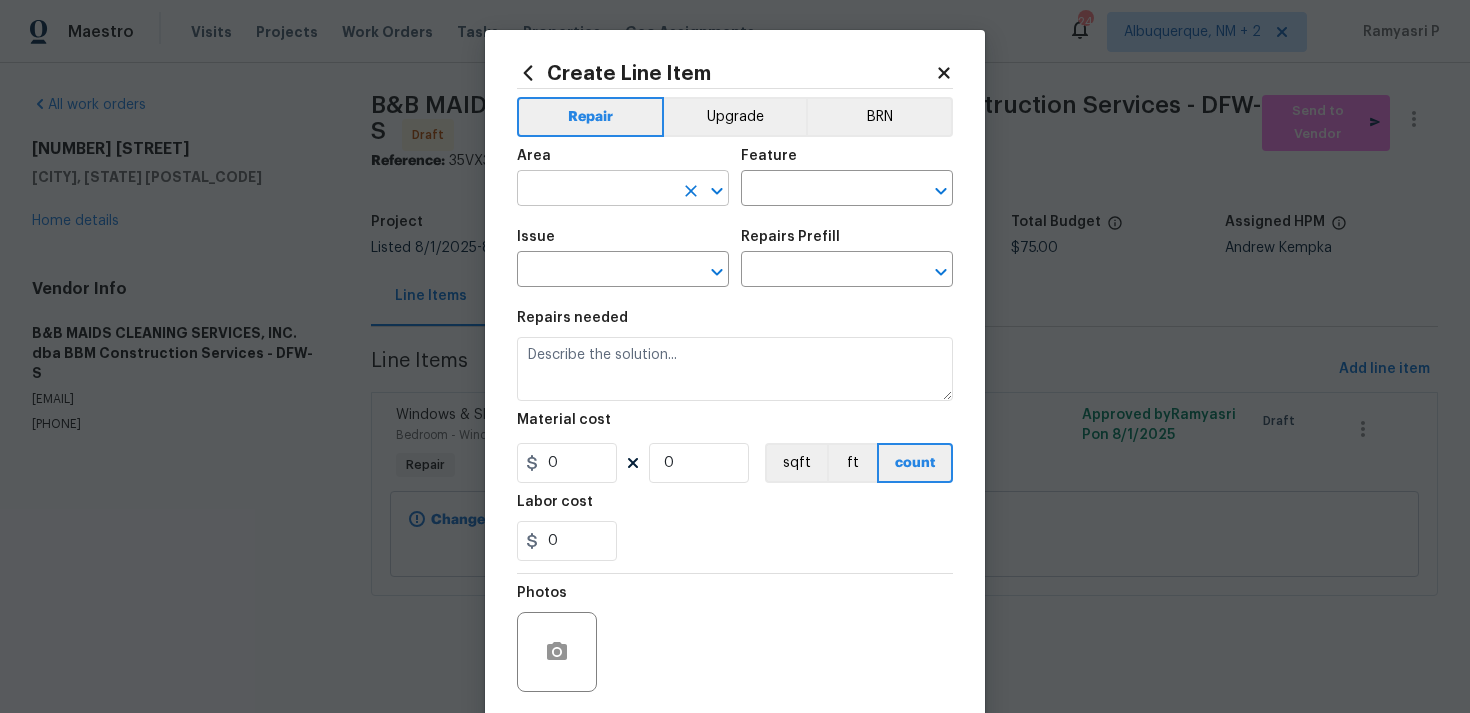 click 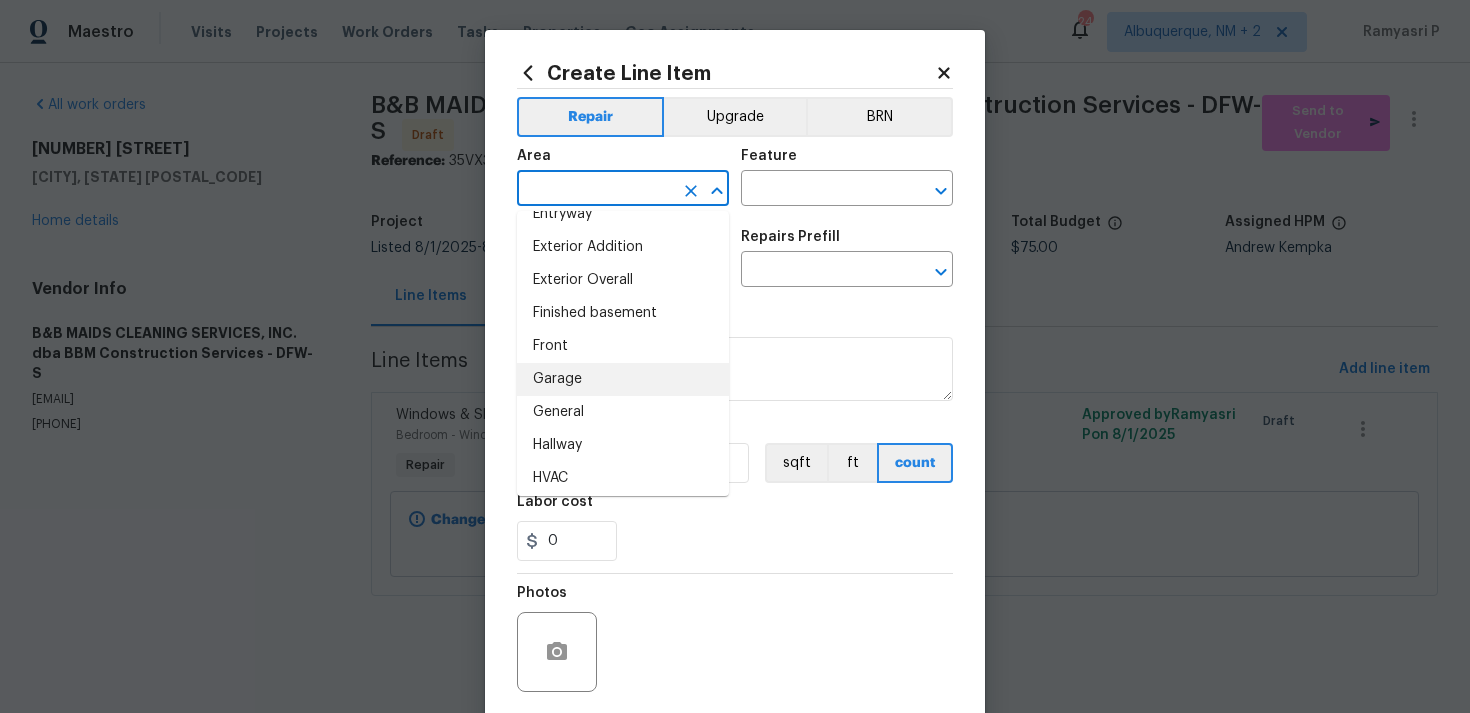 scroll, scrollTop: 499, scrollLeft: 0, axis: vertical 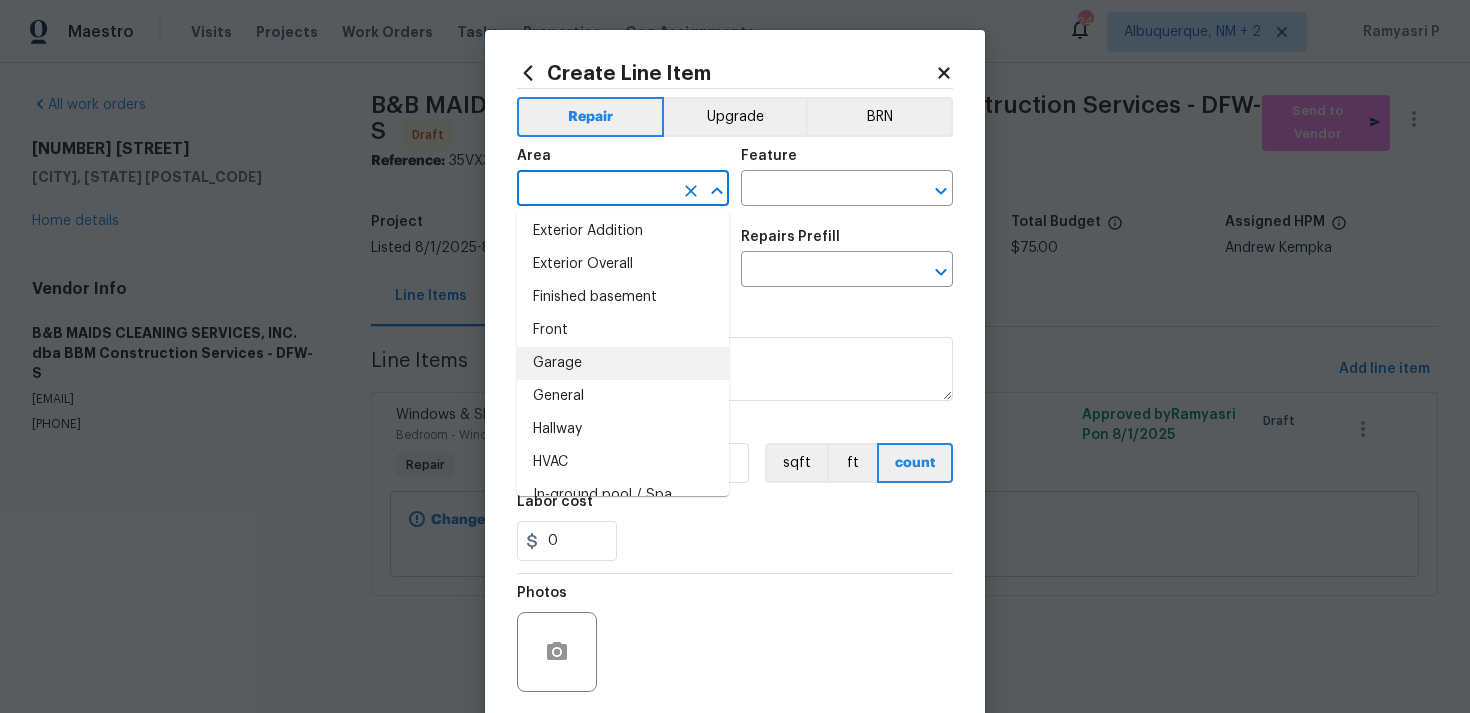 click on "Garage" at bounding box center [623, 363] 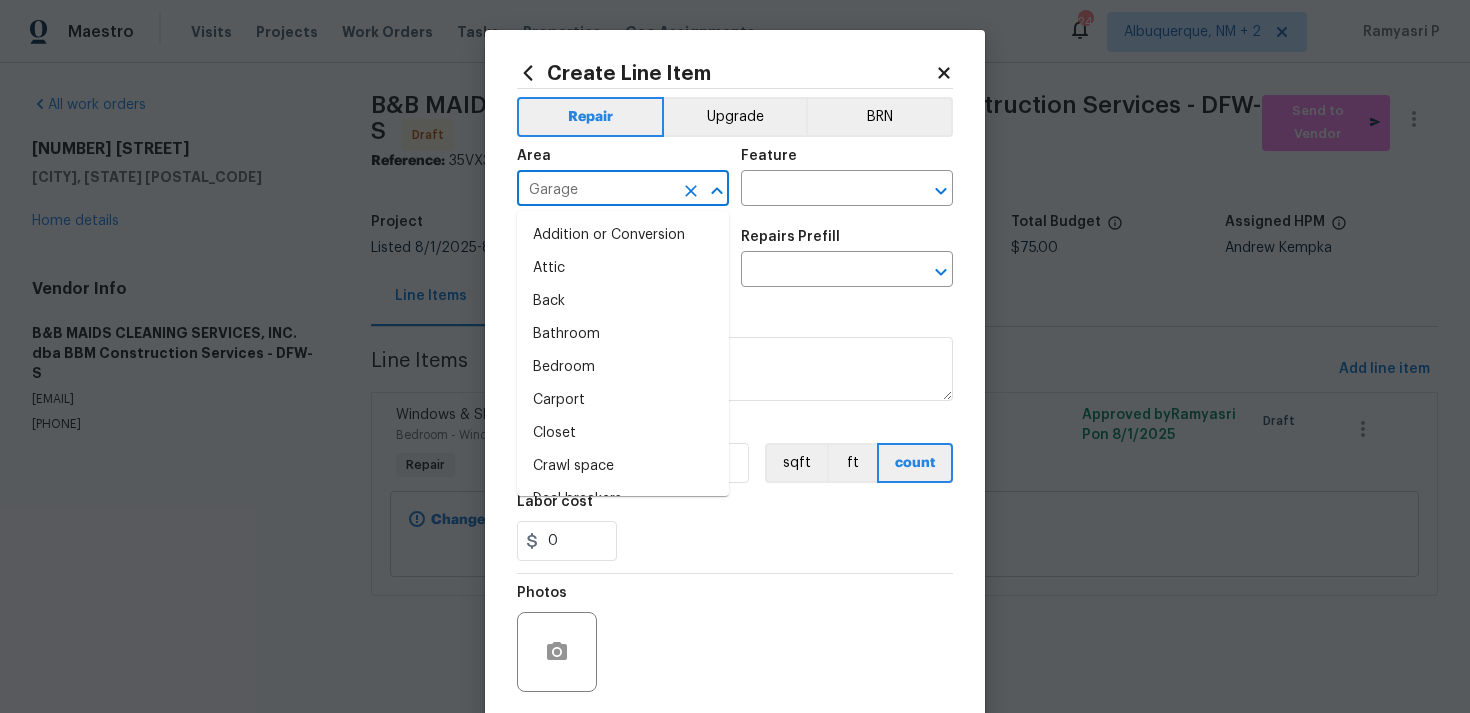 scroll, scrollTop: 383, scrollLeft: 0, axis: vertical 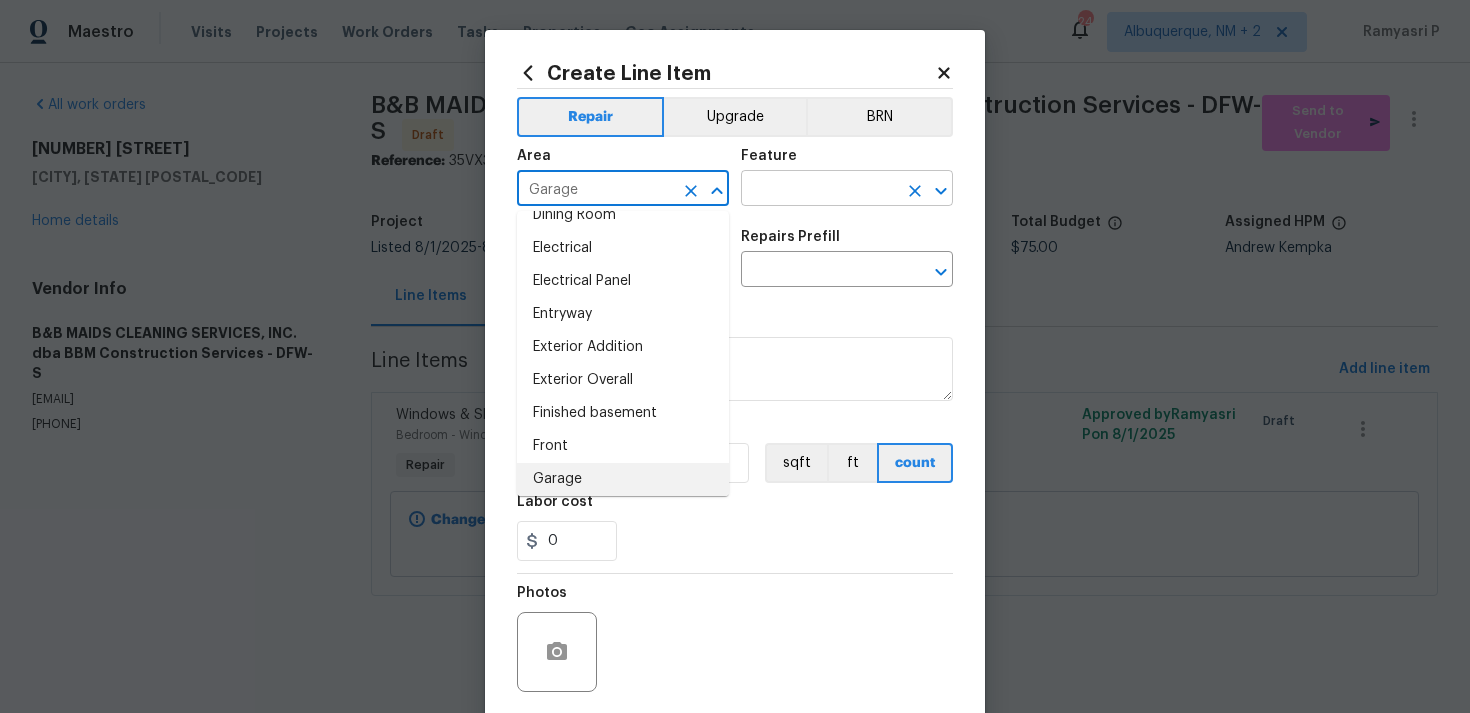 click at bounding box center (819, 190) 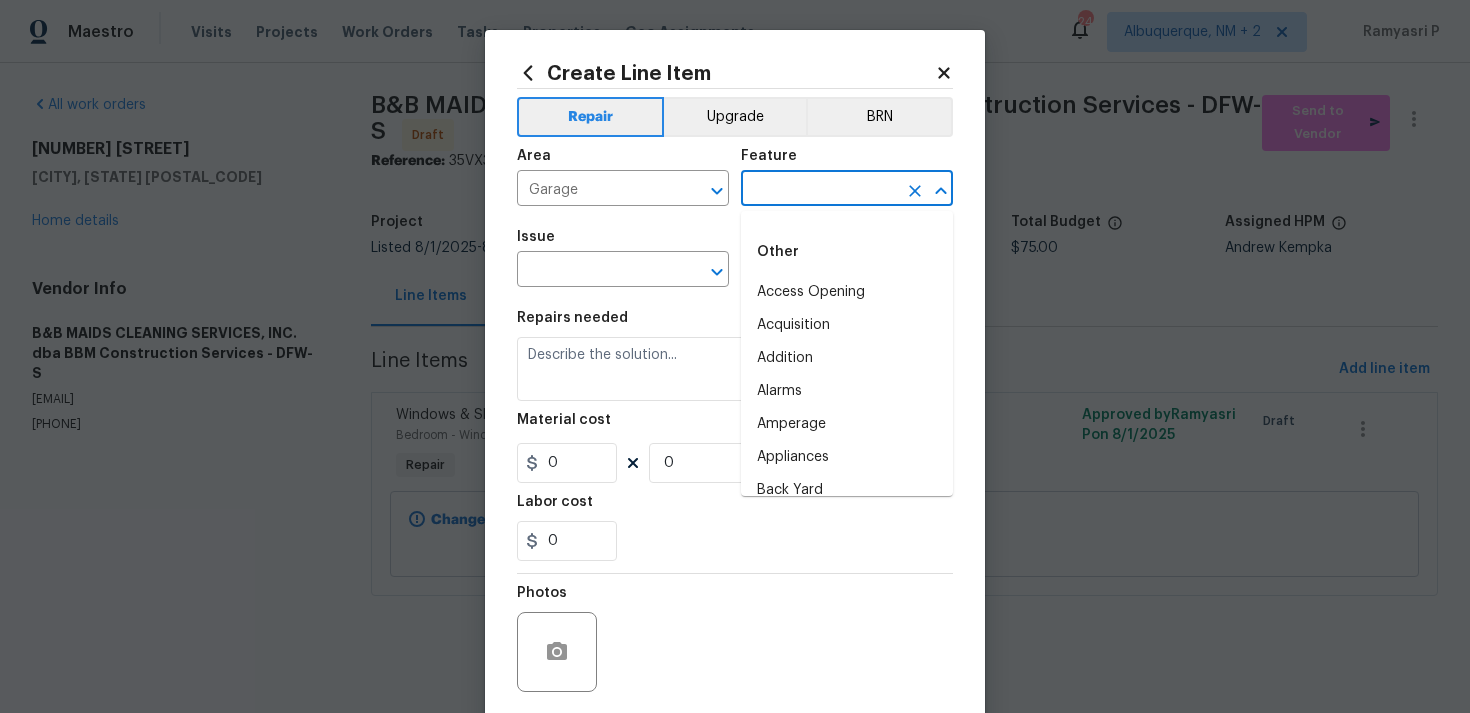 scroll, scrollTop: 205, scrollLeft: 0, axis: vertical 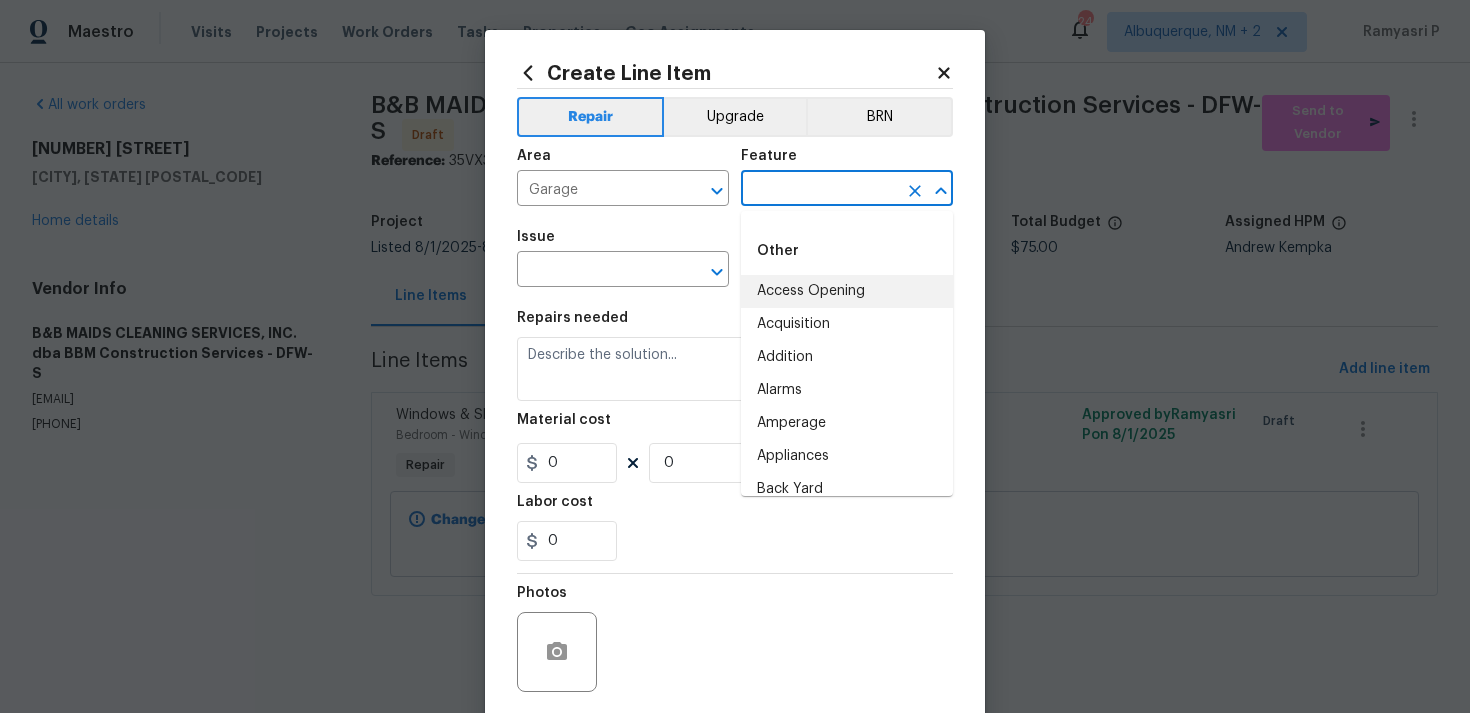 click on "Access Opening" at bounding box center [847, 291] 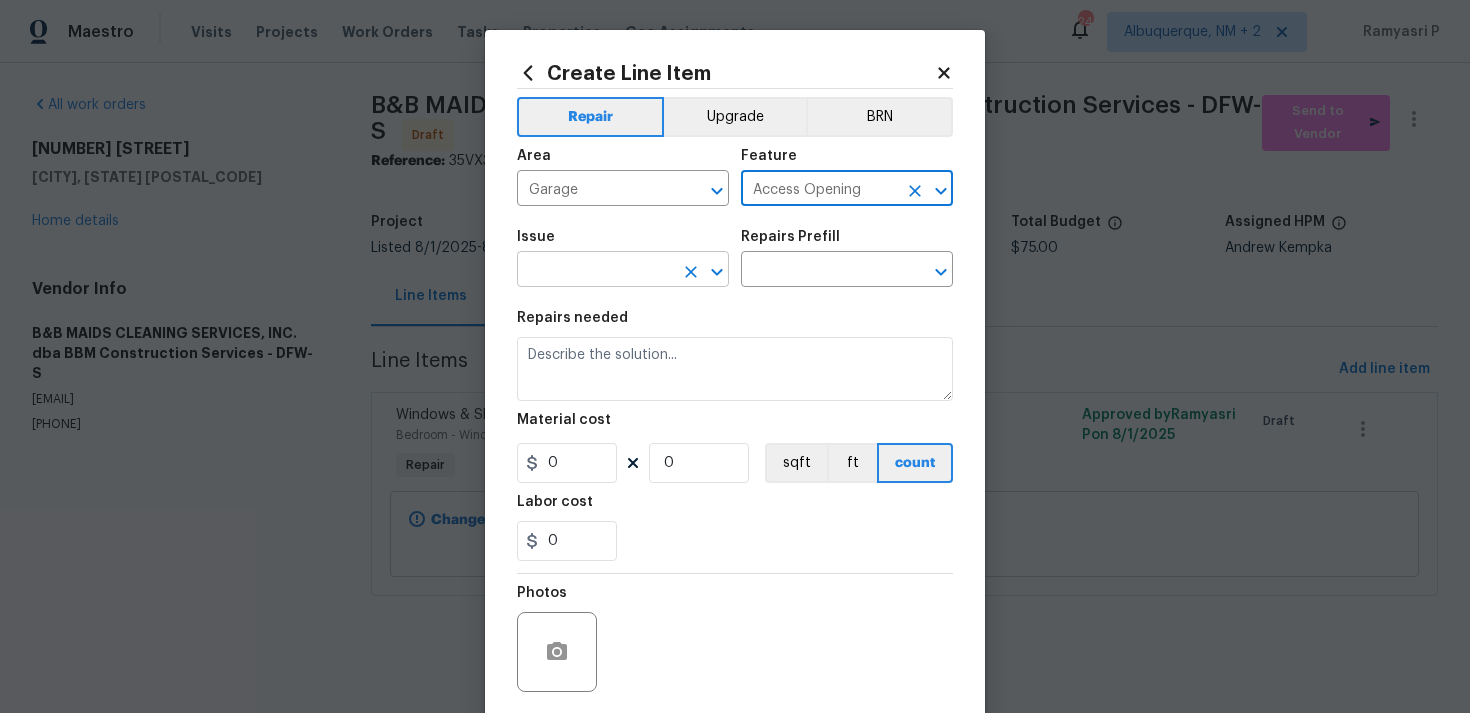 click 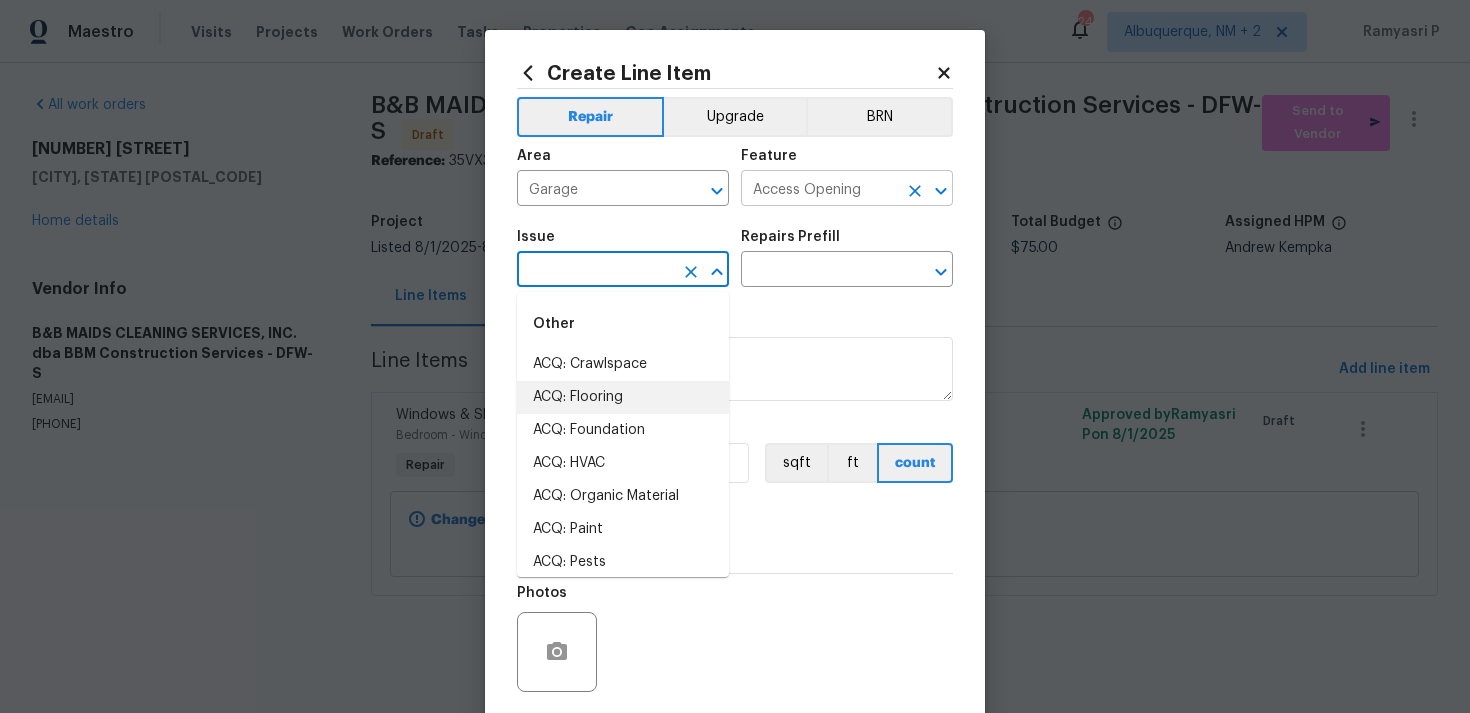 click 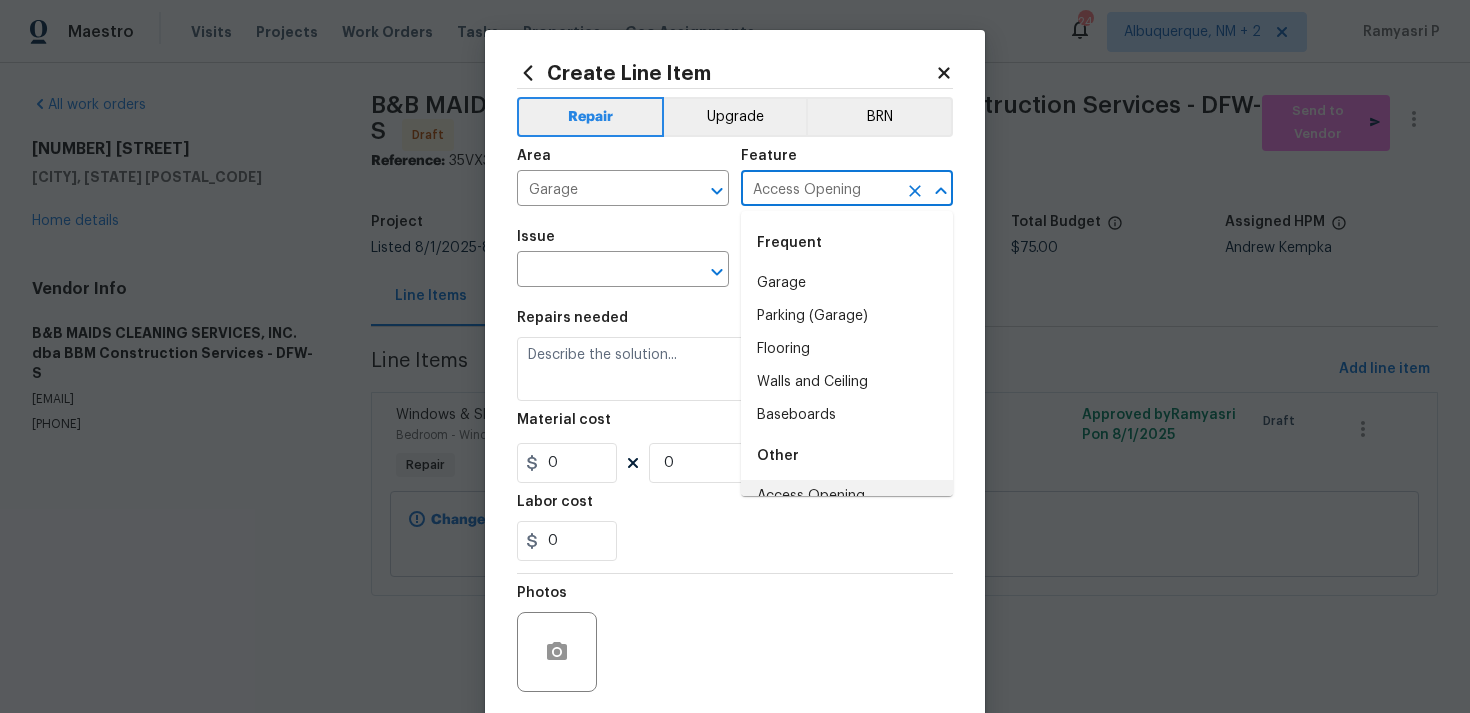 scroll, scrollTop: 17, scrollLeft: 0, axis: vertical 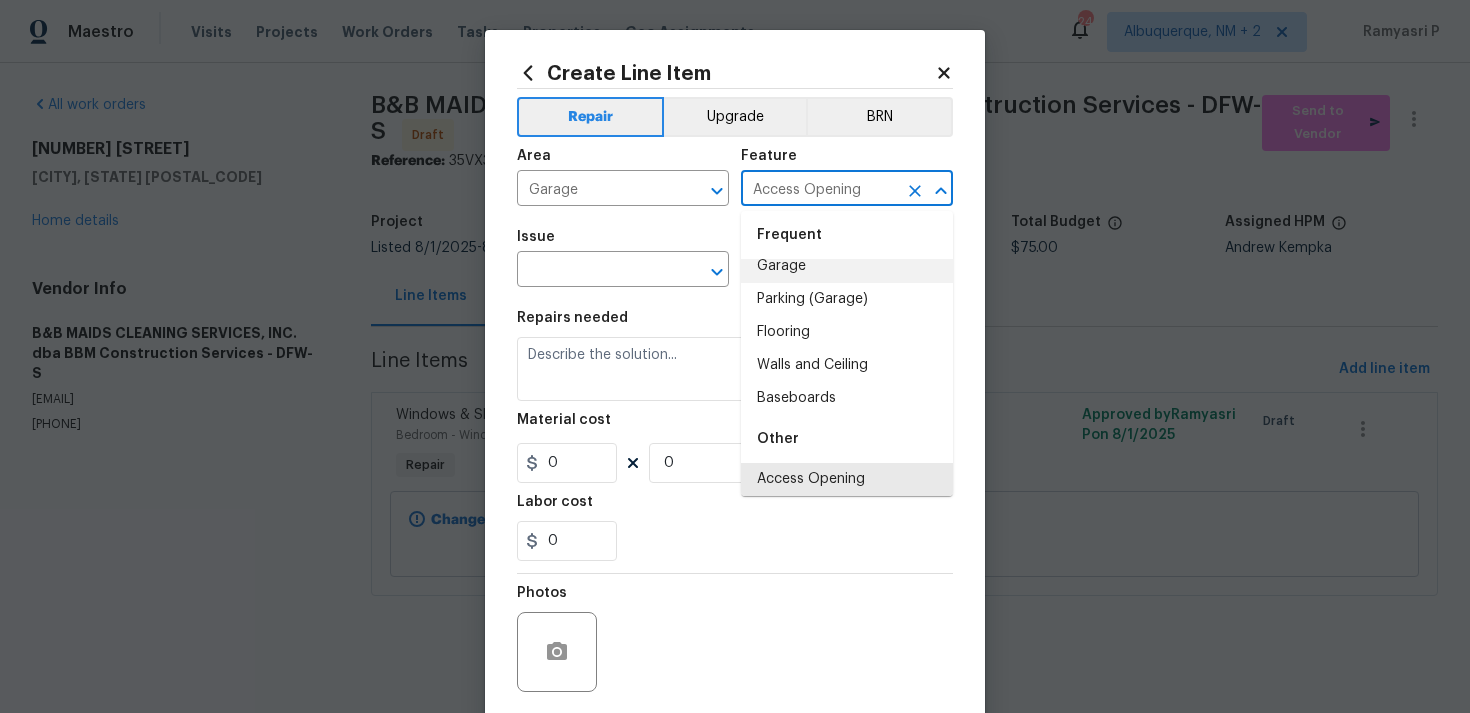 click on "Garage" at bounding box center [847, 266] 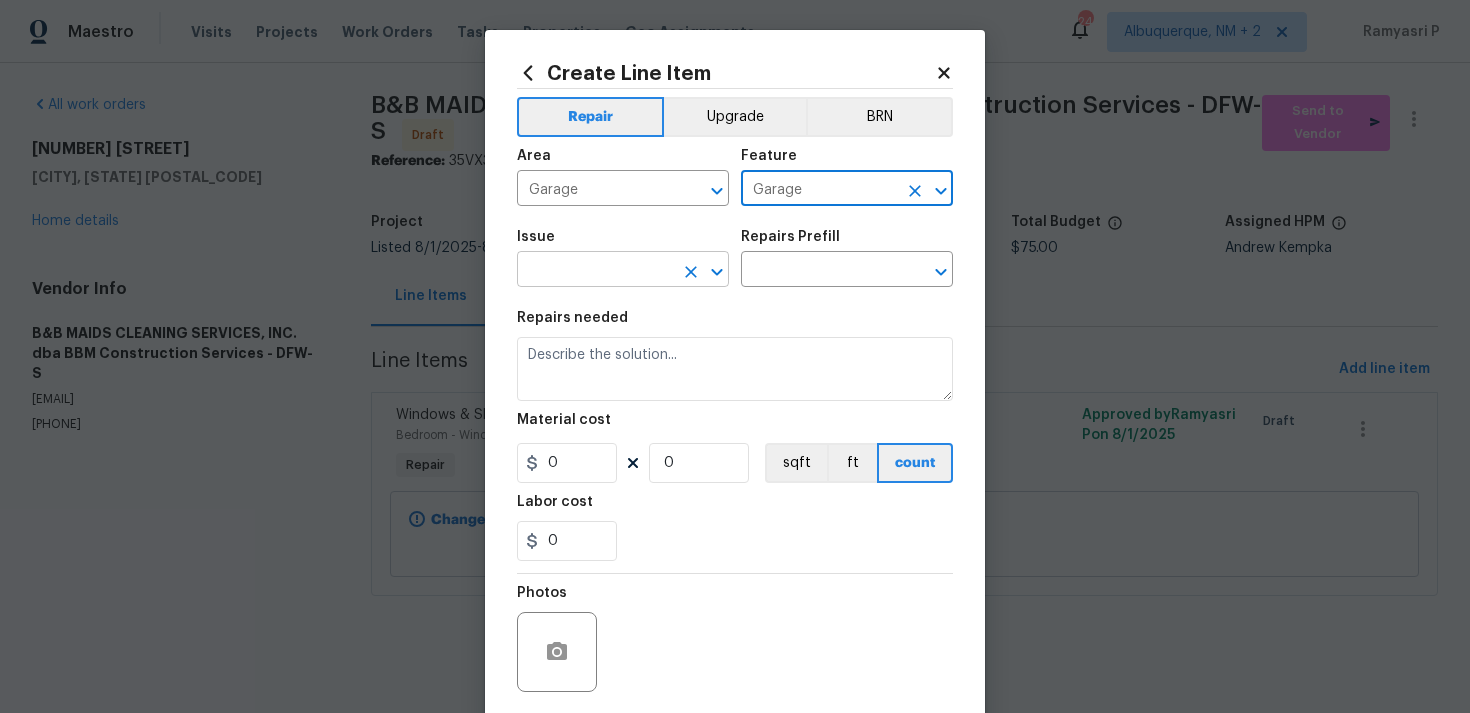 click 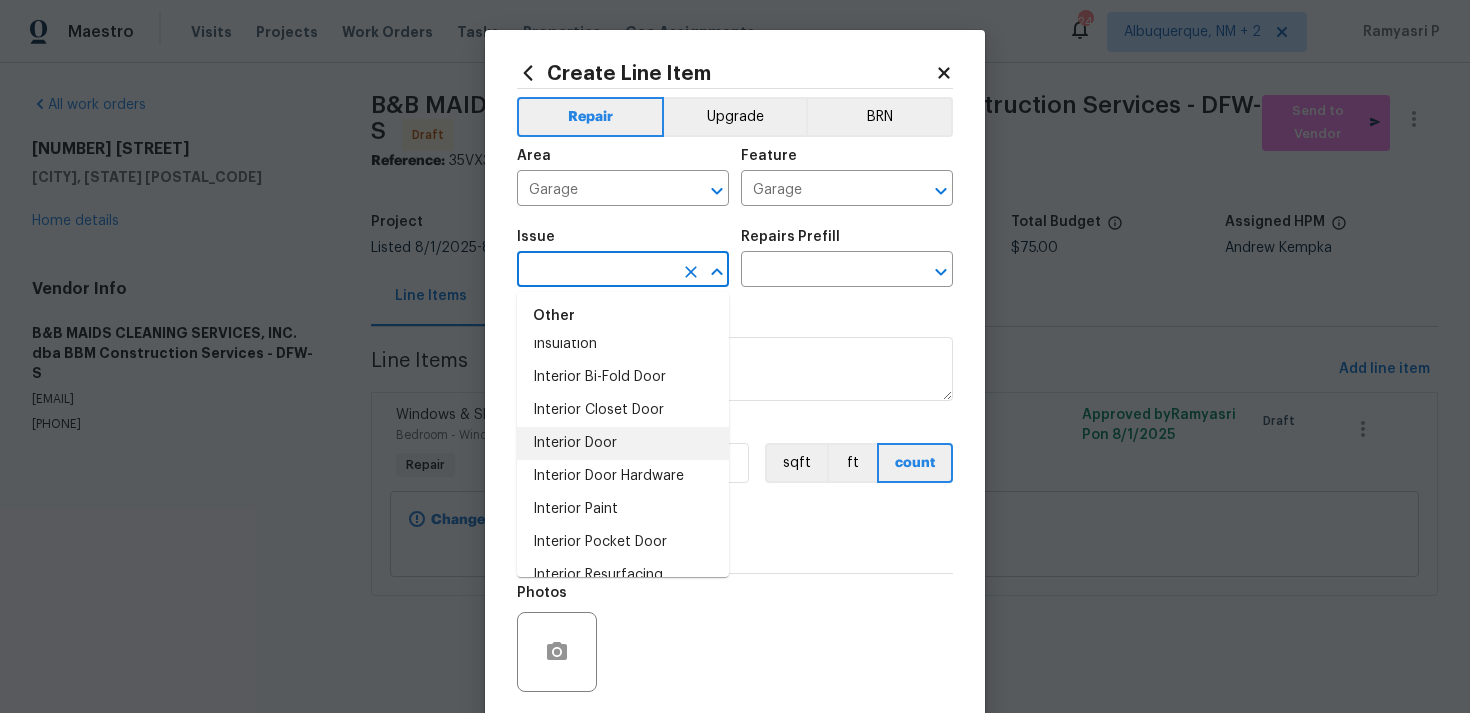 scroll, scrollTop: 2728, scrollLeft: 0, axis: vertical 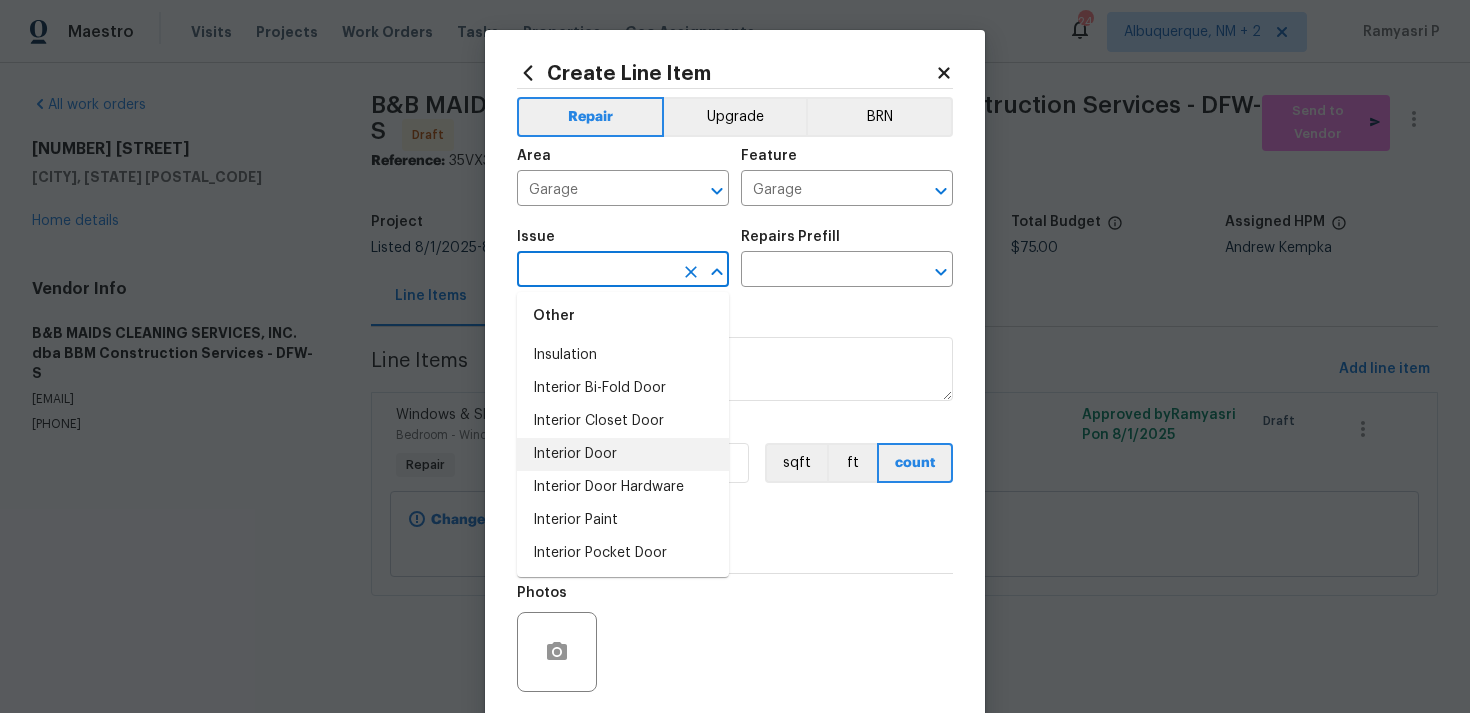 click on "Interior Door" at bounding box center (623, 454) 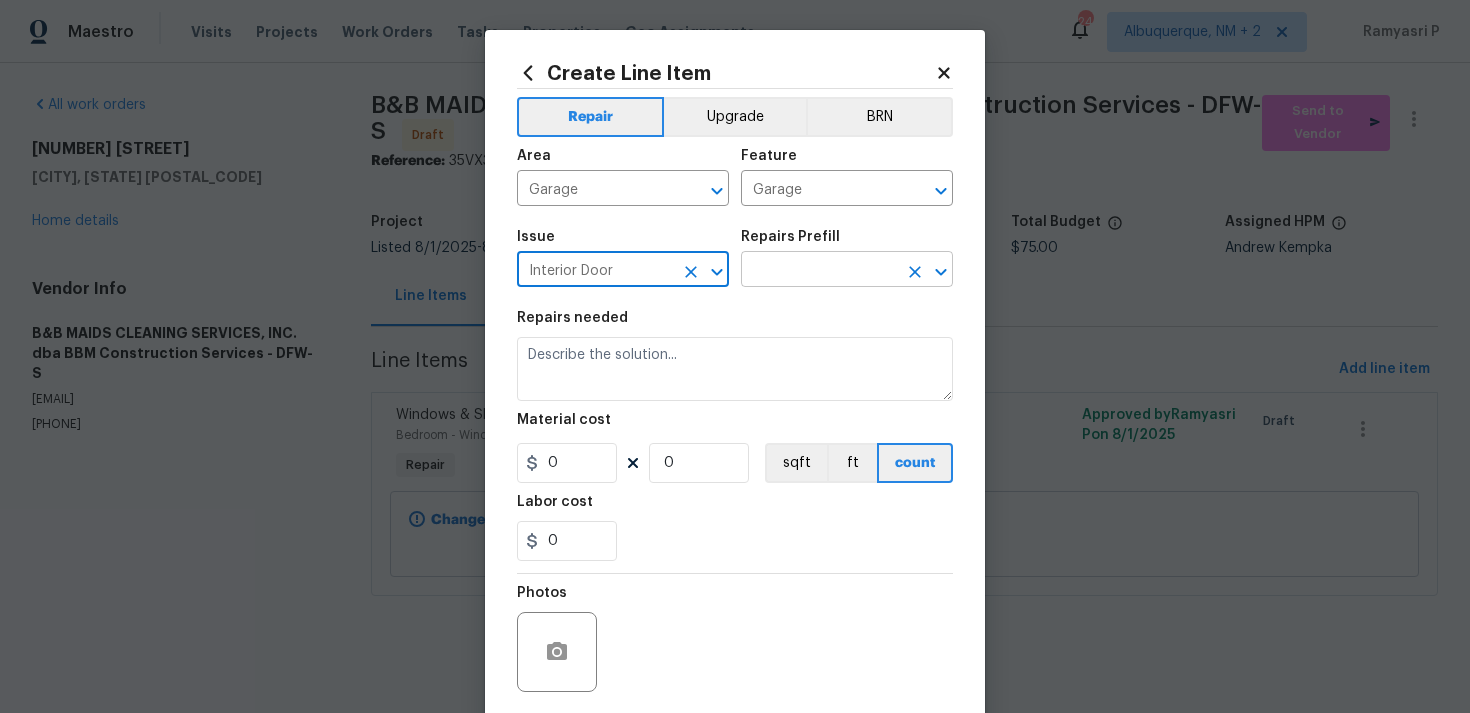 click at bounding box center (819, 271) 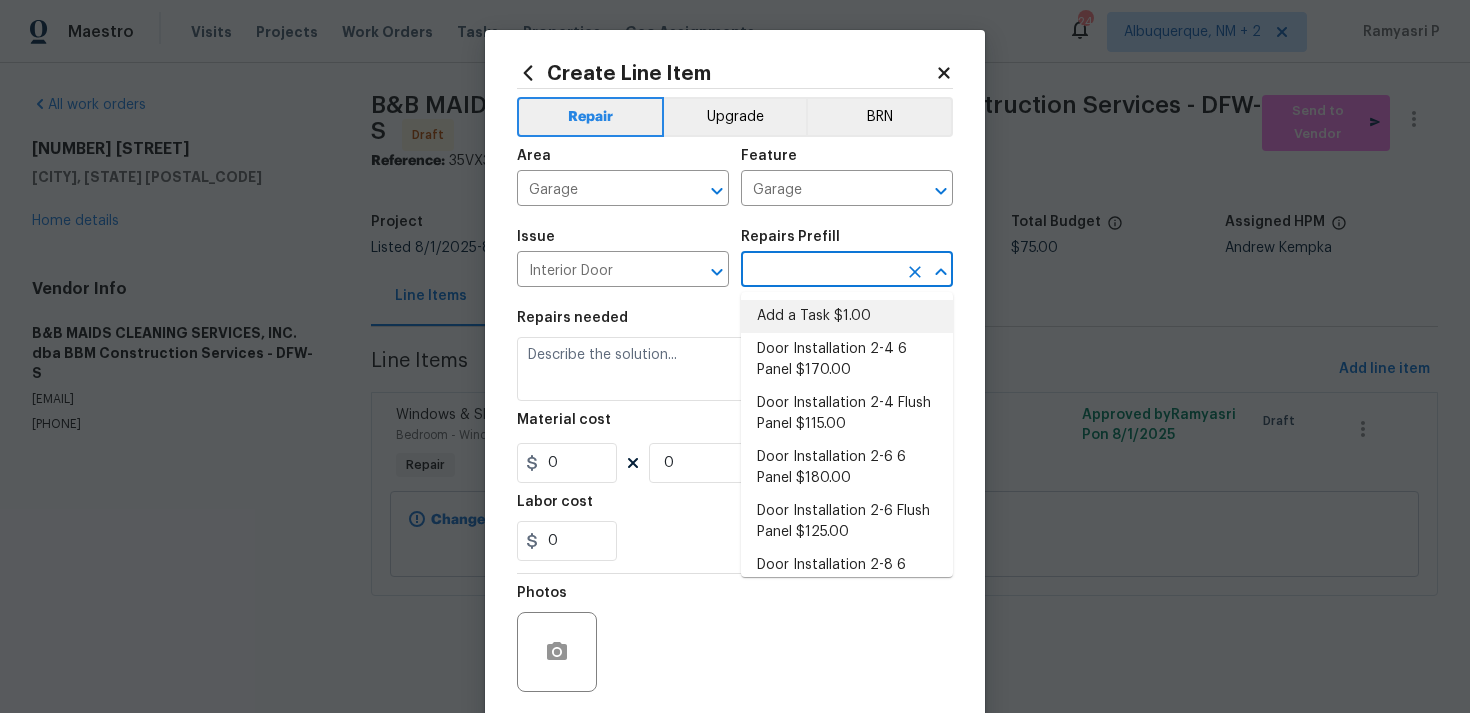 click on "Add a Task $1.00" at bounding box center (847, 316) 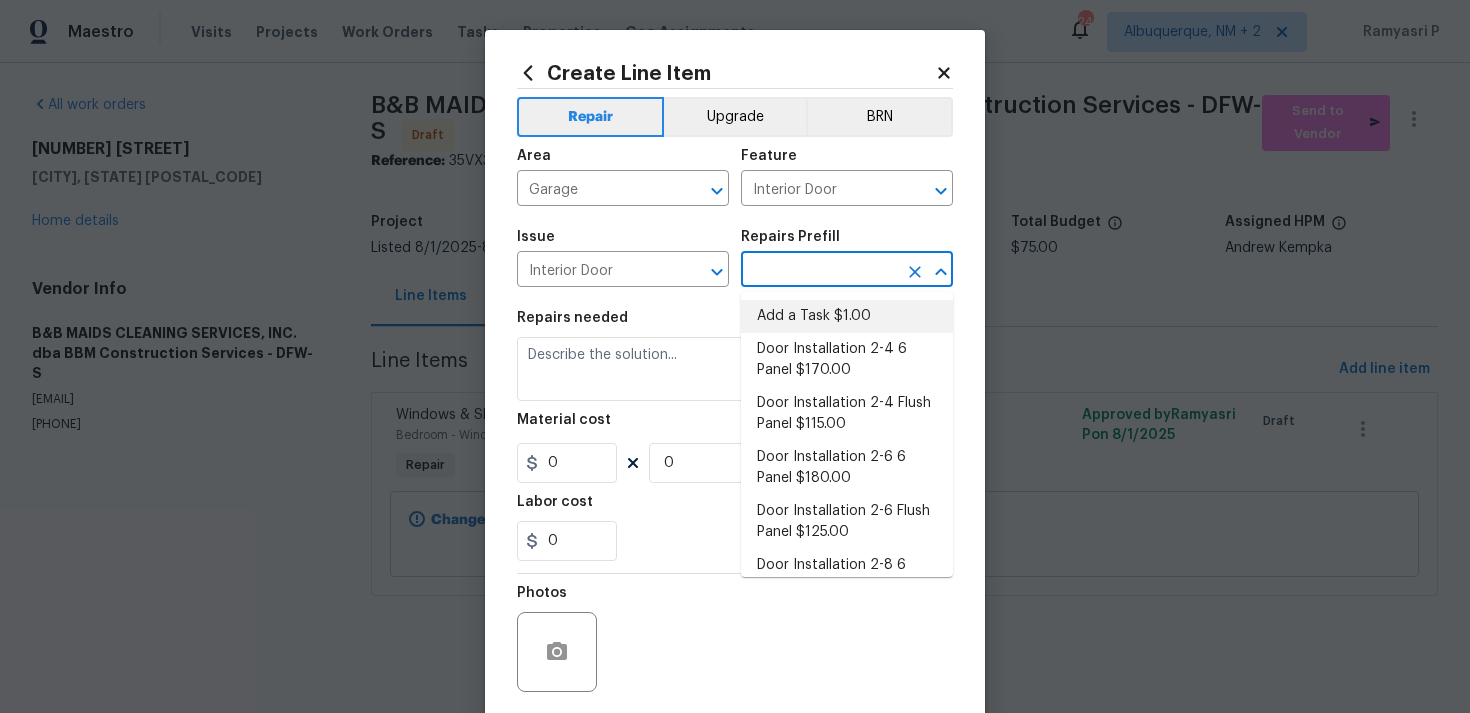 type on "Add a Task $1.00" 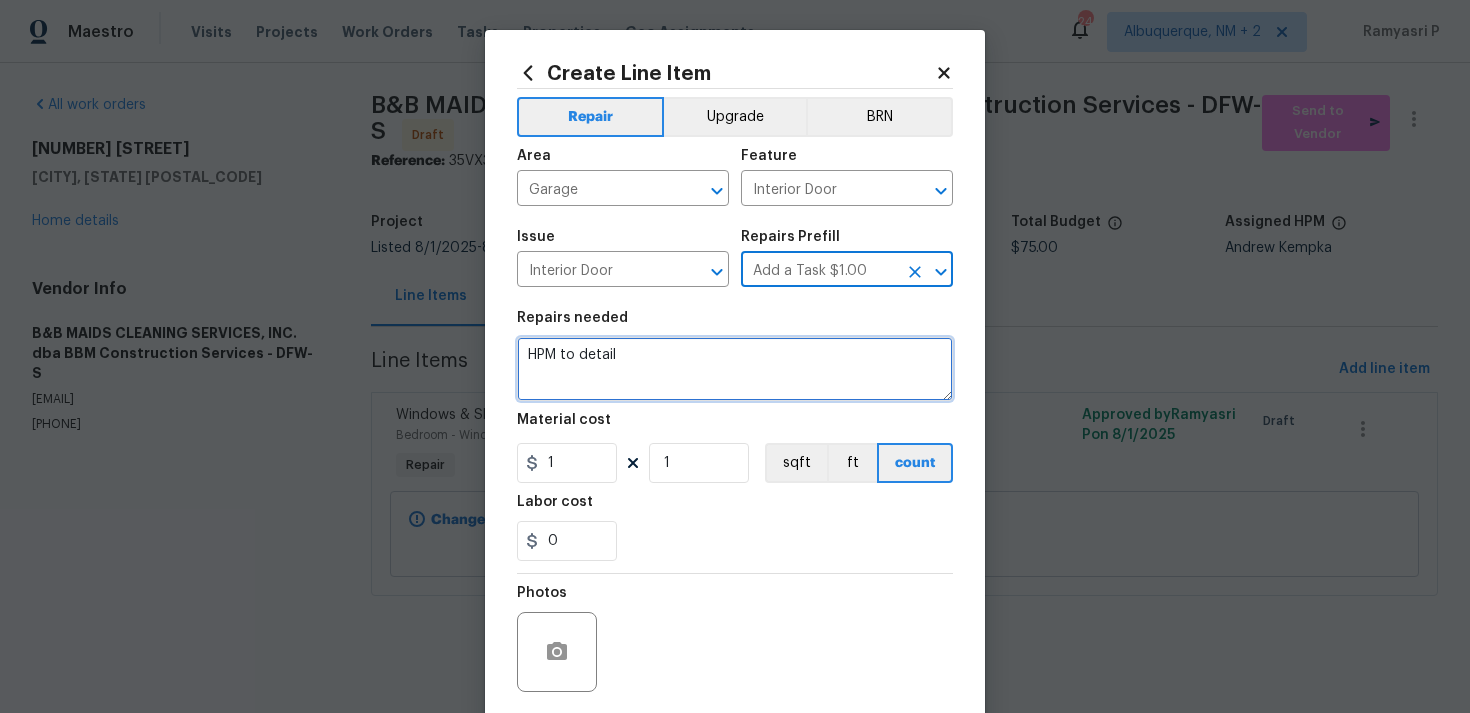 click on "HPM to detail" at bounding box center (735, 369) 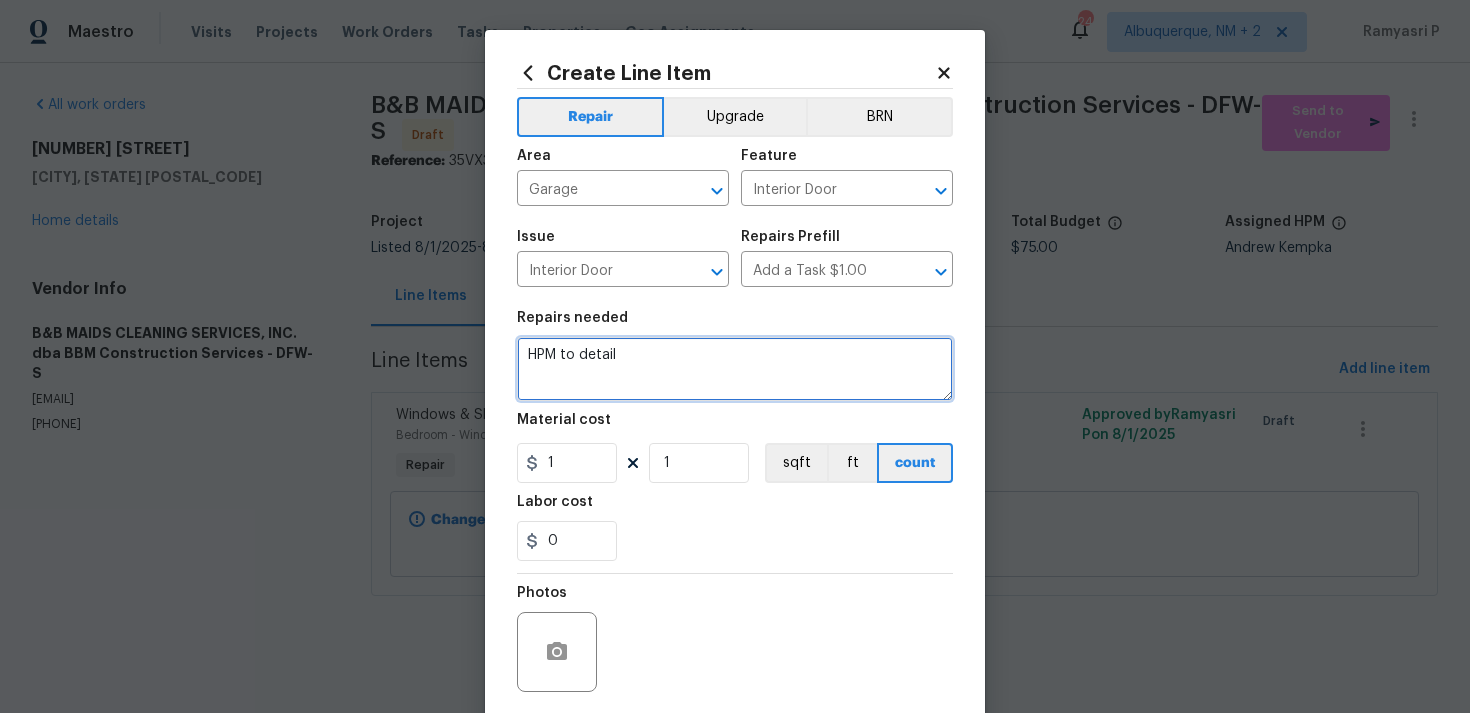 click on "HPM to detail" at bounding box center (735, 369) 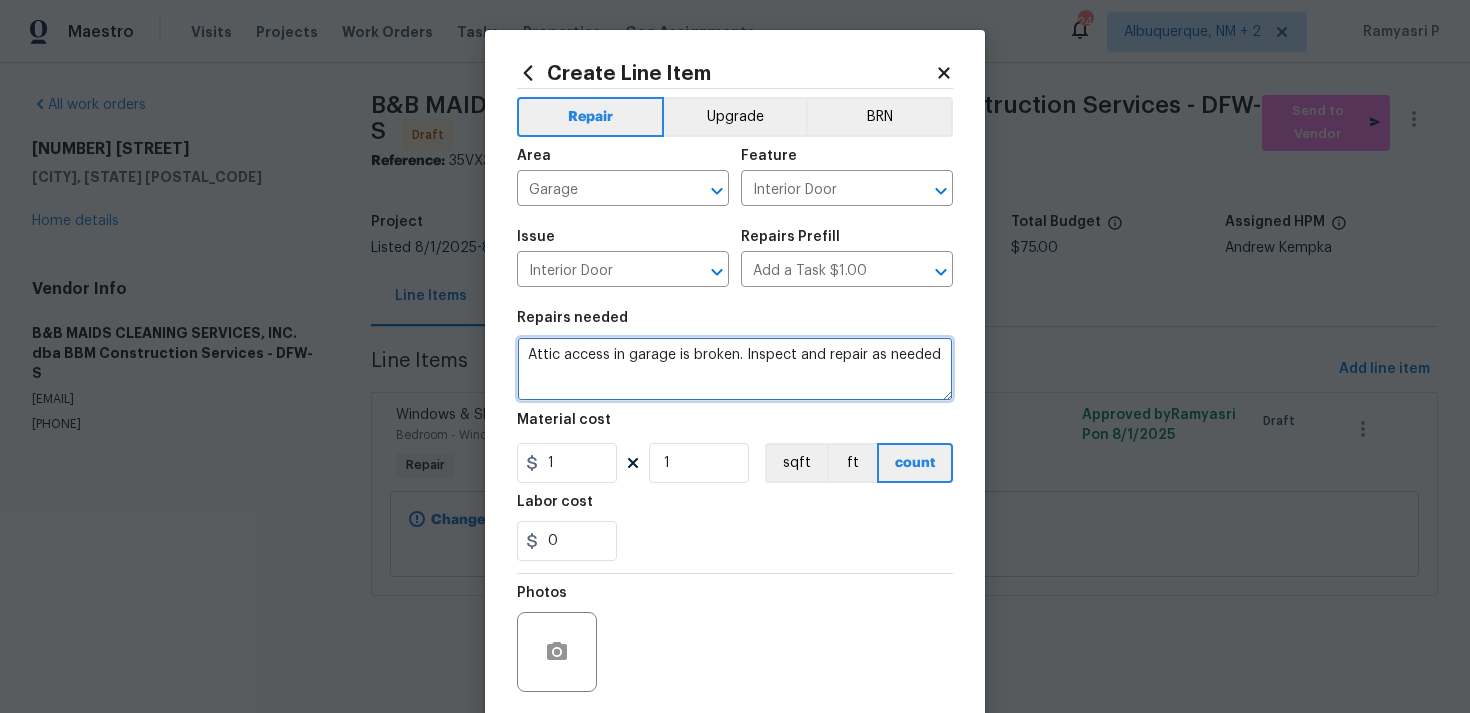 type on "Attic access in garage is broken. Inspect and repair as needed" 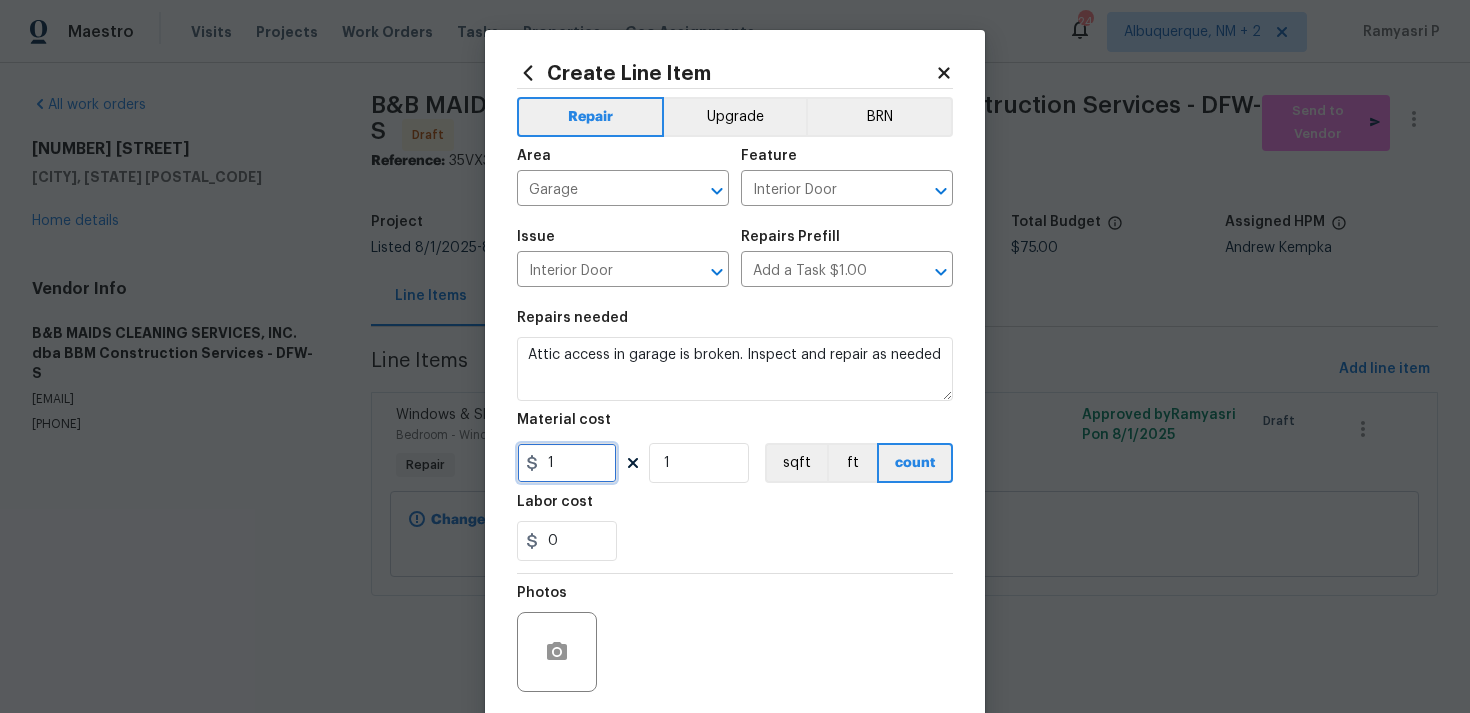 click on "1" at bounding box center (567, 463) 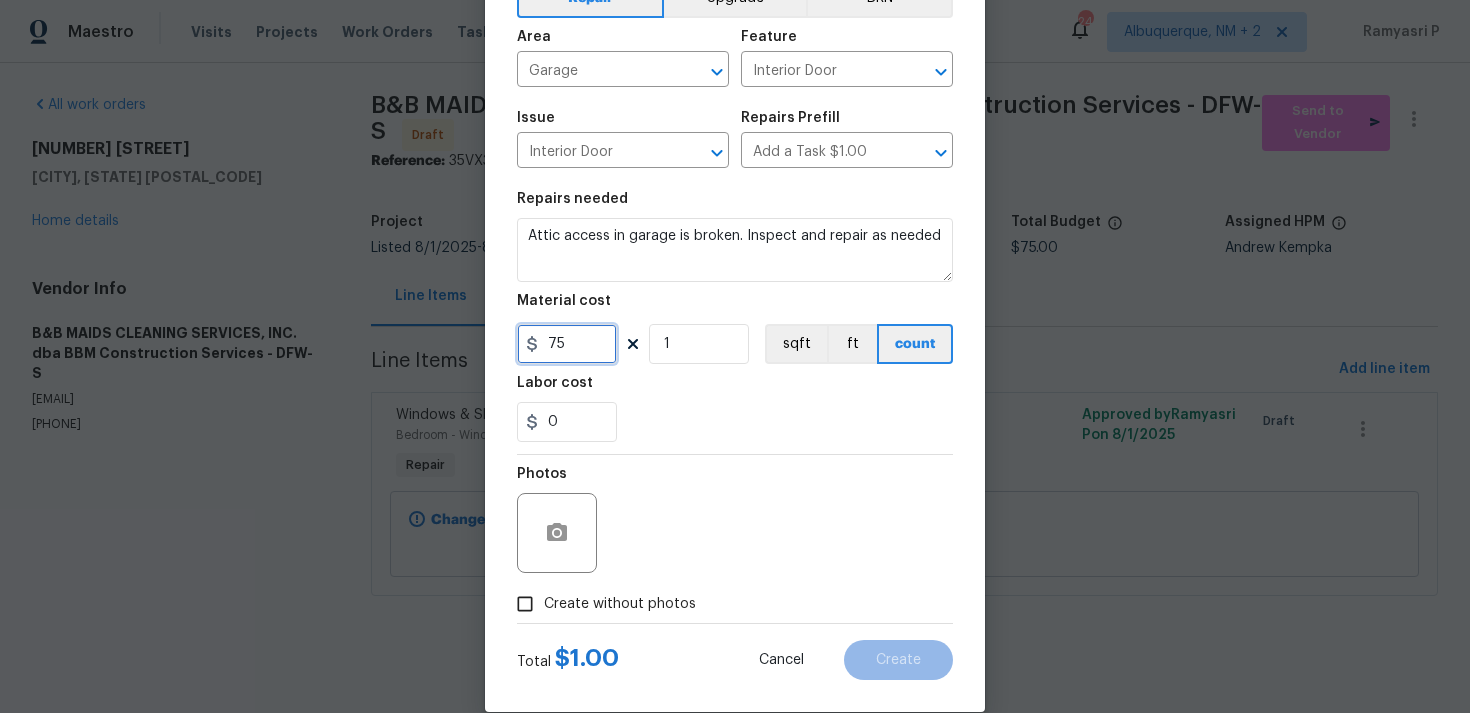 scroll, scrollTop: 149, scrollLeft: 0, axis: vertical 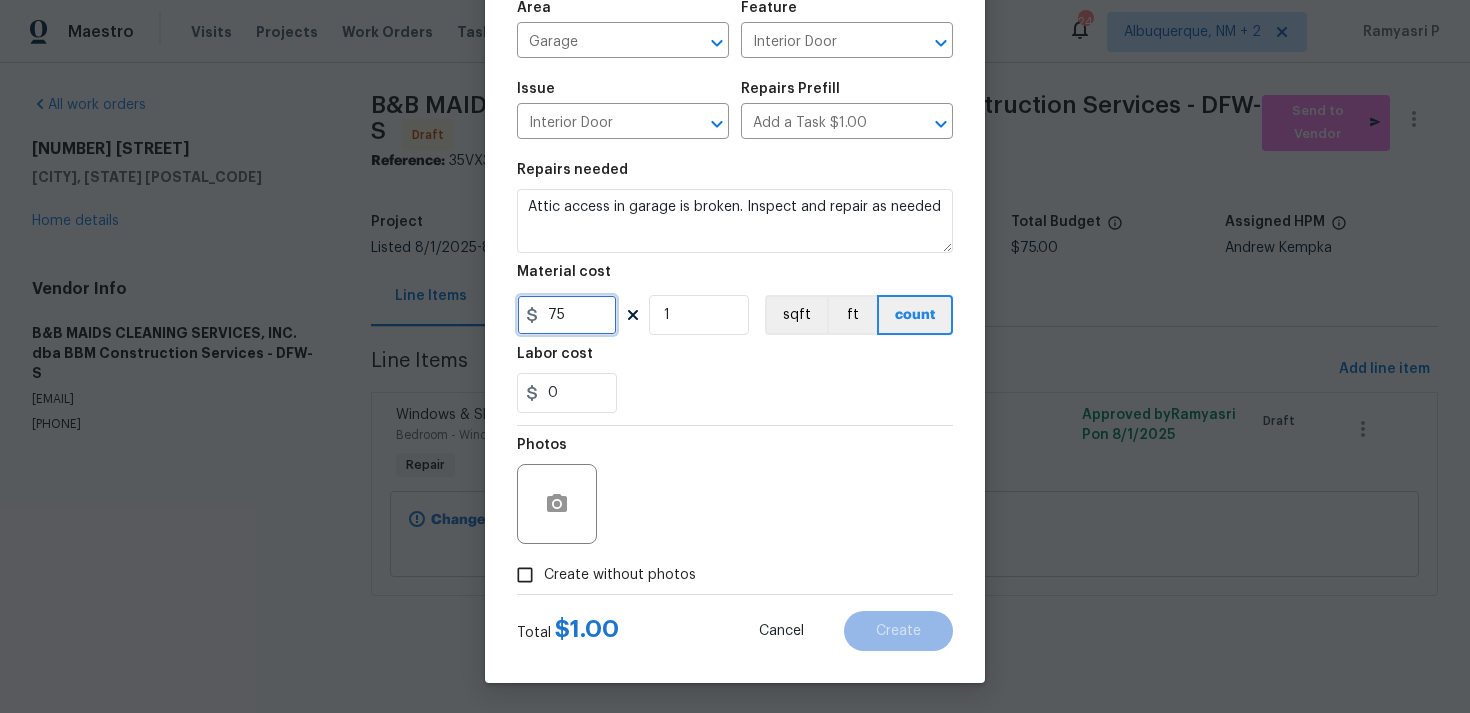 type on "75" 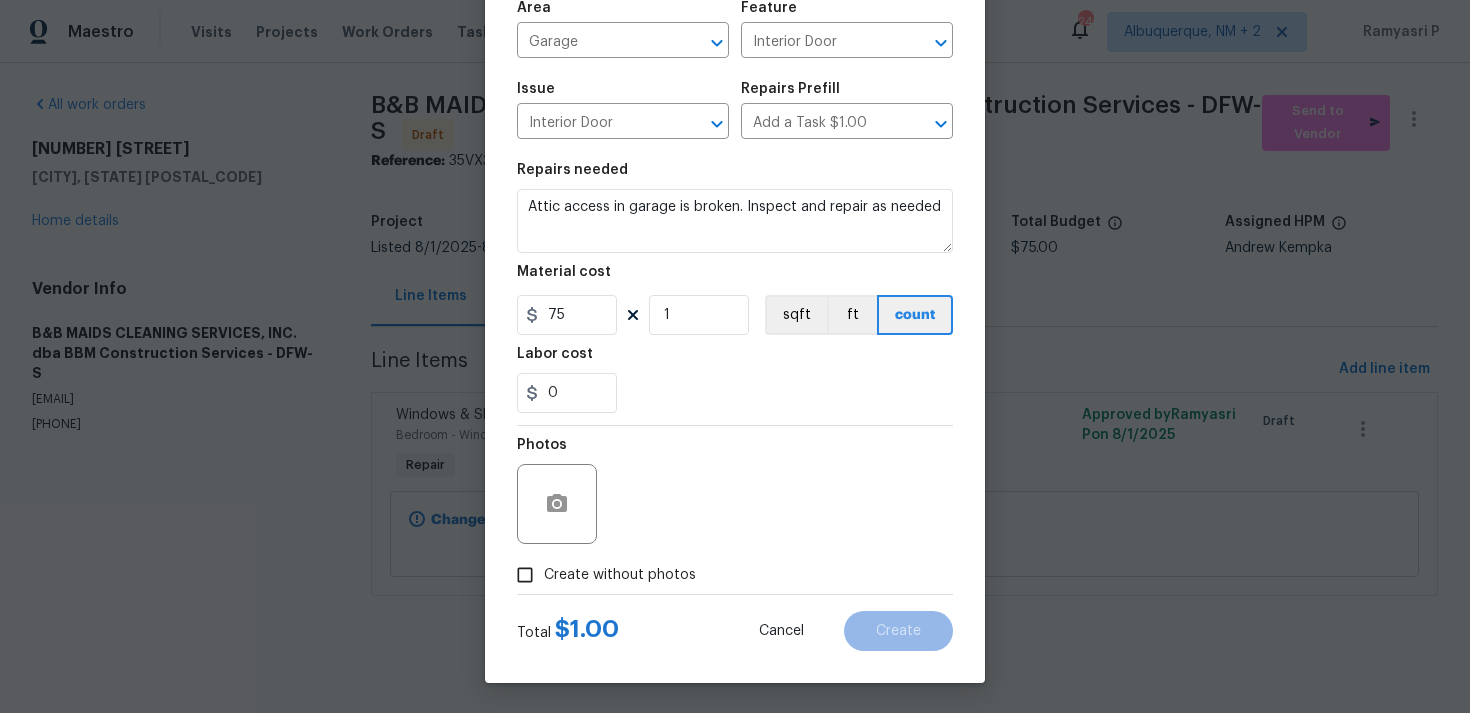 click on "Create without photos" at bounding box center (525, 575) 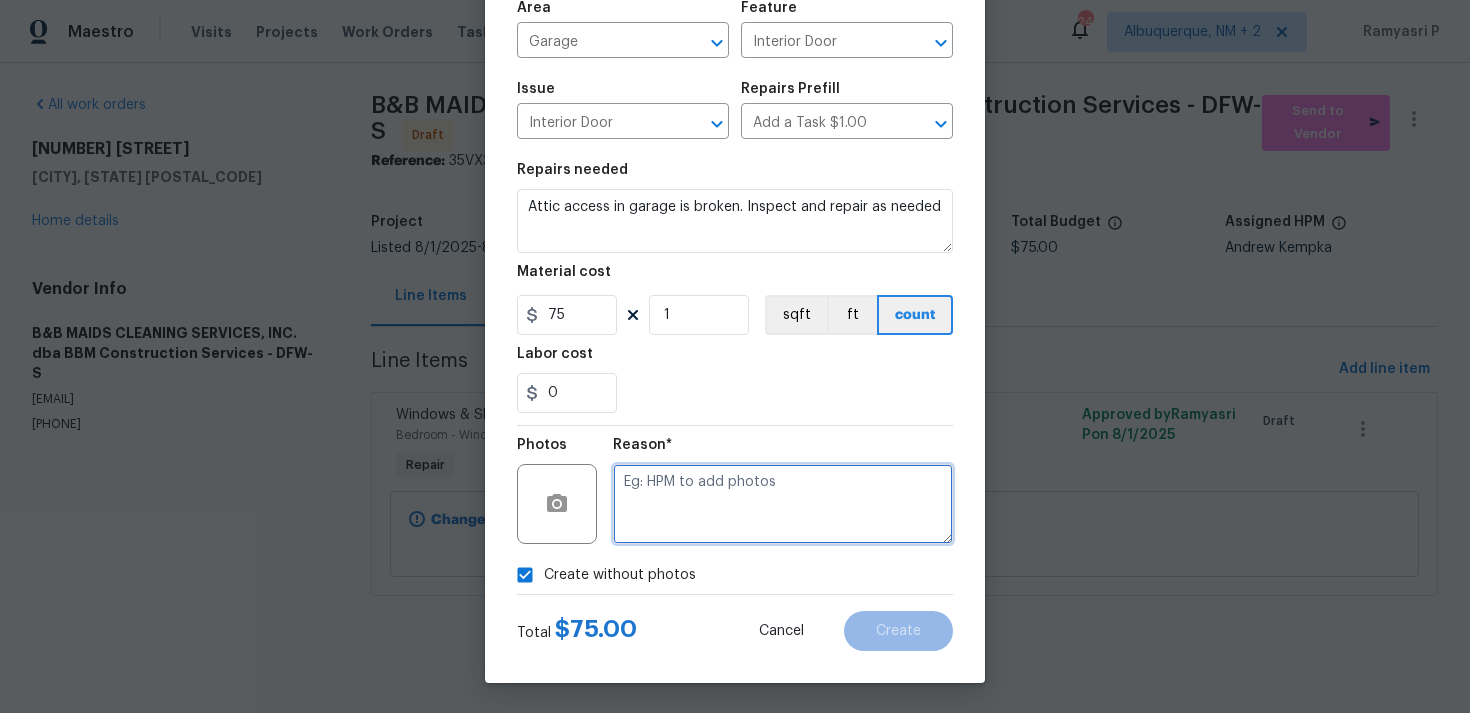 click at bounding box center (783, 504) 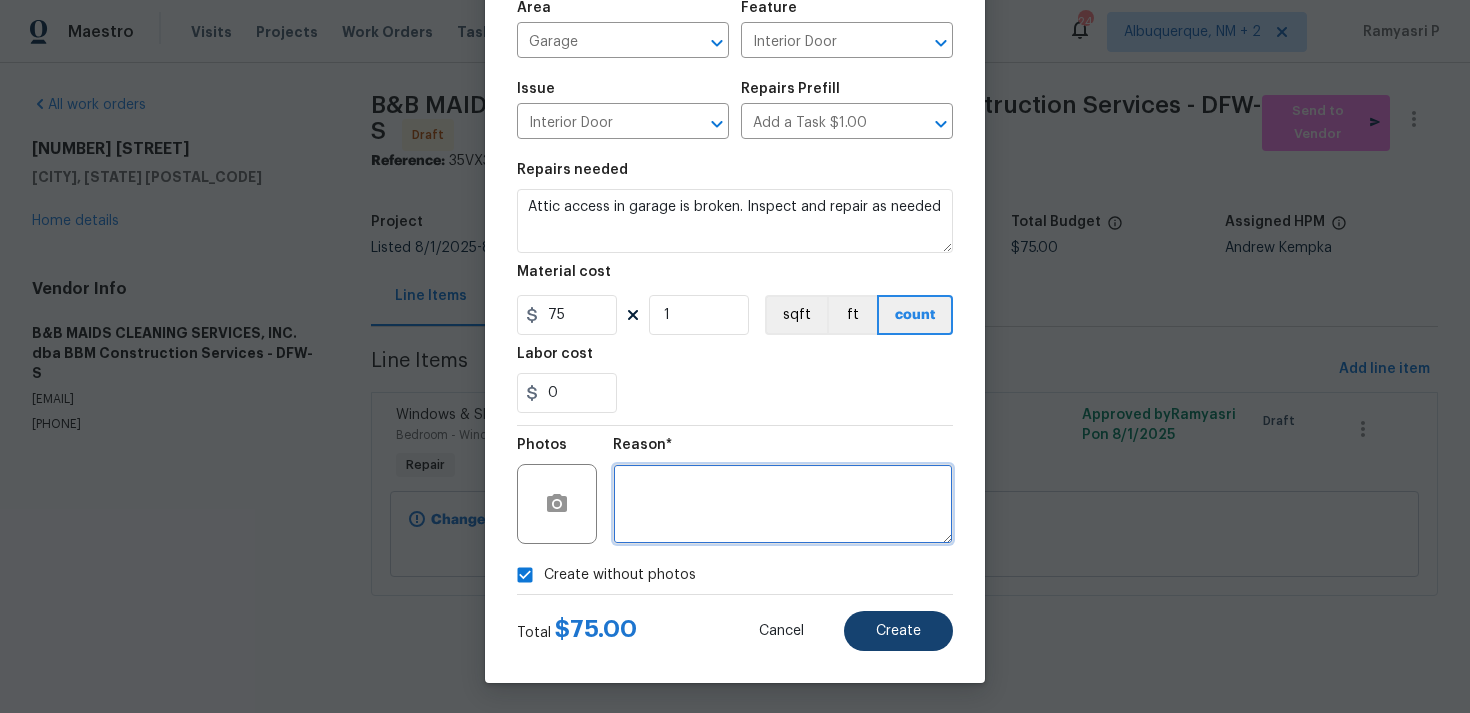 type 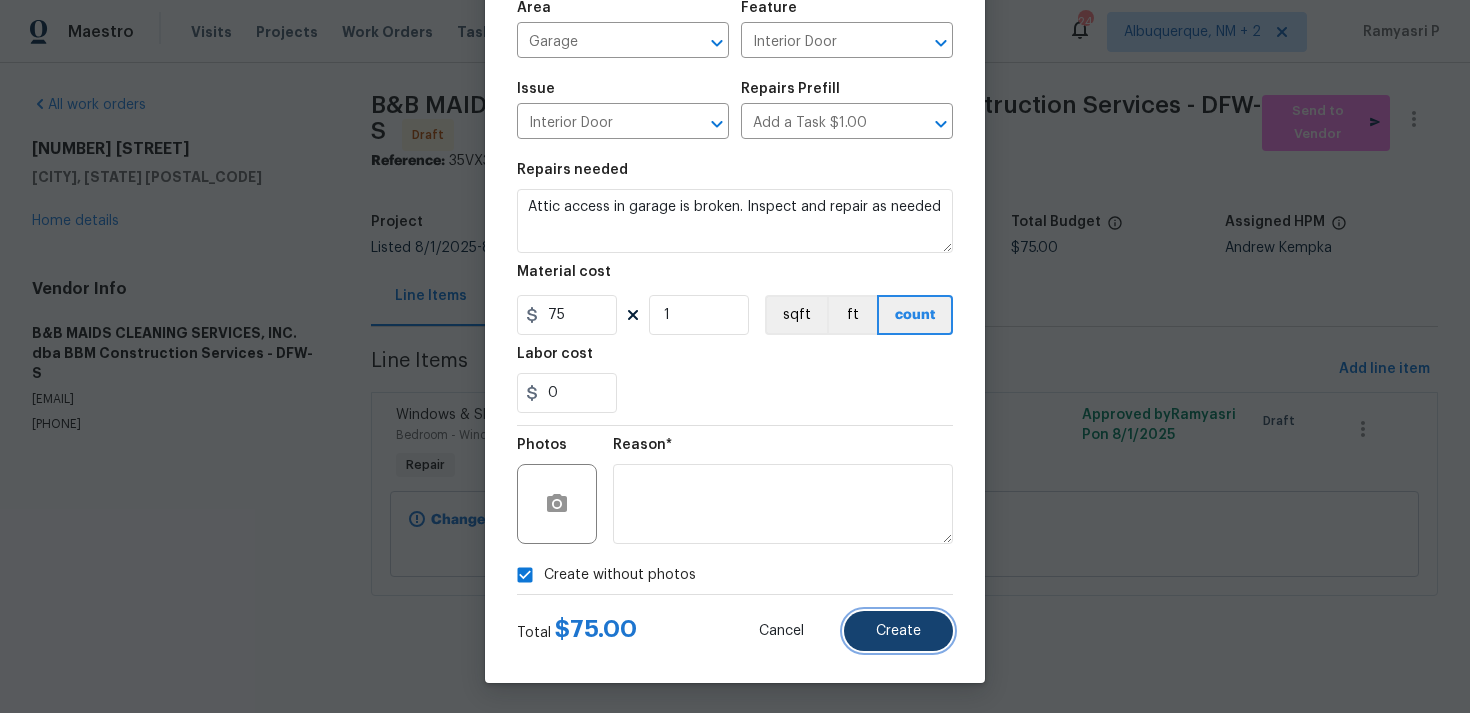 click on "Create" at bounding box center (898, 631) 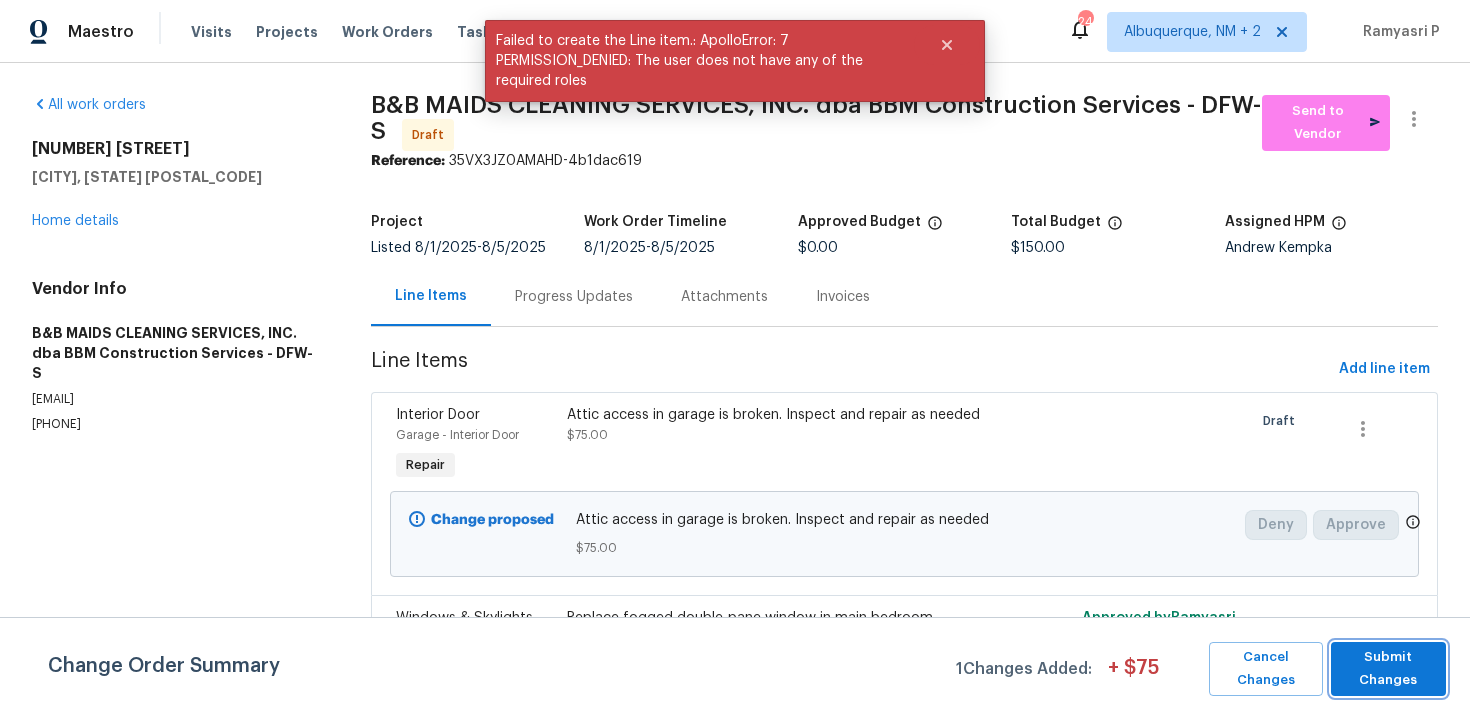 click on "Submit Changes" at bounding box center [1388, 669] 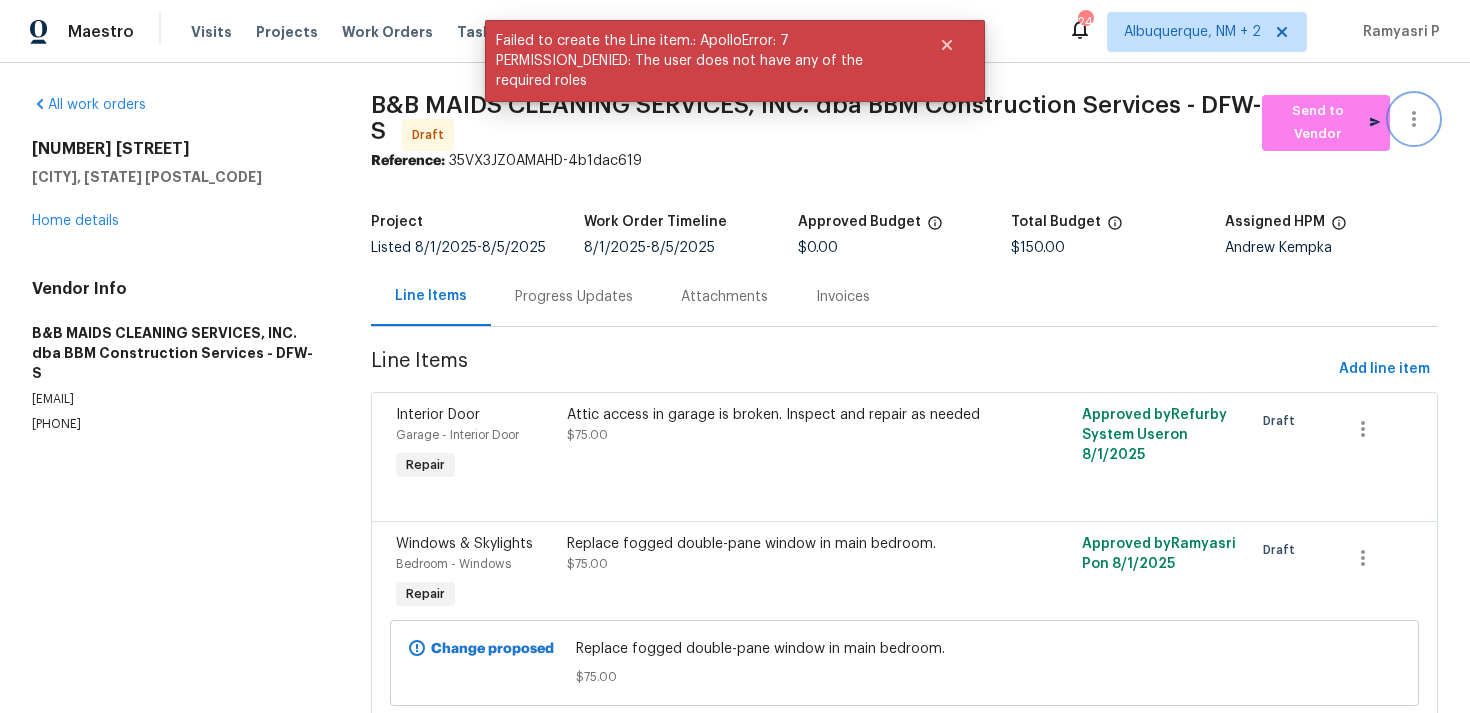 click 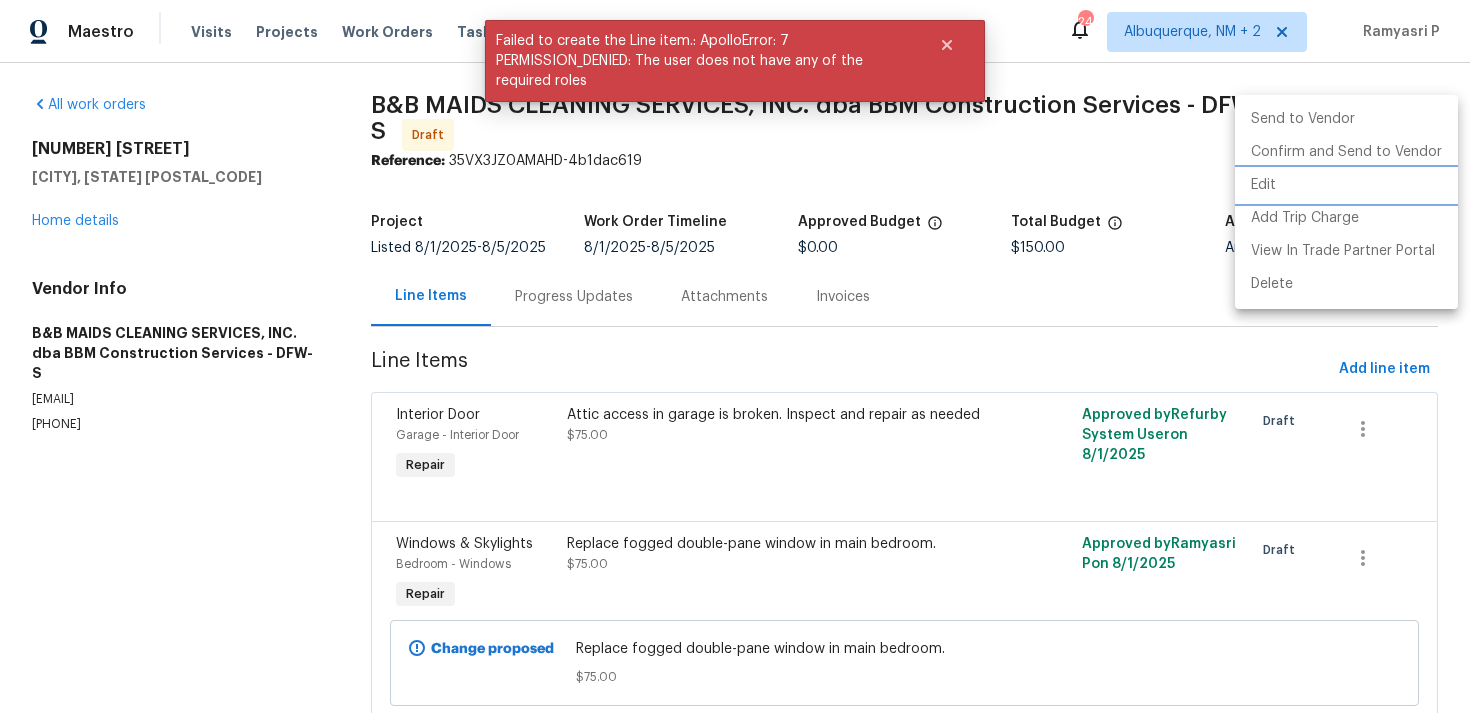 click on "Edit" at bounding box center [1346, 185] 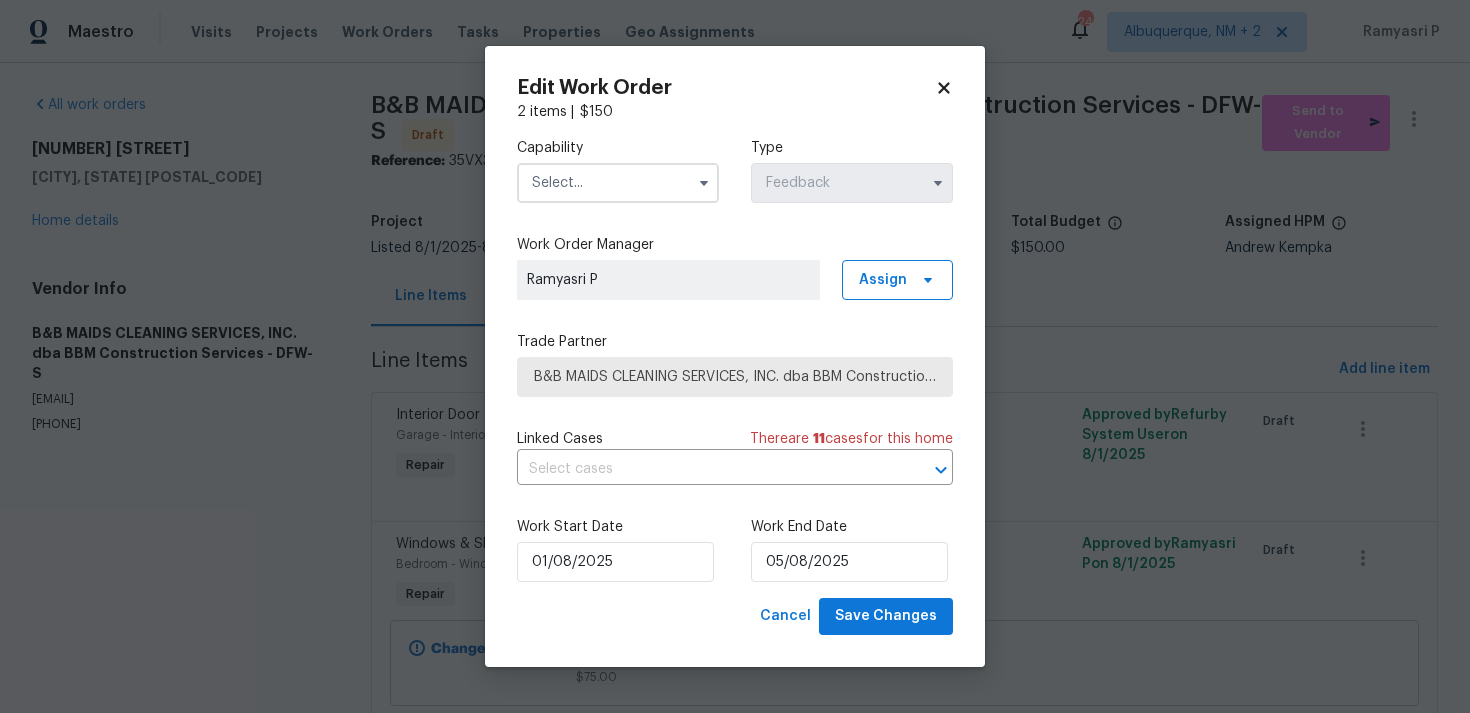click at bounding box center (618, 183) 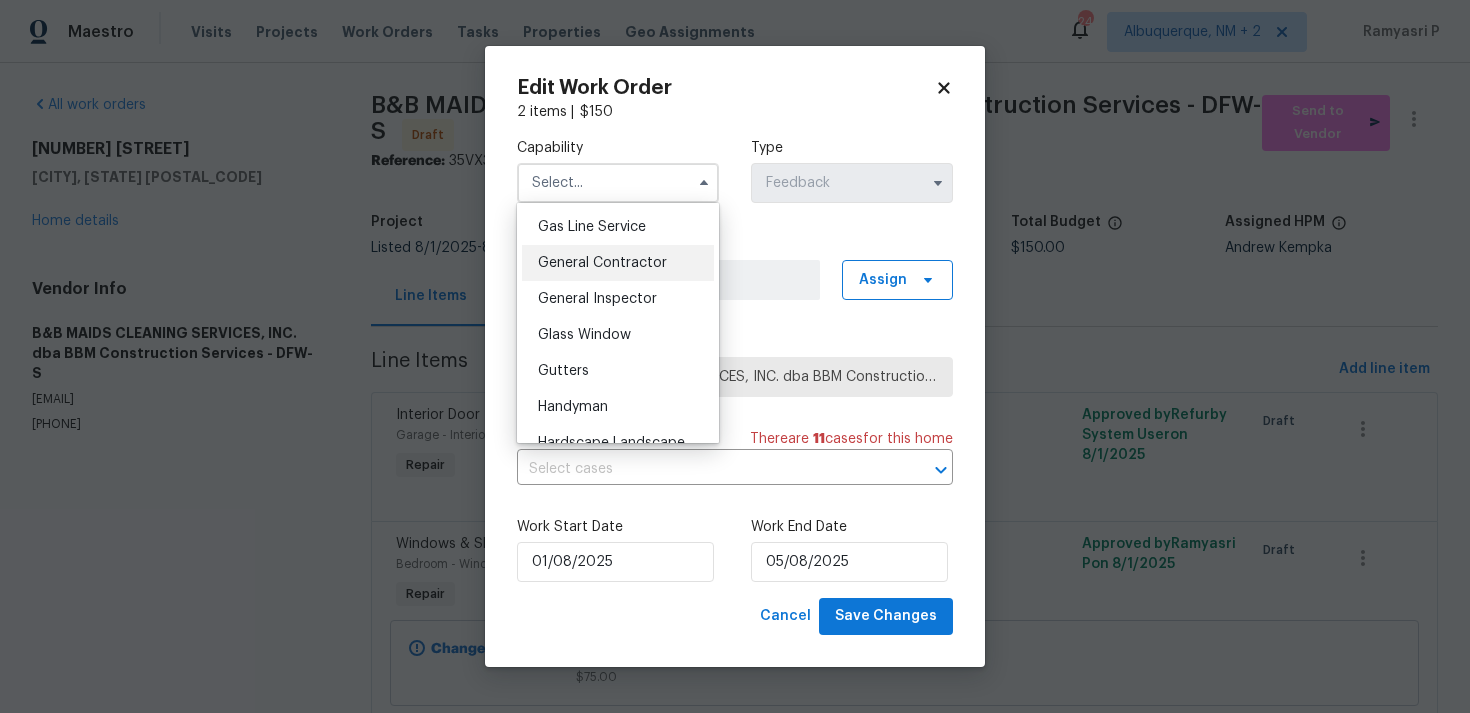 scroll, scrollTop: 1030, scrollLeft: 0, axis: vertical 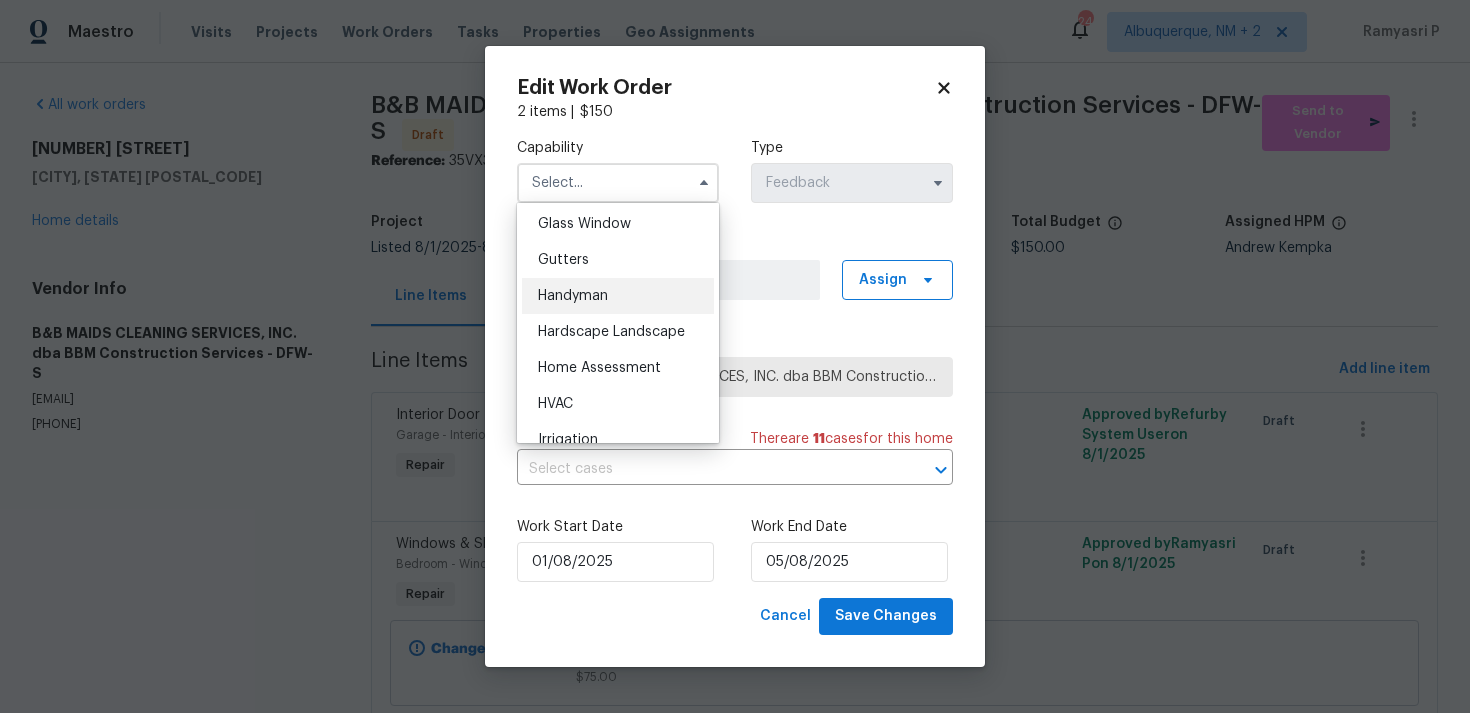 click on "Handyman" at bounding box center [573, 296] 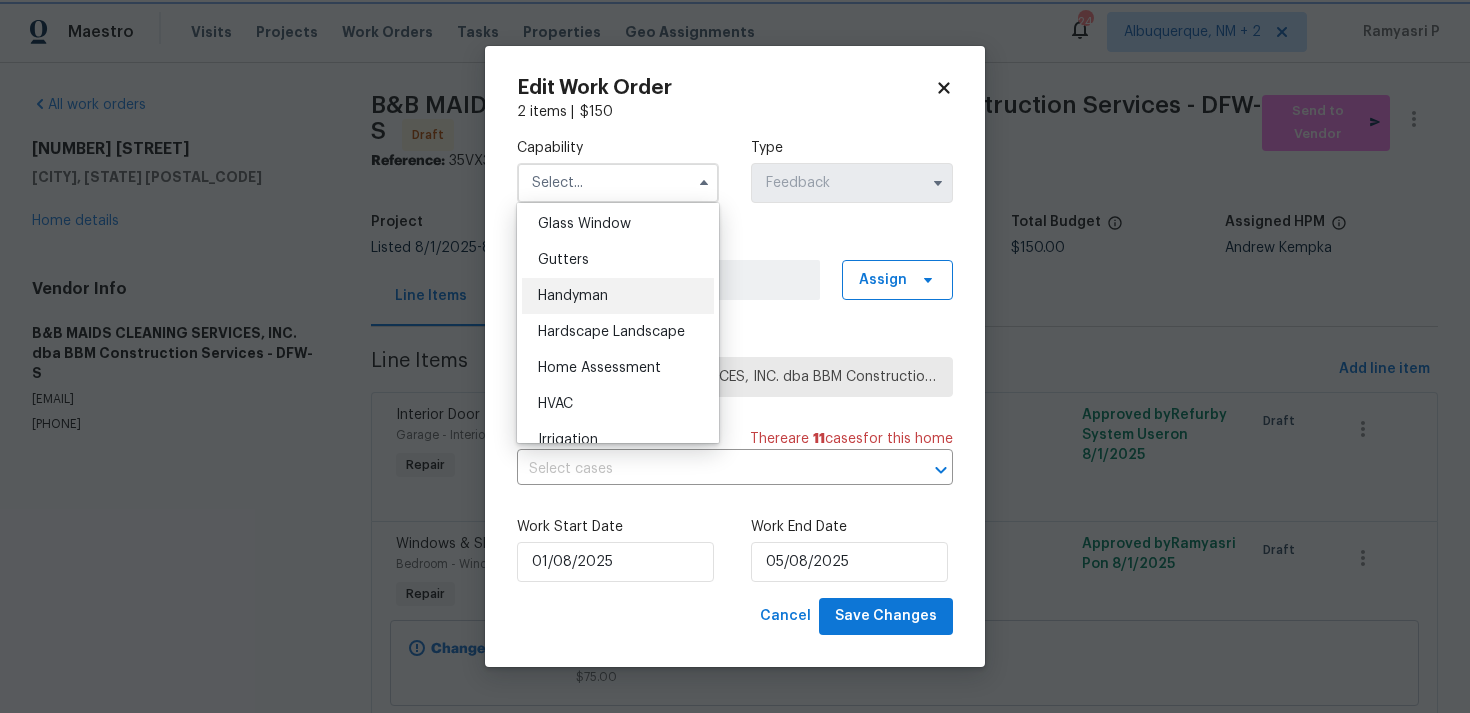 type on "Handyman" 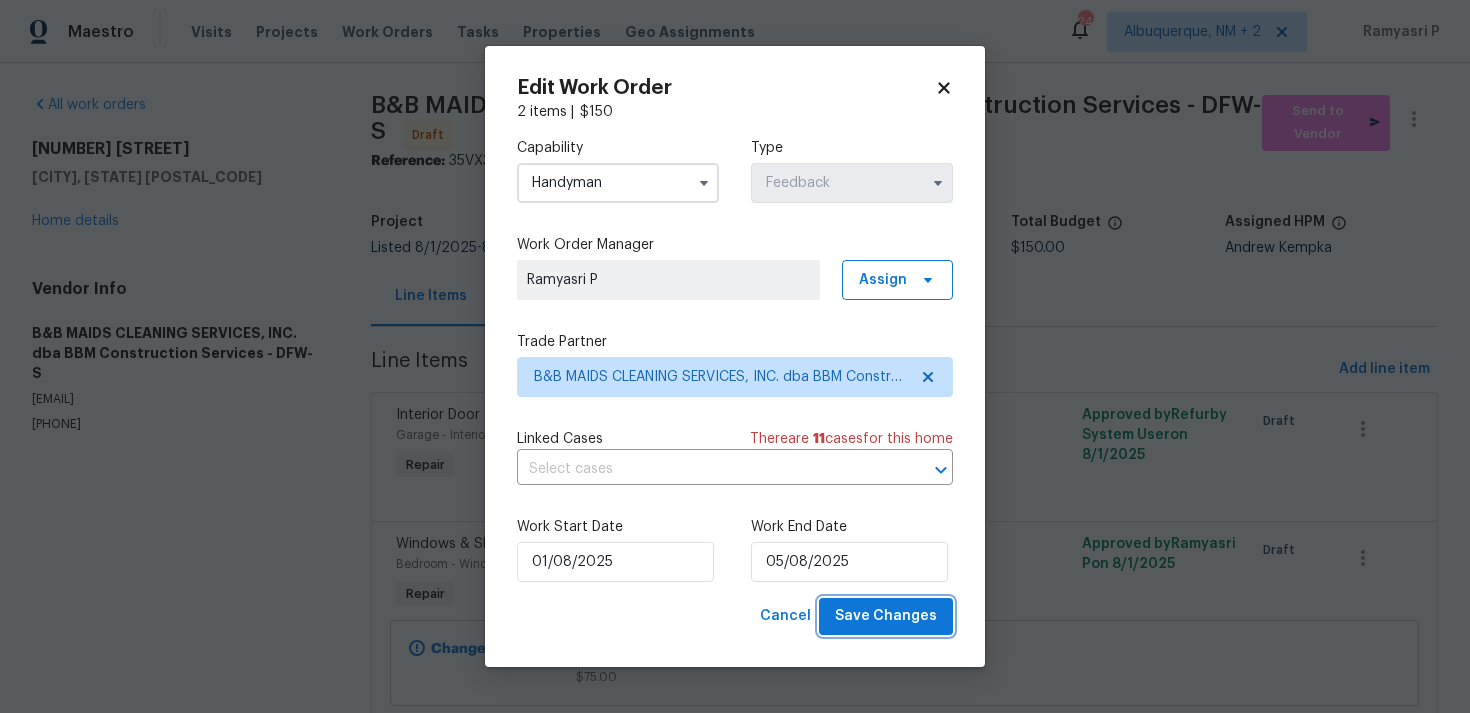 click on "Save Changes" at bounding box center (886, 616) 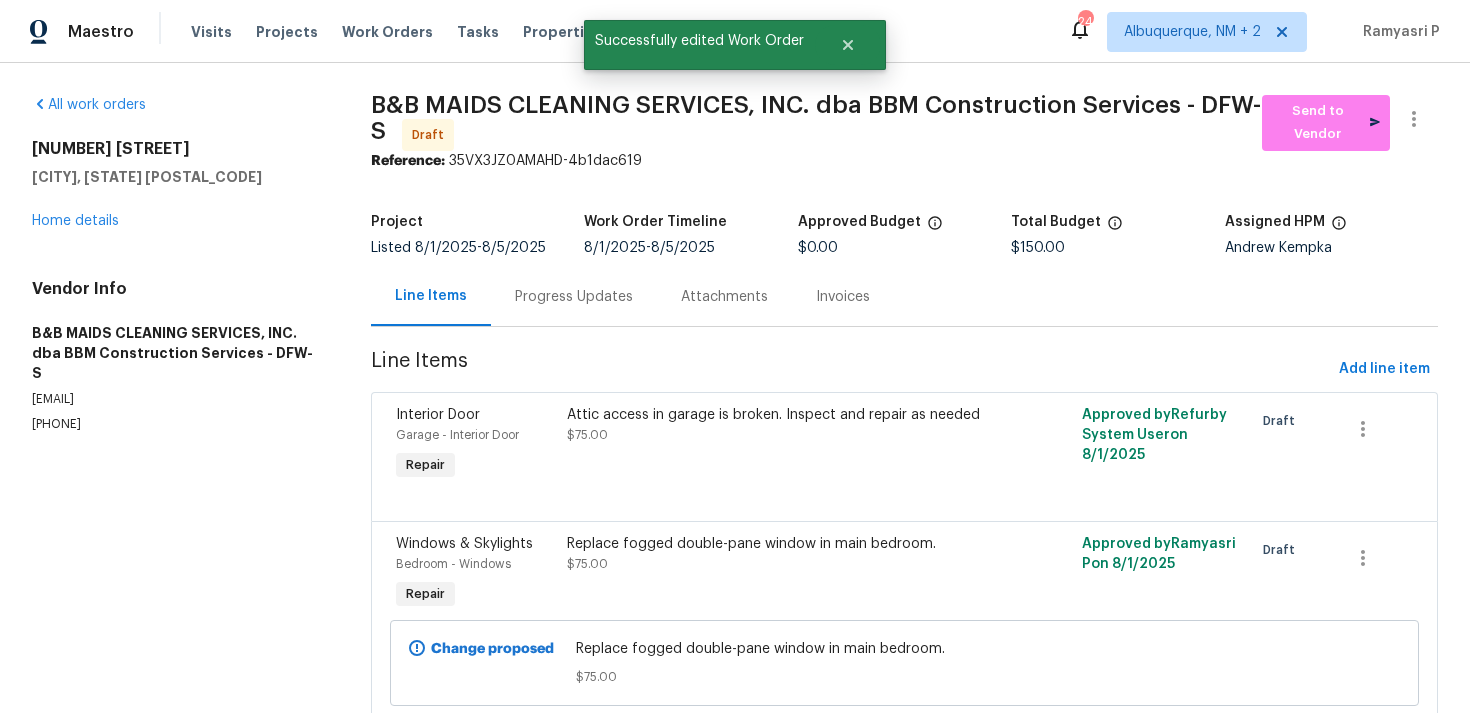 click on "Progress Updates" at bounding box center [574, 297] 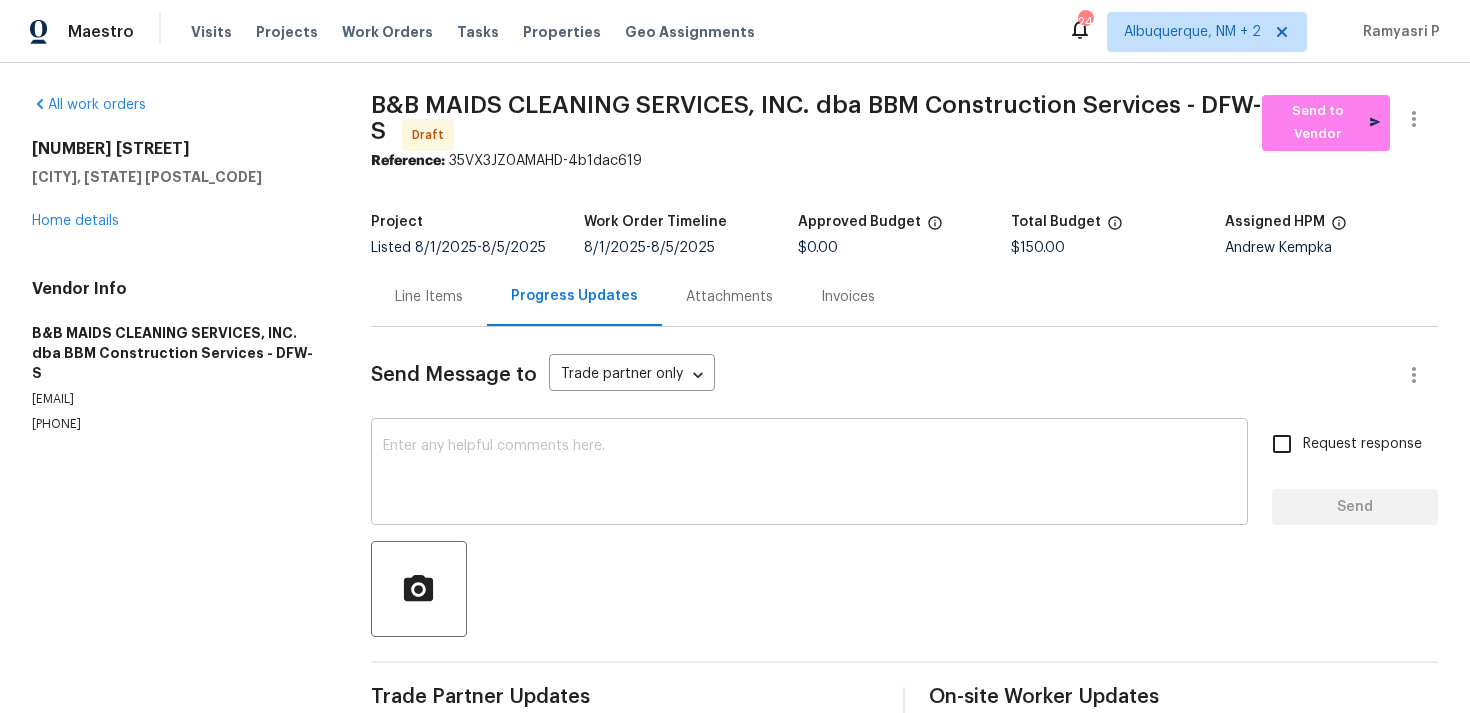 click on "x ​" at bounding box center (809, 474) 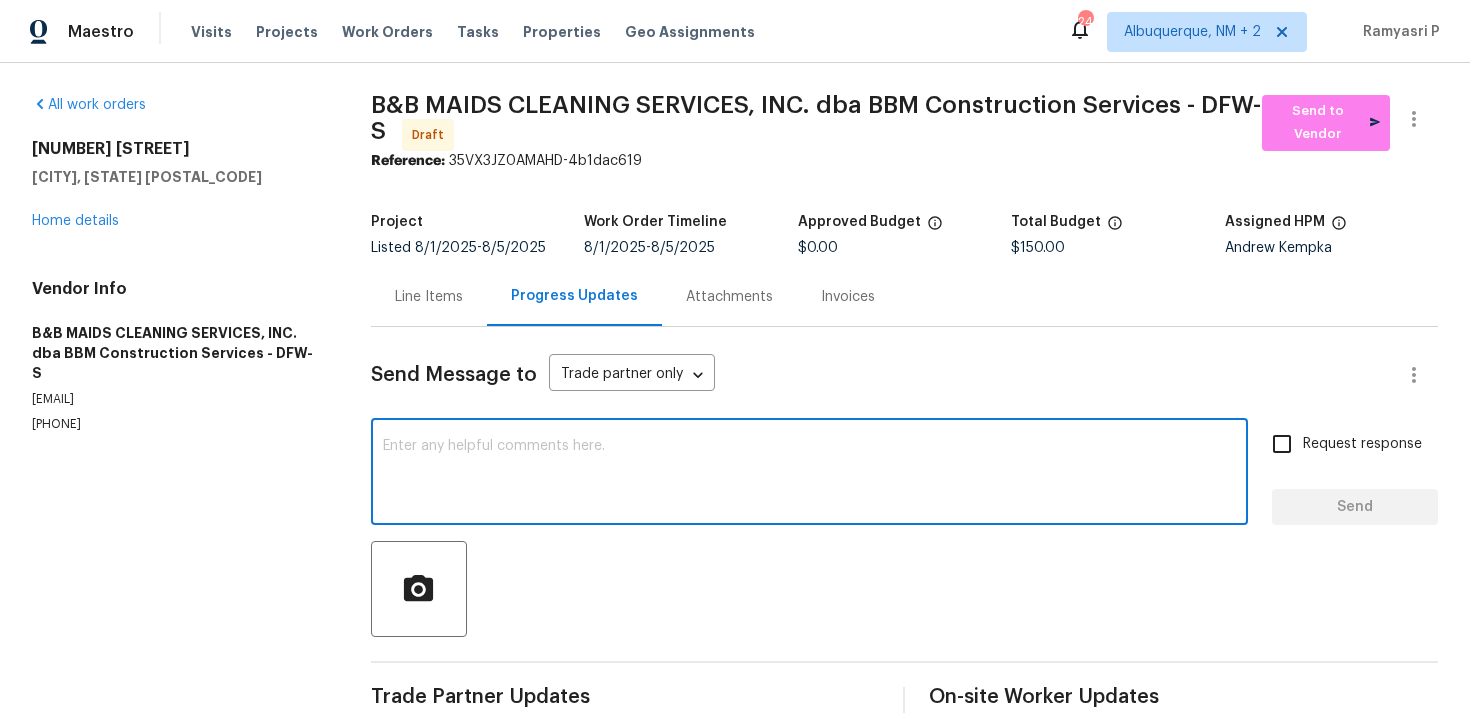 paste on "Hi, this is Ramyasri with Opendoor. I’m confirming you received the WO for the property at (Address). Please review and accept the WO within 24 hours and provide a schedule date. Please disregard the contact information for the HPM included in the WO. Our Centralised LWO Team is responsible for Listed WOs." 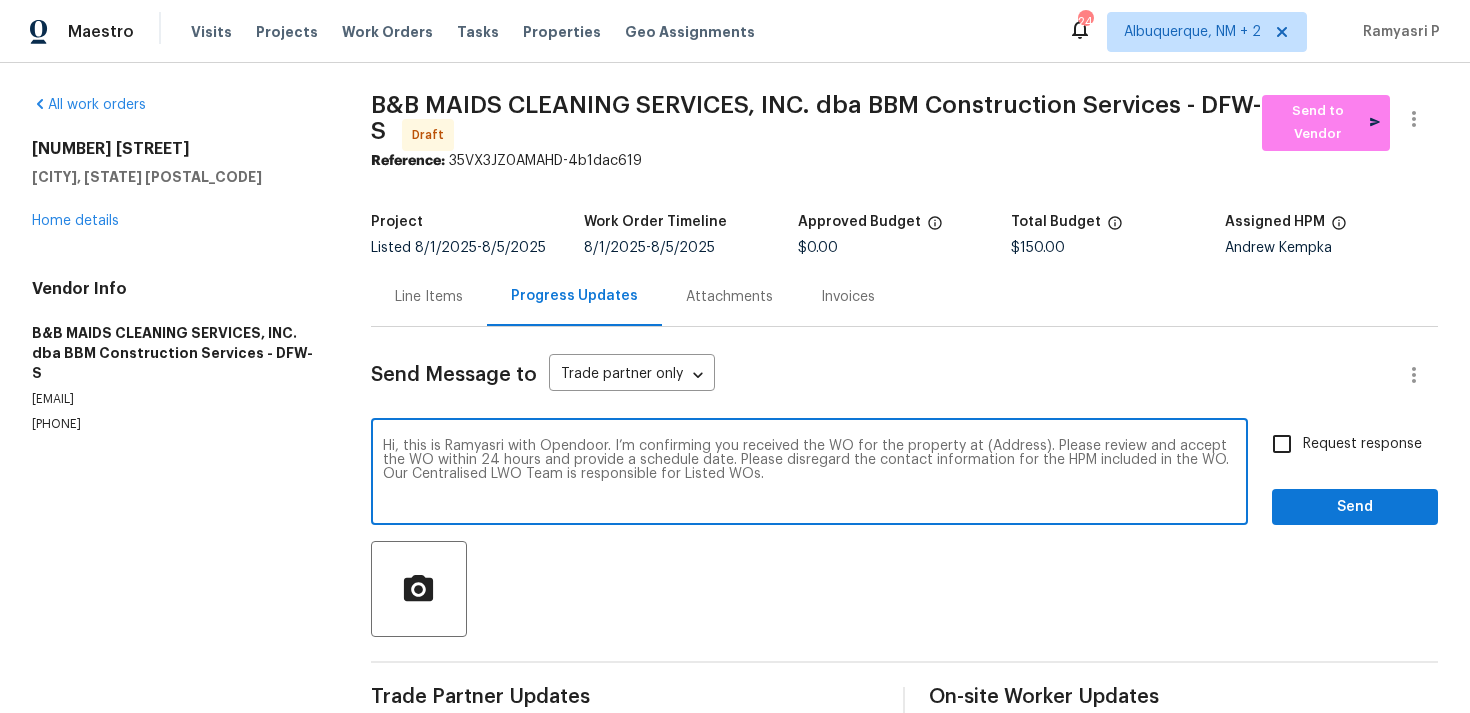 type on "Hi, this is Ramyasri with Opendoor. I’m confirming you received the WO for the property at (Address). Please review and accept the WO within 24 hours and provide a schedule date. Please disregard the contact information for the HPM included in the WO. Our Centralised LWO Team is responsible for Listed WOs." 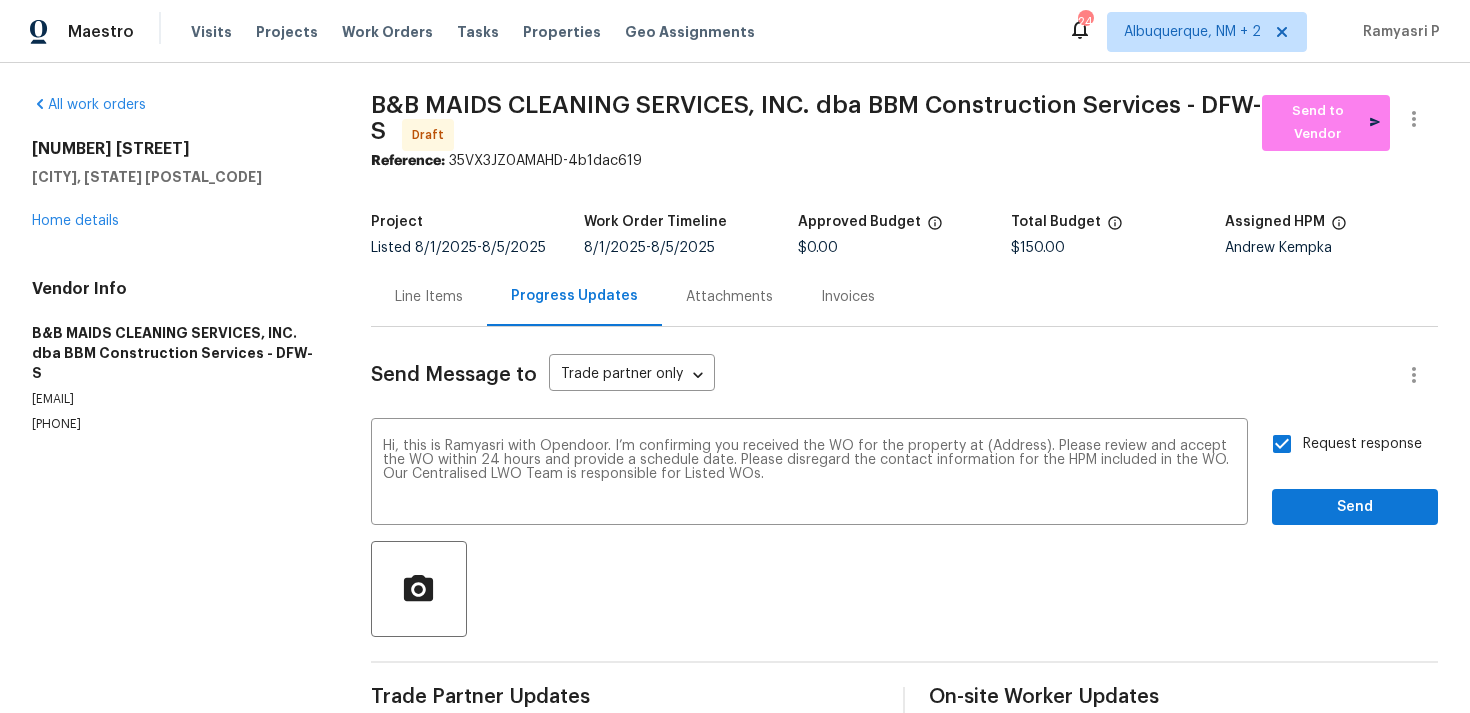 click on "Send Message to Trade partner only Trade partner only ​ Hi, this is Ramyasri with Opendoor. I’m confirming you received the WO for the property at (Address). Please review and accept the WO within 24 hours and provide a schedule date. Please disregard the contact information for the HPM included in the WO. Our Centralised LWO Team is responsible for Listed WOs. x ​ Request response Send Trade Partner Updates On-site Worker Updates" at bounding box center [904, 523] 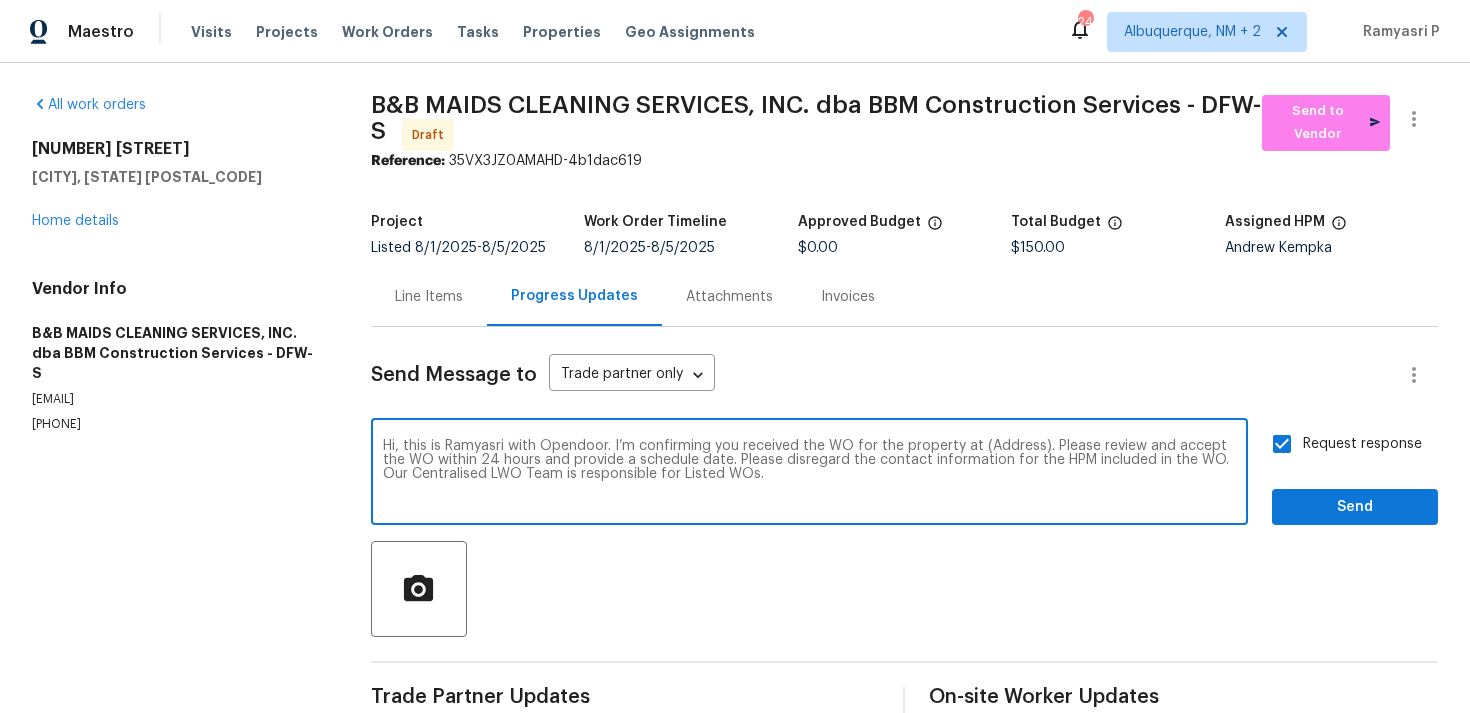 drag, startPoint x: 975, startPoint y: 441, endPoint x: 1009, endPoint y: 442, distance: 34.0147 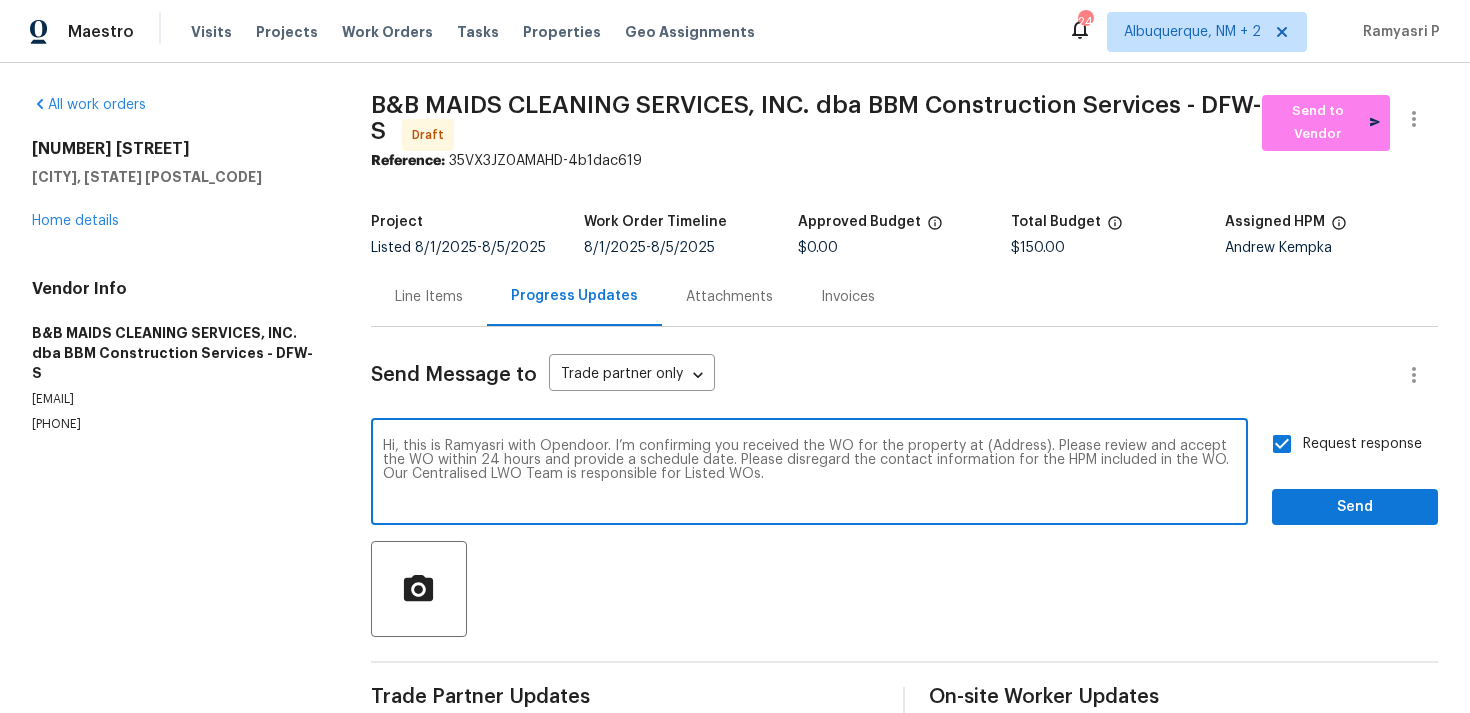 drag, startPoint x: 981, startPoint y: 445, endPoint x: 1025, endPoint y: 445, distance: 44 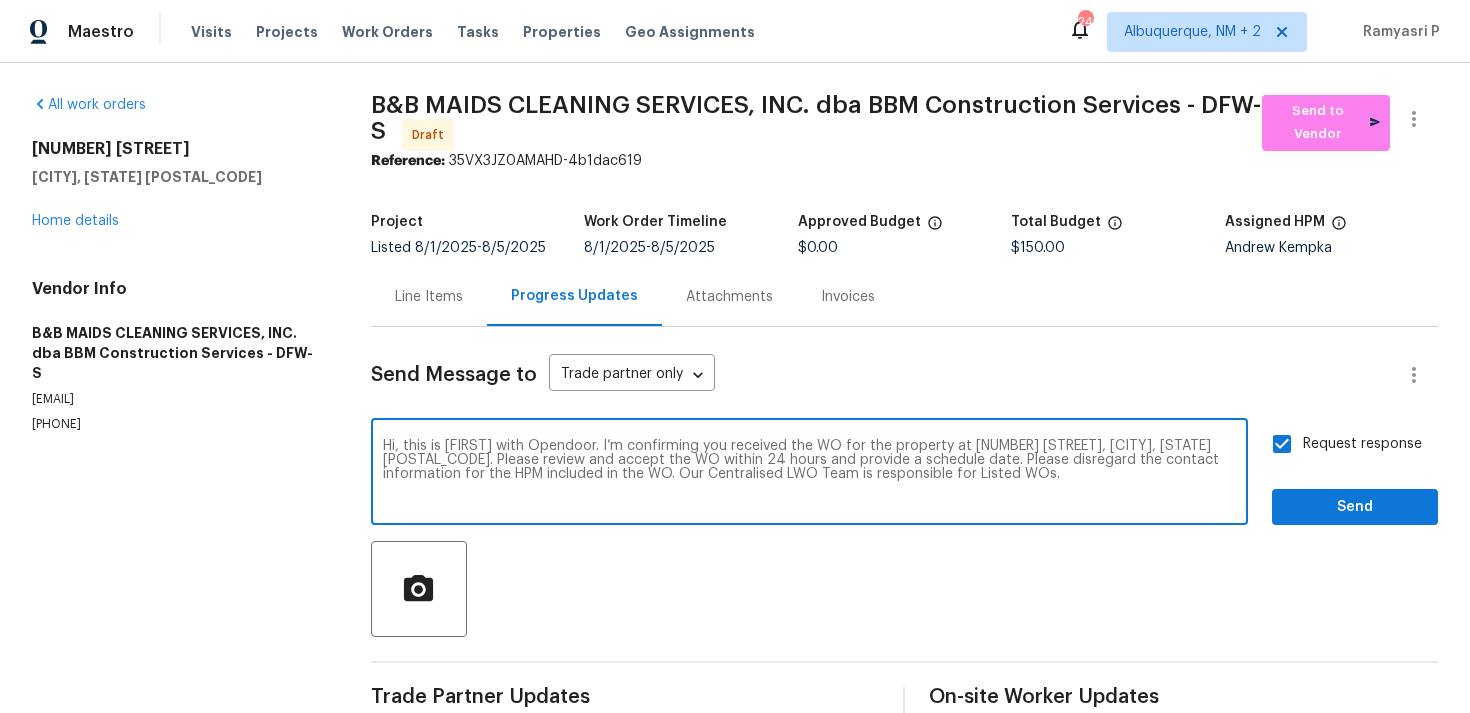 type on "Hi, this is [FIRST] with Opendoor. I’m confirming you received the WO for the property at [NUMBER] [STREET], [CITY], [STATE] [POSTAL_CODE]. Please review and accept the WO within 24 hours and provide a schedule date. Please disregard the contact information for the HPM included in the WO. Our Centralised LWO Team is responsible for Listed WOs." 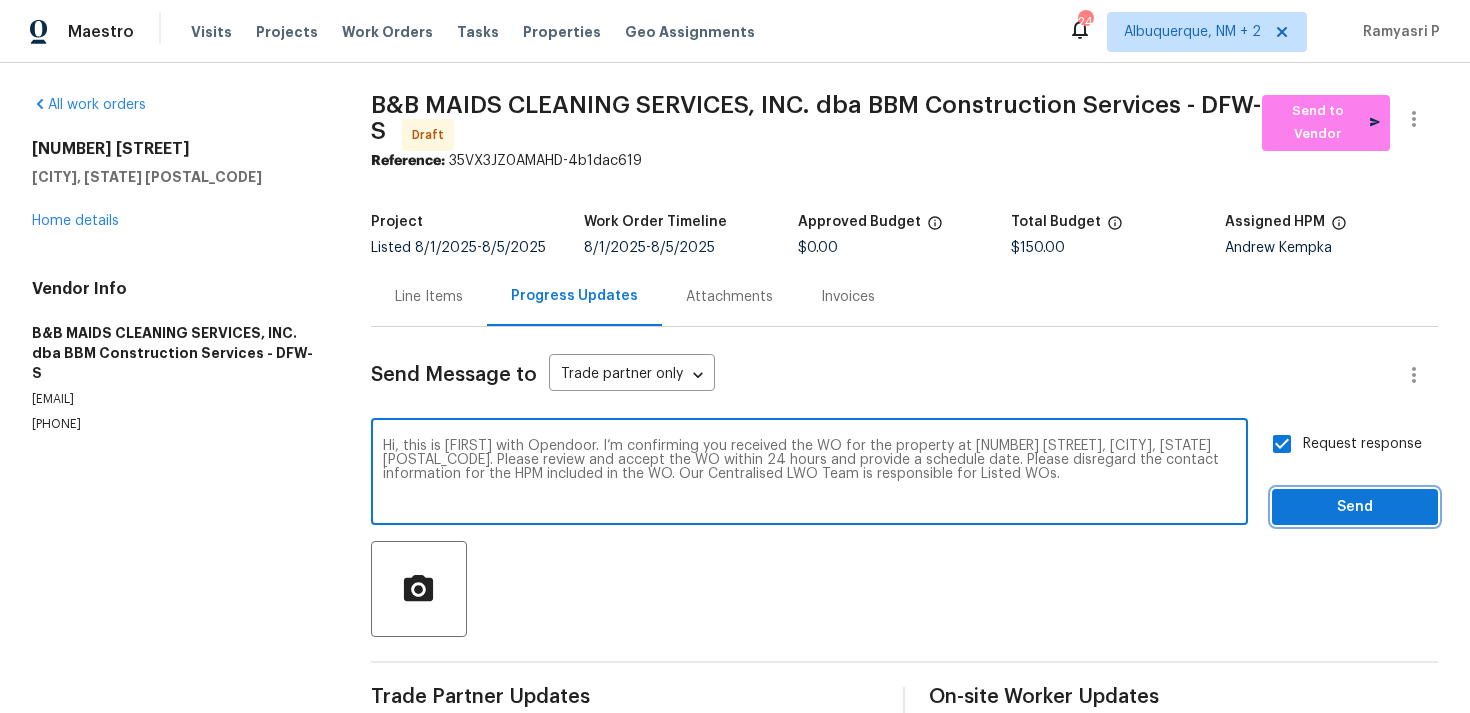 click on "Send" at bounding box center [1355, 507] 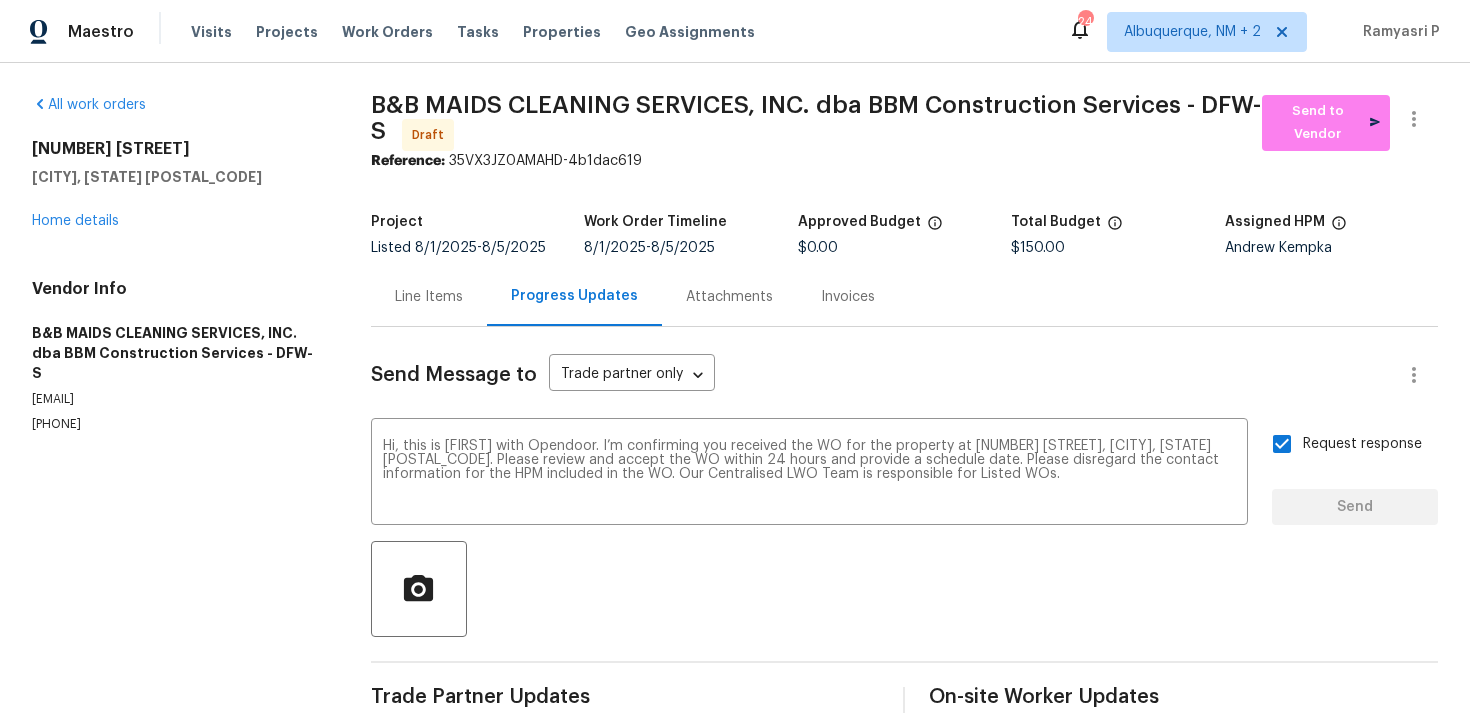type 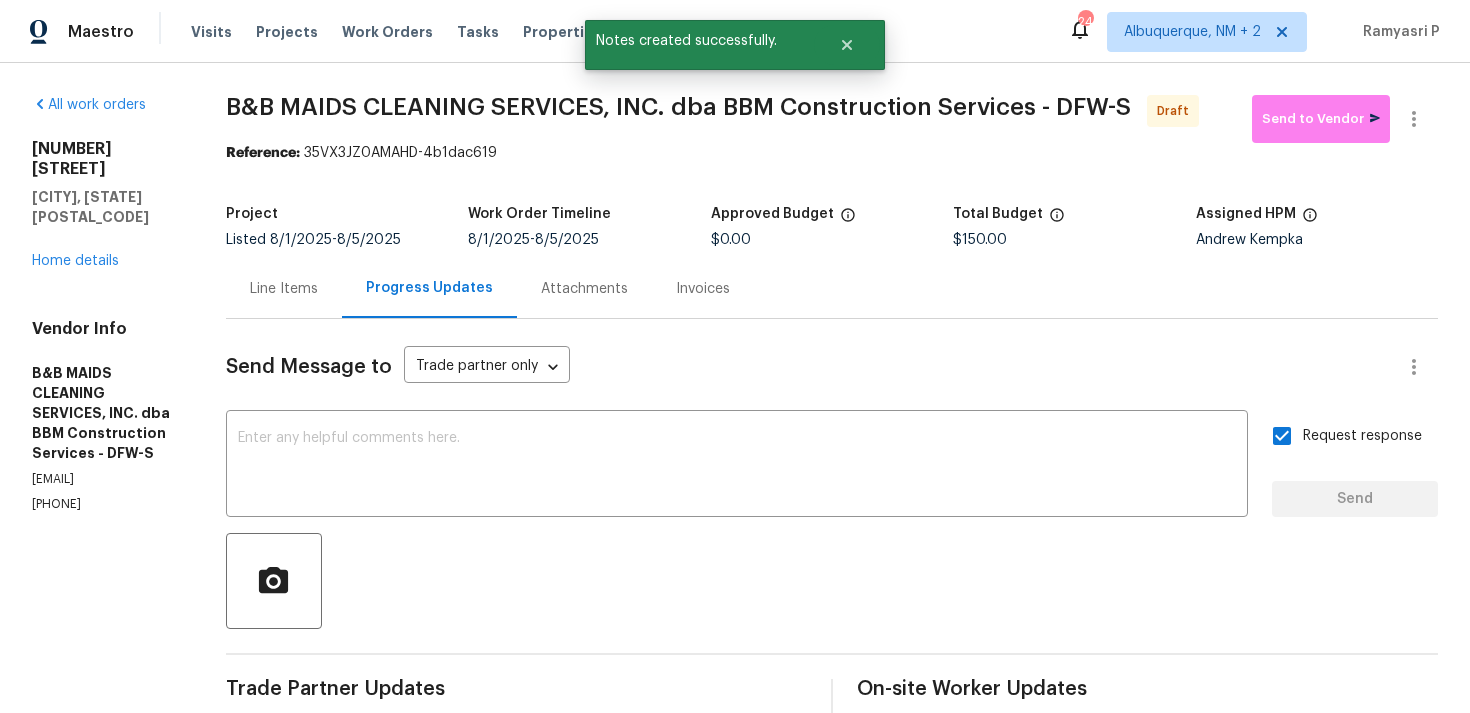click on "Send Message to Trade partner only Trade partner only ​ x ​ Request response Send Trade Partner Updates [FIRST] [LAST] [DATE] [TIME] Hi, this is [FIRST] with Opendoor. I’m confirming you received the WO for the property at [NUMBER] [STREET], [CITY], [STATE] [POSTAL_CODE]. Please review and accept the WO within 24 hours and provide a schedule date. Please disregard the contact information for the HPM included in the WO. Our Centralised LWO Team is responsible for Listed WOs. On-site Worker Updates" at bounding box center [832, 594] 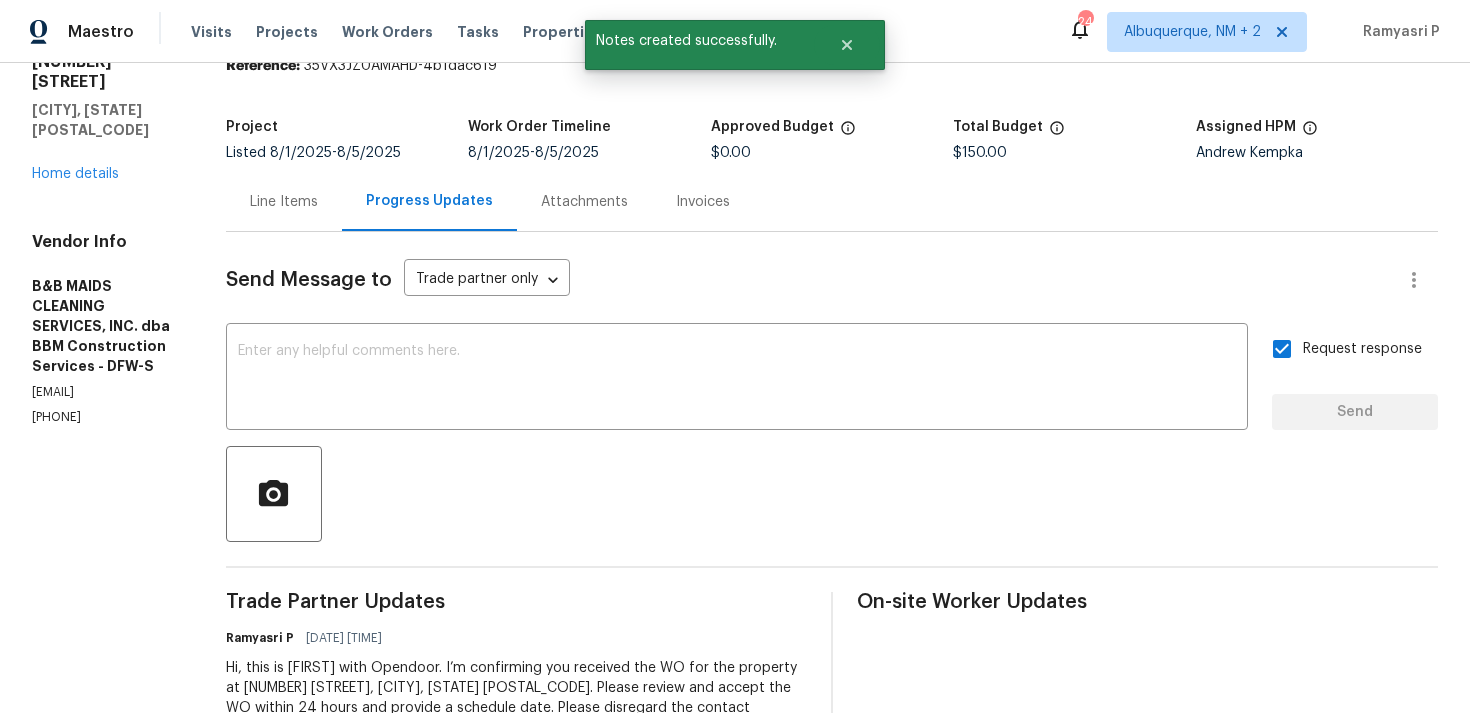 scroll, scrollTop: 0, scrollLeft: 0, axis: both 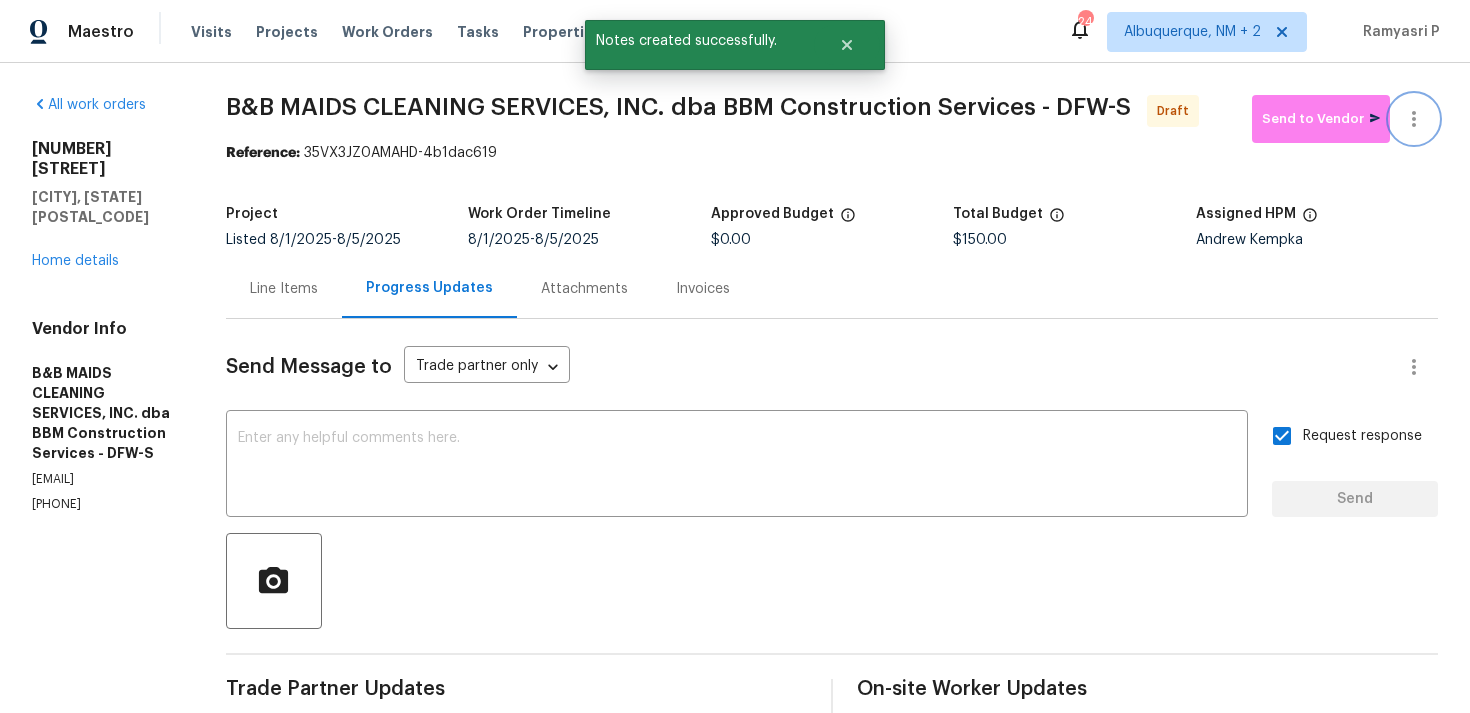 click 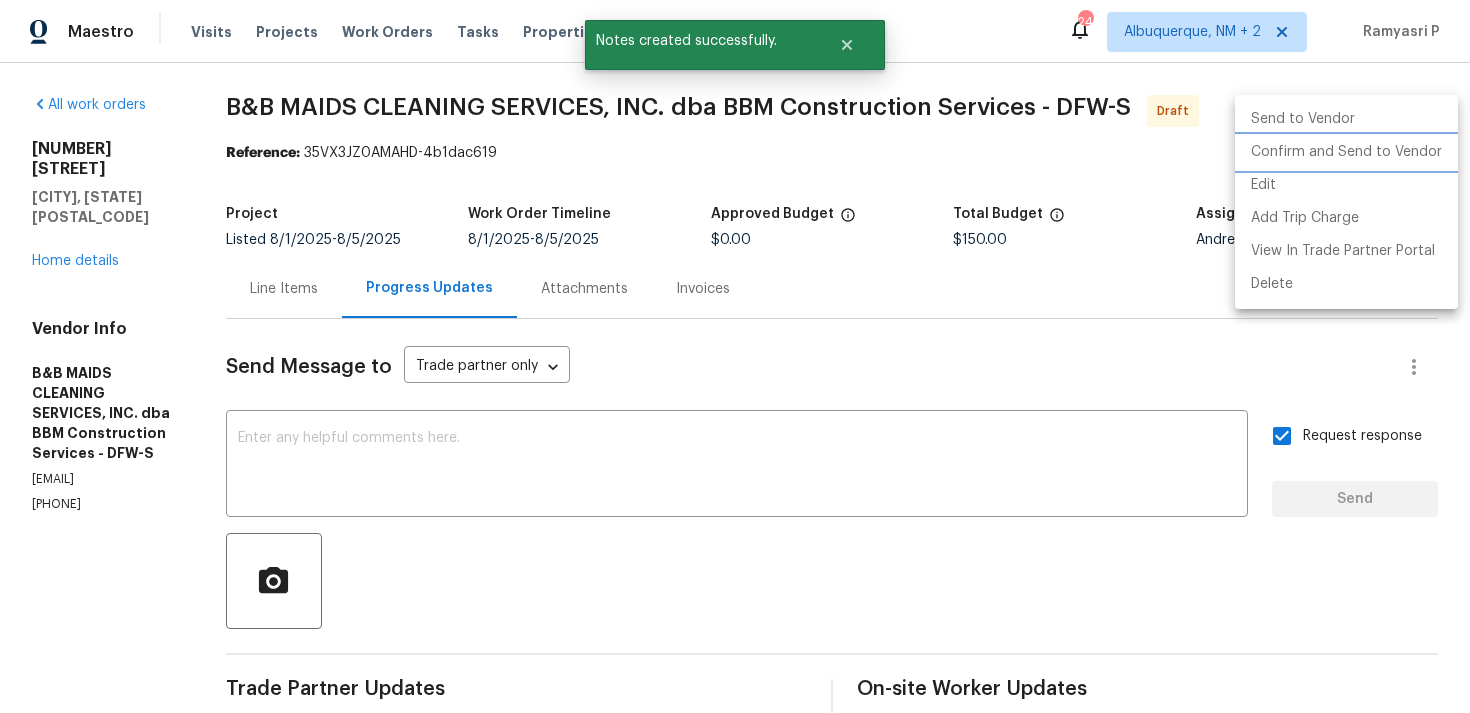 click on "Confirm and Send to Vendor" at bounding box center (1346, 152) 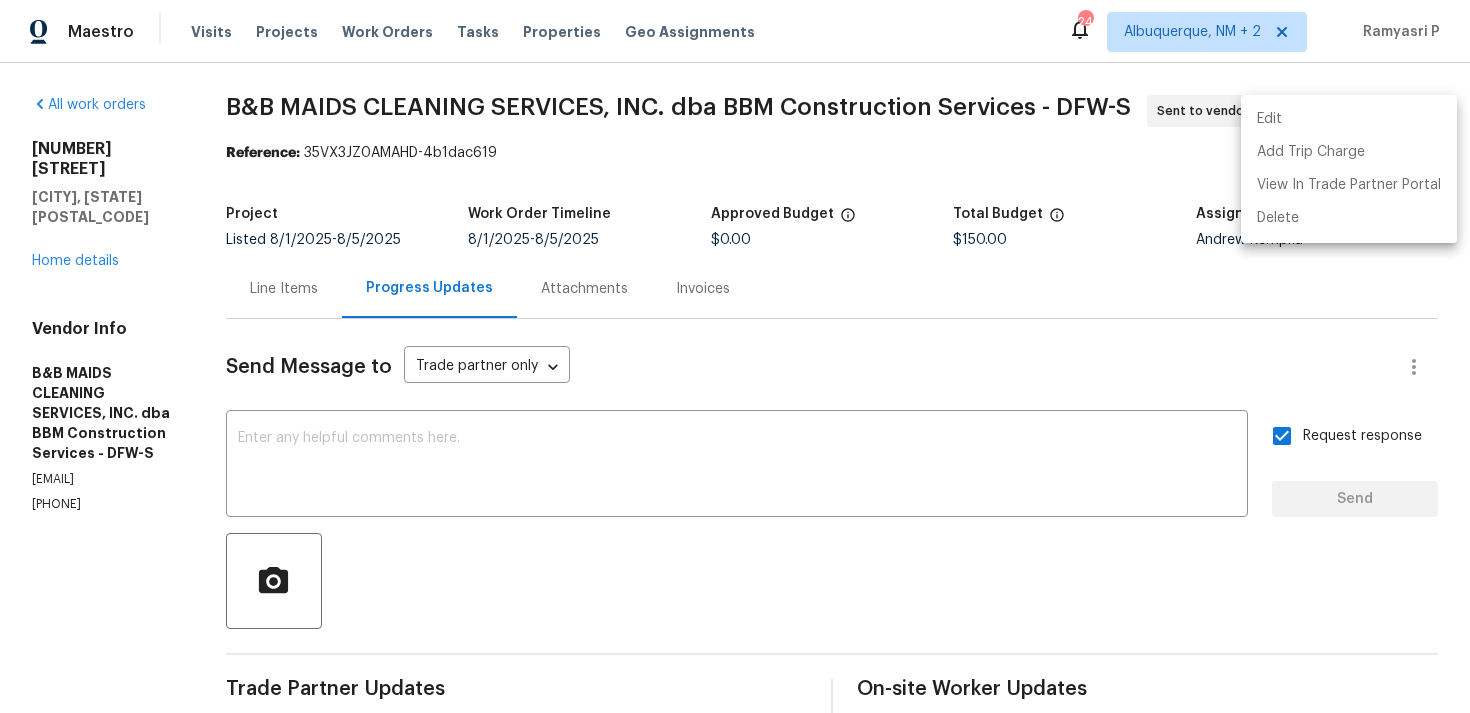 click at bounding box center (735, 356) 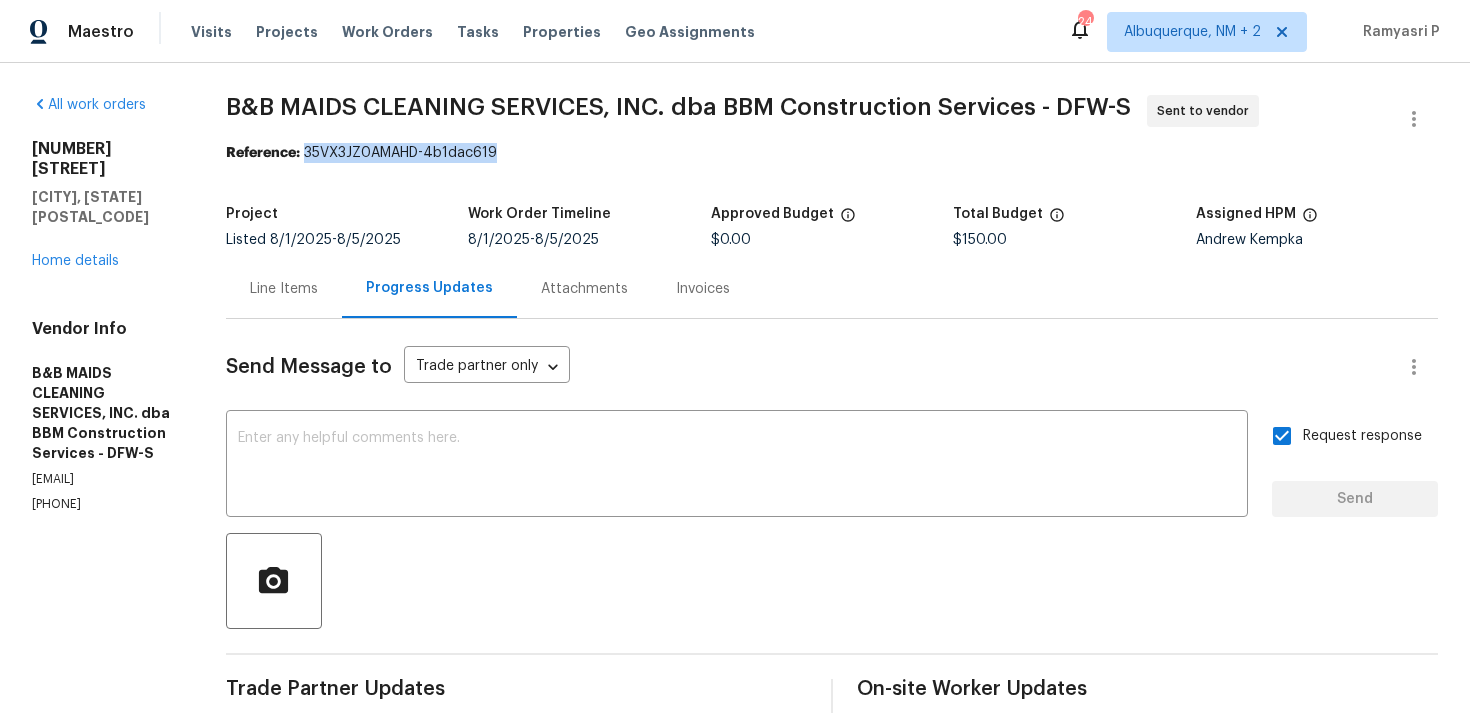 drag, startPoint x: 384, startPoint y: 151, endPoint x: 663, endPoint y: 151, distance: 279 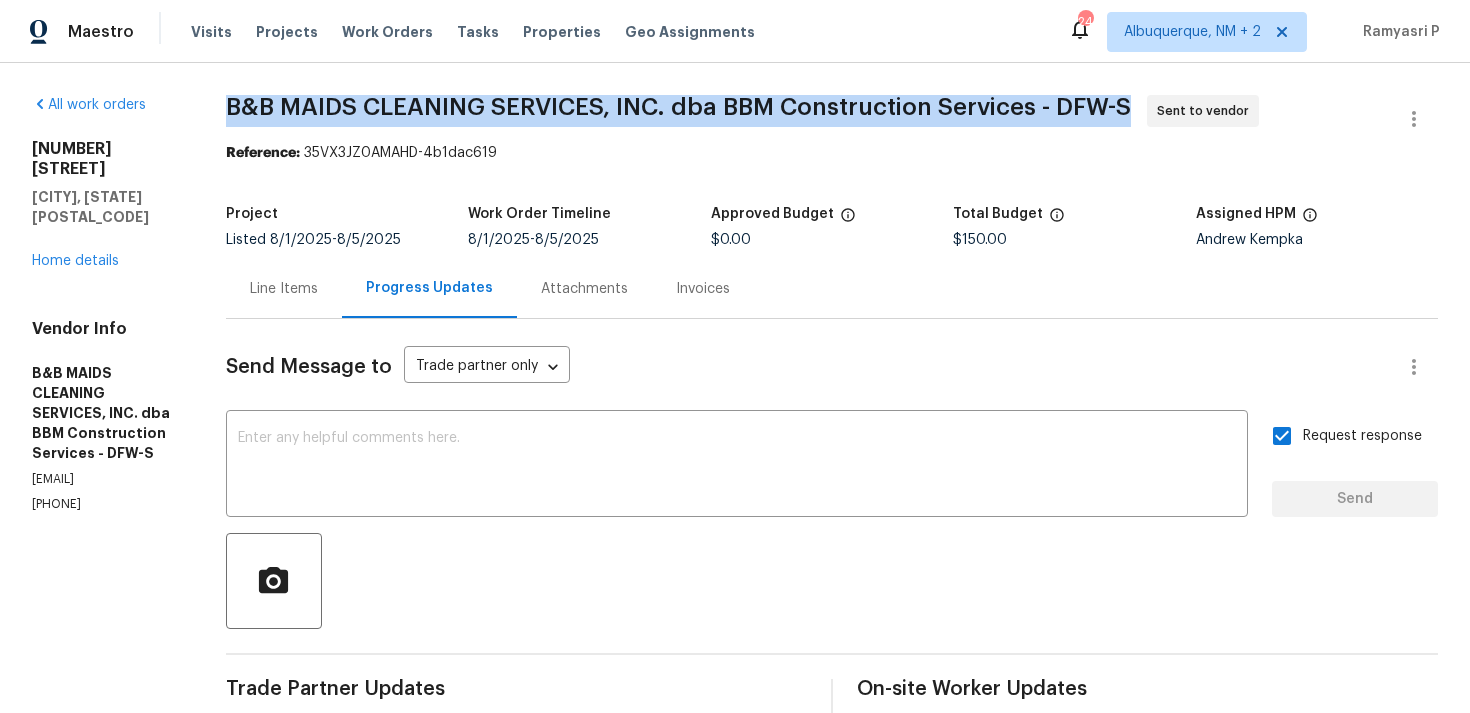 drag, startPoint x: 309, startPoint y: 103, endPoint x: 1209, endPoint y: 105, distance: 900.0022 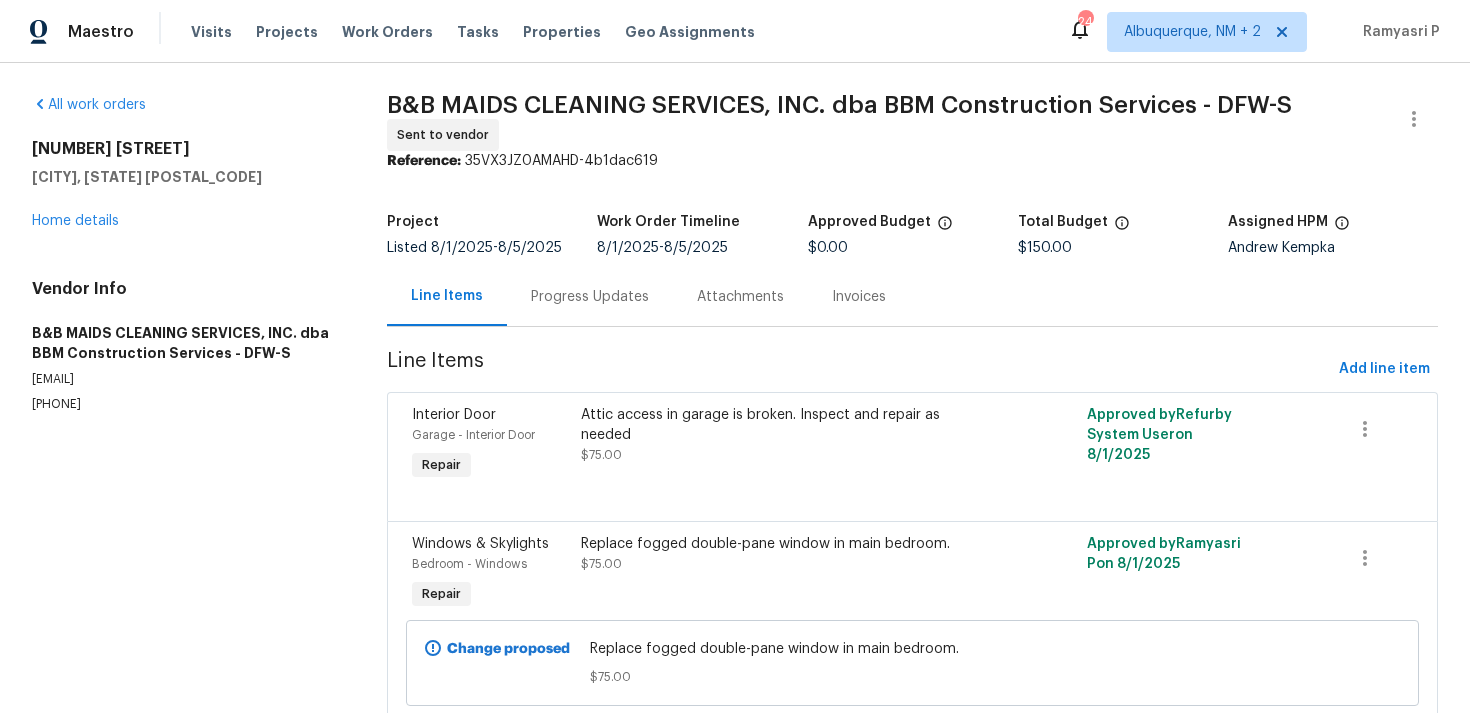 scroll, scrollTop: 68, scrollLeft: 0, axis: vertical 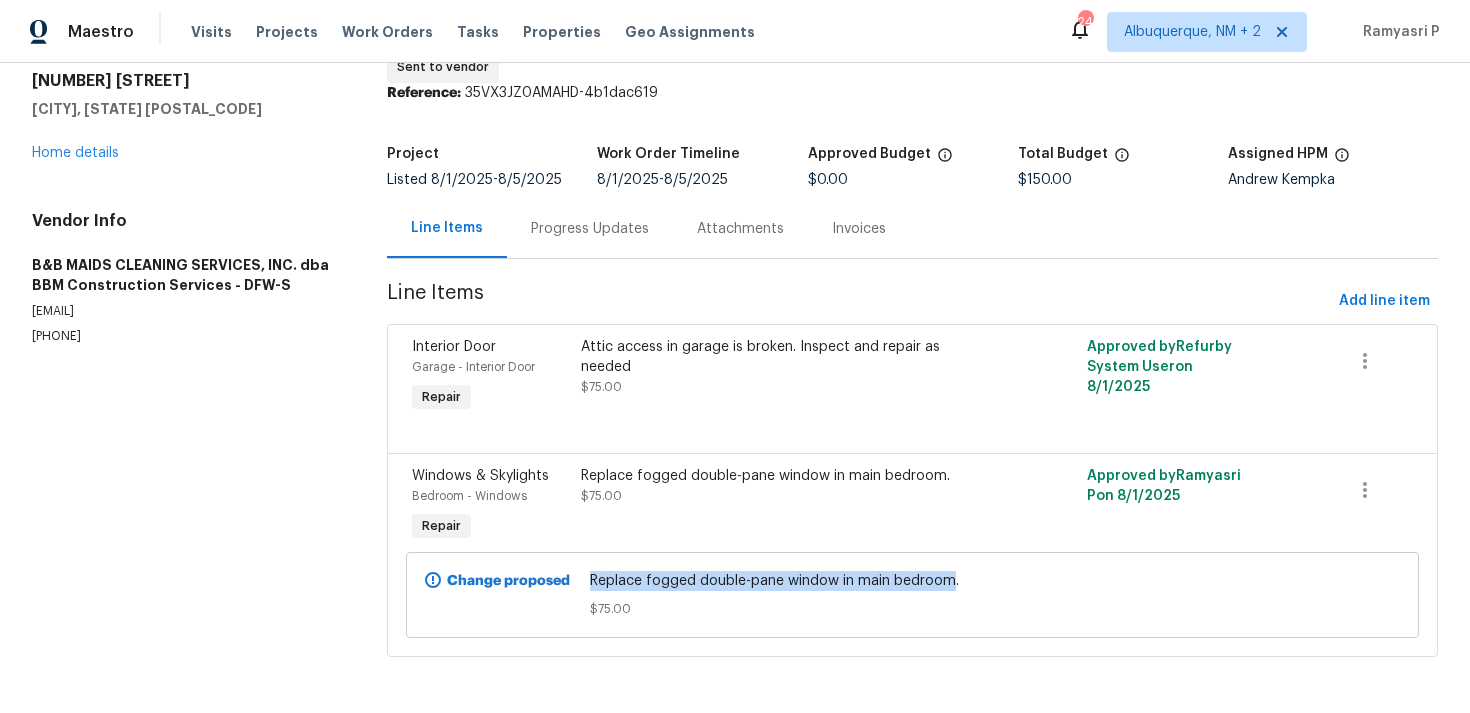 drag, startPoint x: 592, startPoint y: 581, endPoint x: 953, endPoint y: 581, distance: 361 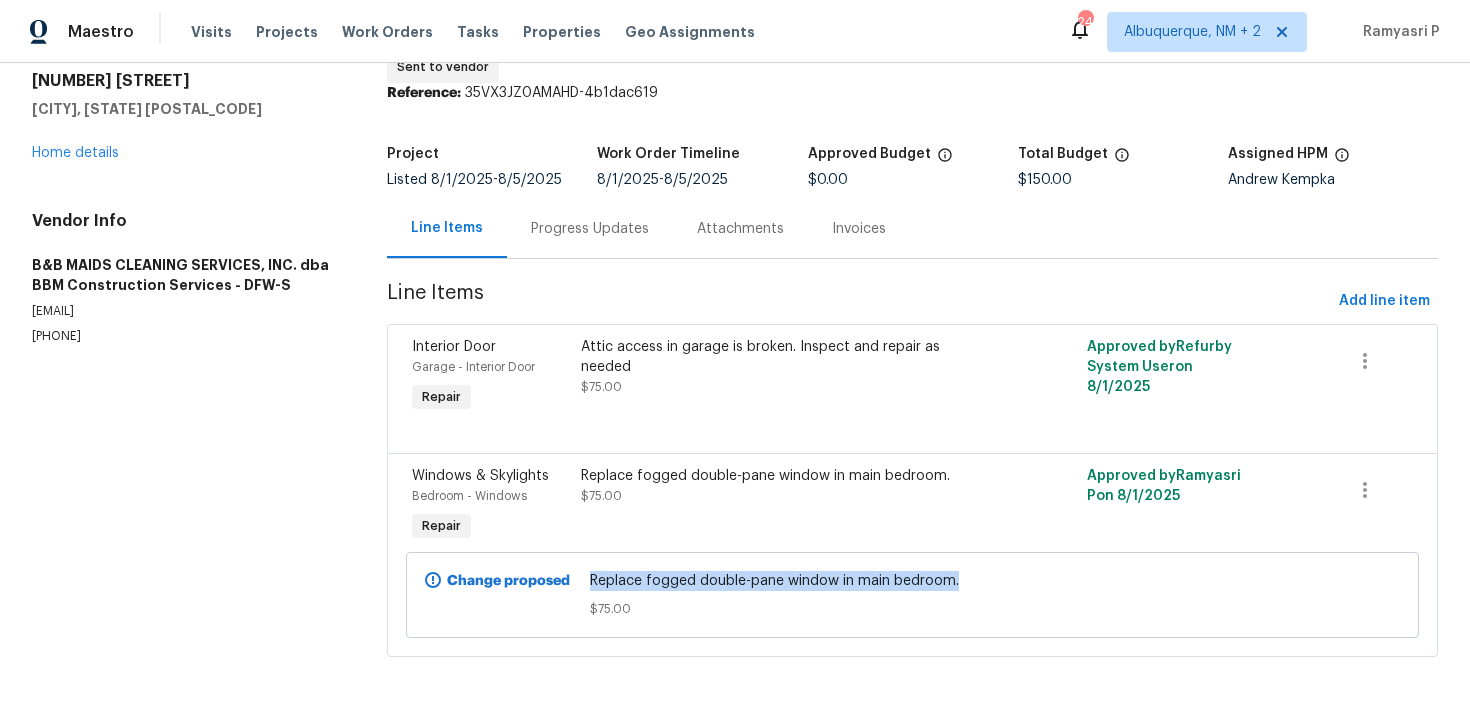 copy on "Replace fogged double-pane window in main bedroom." 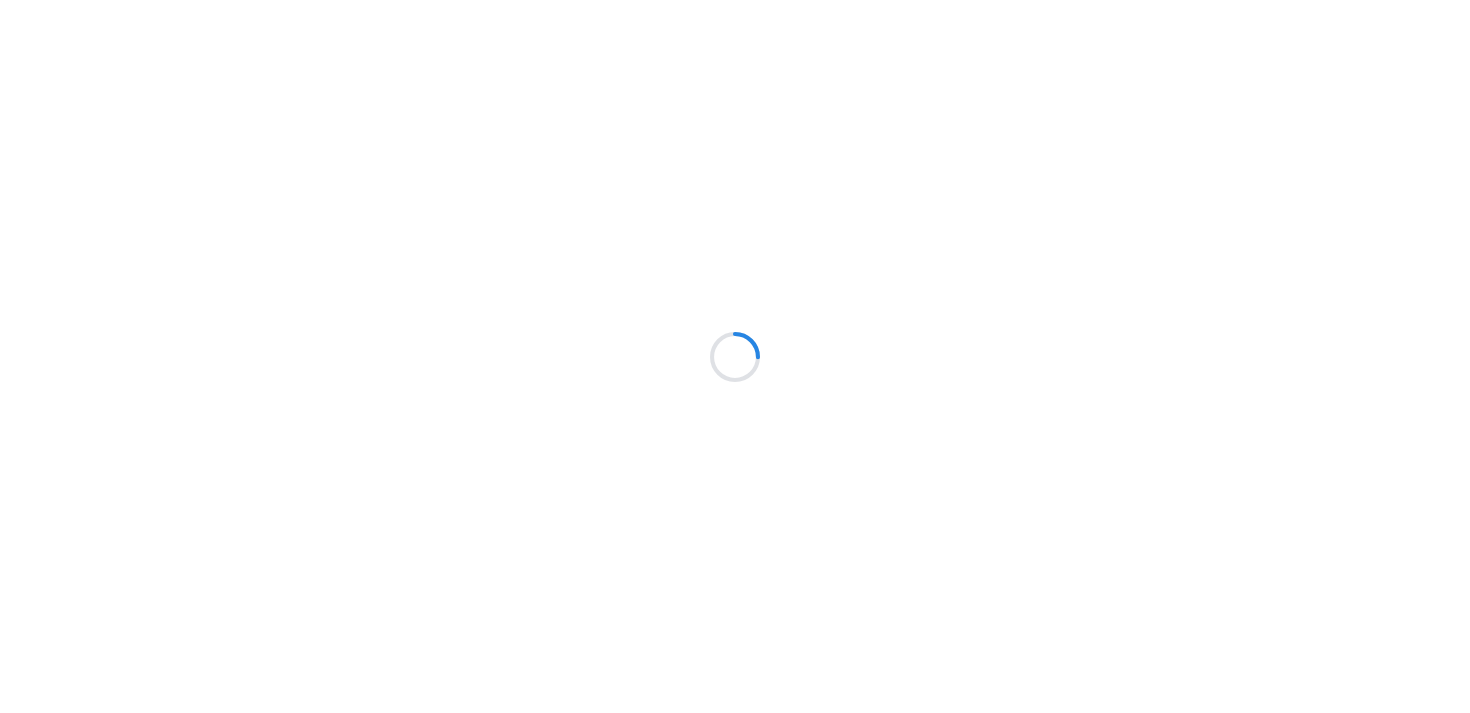 scroll, scrollTop: 0, scrollLeft: 0, axis: both 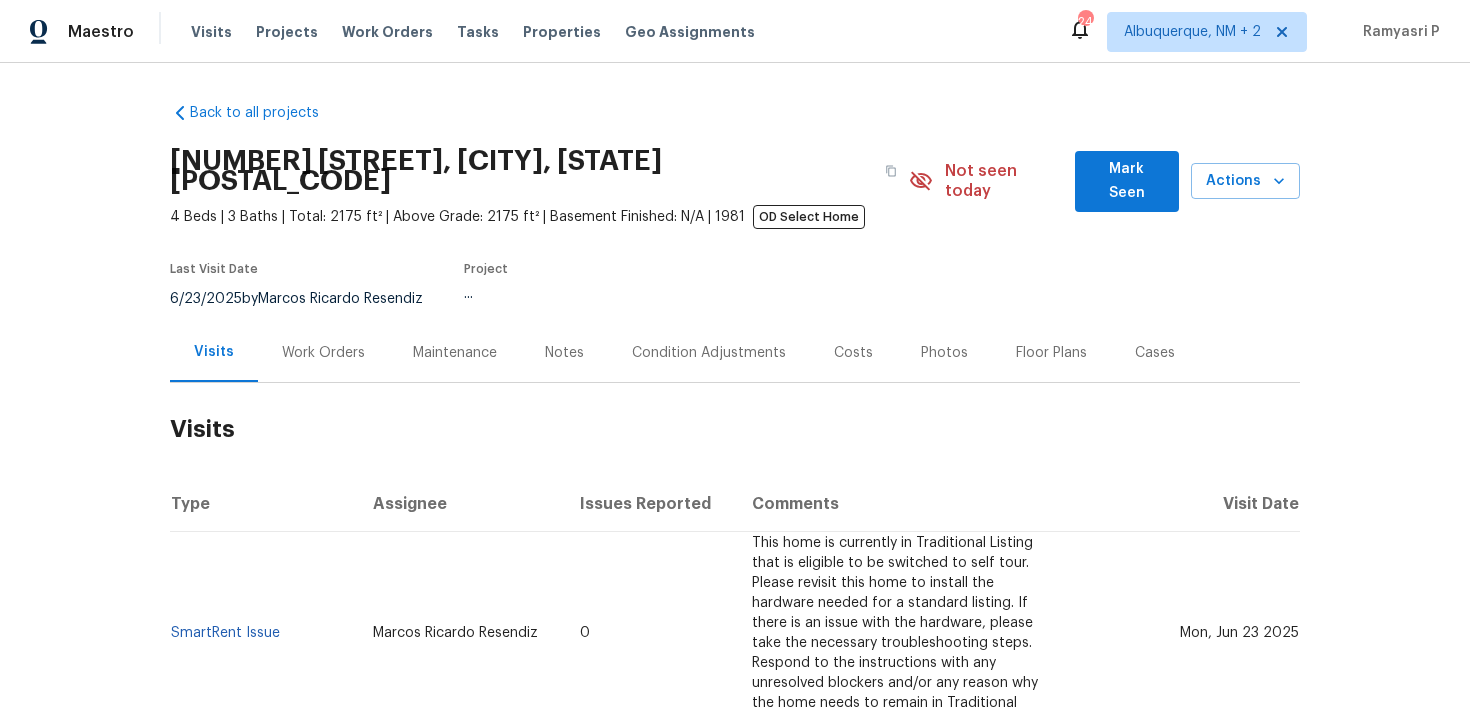 click on "Work Orders" at bounding box center (323, 353) 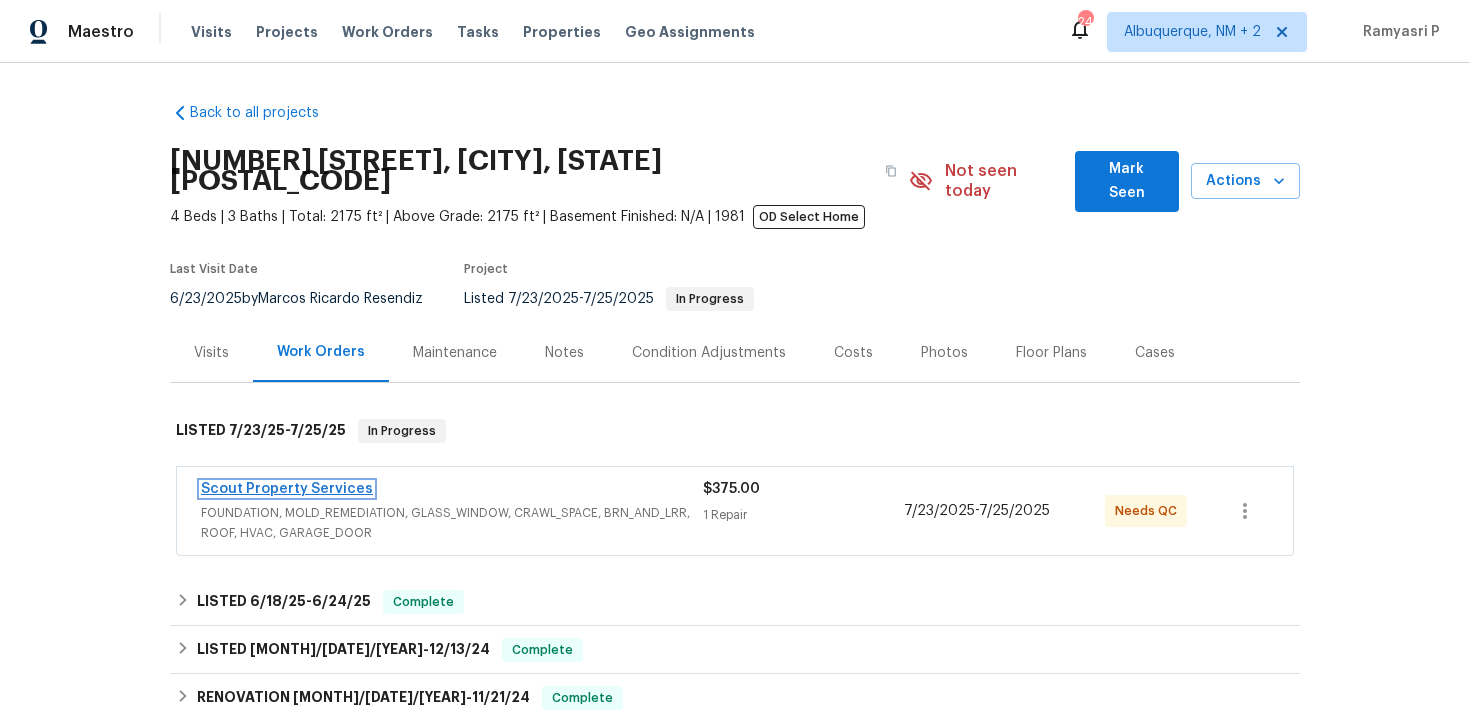 click on "Scout Property Services" at bounding box center (287, 489) 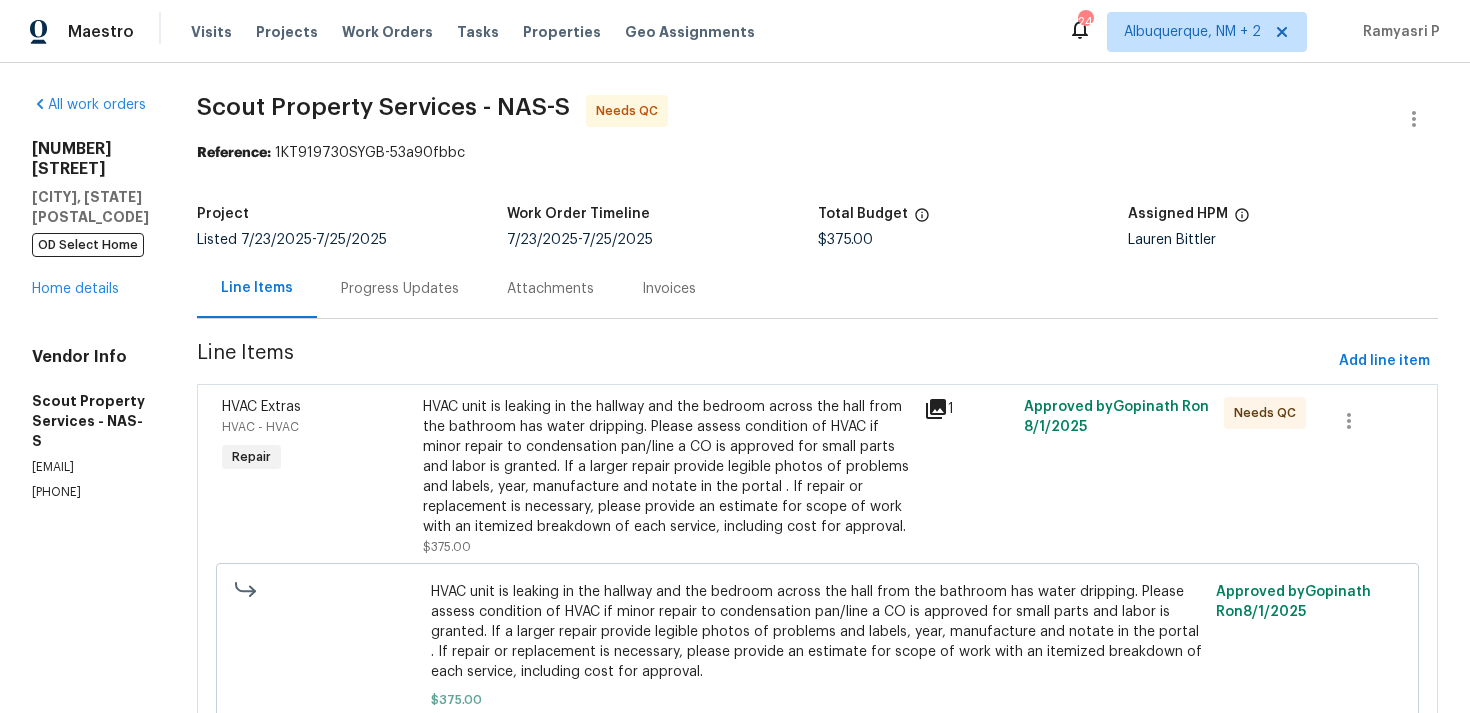 click on "Progress Updates" at bounding box center [400, 288] 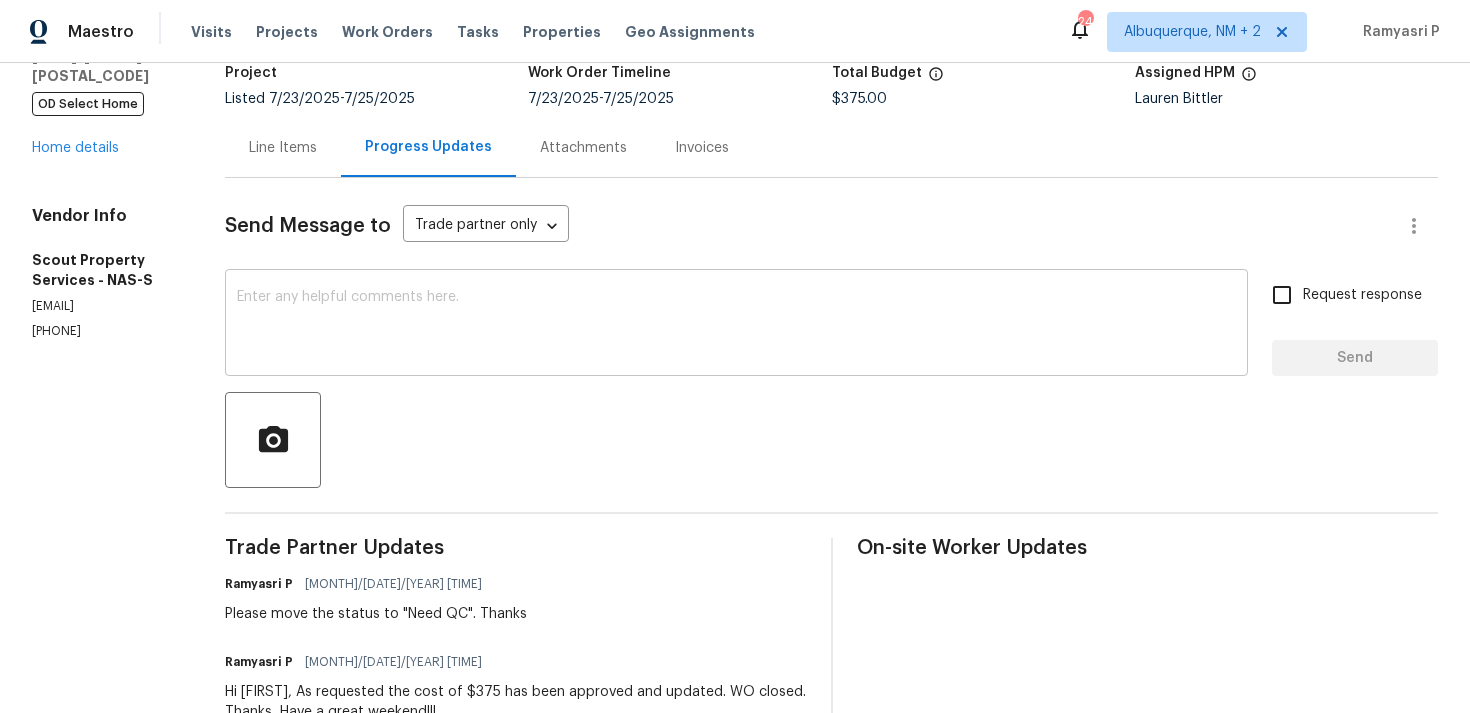 scroll, scrollTop: 0, scrollLeft: 0, axis: both 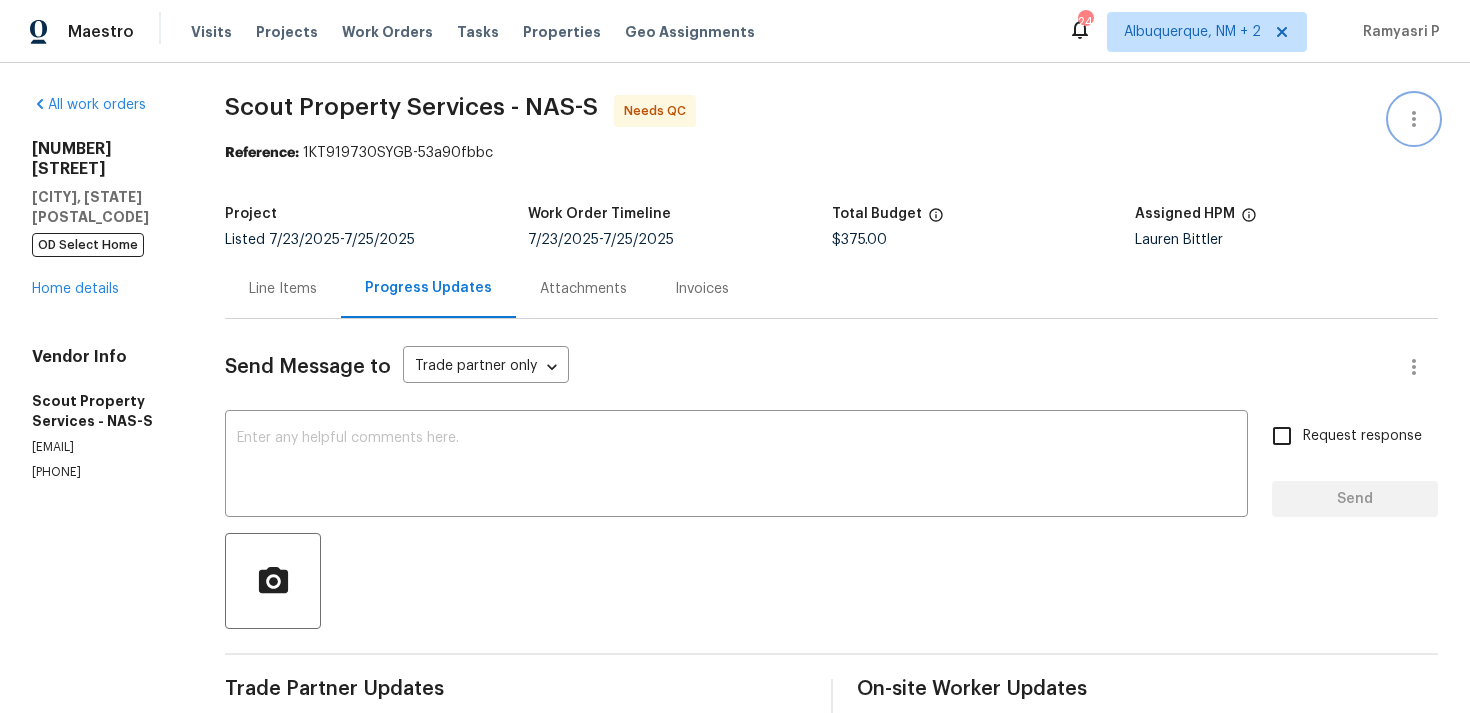 click 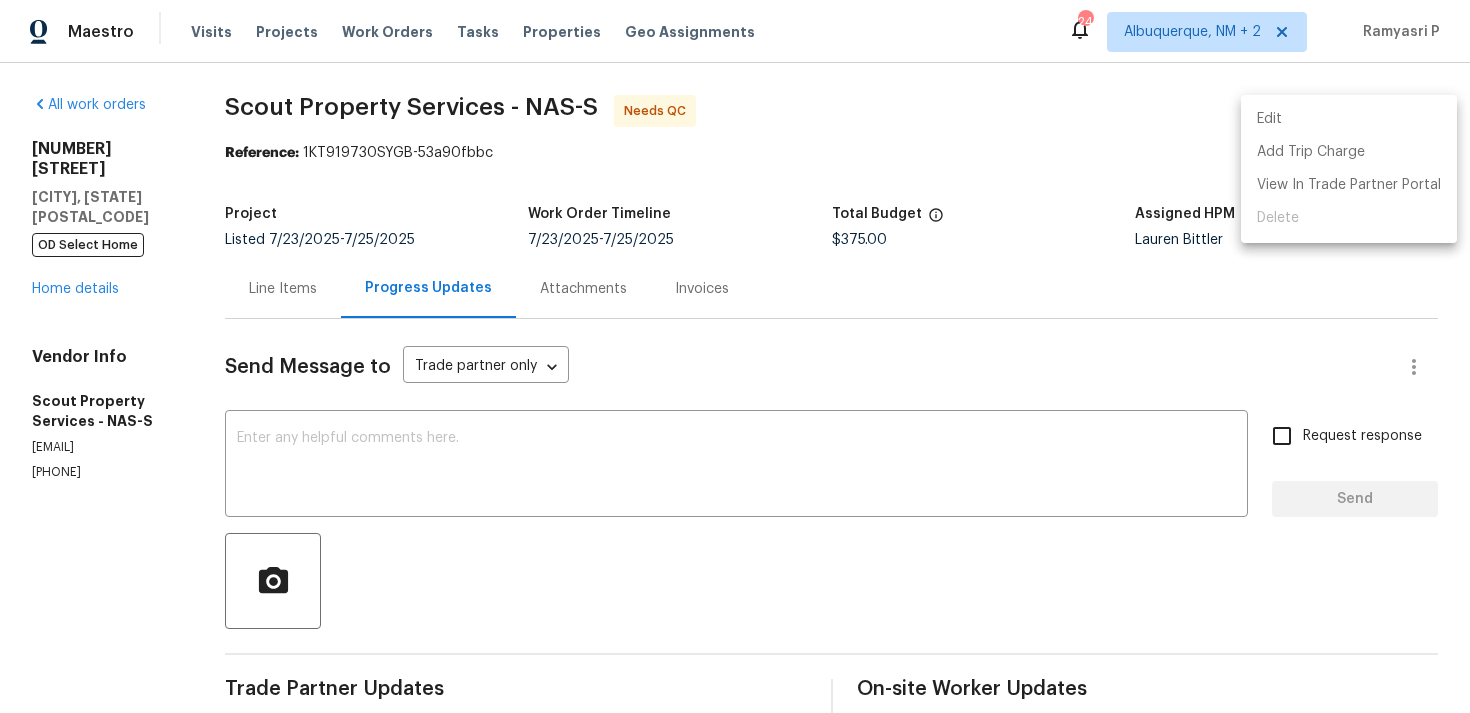 click on "Edit" at bounding box center (1349, 119) 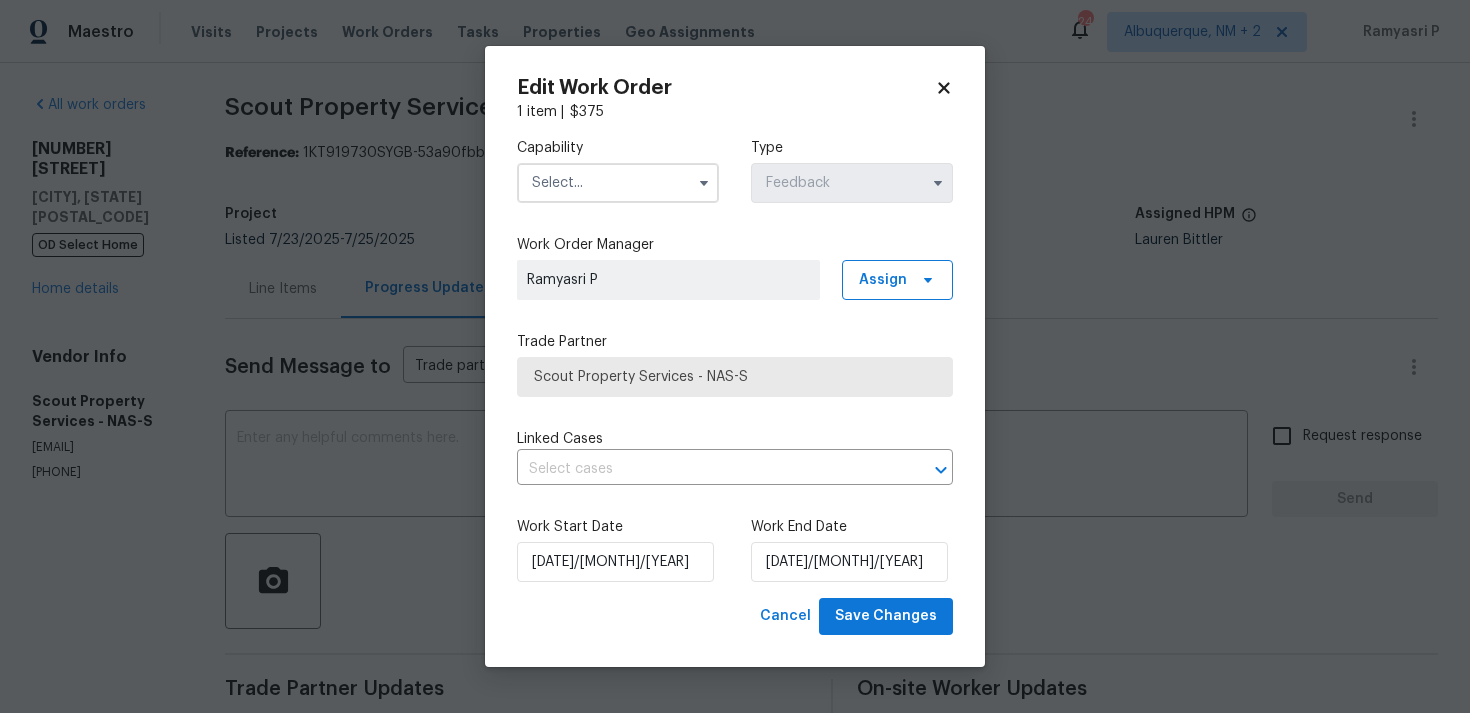 click at bounding box center (618, 183) 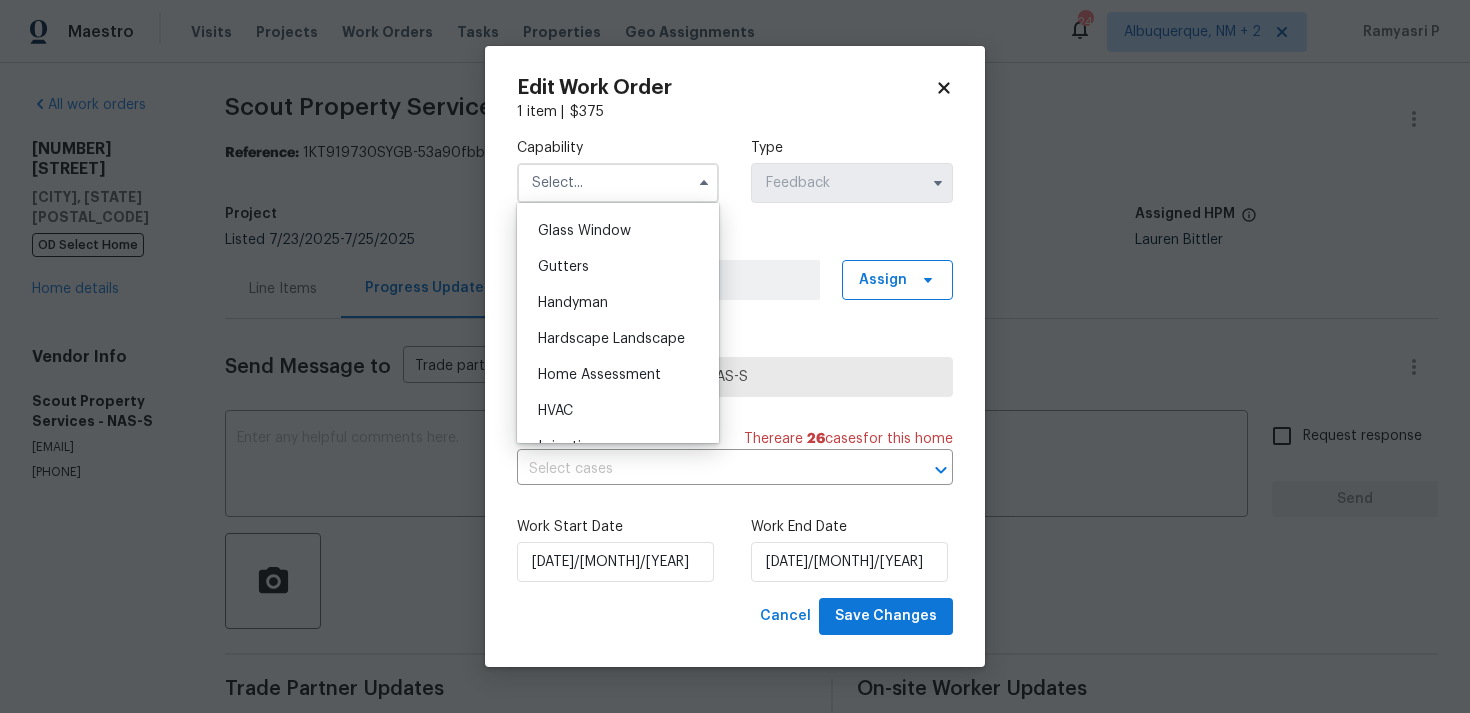 scroll, scrollTop: 1042, scrollLeft: 0, axis: vertical 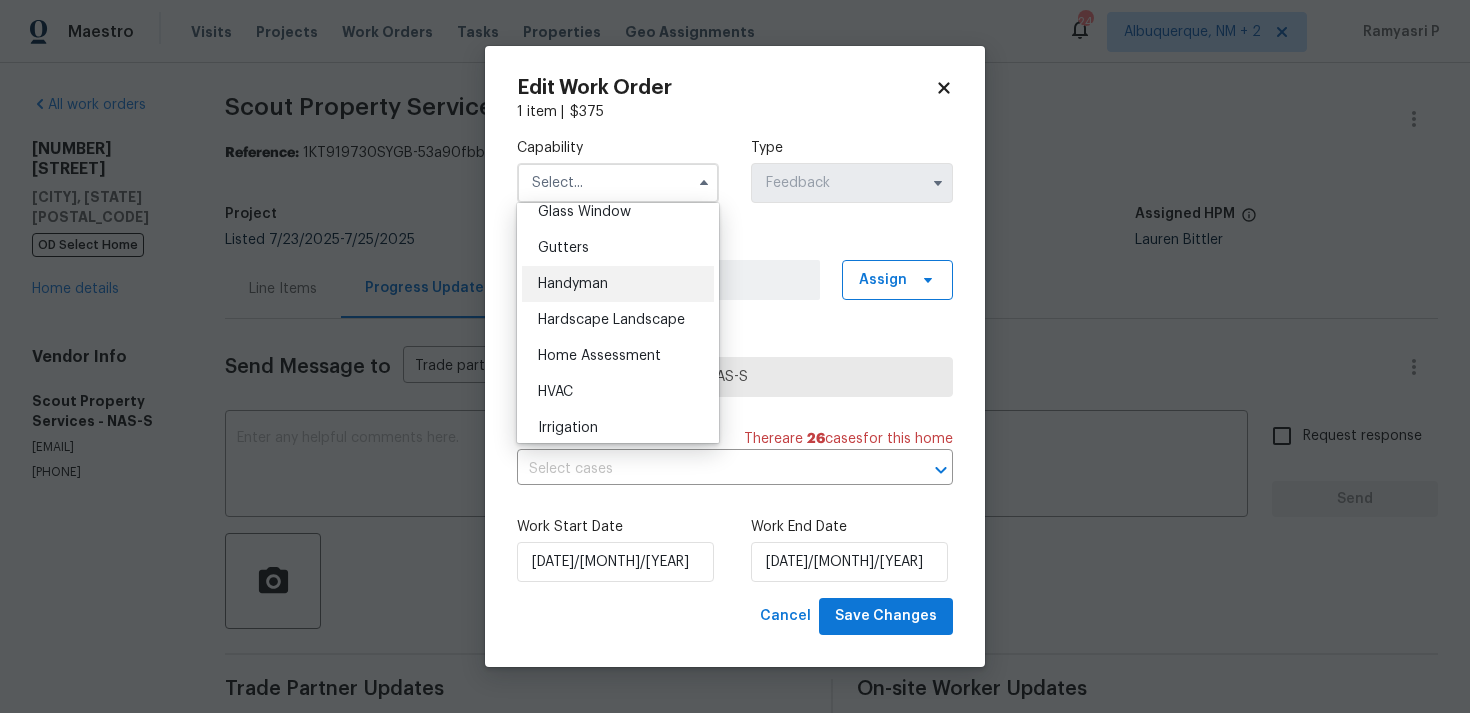 click on "Handyman" at bounding box center [573, 284] 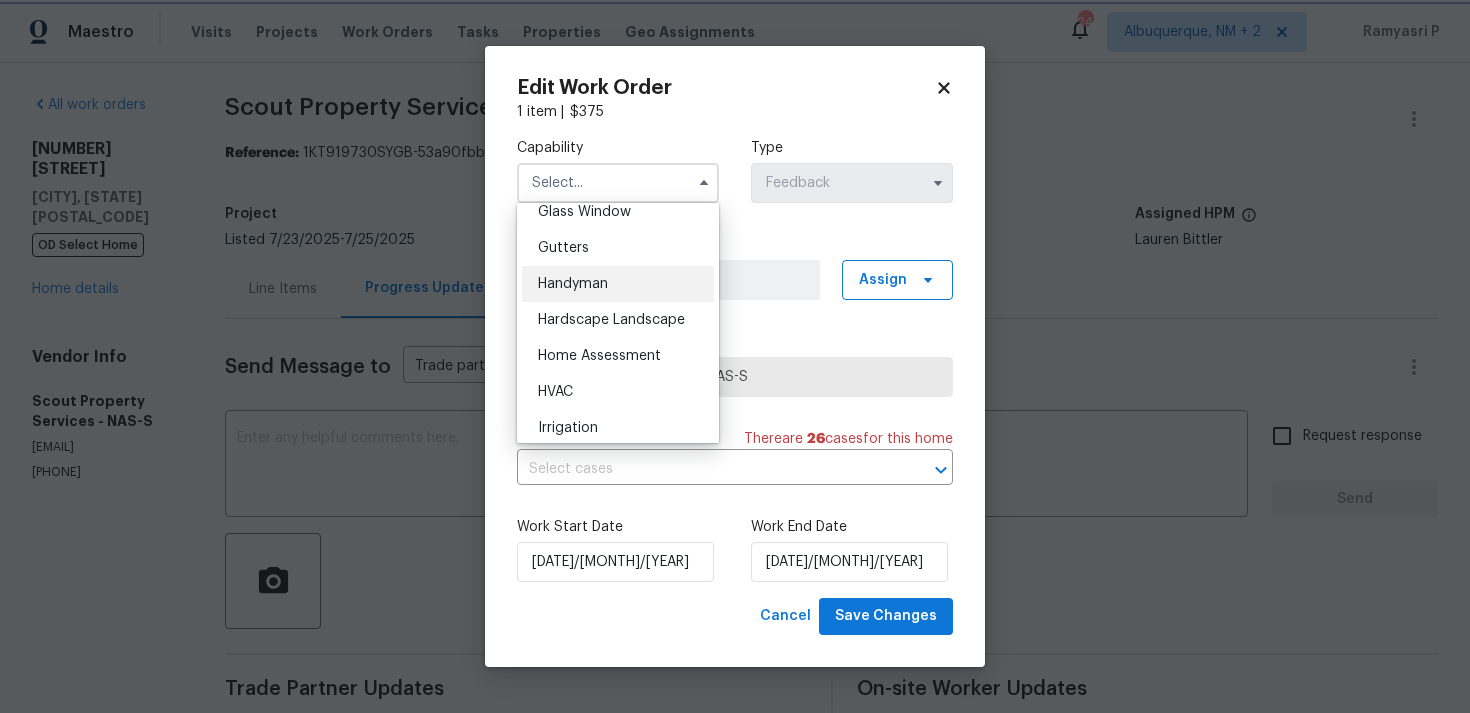 type on "Handyman" 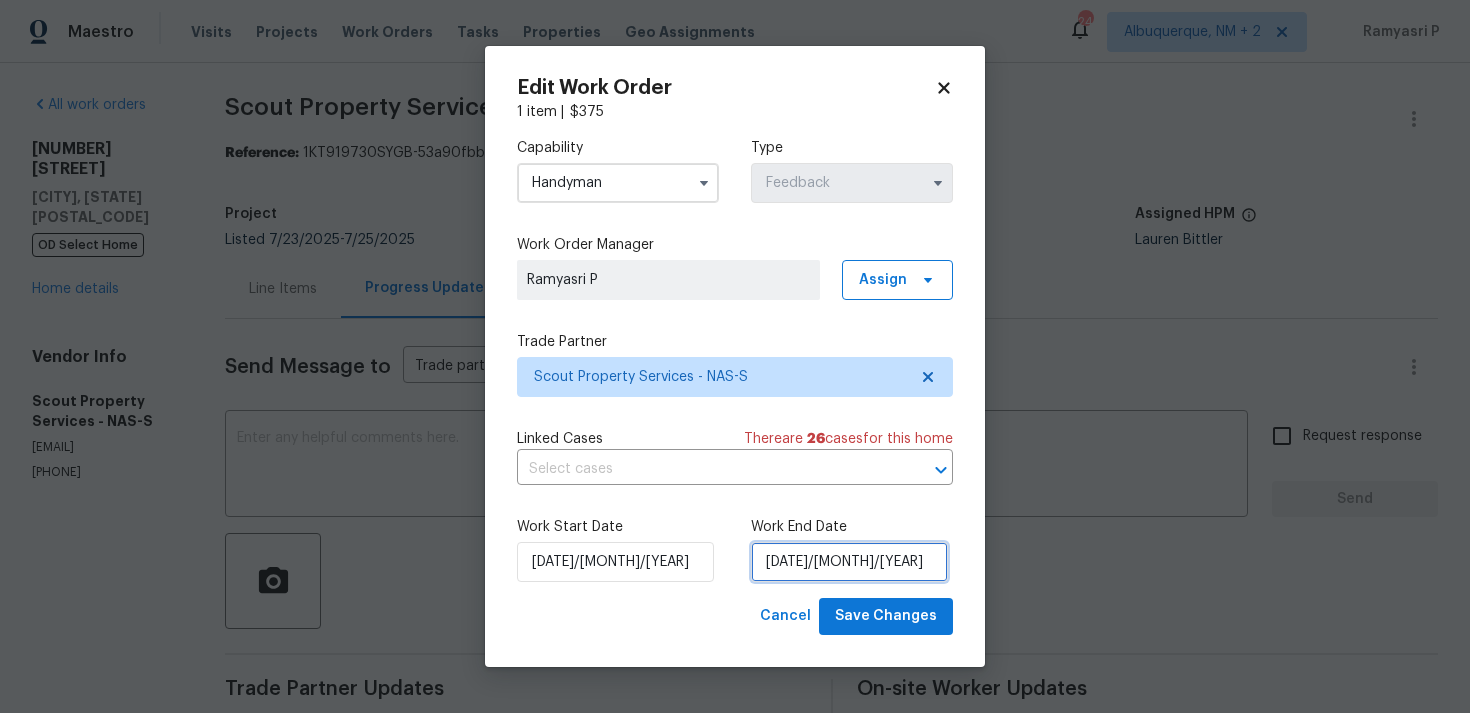 click on "25/07/2025" at bounding box center [849, 562] 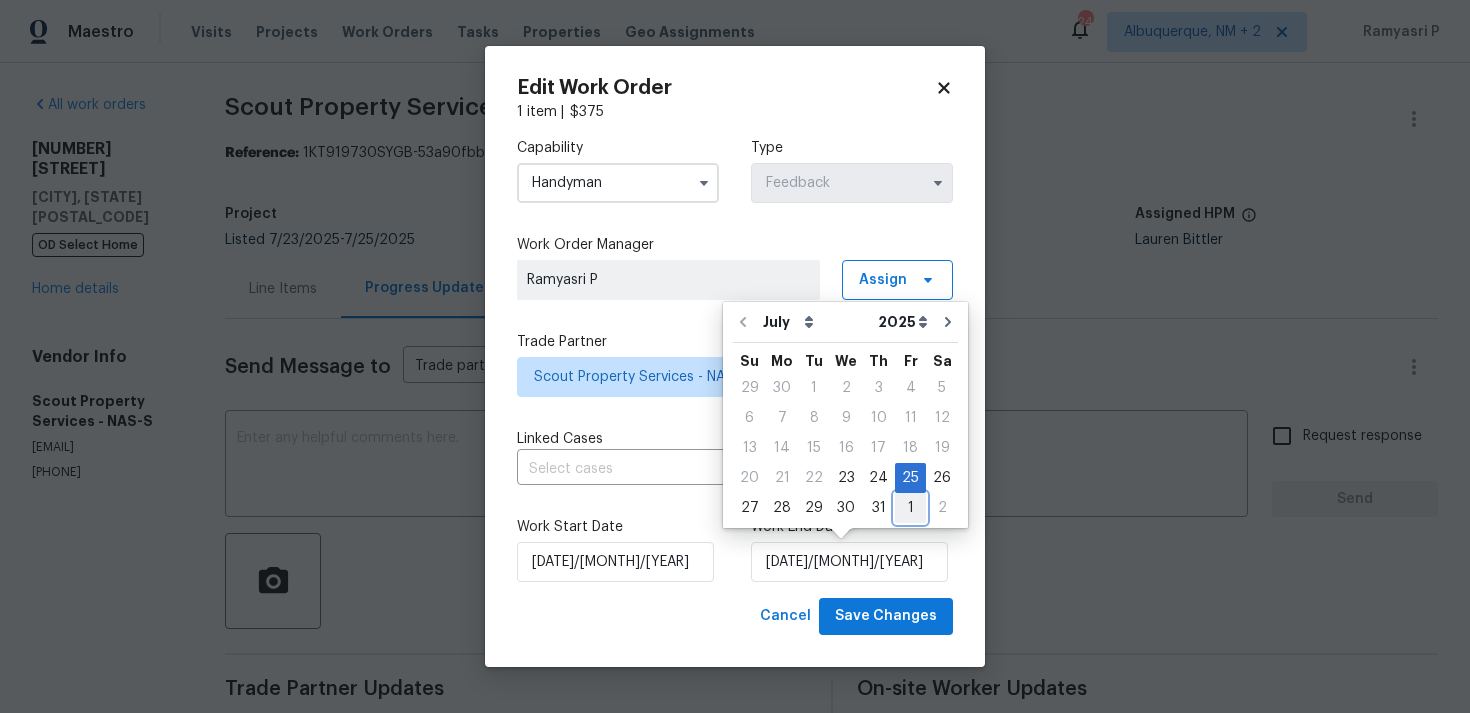 click on "1" at bounding box center [910, 508] 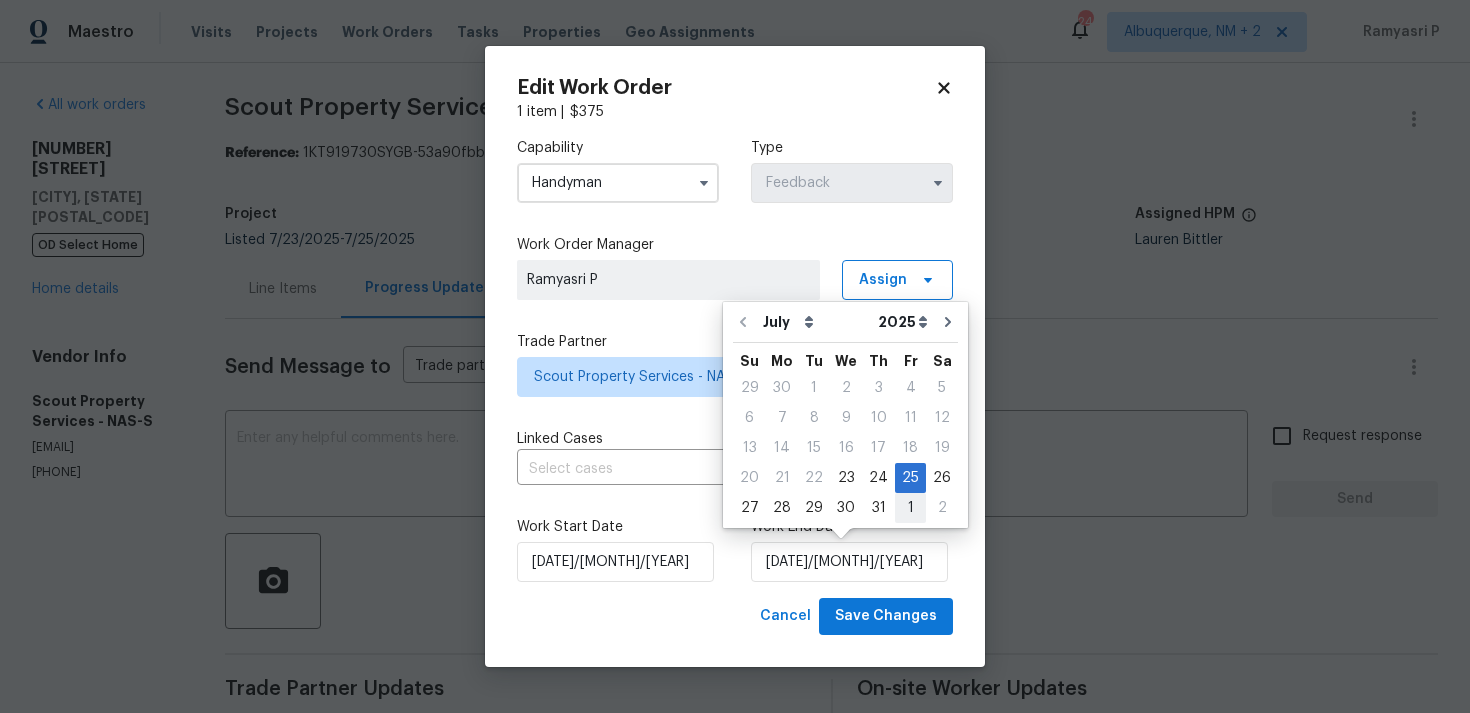 type on "01/08/2025" 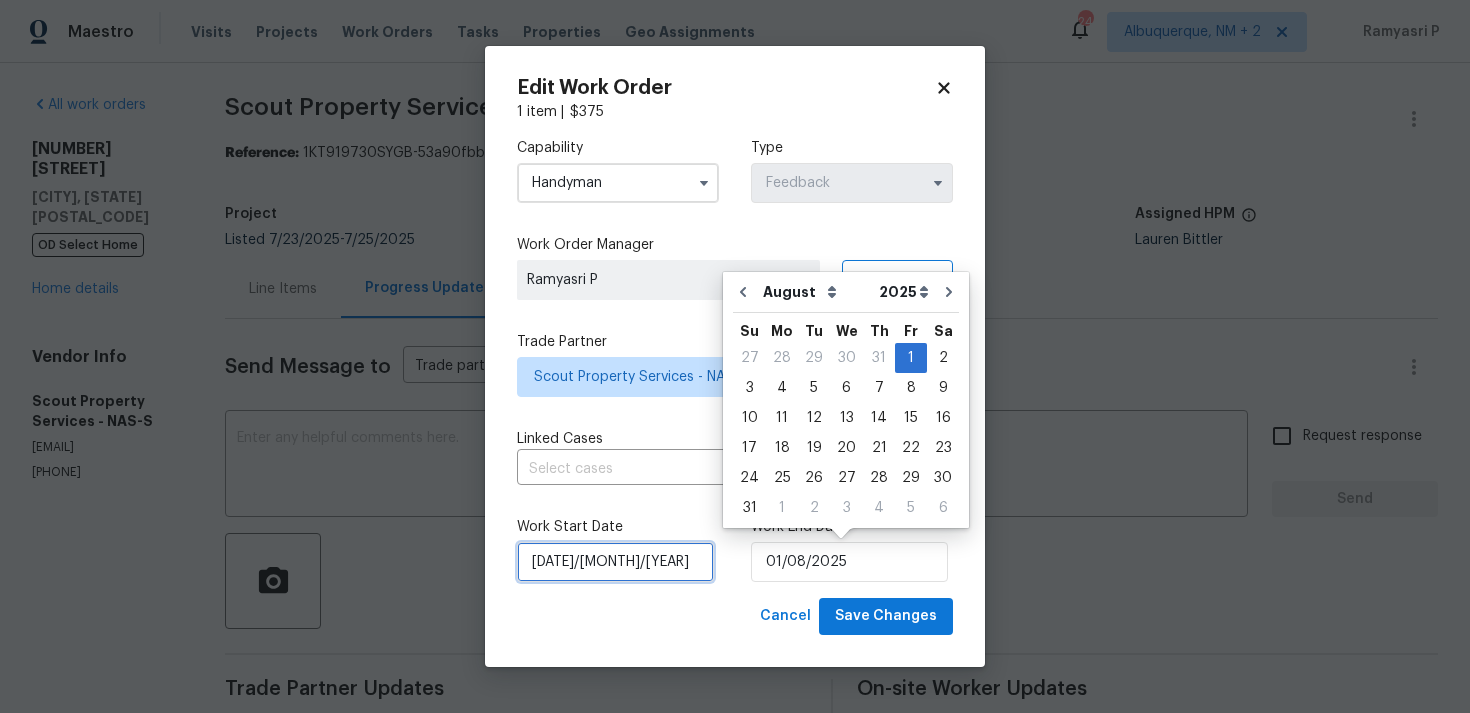 click on "23/07/2025" at bounding box center (615, 562) 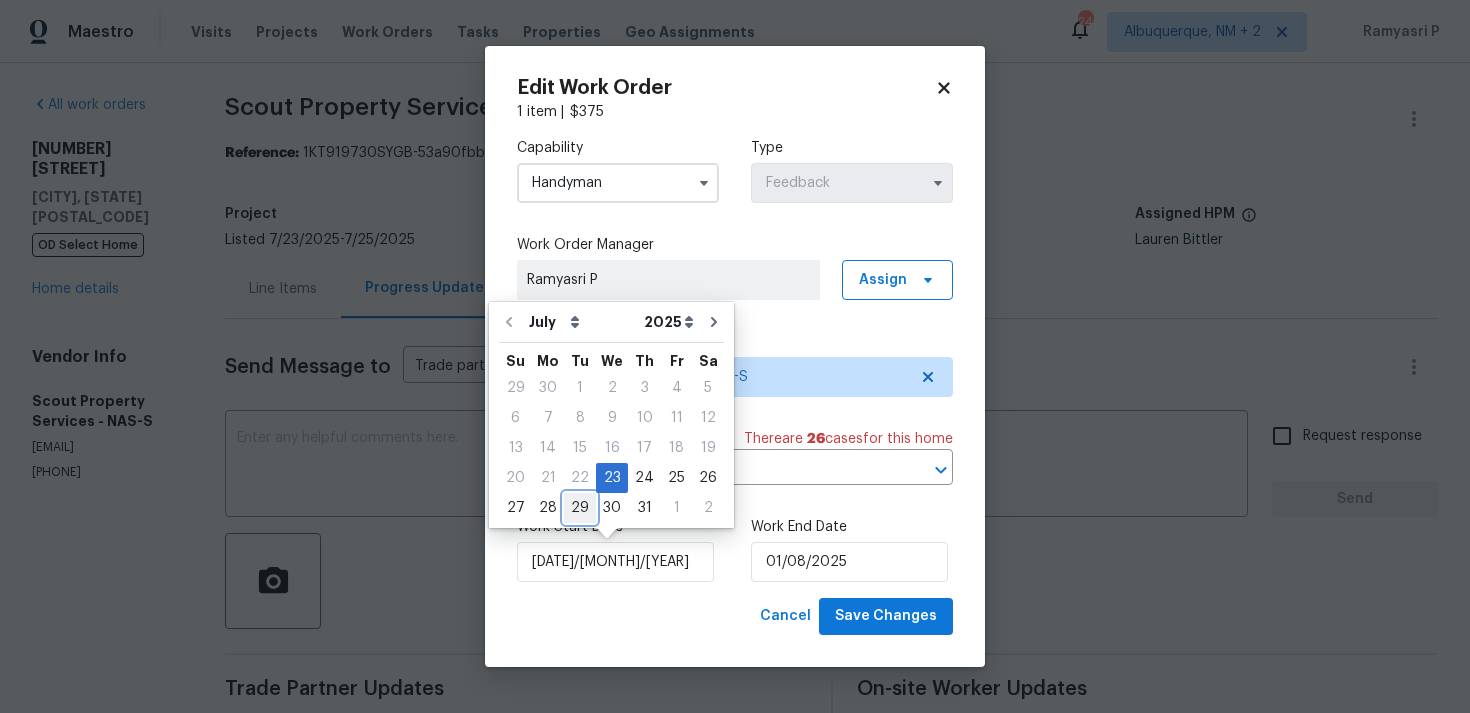 click on "29" at bounding box center [580, 508] 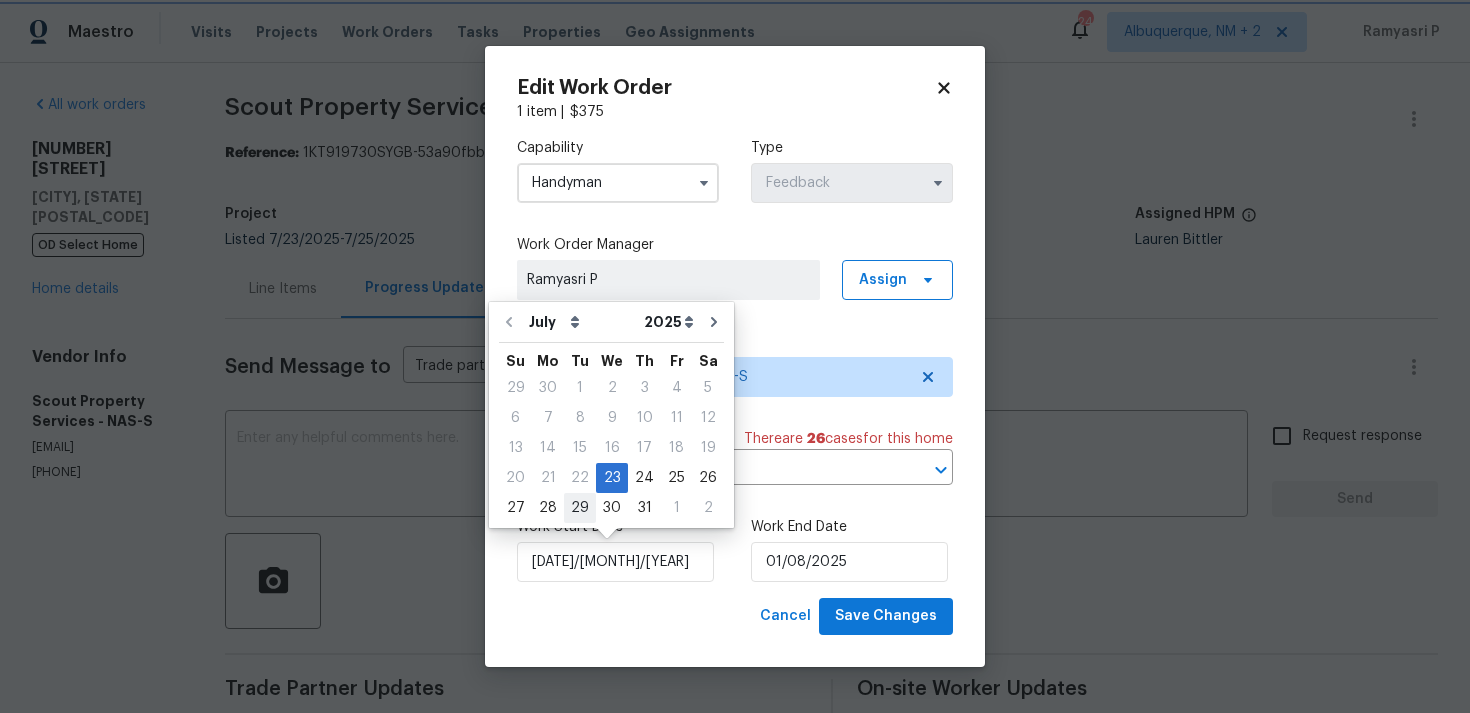 type on "29/07/2025" 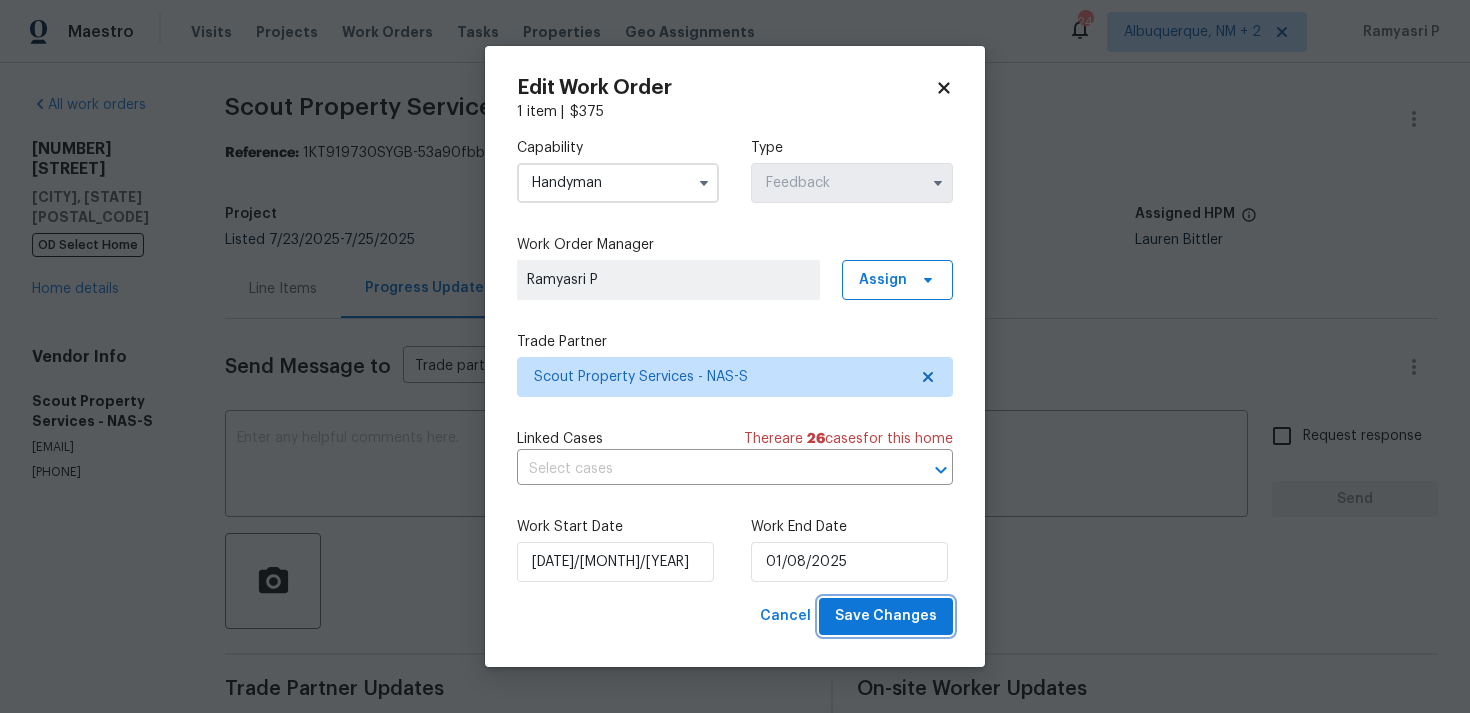 click on "Save Changes" at bounding box center (886, 616) 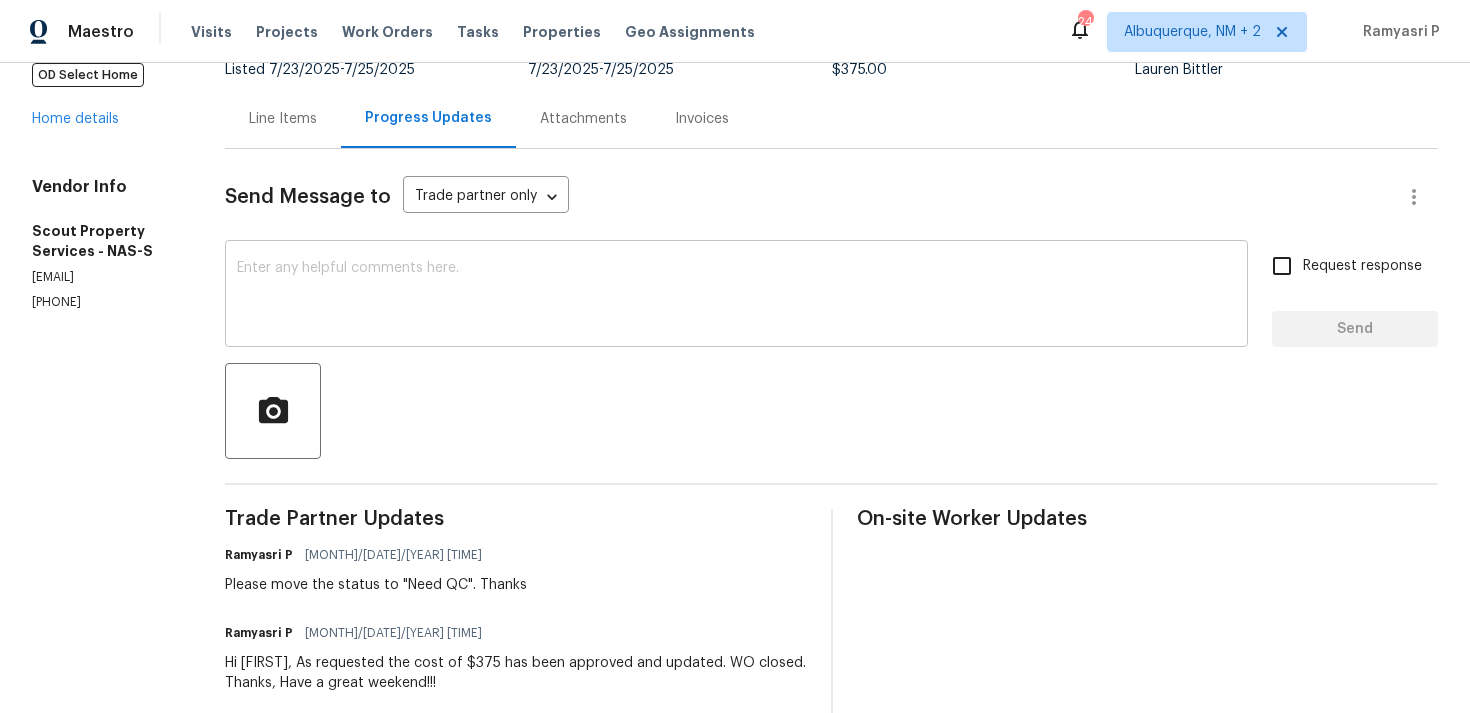 scroll, scrollTop: 164, scrollLeft: 0, axis: vertical 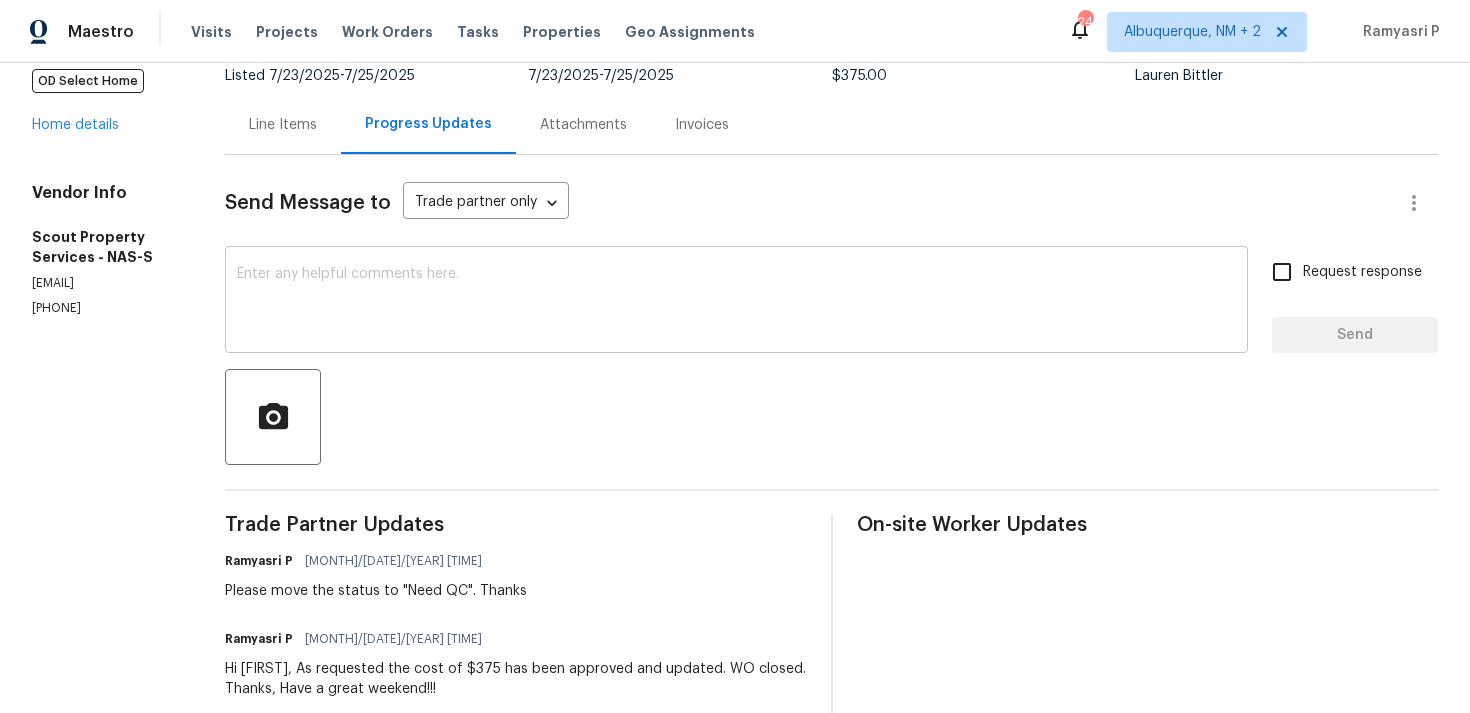 click at bounding box center (736, 302) 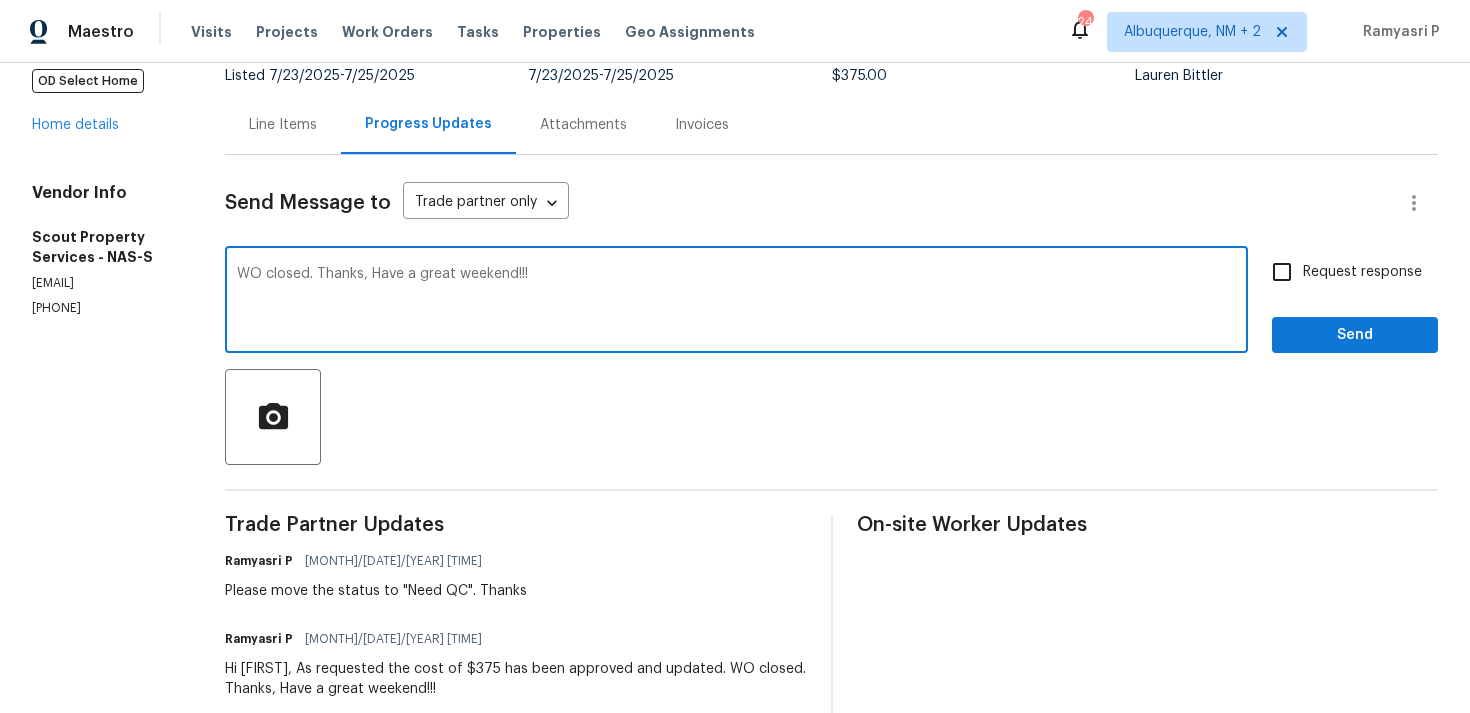 type on "WO closed. Thanks, Have a great weekend!!!" 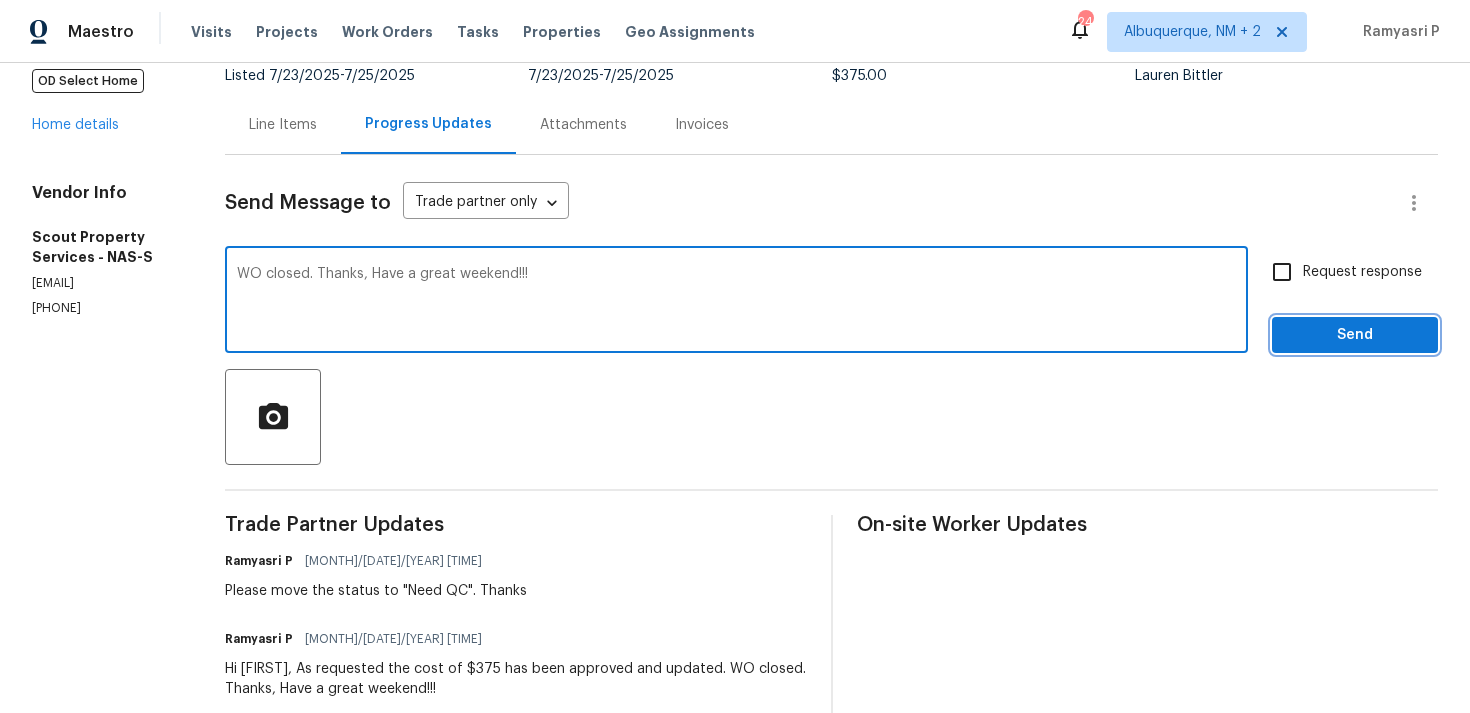 click on "Send" at bounding box center (1355, 335) 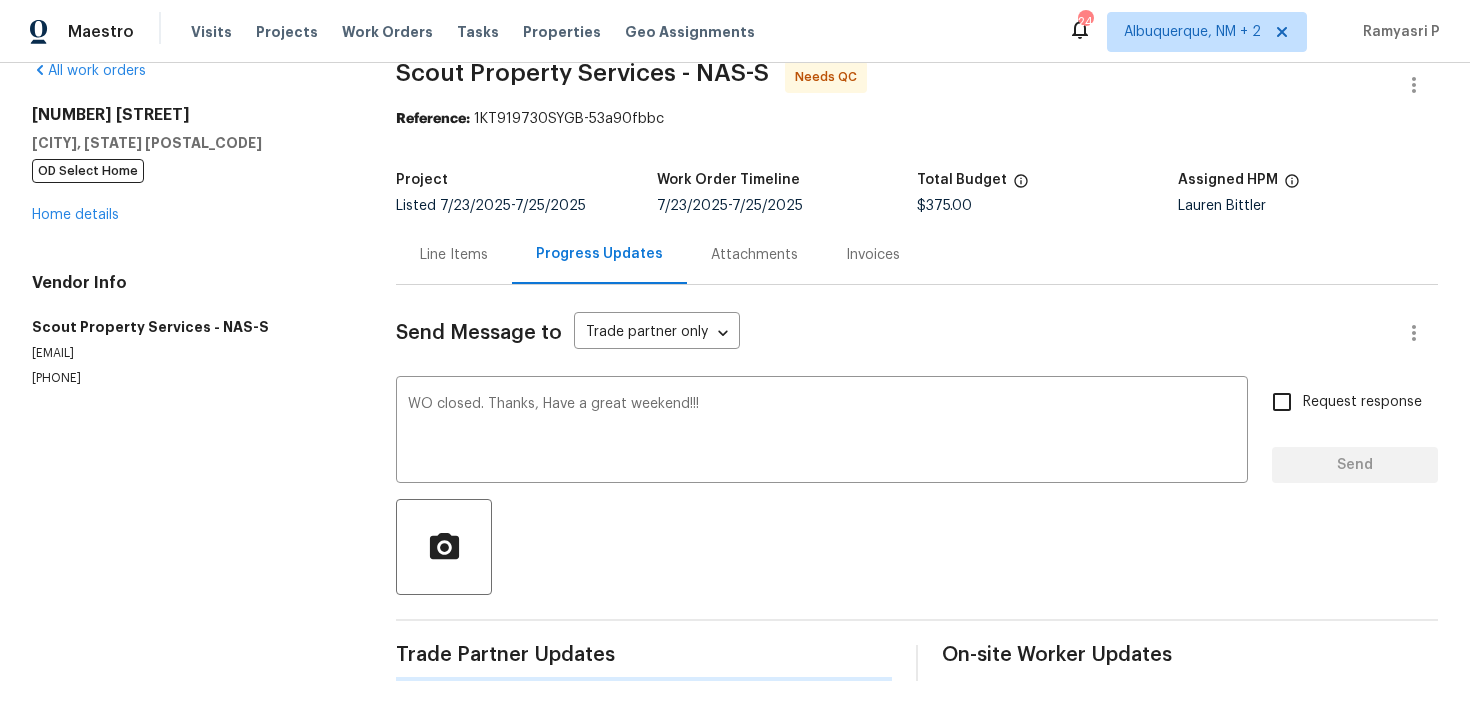 type 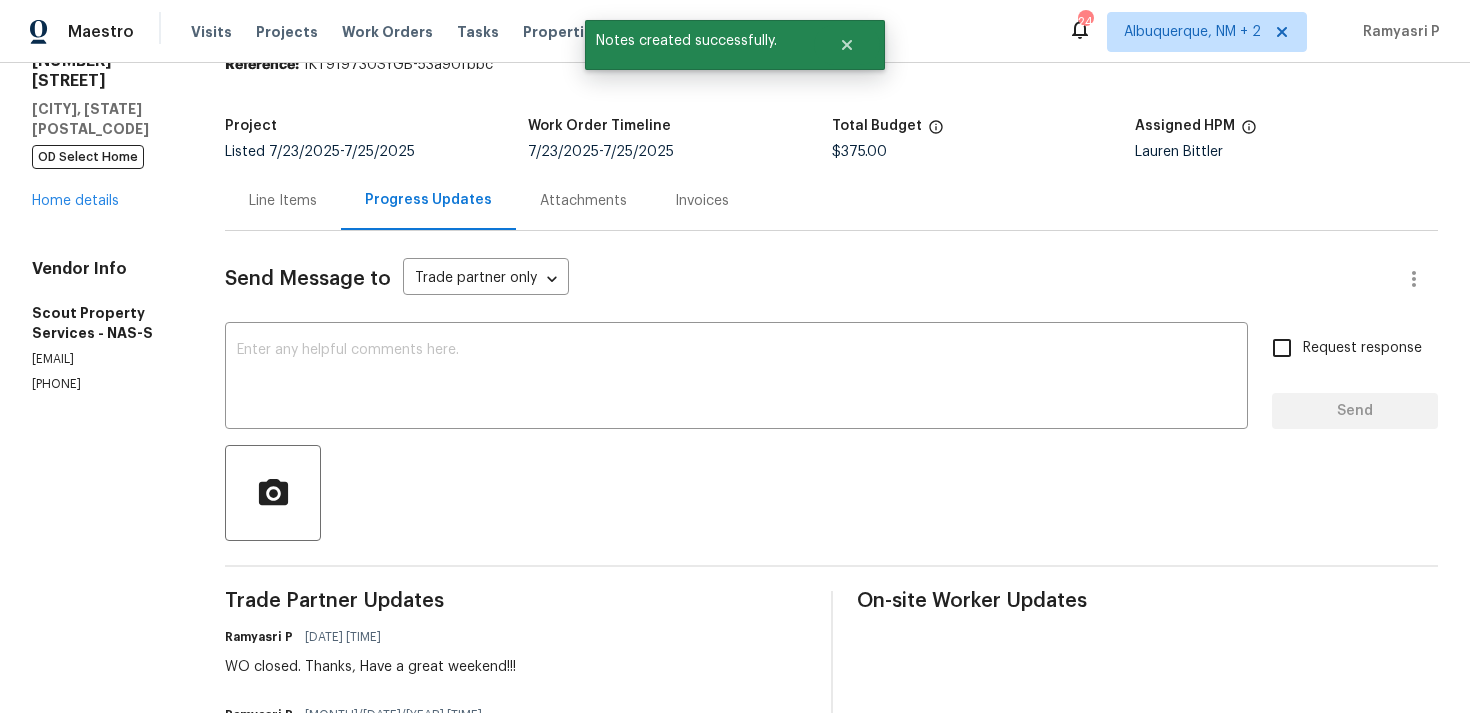 scroll, scrollTop: 0, scrollLeft: 0, axis: both 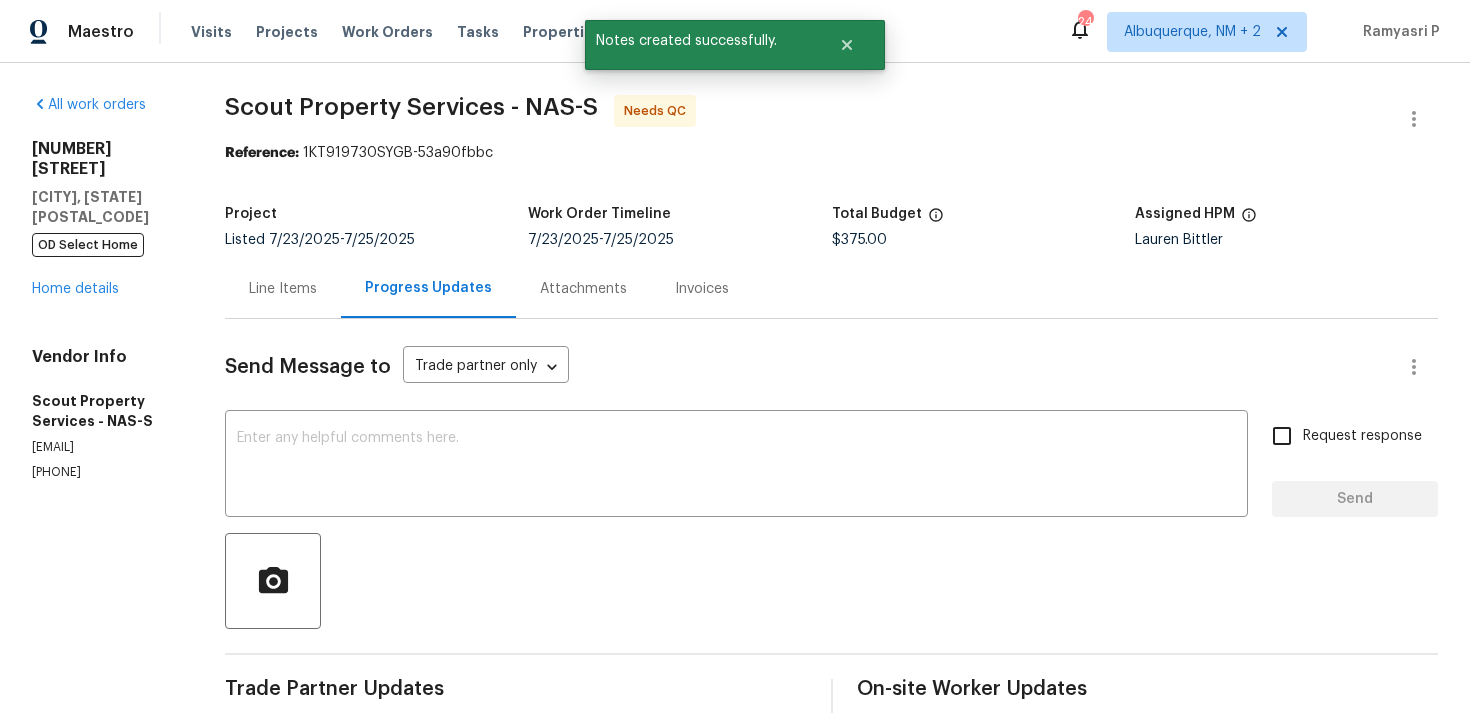 click on "Line Items" at bounding box center [283, 289] 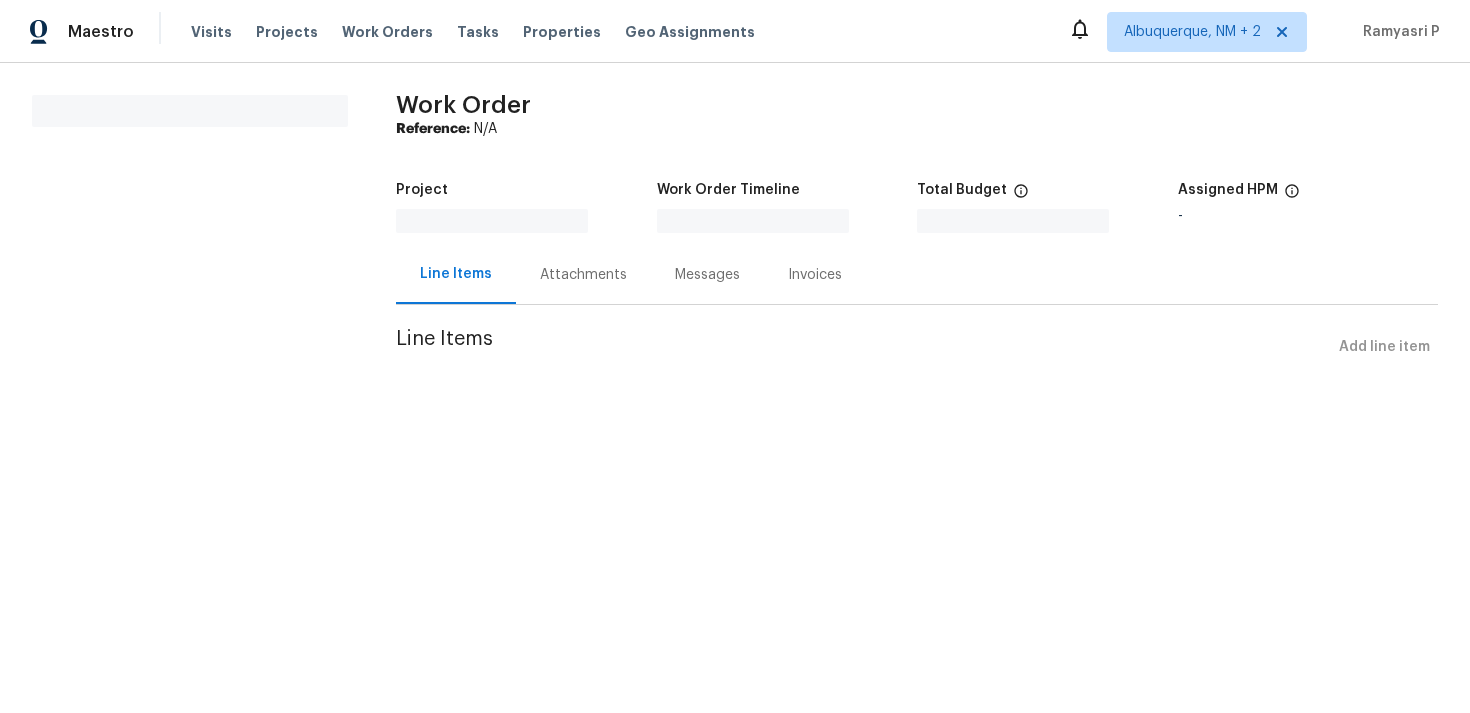 scroll, scrollTop: 0, scrollLeft: 0, axis: both 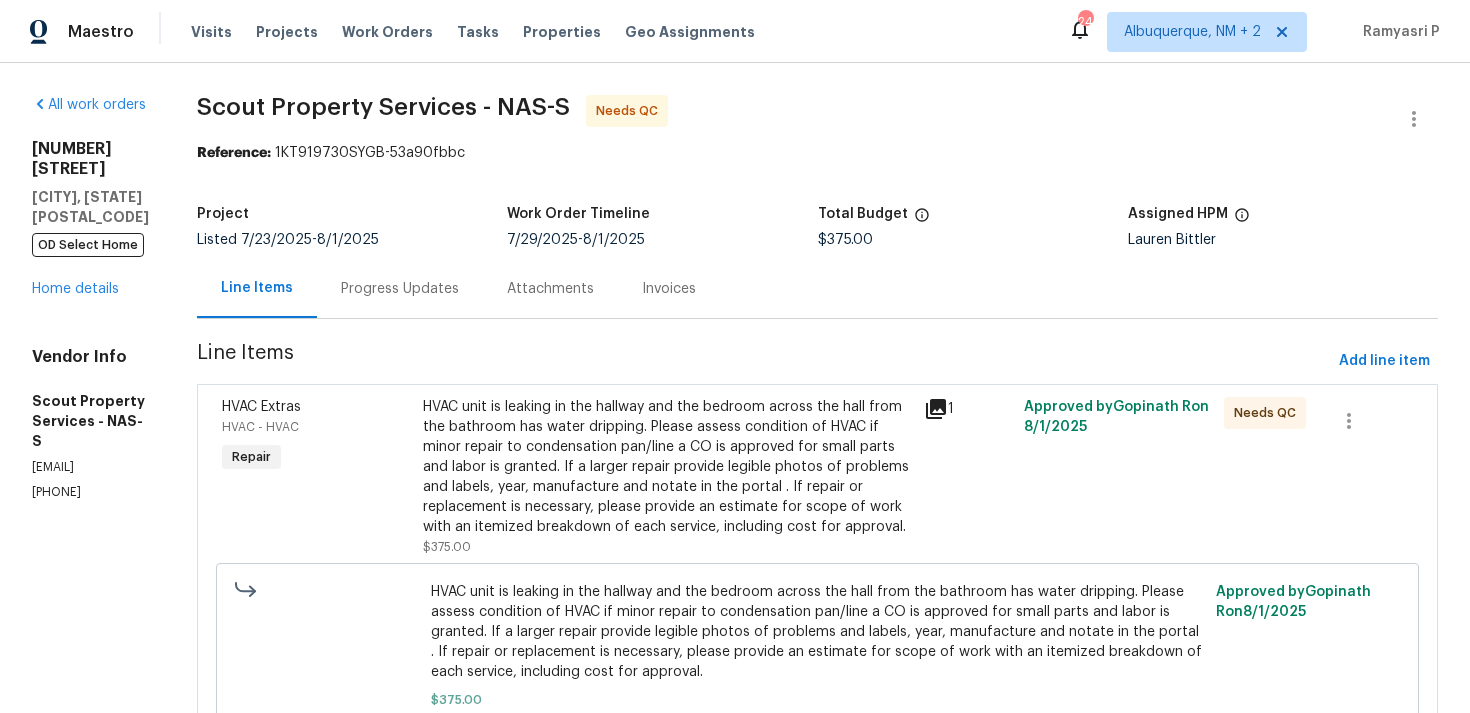 click on "HVAC unit is leaking in the hallway and the bedroom across the hall from the bathroom has water dripping. Please assess condition of HVAC if minor repair to condensation pan/line a CO is approved for small parts and labor is granted. If a larger repair provide legible photos of problems and labels, year, manufacture and notate in the portal . If repair or replacement is necessary, please provide an estimate for scope of work with an itemized breakdown of each service, including cost for approval." at bounding box center [667, 467] 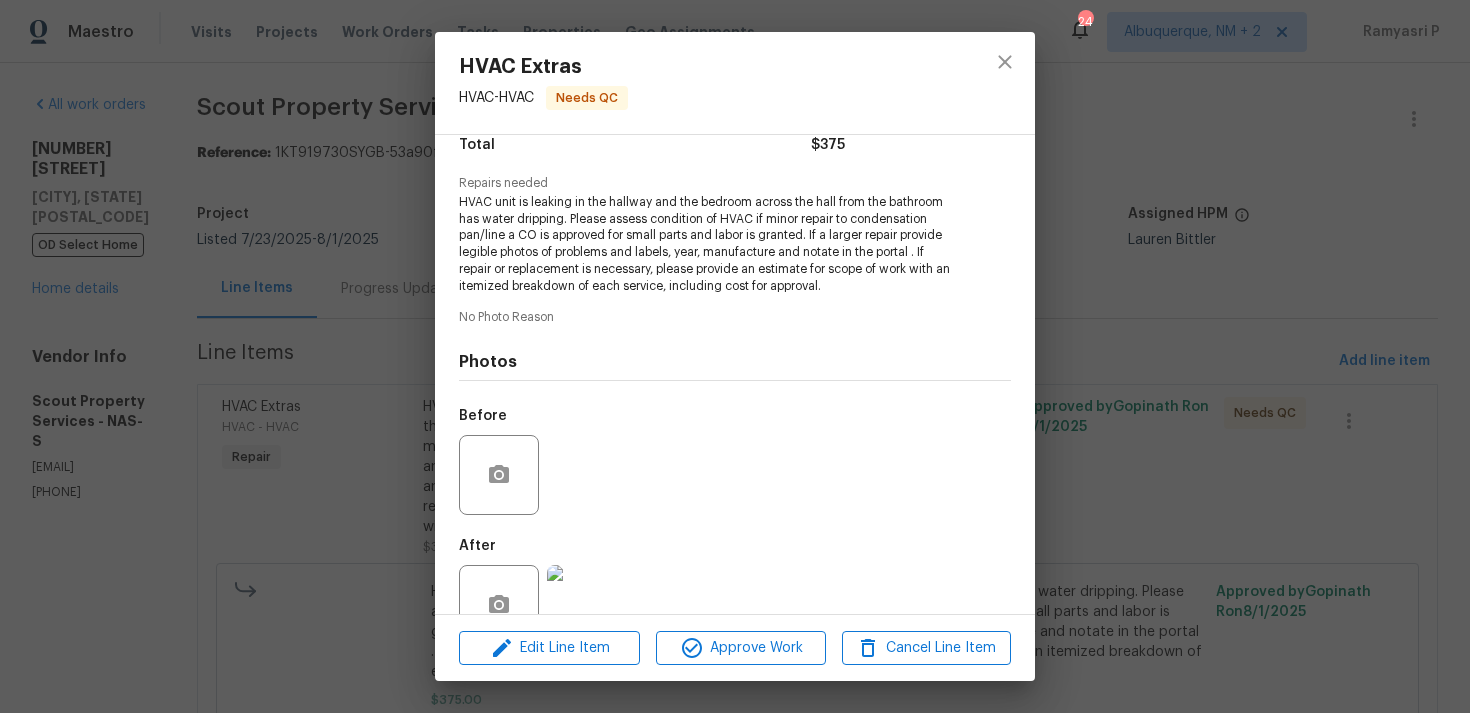 scroll, scrollTop: 224, scrollLeft: 0, axis: vertical 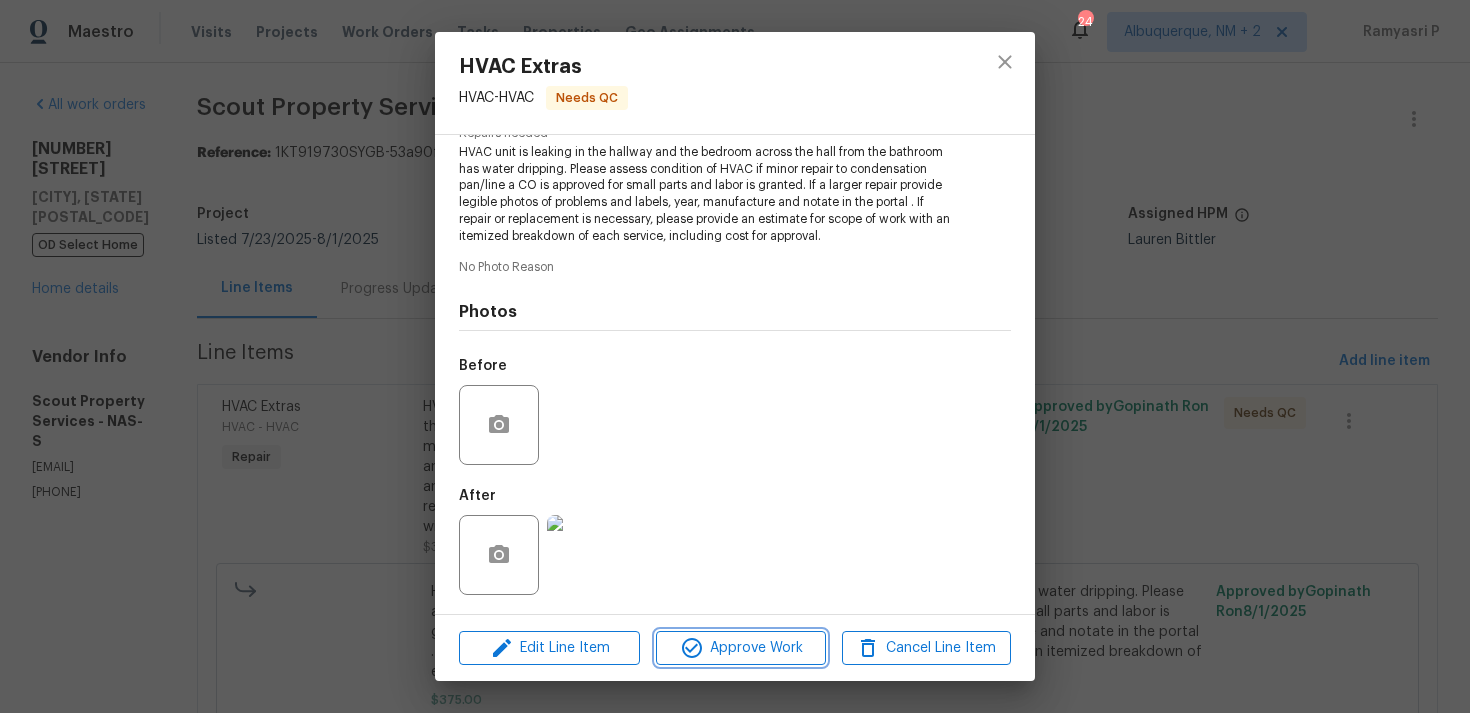 click on "Approve Work" at bounding box center [740, 648] 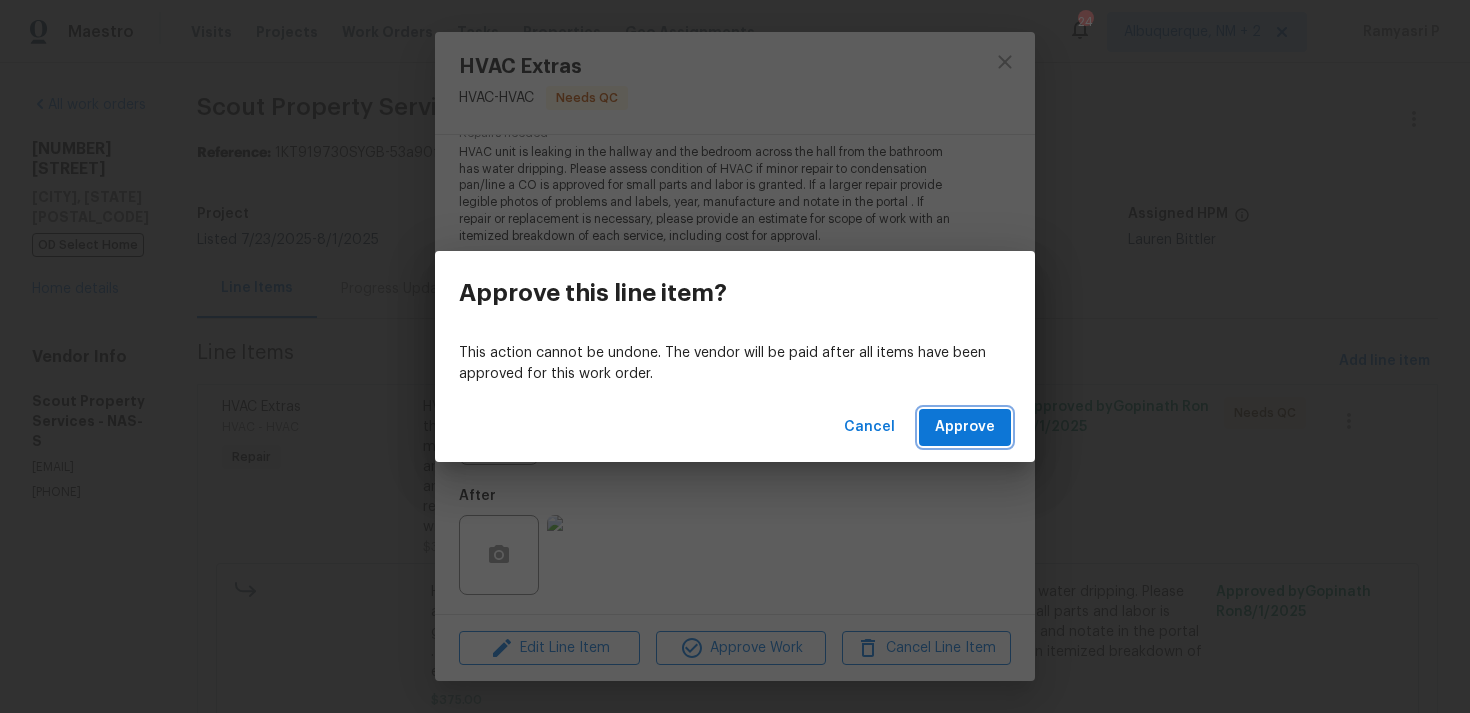 click on "Approve" at bounding box center [965, 427] 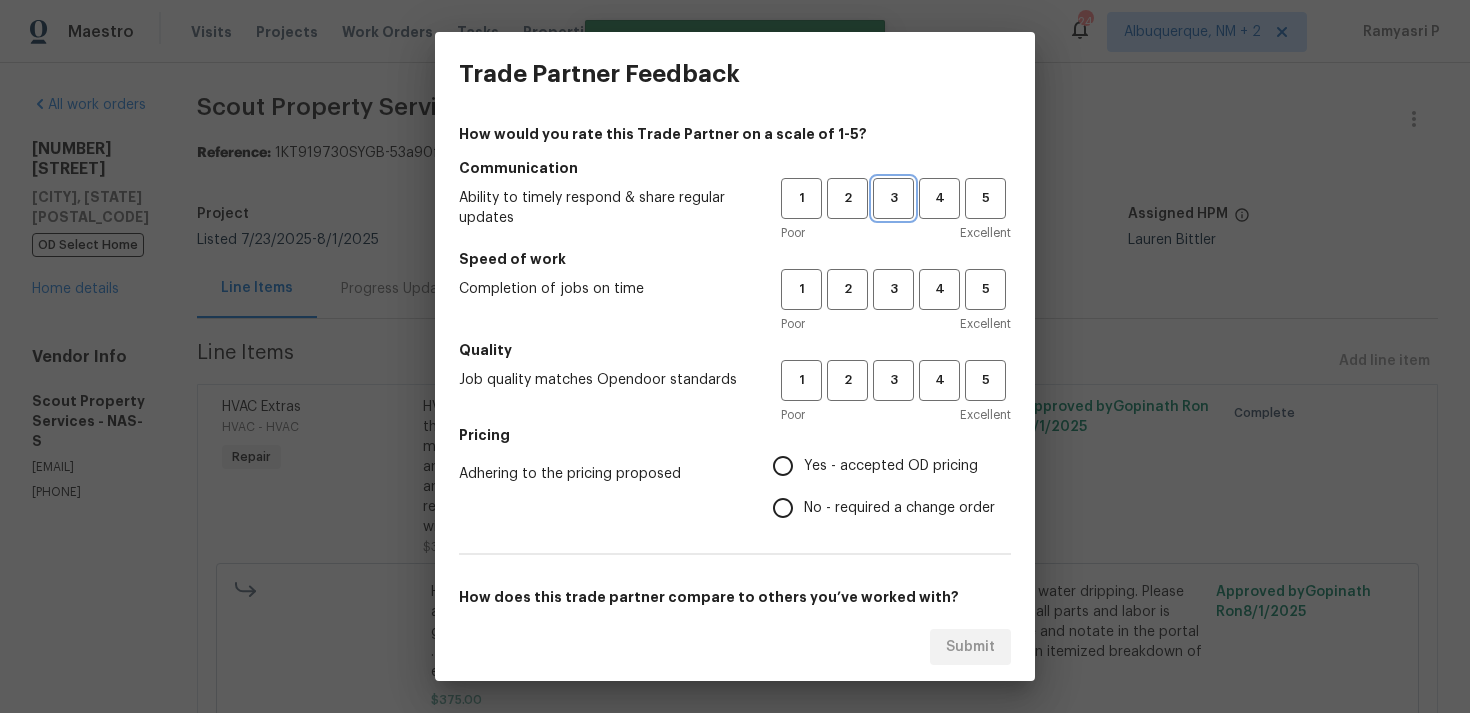 click on "3" at bounding box center [893, 198] 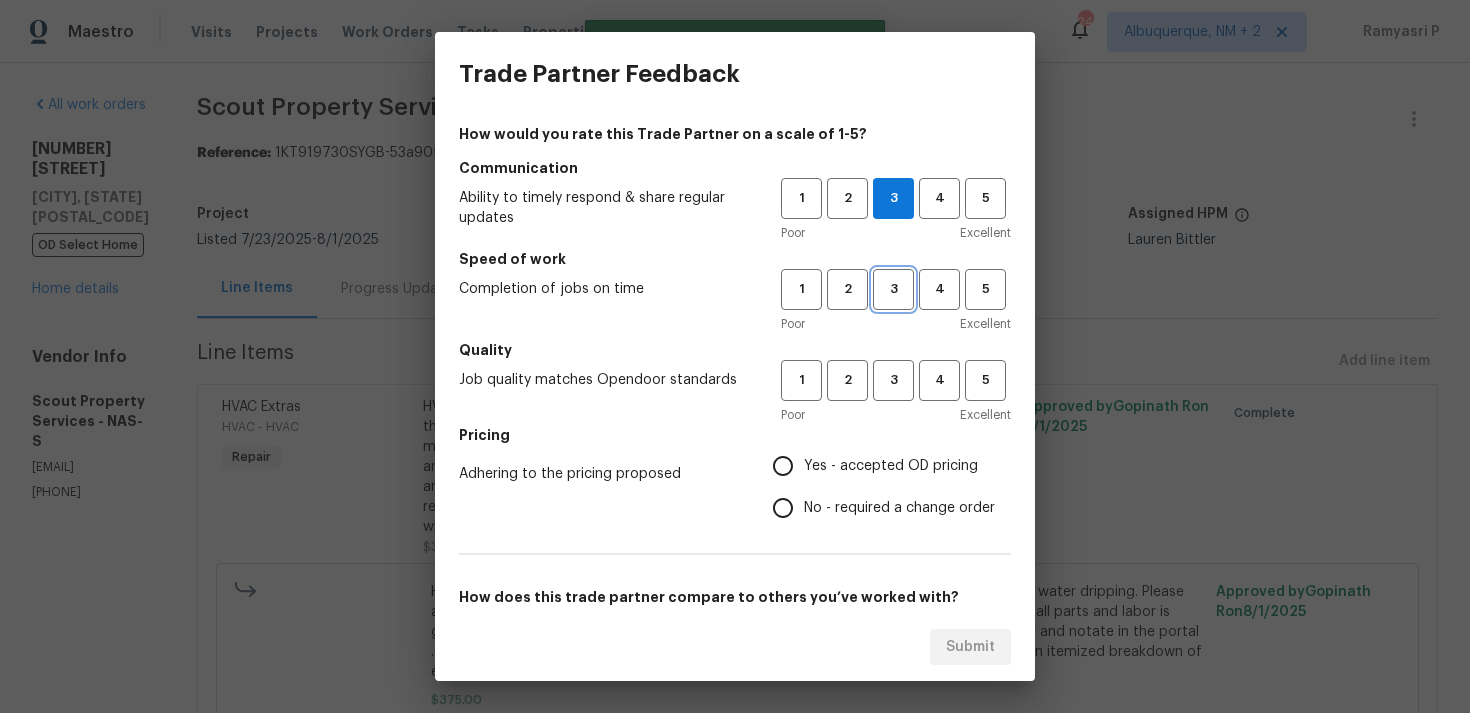 click on "3" at bounding box center [893, 289] 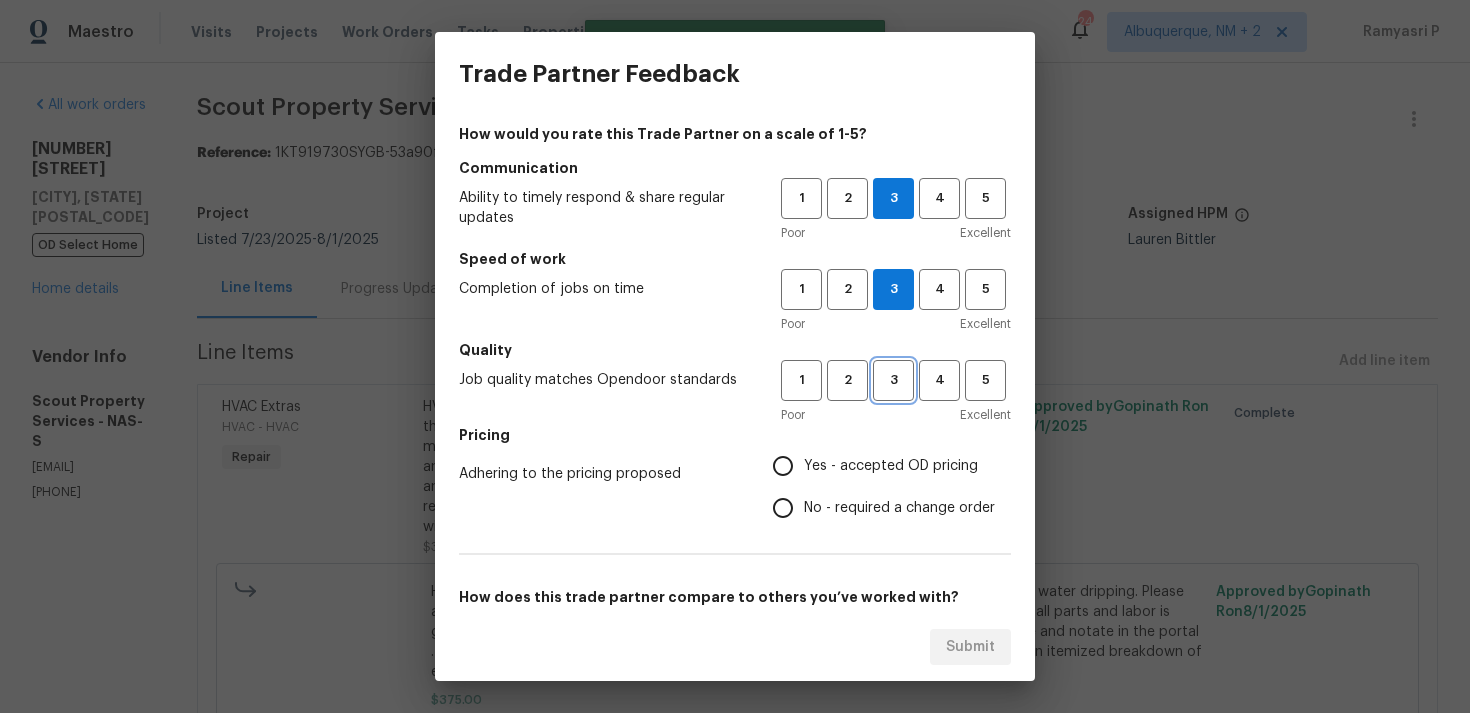 click on "3" at bounding box center [893, 380] 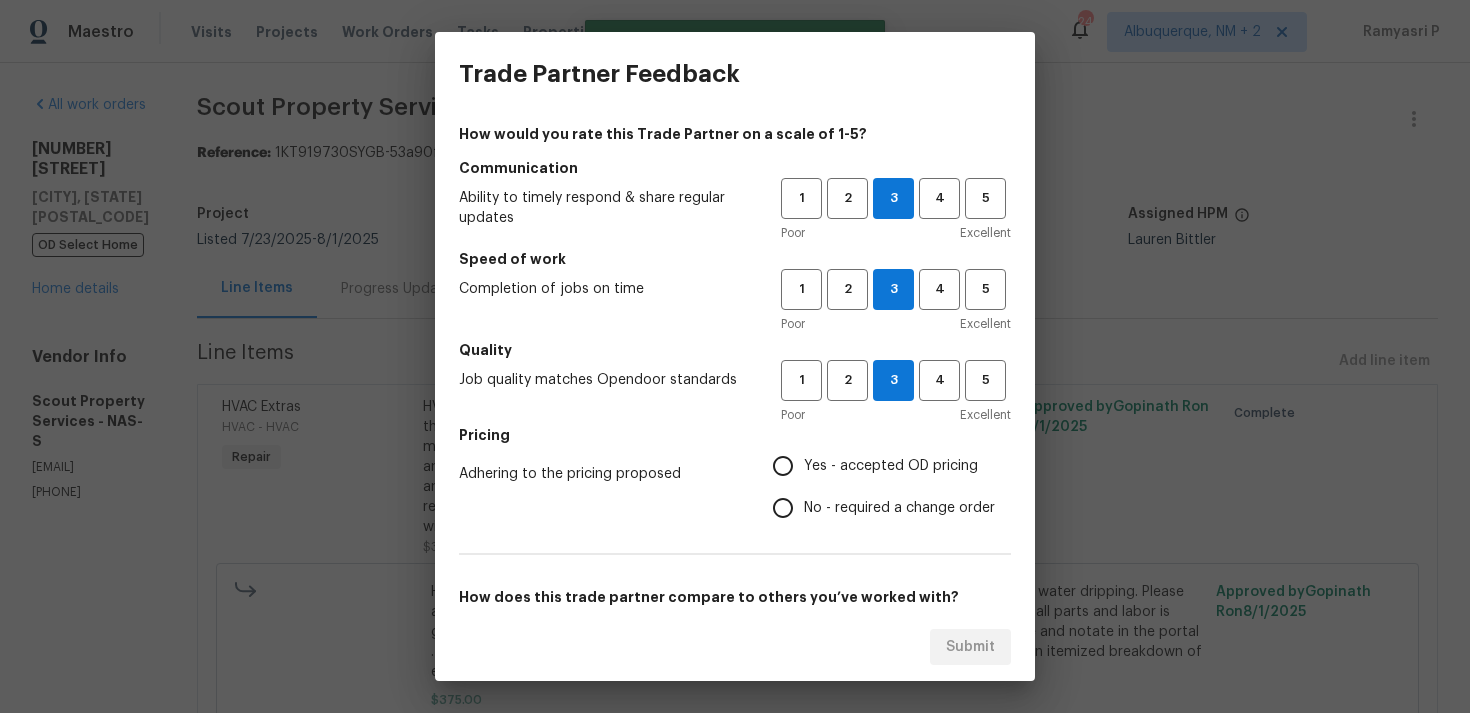 click on "No - required a change order" at bounding box center (899, 508) 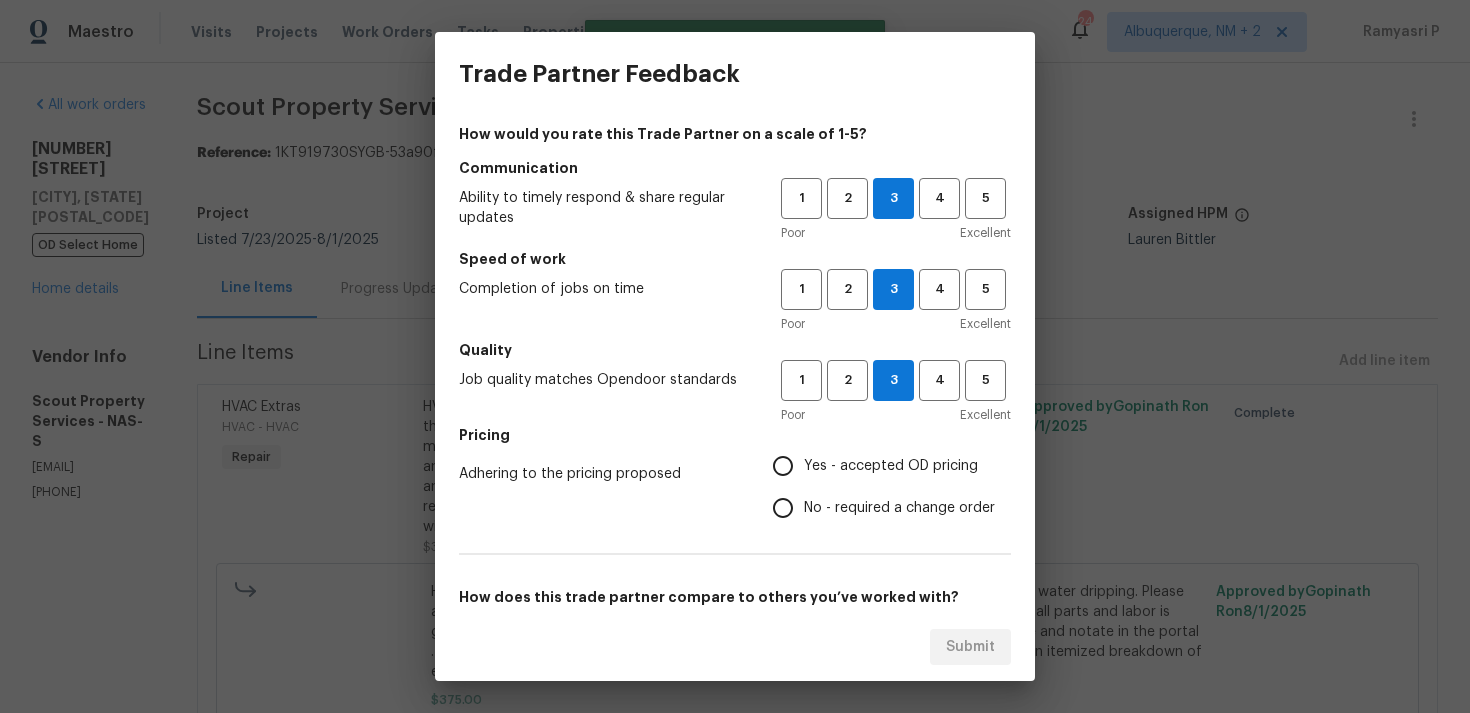 click on "No - required a change order" at bounding box center (783, 508) 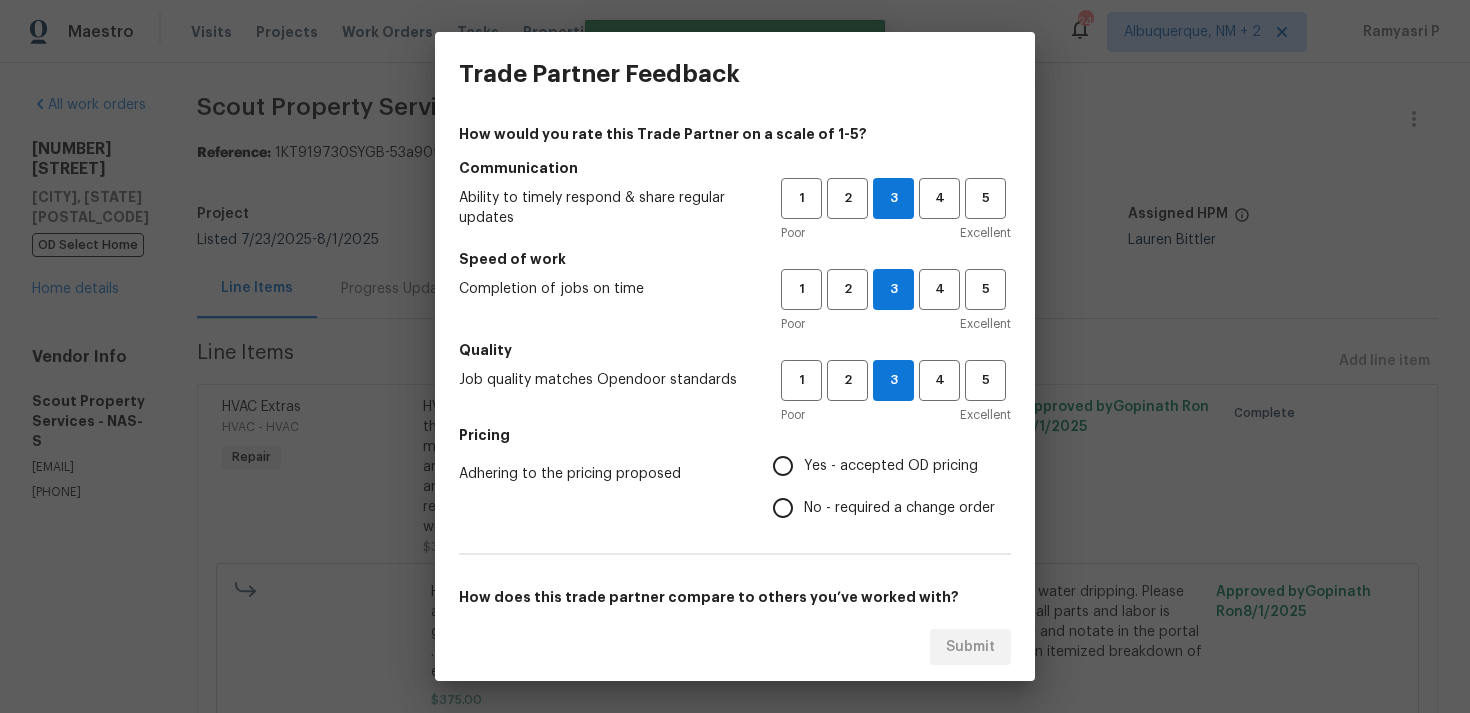 radio on "true" 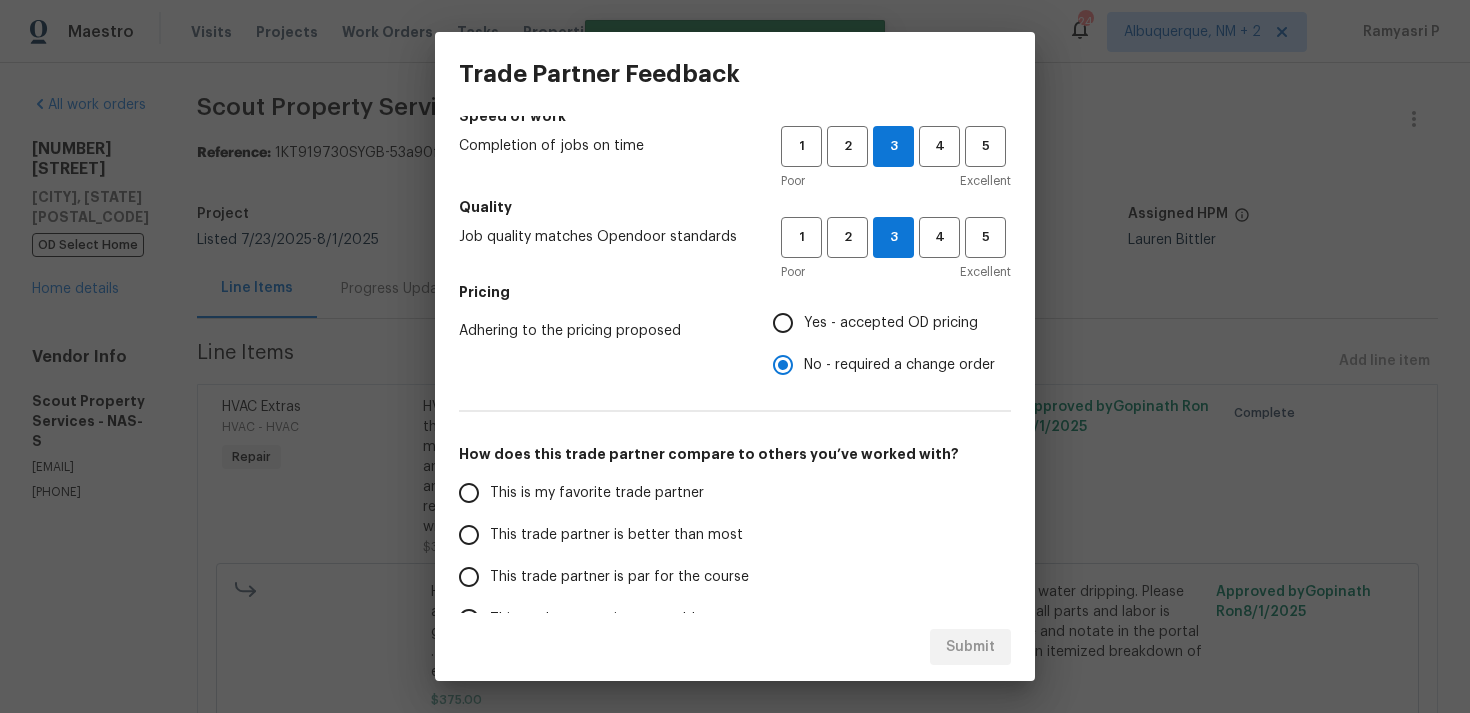 scroll, scrollTop: 302, scrollLeft: 0, axis: vertical 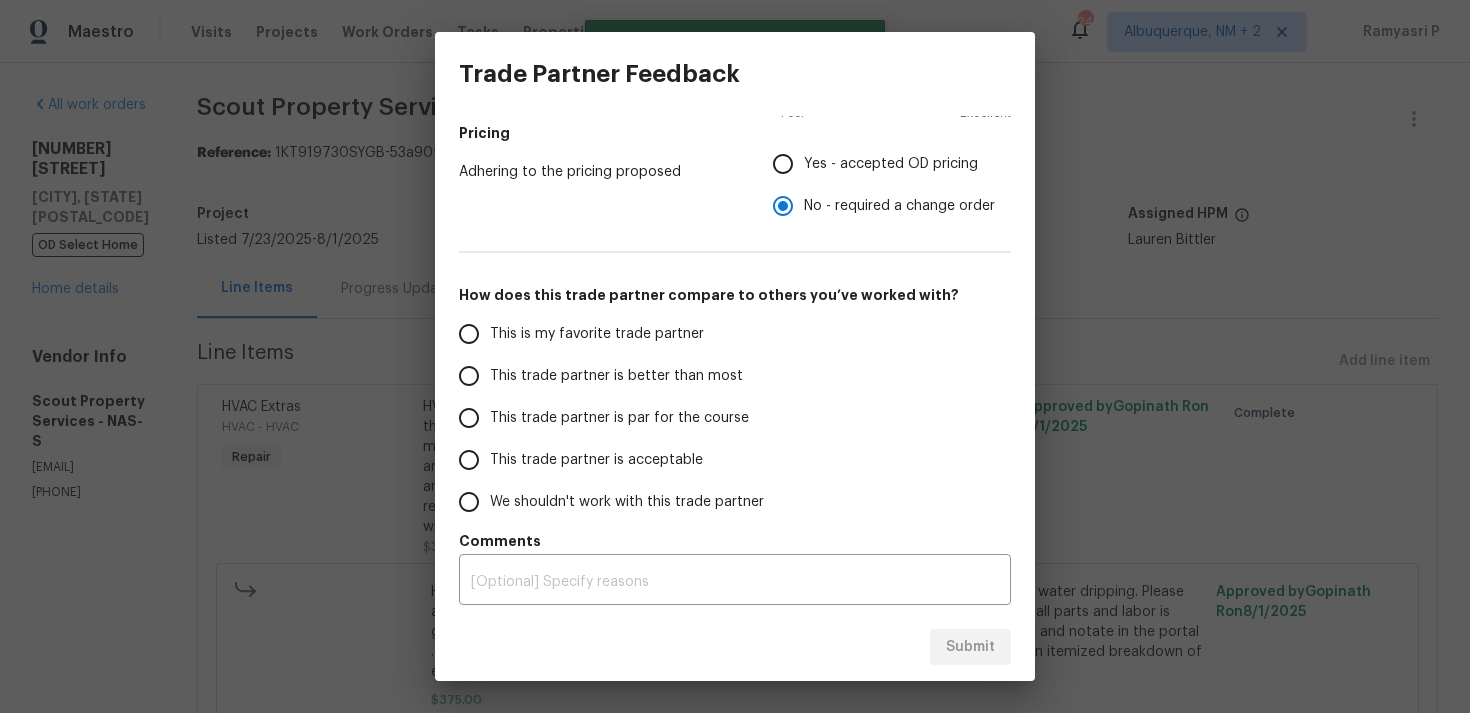 click on "This trade partner is par for the course" at bounding box center (619, 418) 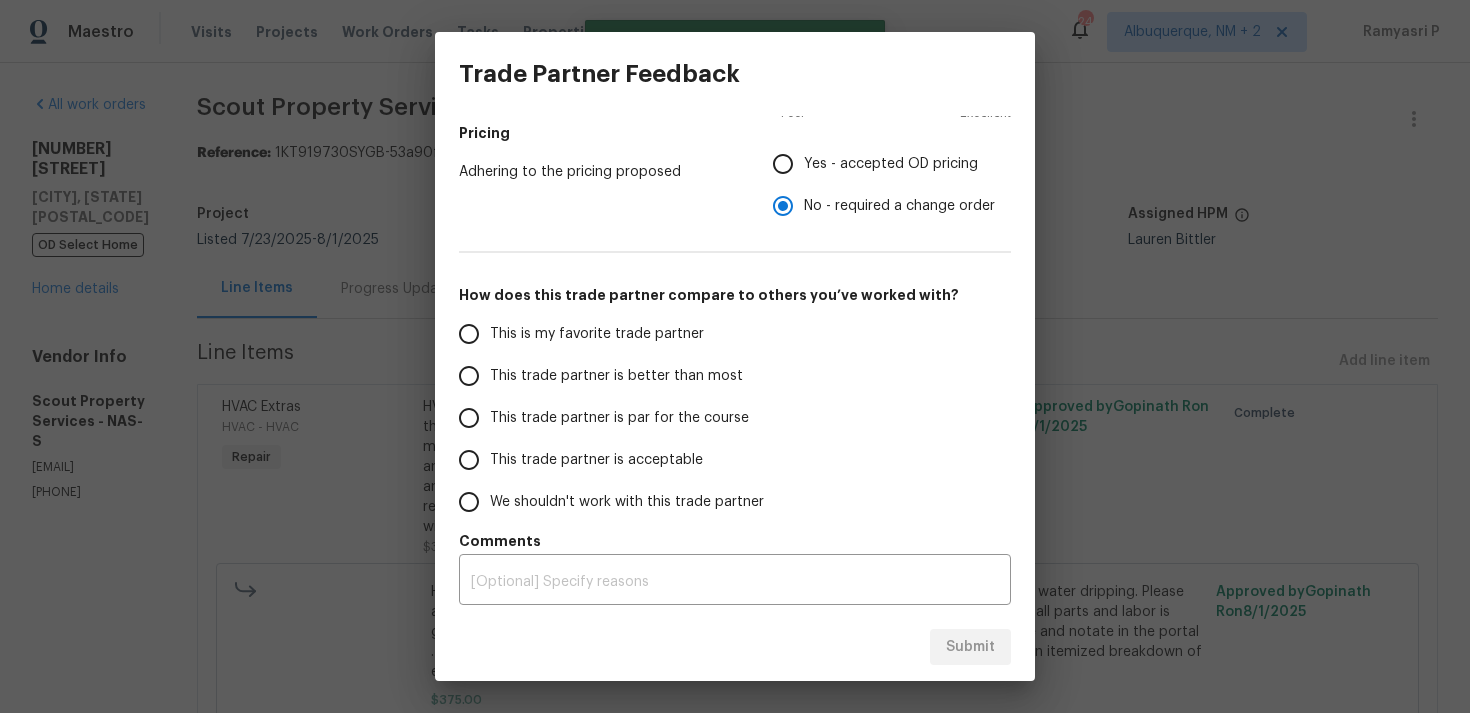 click on "This trade partner is par for the course" at bounding box center (469, 418) 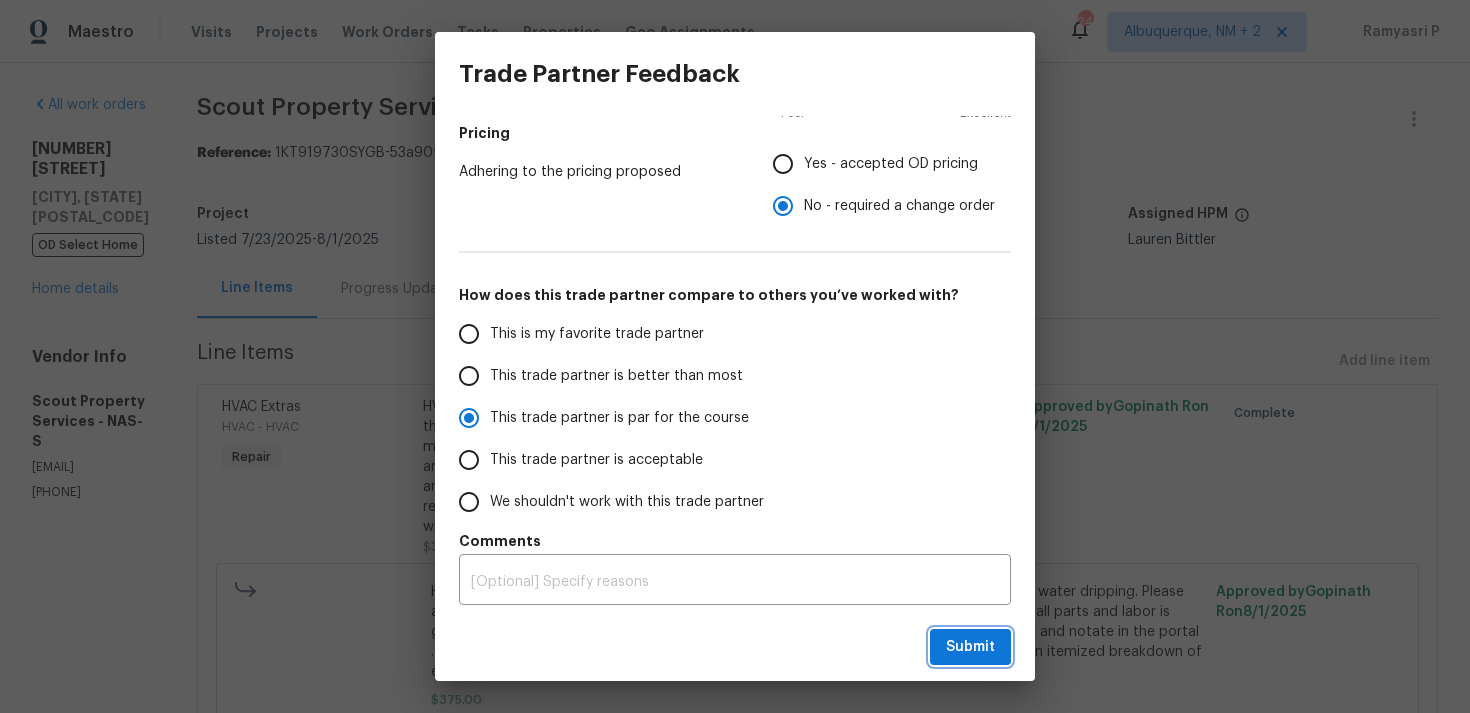 click on "Submit" at bounding box center [970, 647] 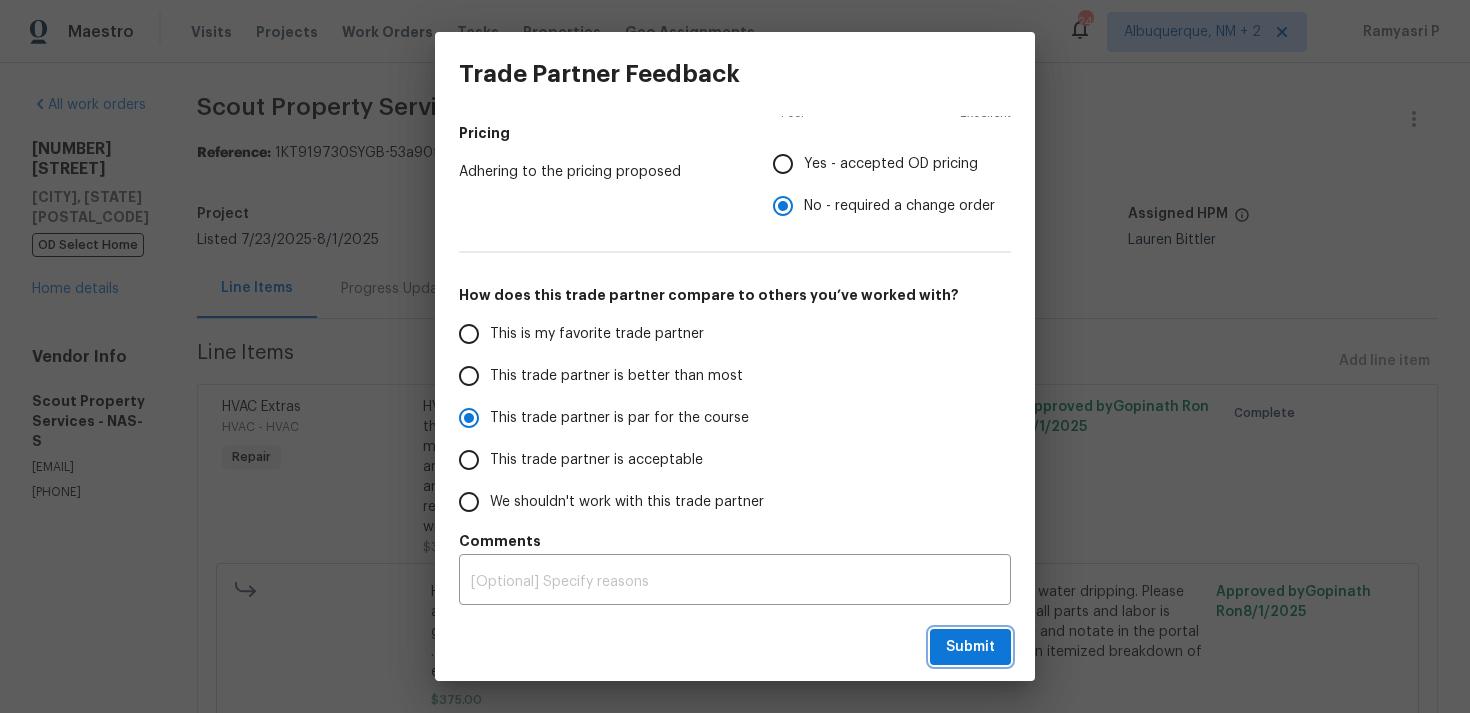 radio on "true" 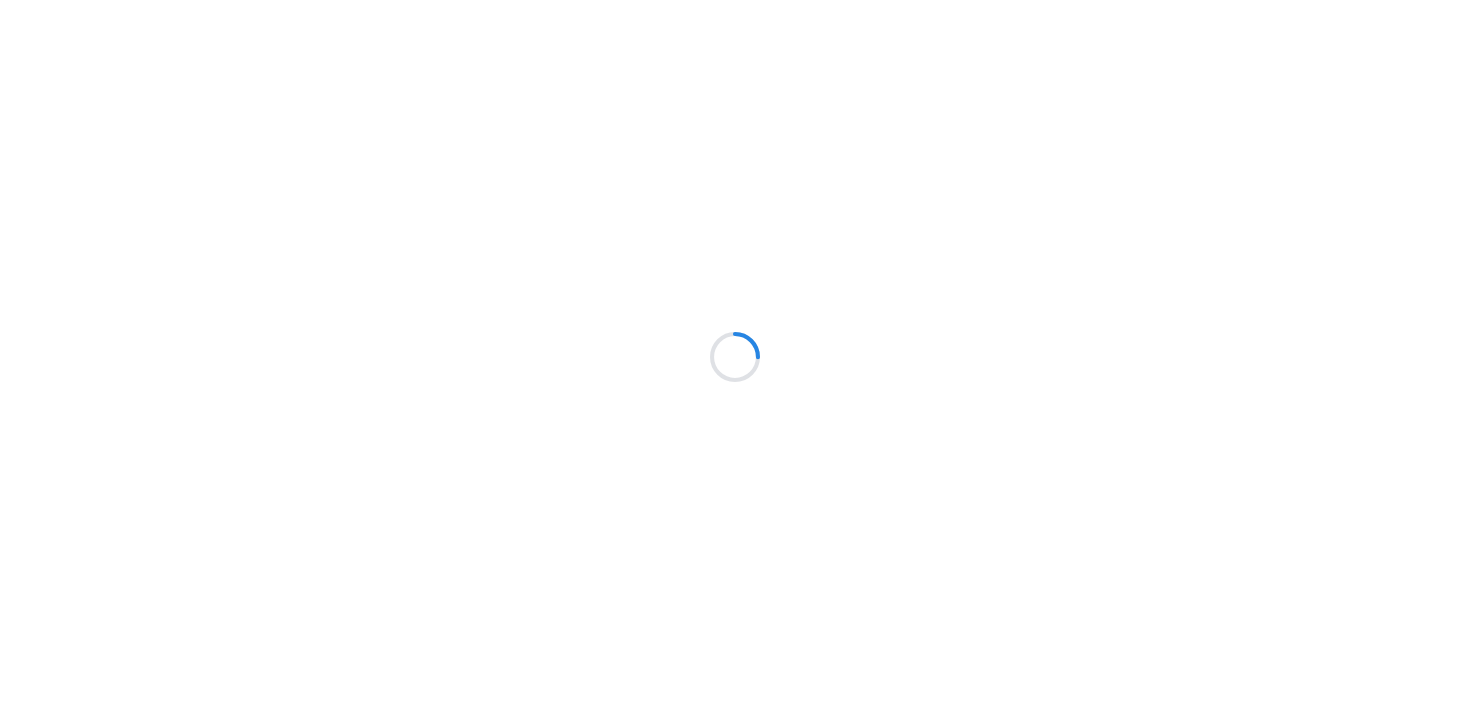 scroll, scrollTop: 0, scrollLeft: 0, axis: both 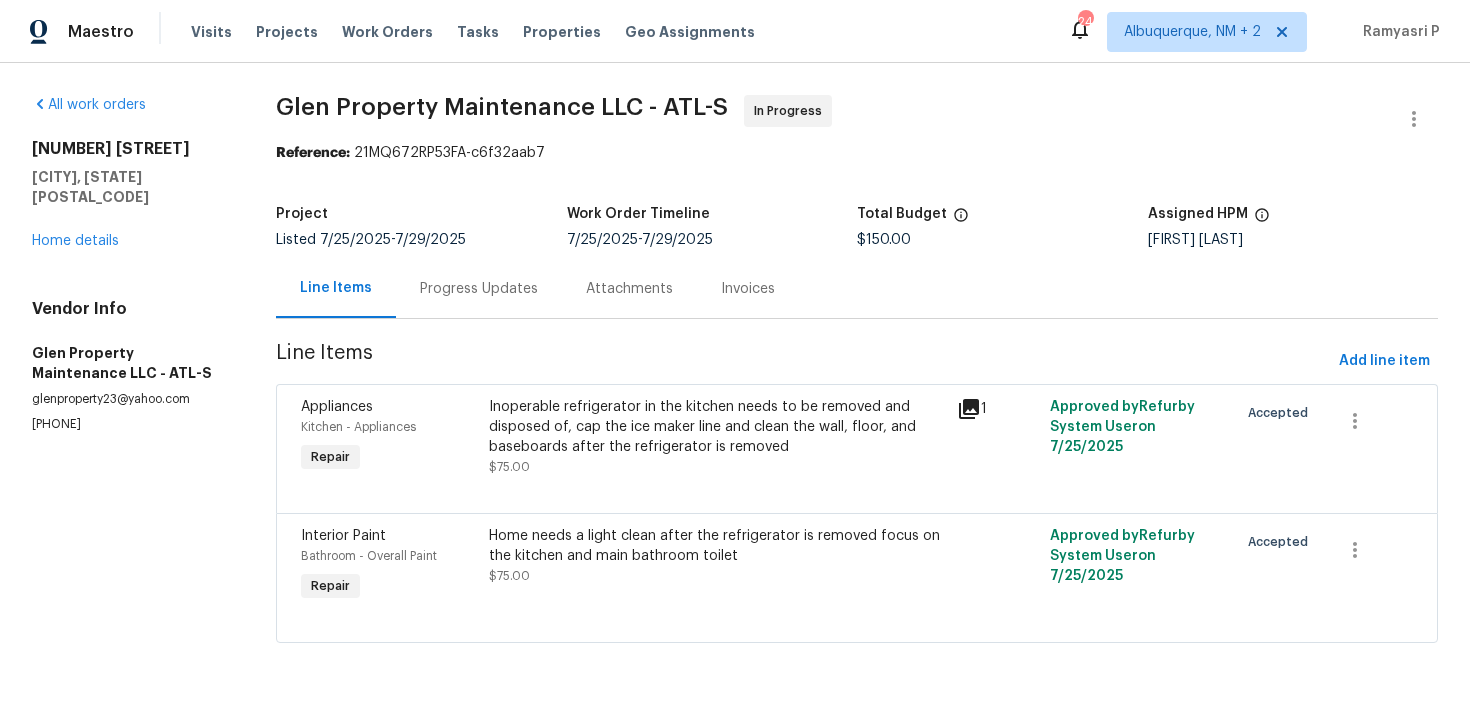 click on "Progress Updates" at bounding box center (479, 289) 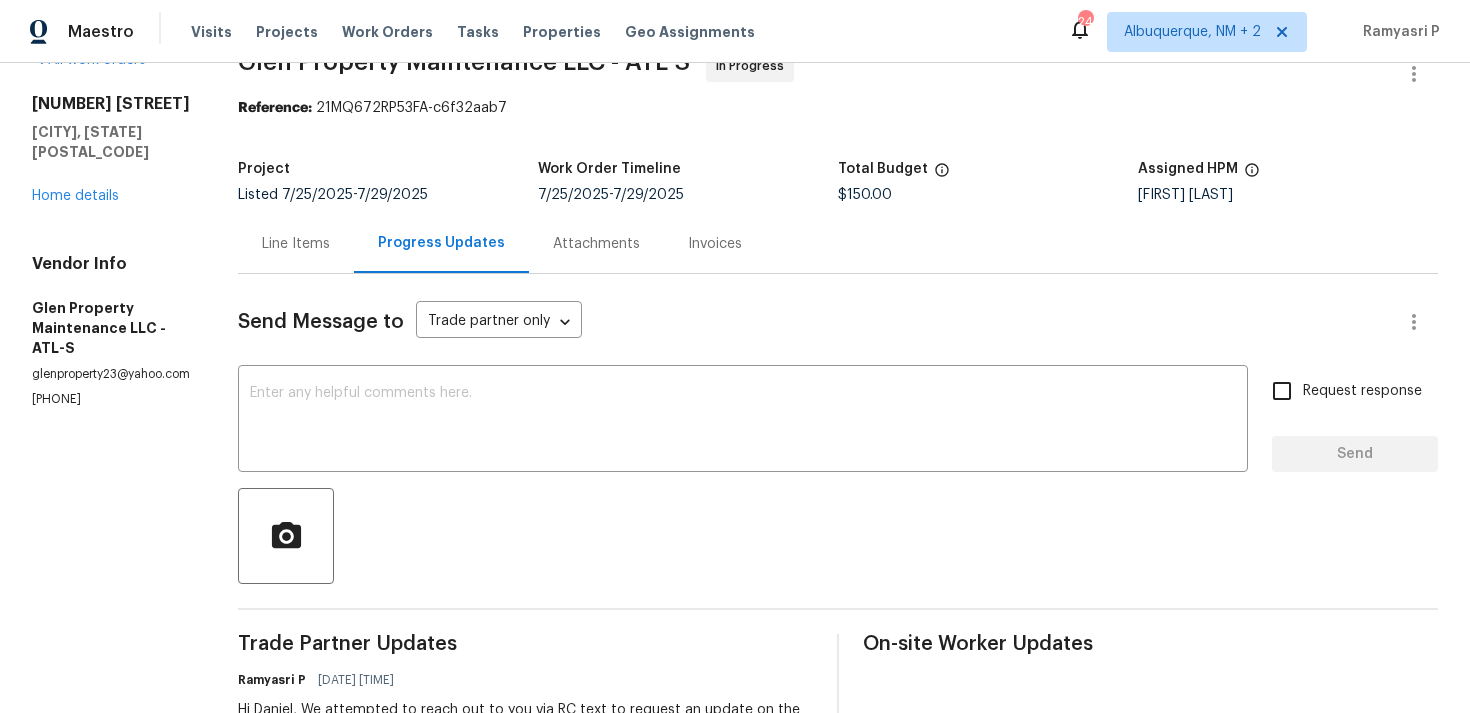 scroll, scrollTop: 18, scrollLeft: 0, axis: vertical 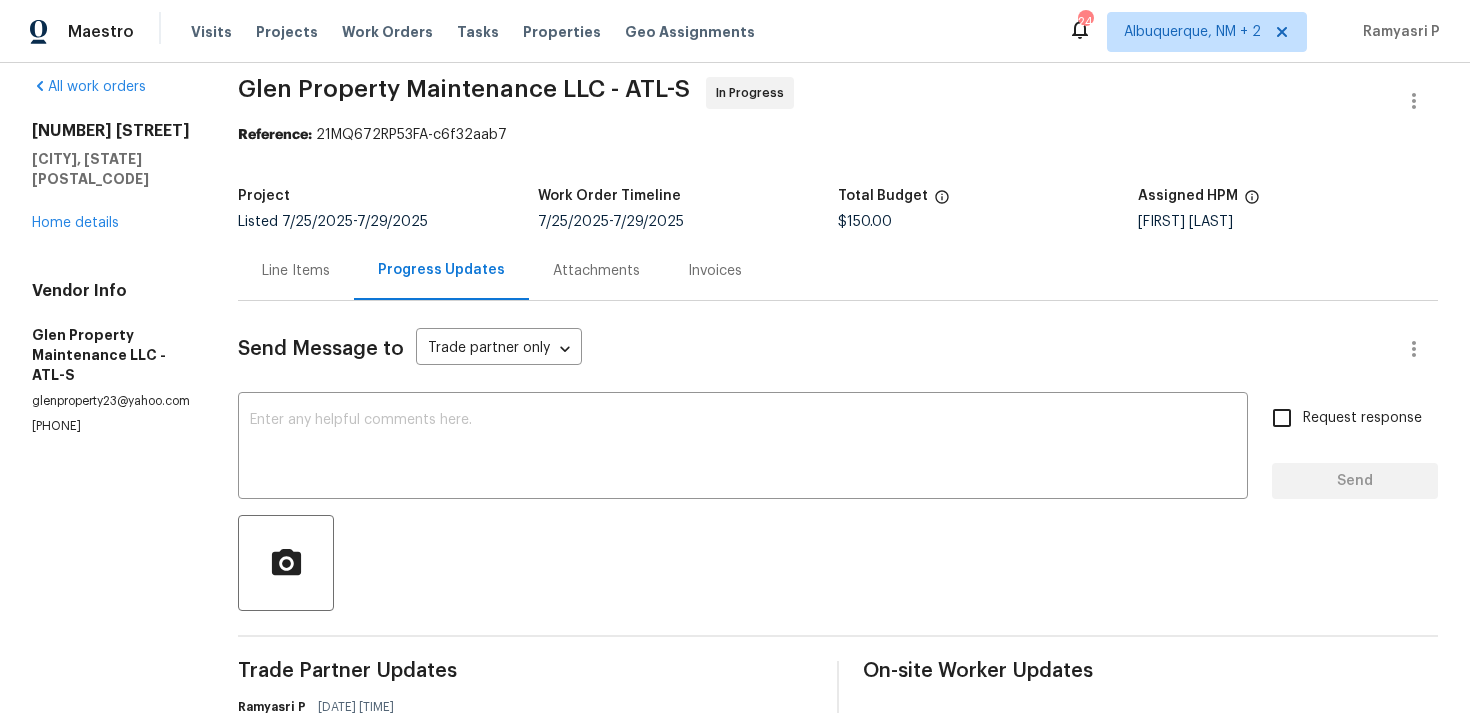 click on "Line Items" at bounding box center [296, 270] 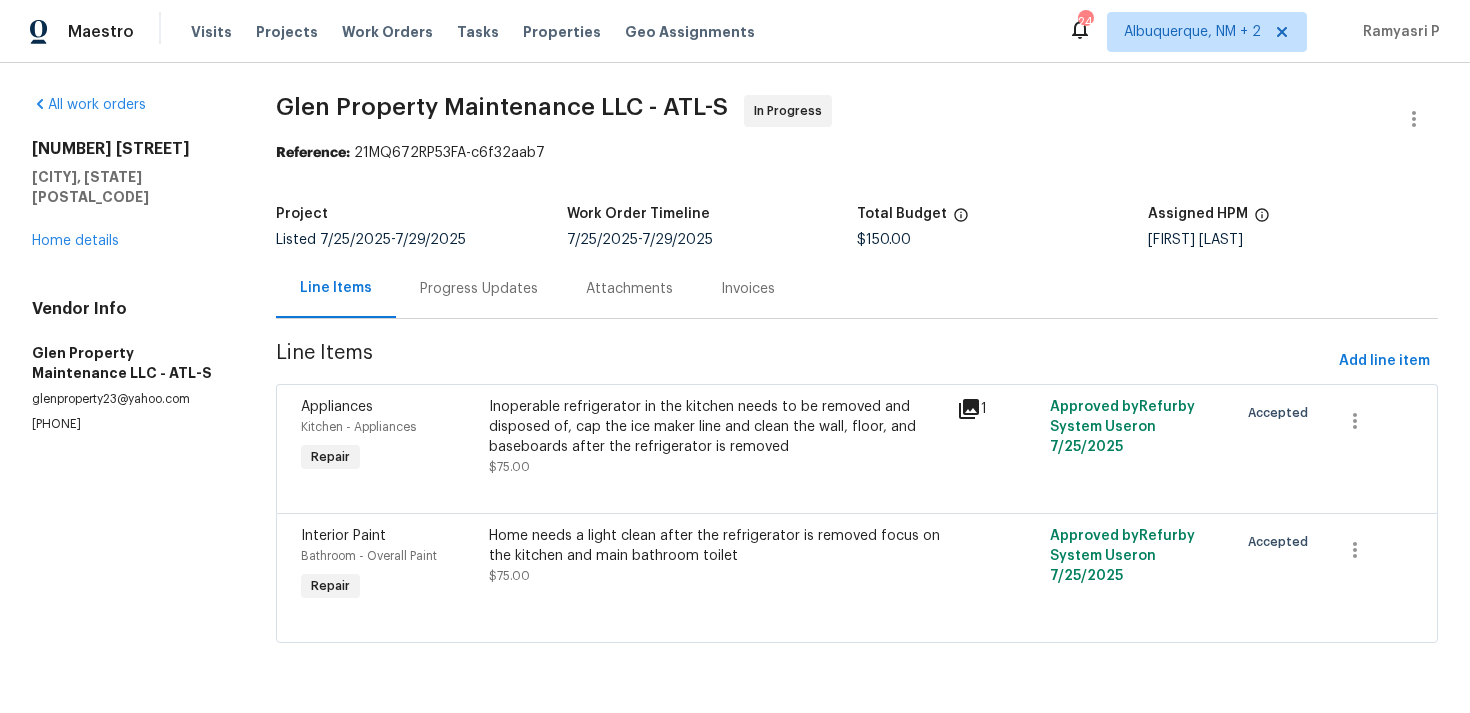 scroll, scrollTop: 0, scrollLeft: 0, axis: both 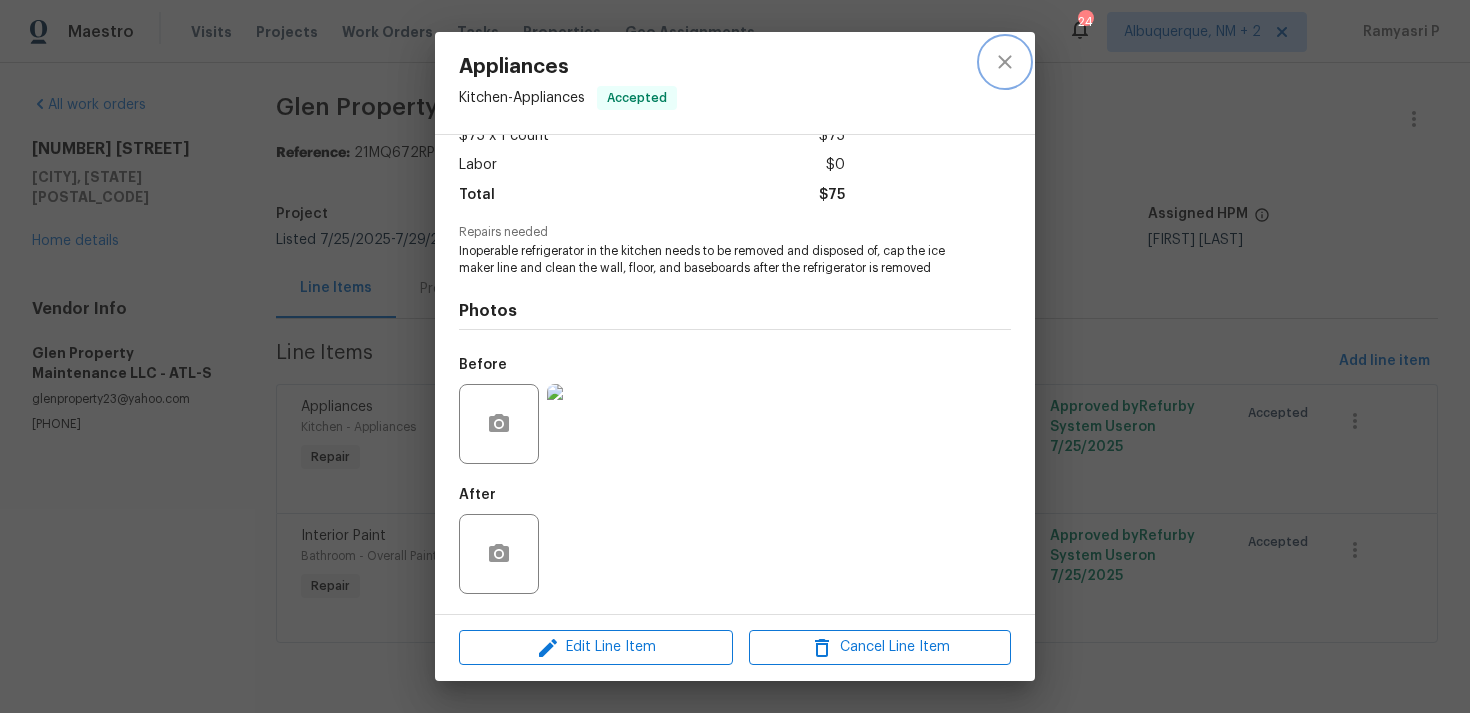 click 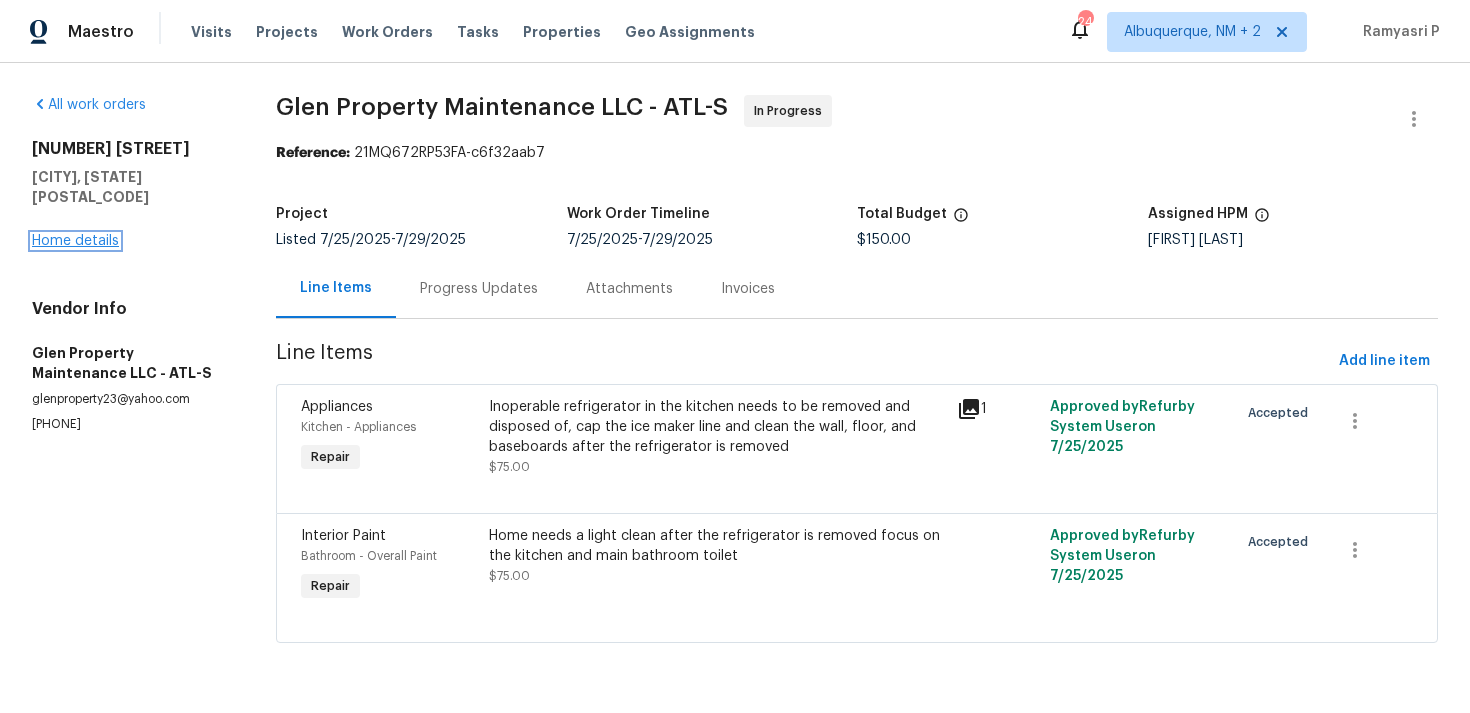 click on "Home details" at bounding box center (75, 241) 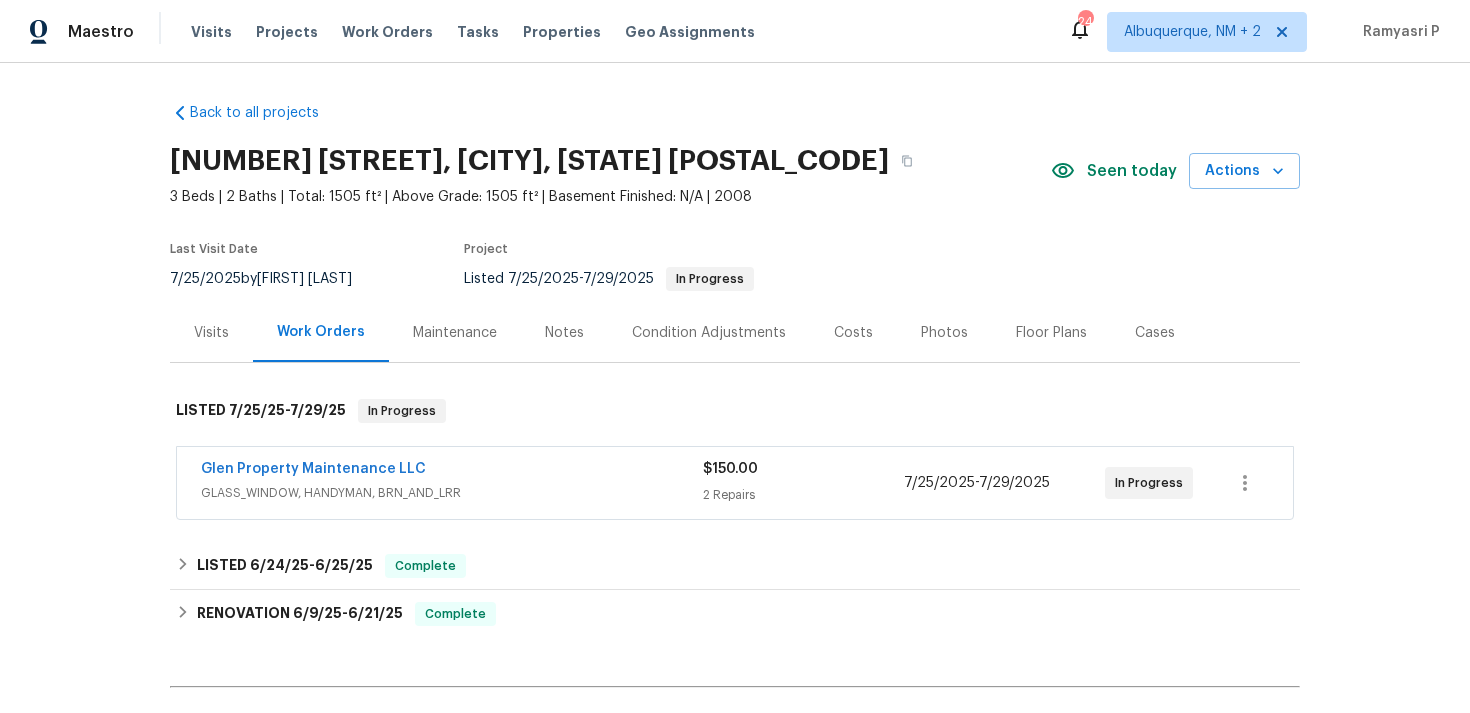 click on "Work Orders" at bounding box center [321, 332] 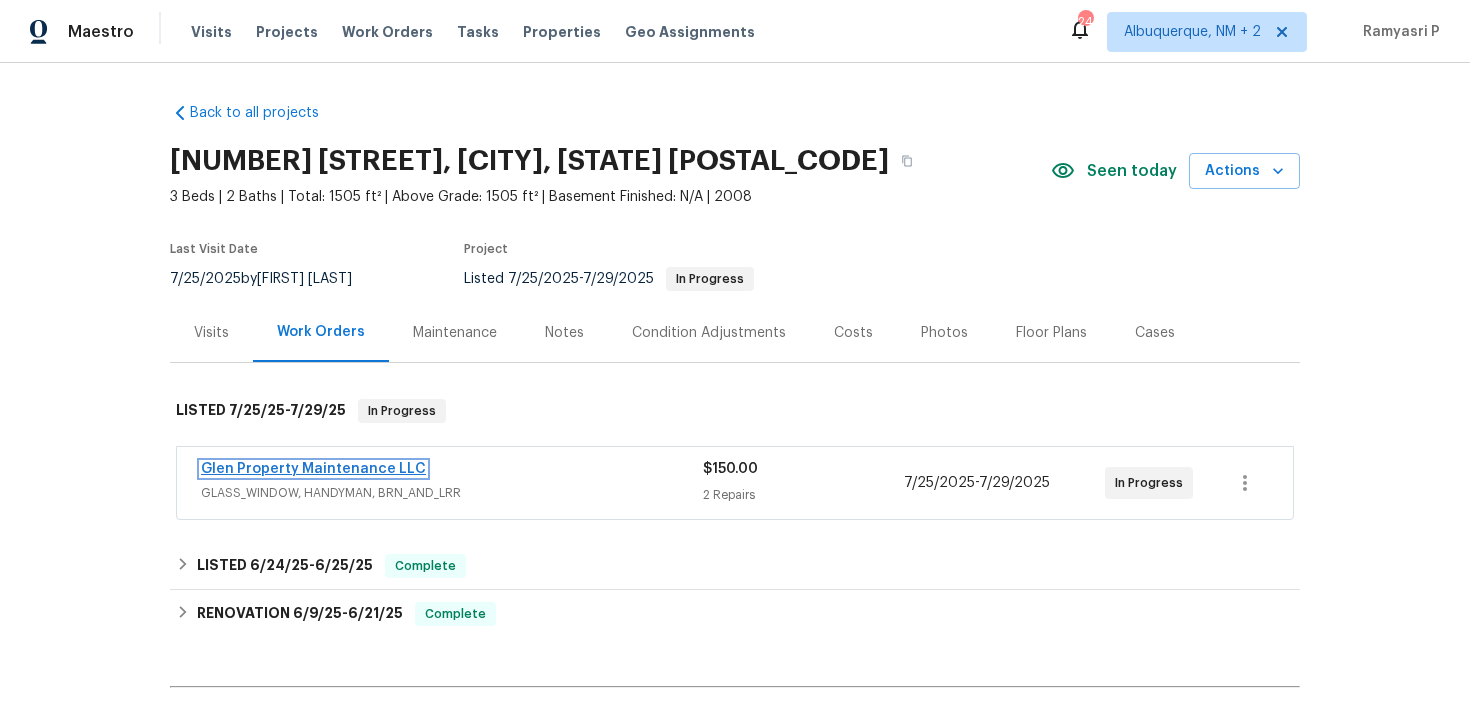click on "Glen Property Maintenance LLC" at bounding box center (313, 469) 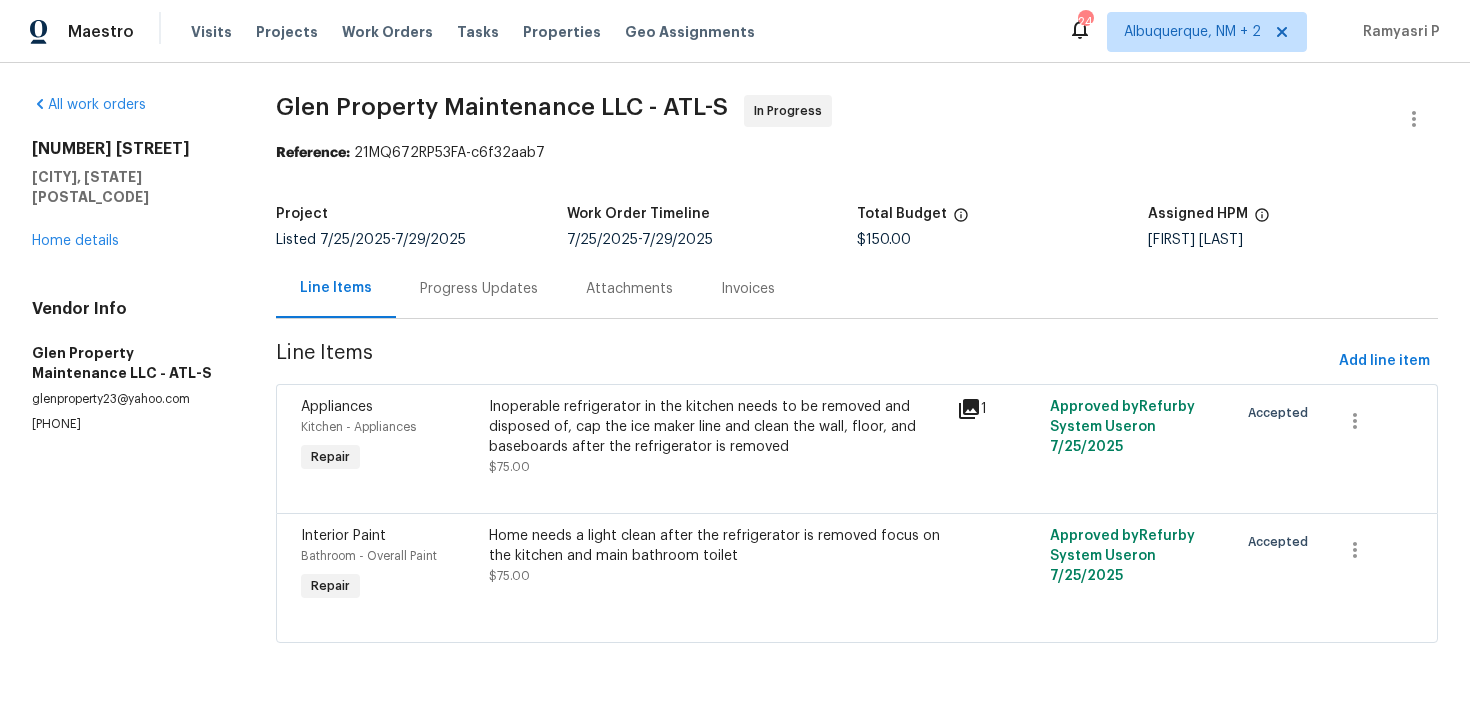 click on "Progress Updates" at bounding box center (479, 288) 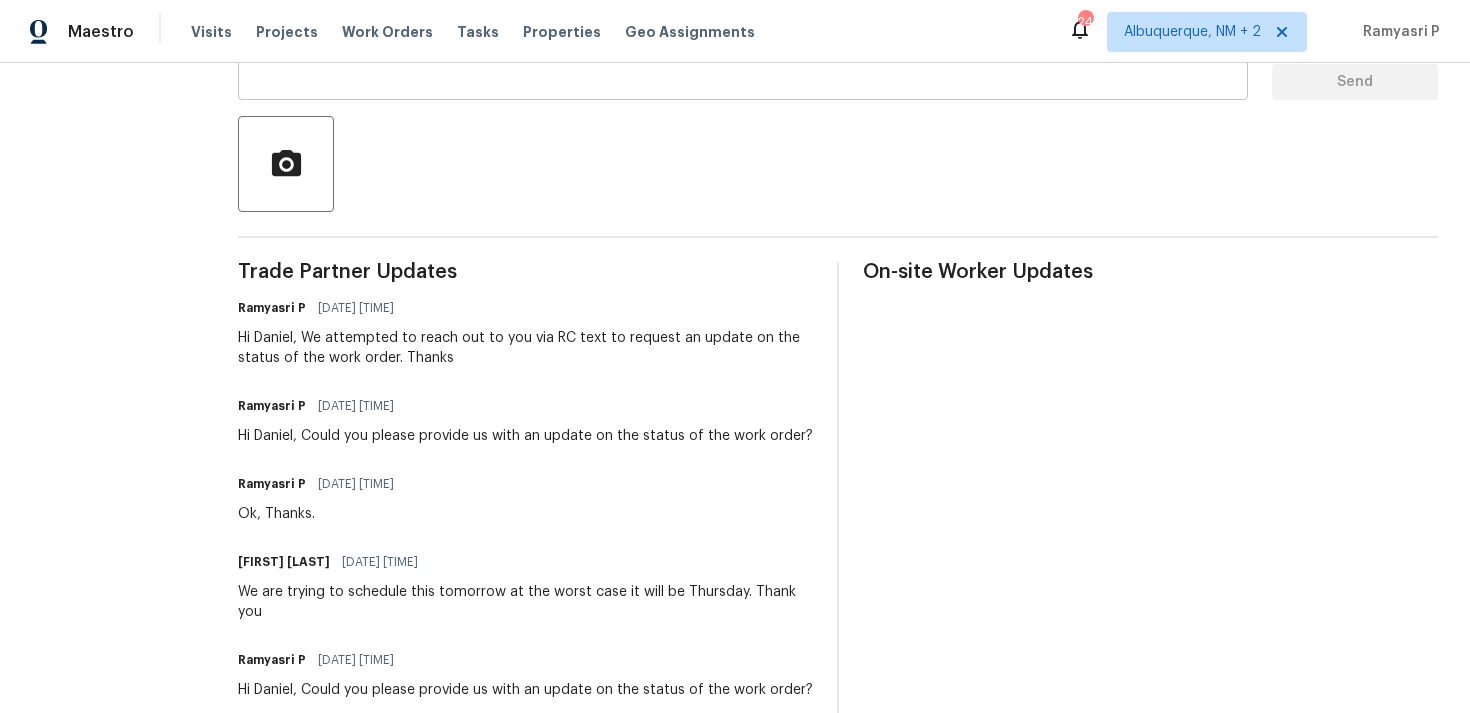 scroll, scrollTop: 410, scrollLeft: 0, axis: vertical 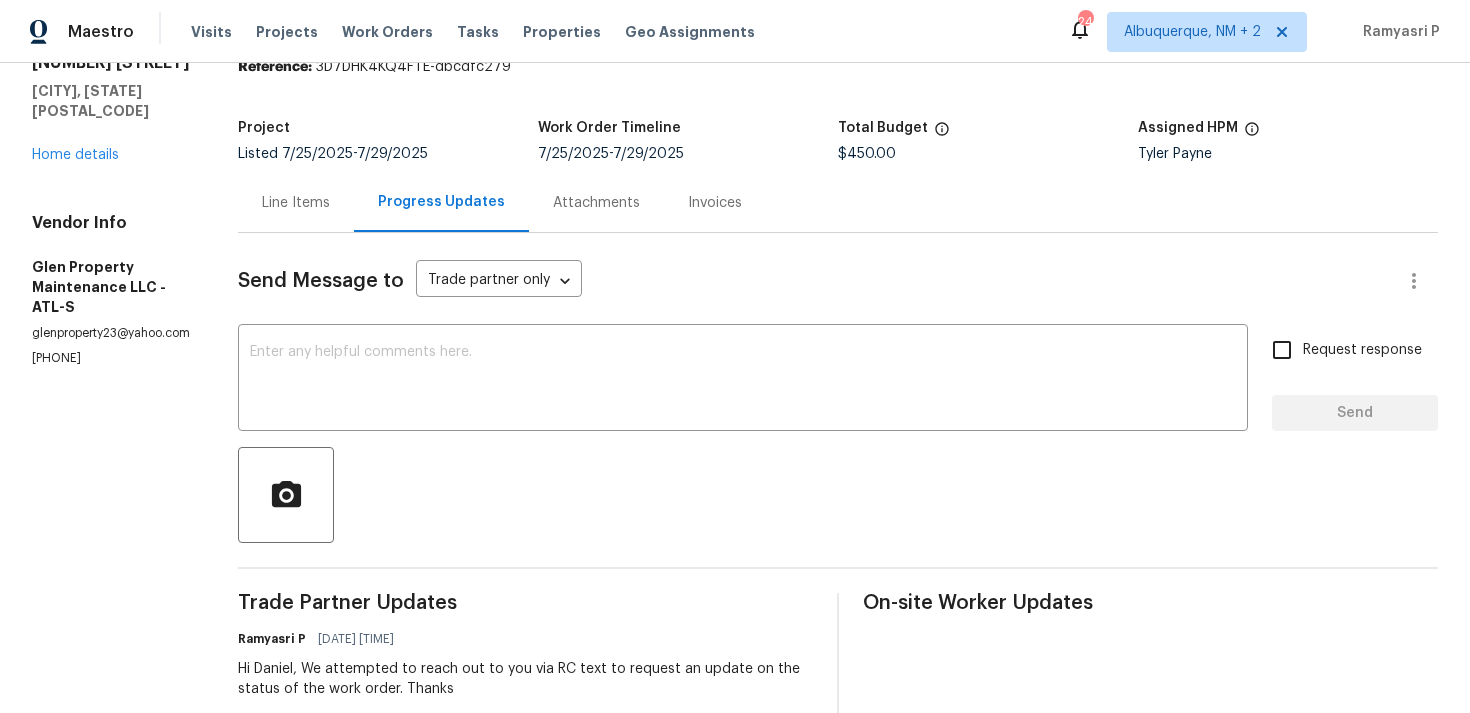 click on "Line Items" at bounding box center (296, 202) 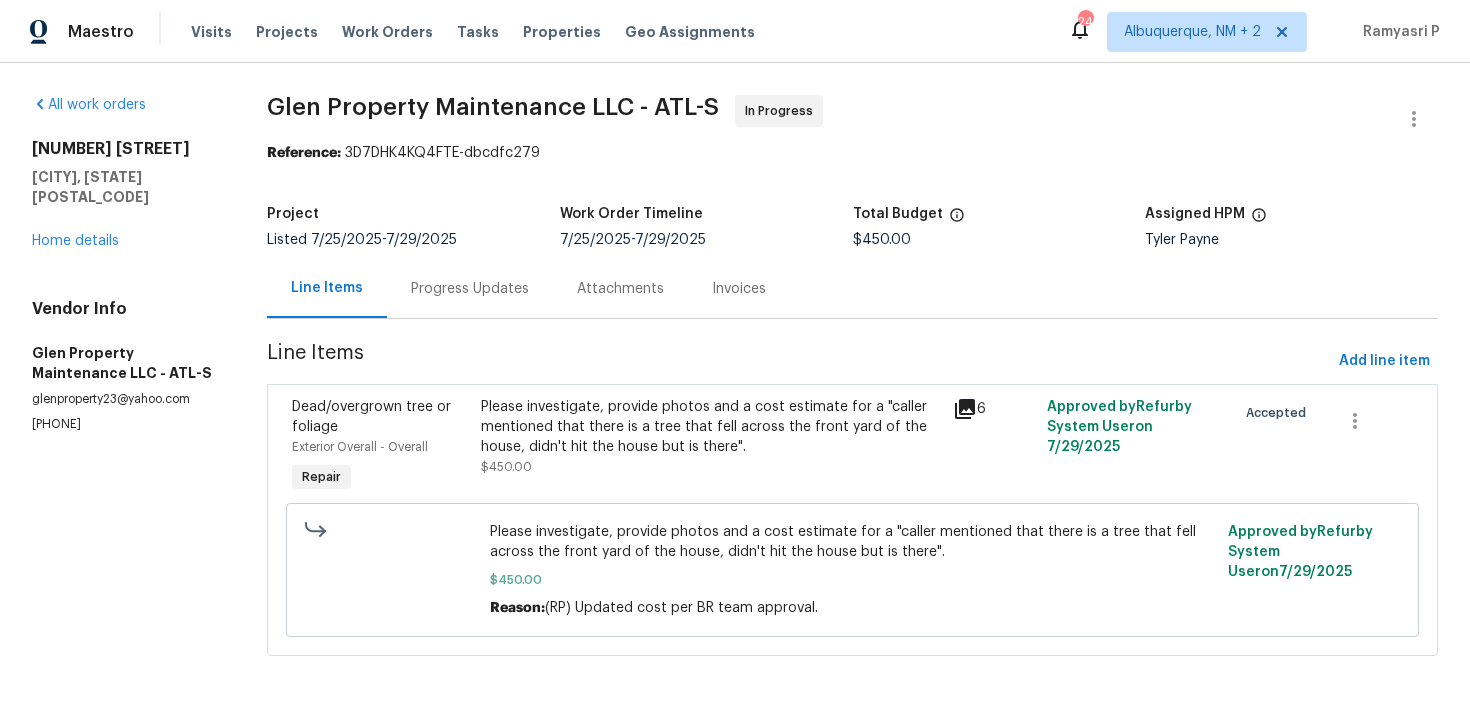click on "Please investigate, provide photos and a cost estimate for a "caller mentioned that there is a tree that fell across the front yard of the house, didn't hit the house but is there"." at bounding box center (711, 427) 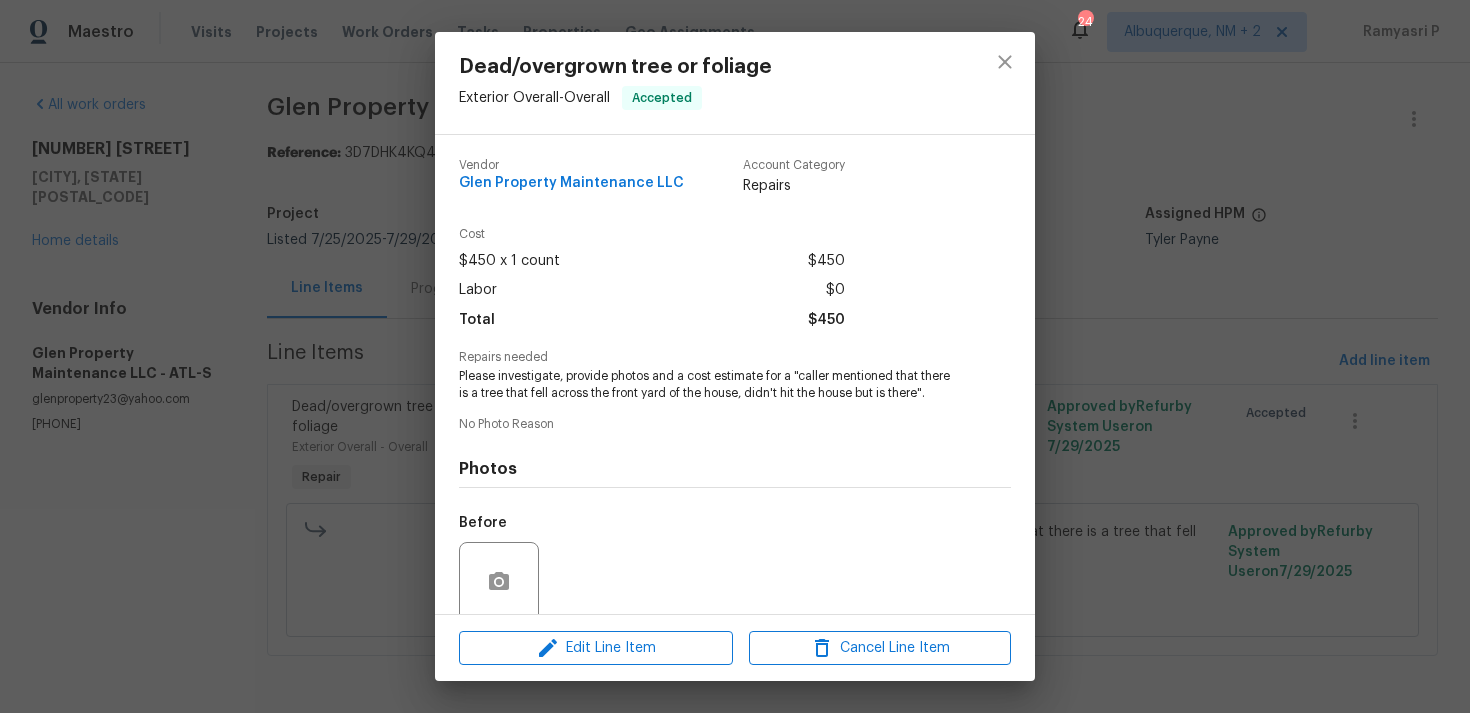scroll, scrollTop: 157, scrollLeft: 0, axis: vertical 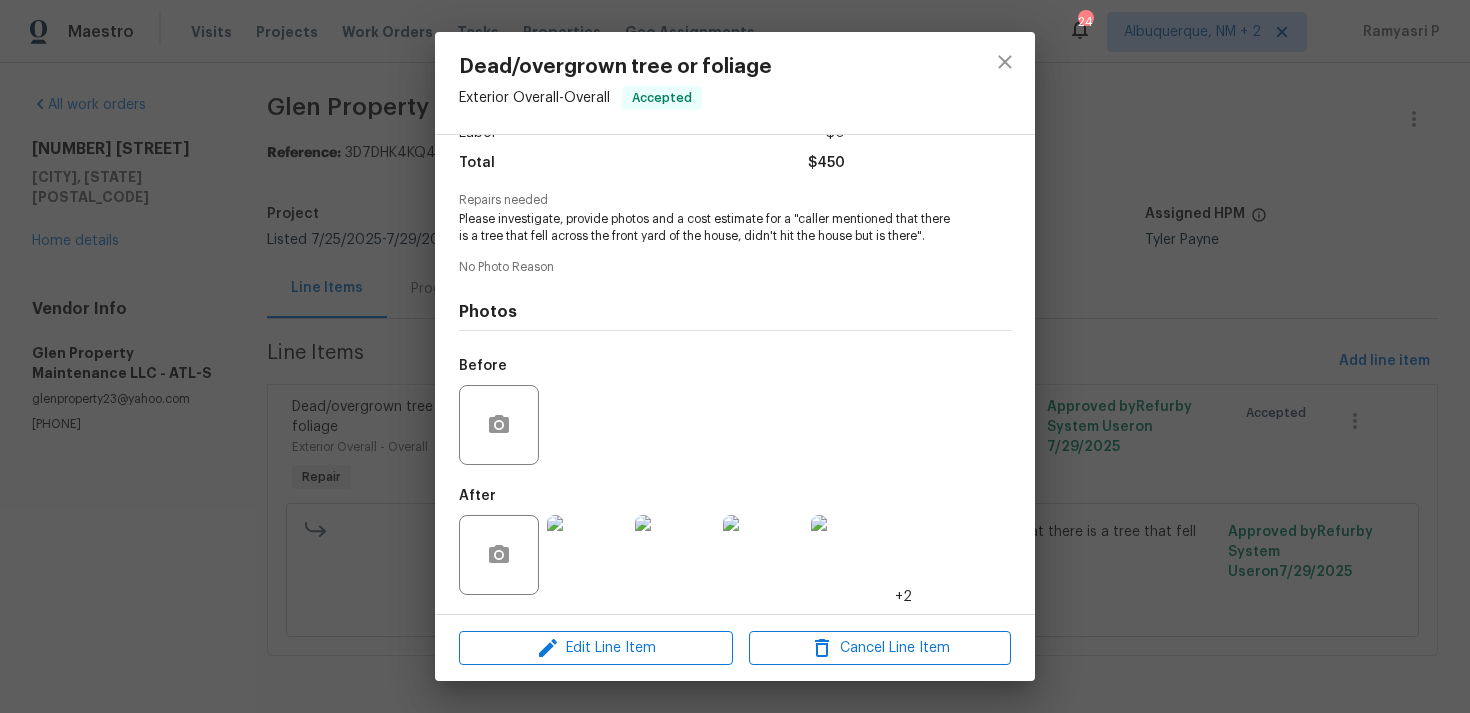 click at bounding box center (587, 555) 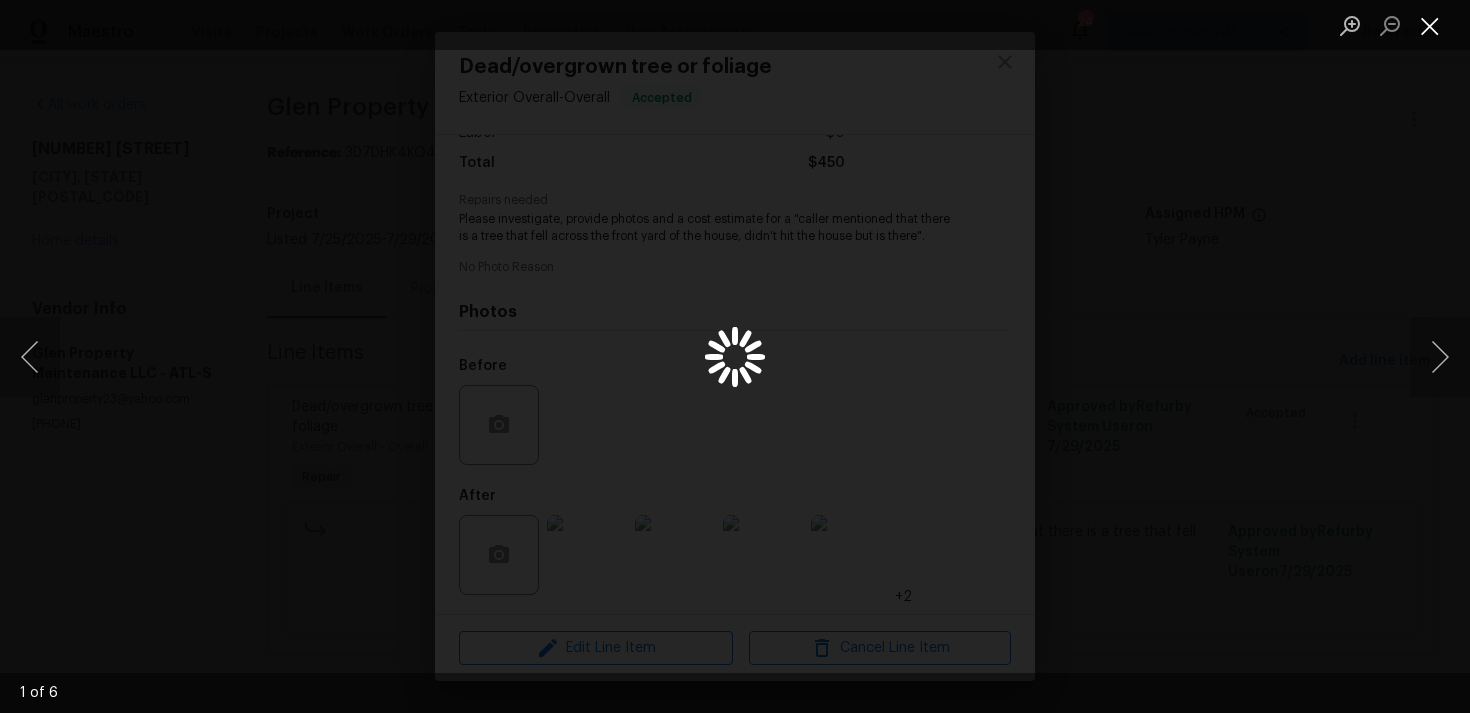 click at bounding box center (1430, 25) 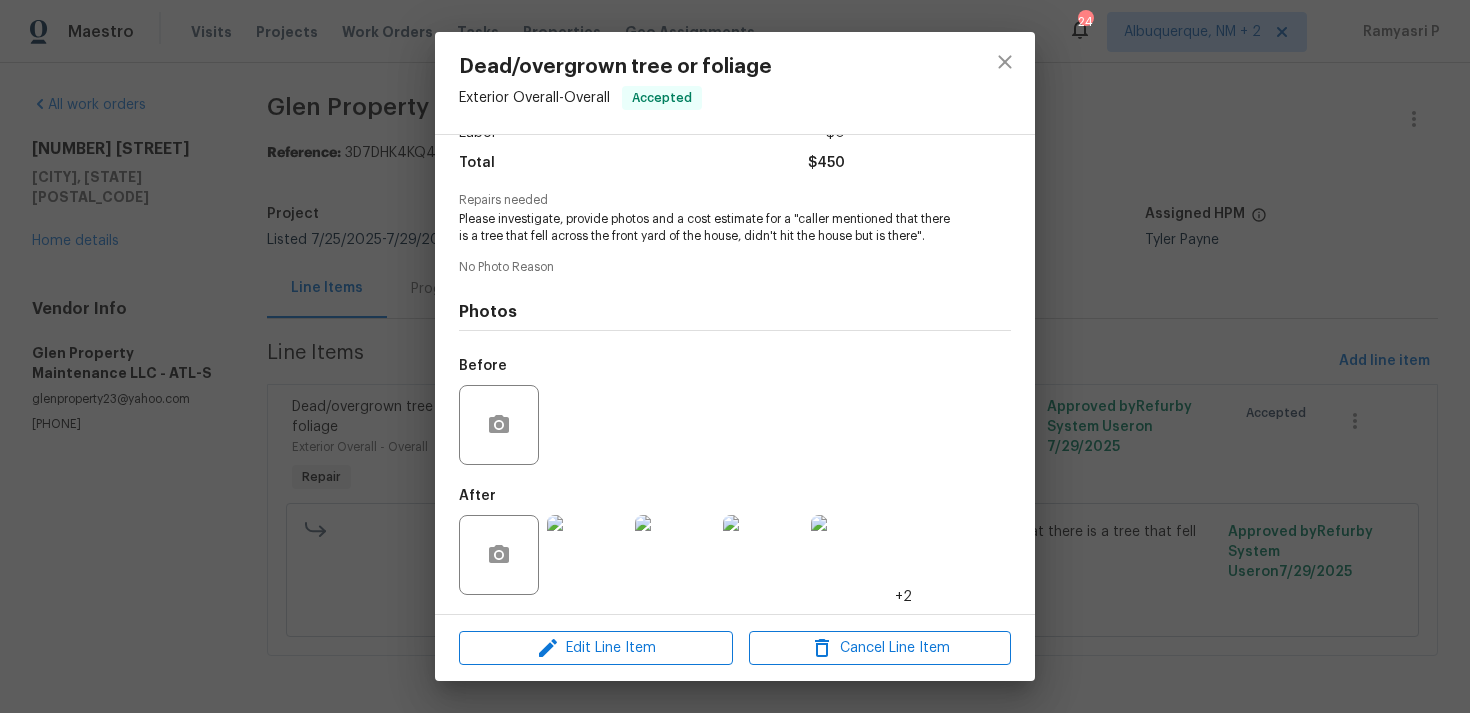 click at bounding box center [587, 555] 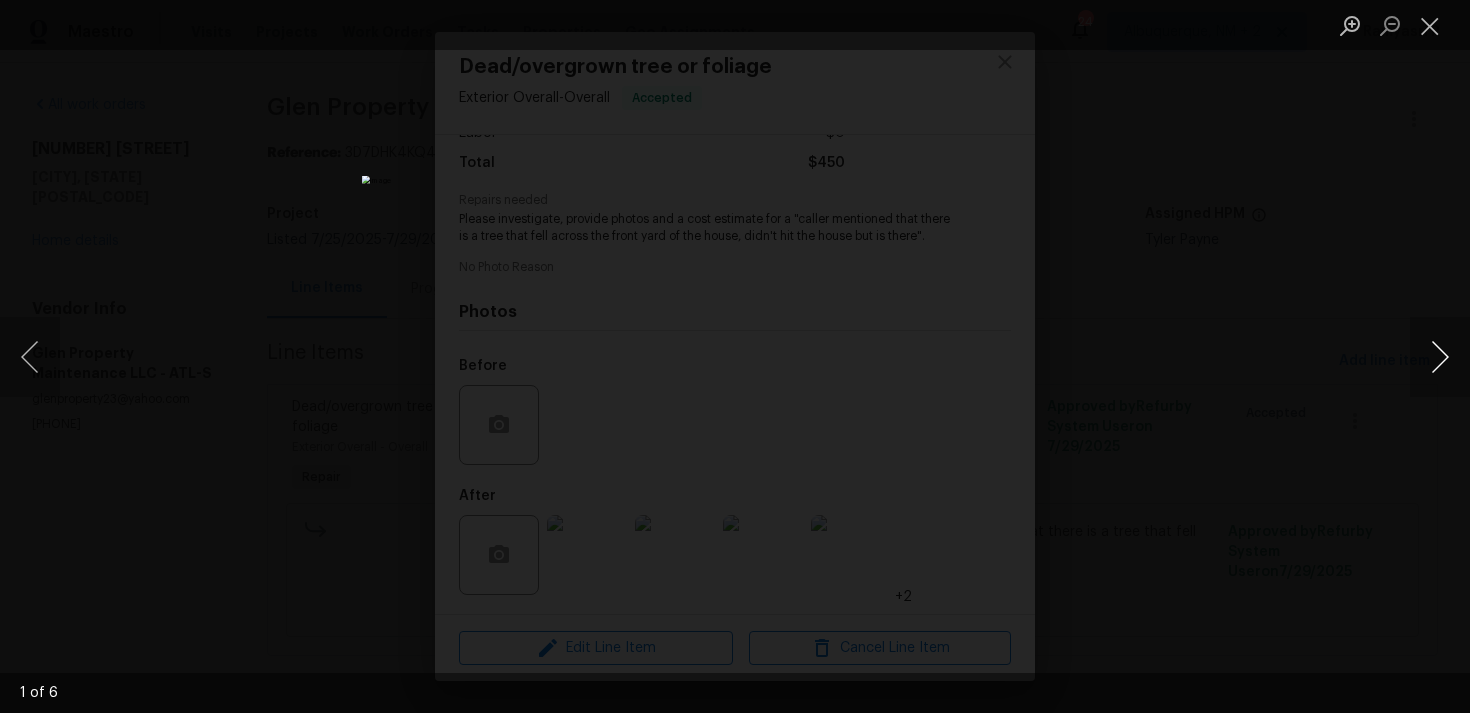 click at bounding box center [1440, 357] 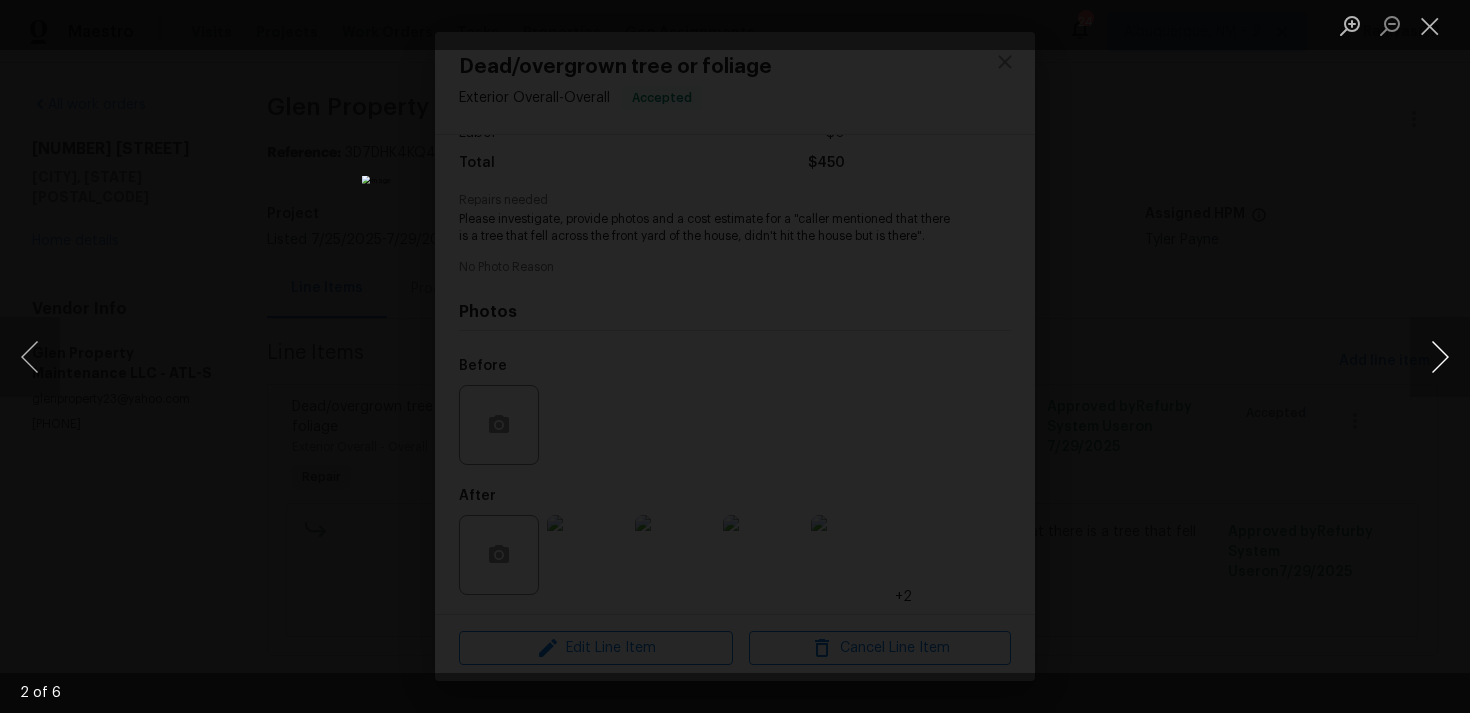 click at bounding box center [1440, 357] 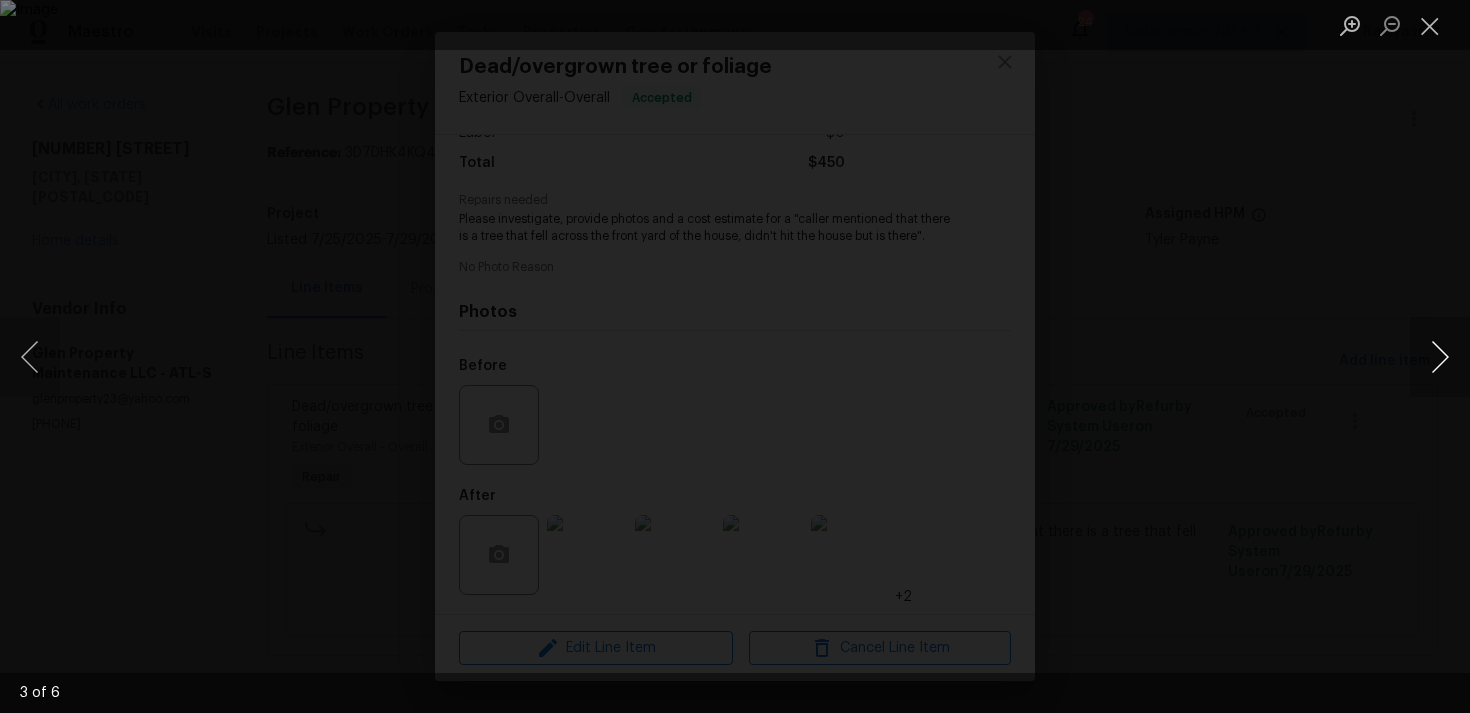 click at bounding box center [1440, 357] 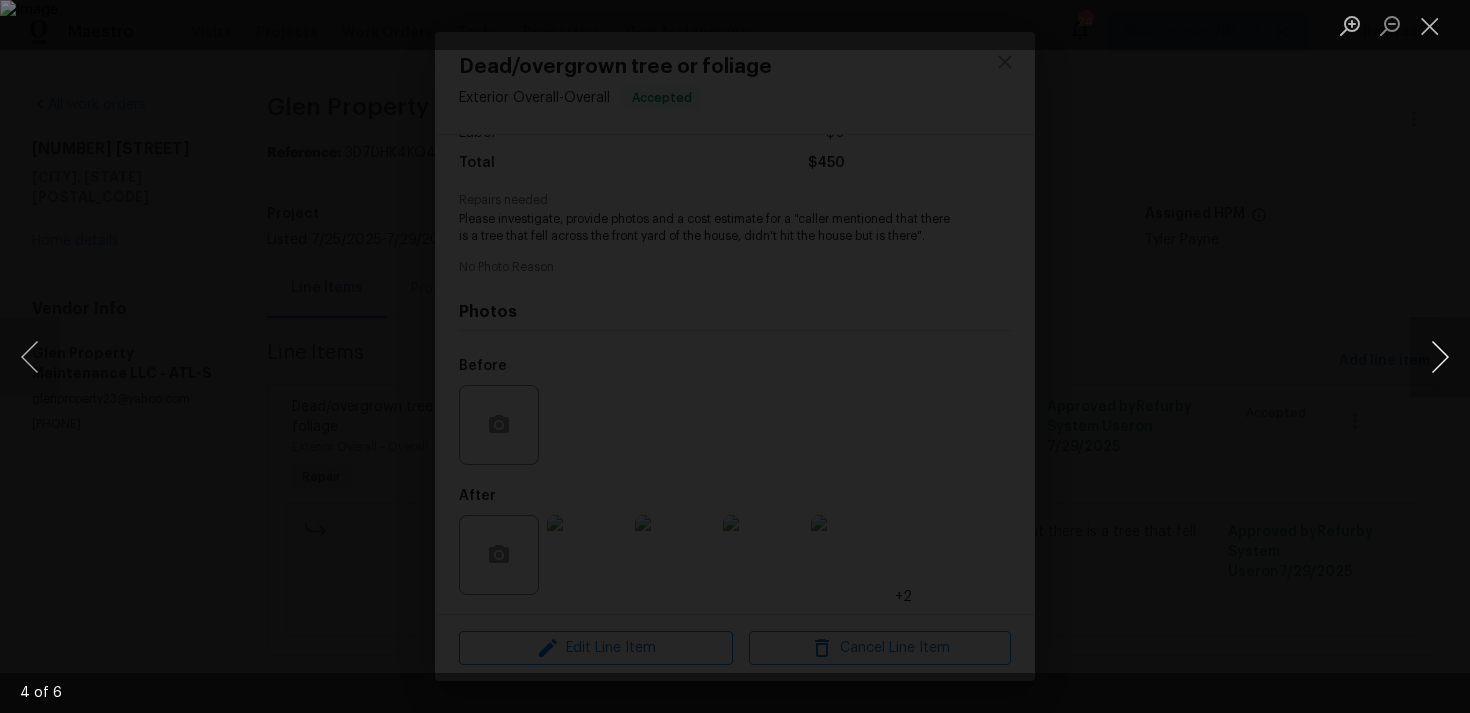 click at bounding box center (1440, 357) 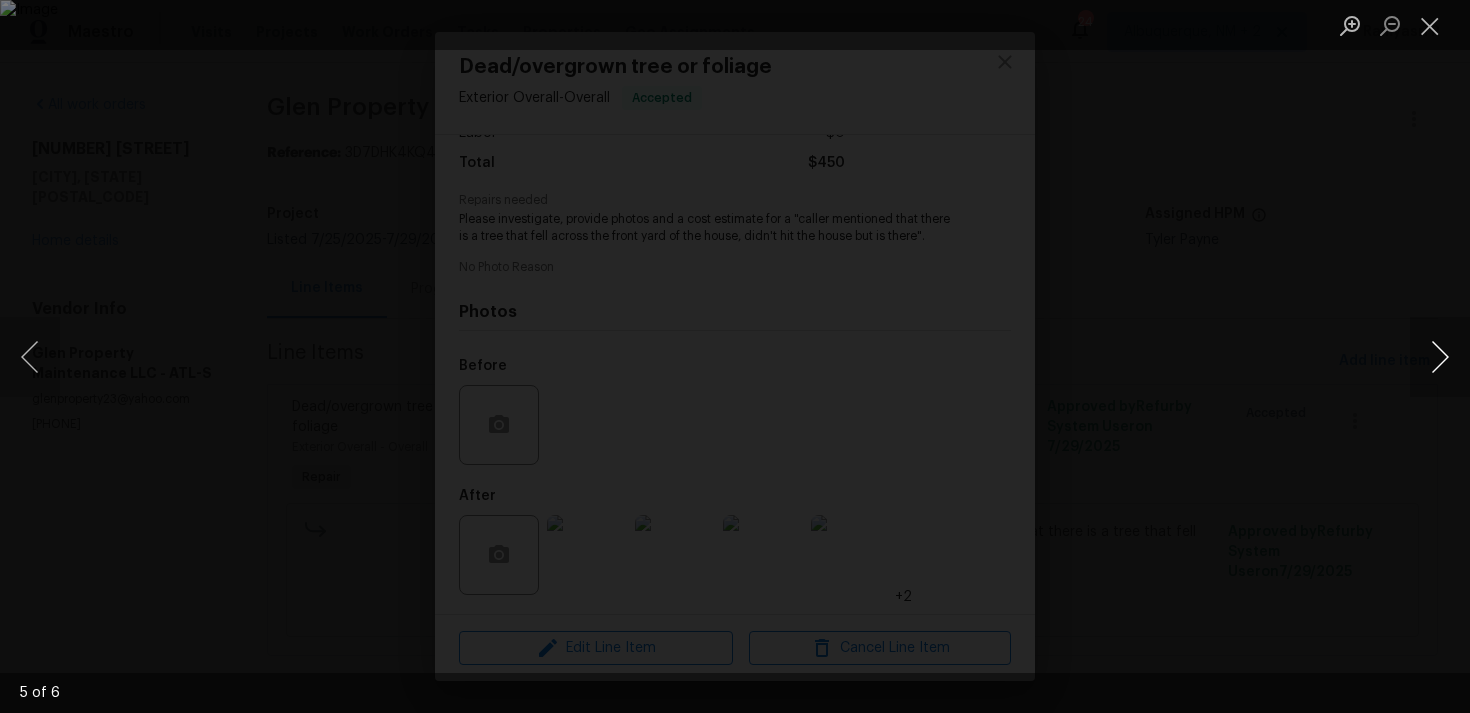 click at bounding box center (1440, 357) 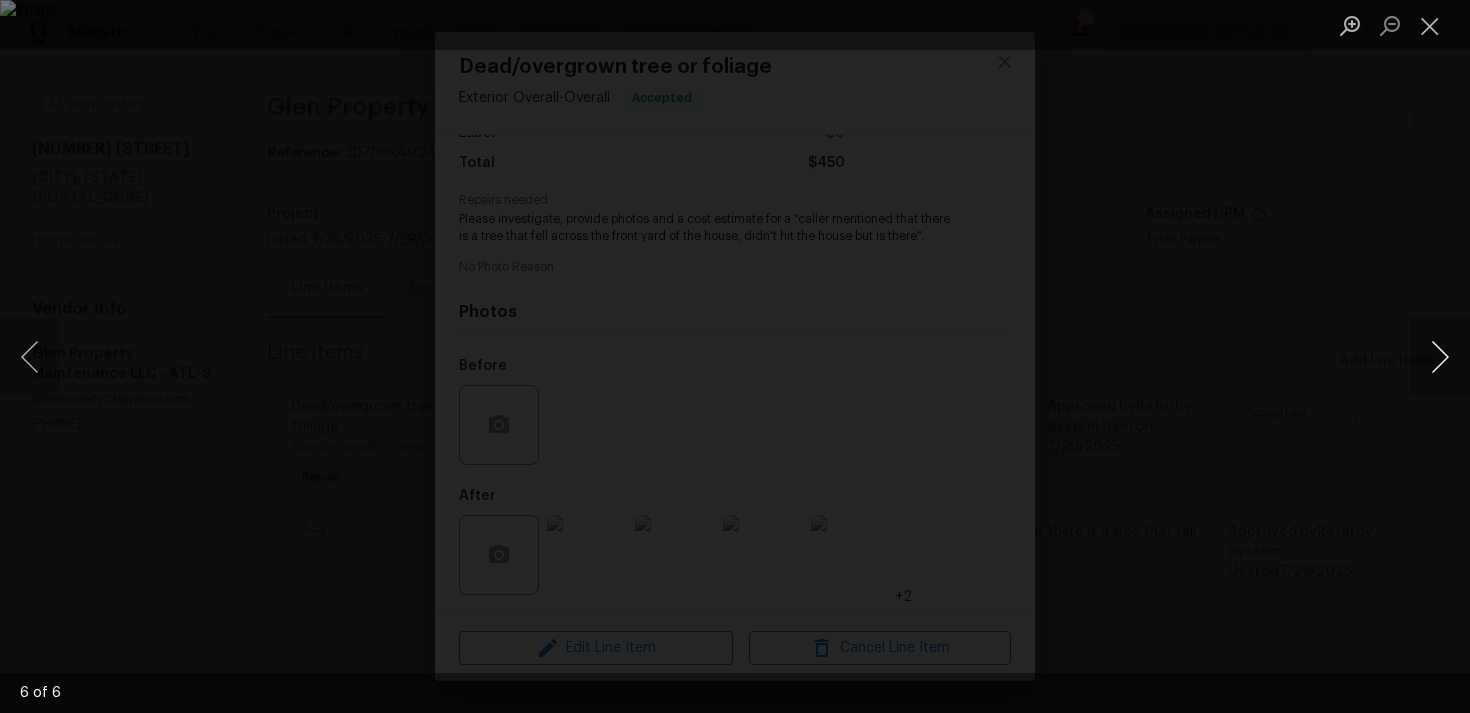 click at bounding box center (1440, 357) 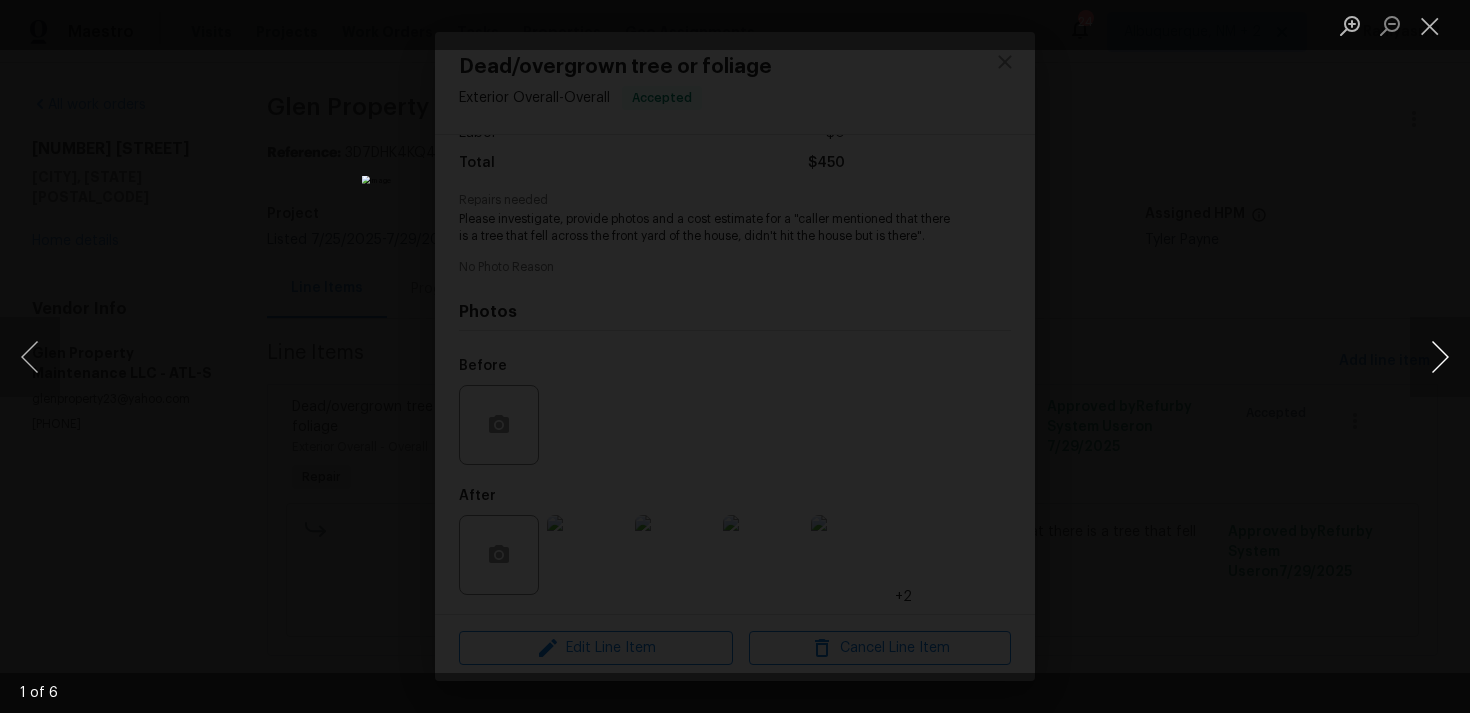 click at bounding box center (1440, 357) 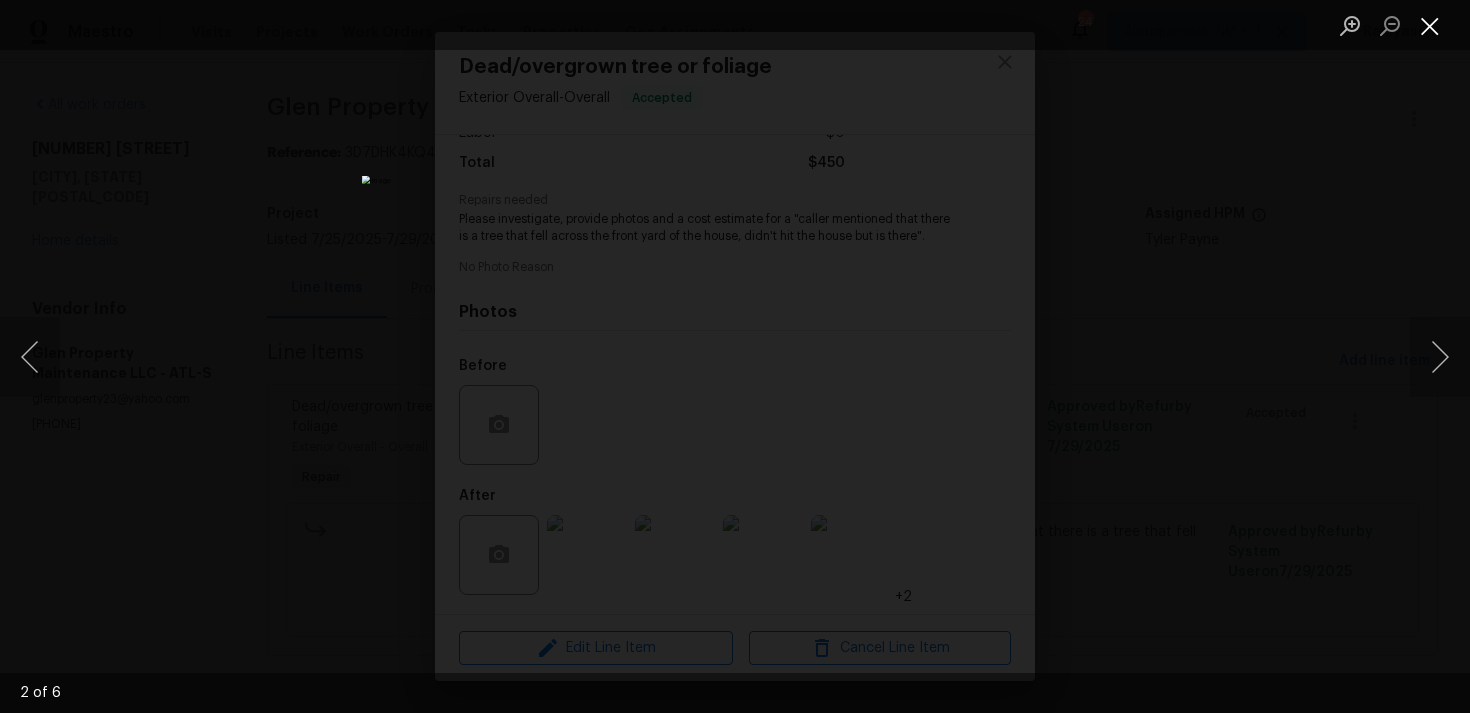 click at bounding box center (1430, 25) 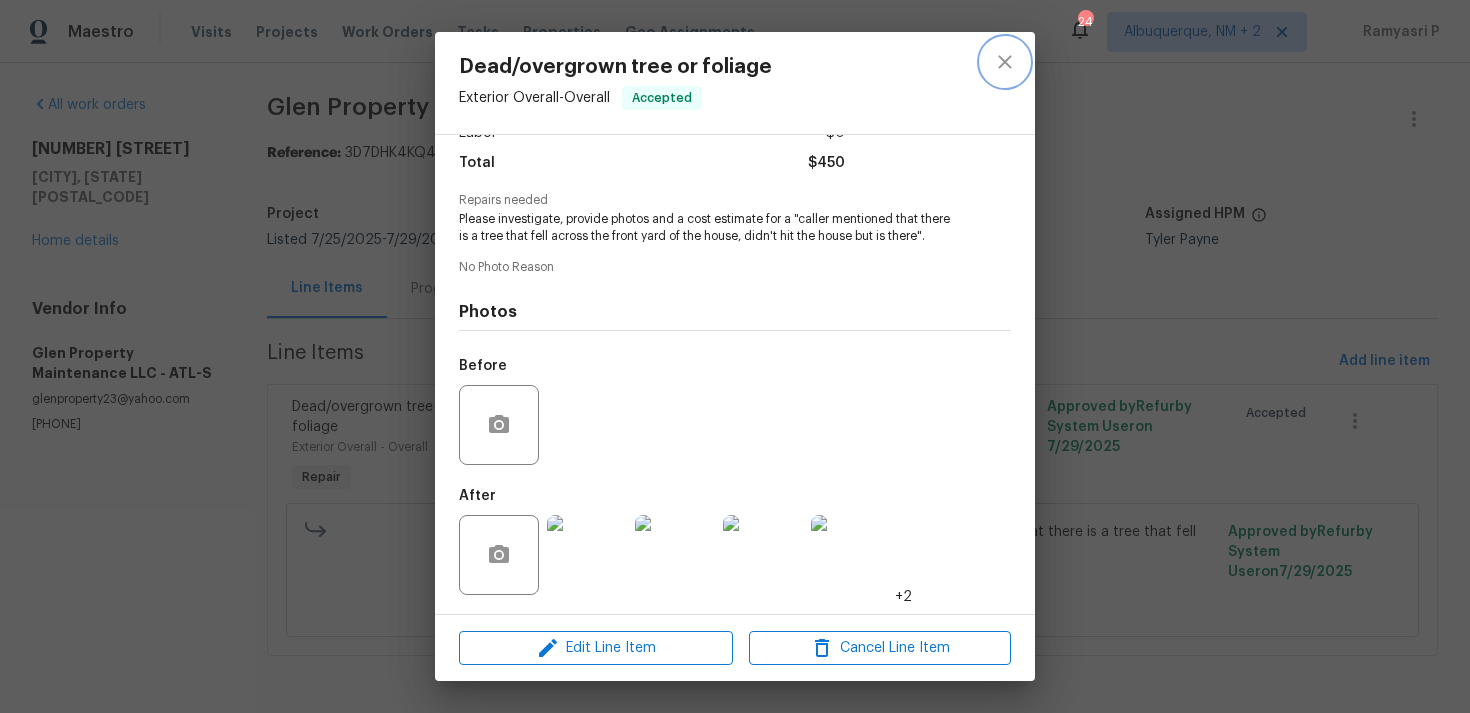 click 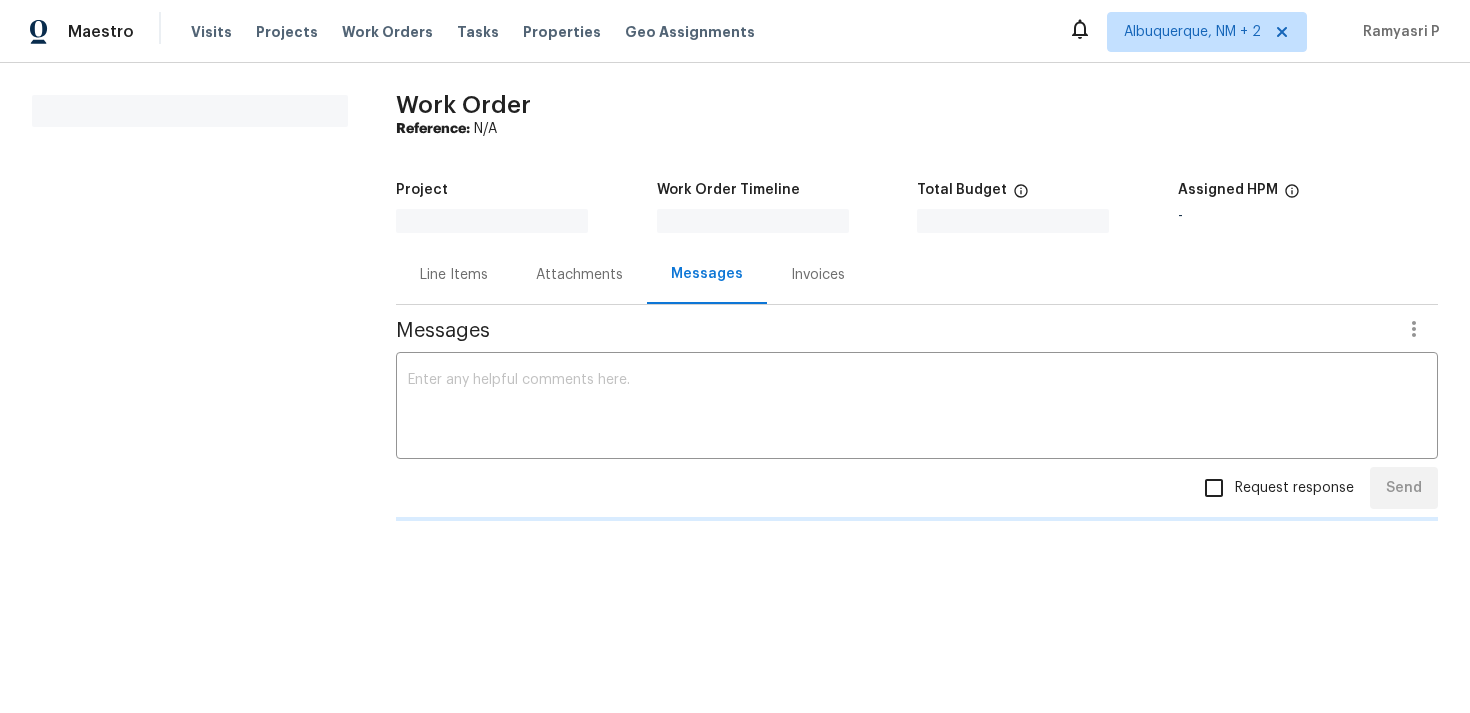 scroll, scrollTop: 0, scrollLeft: 0, axis: both 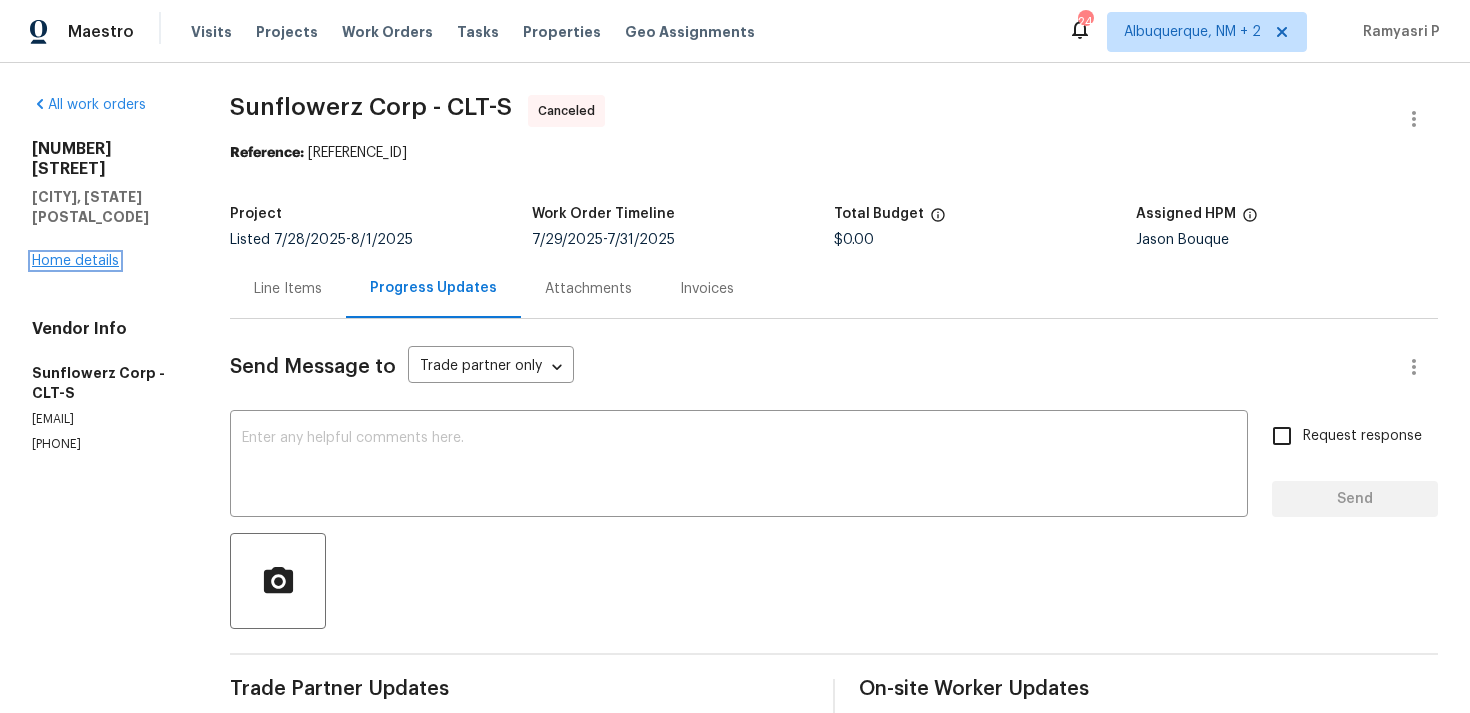 click on "Home details" at bounding box center (75, 261) 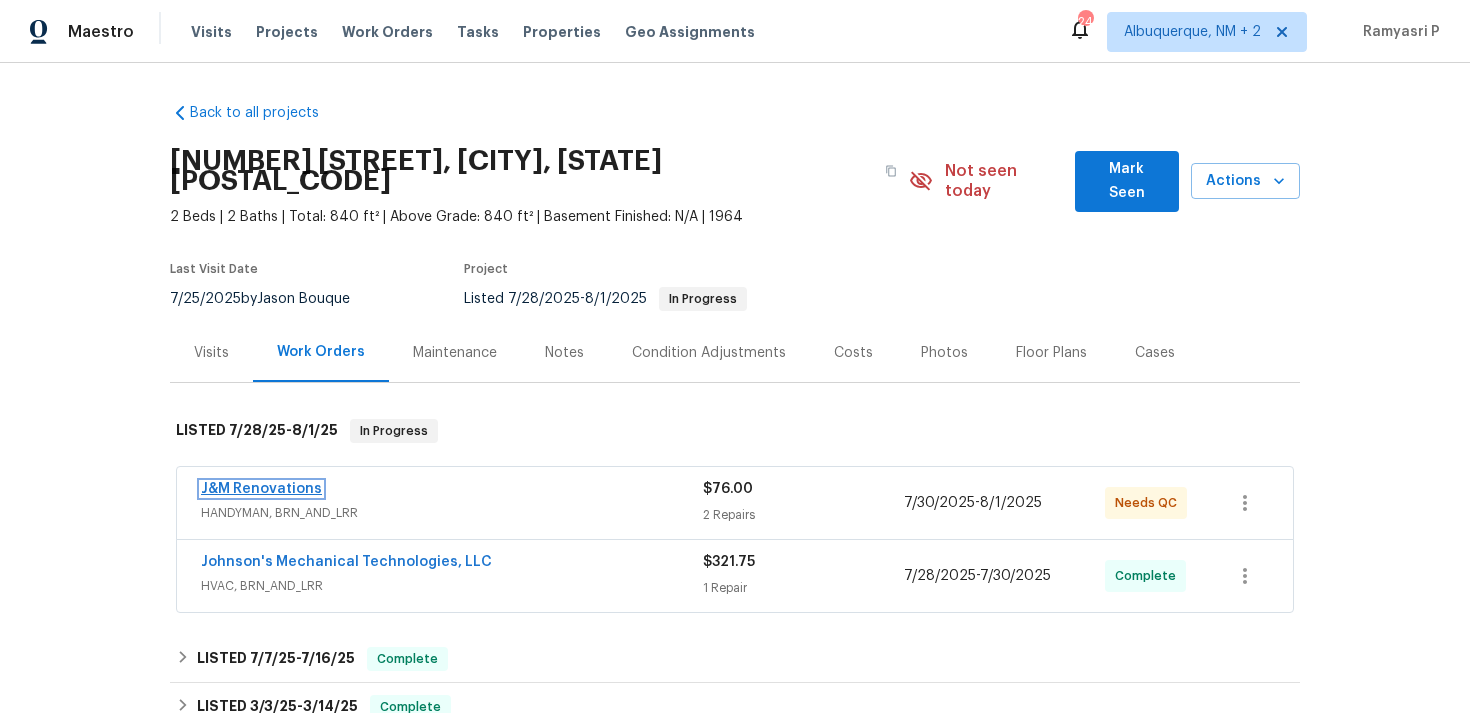 click on "J&M Renovations" at bounding box center [261, 489] 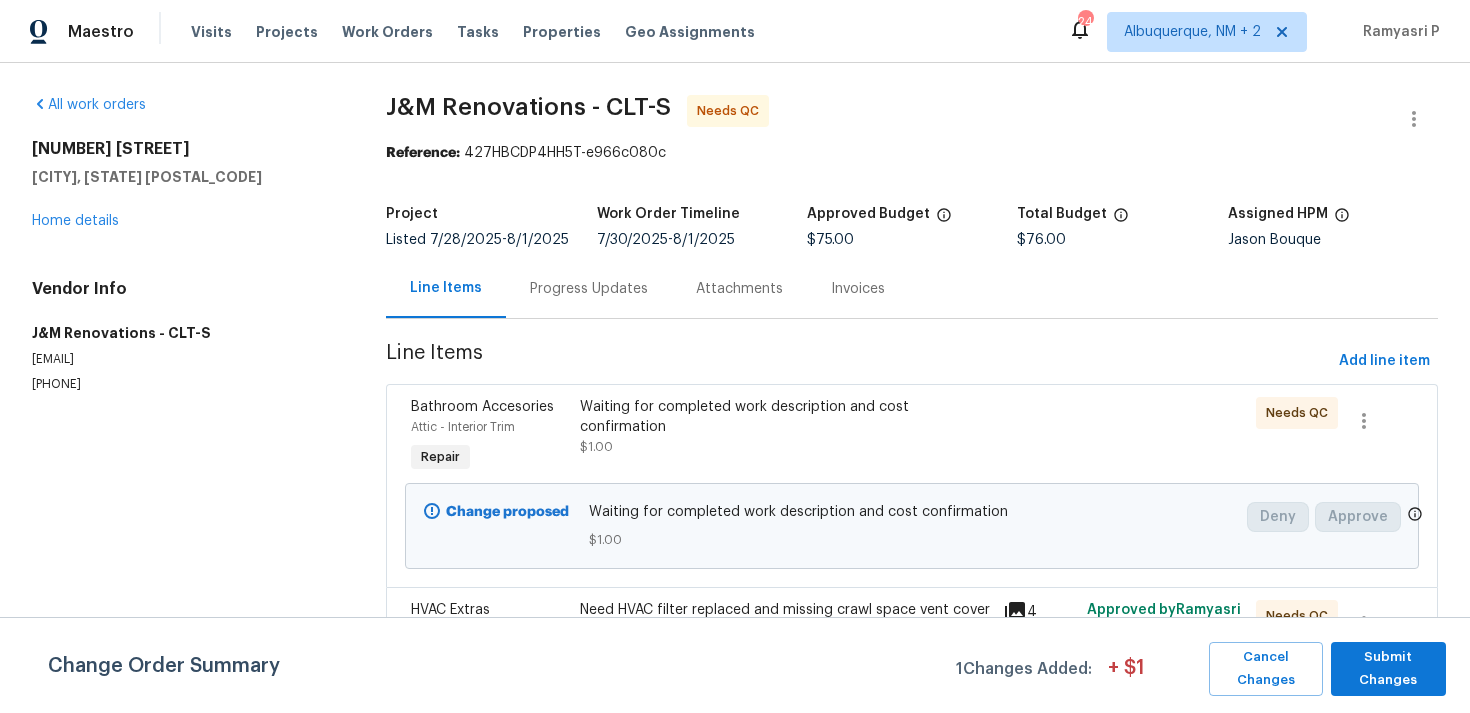 click on "Progress Updates" at bounding box center (589, 289) 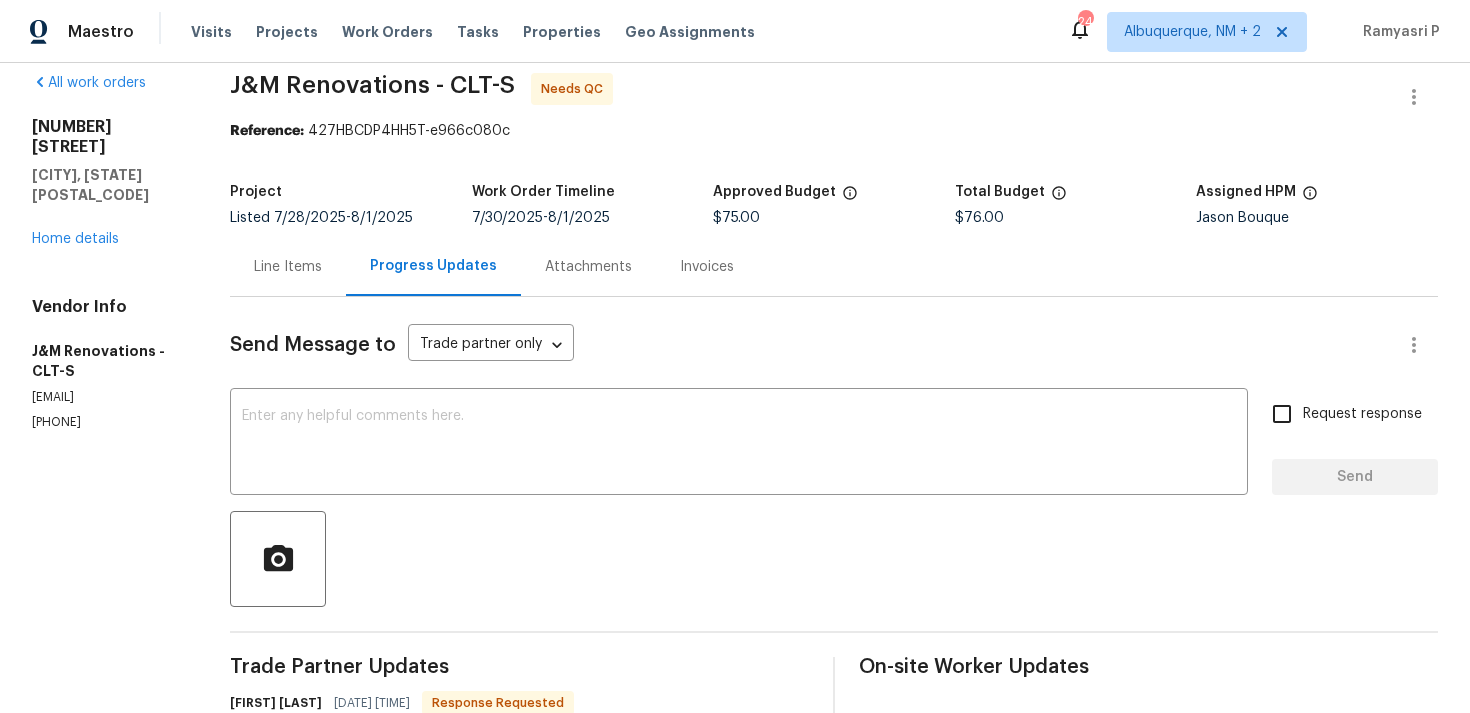 scroll, scrollTop: 0, scrollLeft: 0, axis: both 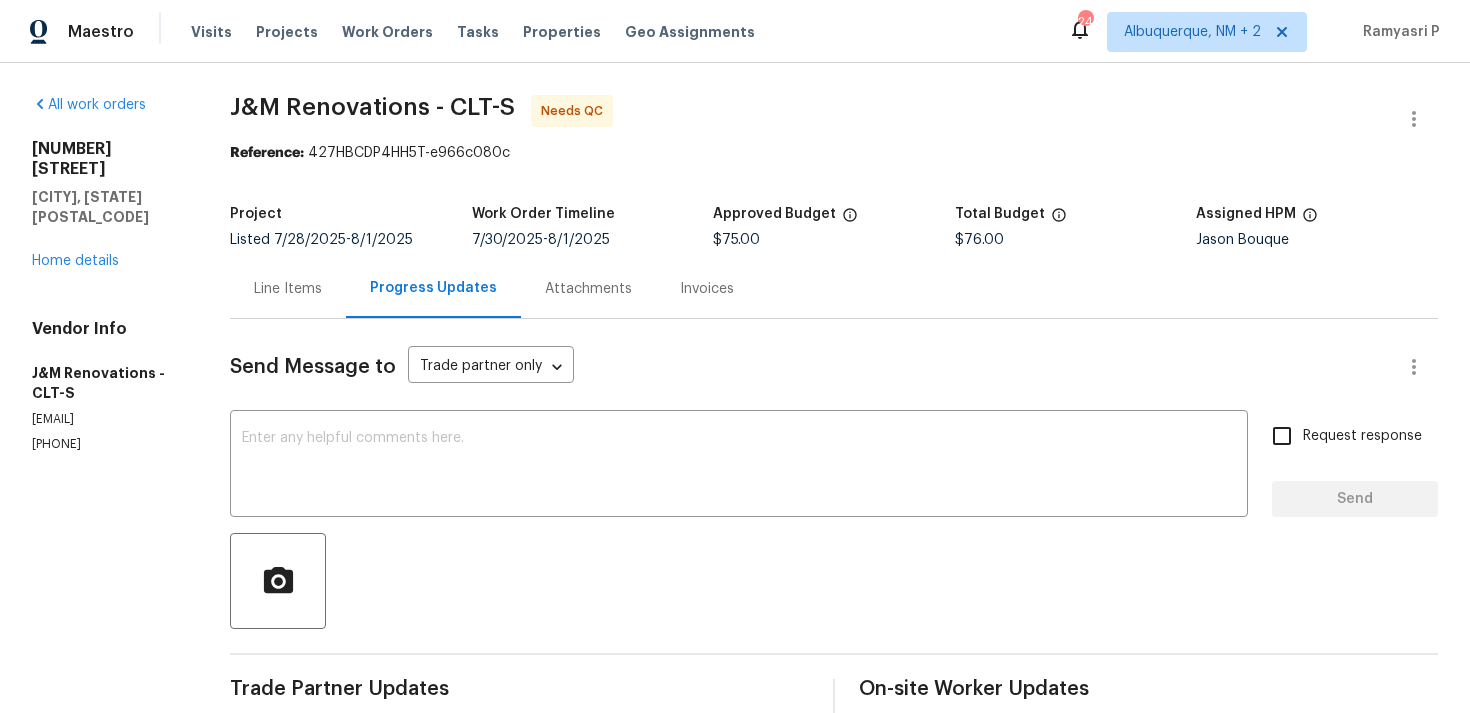 click on "Line Items" at bounding box center (288, 289) 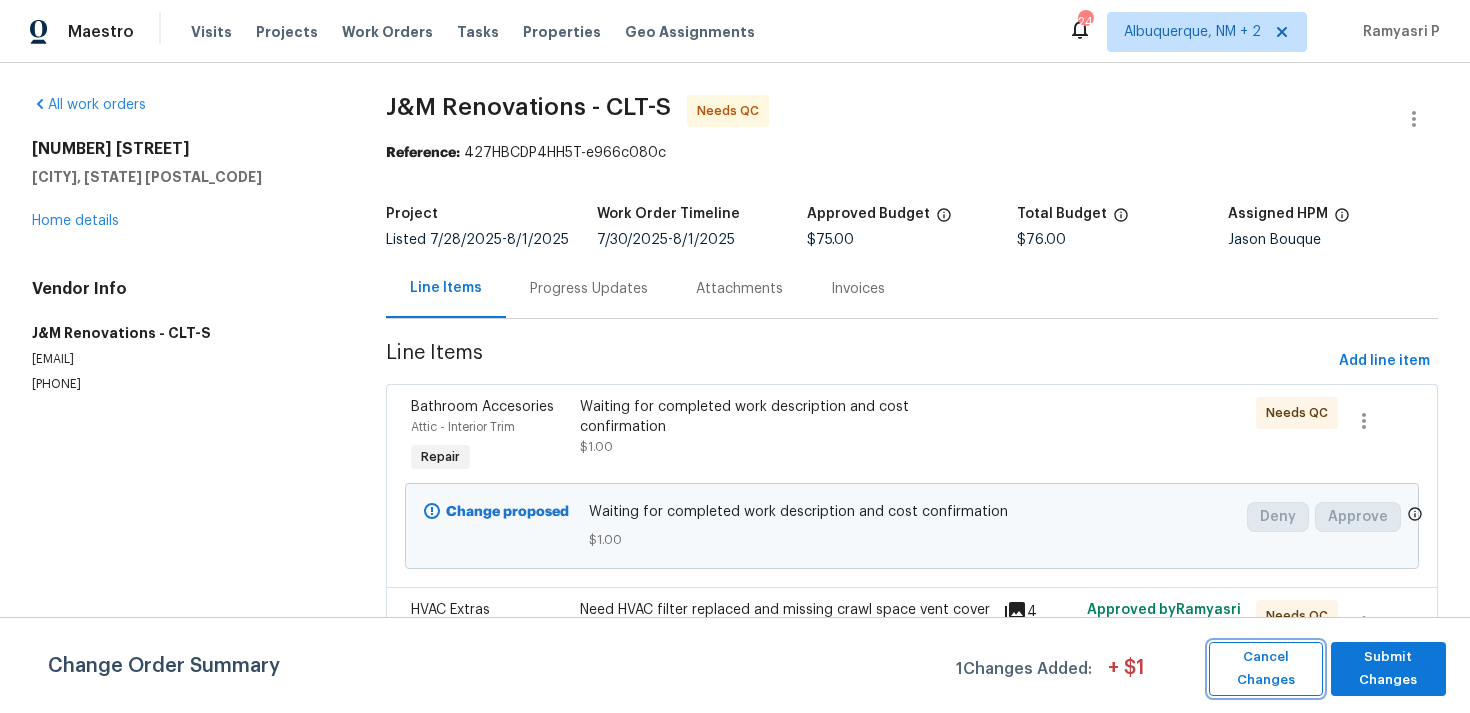 click on "Cancel Changes" at bounding box center (1266, 669) 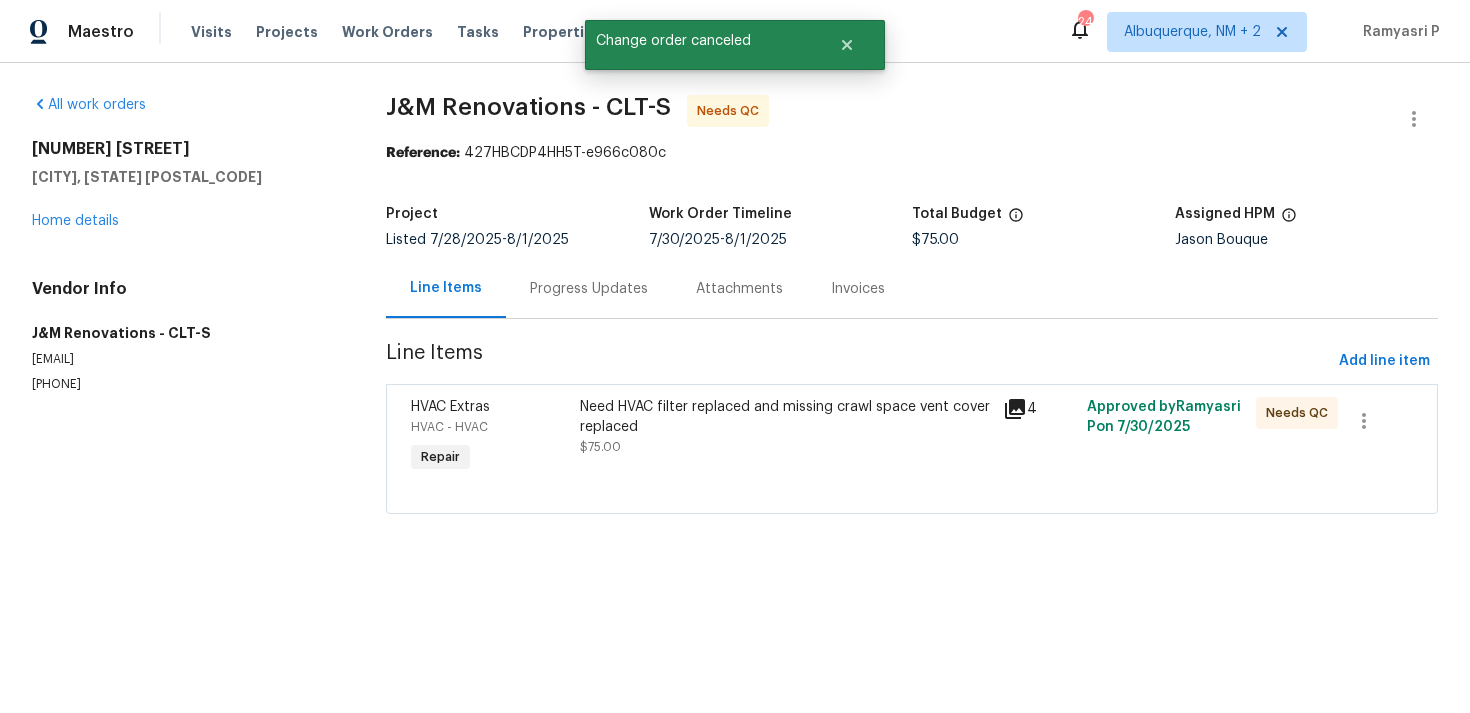 click on "Progress Updates" at bounding box center (589, 289) 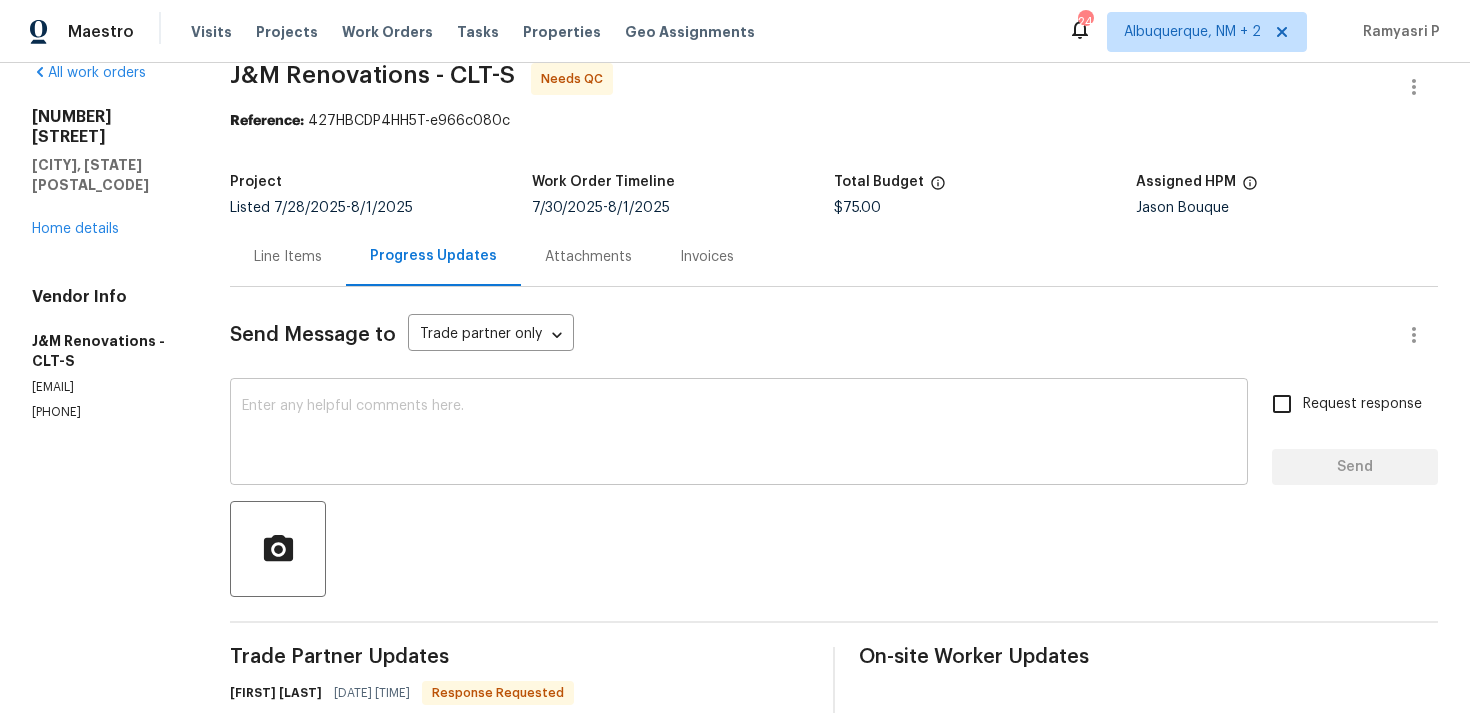 scroll, scrollTop: 0, scrollLeft: 0, axis: both 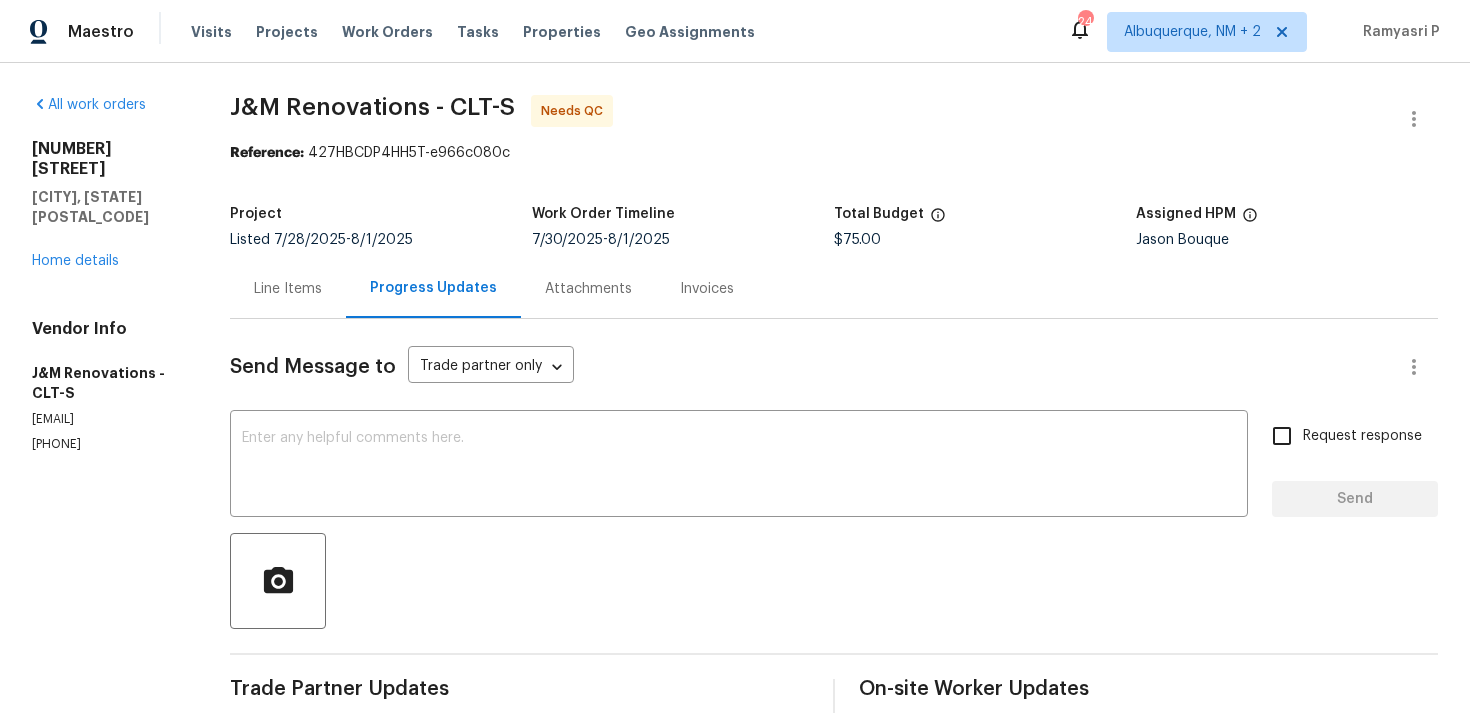 click on "Line Items" at bounding box center (288, 289) 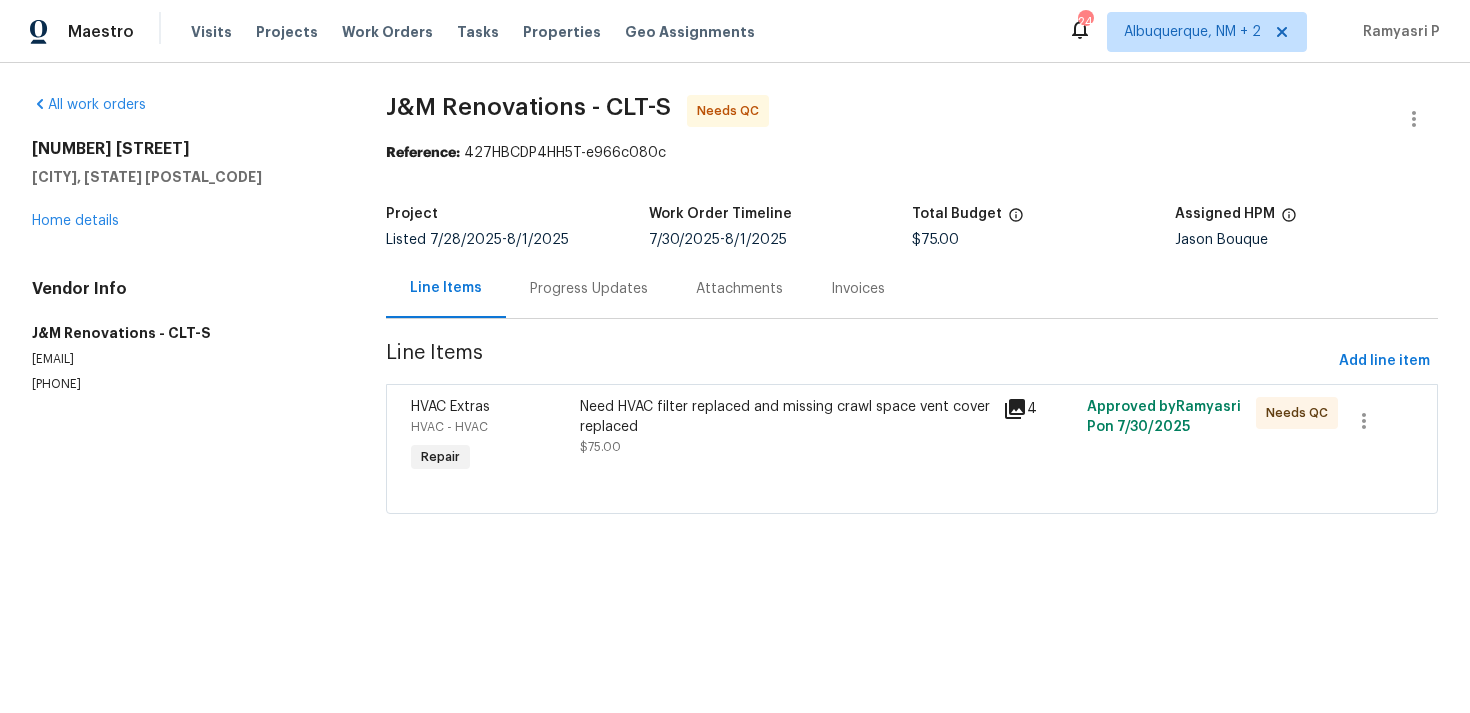 click on "Need HVAC filter replaced and missing crawl space vent cover replaced" at bounding box center (785, 417) 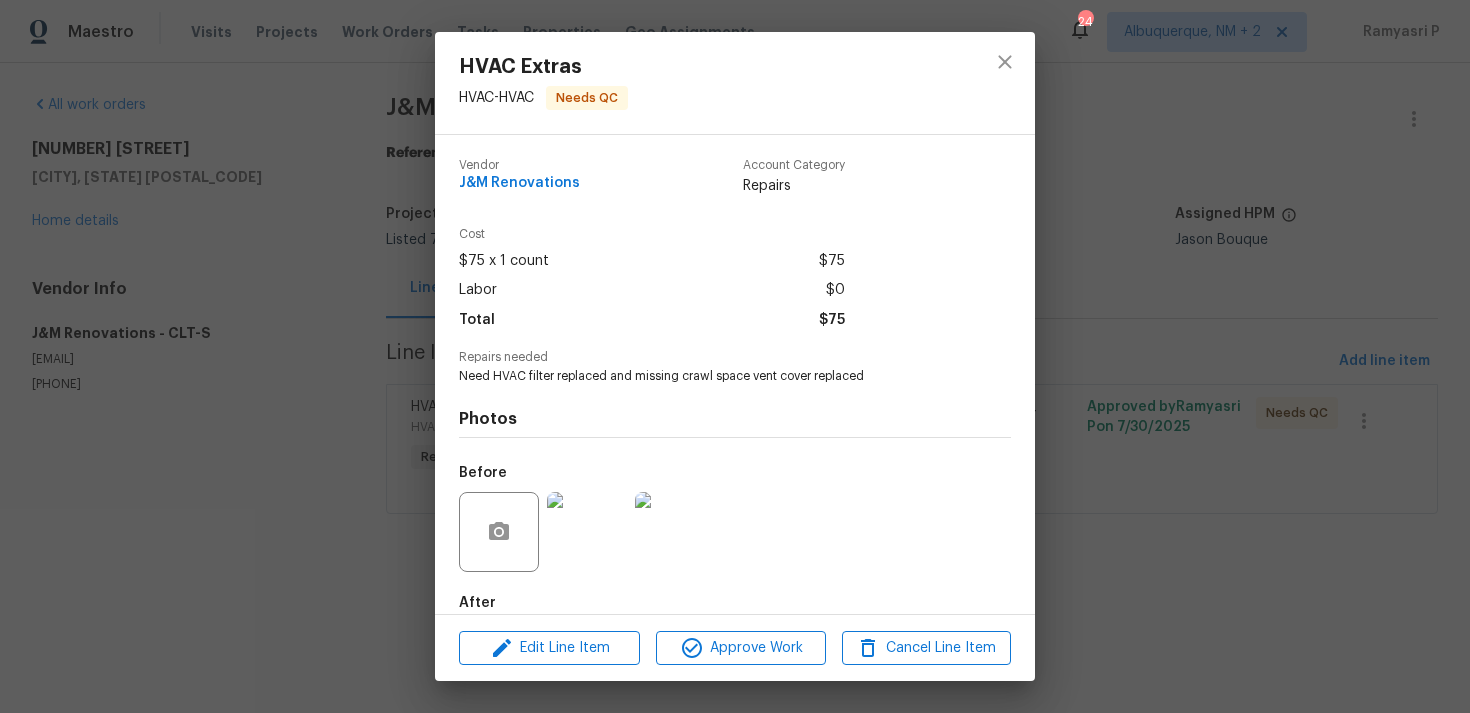 scroll, scrollTop: 108, scrollLeft: 0, axis: vertical 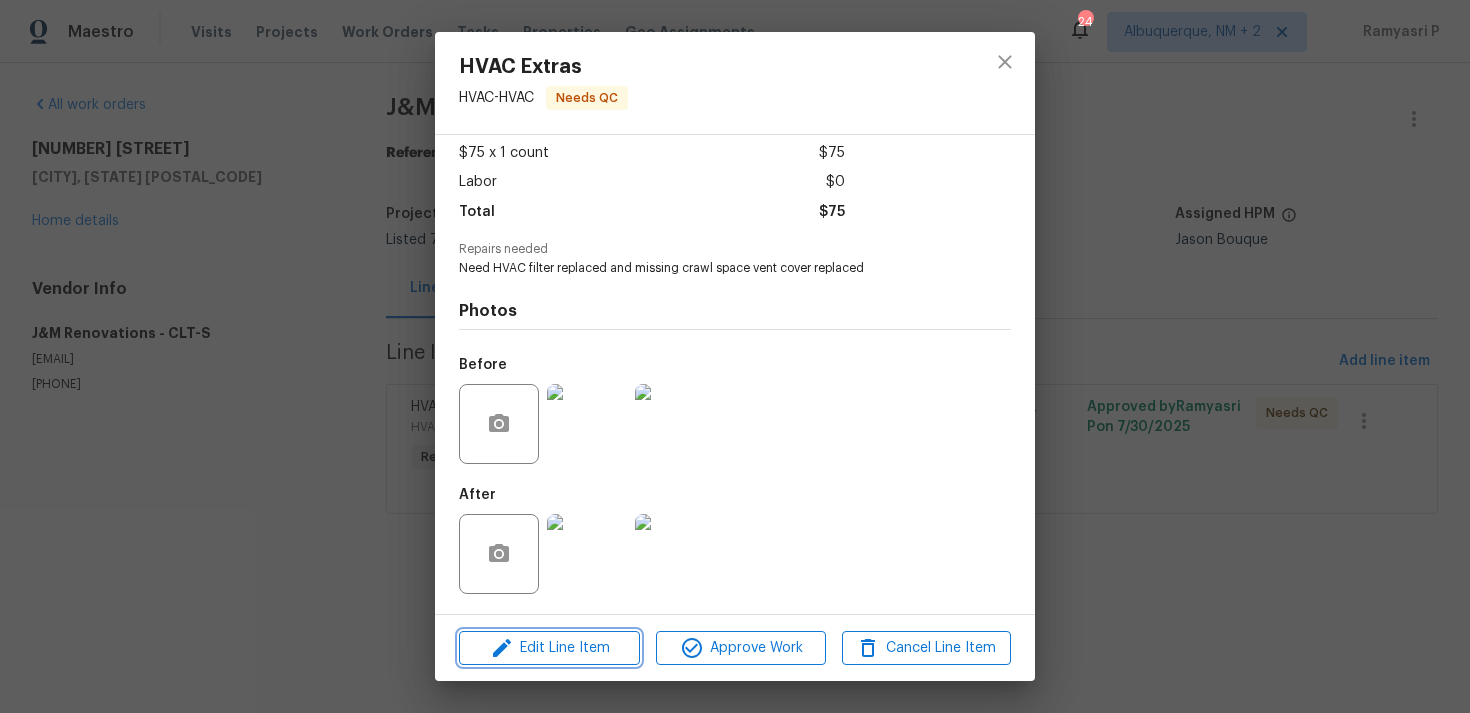 click on "Edit Line Item" at bounding box center (549, 648) 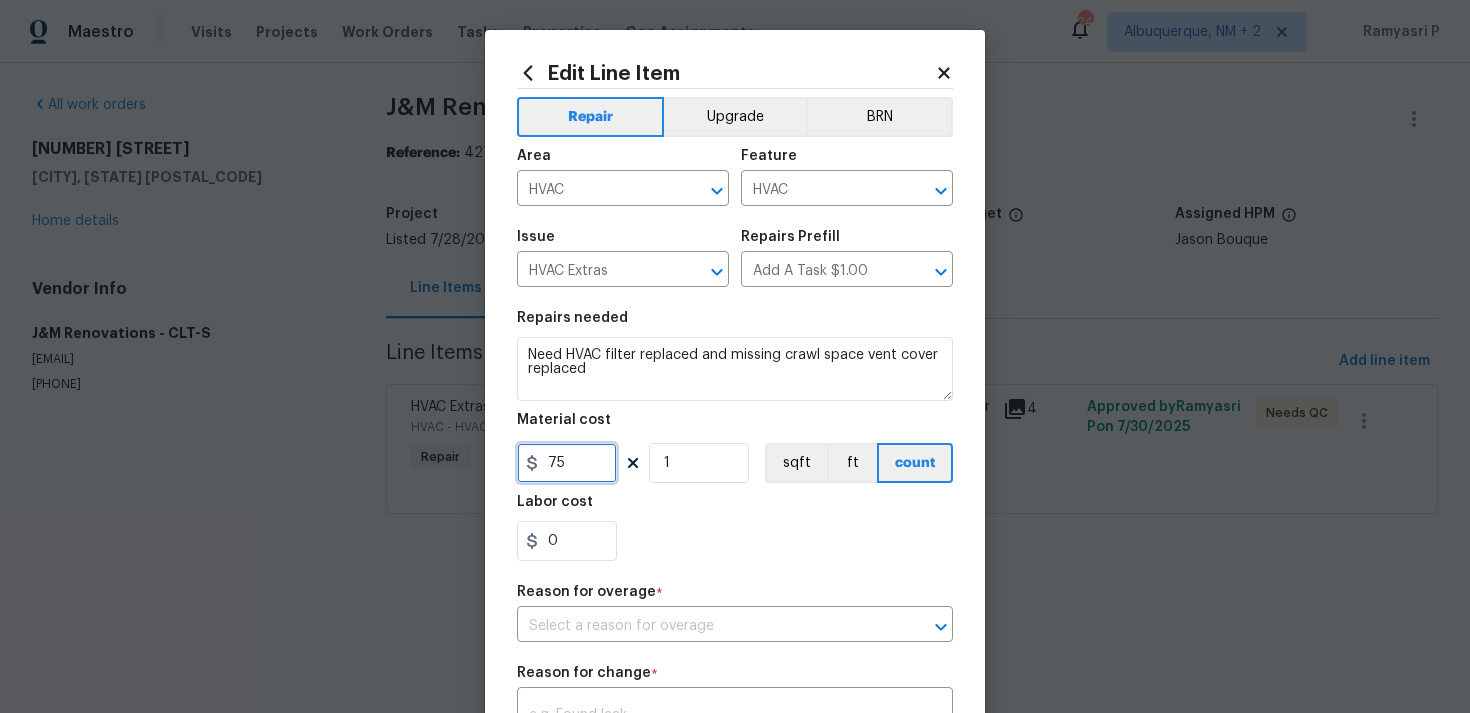 click on "75" at bounding box center [567, 463] 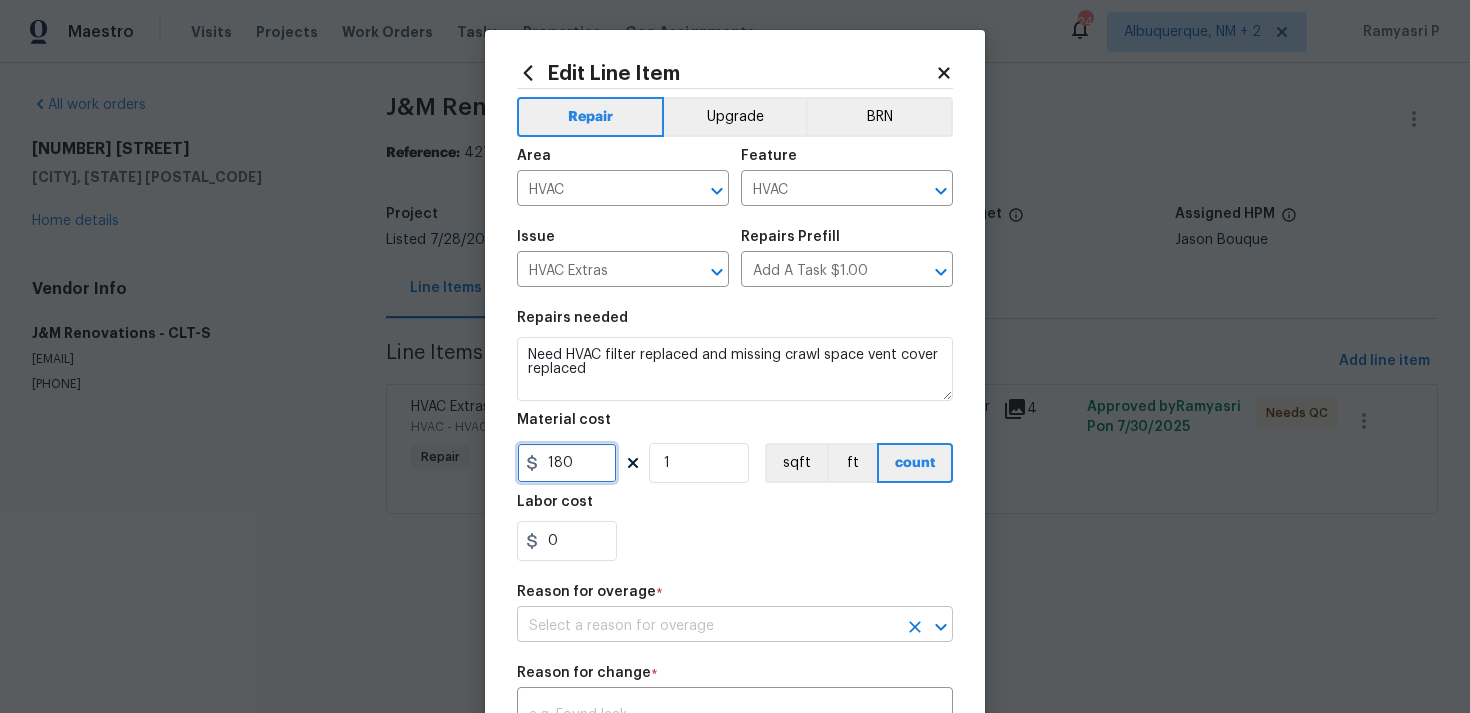 type on "180" 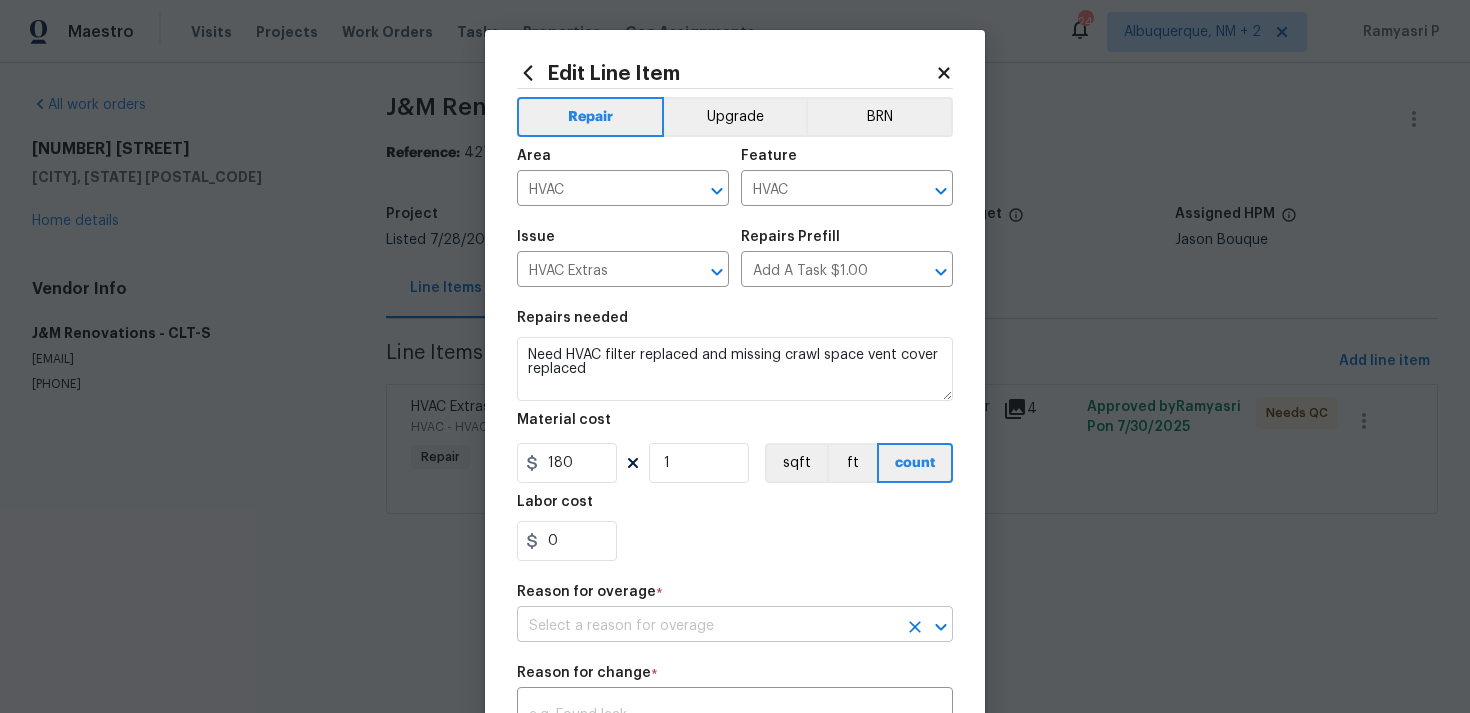 click at bounding box center [707, 626] 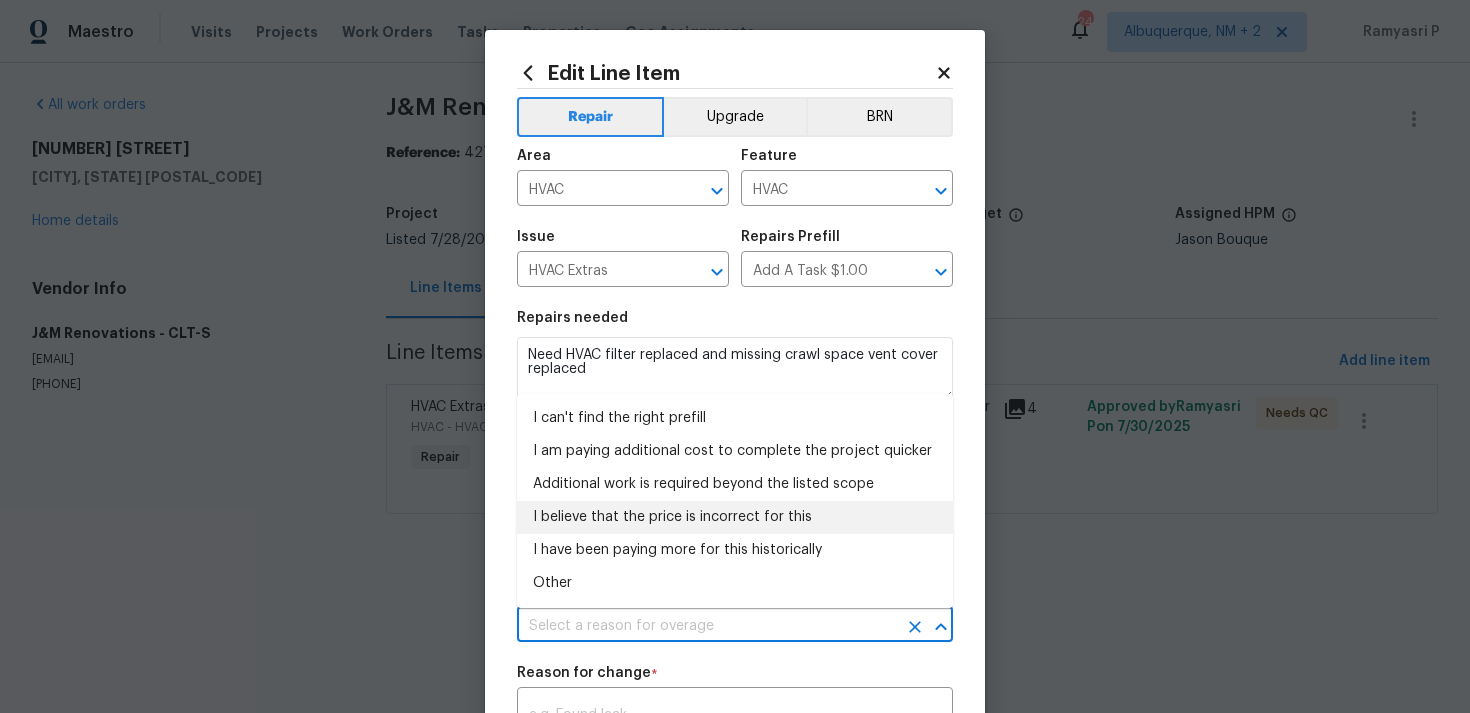 click on "I believe that the price is incorrect for this" at bounding box center (735, 517) 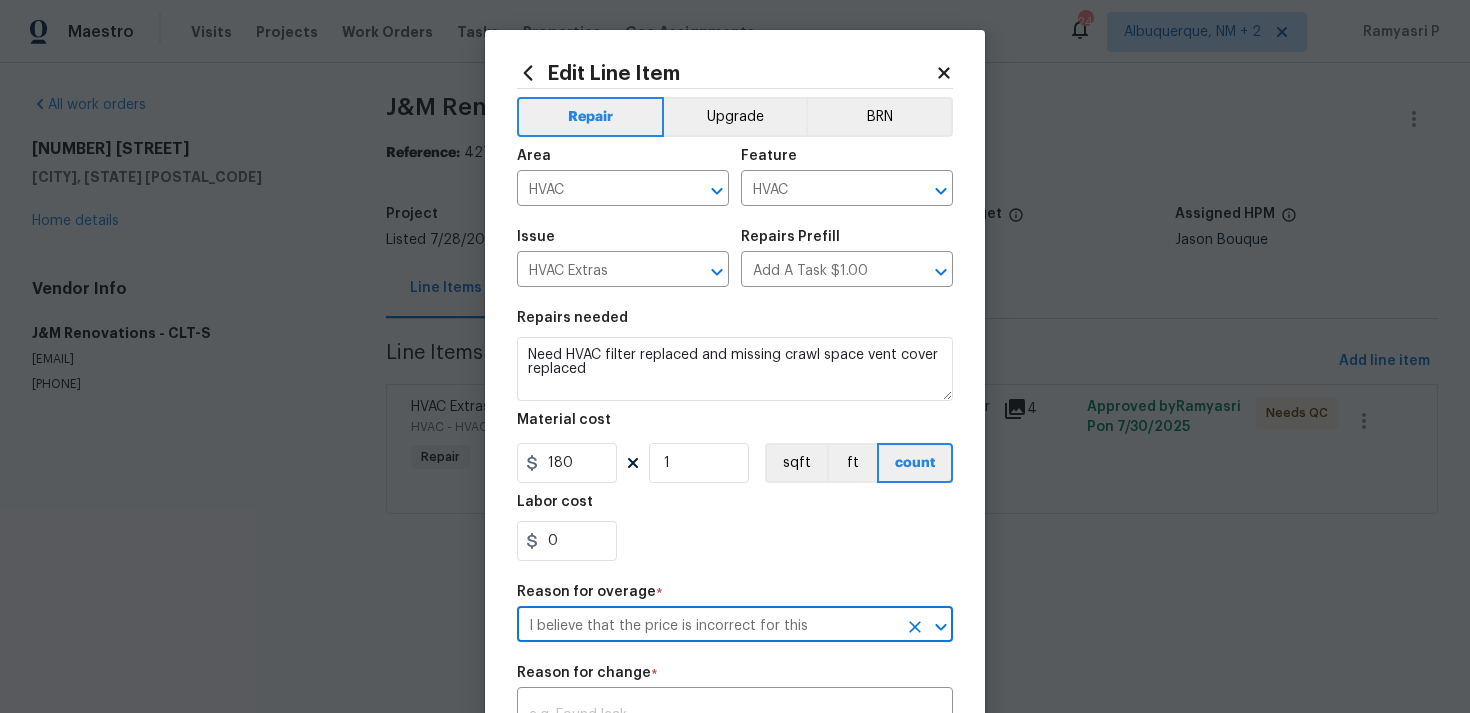 scroll, scrollTop: 354, scrollLeft: 0, axis: vertical 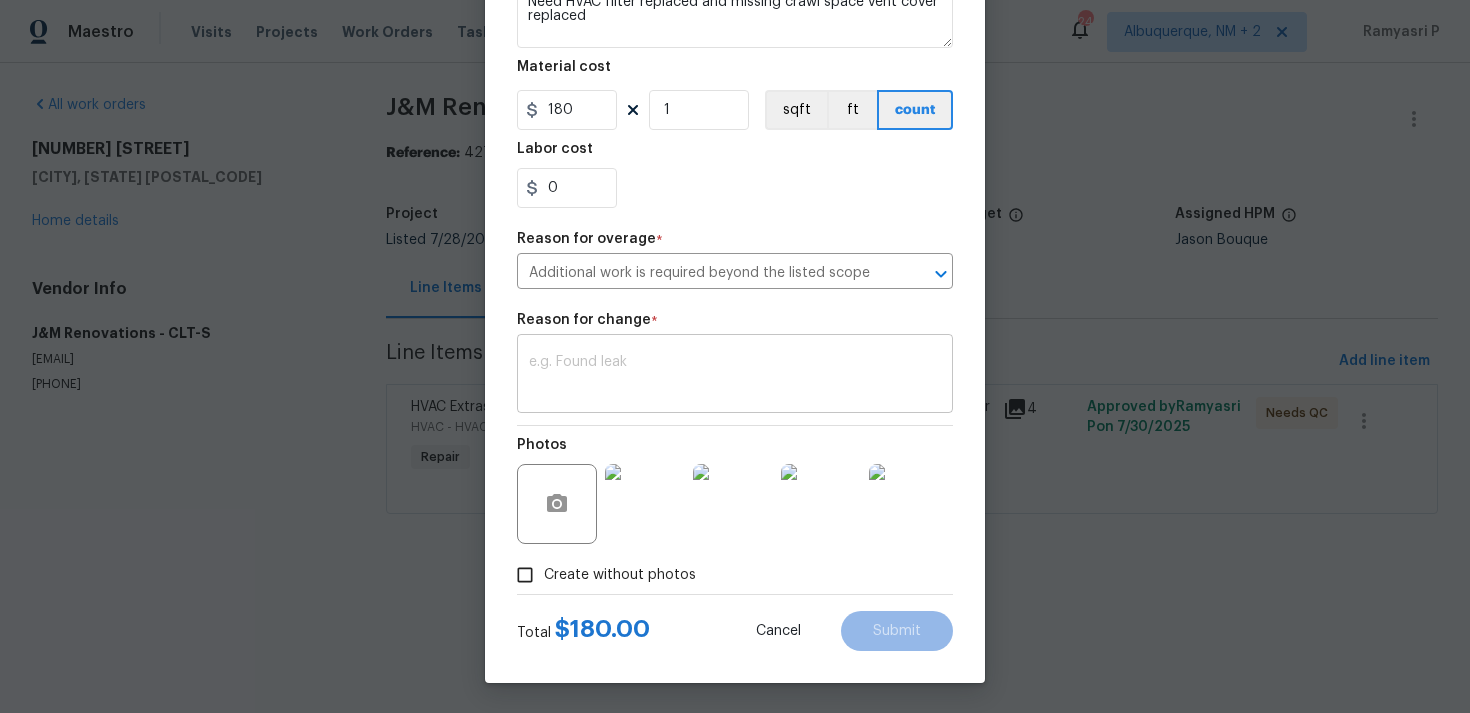 paste on "(RP) Updated per vendor’s final cost" 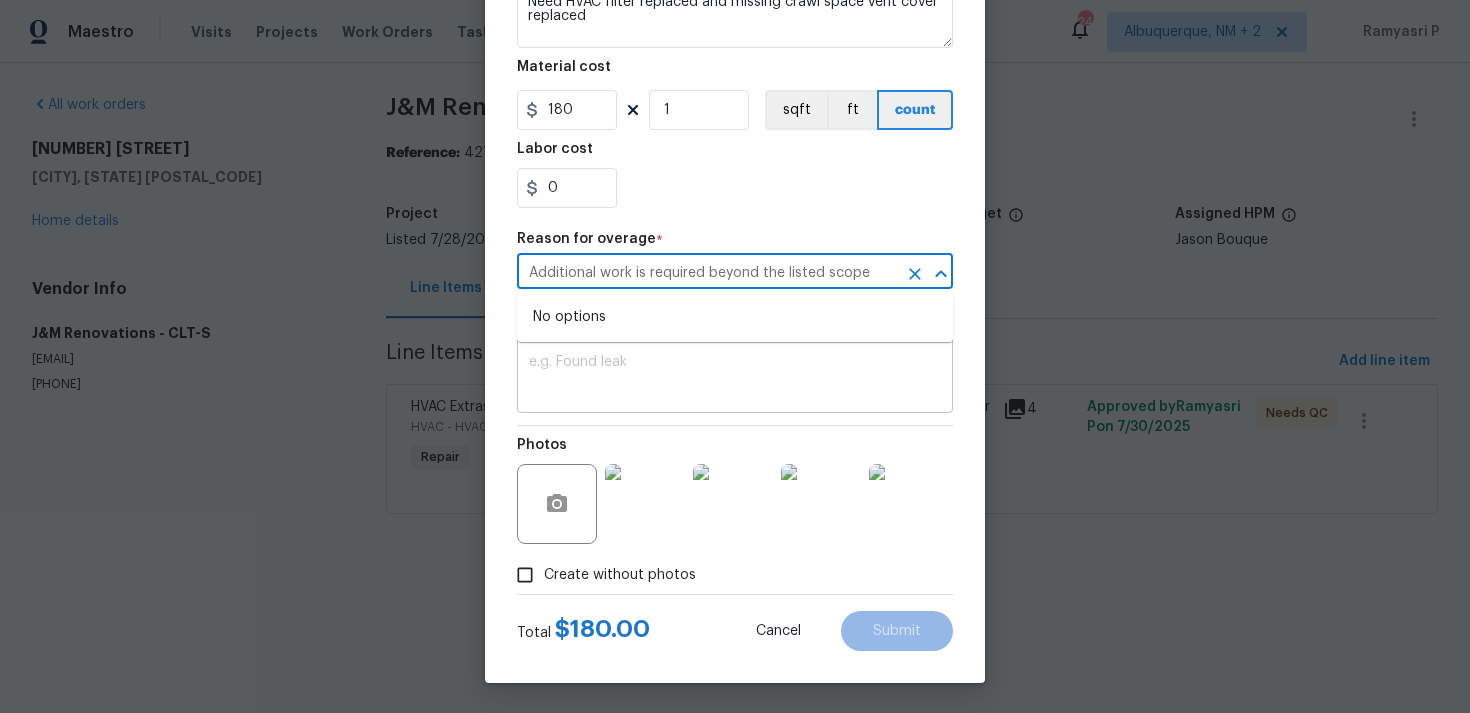scroll, scrollTop: 0, scrollLeft: 0, axis: both 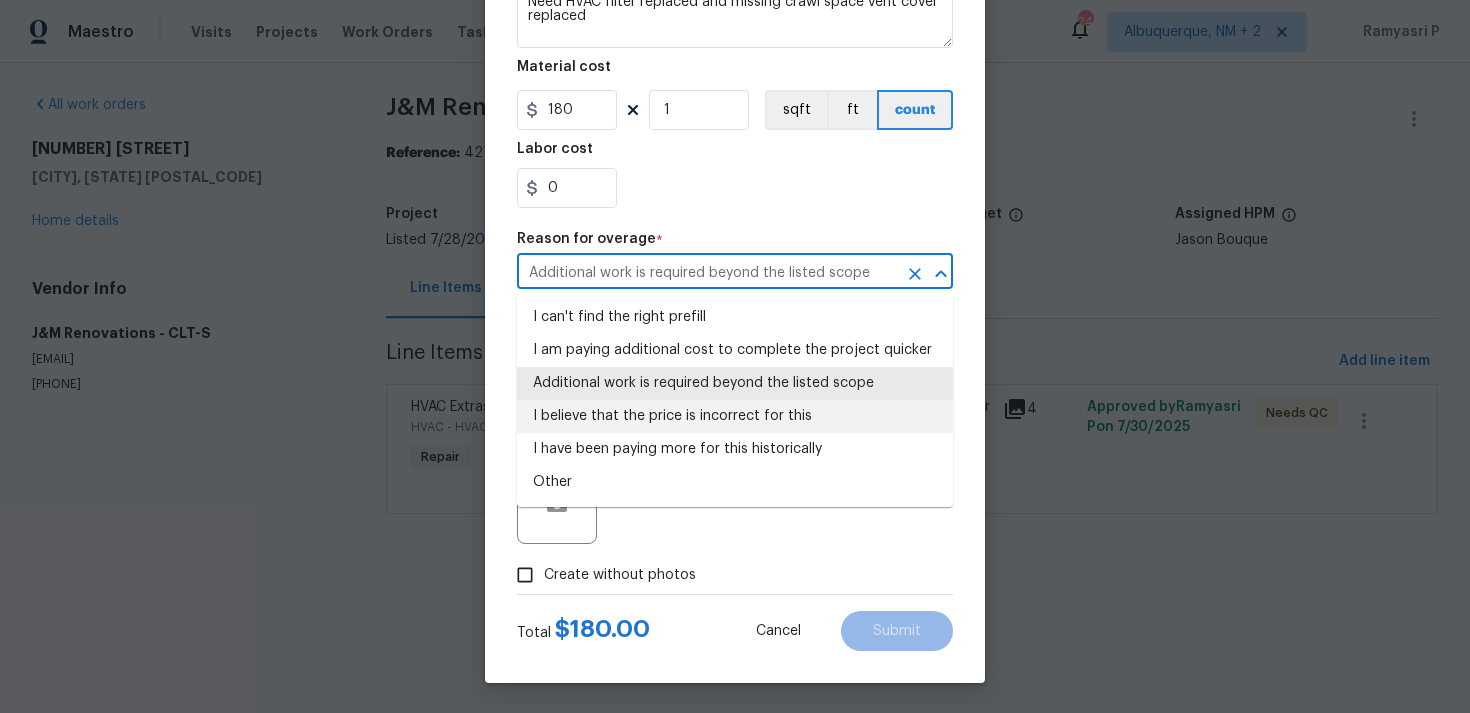 click on "I believe that the price is incorrect for this" at bounding box center (735, 416) 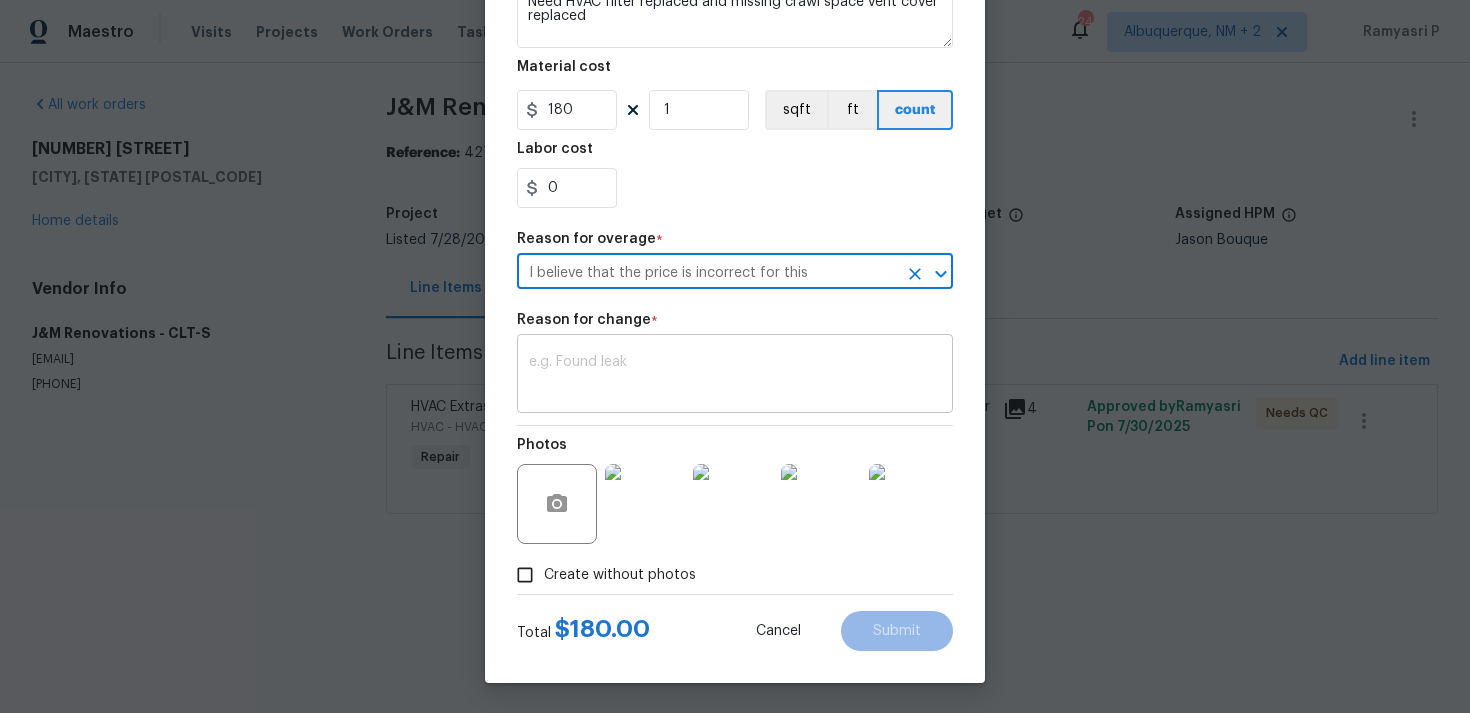 click at bounding box center [735, 376] 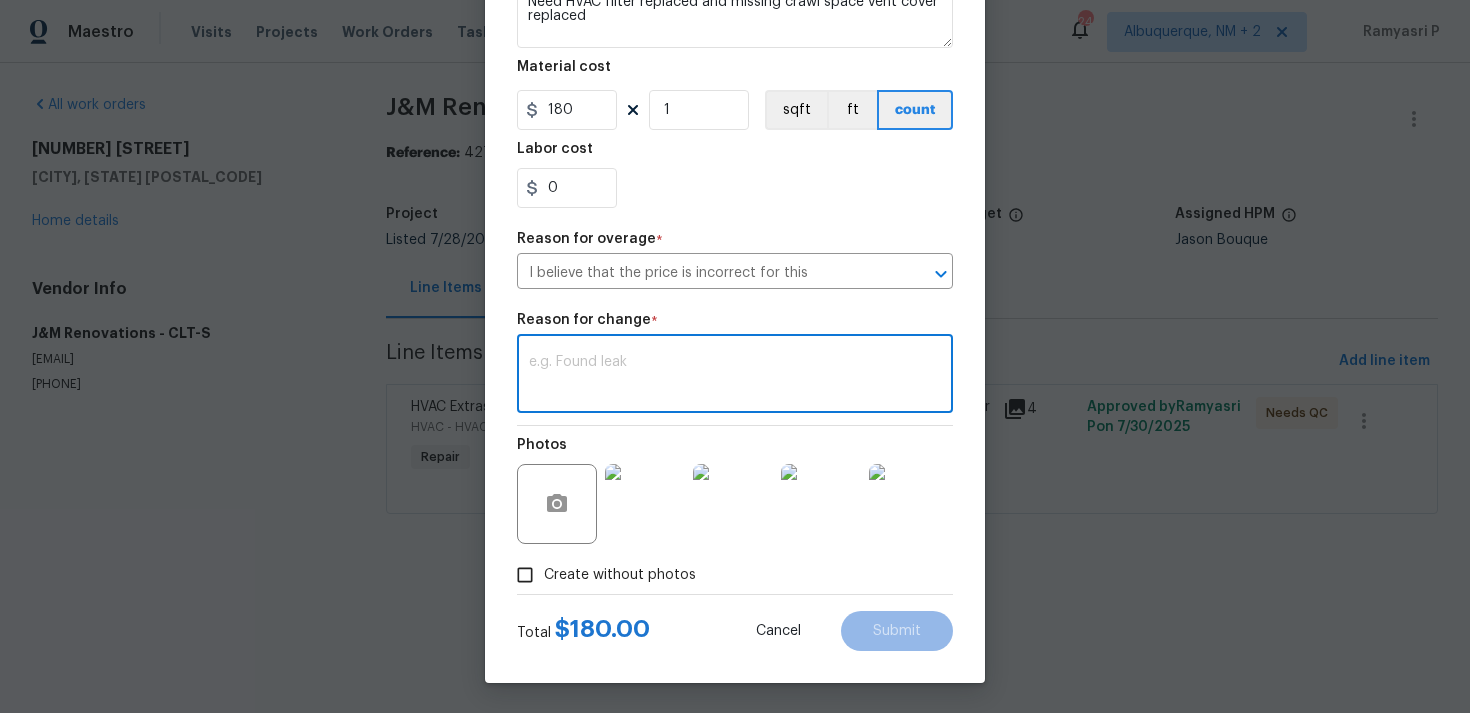 paste on "(RP) Updated per vendor’s final cost" 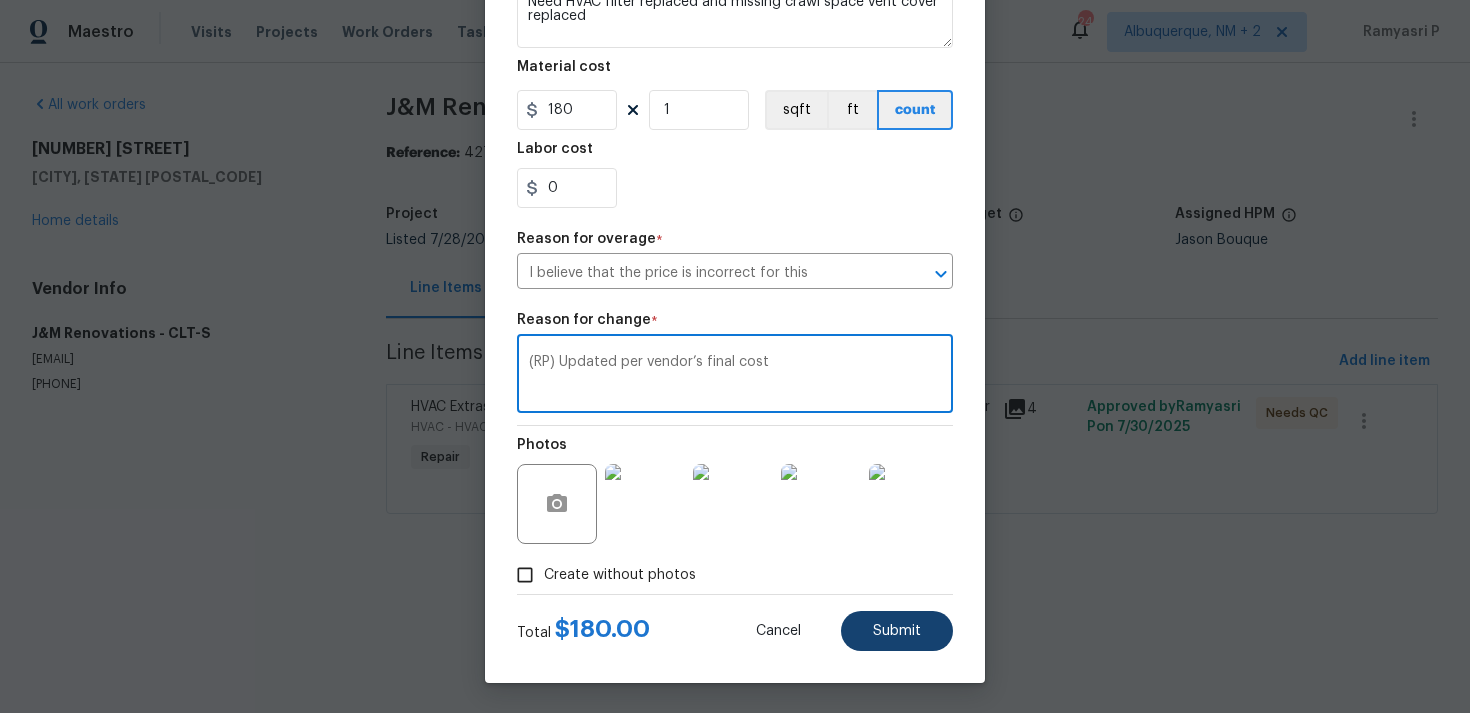 type on "(RP) Updated per vendor’s final cost" 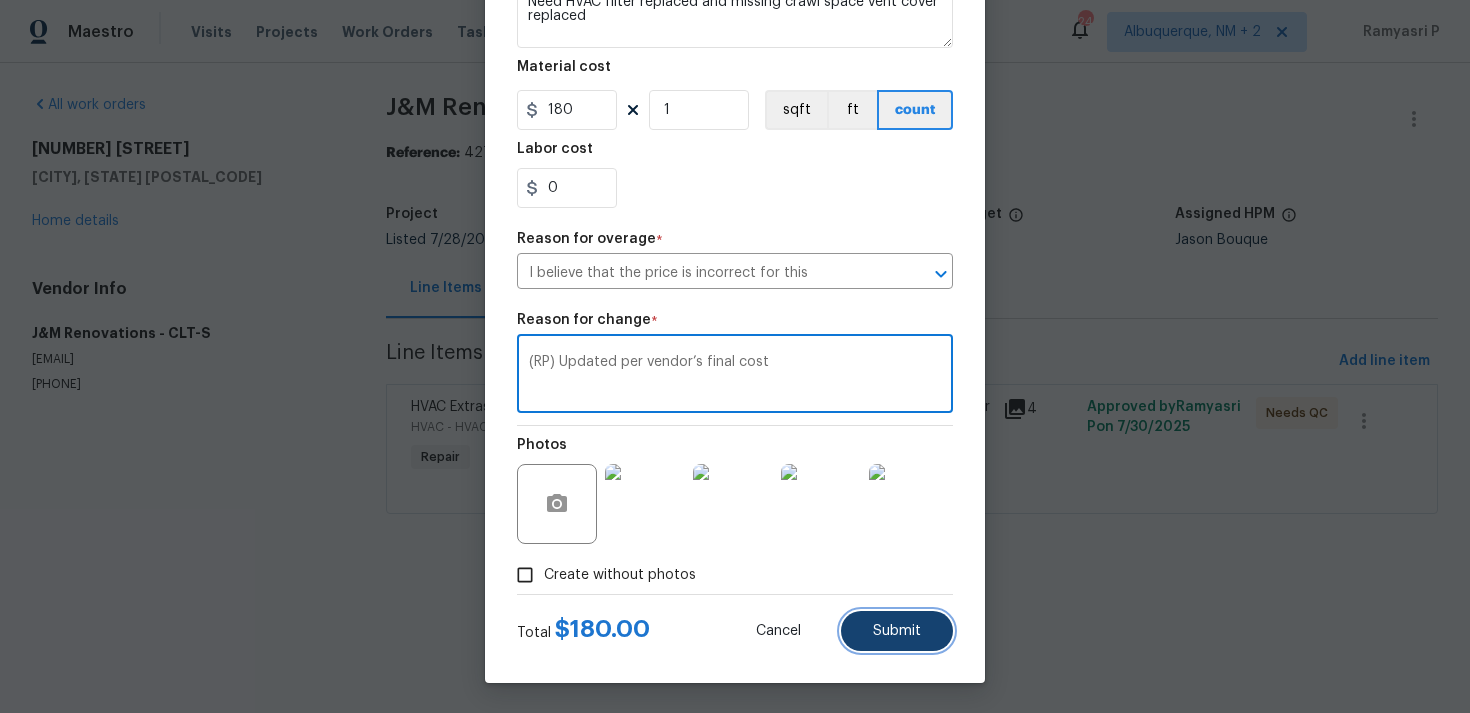 click on "Submit" at bounding box center [897, 631] 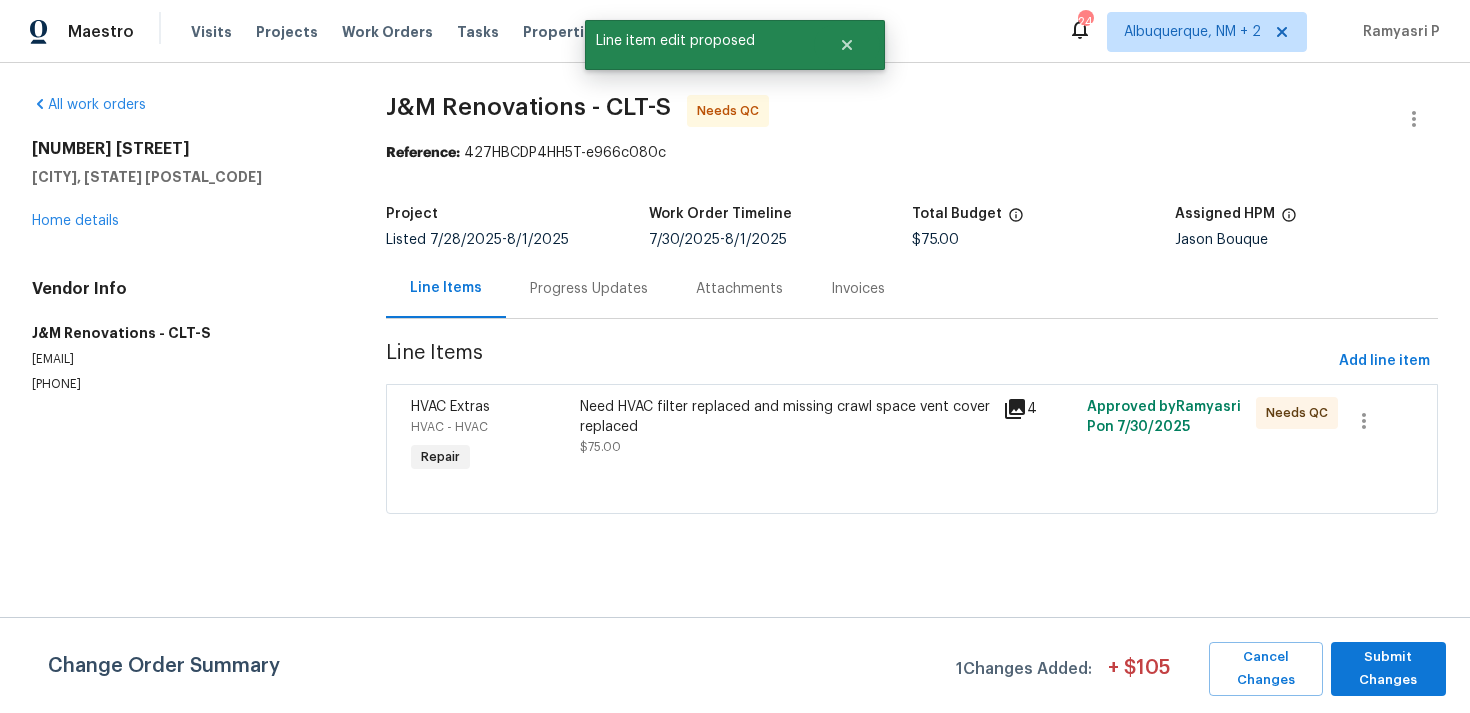 scroll, scrollTop: 0, scrollLeft: 0, axis: both 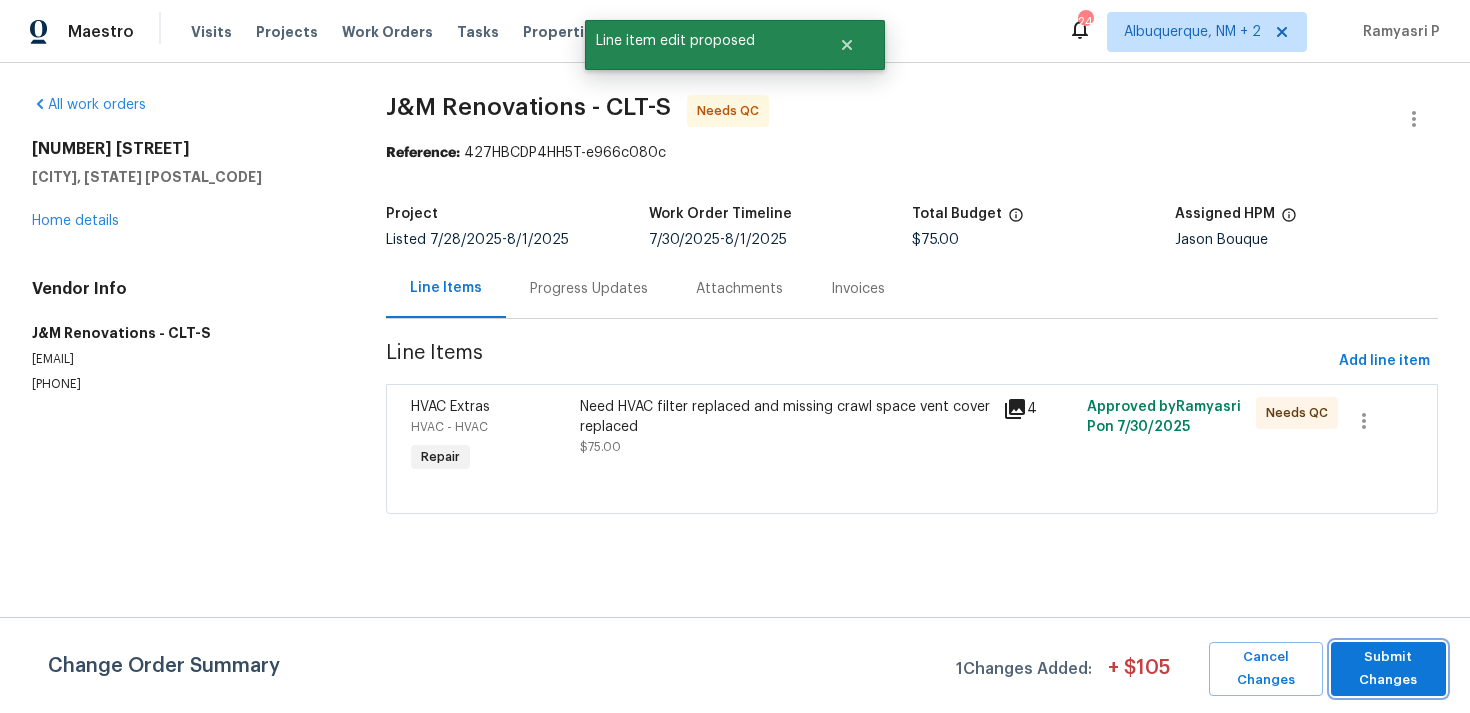 click on "Submit Changes" at bounding box center [1388, 669] 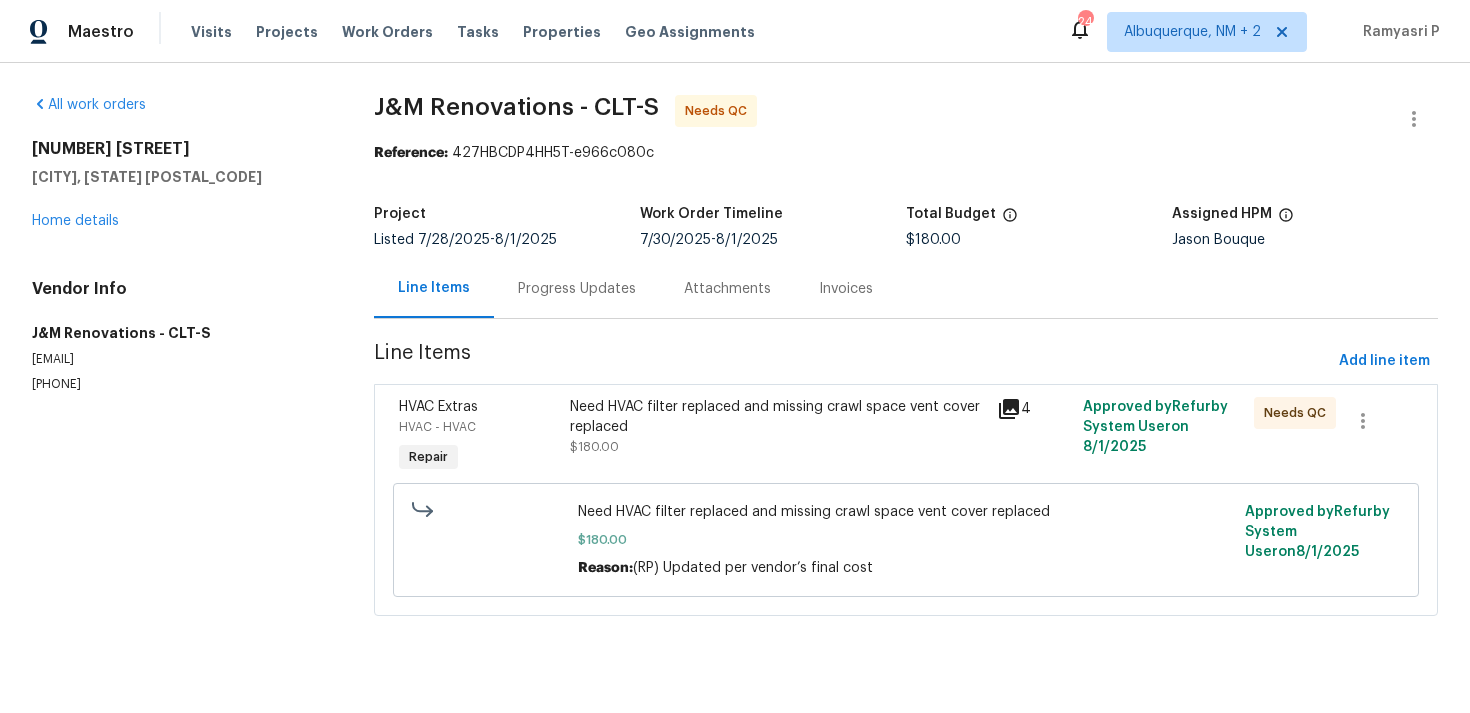 click on "Need HVAC filter replaced and missing crawl space vent cover replaced" at bounding box center [778, 417] 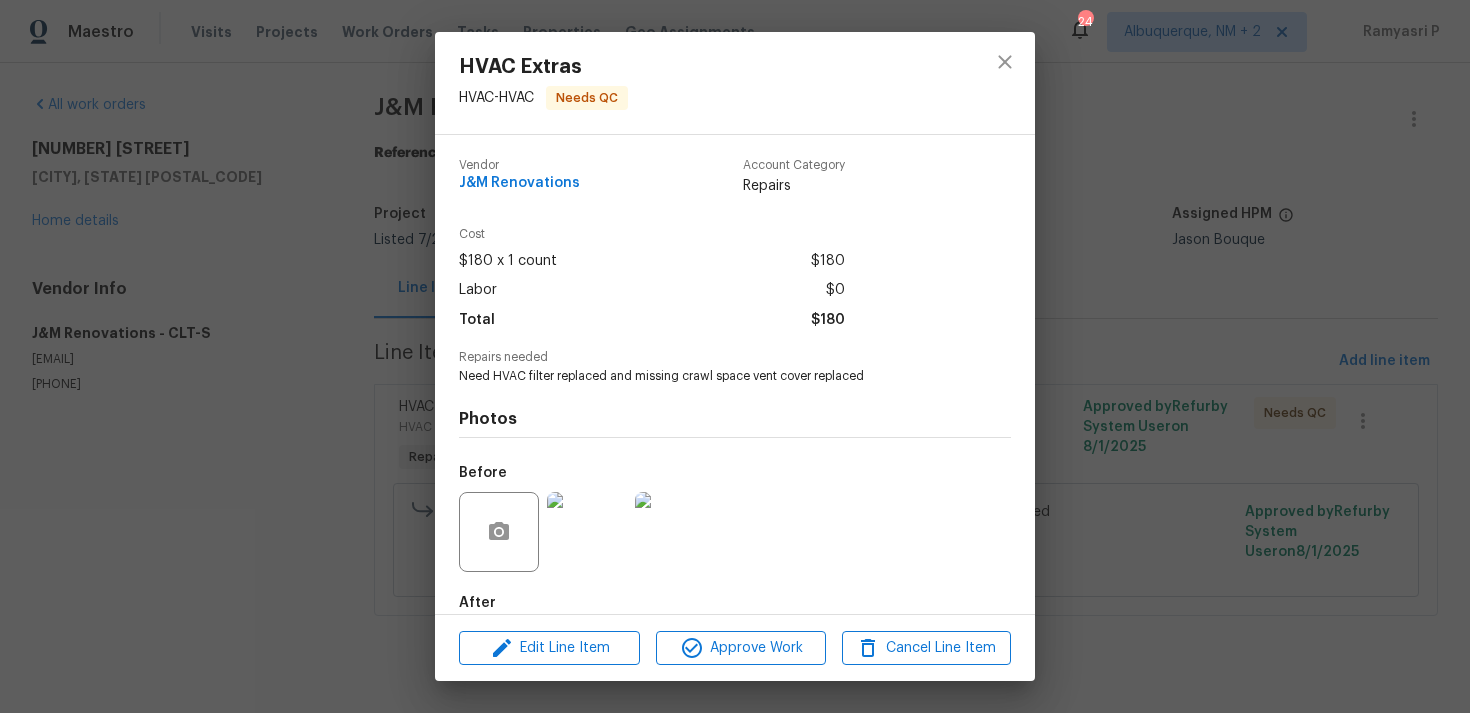 scroll, scrollTop: 108, scrollLeft: 0, axis: vertical 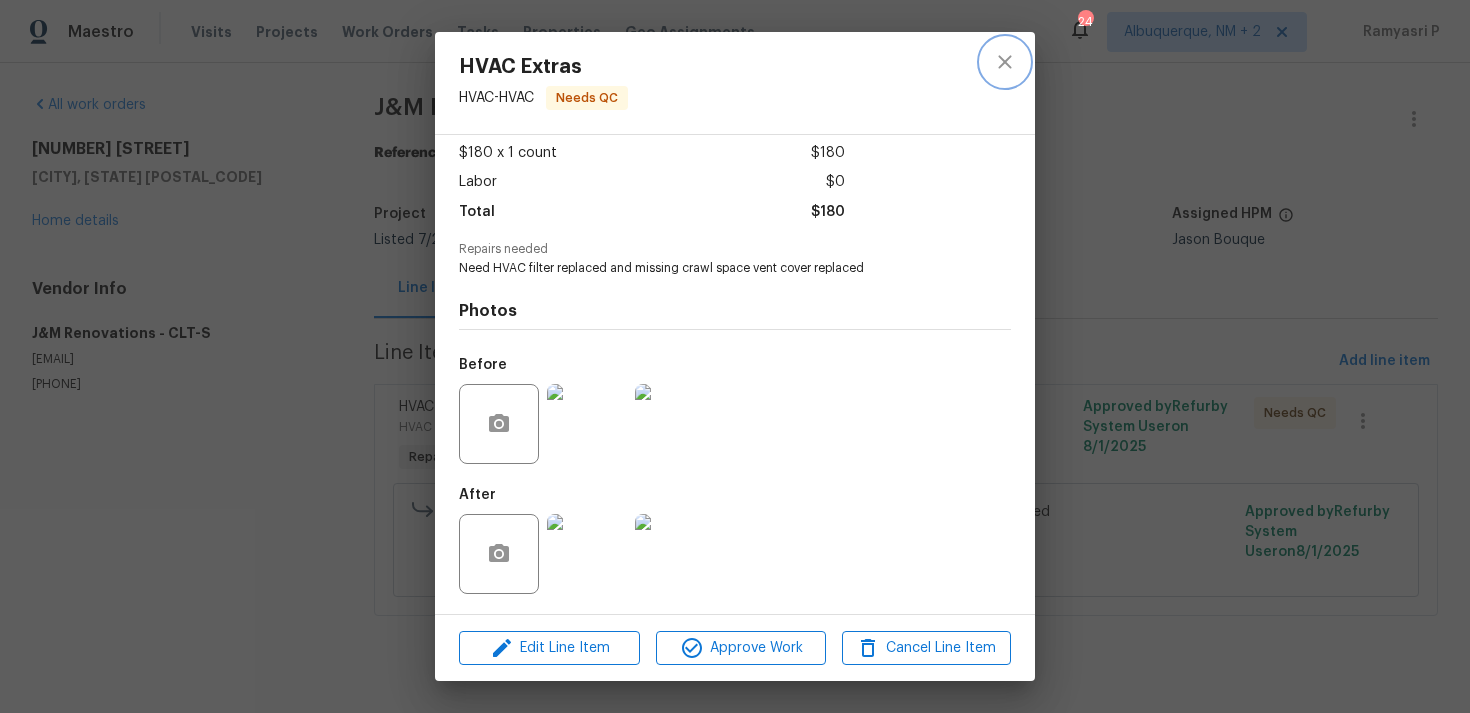 click 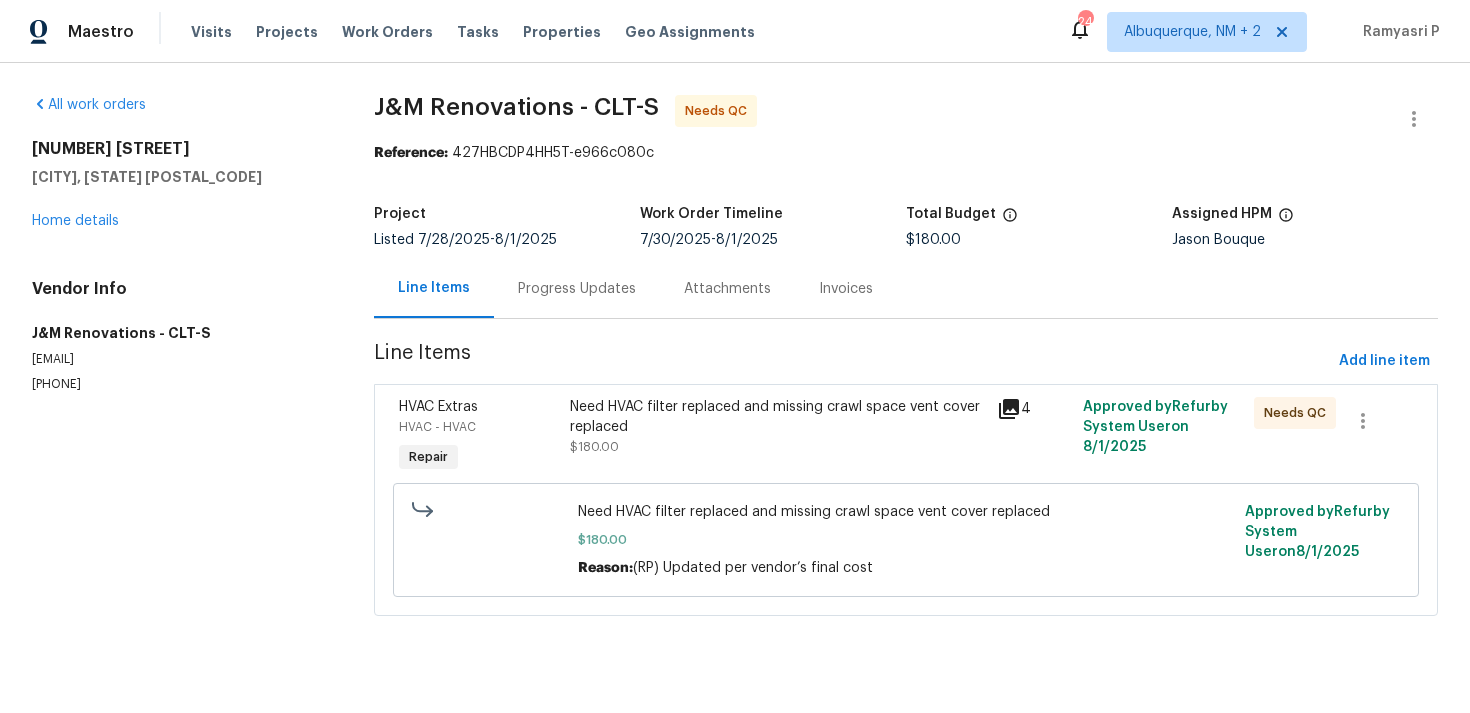 click on "Progress Updates" at bounding box center [577, 289] 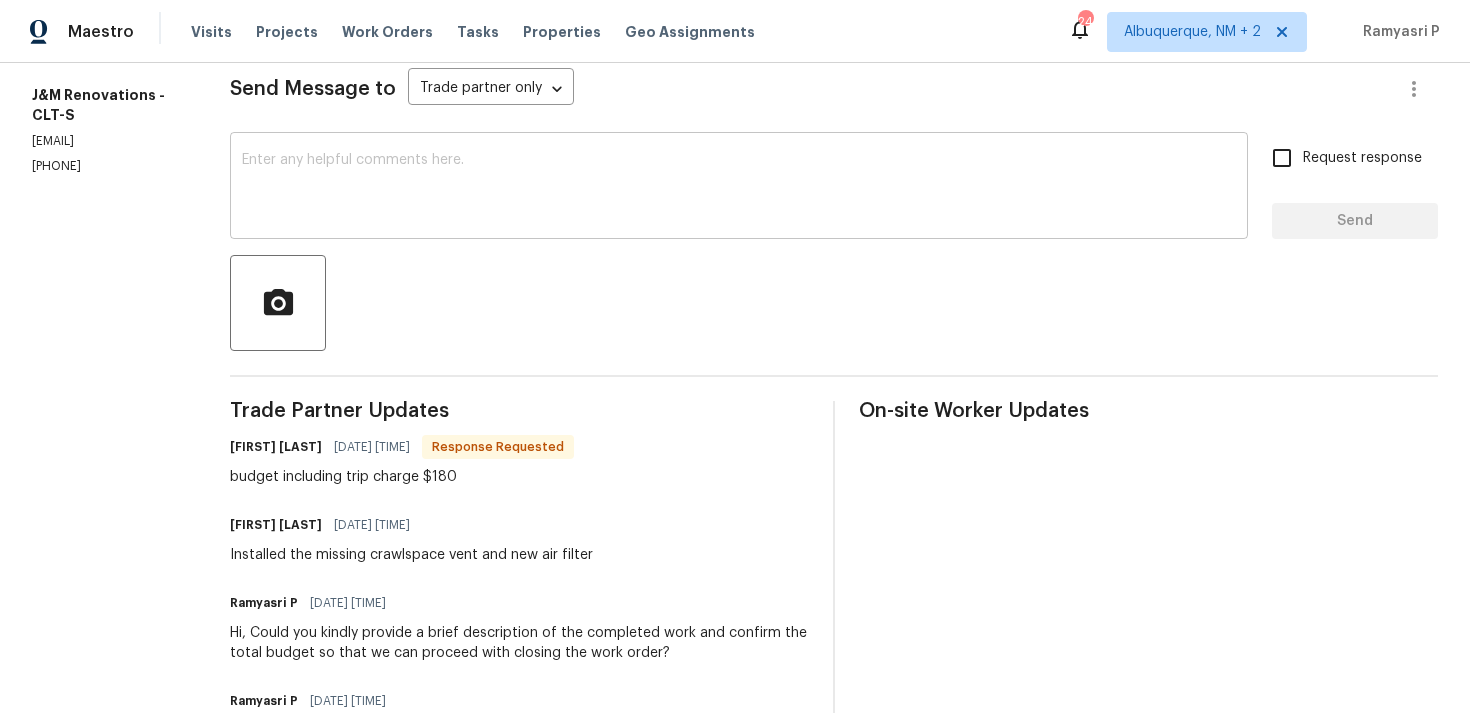 scroll, scrollTop: 268, scrollLeft: 0, axis: vertical 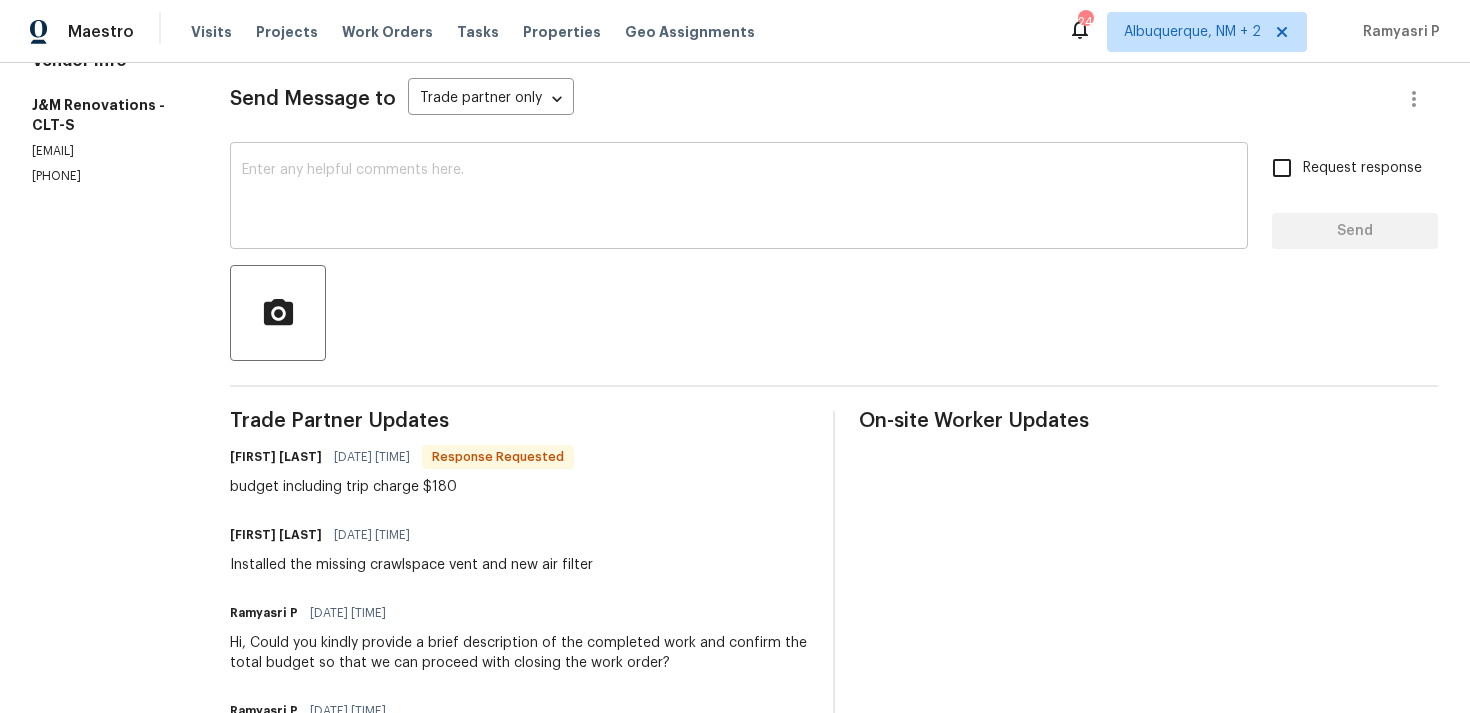 click at bounding box center [739, 198] 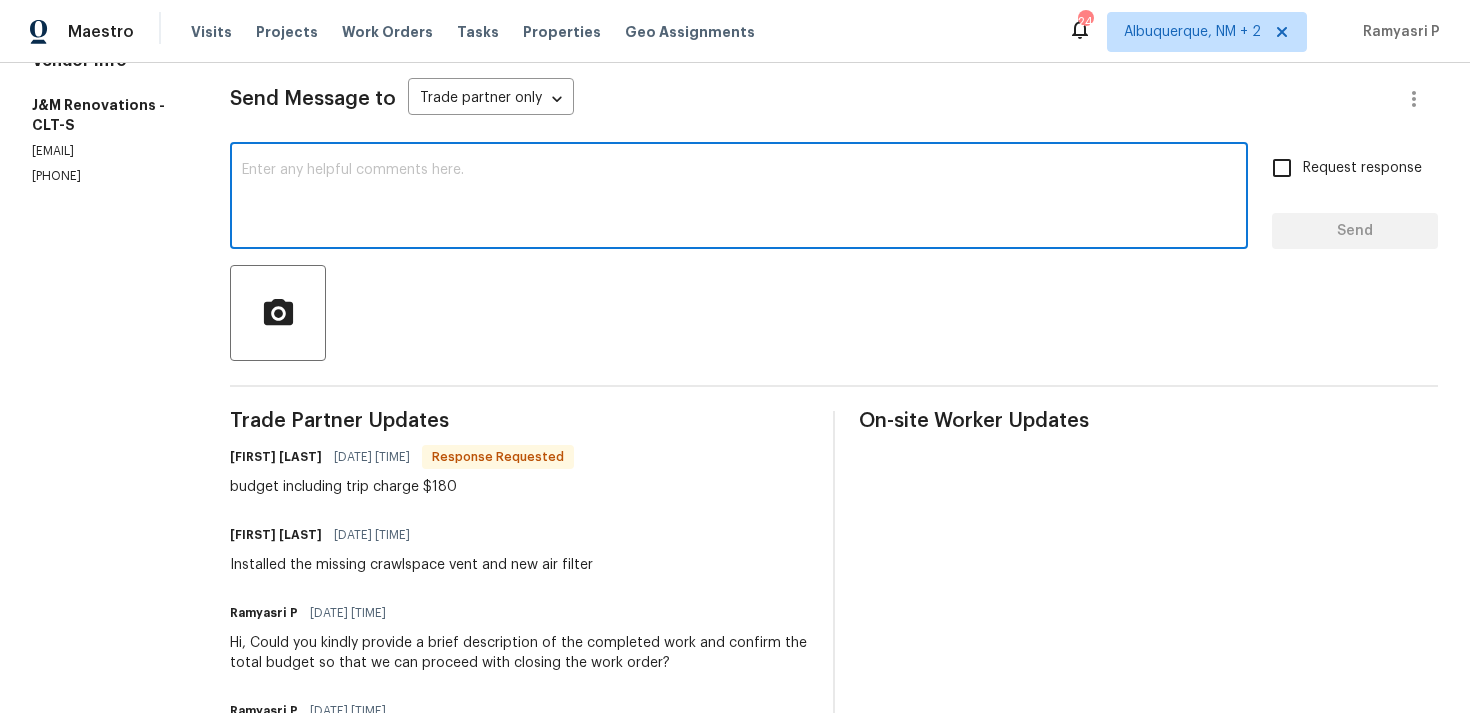 type on "A" 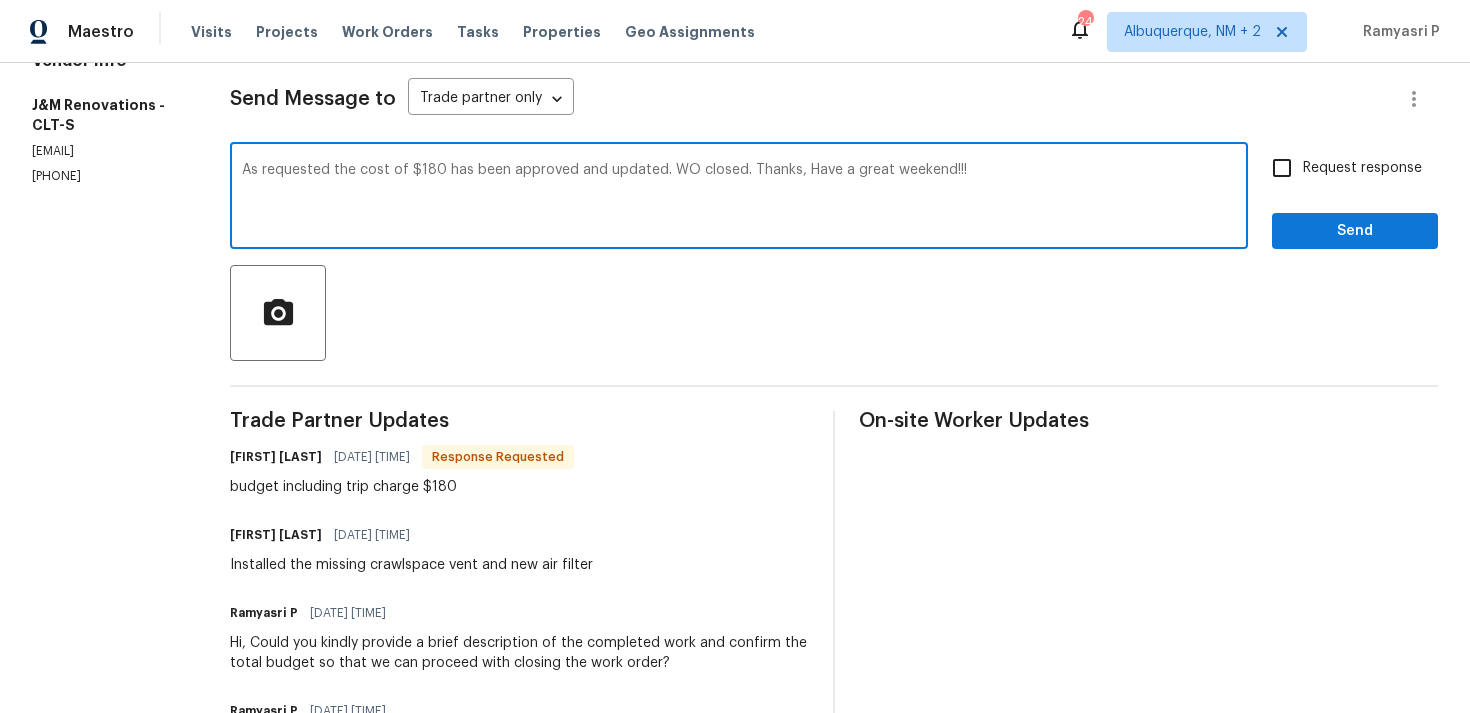 type on "As requested the cost of $180 has been approved and updated. WO closed. Thanks, Have a great weekend!!!" 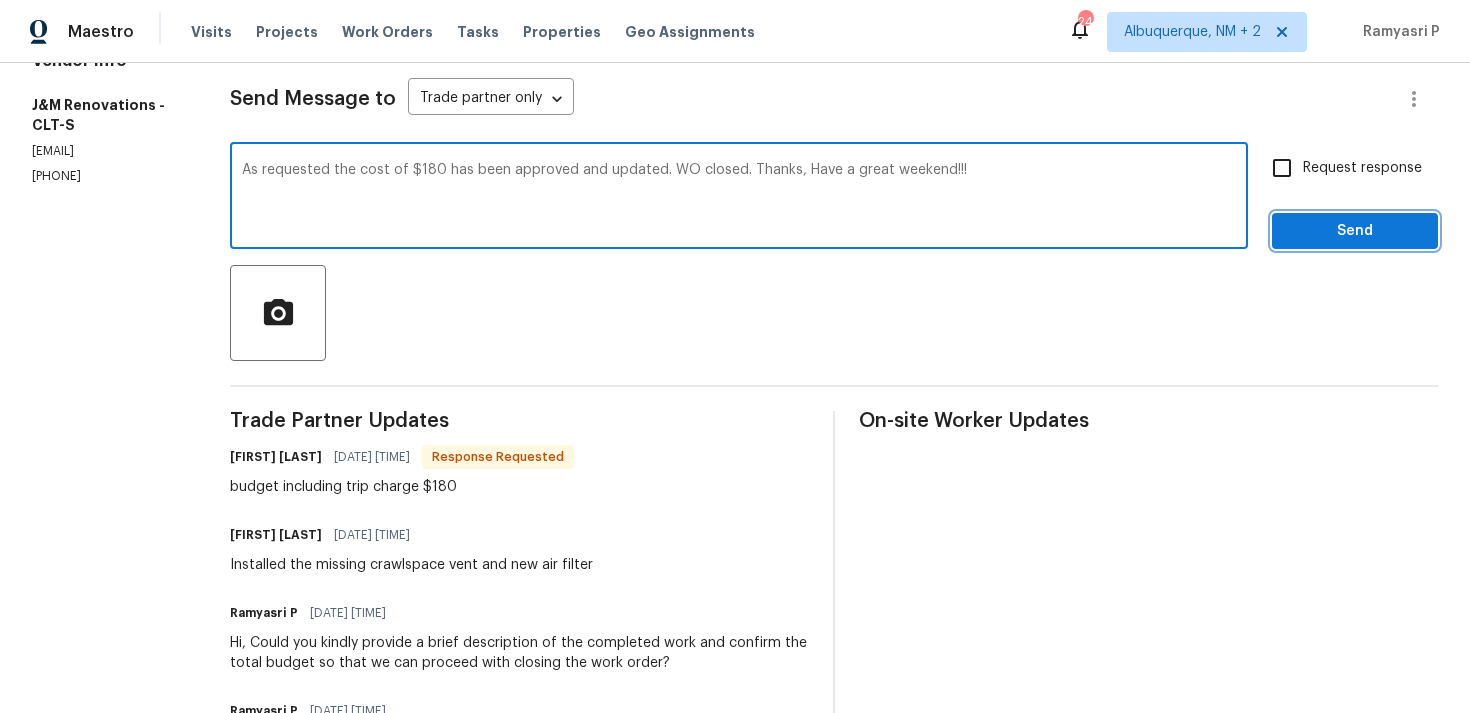 click on "Send" at bounding box center (1355, 231) 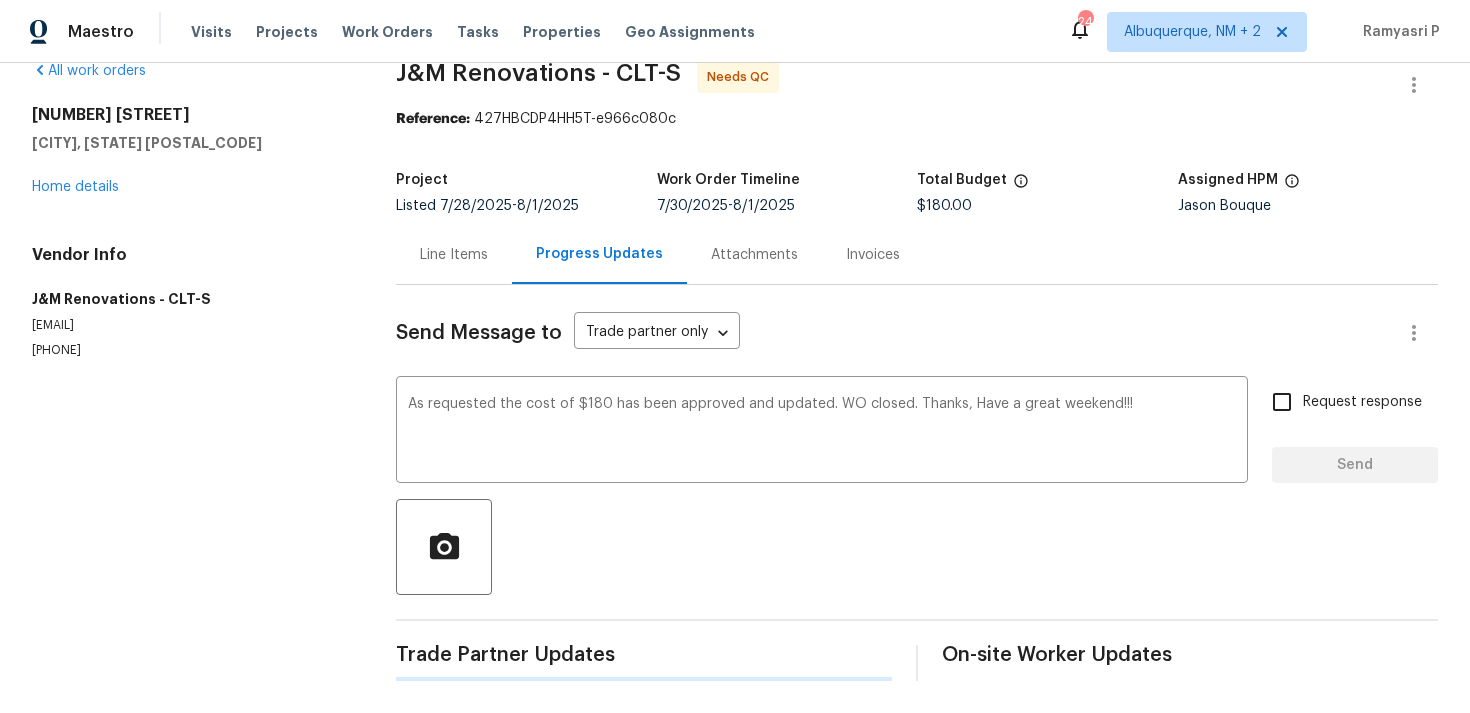 type 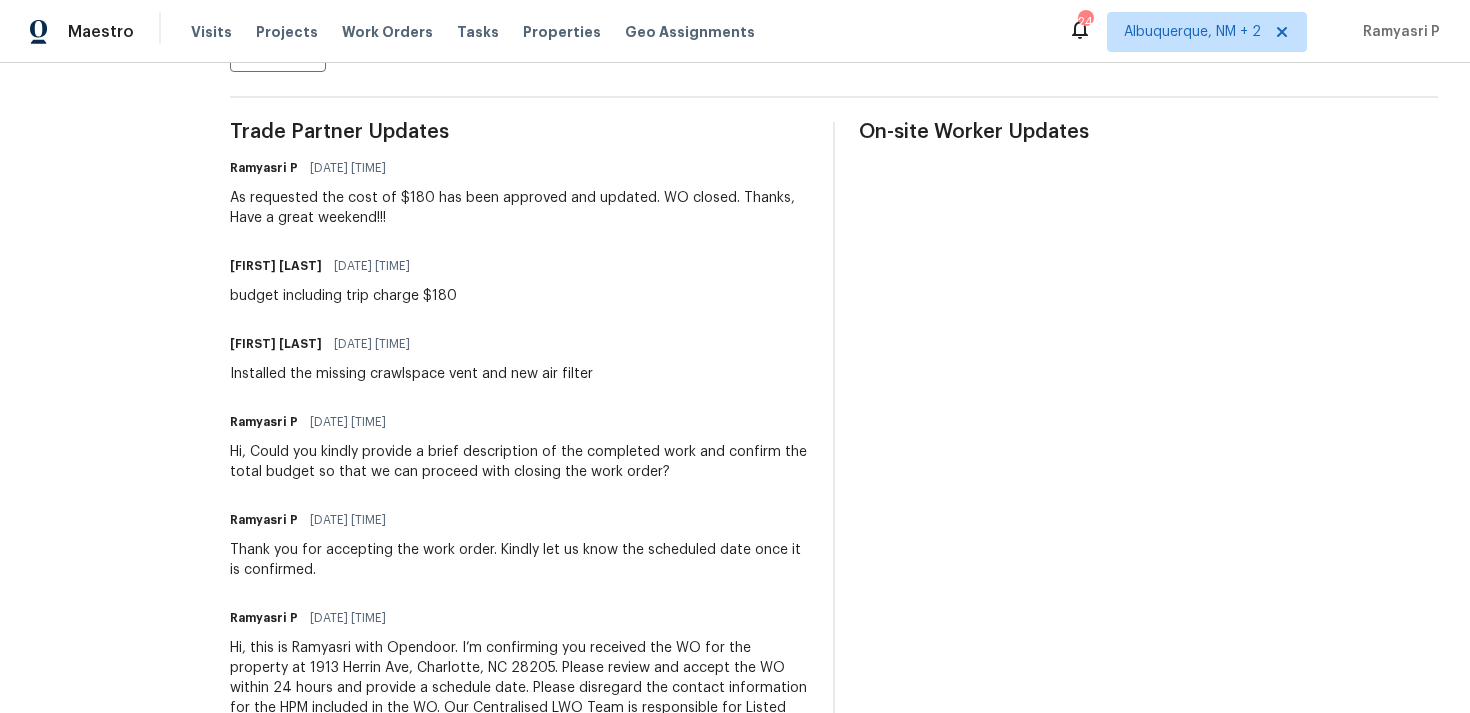 scroll, scrollTop: 579, scrollLeft: 0, axis: vertical 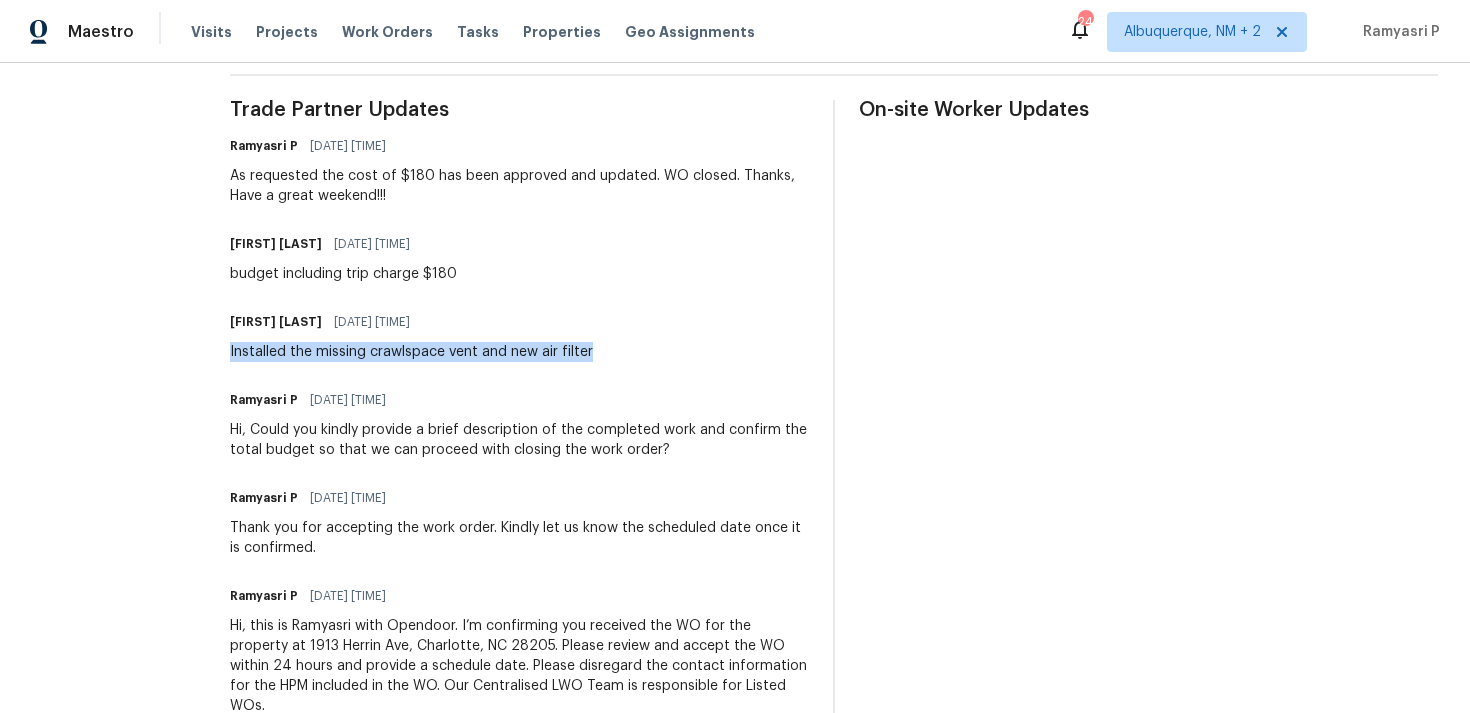 drag, startPoint x: 235, startPoint y: 350, endPoint x: 655, endPoint y: 359, distance: 420.0964 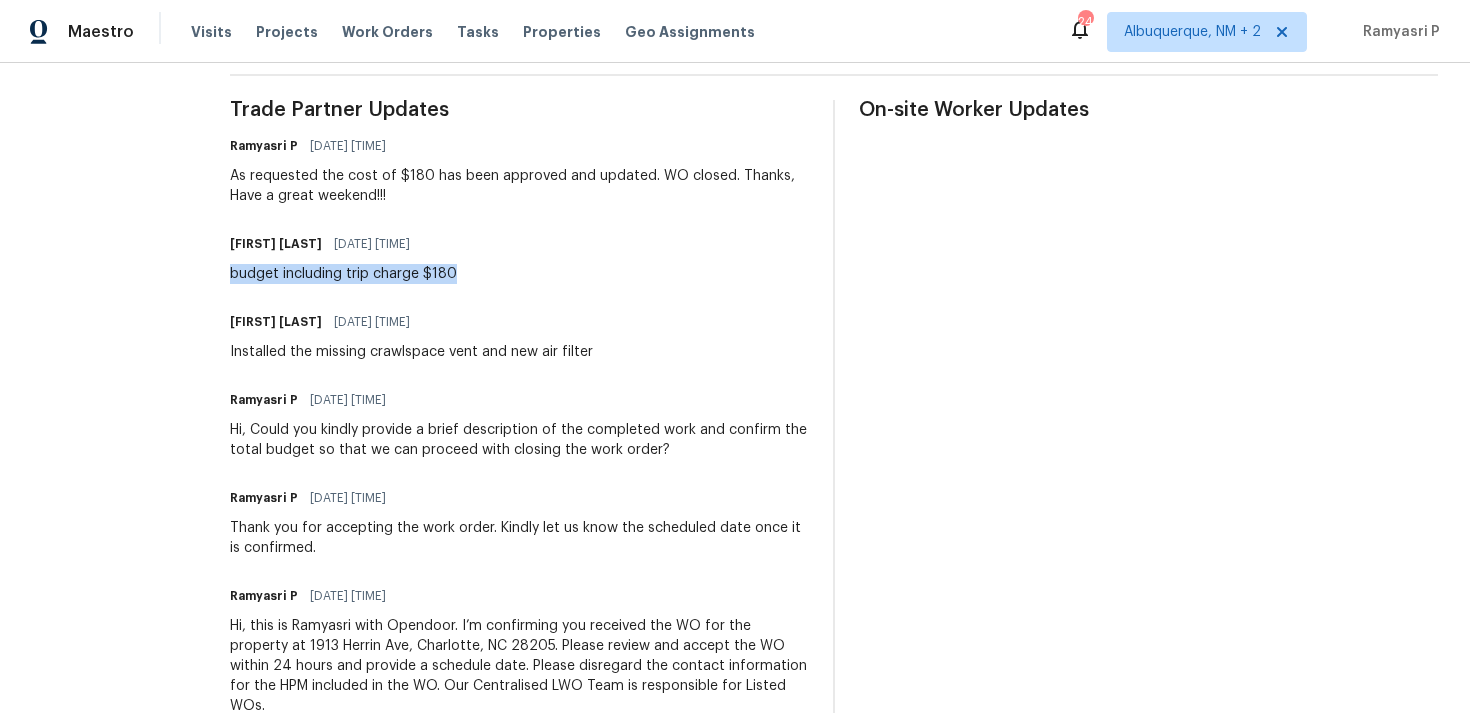 drag, startPoint x: 236, startPoint y: 276, endPoint x: 473, endPoint y: 283, distance: 237.10335 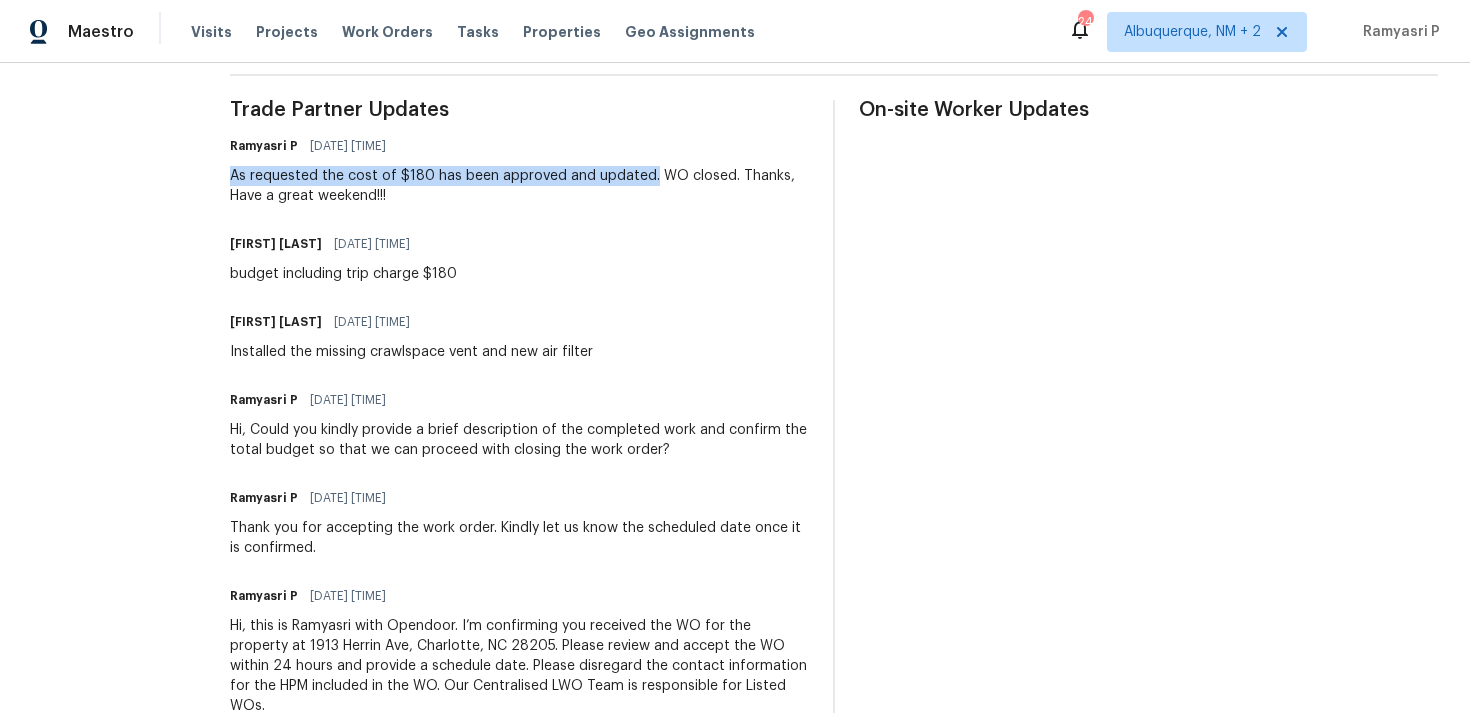 drag, startPoint x: 234, startPoint y: 174, endPoint x: 653, endPoint y: 174, distance: 419 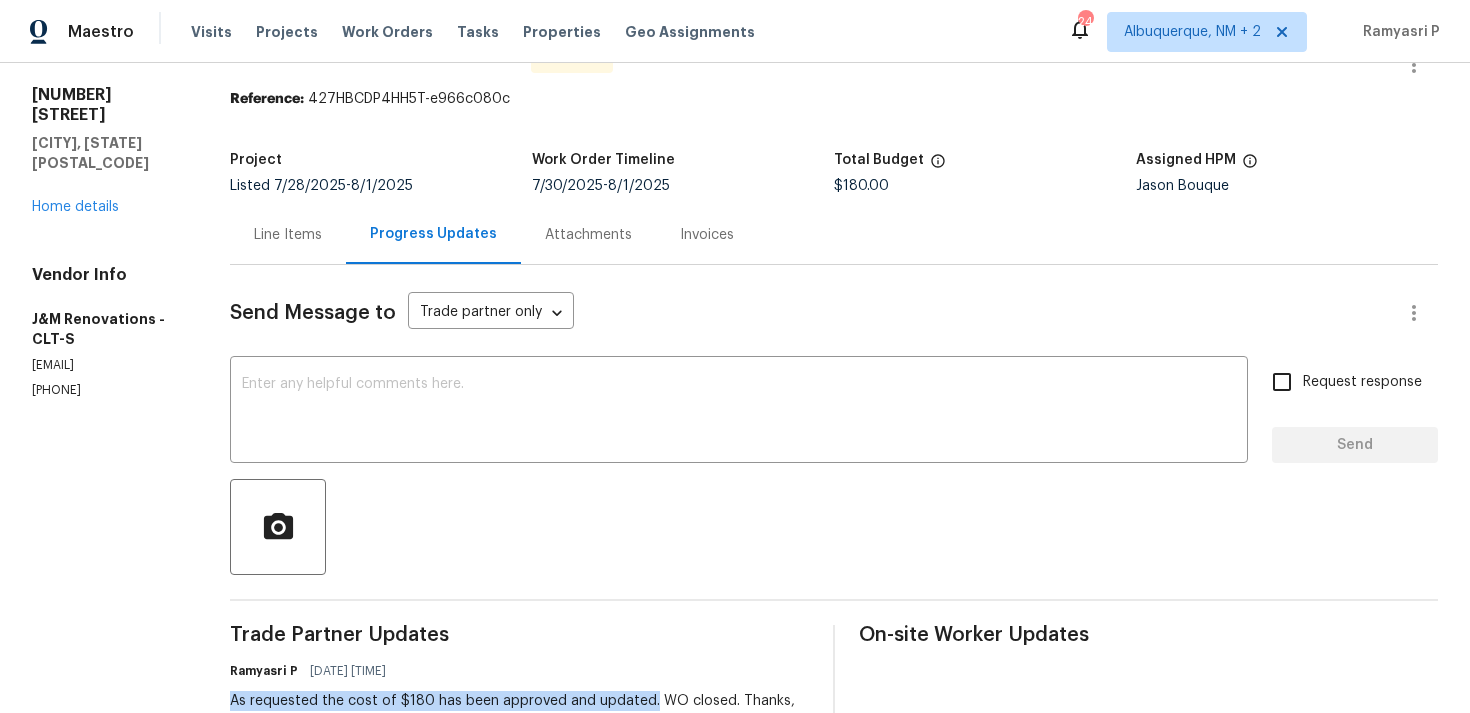 scroll, scrollTop: 38, scrollLeft: 0, axis: vertical 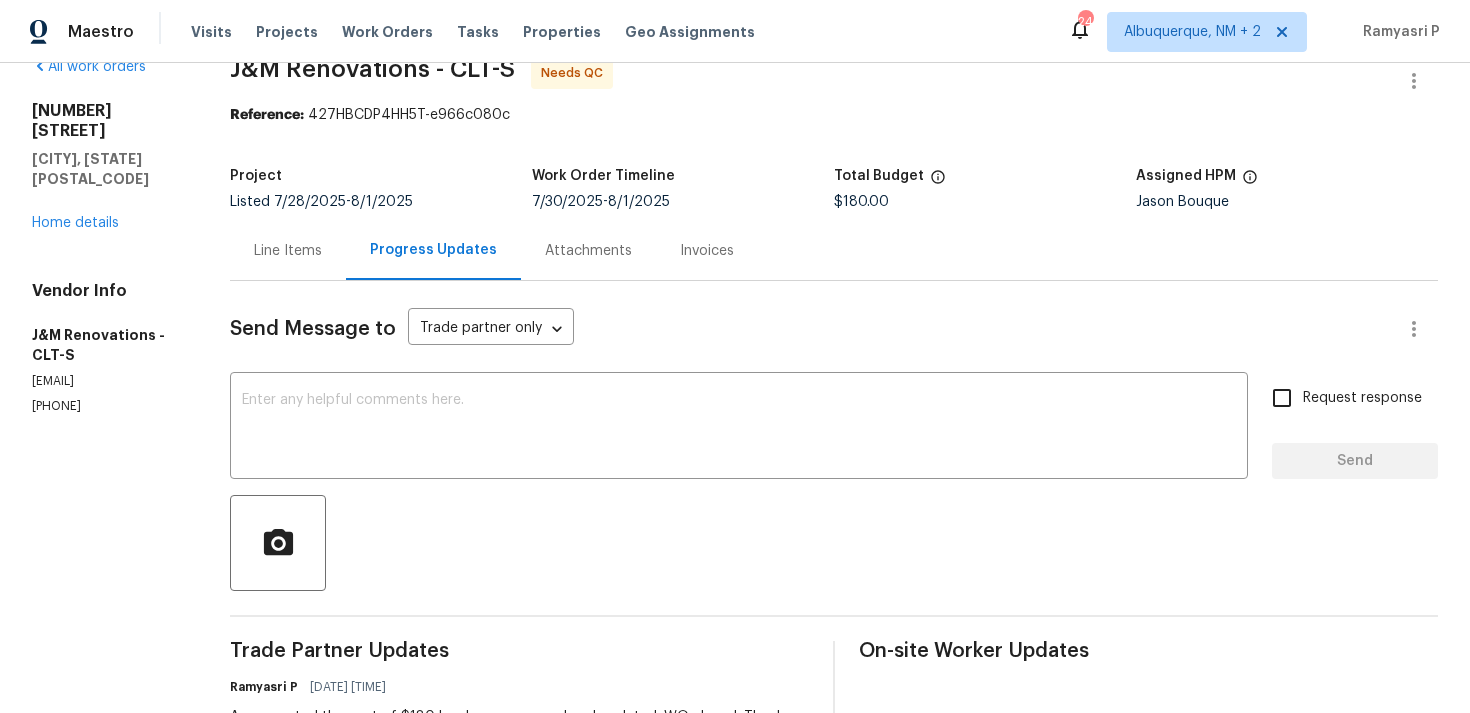 click on "Line Items" at bounding box center (288, 251) 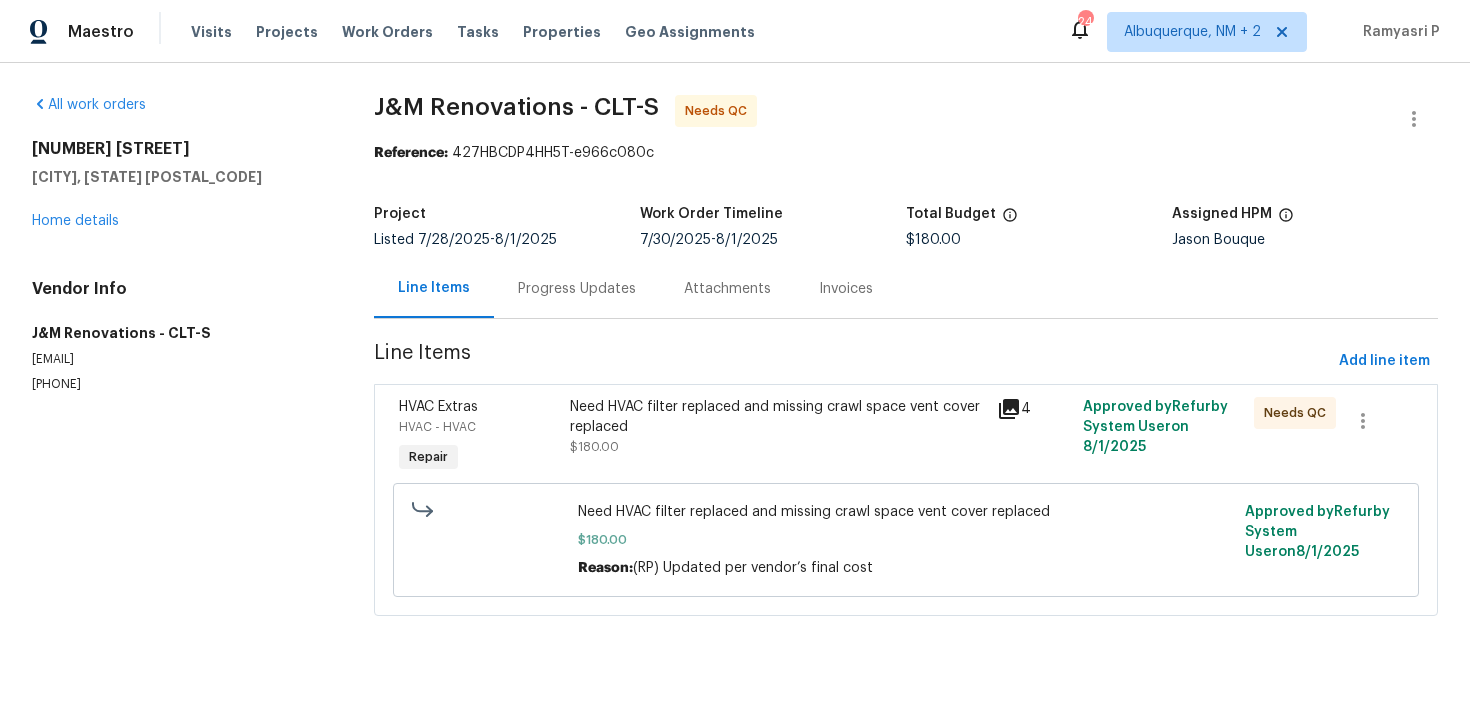 click on "Need HVAC filter replaced and missing crawl space vent cover replaced $180.00" at bounding box center (778, 437) 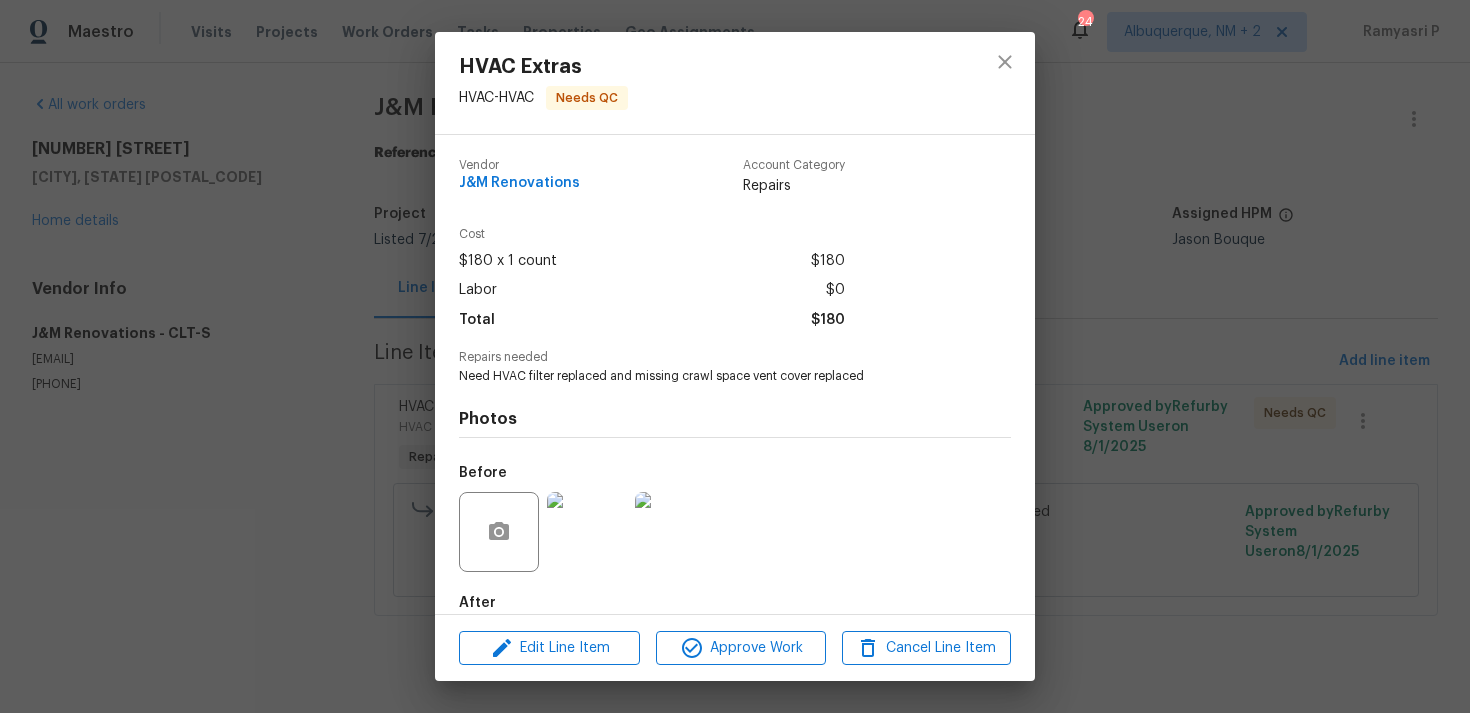 scroll, scrollTop: 108, scrollLeft: 0, axis: vertical 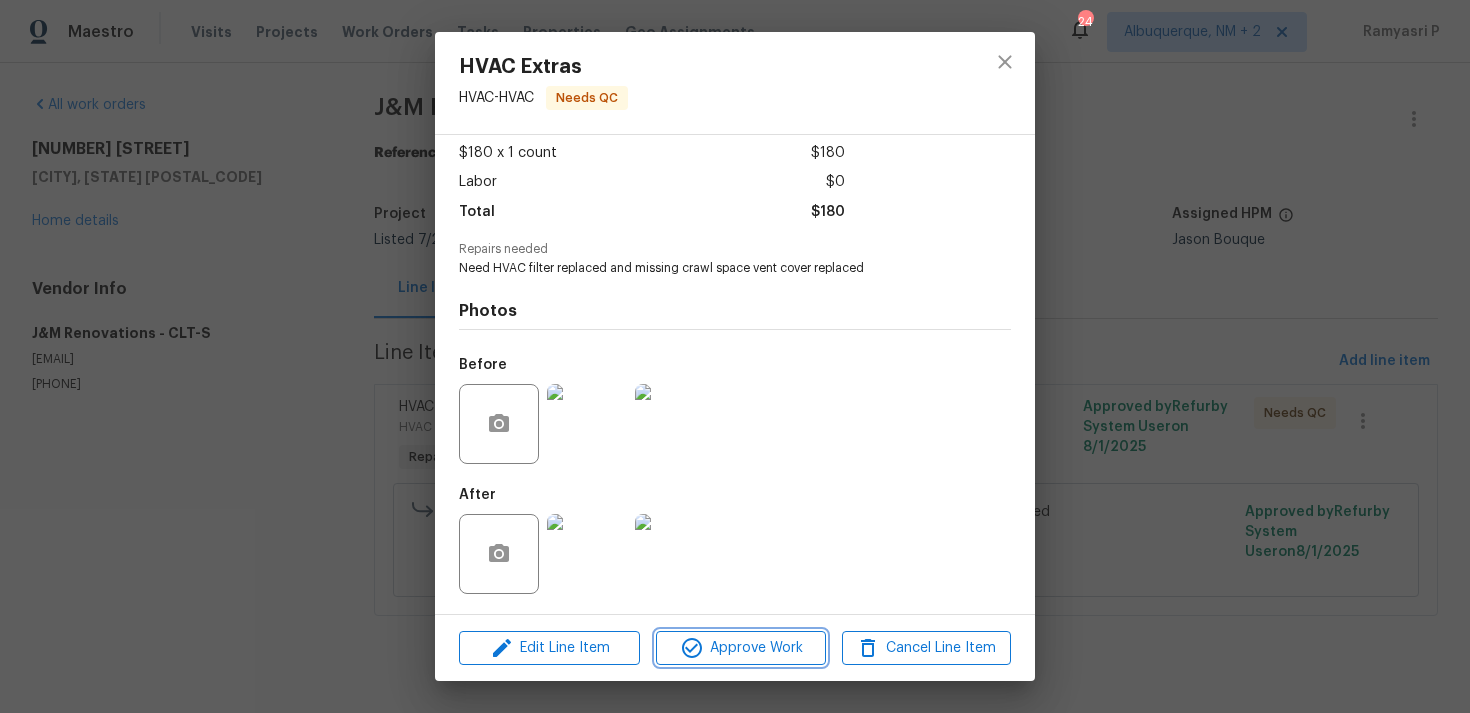 click on "Approve Work" at bounding box center [740, 648] 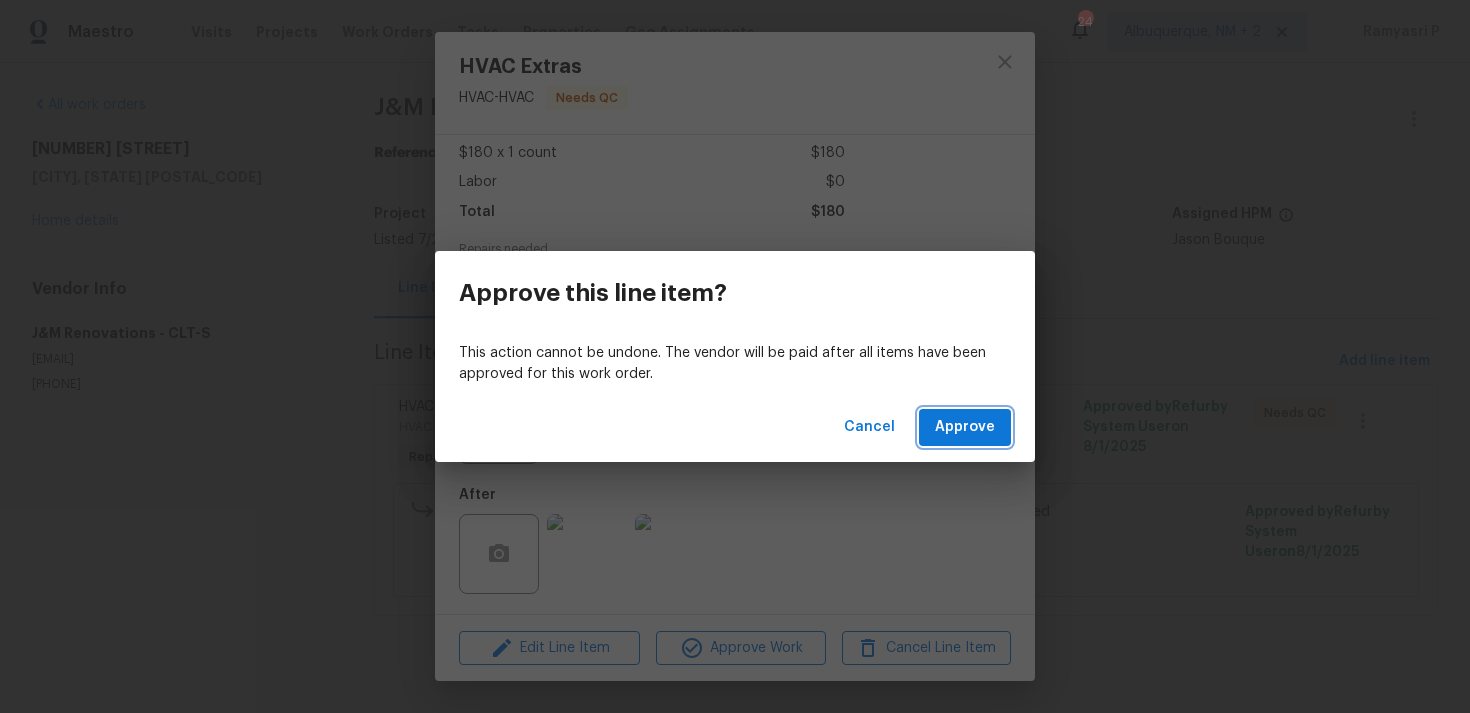 click on "Approve" at bounding box center [965, 427] 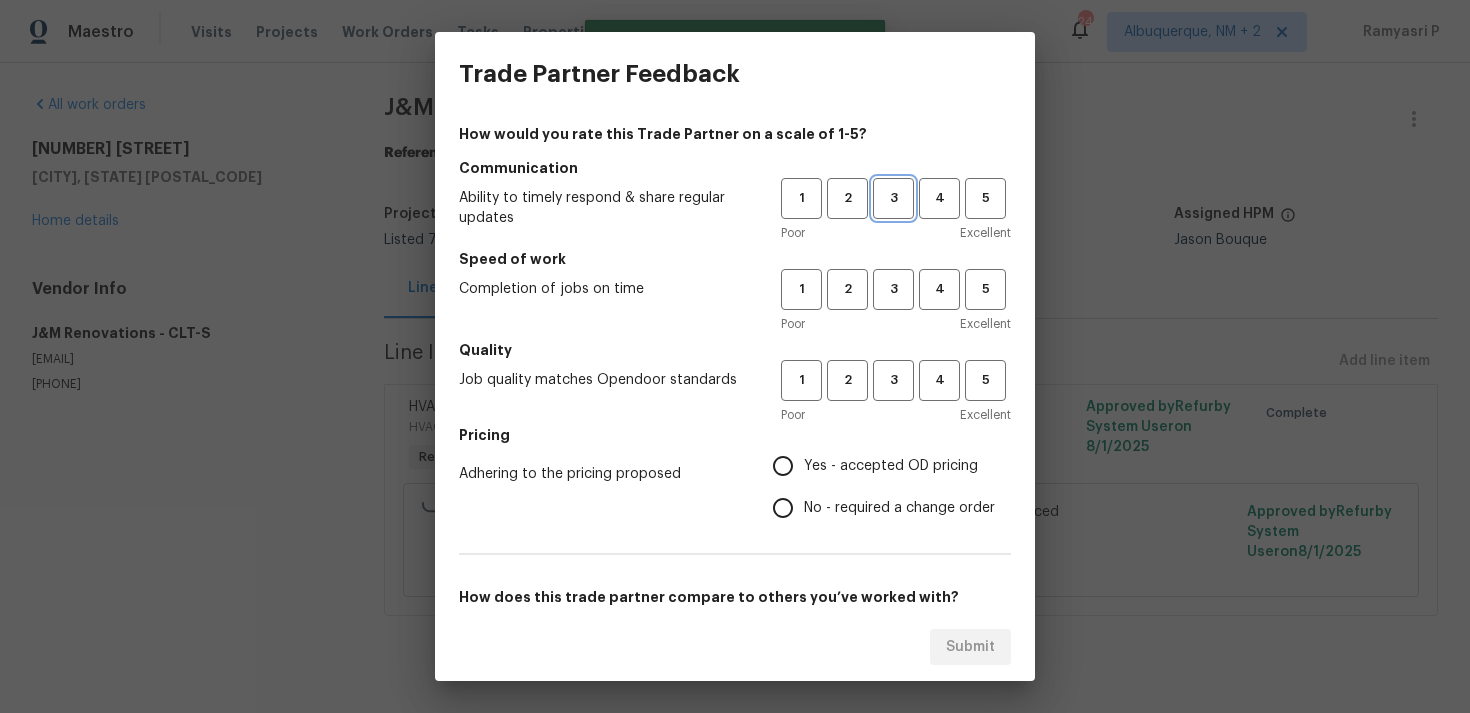 click on "3" at bounding box center (893, 198) 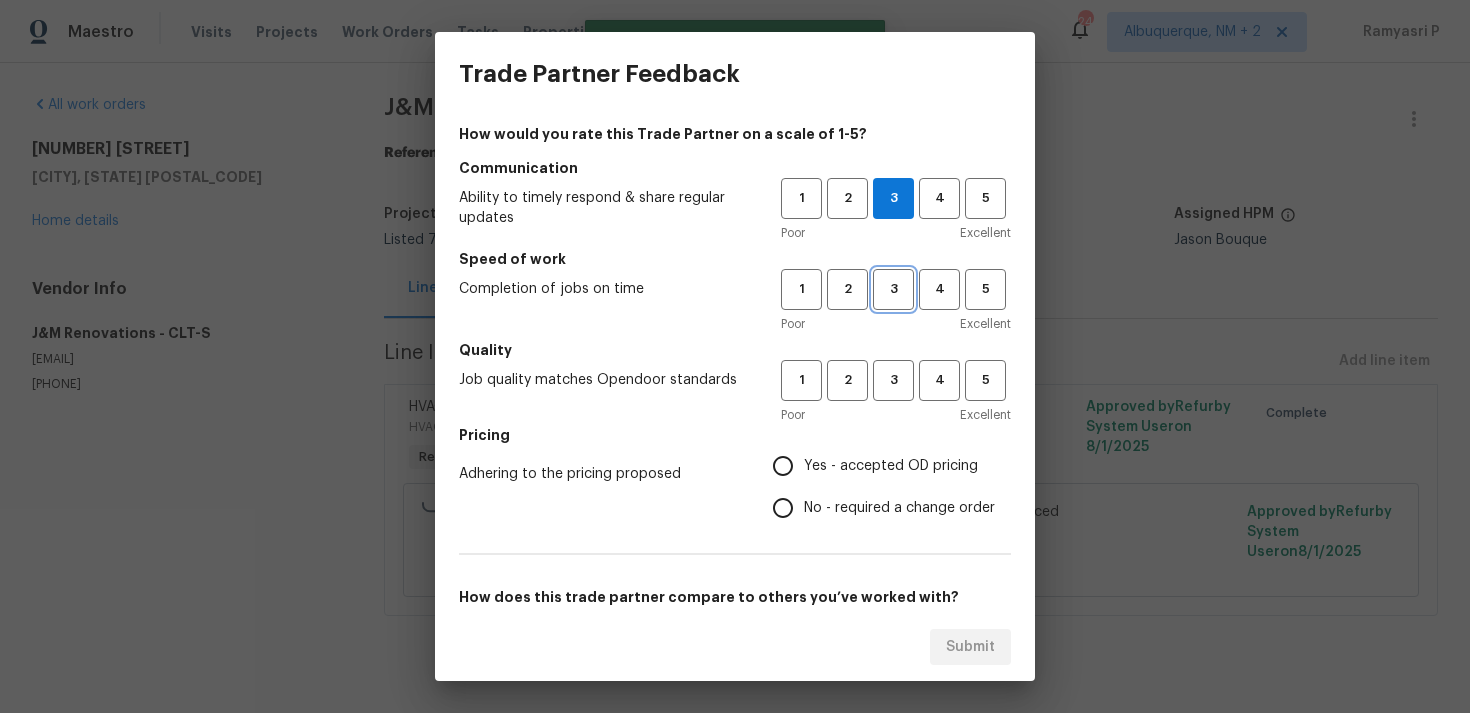 click on "3" at bounding box center [893, 289] 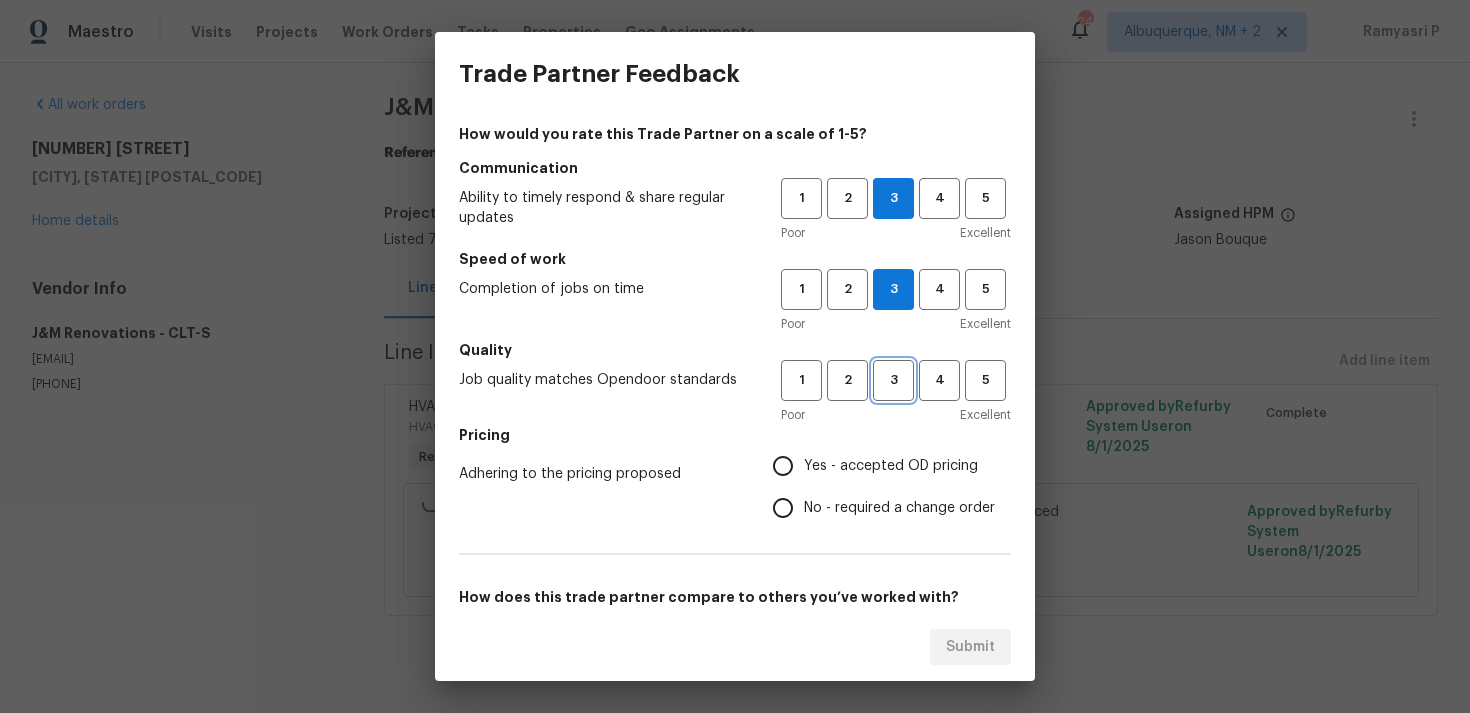 click on "3" at bounding box center [893, 380] 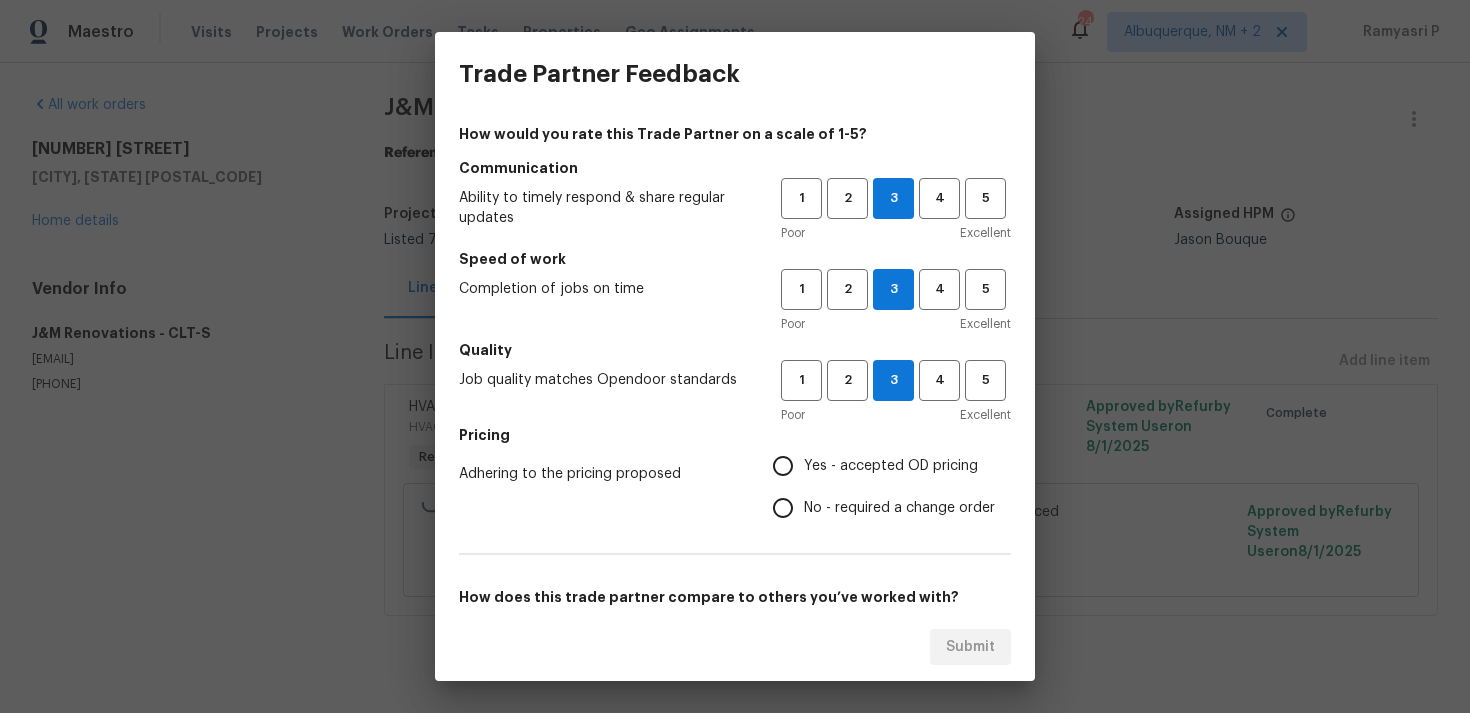 click on "No - required a change order" at bounding box center (899, 508) 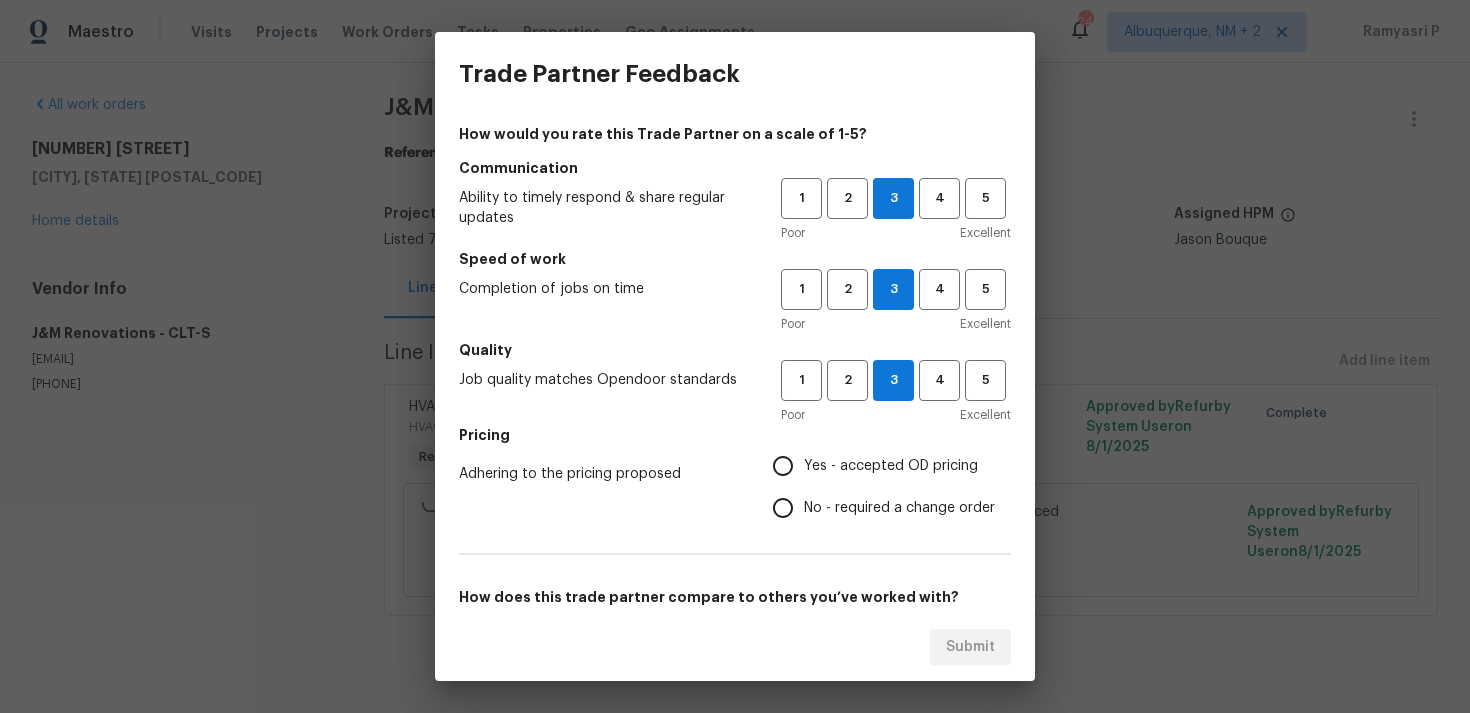 radio on "true" 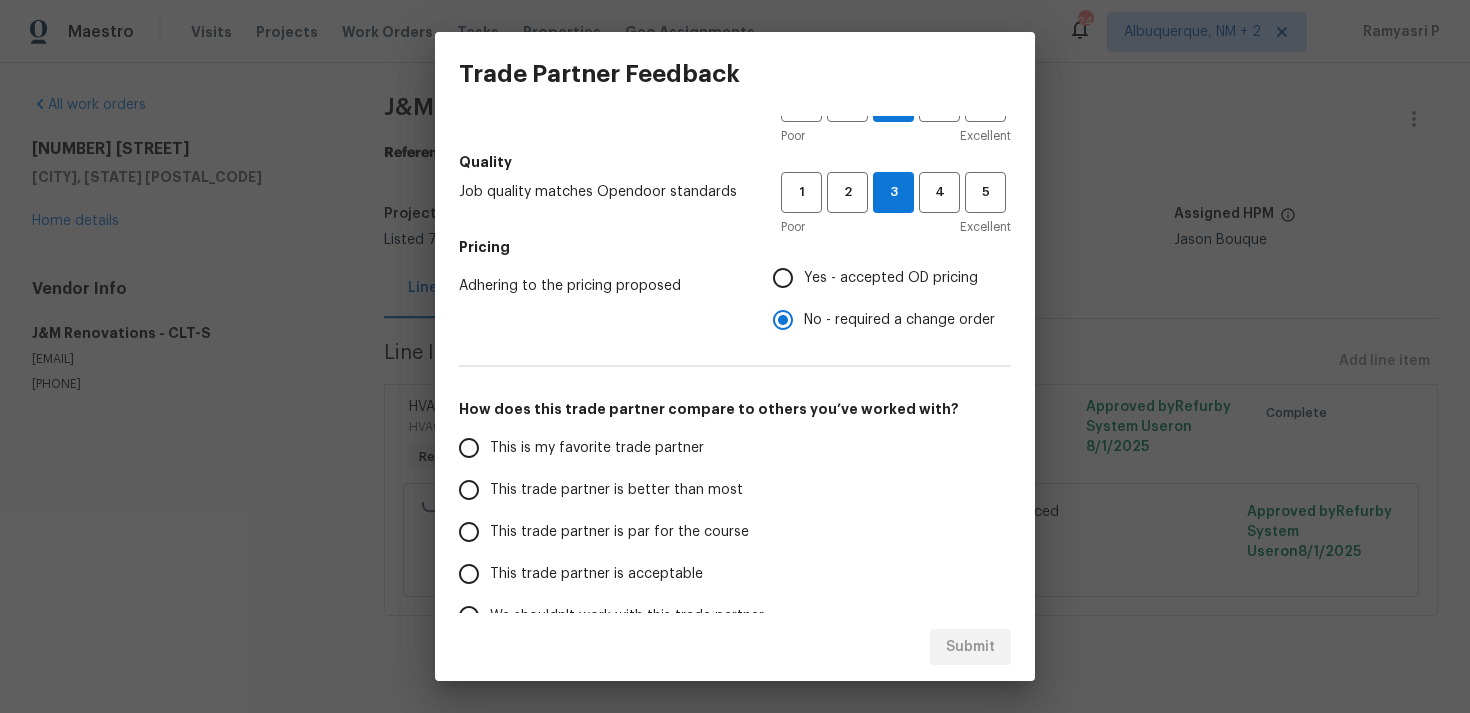 scroll, scrollTop: 300, scrollLeft: 0, axis: vertical 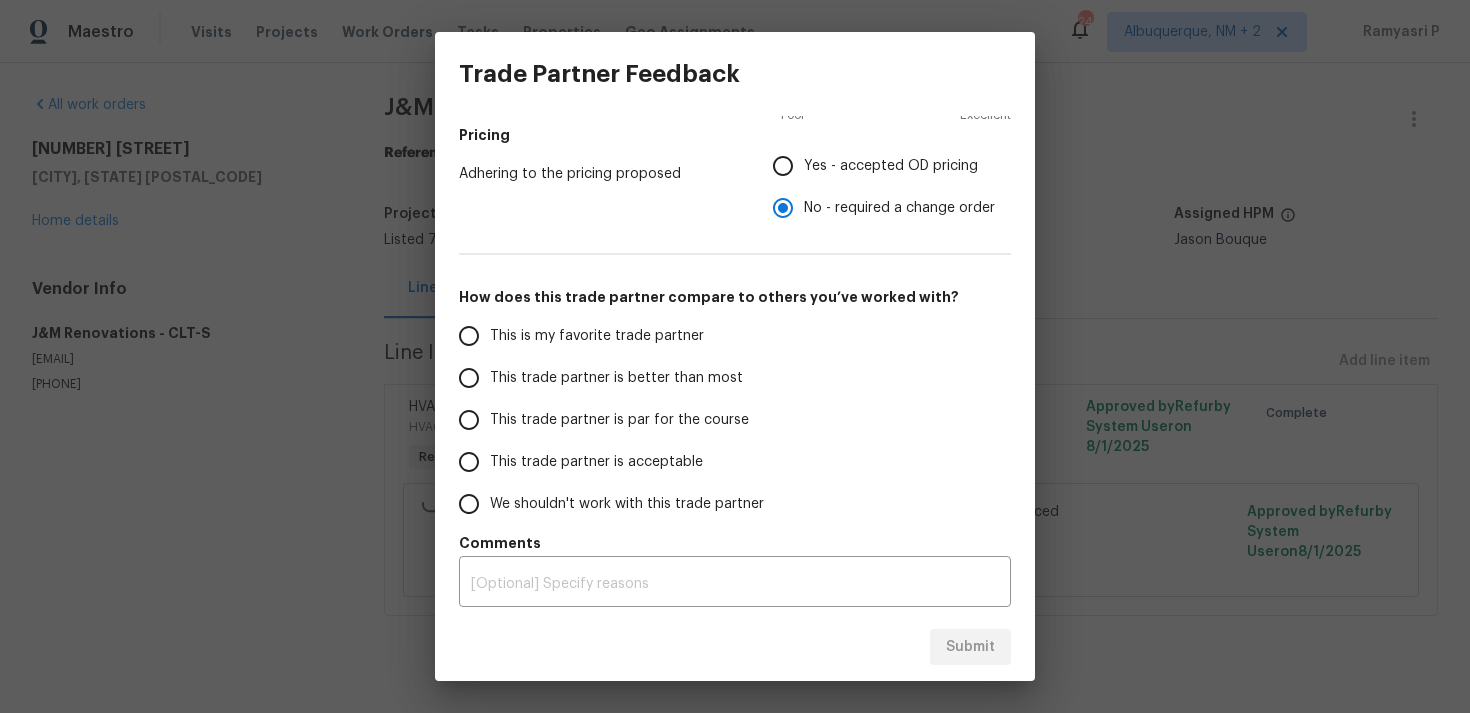 click on "This trade partner is par for the course" at bounding box center [619, 420] 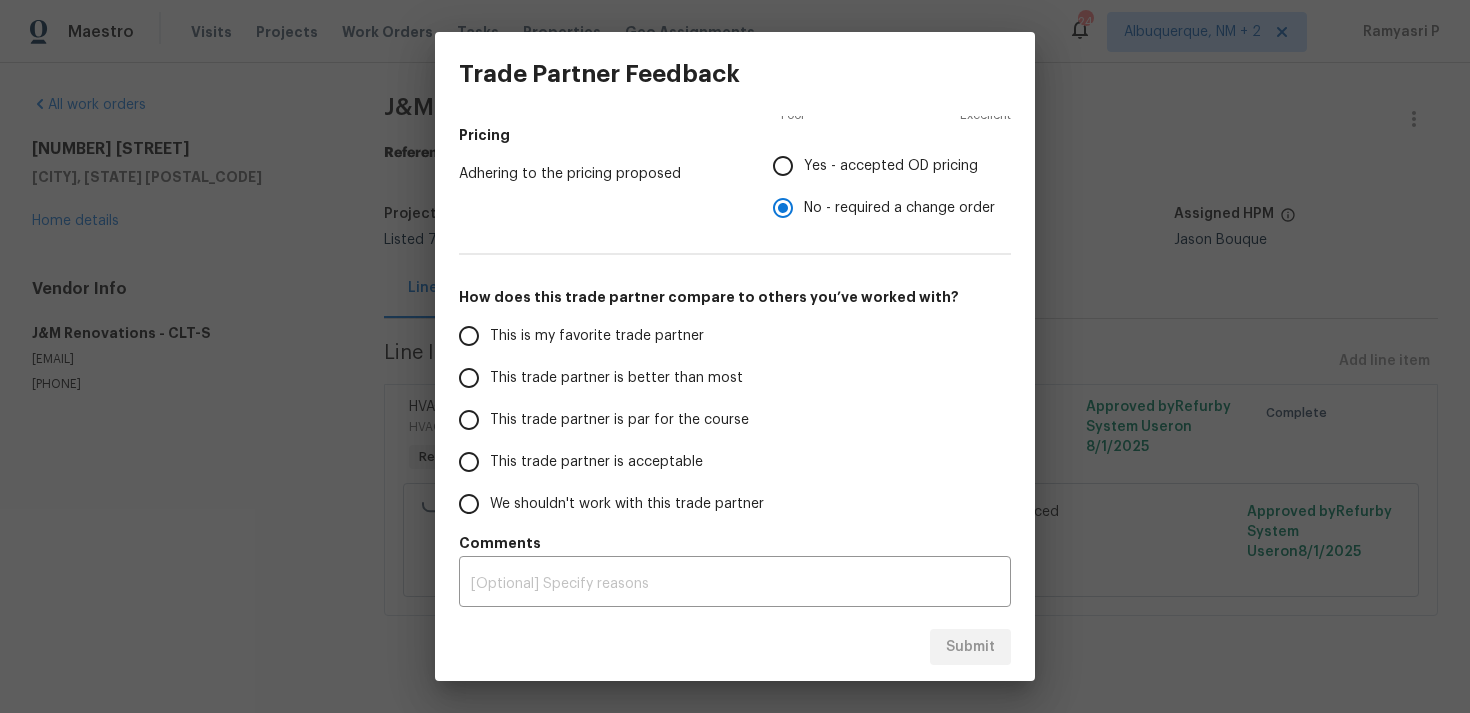 click on "This trade partner is par for the course" at bounding box center [469, 420] 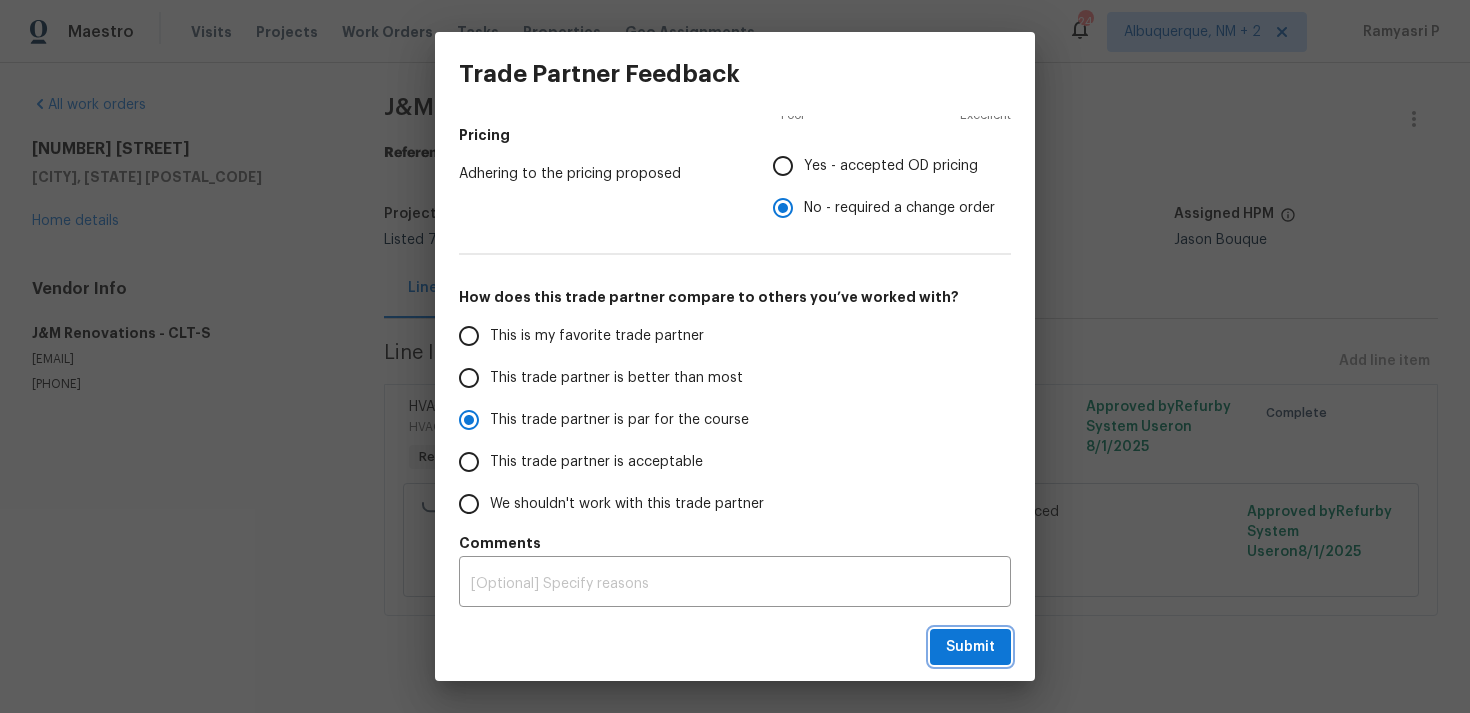 click on "Submit" at bounding box center (970, 647) 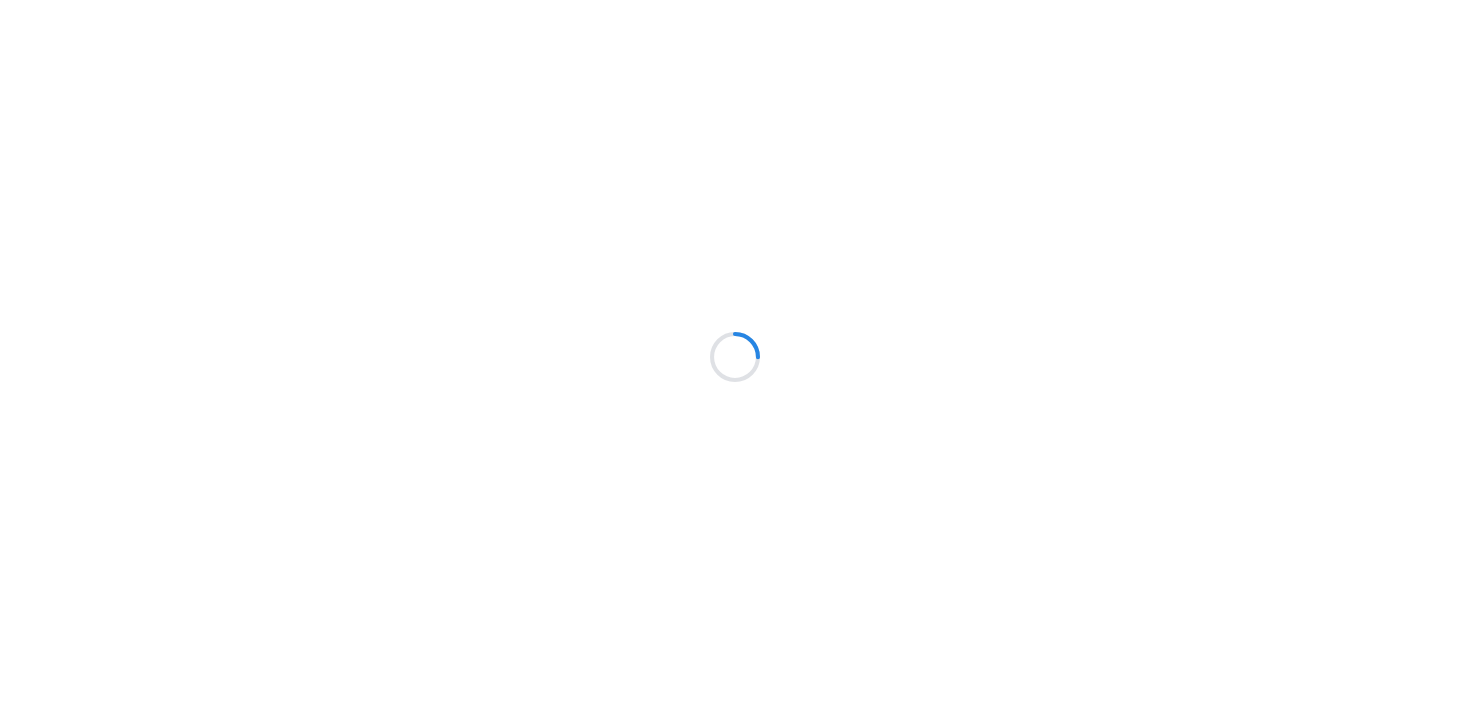 scroll, scrollTop: 0, scrollLeft: 0, axis: both 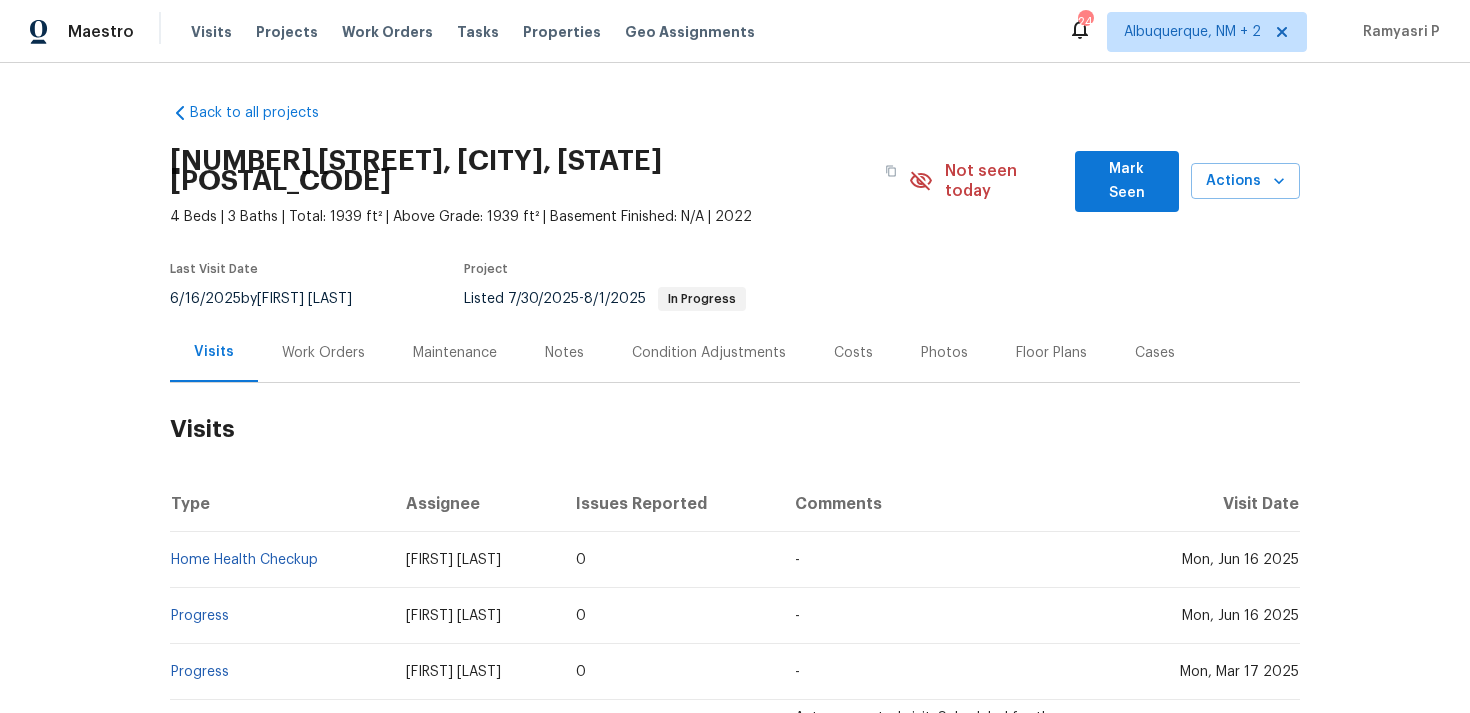 click on "Work Orders" at bounding box center (323, 352) 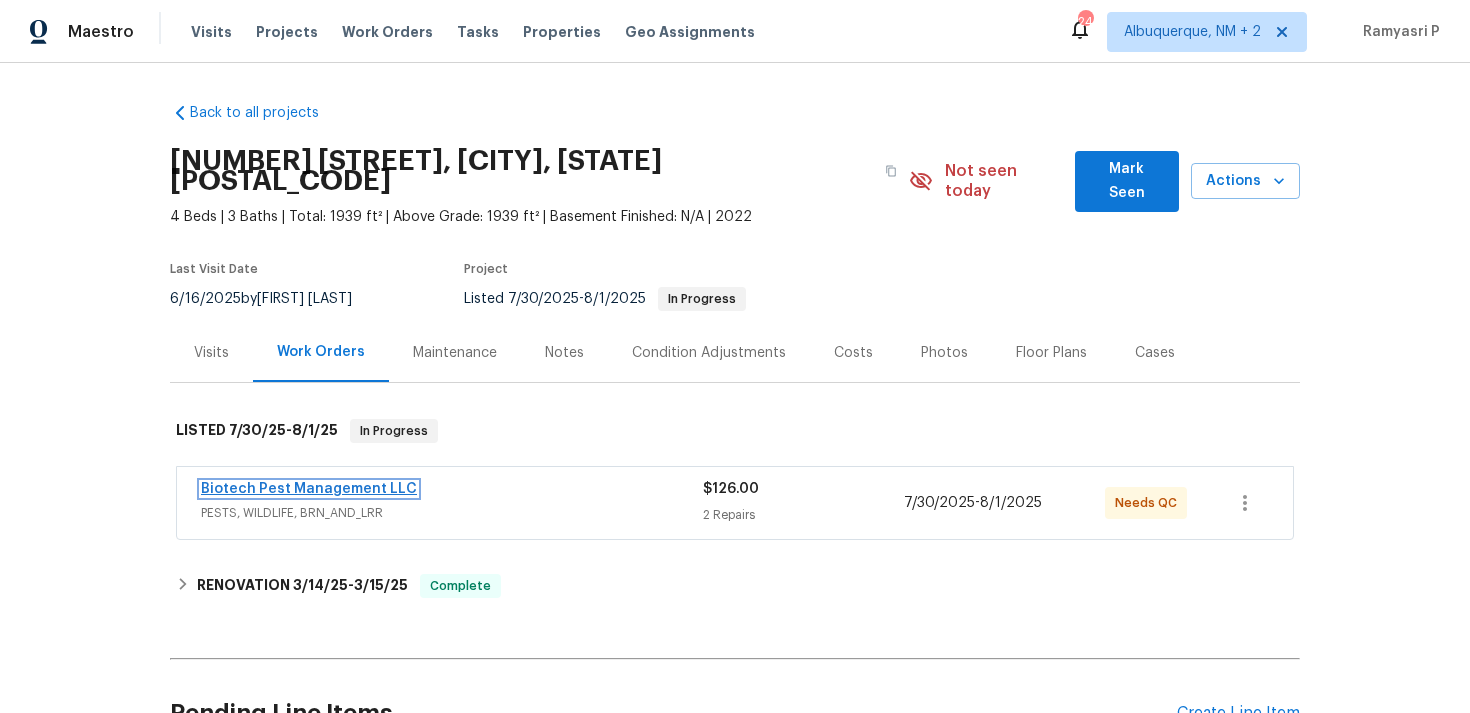 click on "Biotech Pest Management LLC" at bounding box center (309, 489) 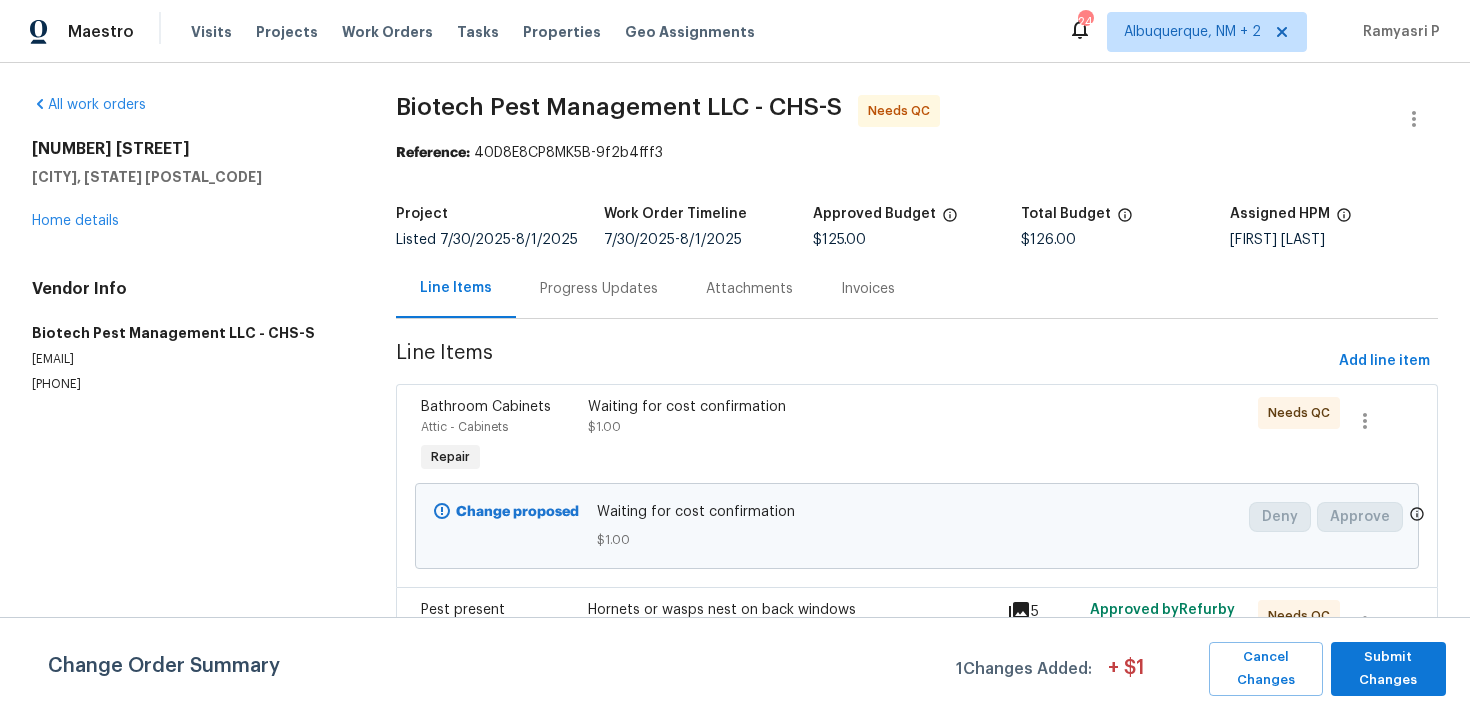 click on "Progress Updates" at bounding box center (599, 289) 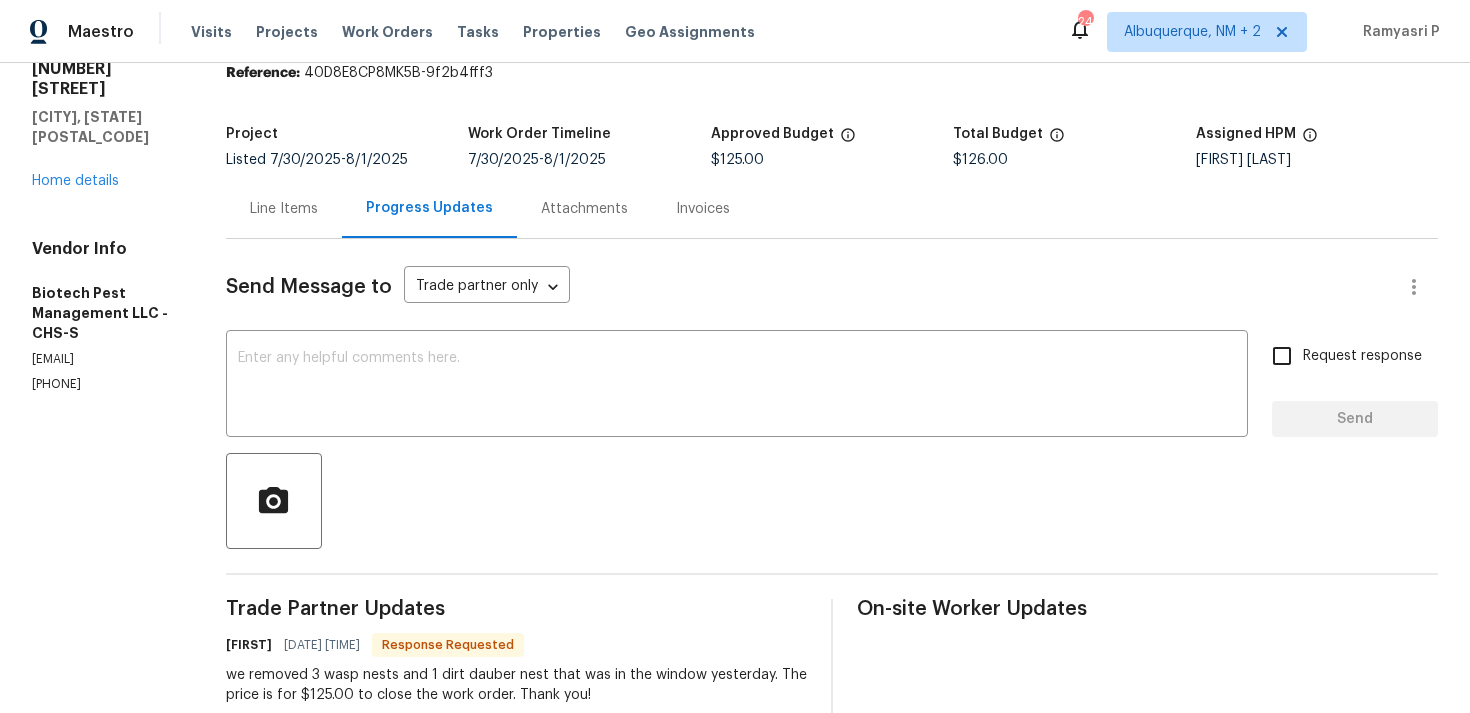 scroll, scrollTop: 50, scrollLeft: 0, axis: vertical 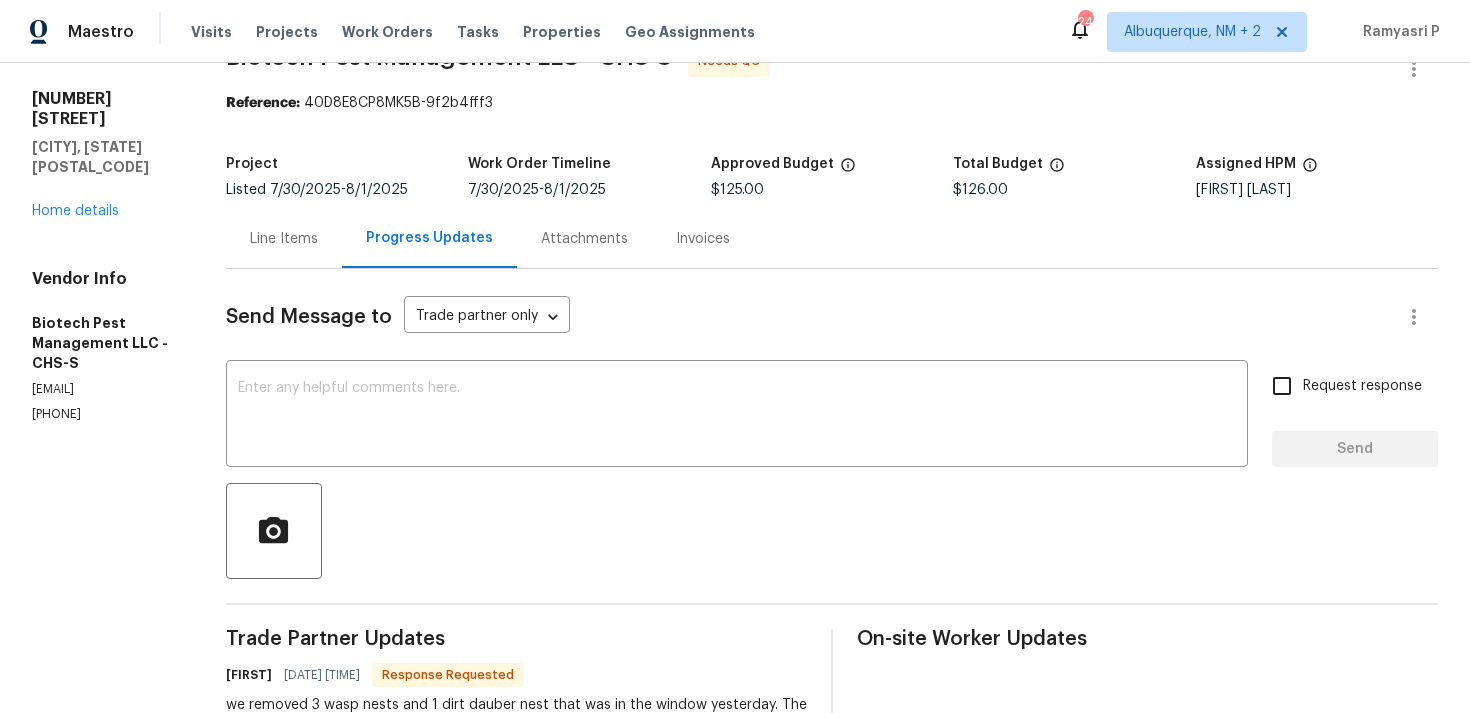click on "Line Items" at bounding box center (284, 239) 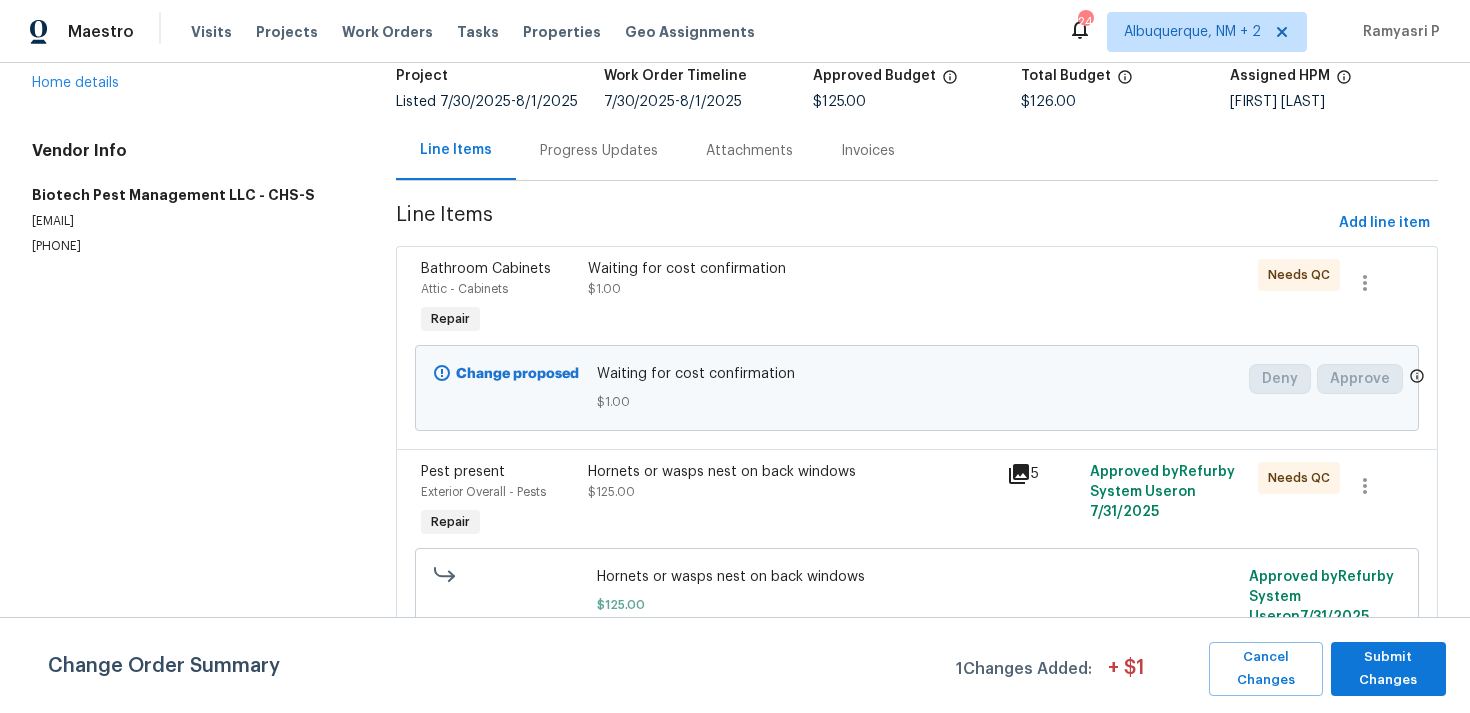scroll, scrollTop: 163, scrollLeft: 0, axis: vertical 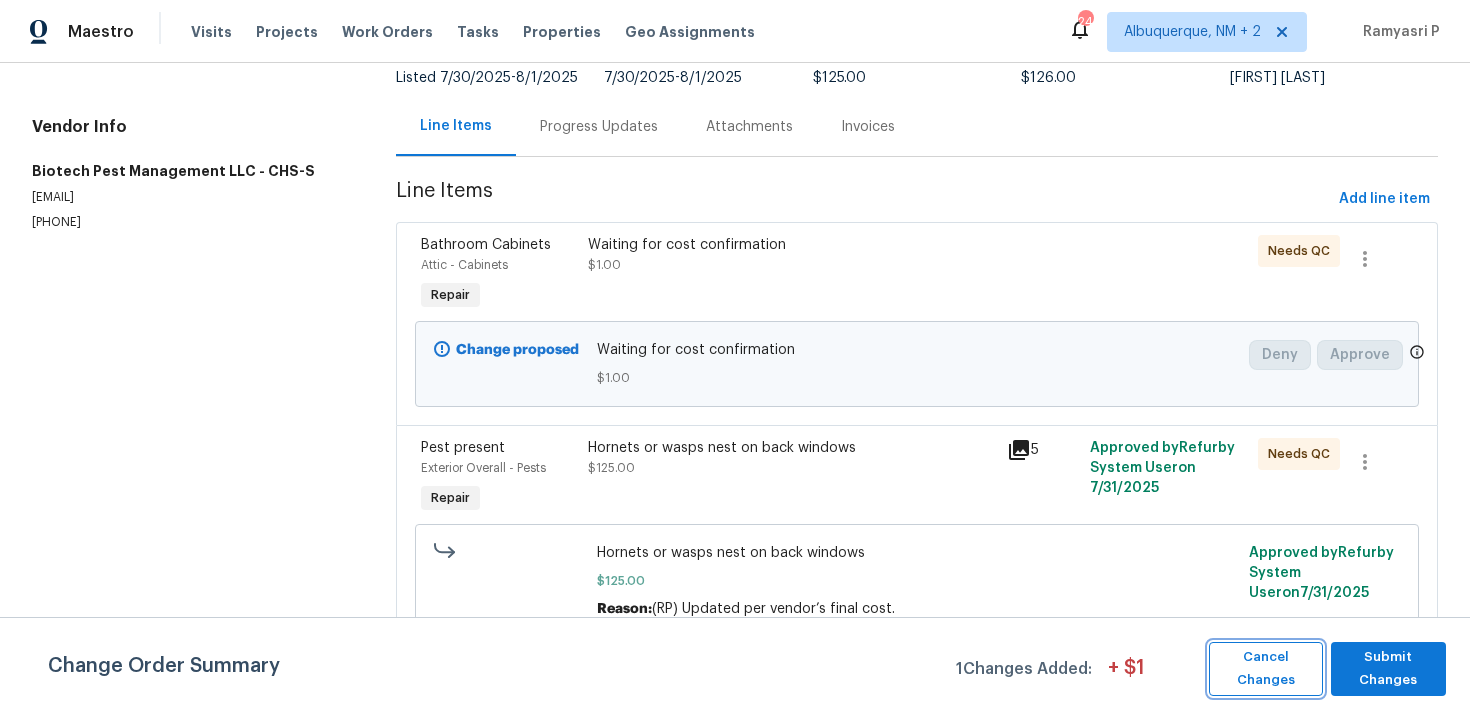 click on "Cancel Changes" at bounding box center (1266, 669) 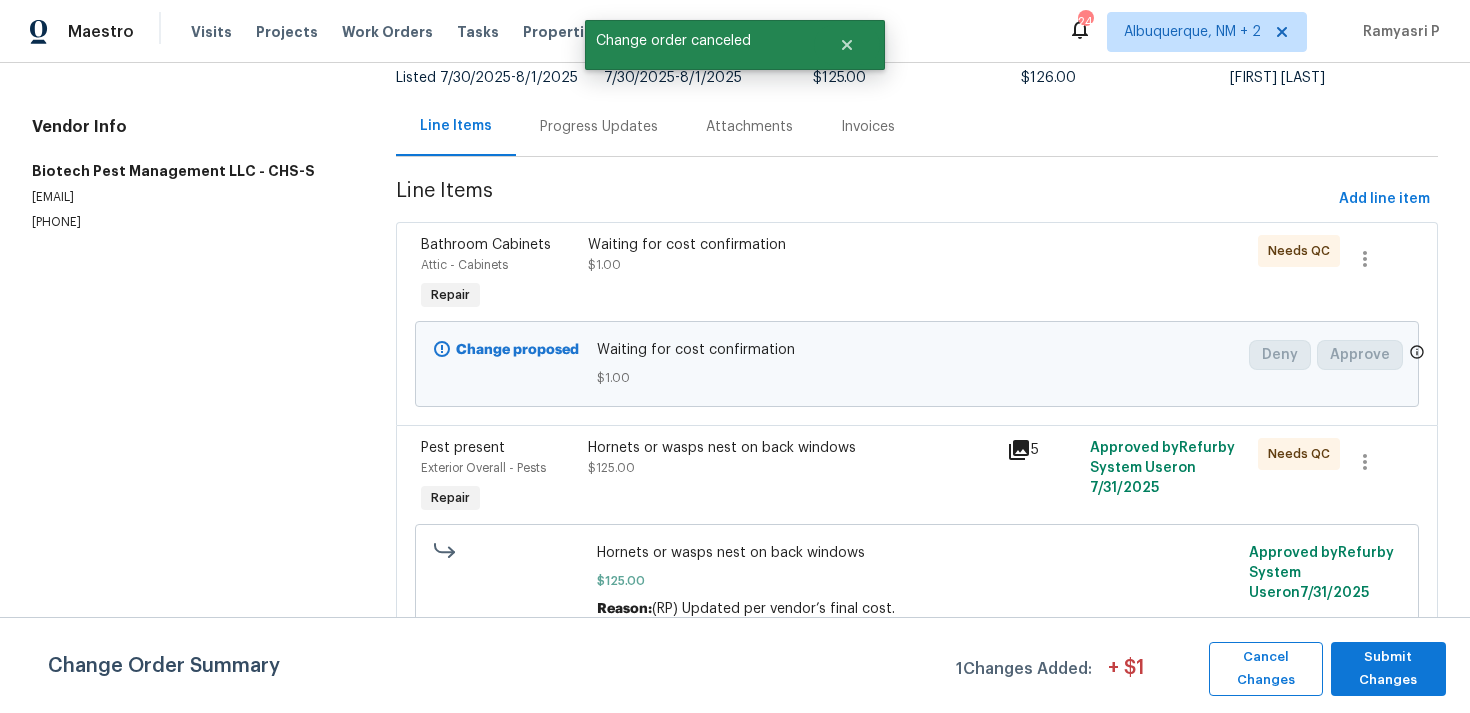 scroll, scrollTop: 0, scrollLeft: 0, axis: both 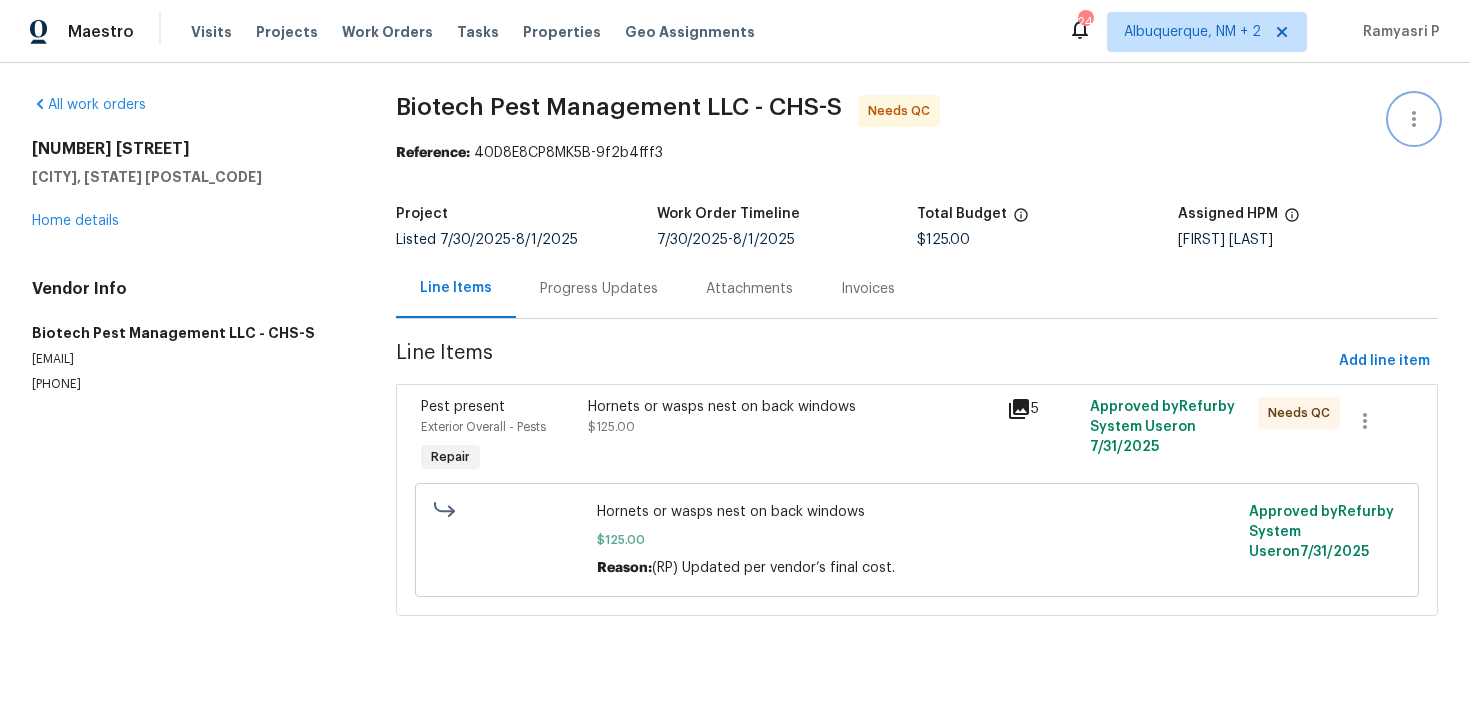 click 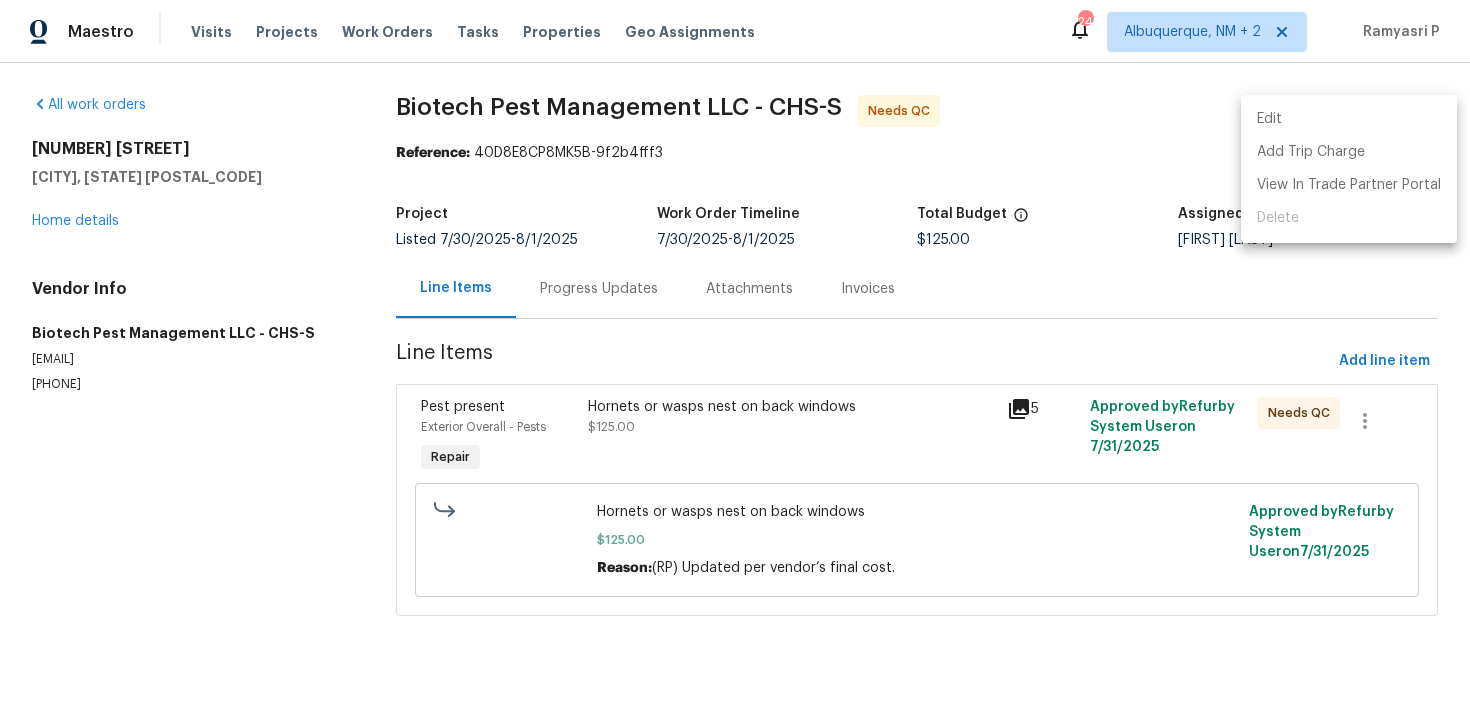 click on "Edit" at bounding box center (1349, 119) 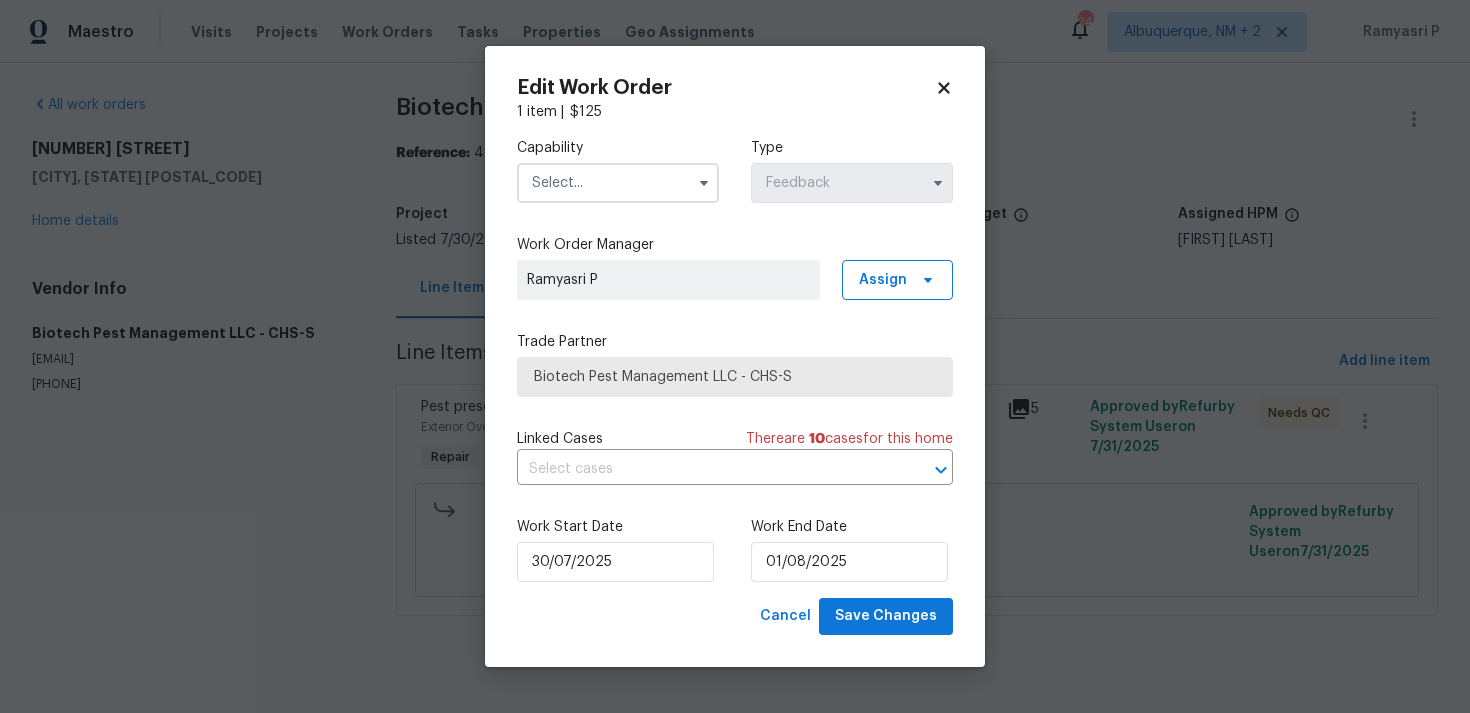 click at bounding box center (618, 183) 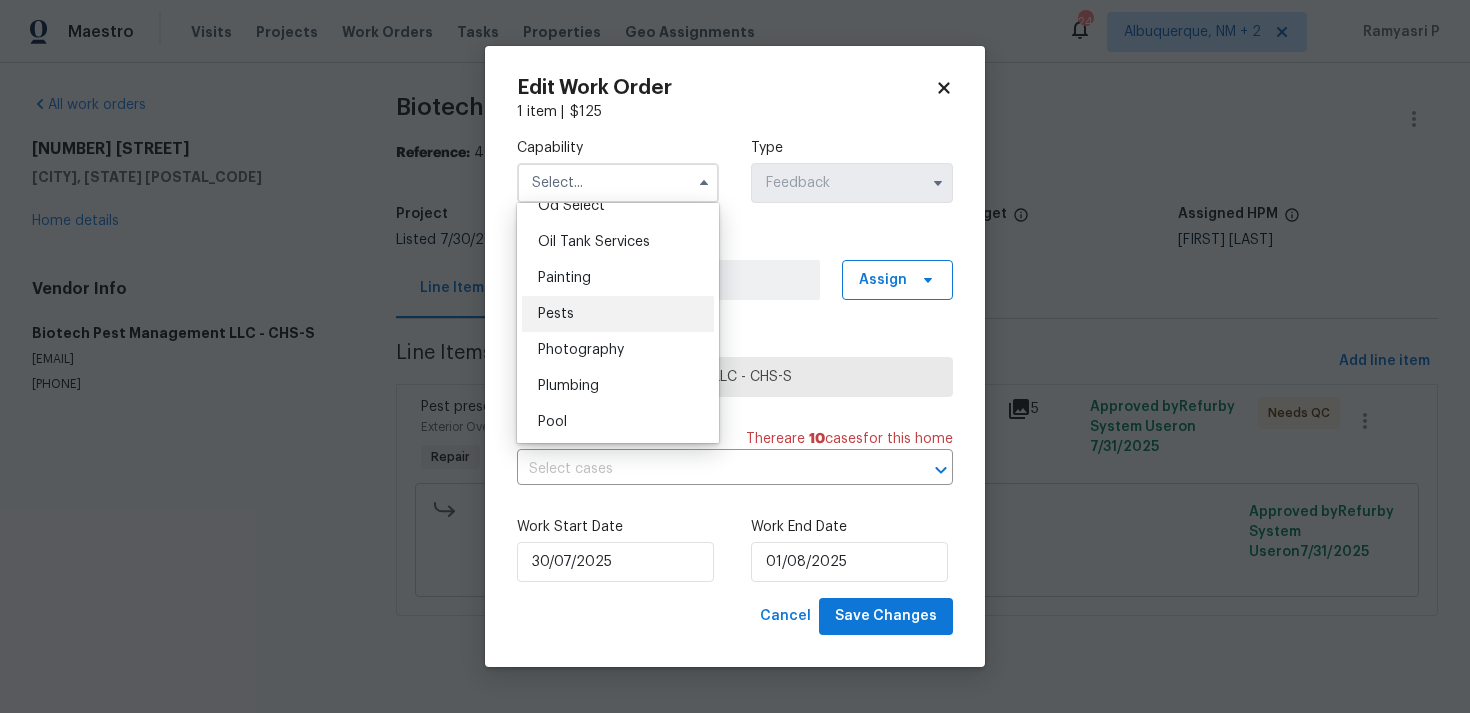 scroll, scrollTop: 1614, scrollLeft: 0, axis: vertical 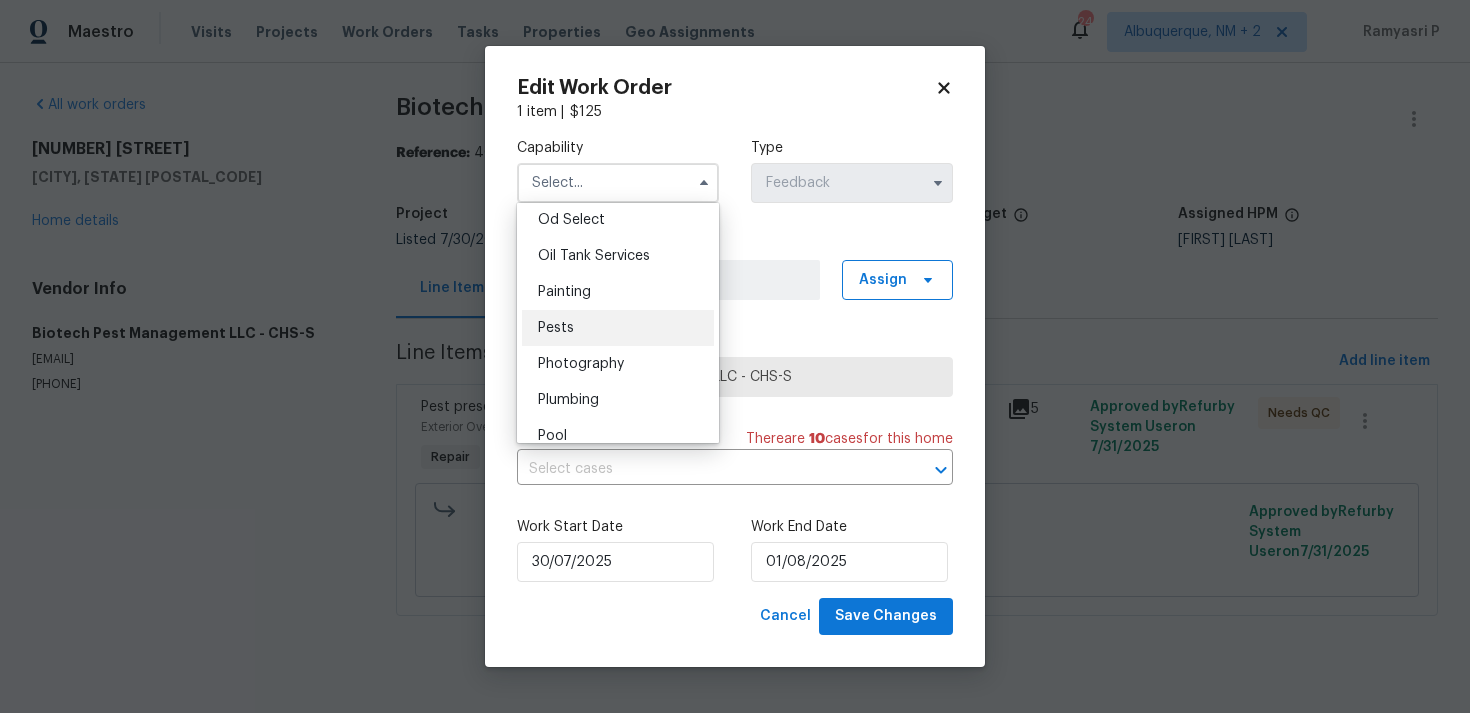 click on "Pests" at bounding box center (618, 328) 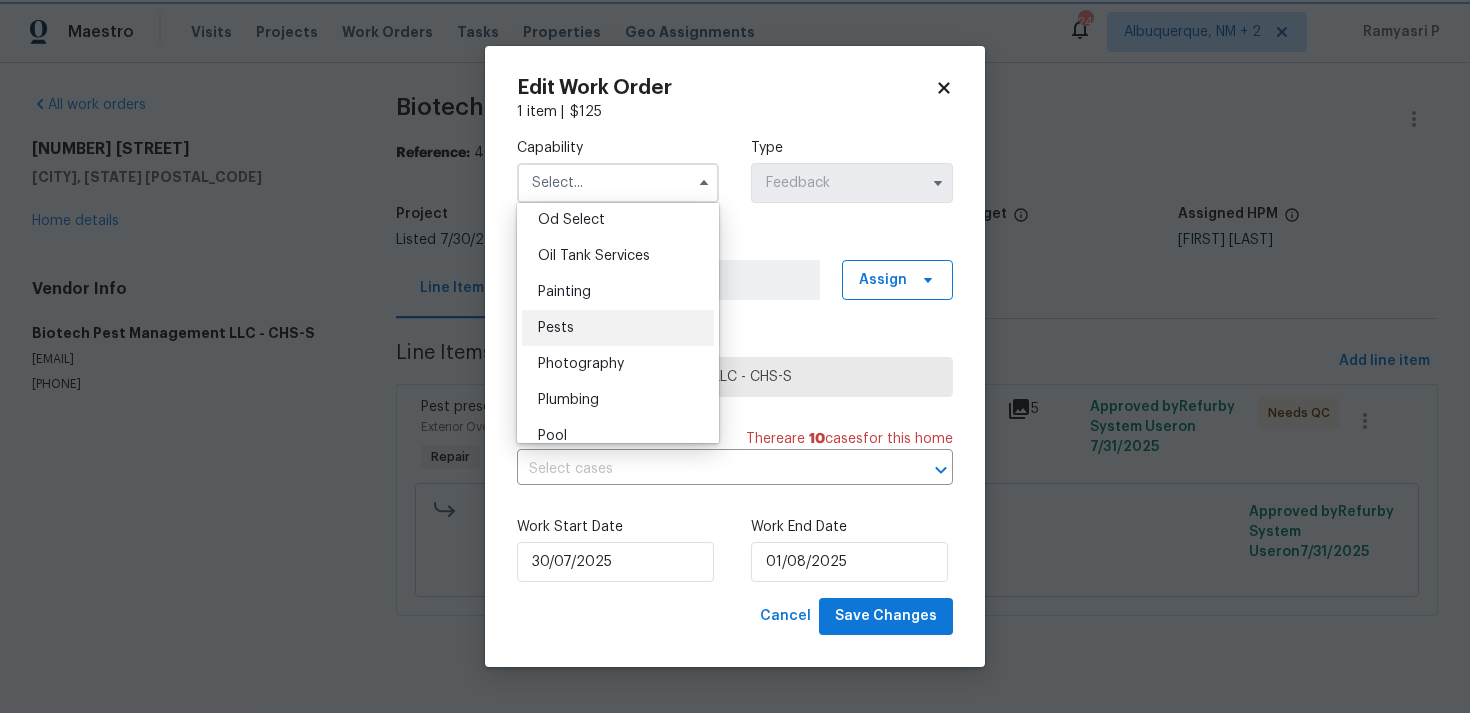 type on "Pests" 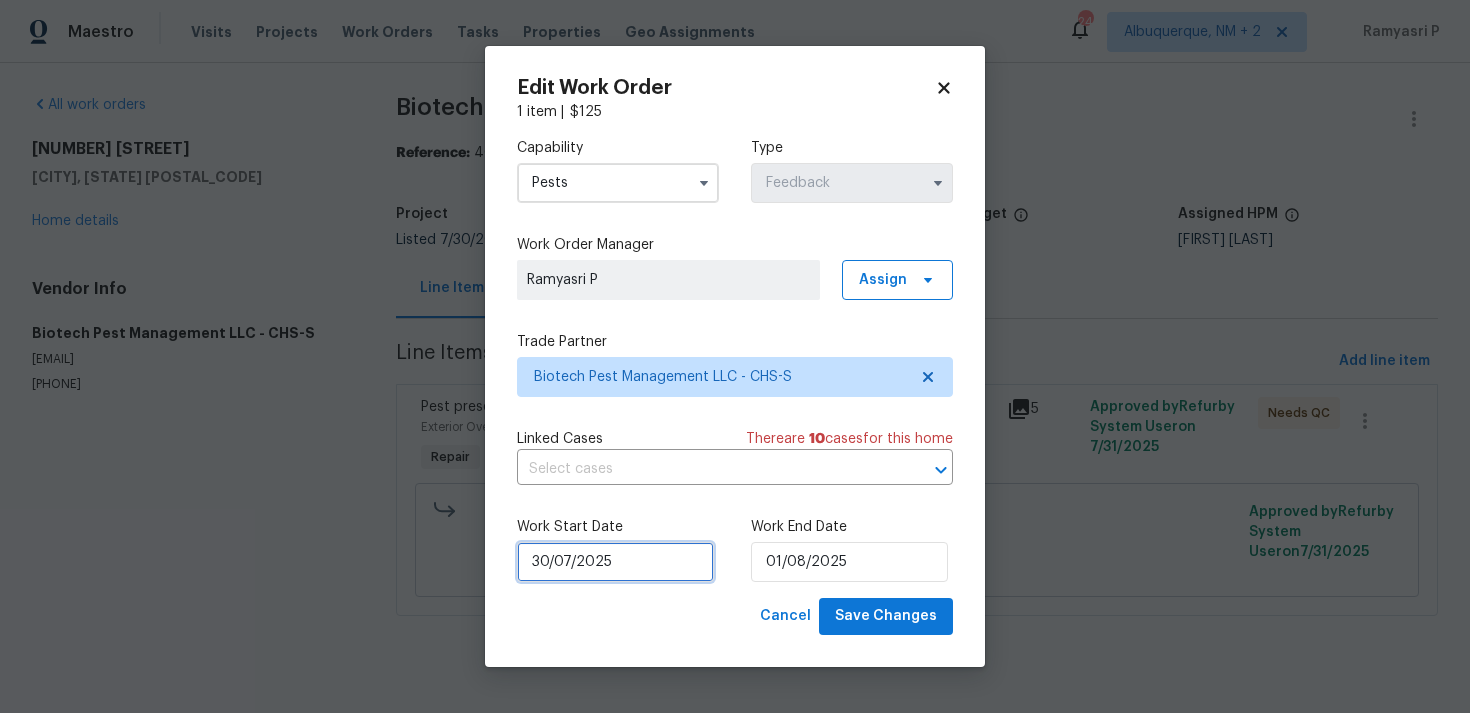 click on "30/07/2025" at bounding box center (615, 562) 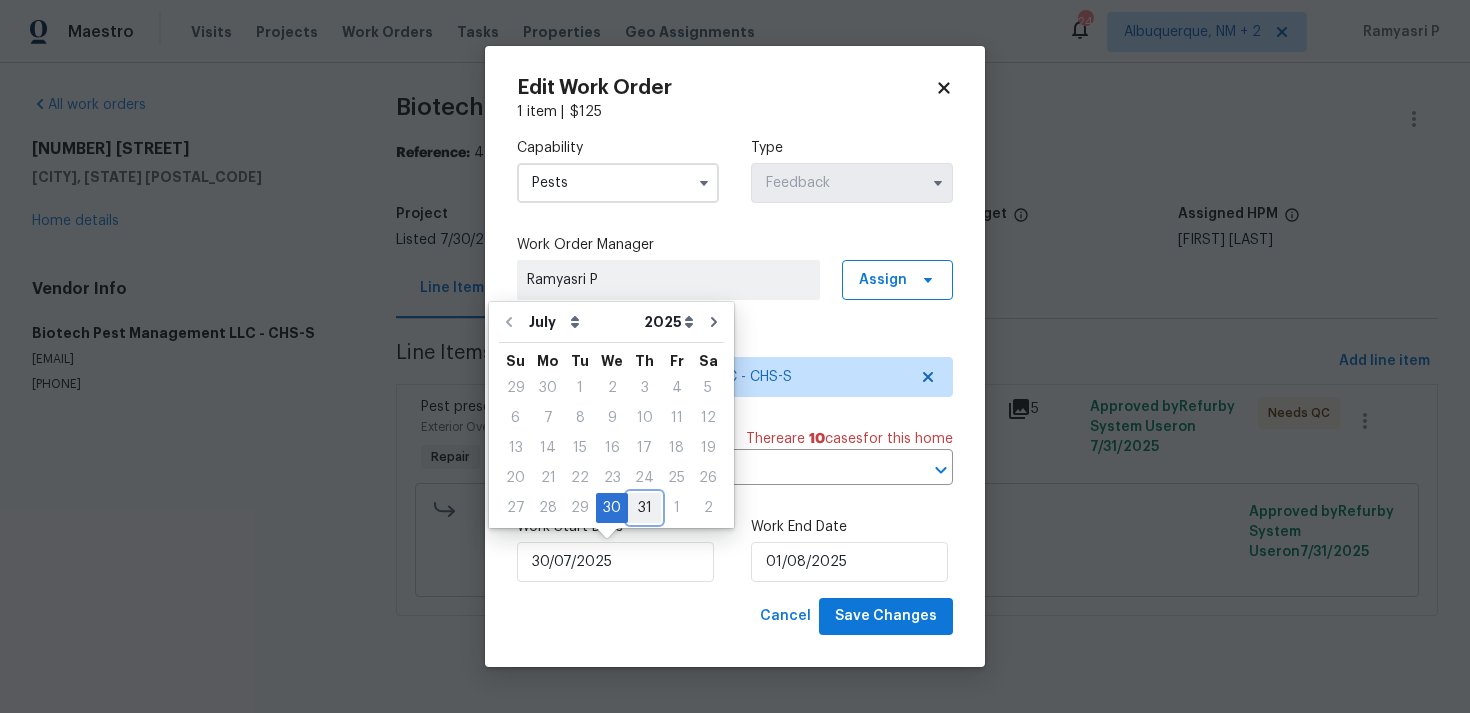click on "31" at bounding box center [644, 508] 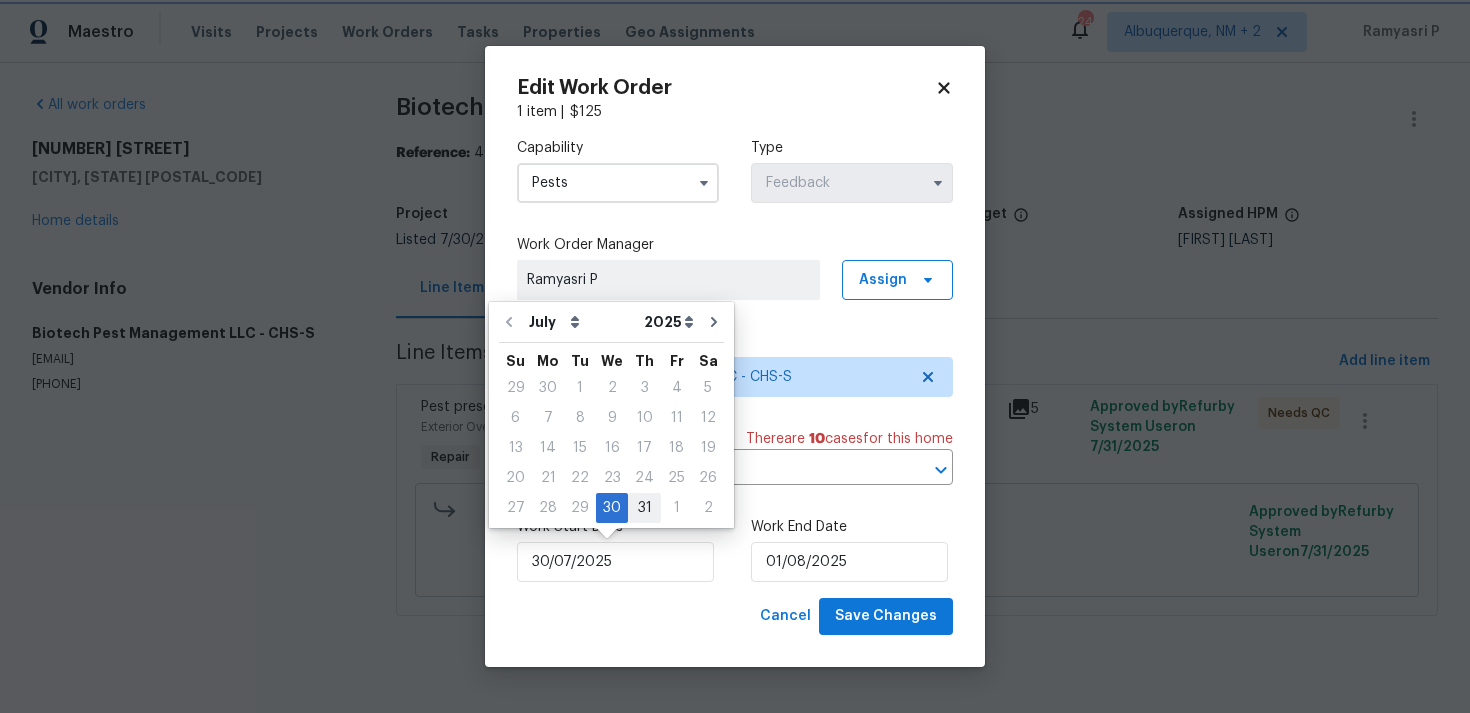 type on "31/07/2025" 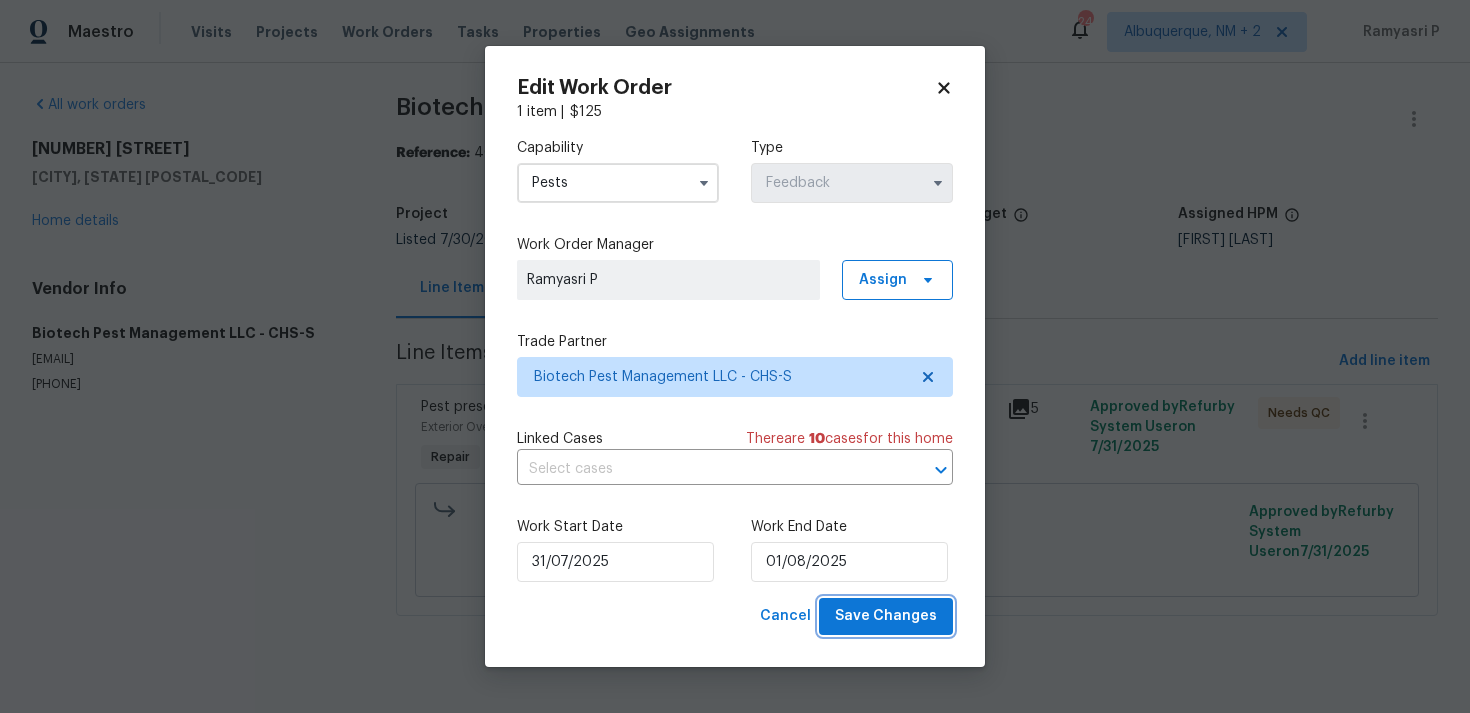 click on "Save Changes" at bounding box center (886, 616) 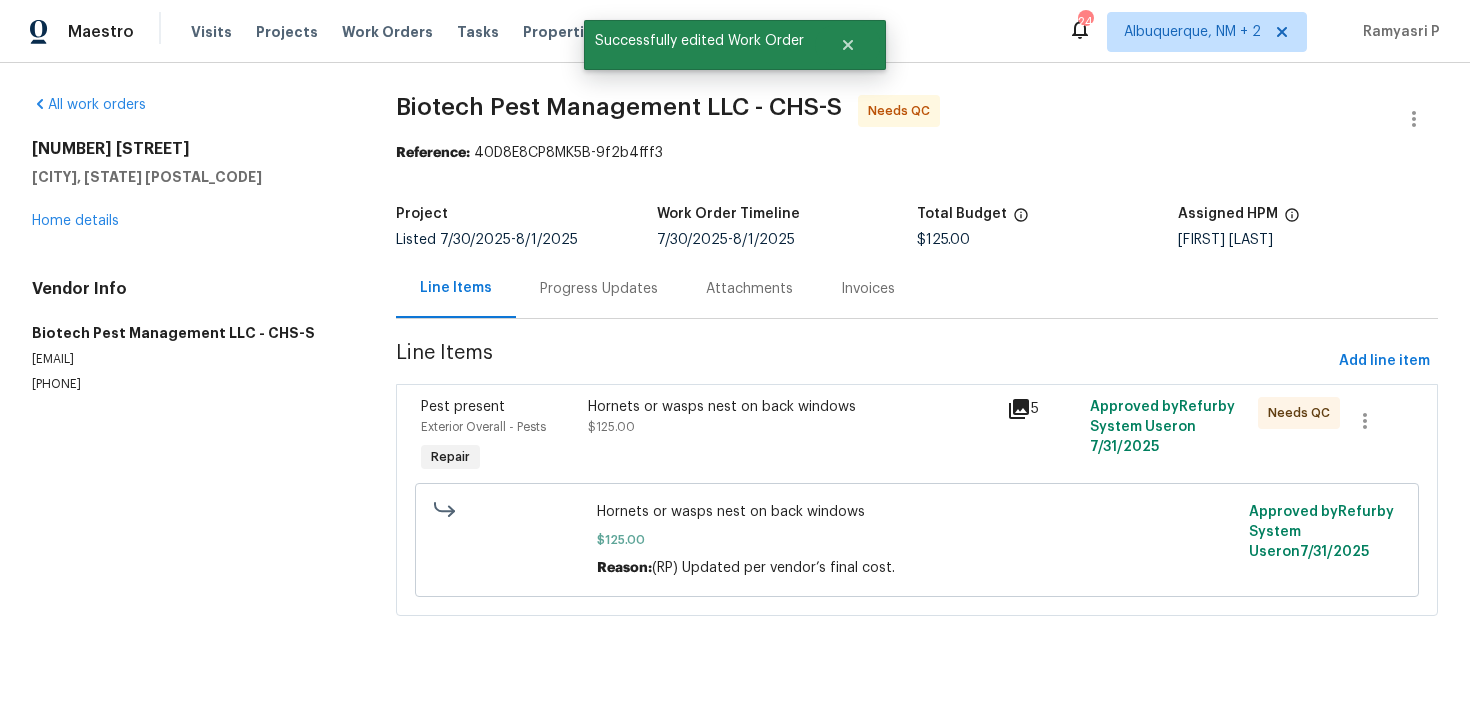 click on "Progress Updates" at bounding box center [599, 288] 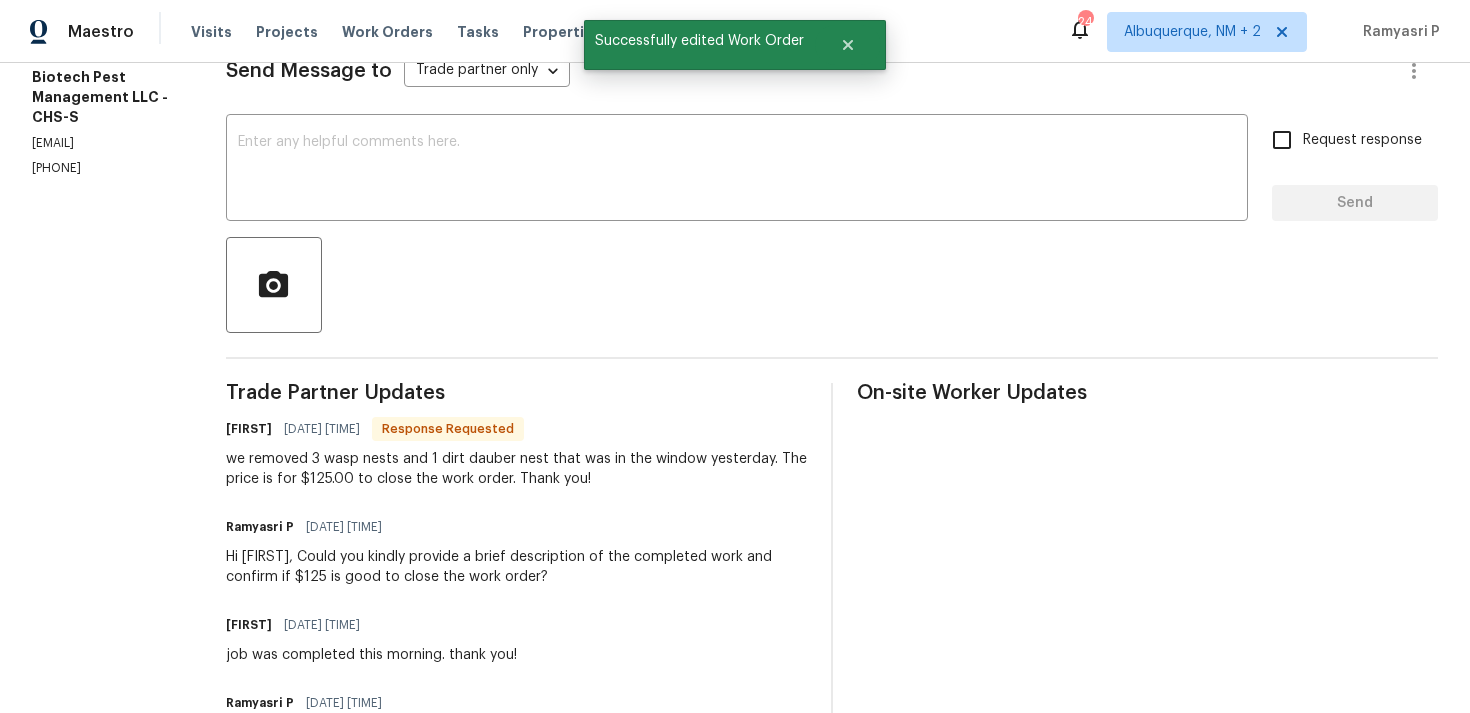 scroll, scrollTop: 272, scrollLeft: 0, axis: vertical 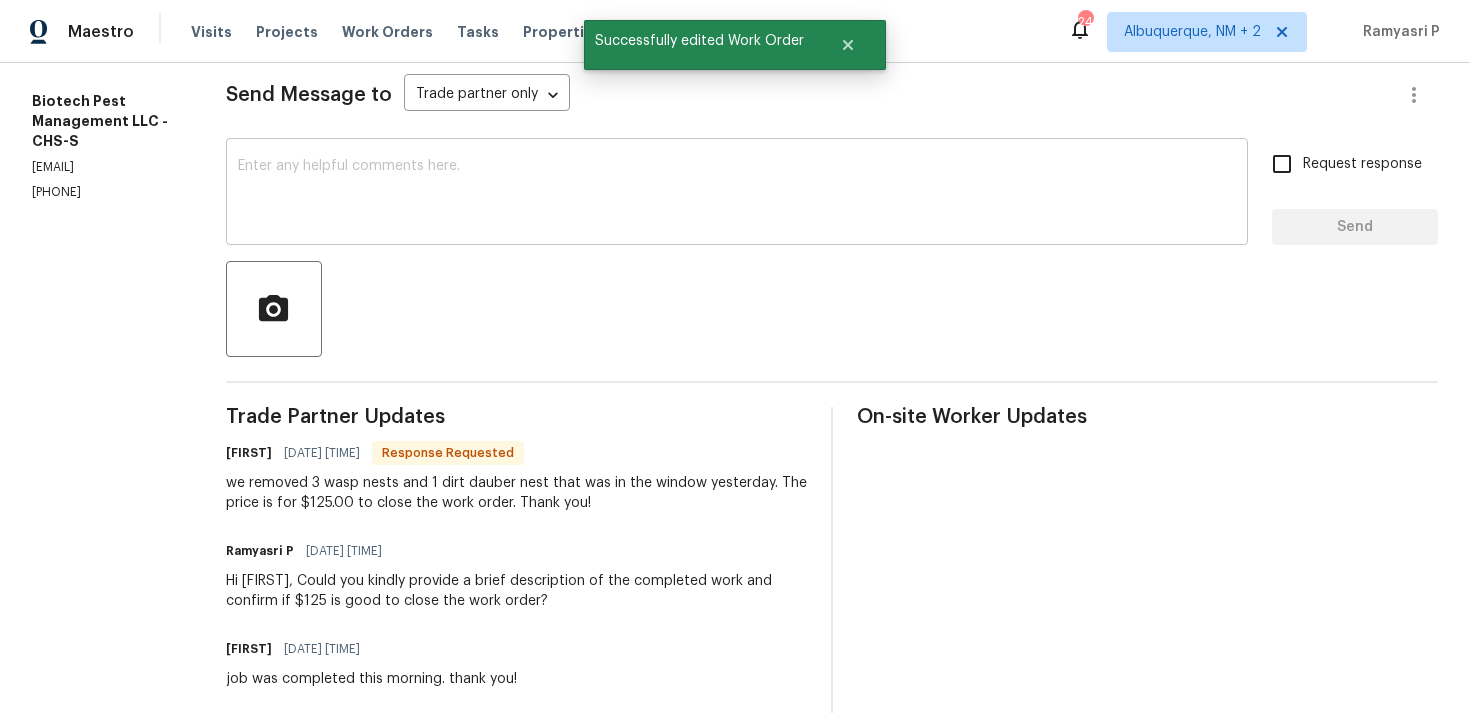 click at bounding box center [737, 194] 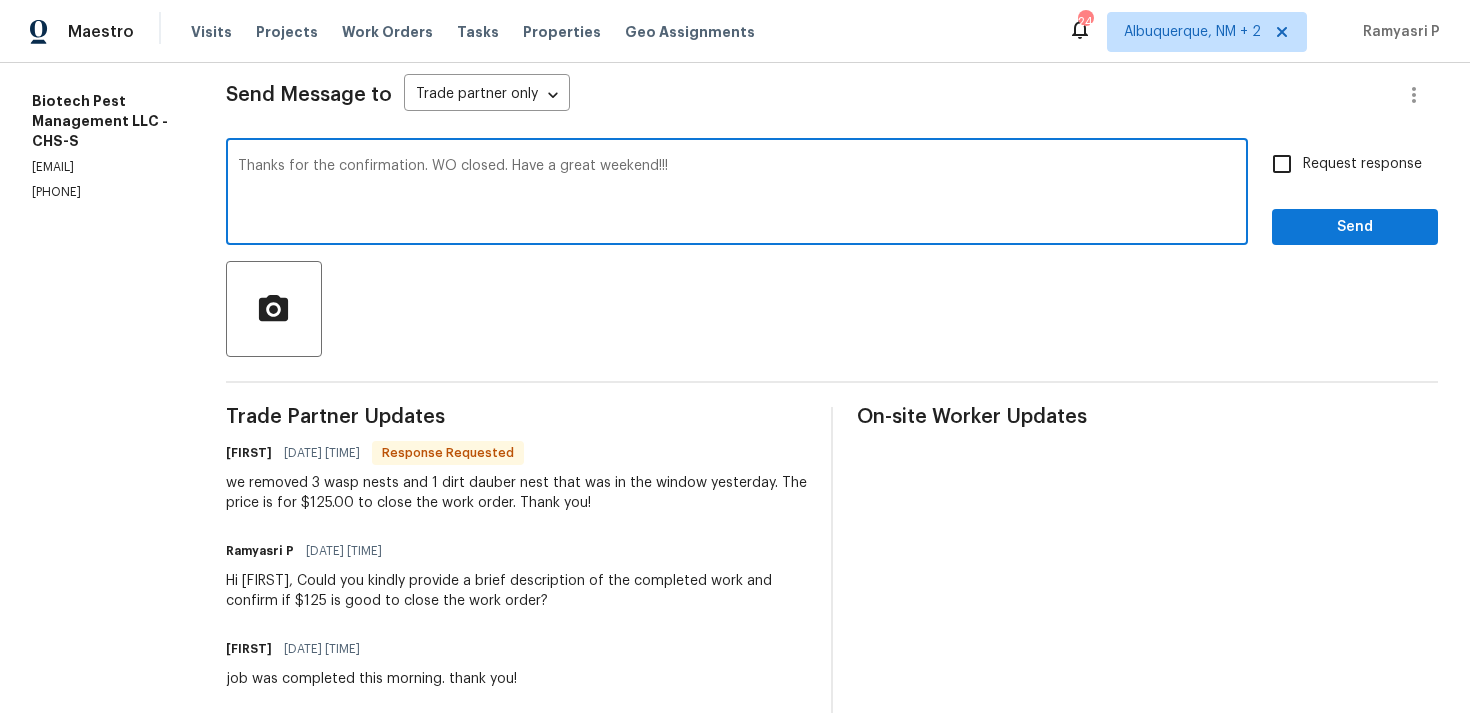 type on "Thanks for the confirmation. WO closed. Have a great weekend!!!" 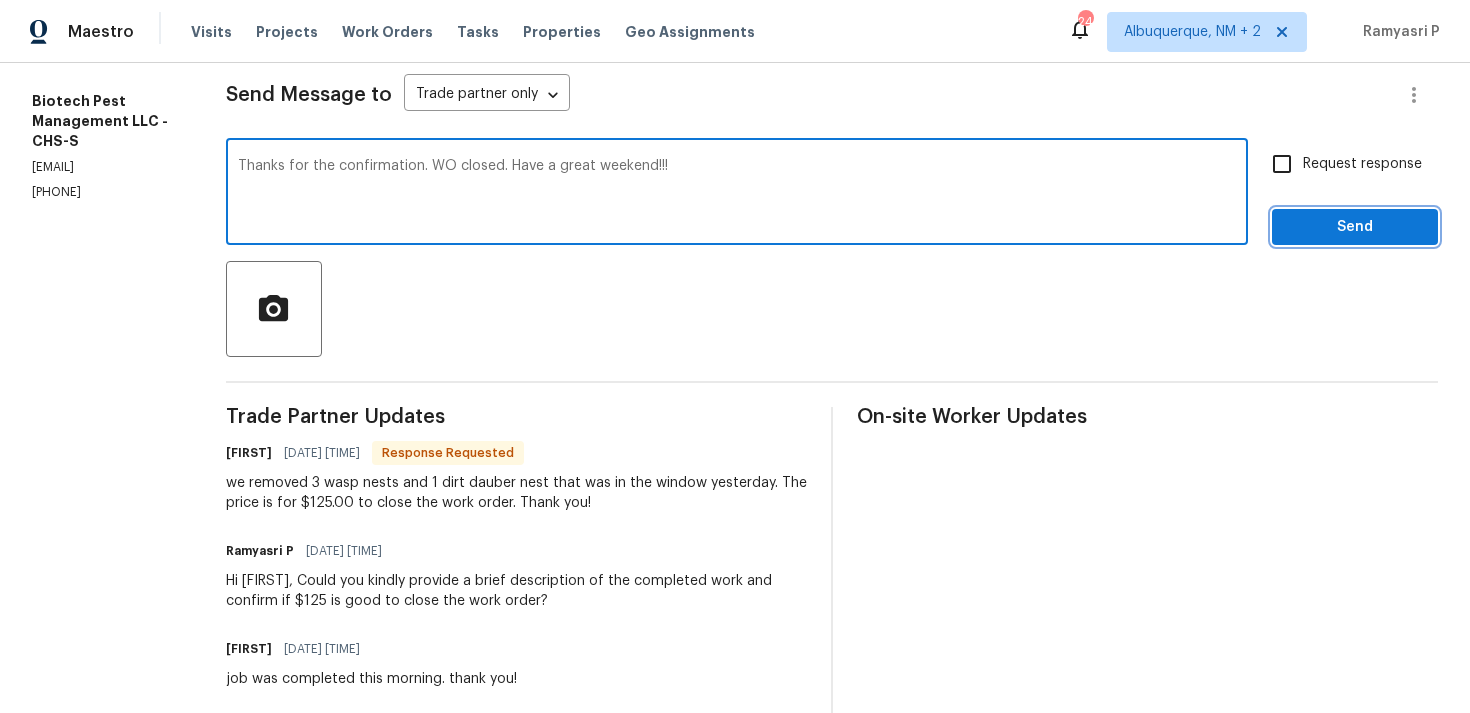 click on "Send" at bounding box center (1355, 227) 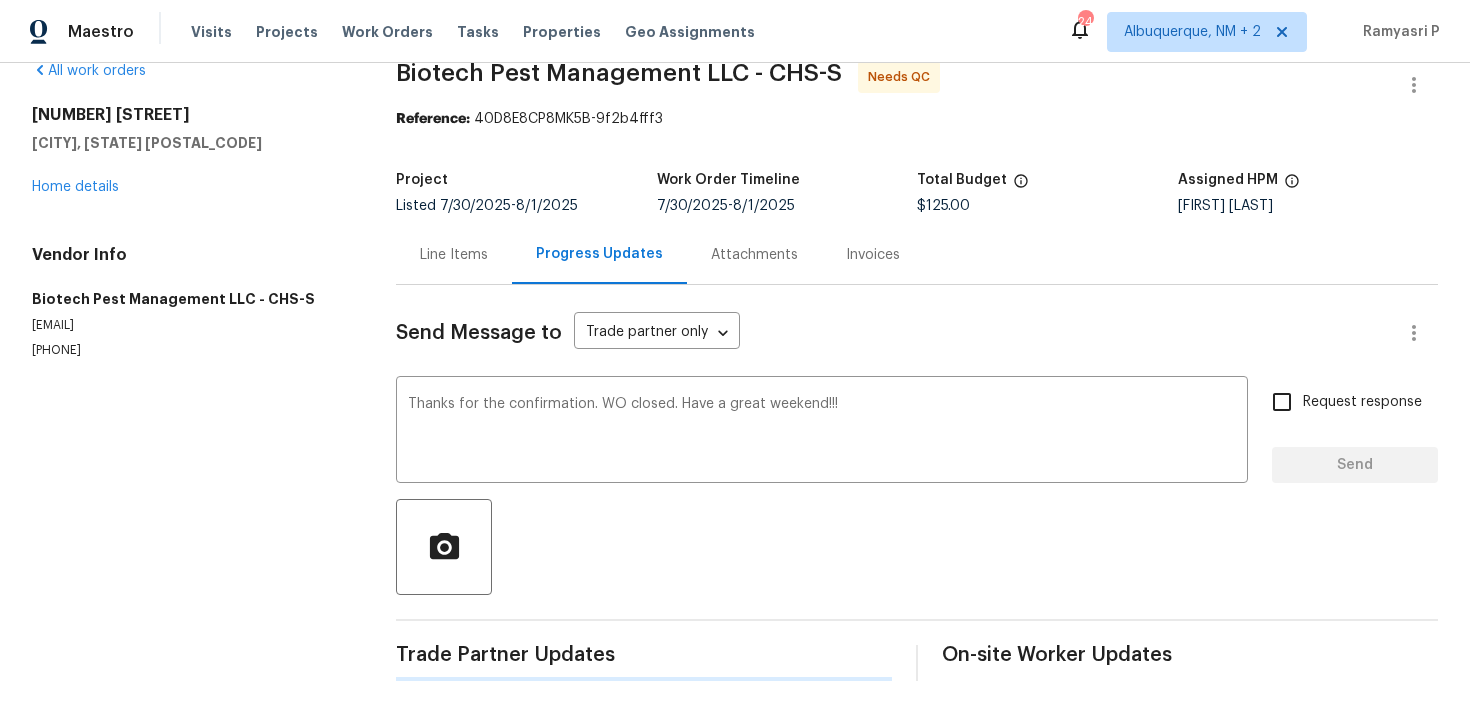 type 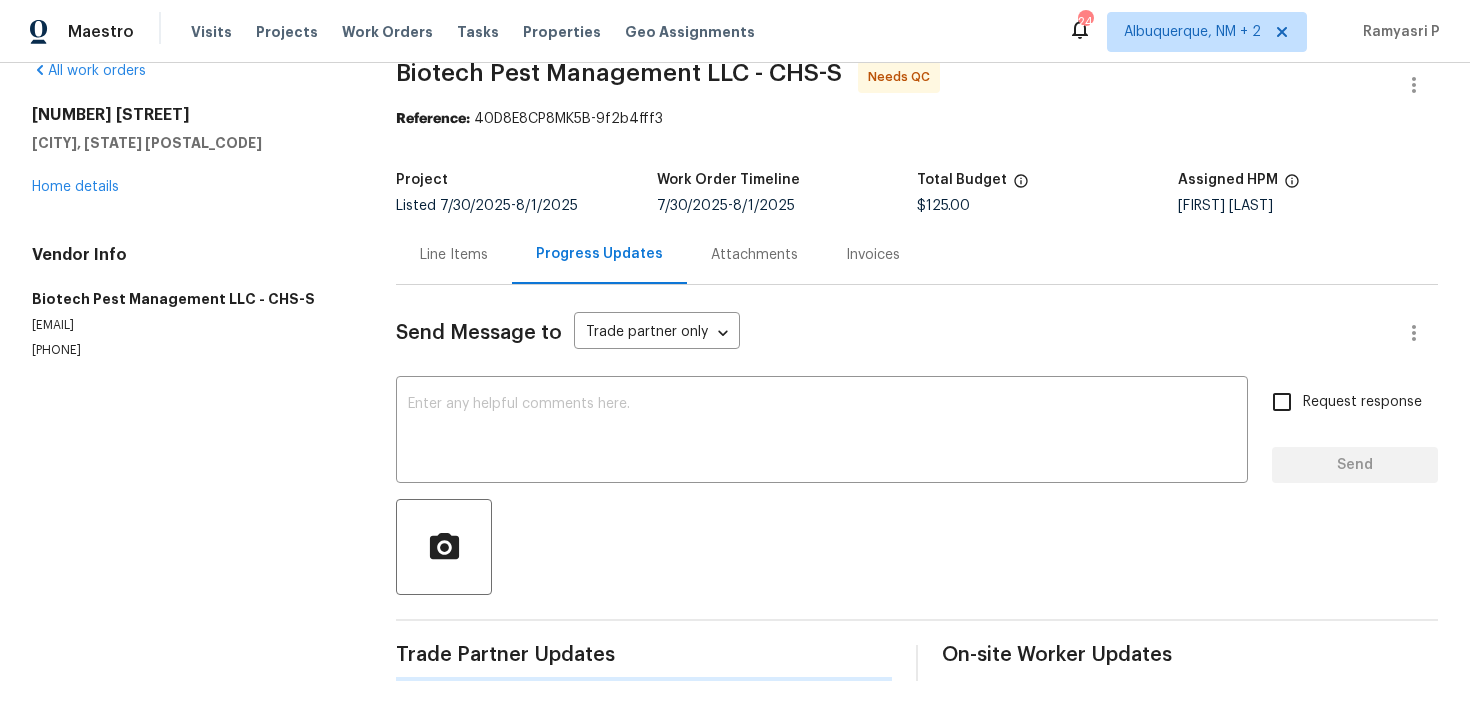 scroll, scrollTop: 272, scrollLeft: 0, axis: vertical 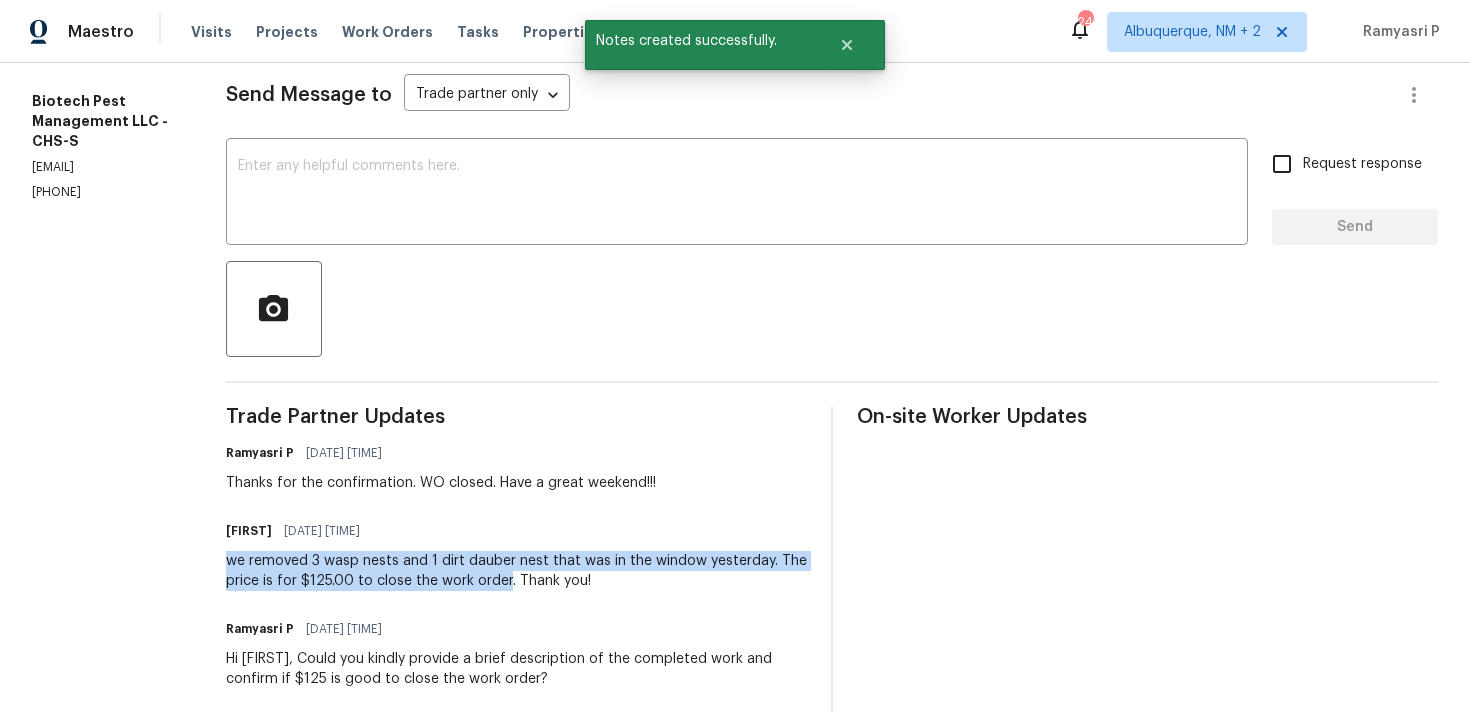 drag, startPoint x: 231, startPoint y: 565, endPoint x: 512, endPoint y: 581, distance: 281.45514 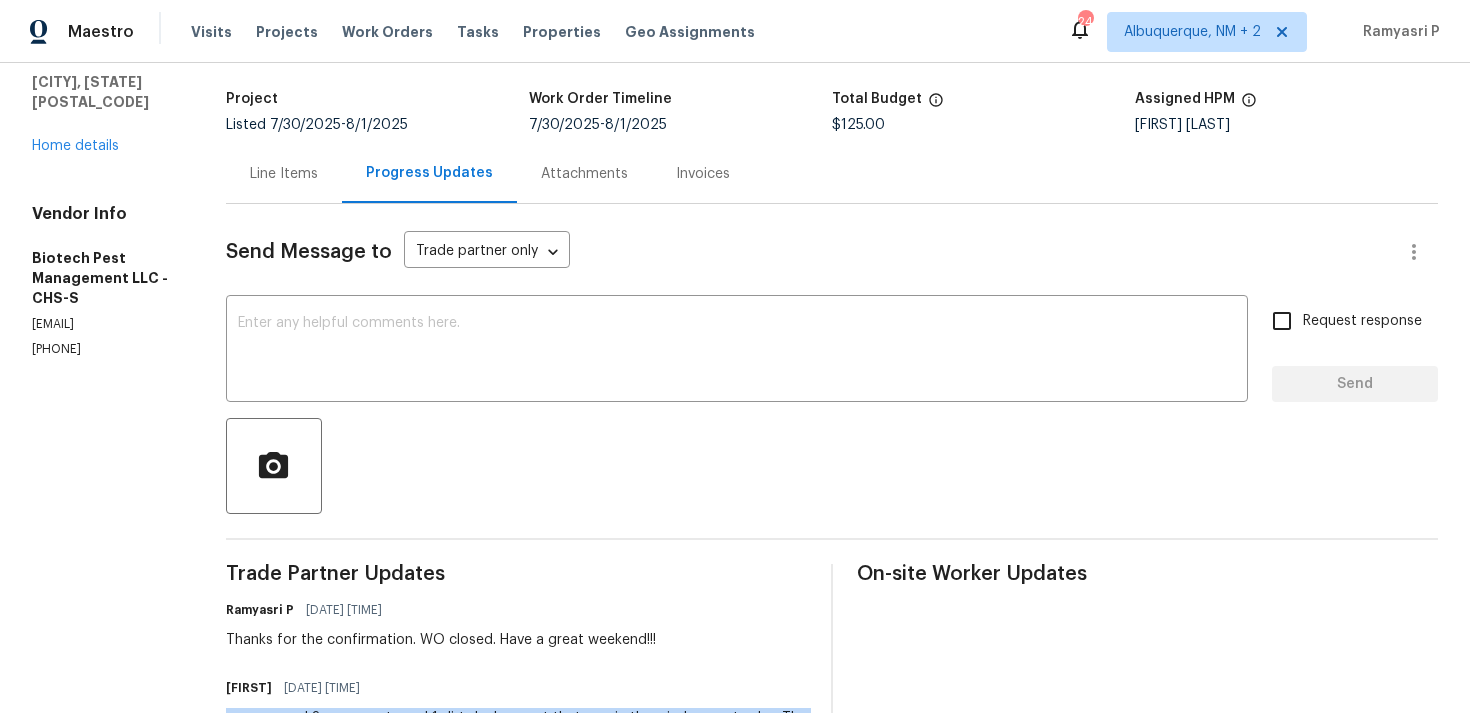 scroll, scrollTop: 0, scrollLeft: 0, axis: both 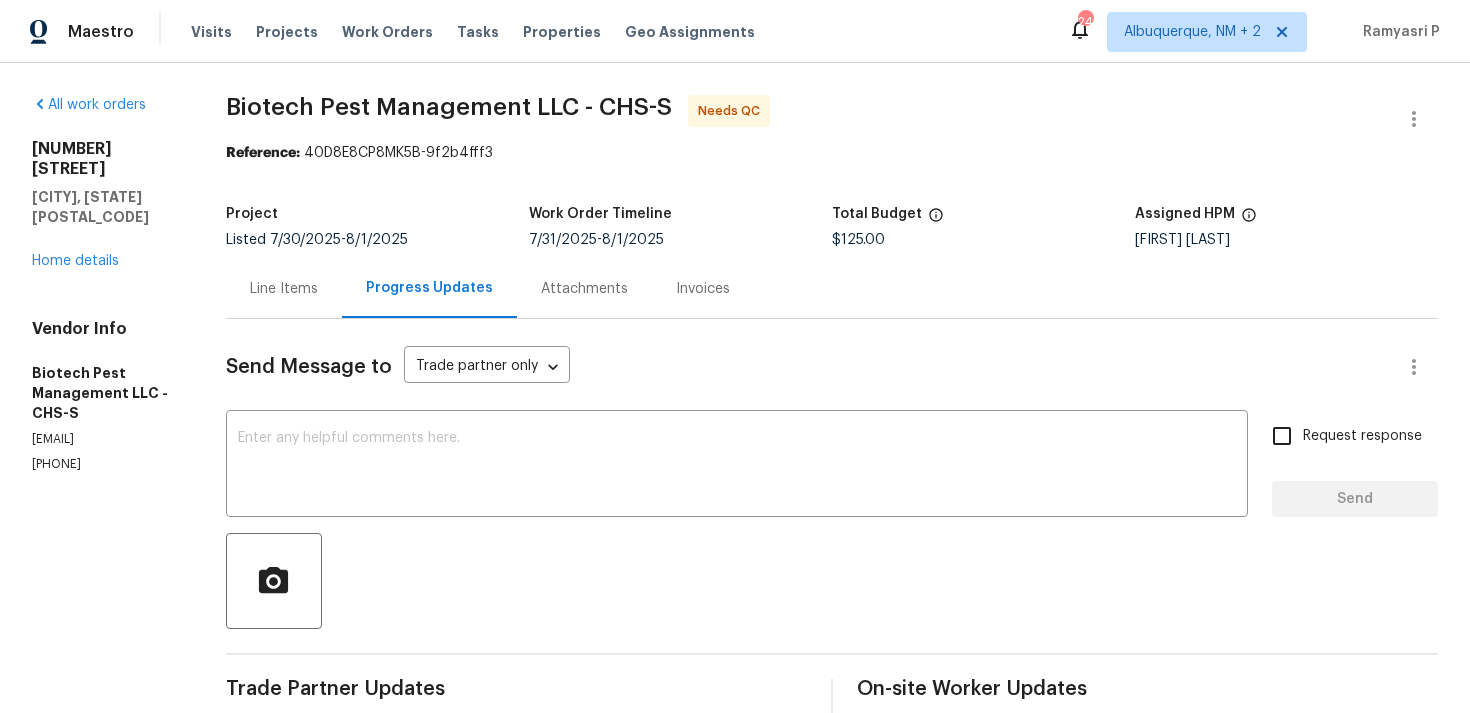 click on "Line Items" at bounding box center [284, 289] 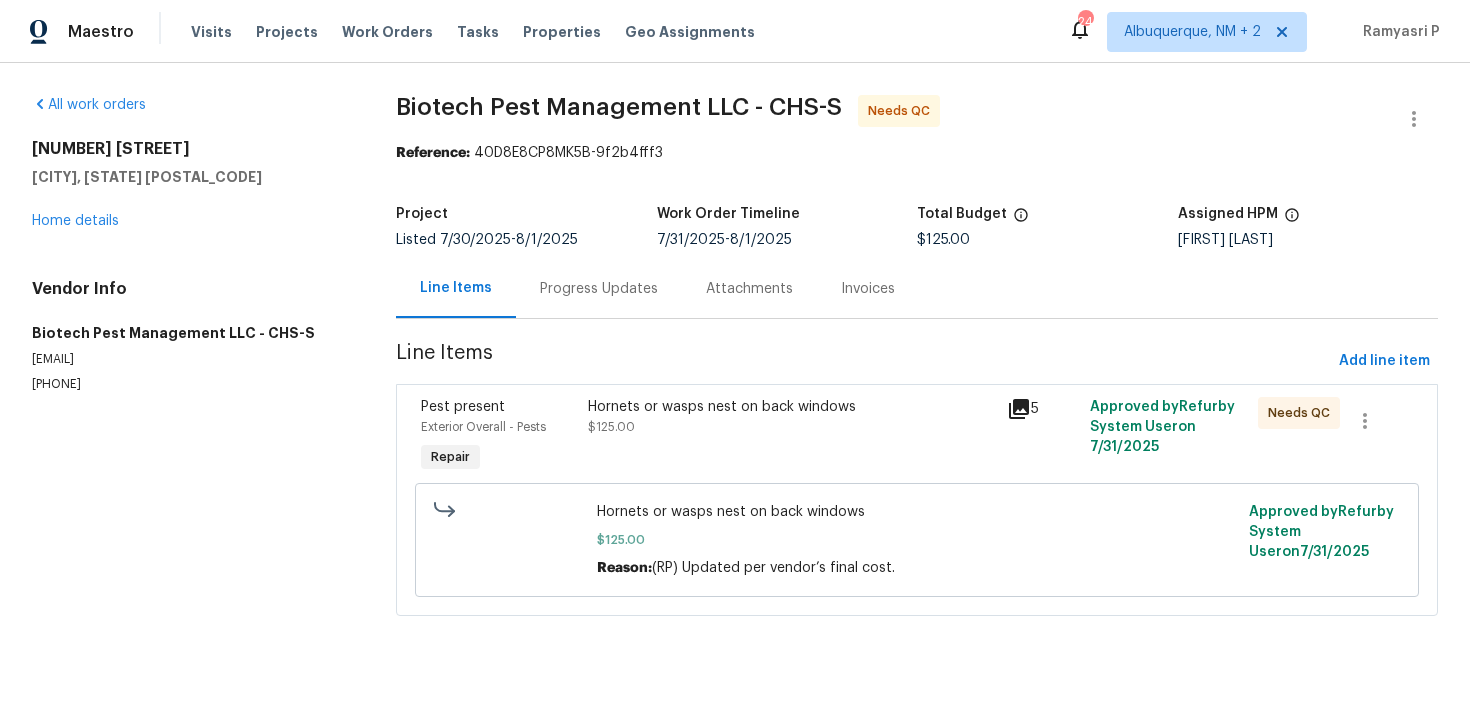 click on "Hornets or wasps nest on back windows" at bounding box center (791, 407) 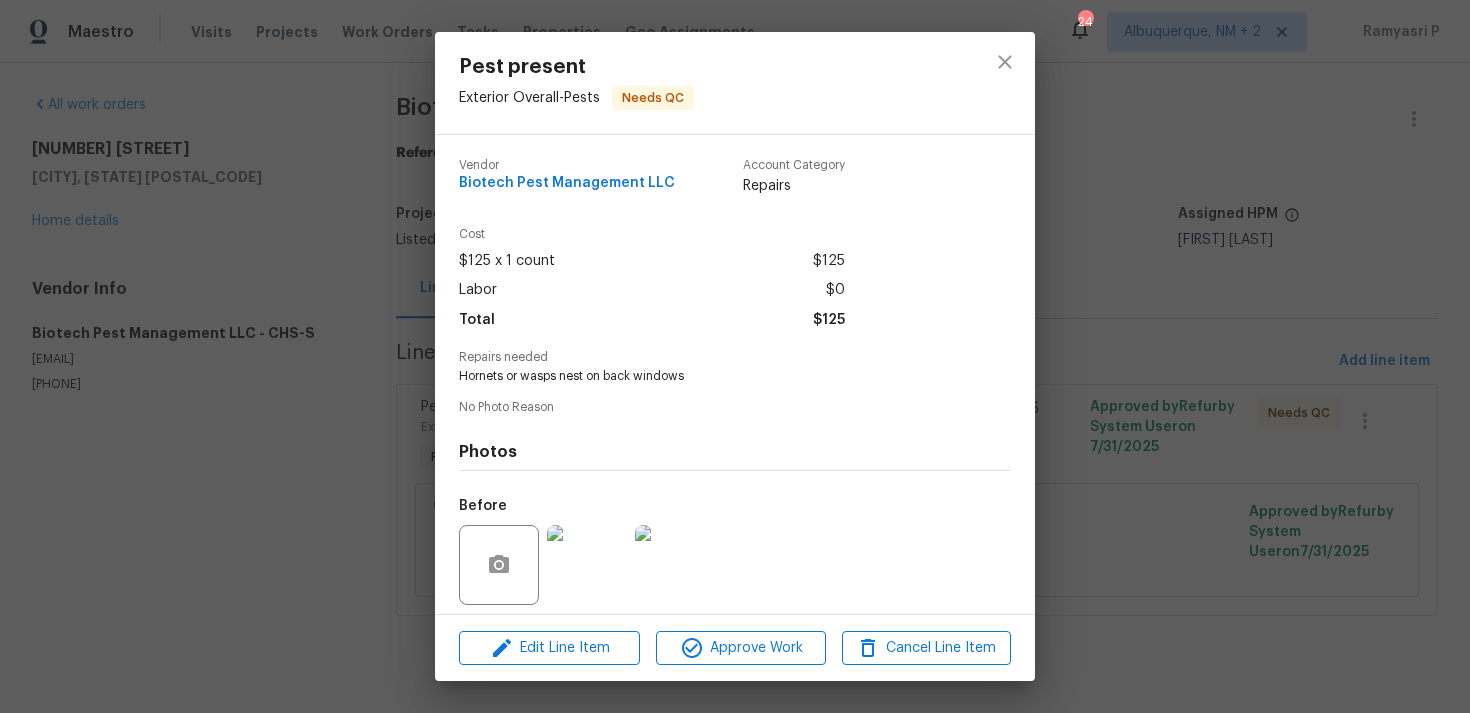 scroll, scrollTop: 141, scrollLeft: 0, axis: vertical 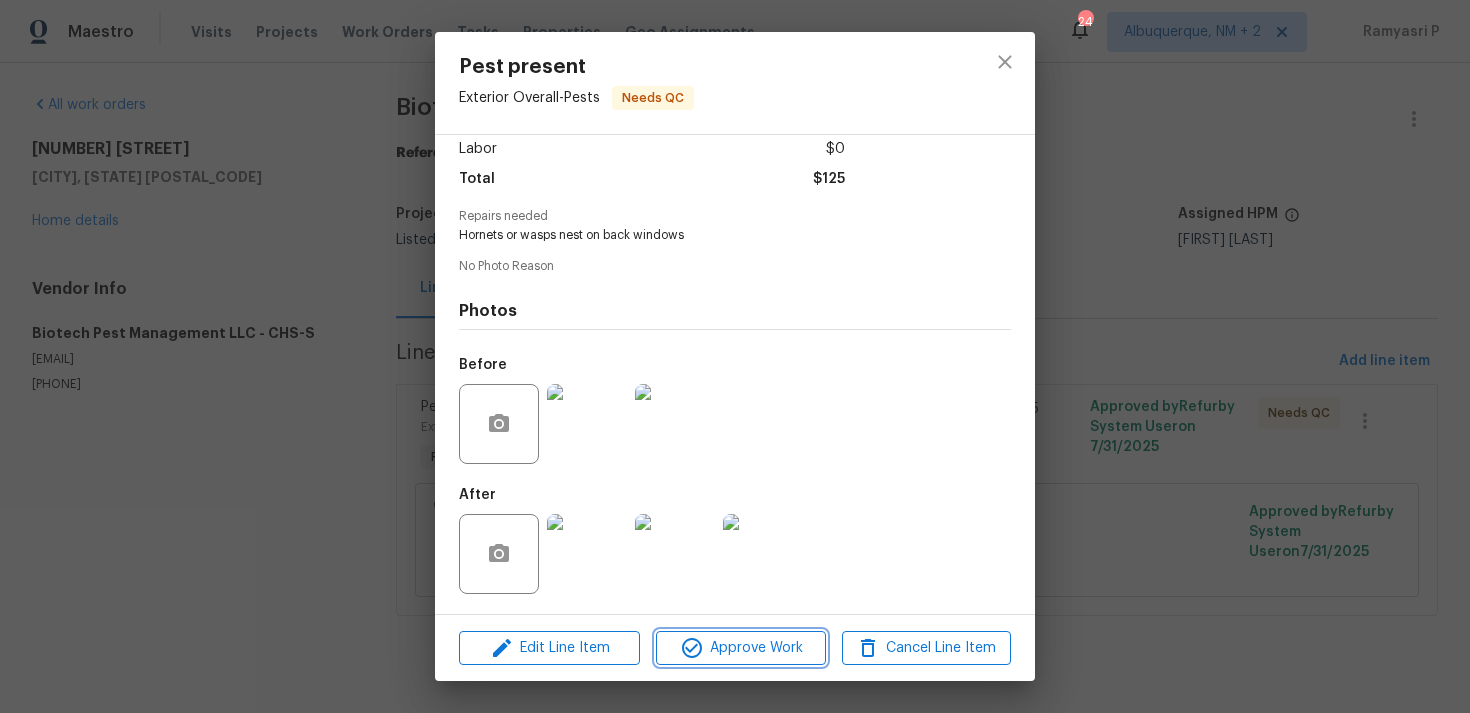 click on "Approve Work" at bounding box center (740, 648) 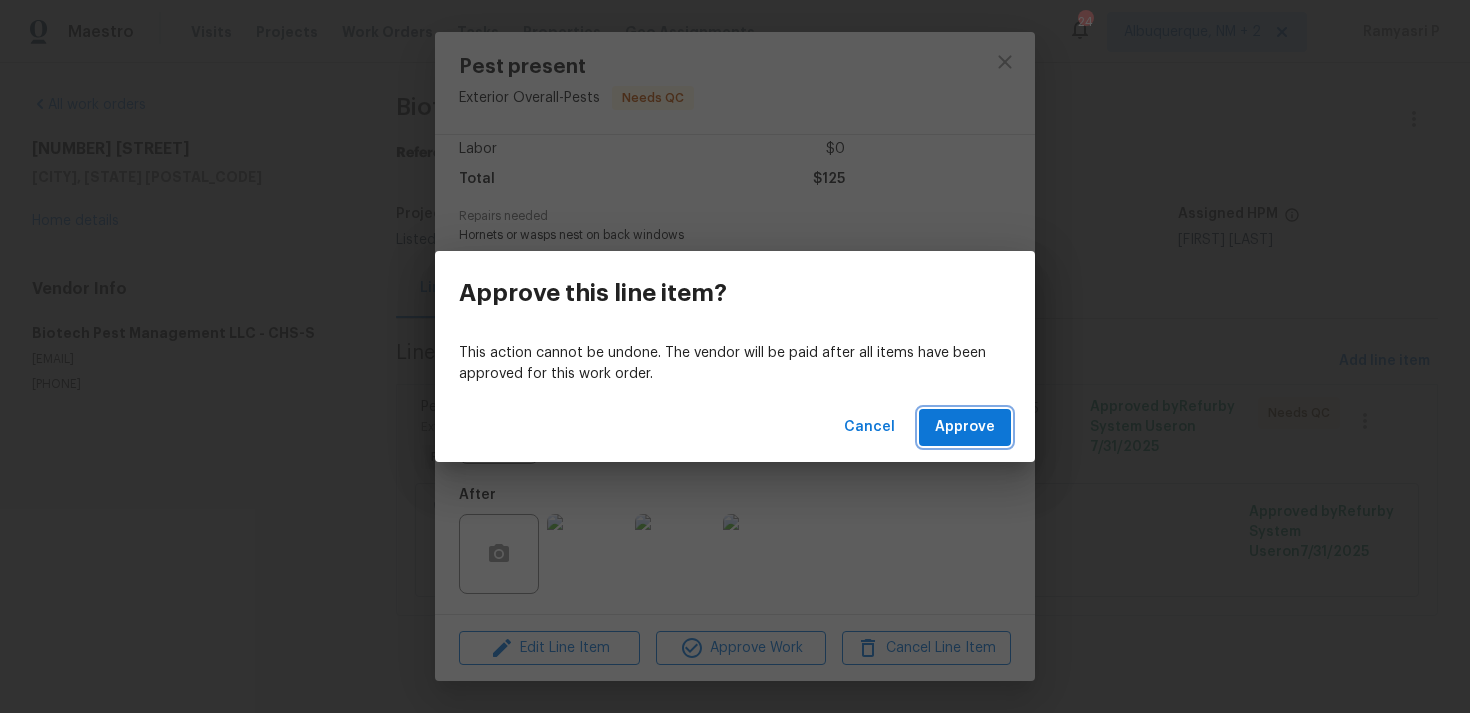 click on "Approve" at bounding box center [965, 427] 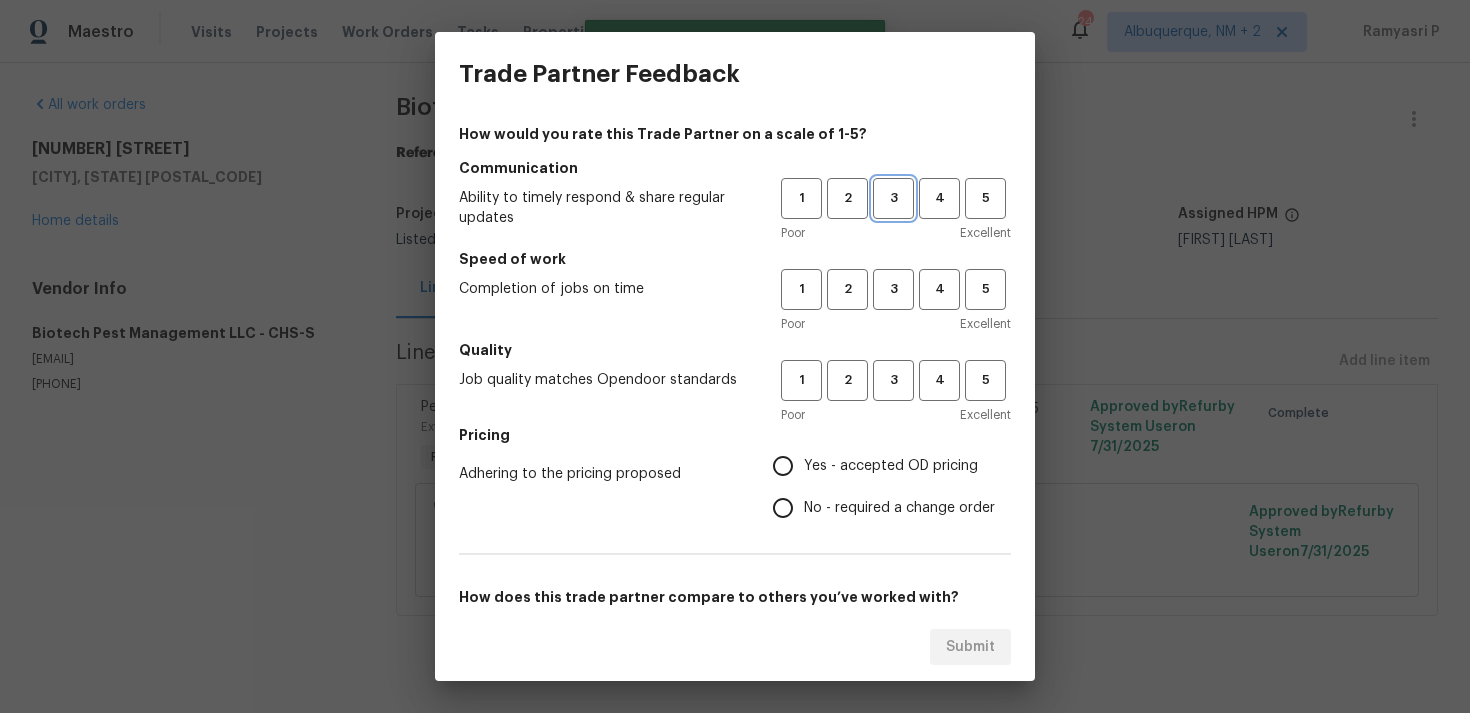 click on "3" at bounding box center (893, 198) 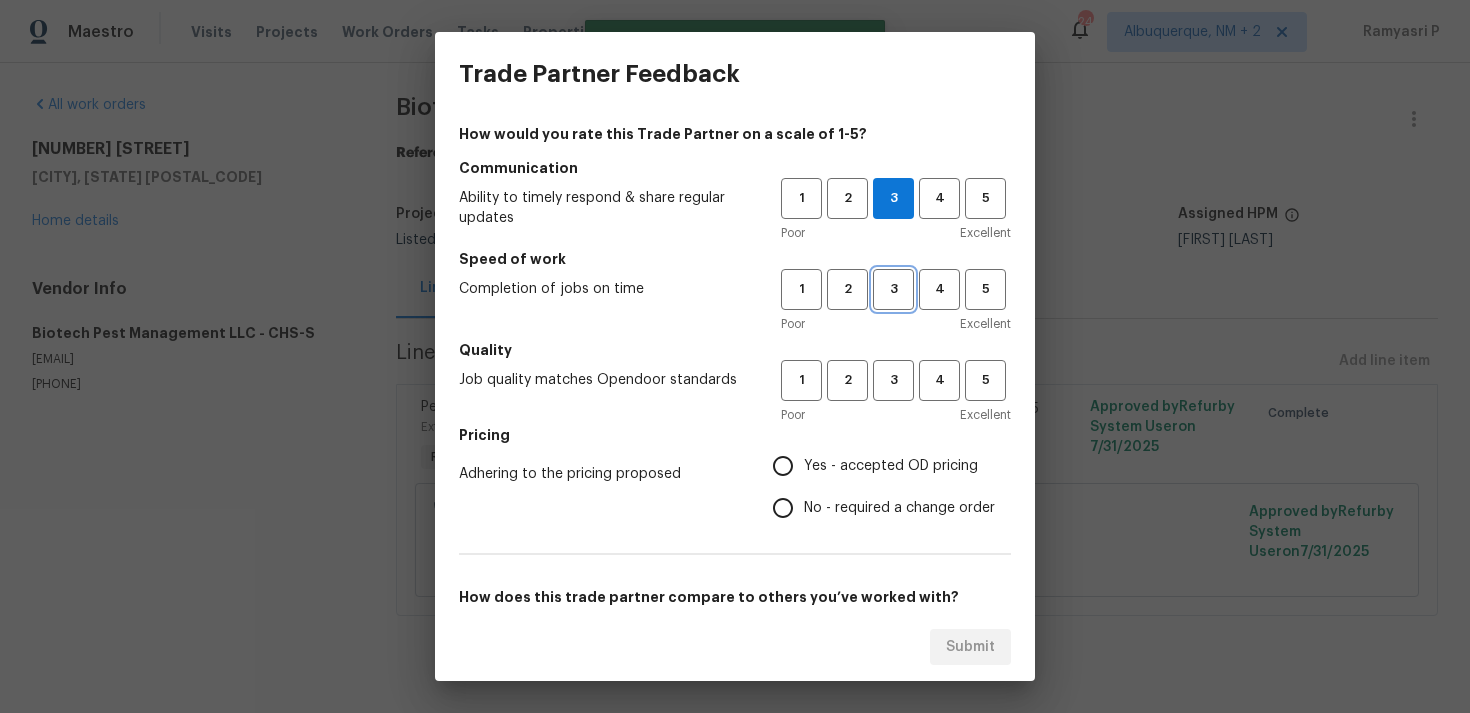click on "3" at bounding box center (893, 289) 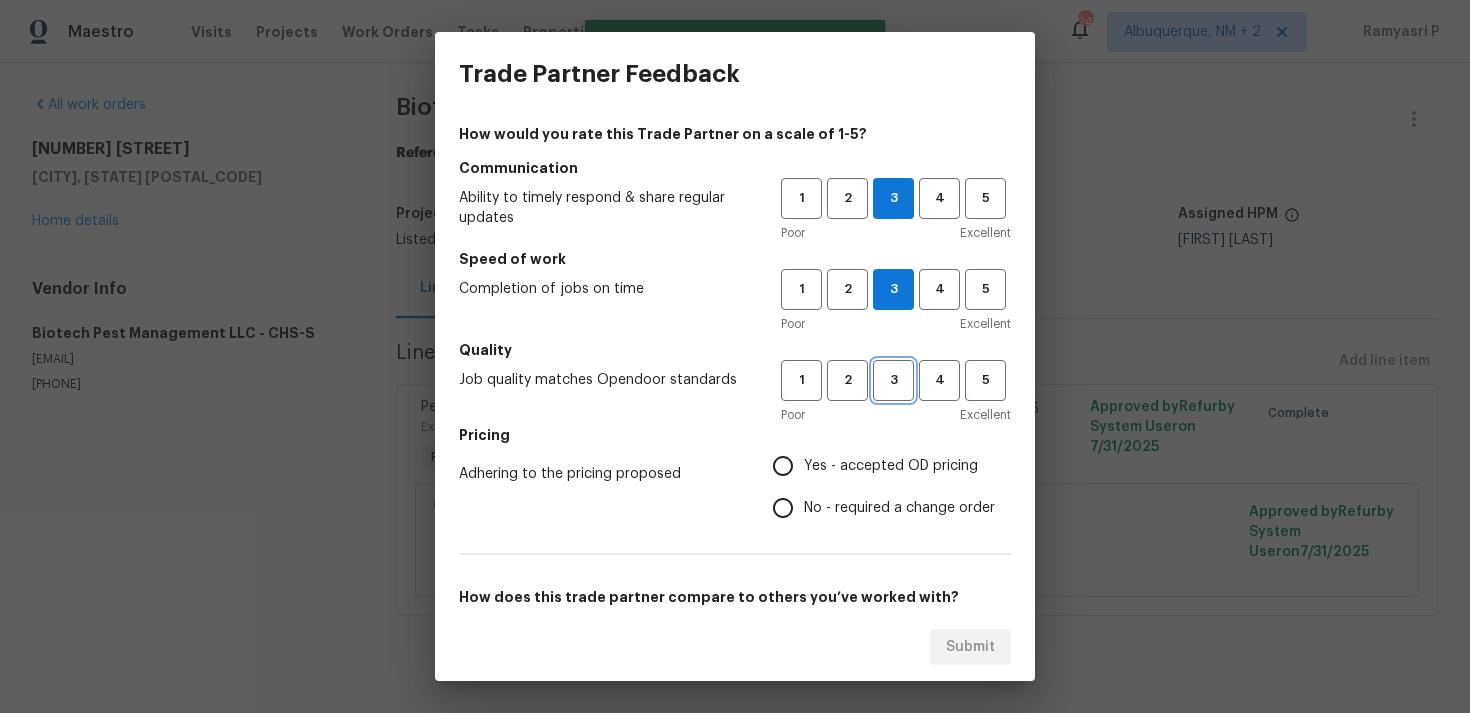 click on "3" at bounding box center (893, 380) 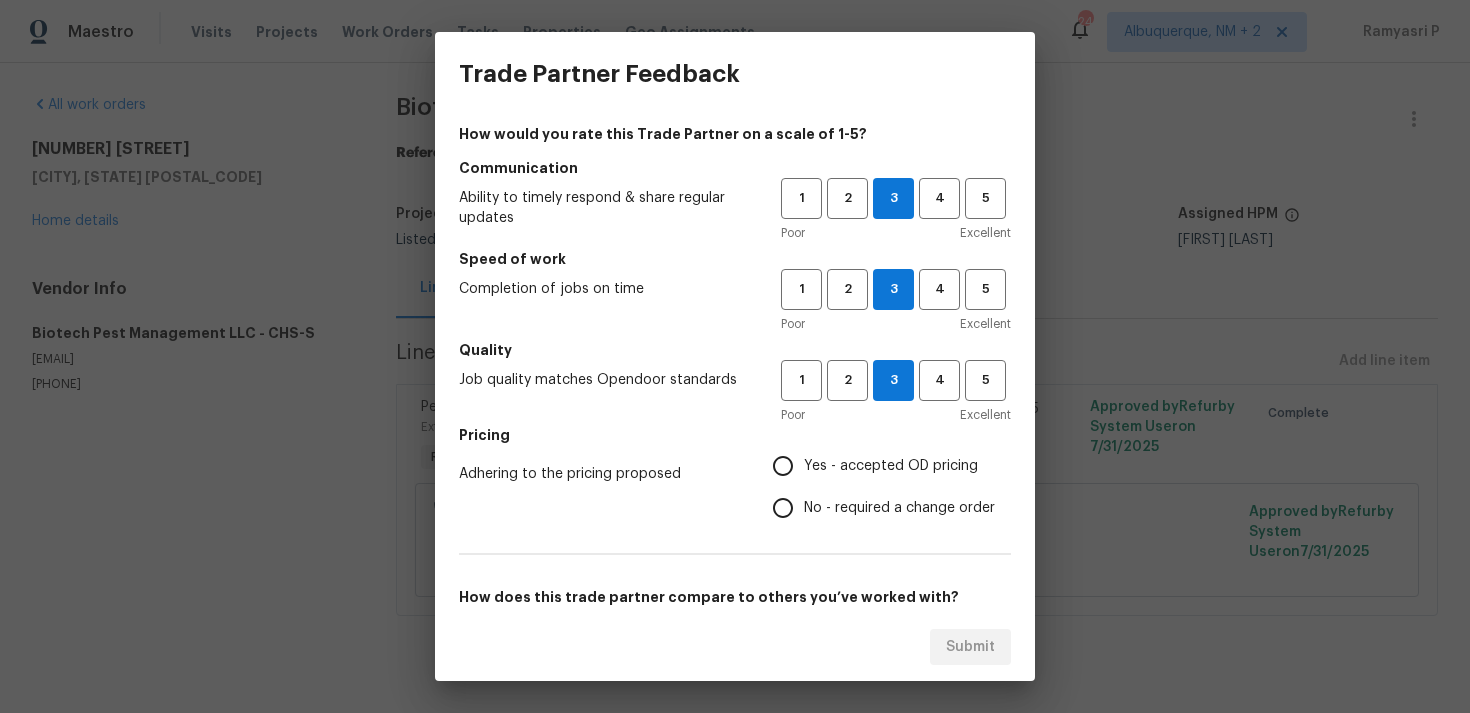 click on "No - required a change order" at bounding box center (878, 508) 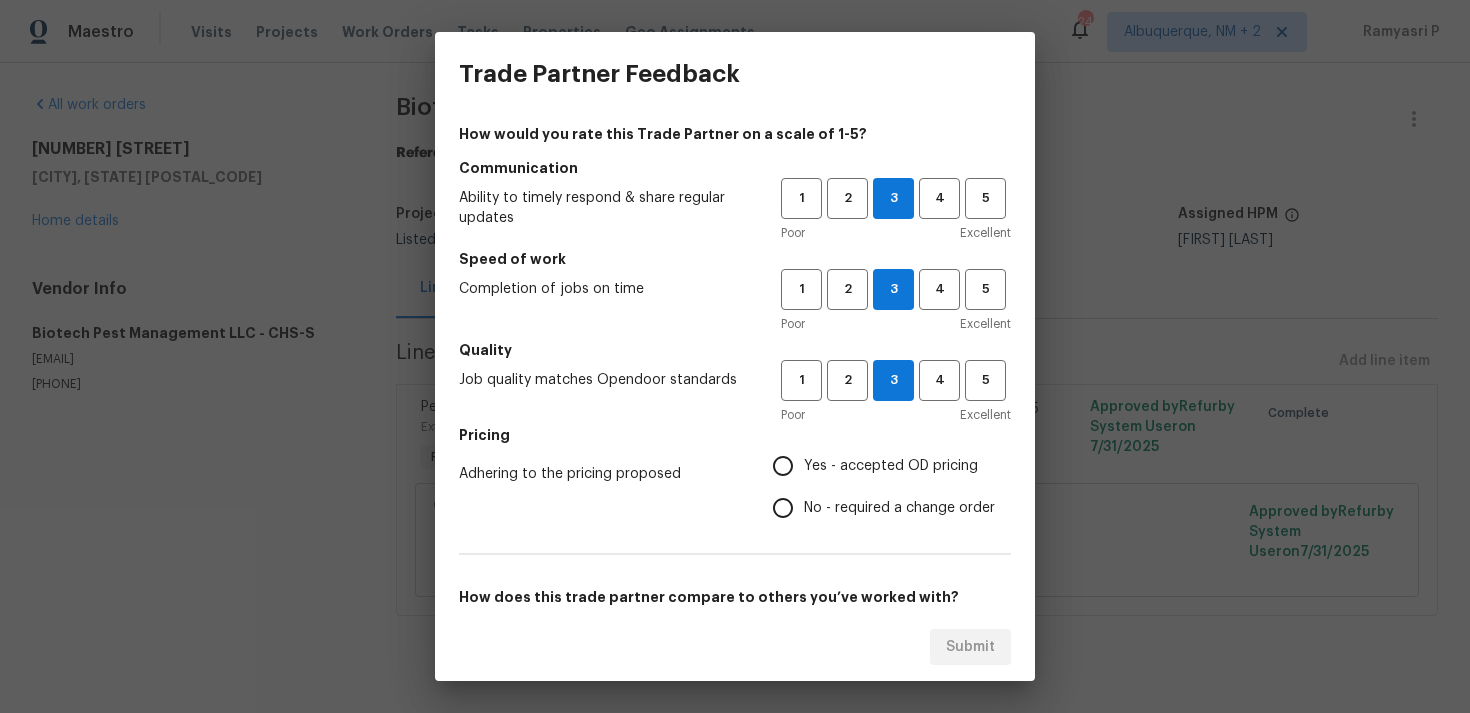 click on "No - required a change order" at bounding box center (783, 508) 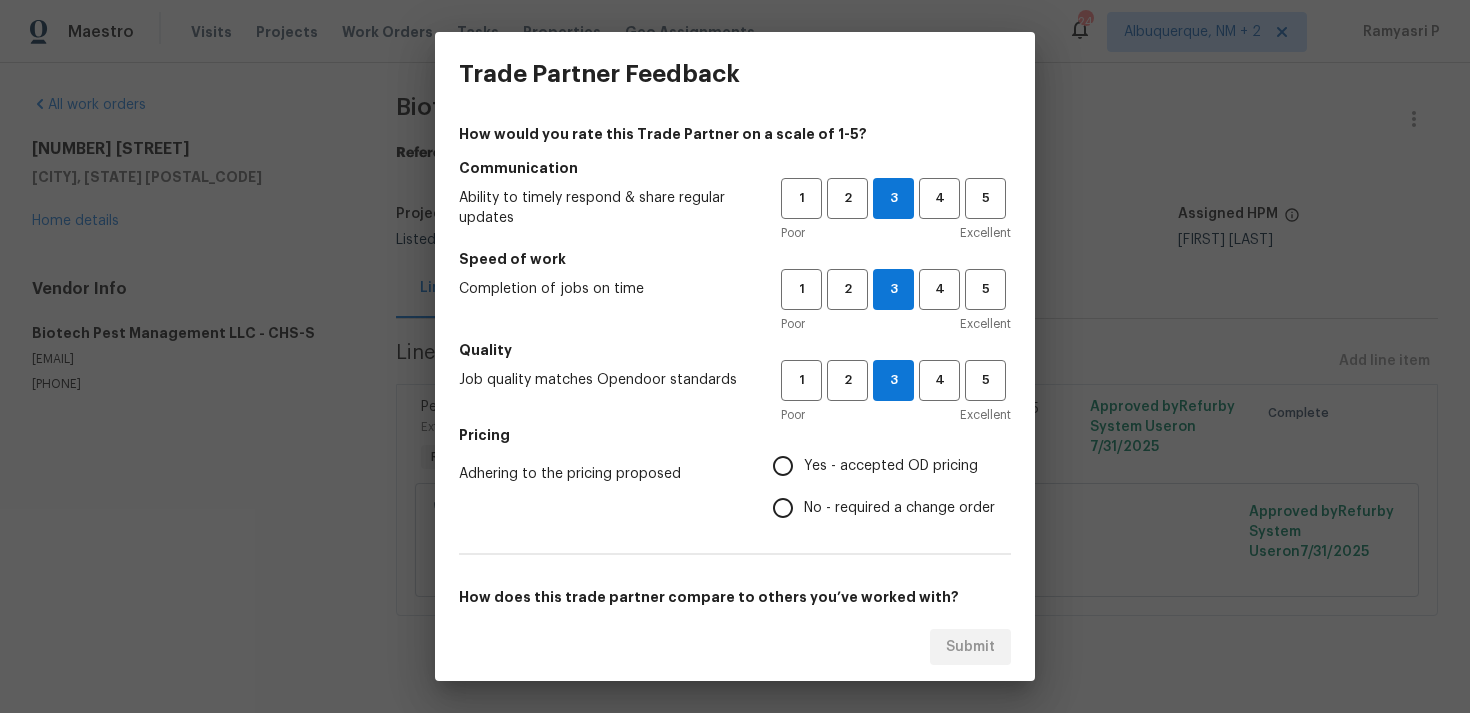 radio on "true" 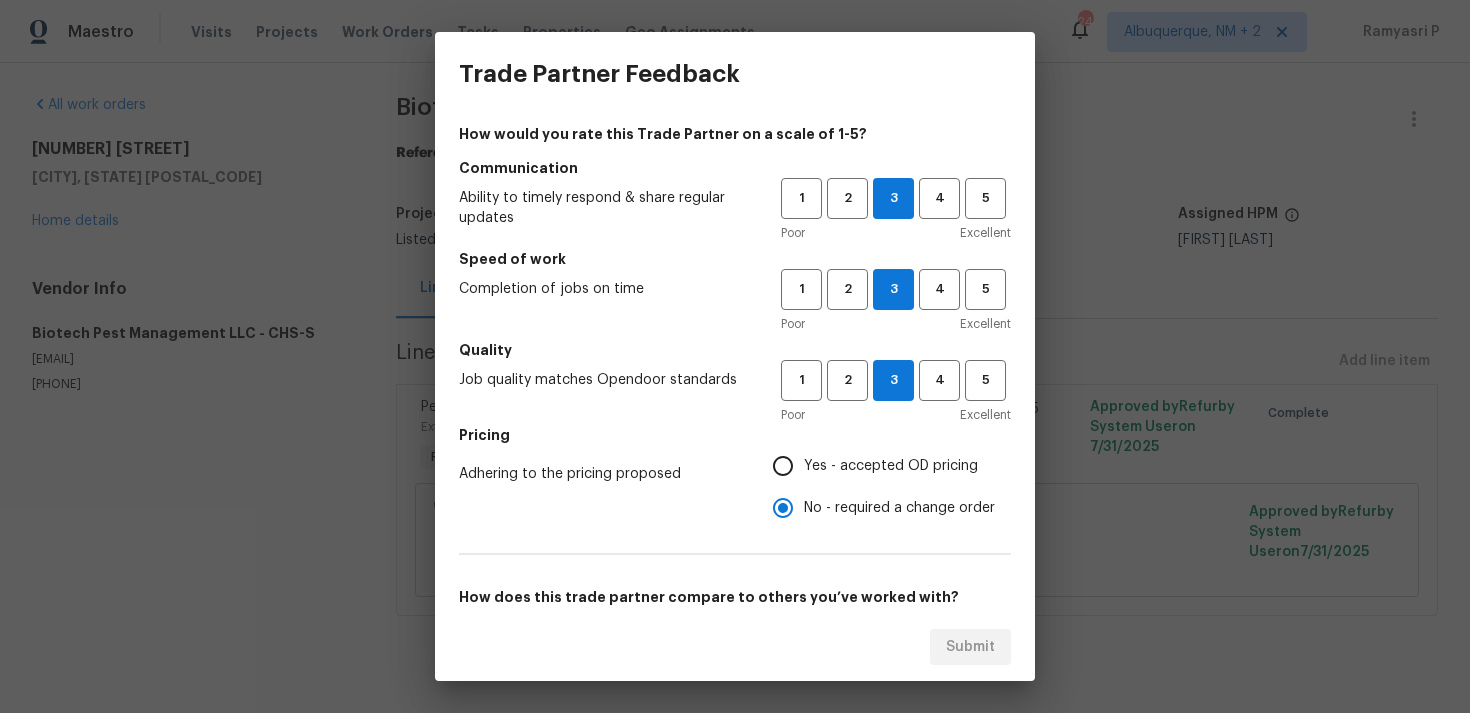 scroll, scrollTop: 302, scrollLeft: 0, axis: vertical 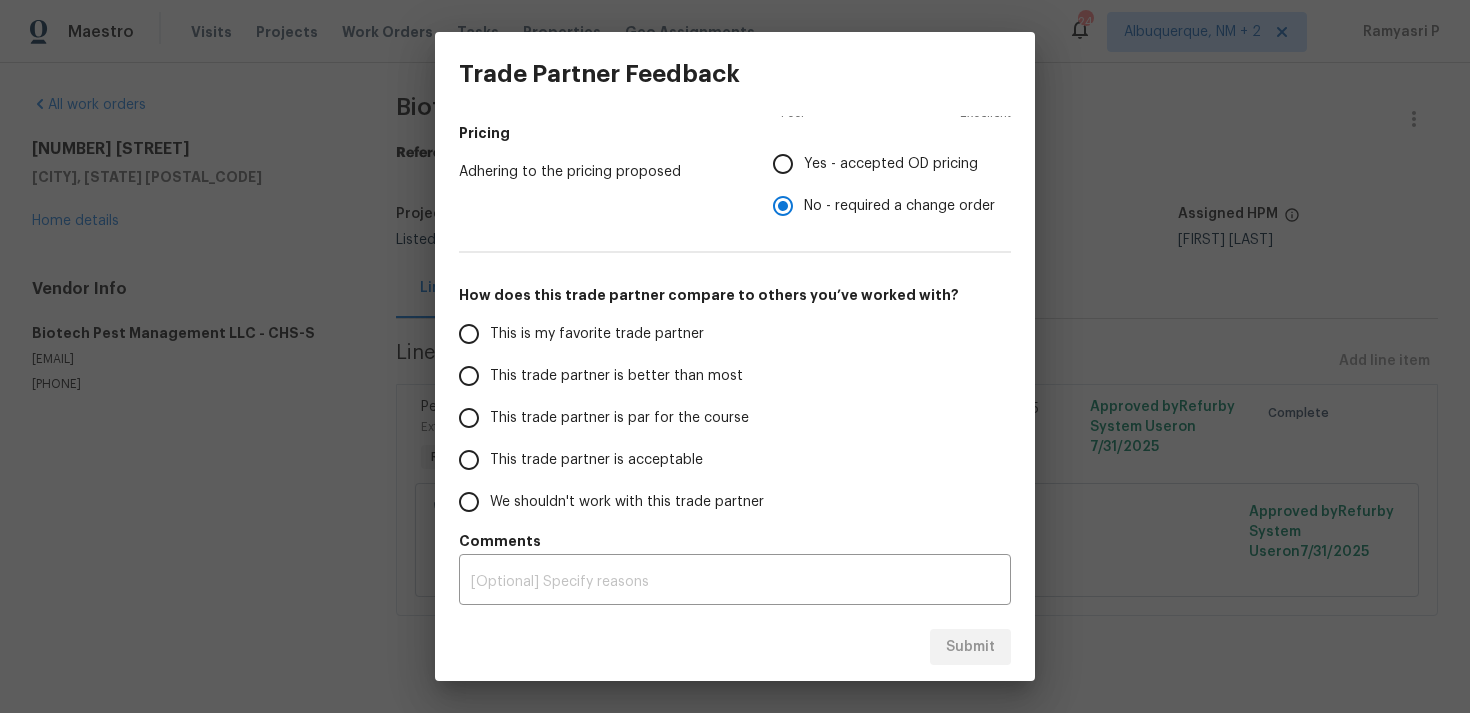 click on "This trade partner is par for the course" at bounding box center [606, 418] 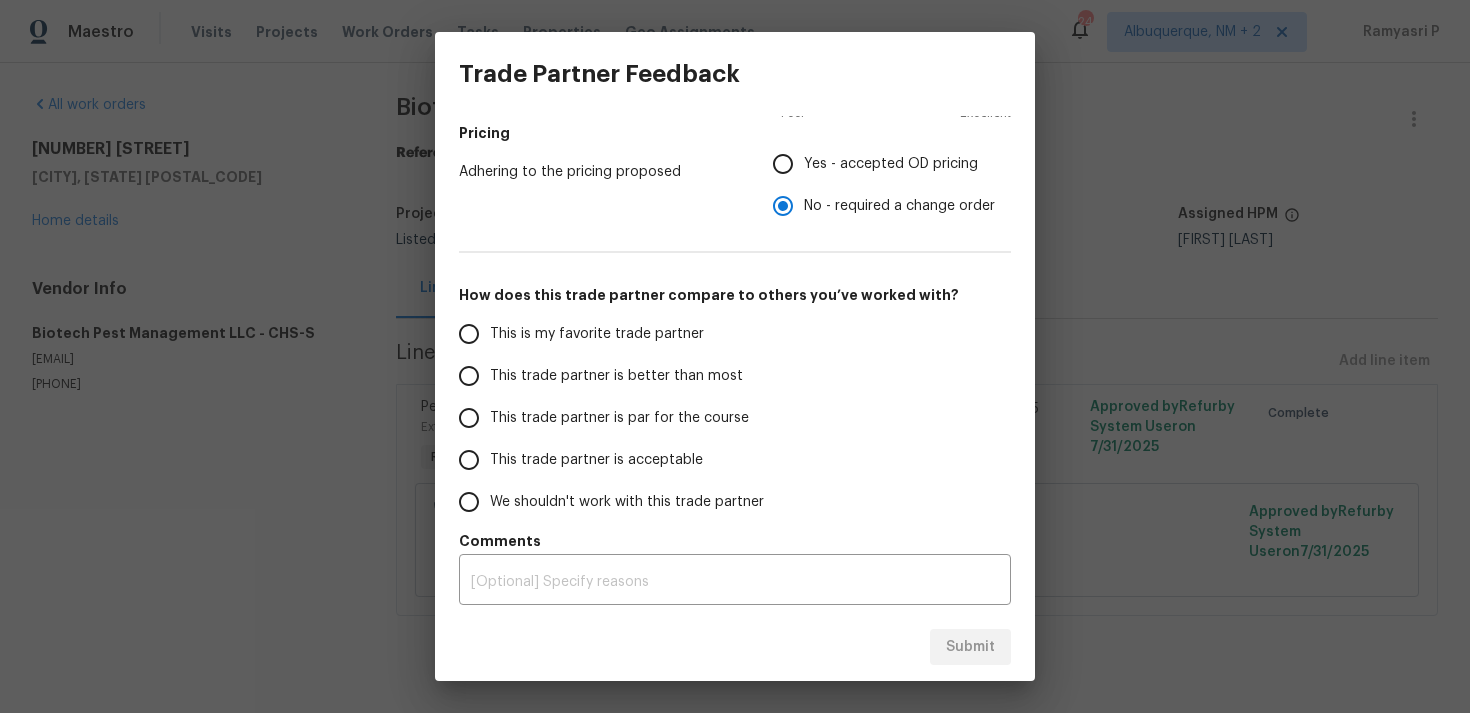 click on "This trade partner is par for the course" at bounding box center (469, 418) 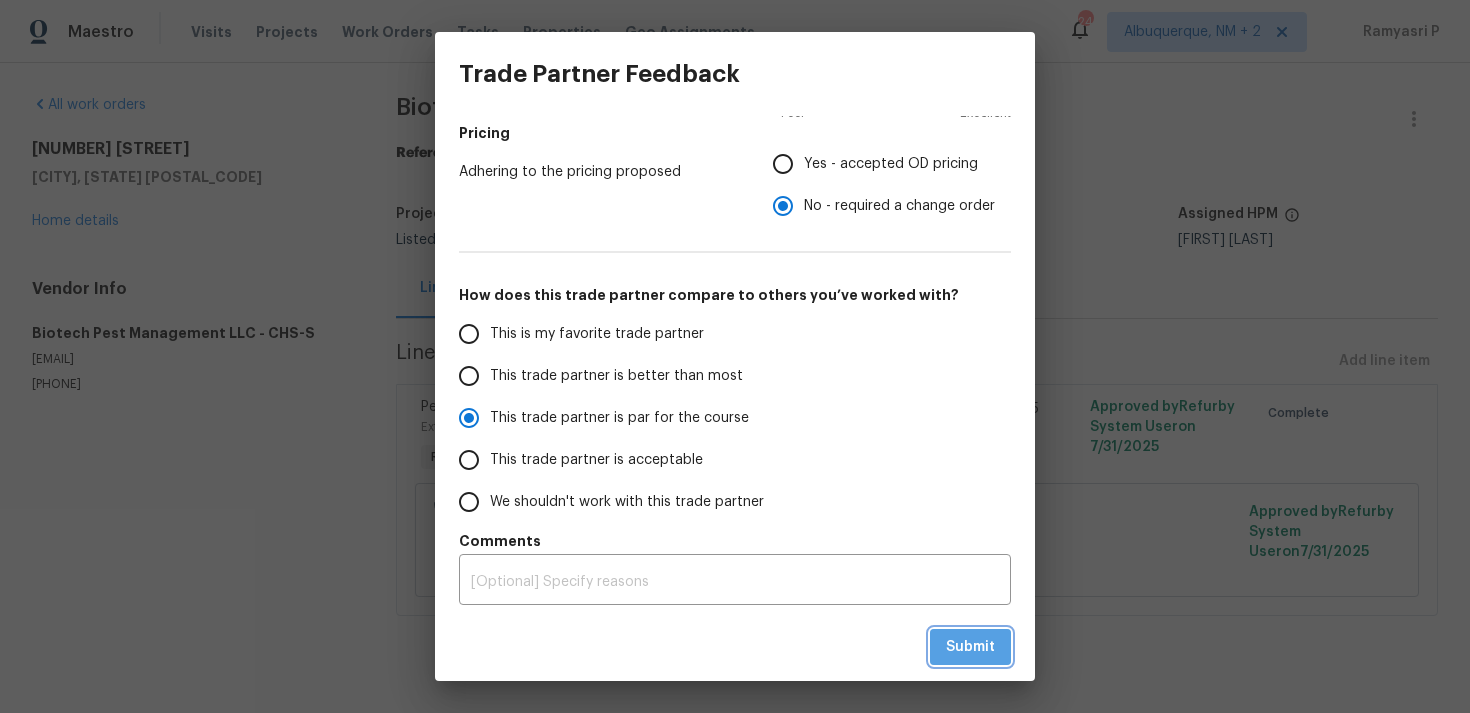 click on "Submit" at bounding box center (970, 647) 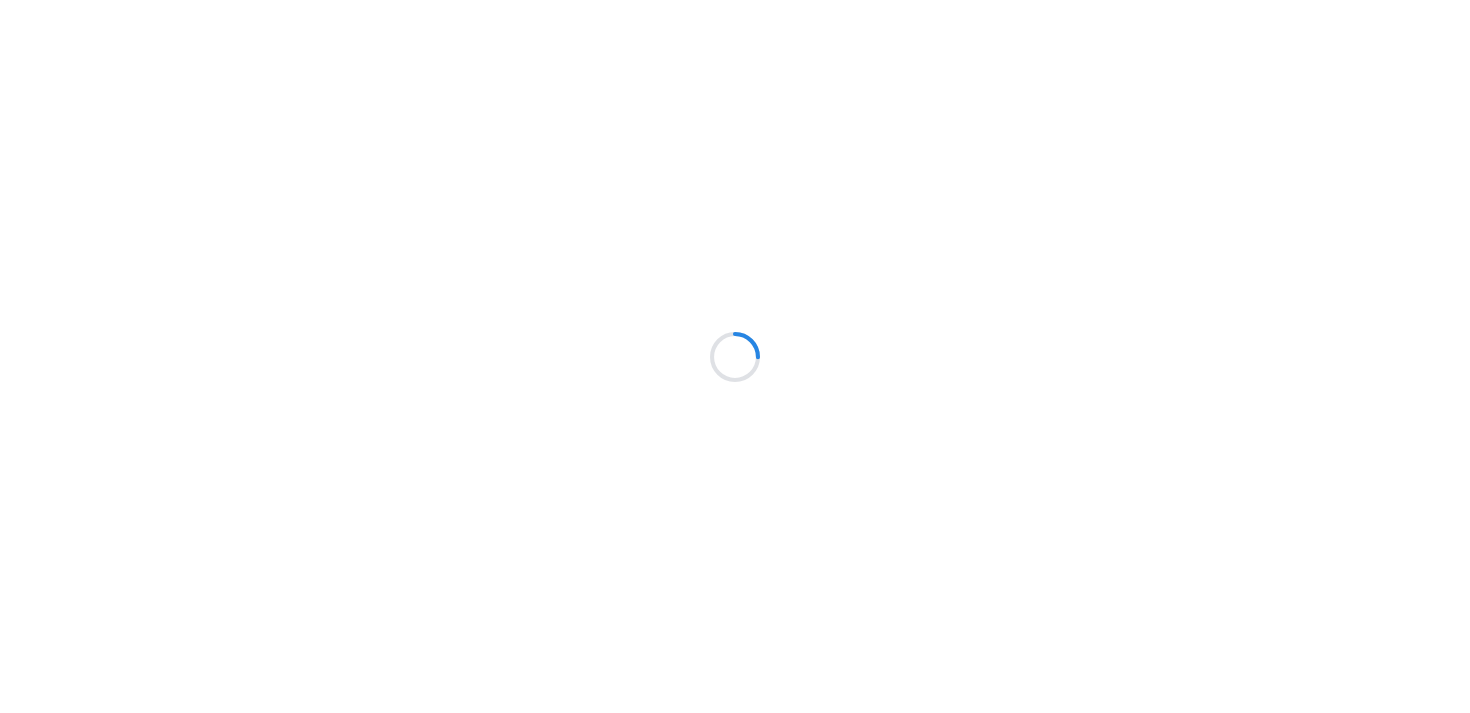 scroll, scrollTop: 0, scrollLeft: 0, axis: both 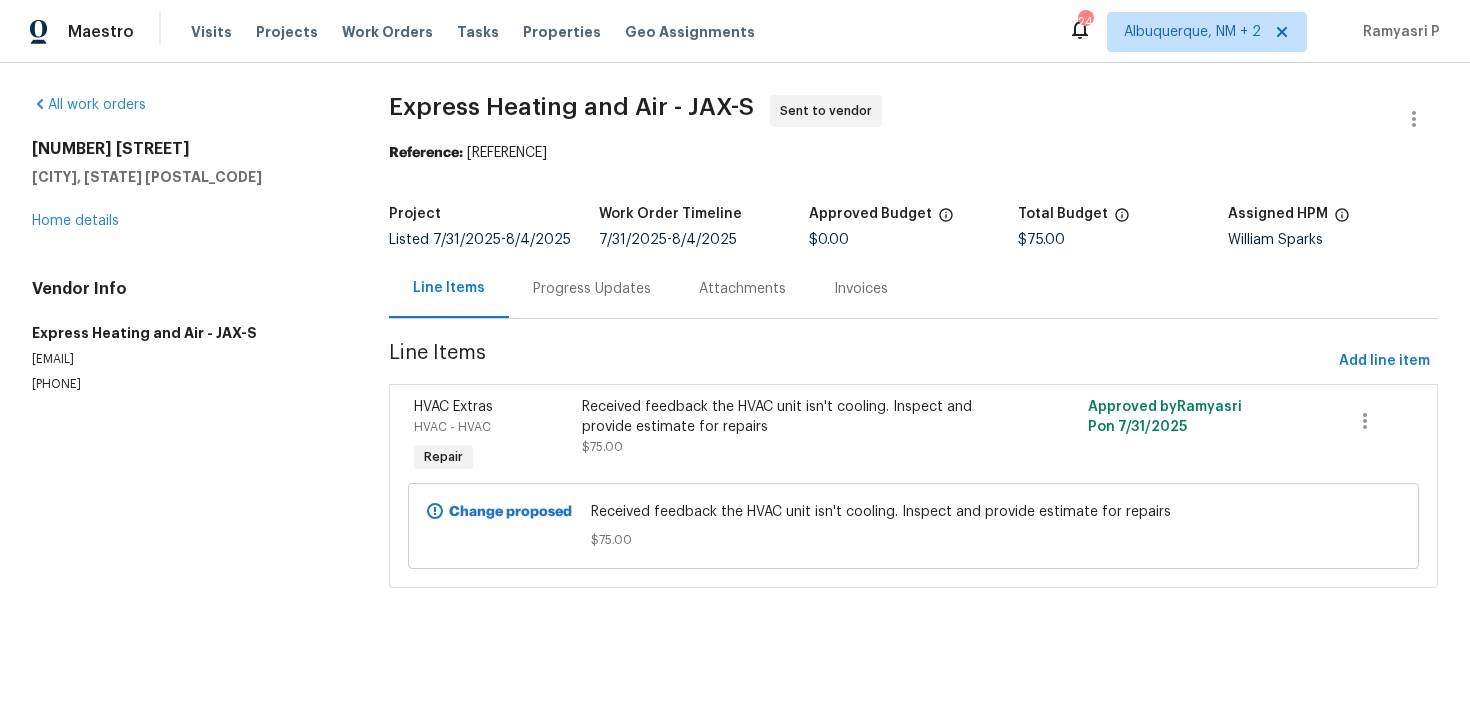 click on "Progress Updates" at bounding box center [592, 288] 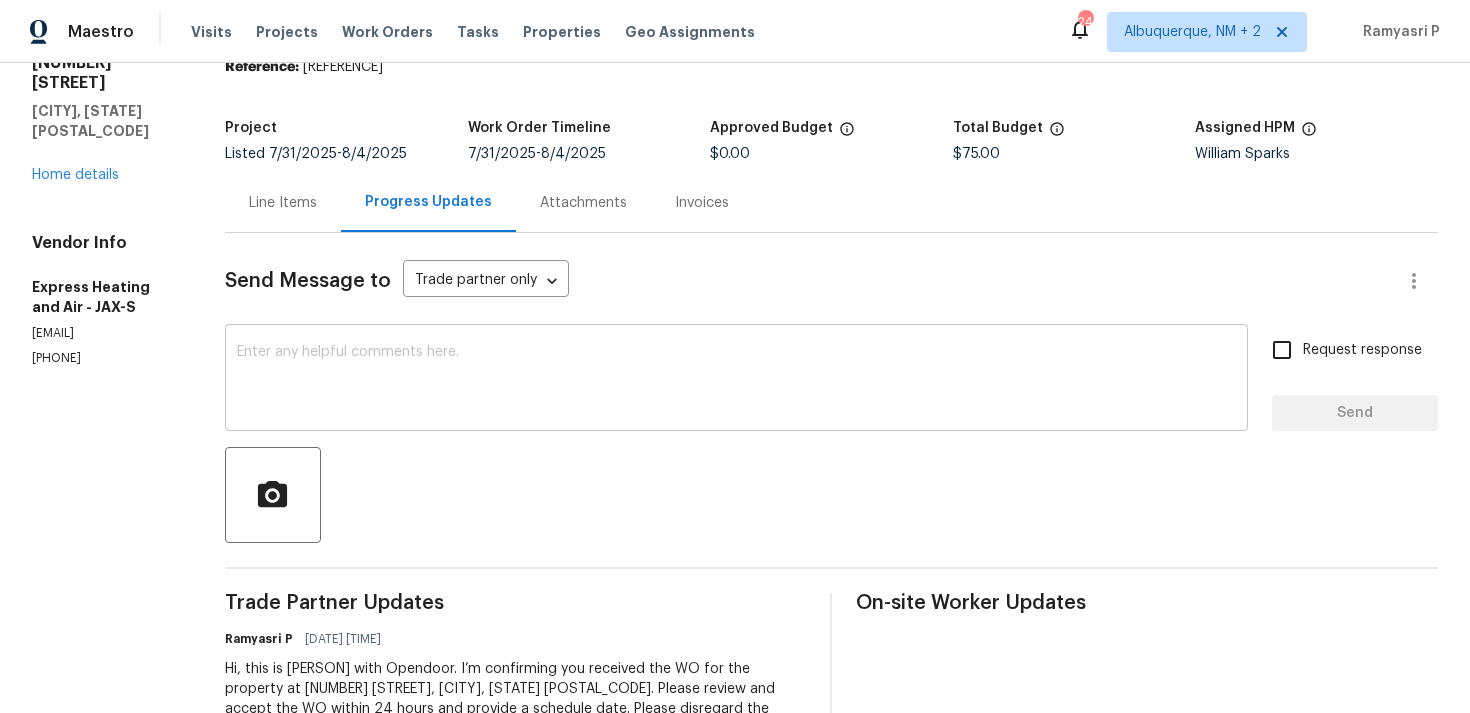 scroll, scrollTop: 188, scrollLeft: 0, axis: vertical 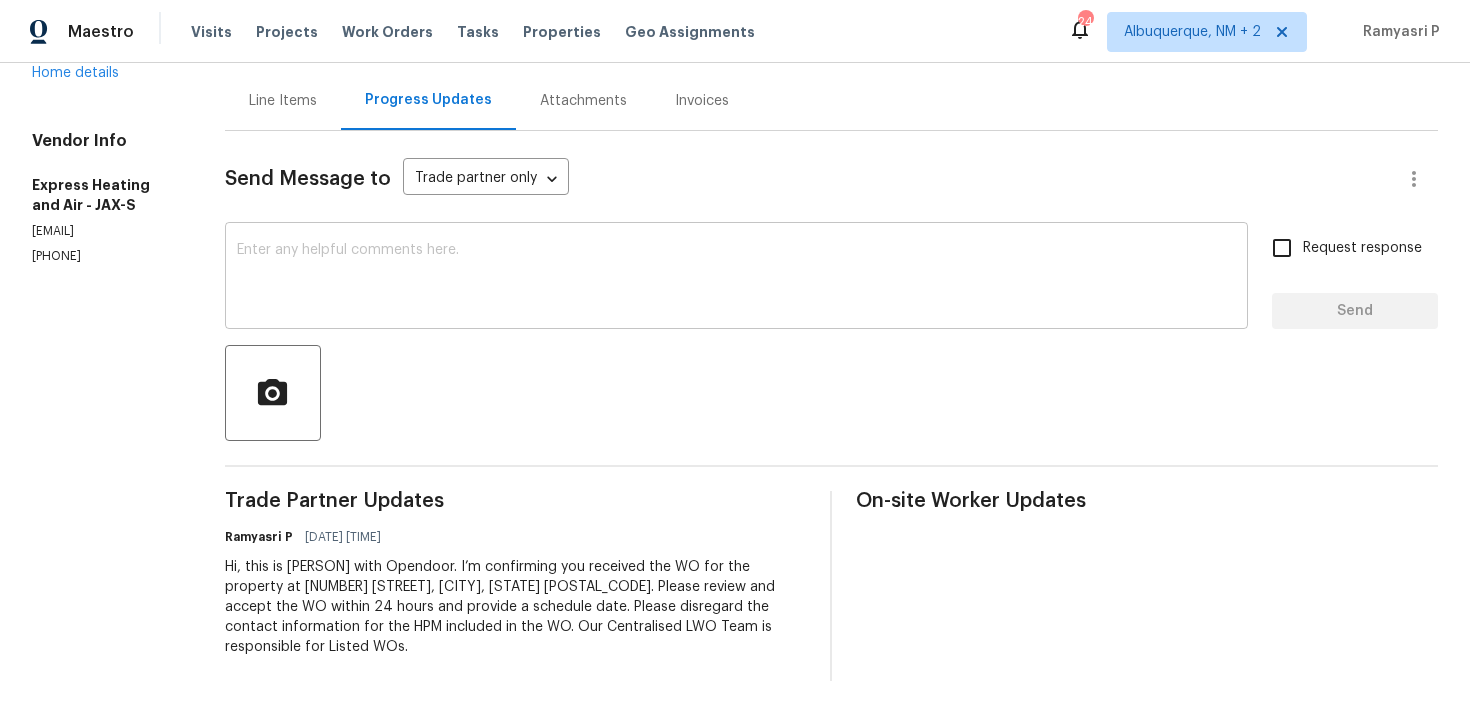 click at bounding box center (736, 278) 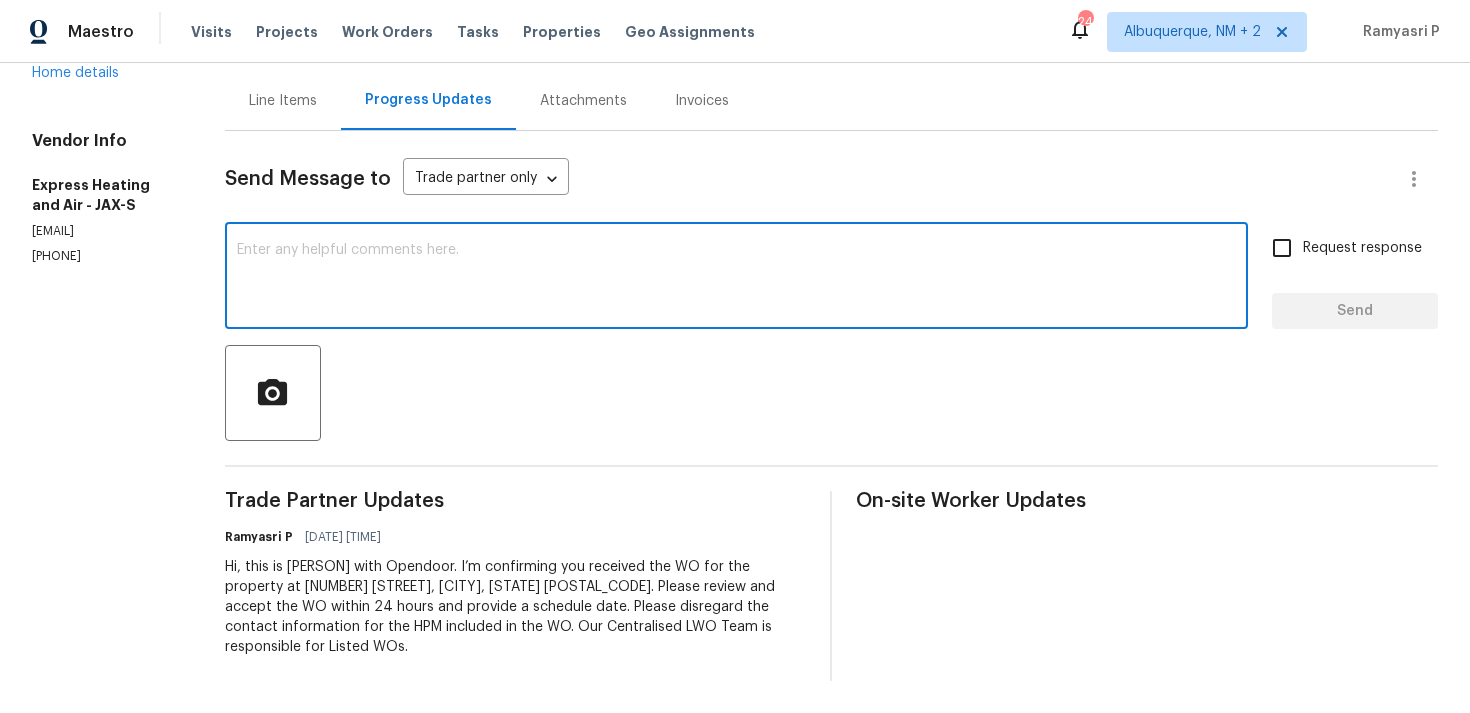 paste on "Just a reminder: Please accept the work order within an hour to avoid reassignment. Thank you." 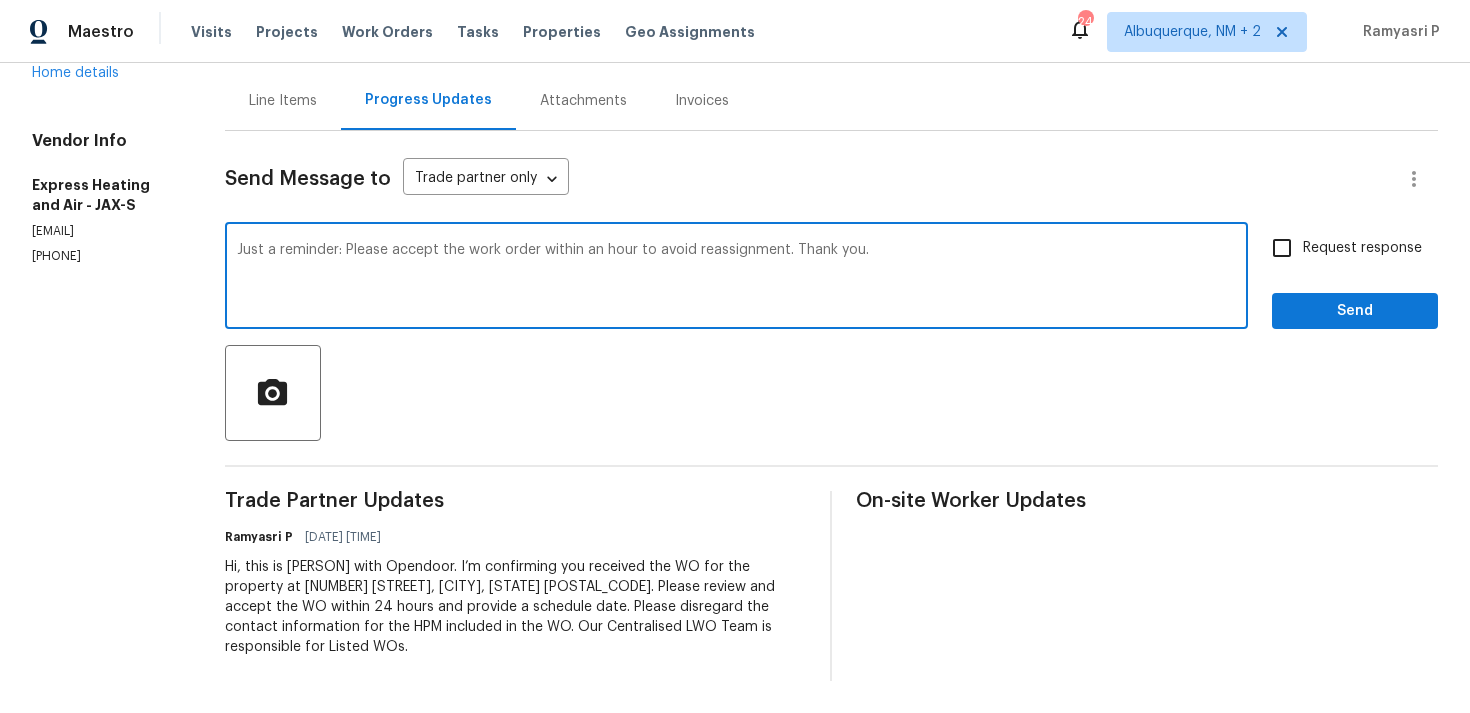 type on "Just a reminder: Please accept the work order within an hour to avoid reassignment. Thank you." 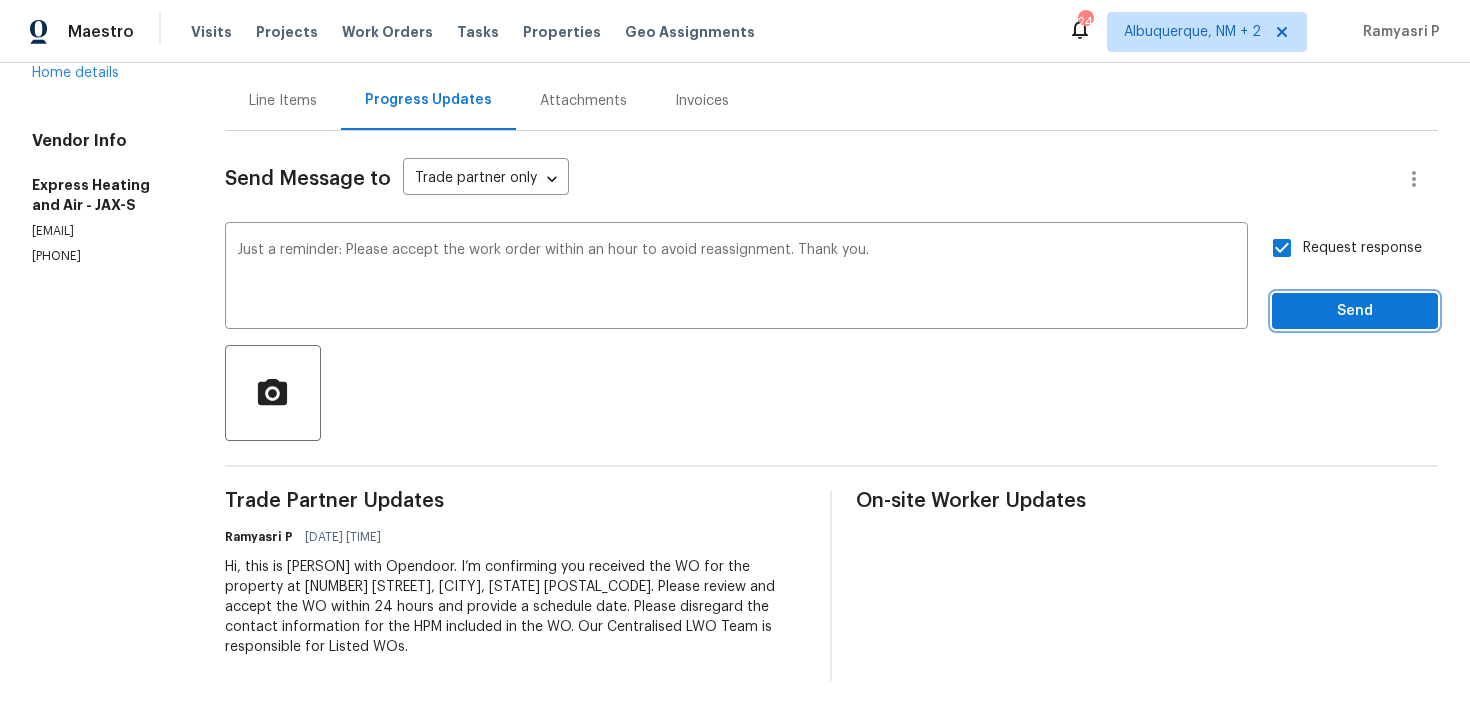 click on "Send" at bounding box center [1355, 311] 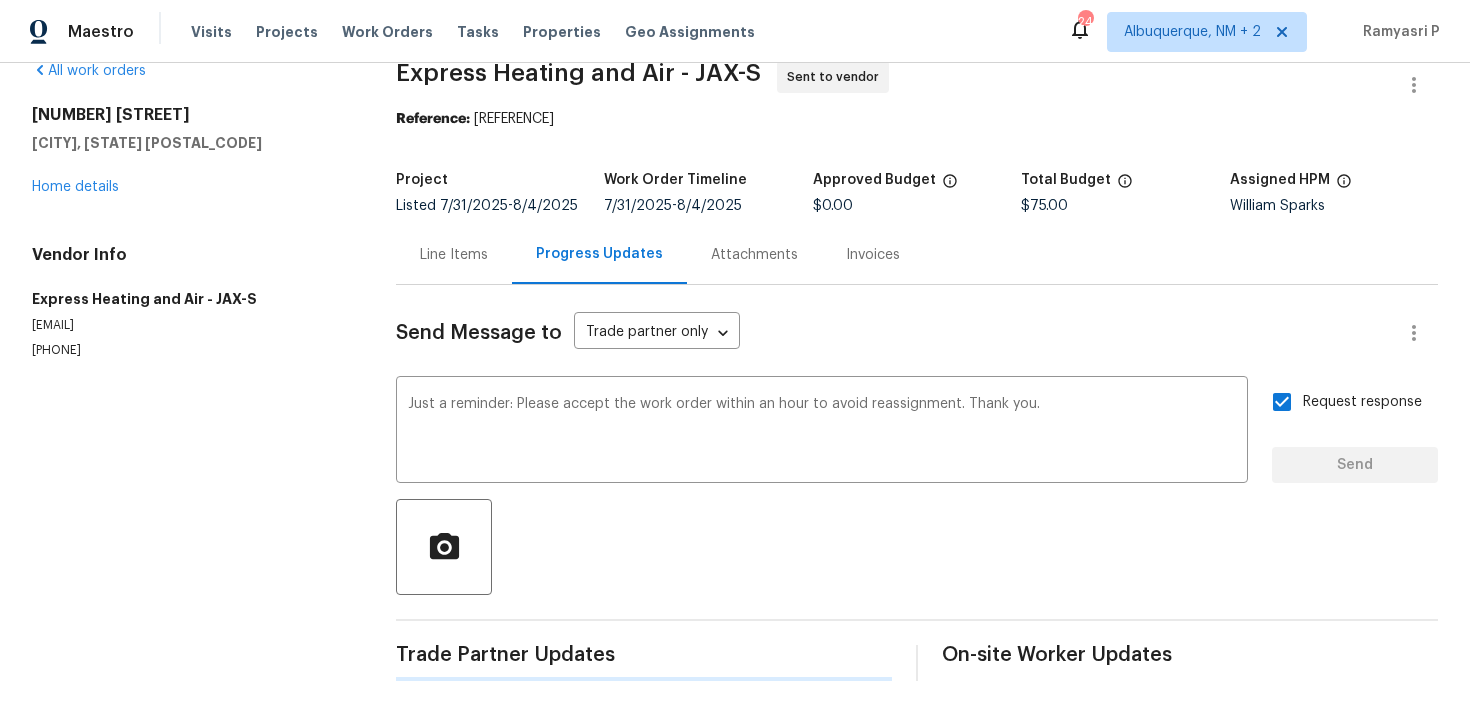 type 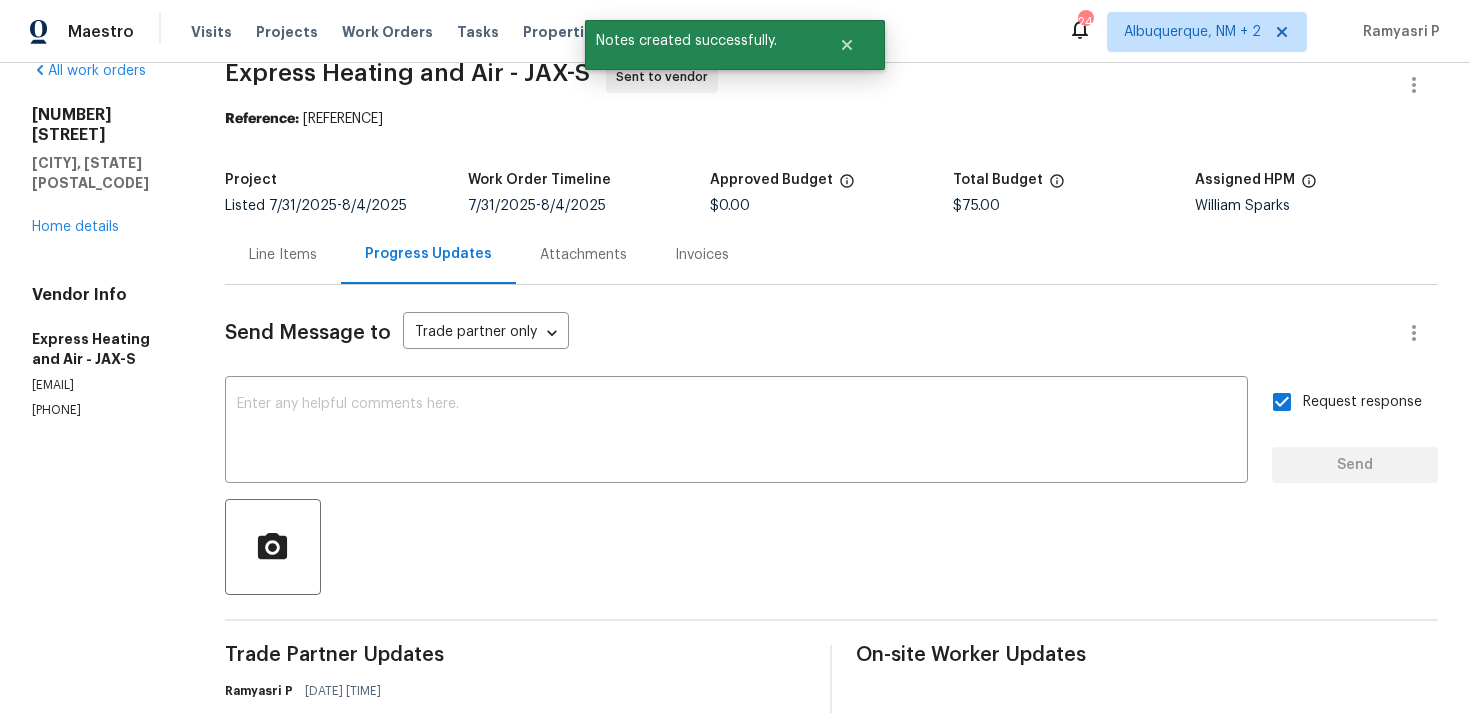 scroll, scrollTop: 188, scrollLeft: 0, axis: vertical 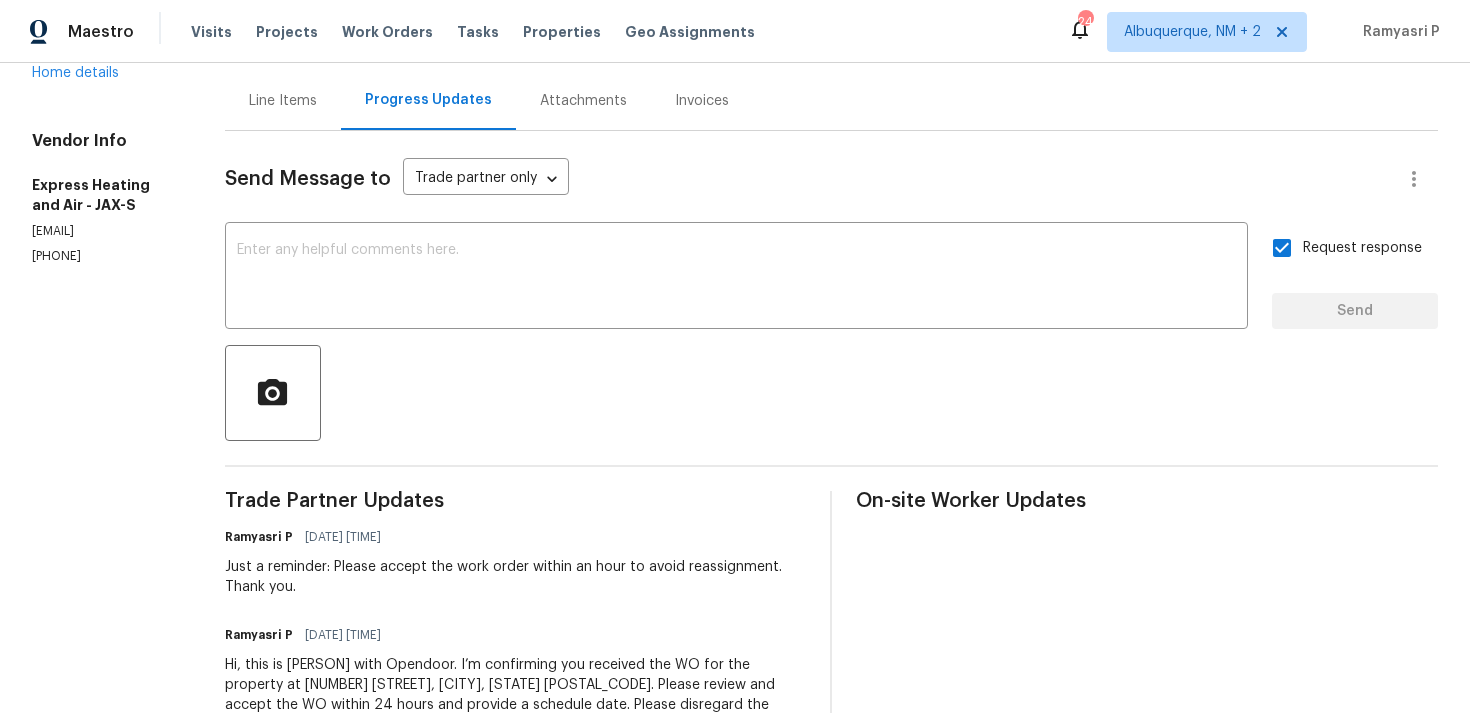 click on "Express Heating and Air - JAX-S" at bounding box center [104, 195] 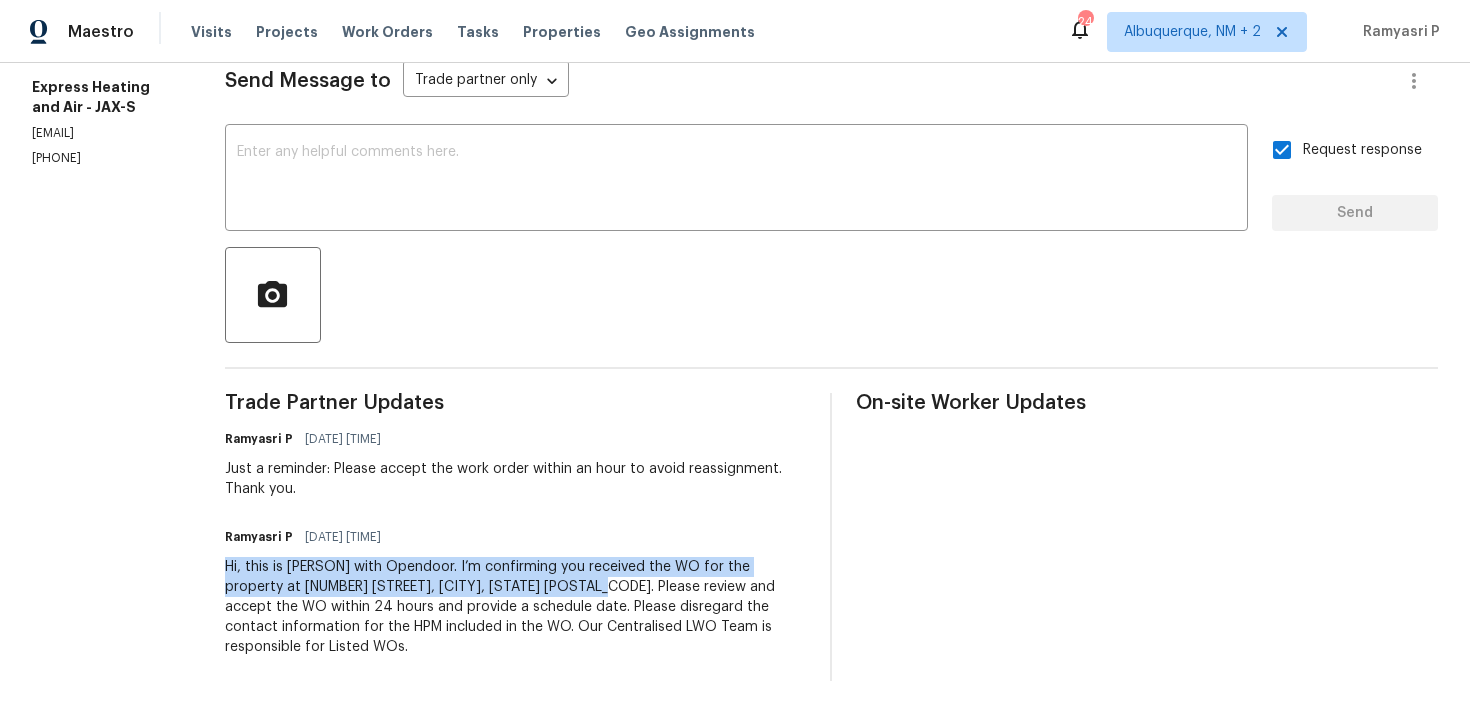 drag, startPoint x: 246, startPoint y: 565, endPoint x: 611, endPoint y: 588, distance: 365.72394 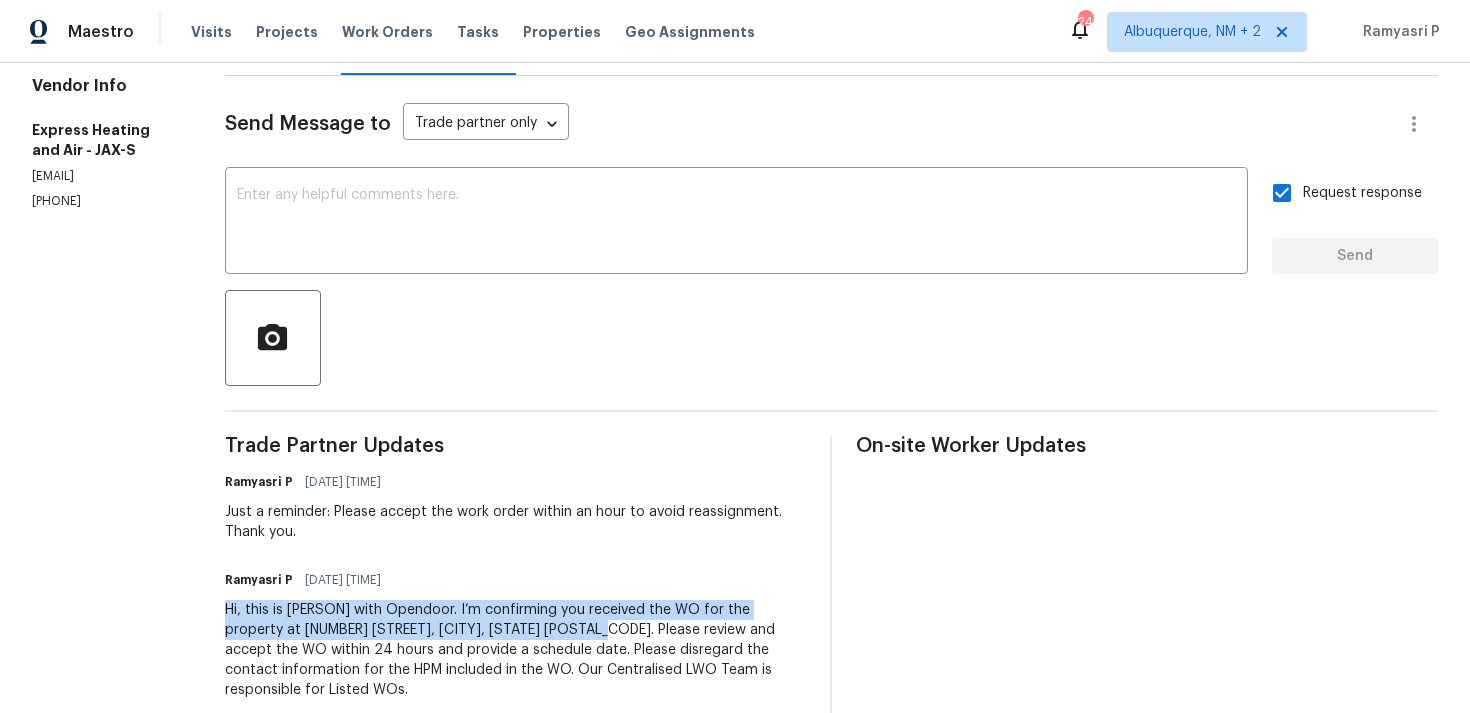 scroll, scrollTop: 0, scrollLeft: 0, axis: both 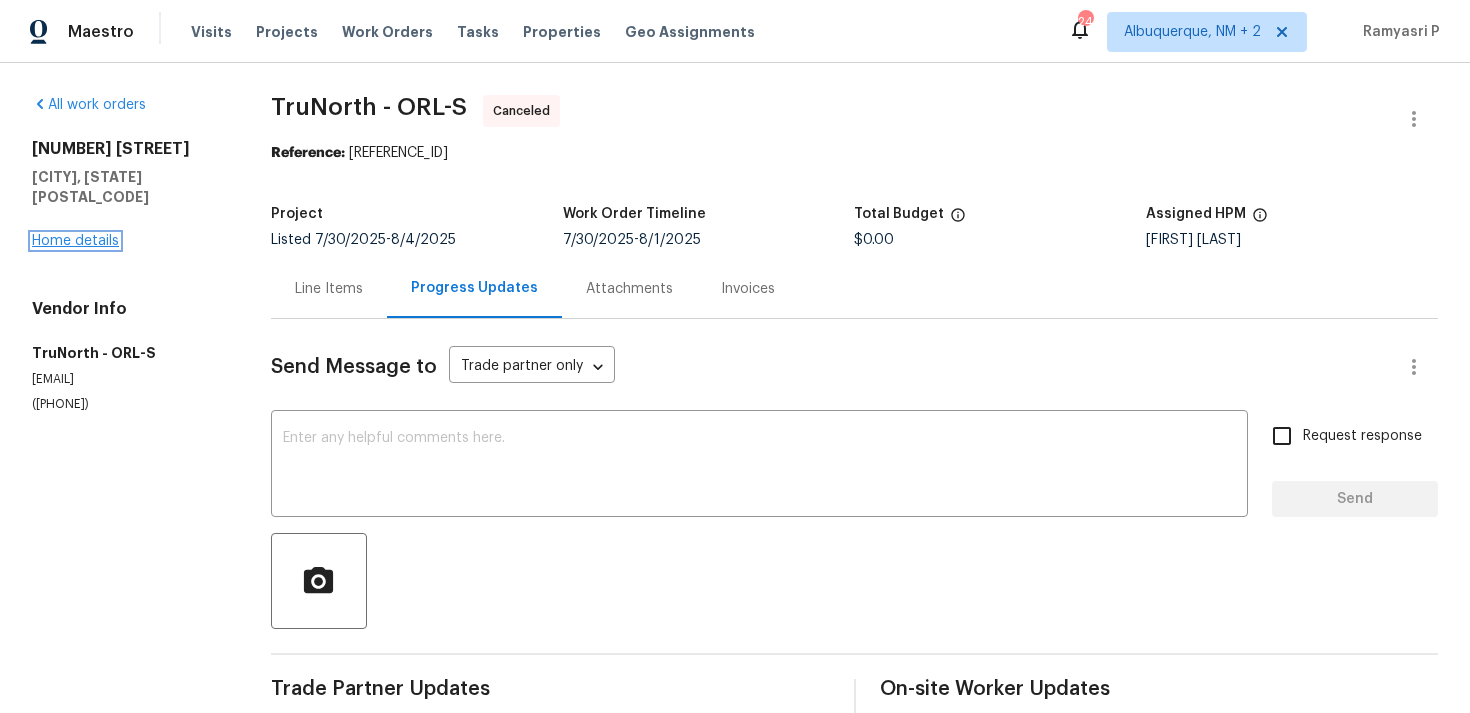 click on "Home details" at bounding box center [75, 241] 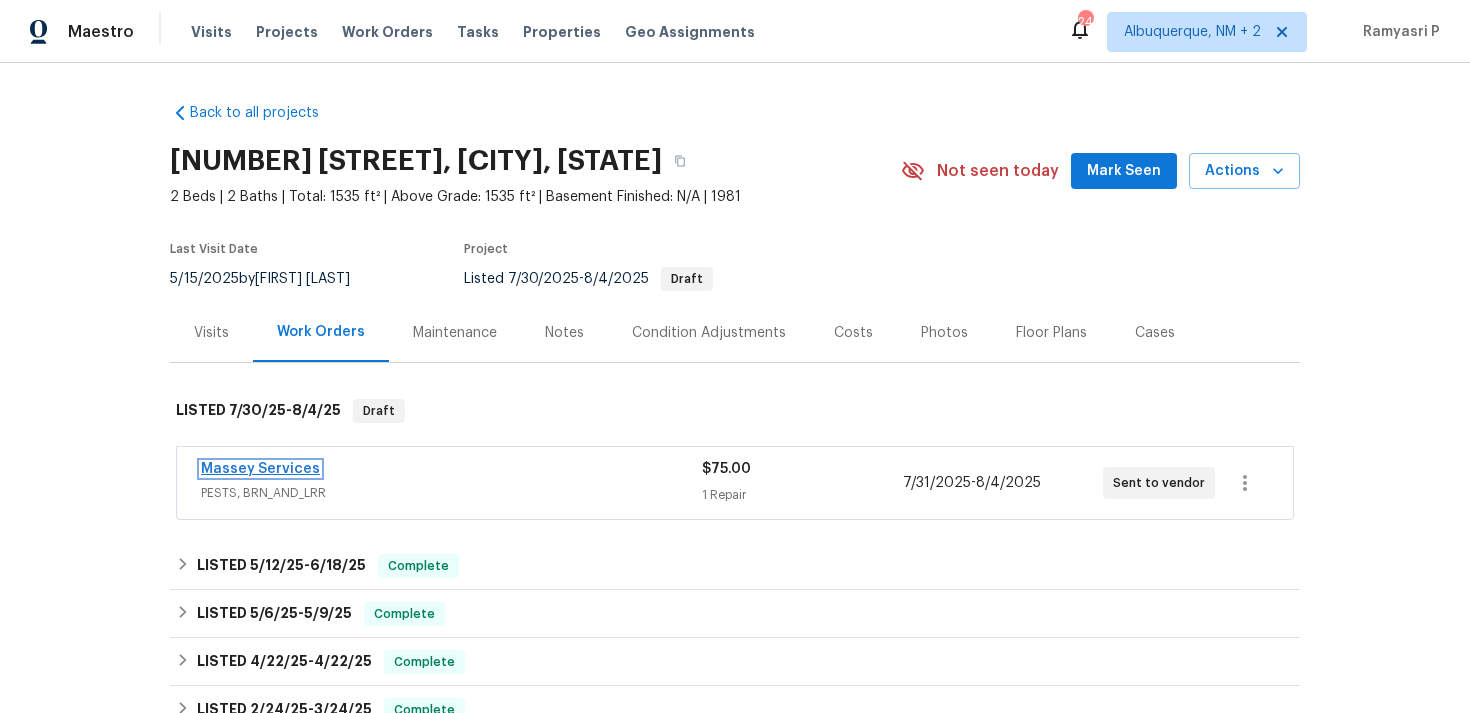 click on "Massey Services" at bounding box center [260, 469] 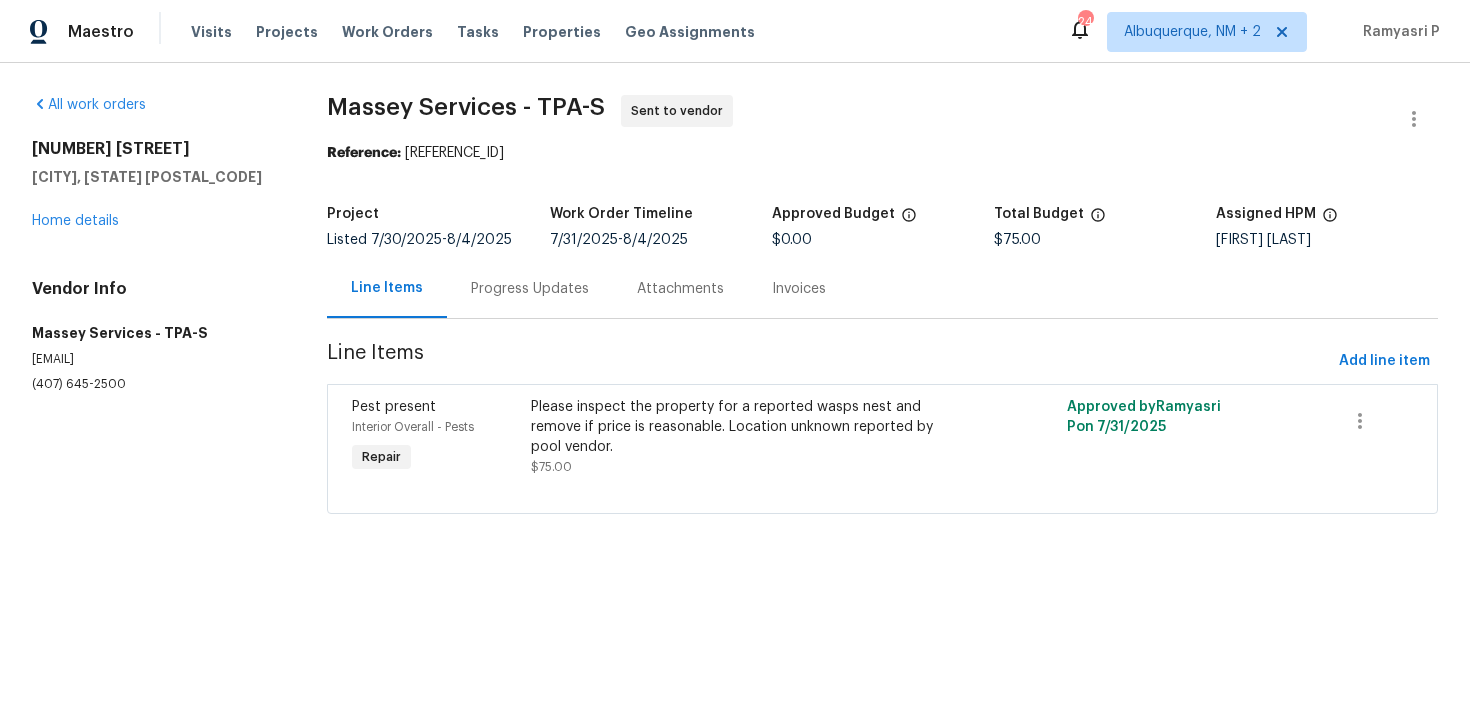 click on "Progress Updates" at bounding box center [530, 288] 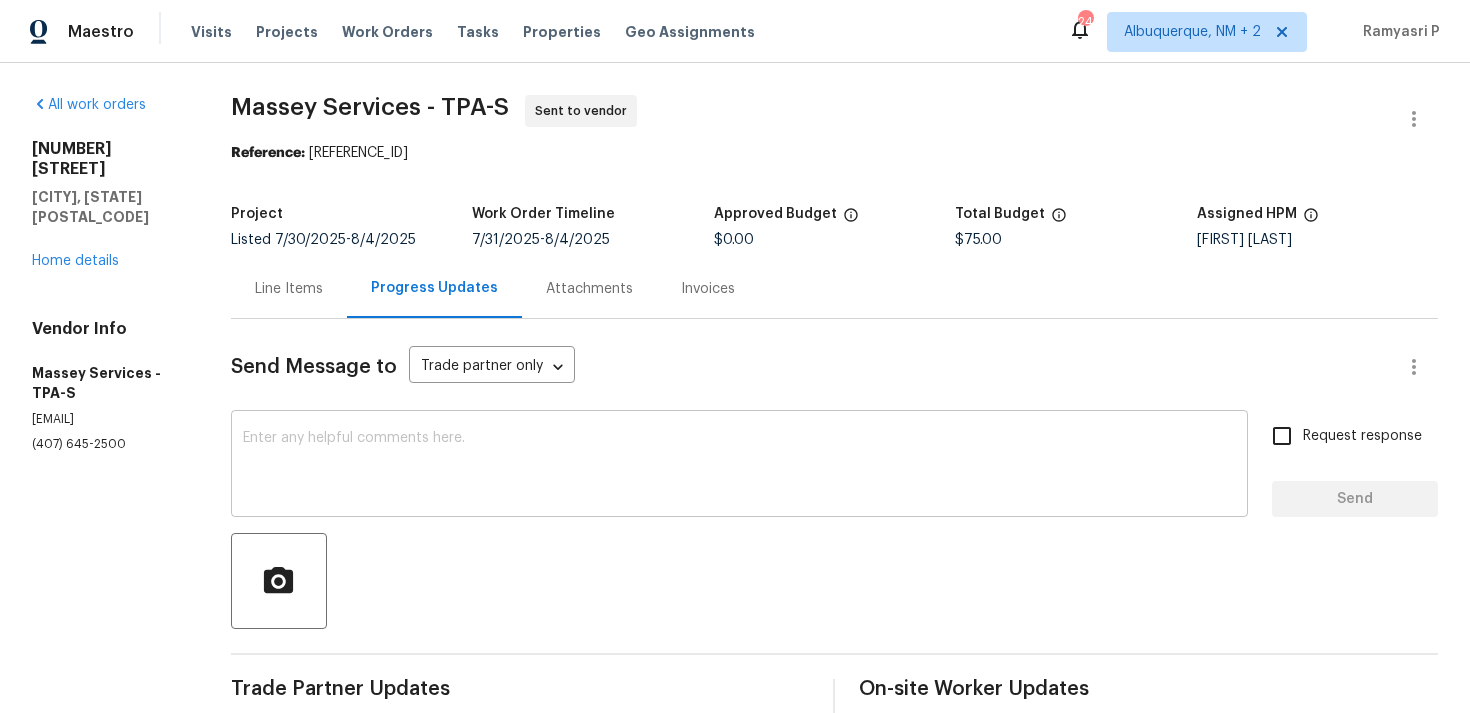 scroll, scrollTop: 188, scrollLeft: 0, axis: vertical 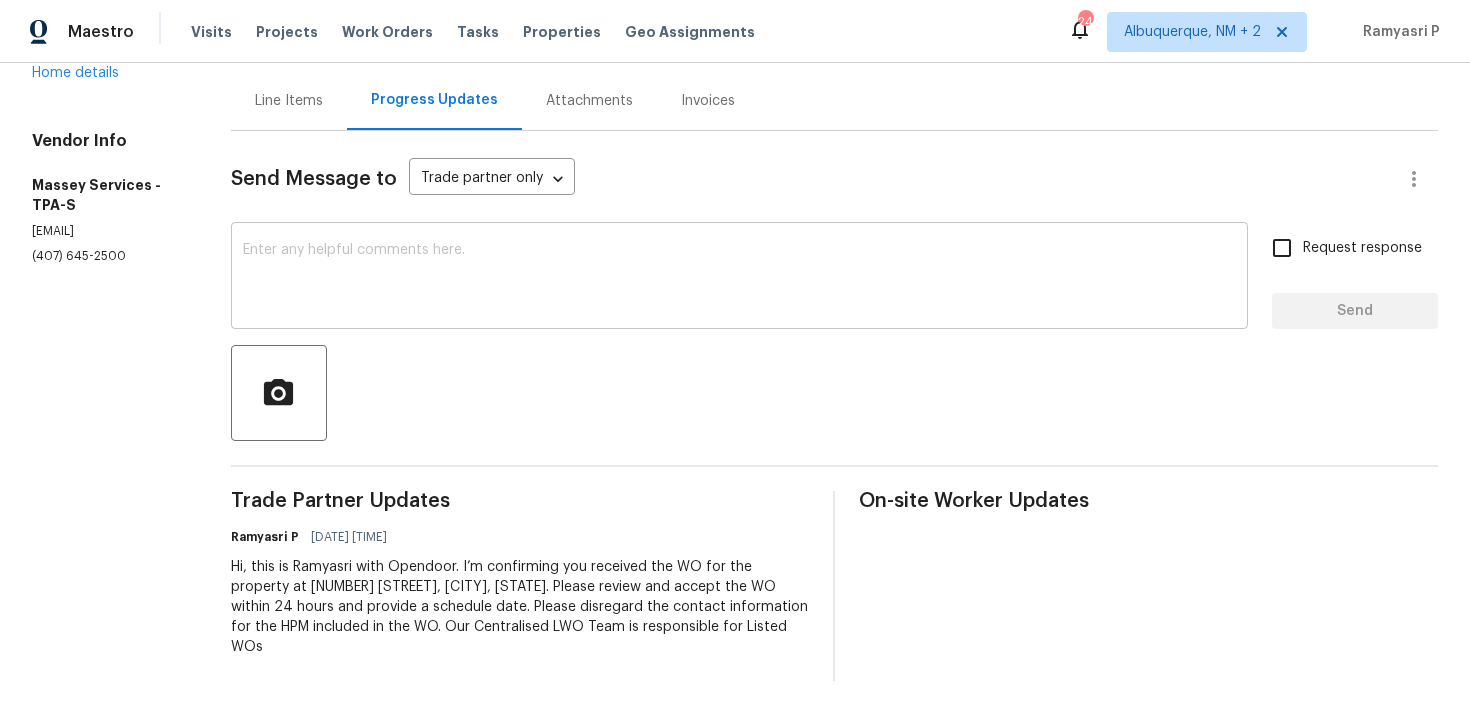 click on "x ​" at bounding box center [739, 278] 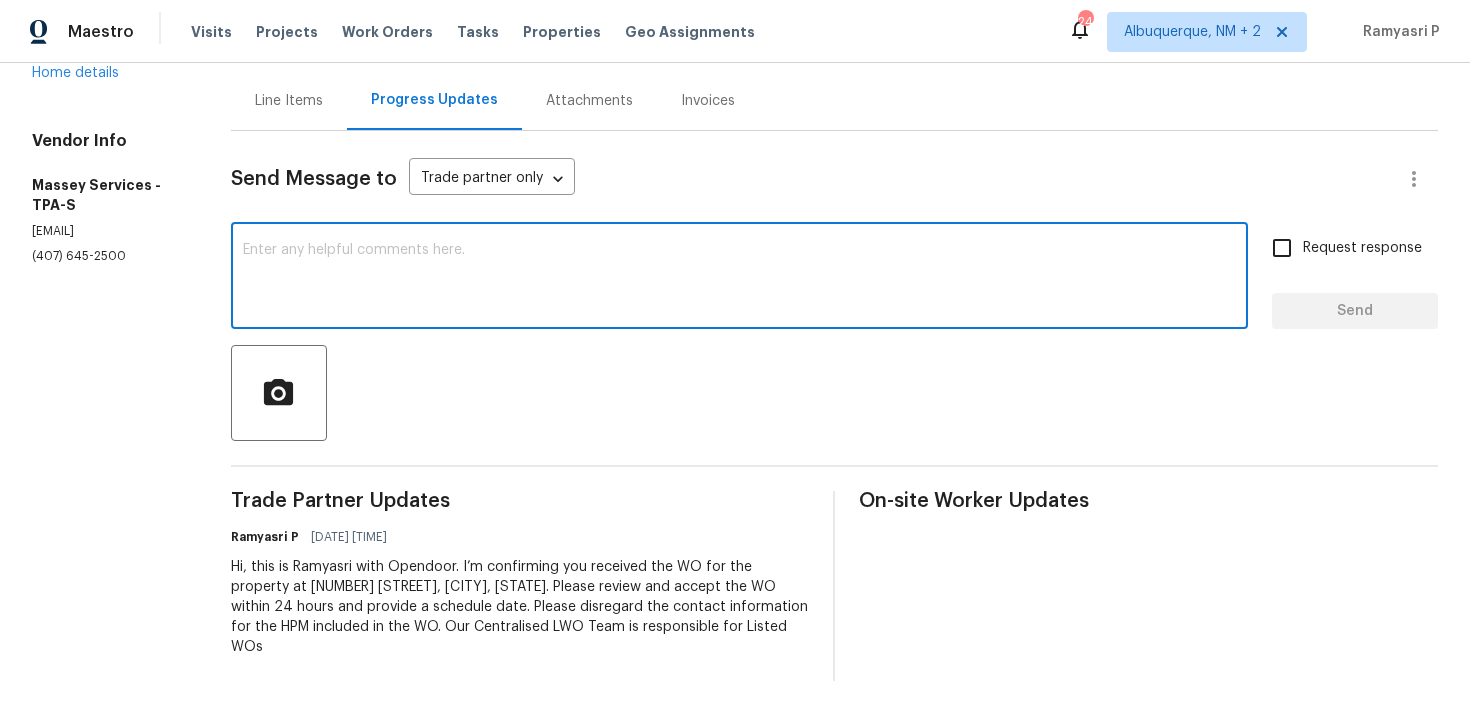 paste on "Just a reminder: Please accept the work order within an hour to avoid reassignment. Thank you." 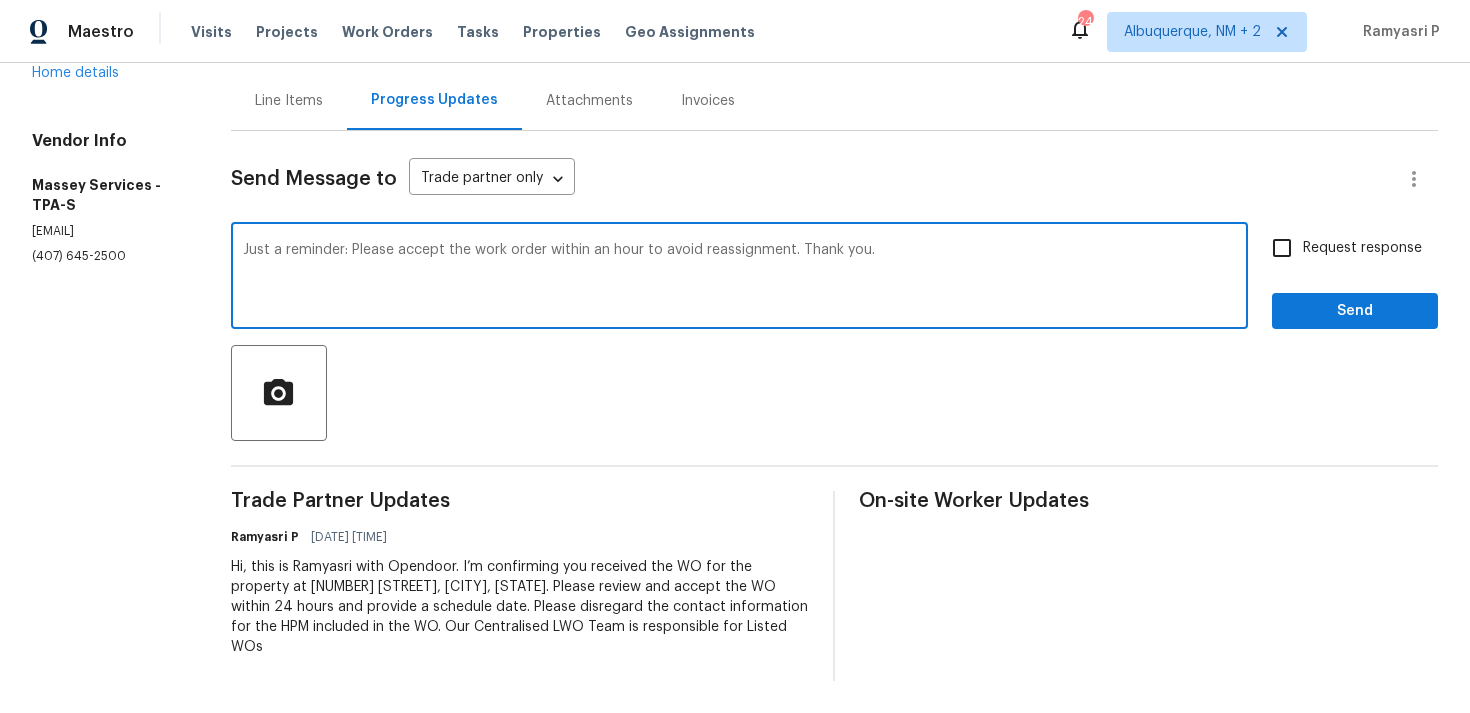 type on "Just a reminder: Please accept the work order within an hour to avoid reassignment. Thank you." 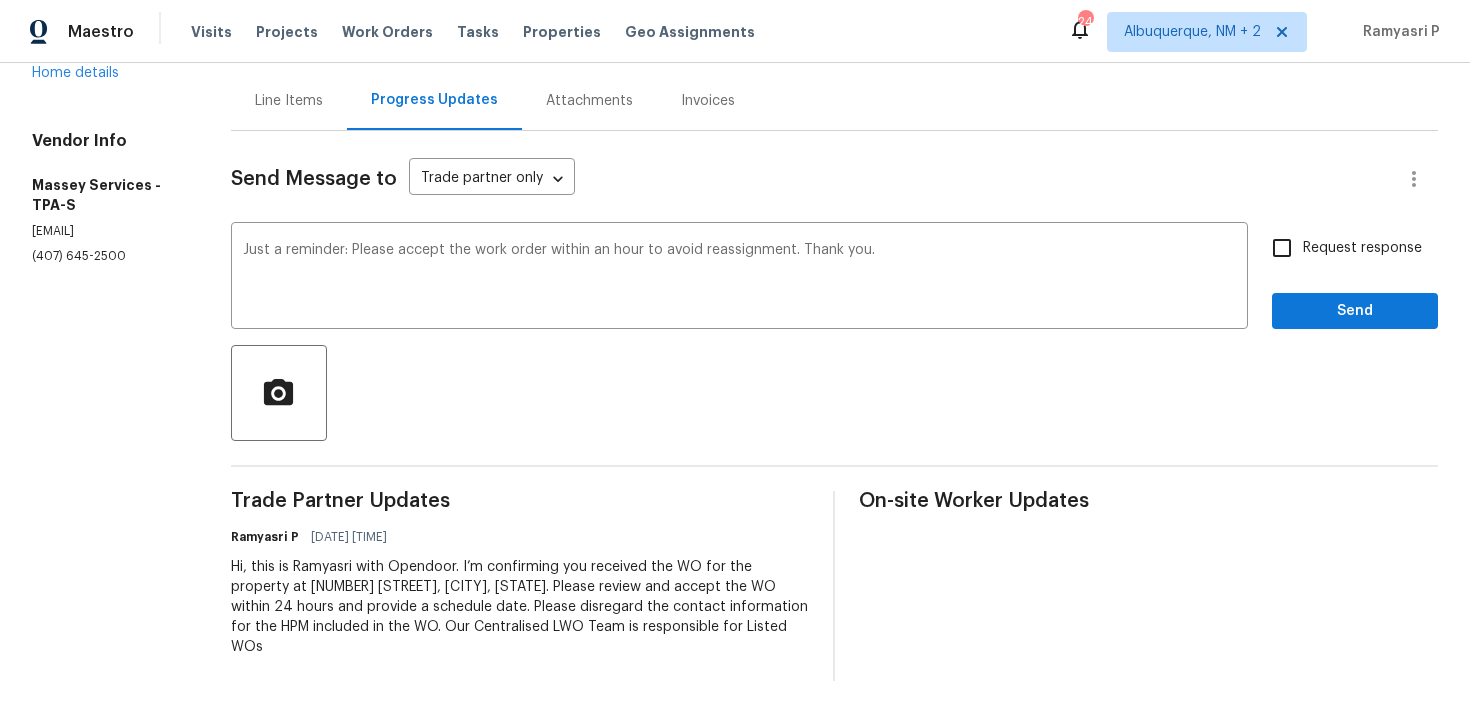 click on "Request response" at bounding box center (1362, 248) 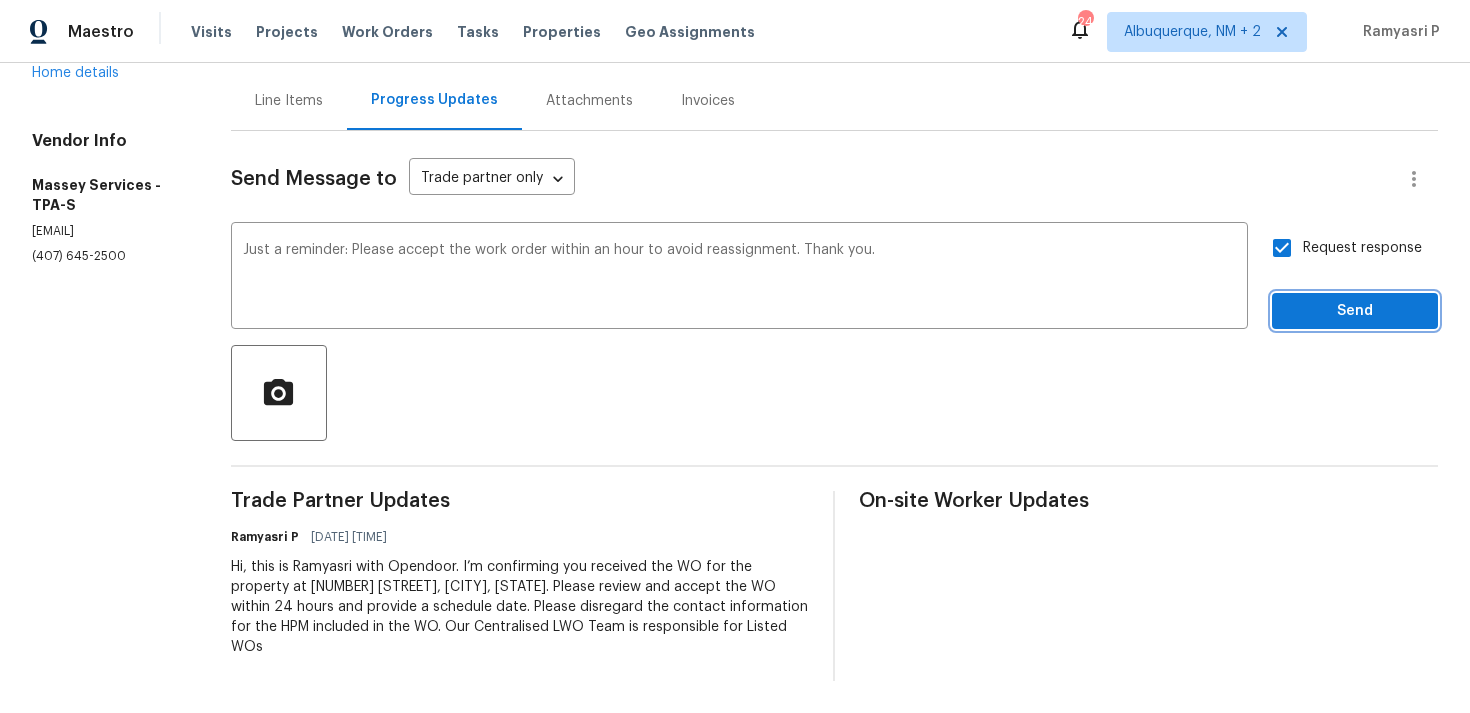 click on "Send" at bounding box center (1355, 311) 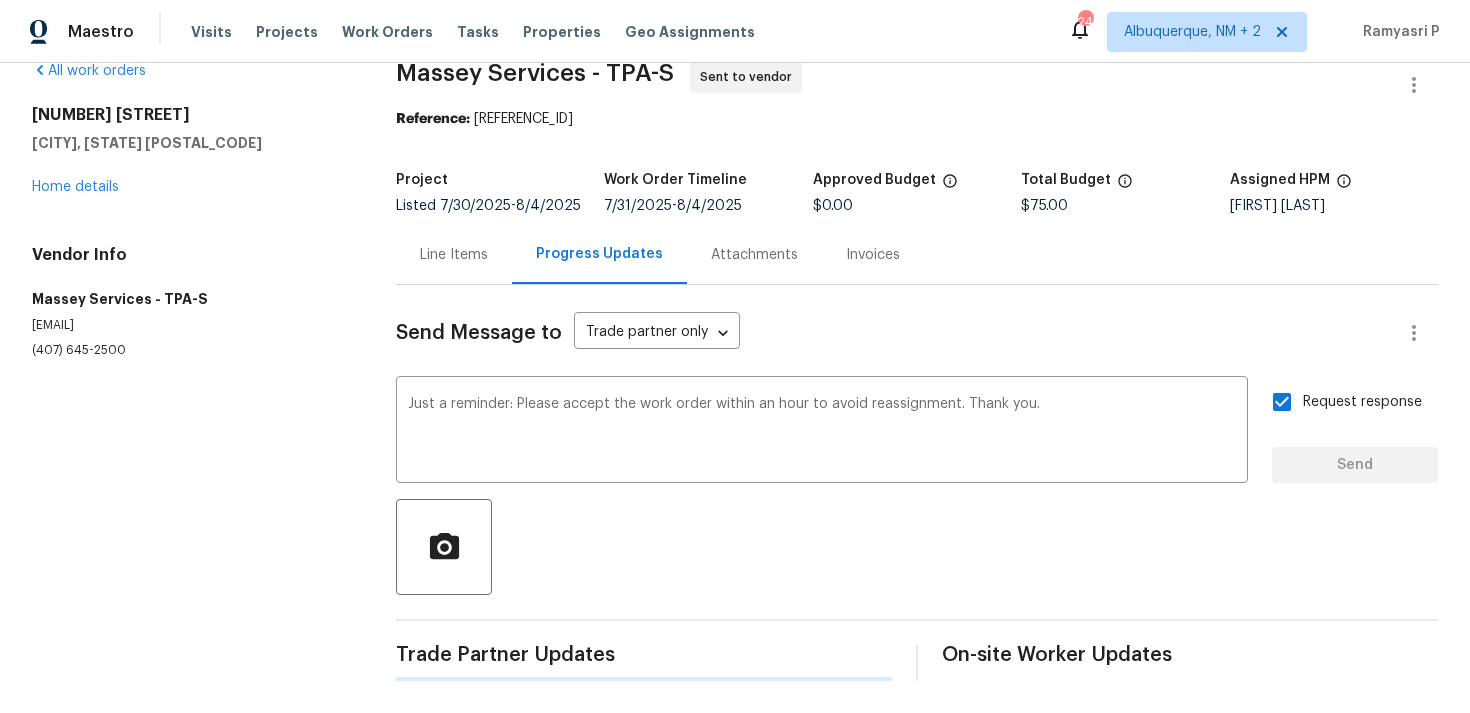 type 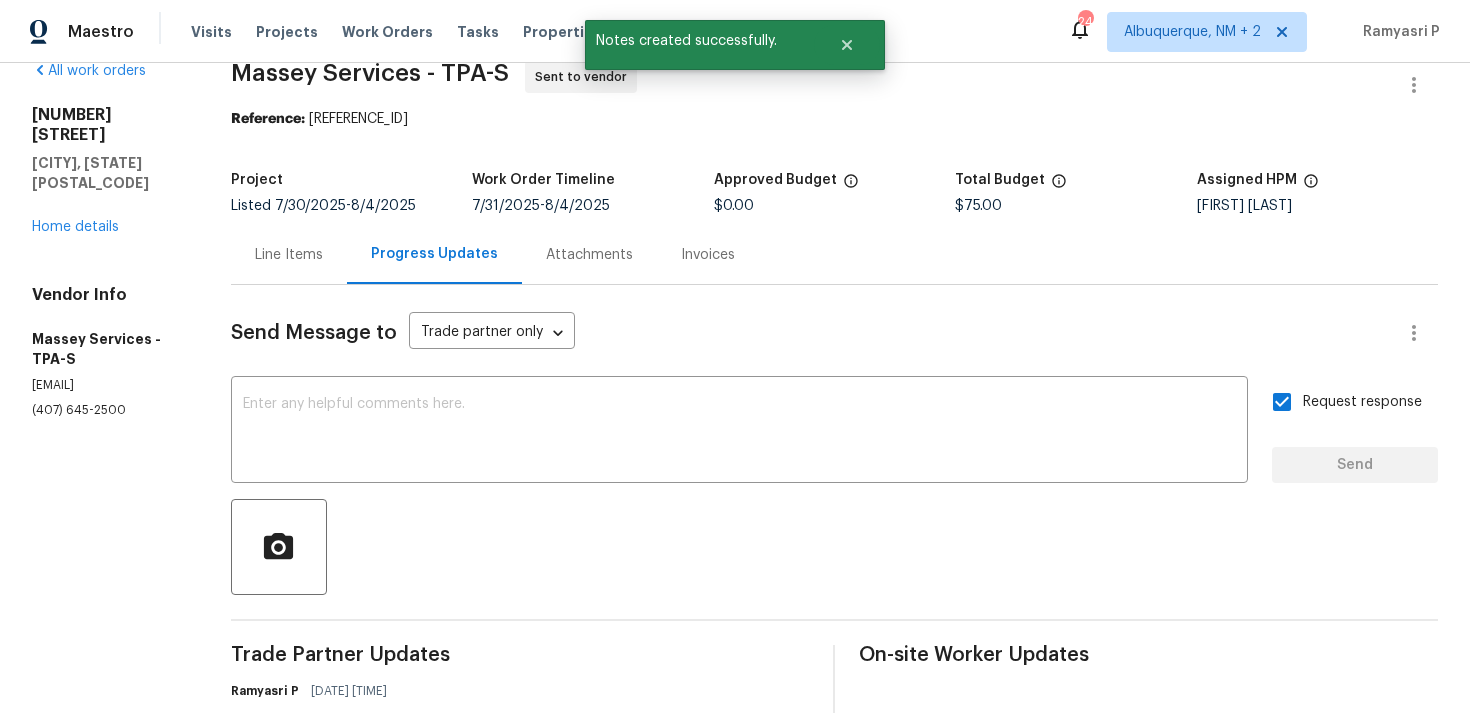 scroll, scrollTop: 188, scrollLeft: 0, axis: vertical 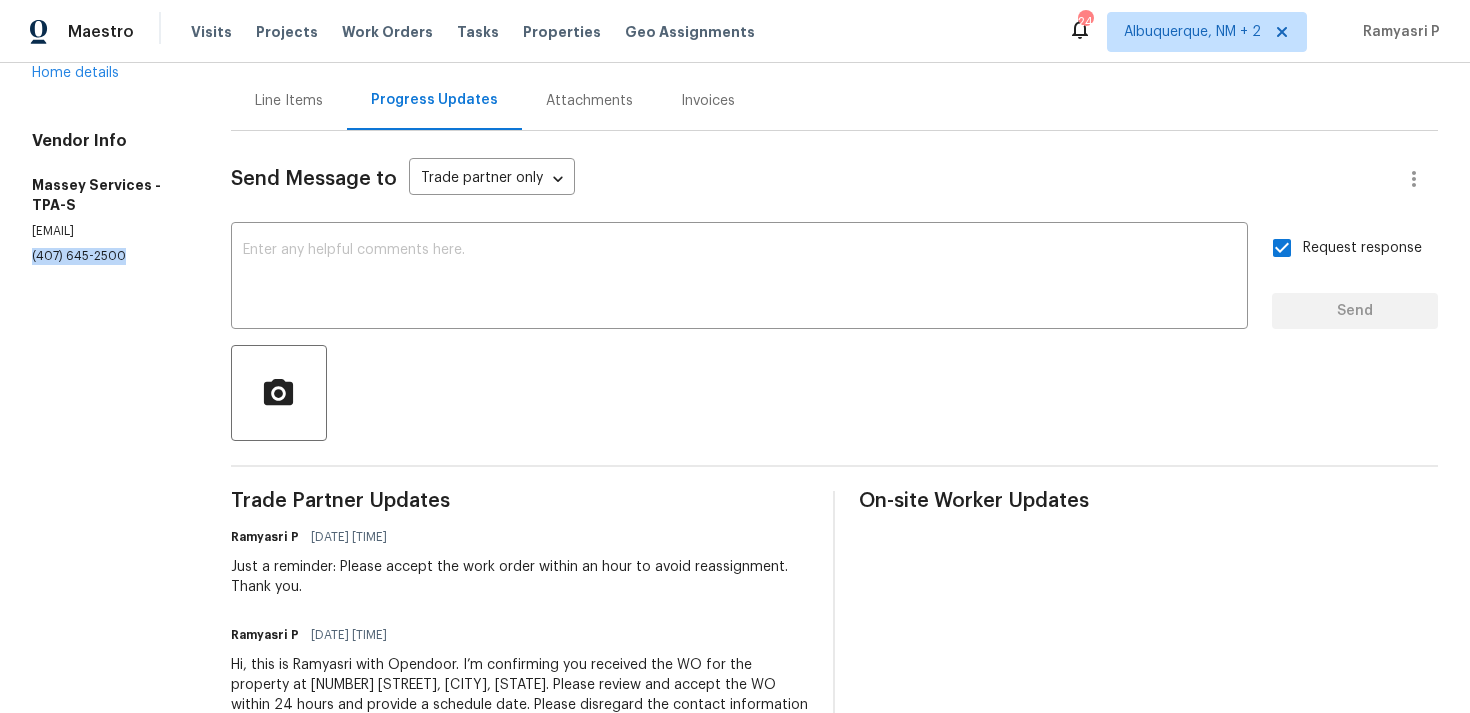 drag, startPoint x: 124, startPoint y: 191, endPoint x: 22, endPoint y: 191, distance: 102 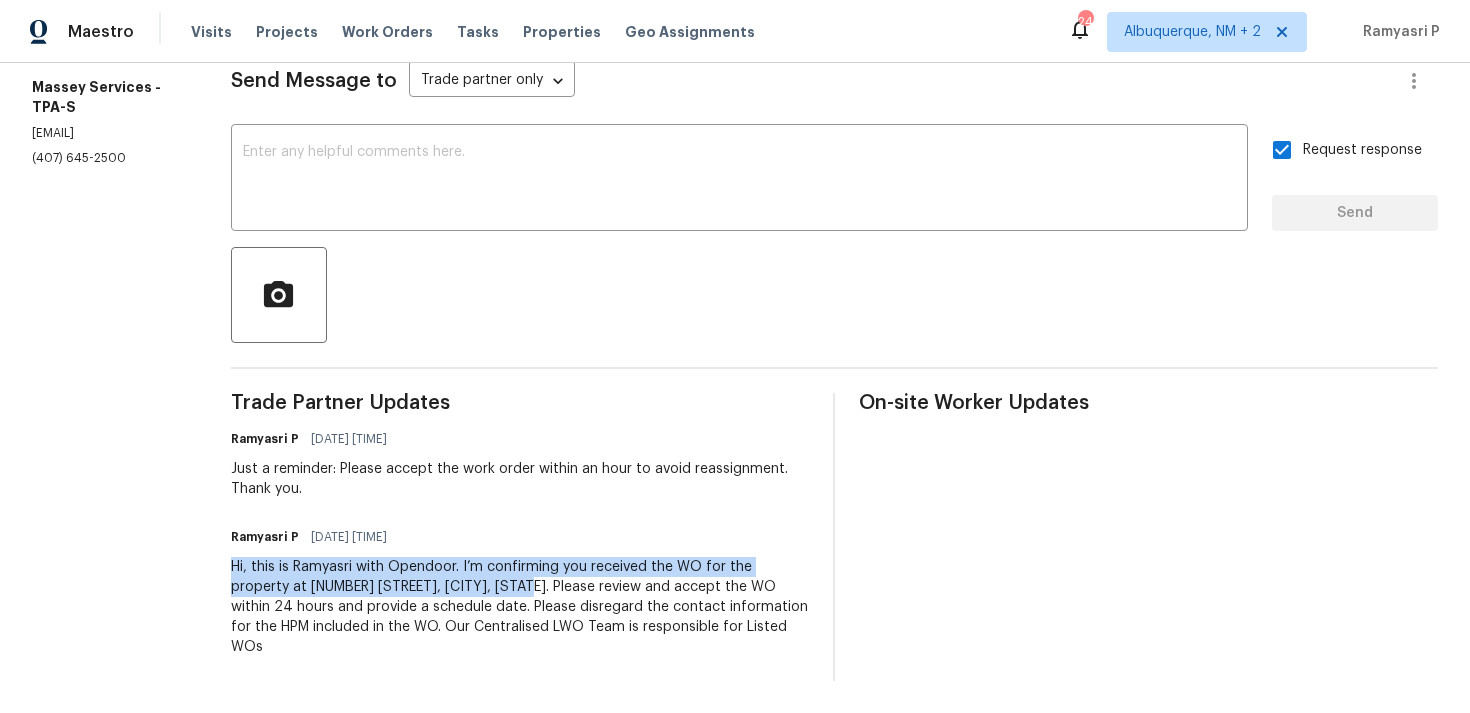 drag, startPoint x: 297, startPoint y: 562, endPoint x: 589, endPoint y: 578, distance: 292.43802 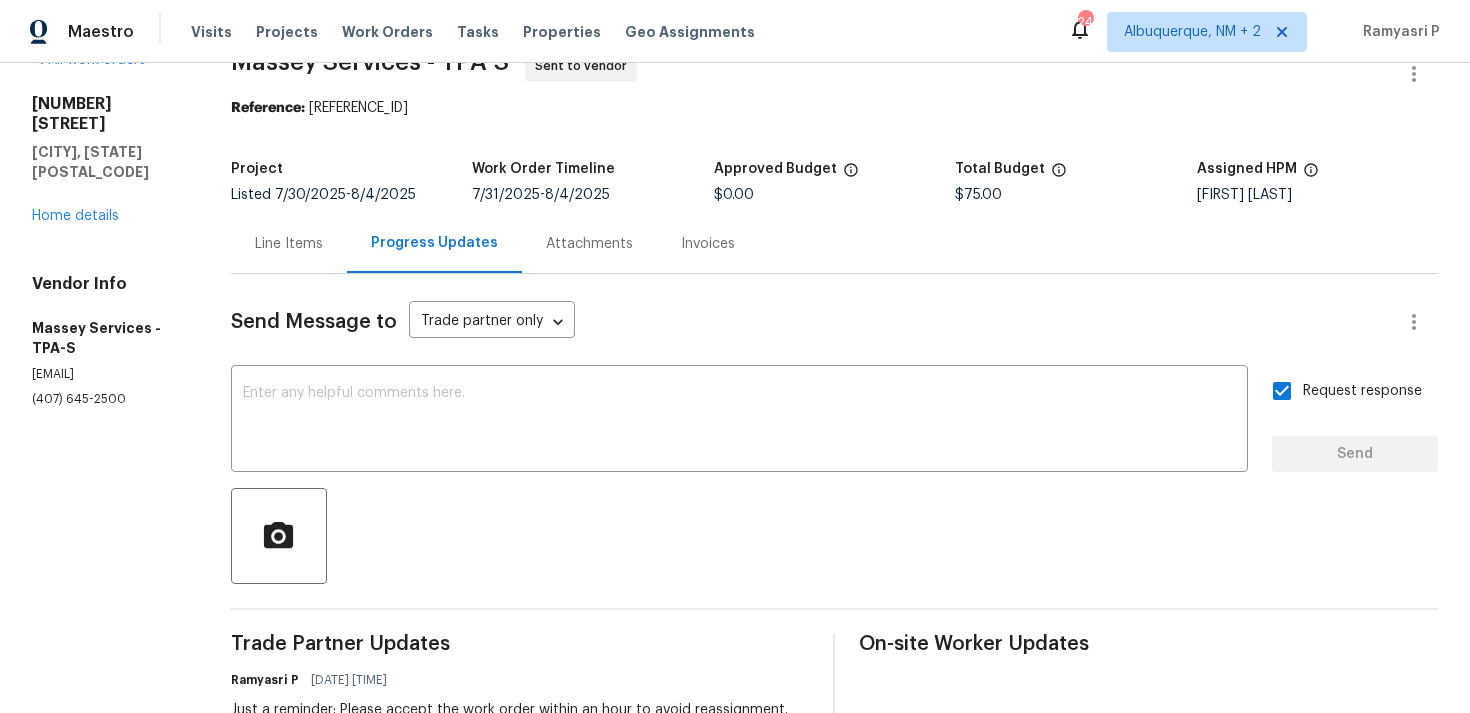 scroll, scrollTop: 0, scrollLeft: 0, axis: both 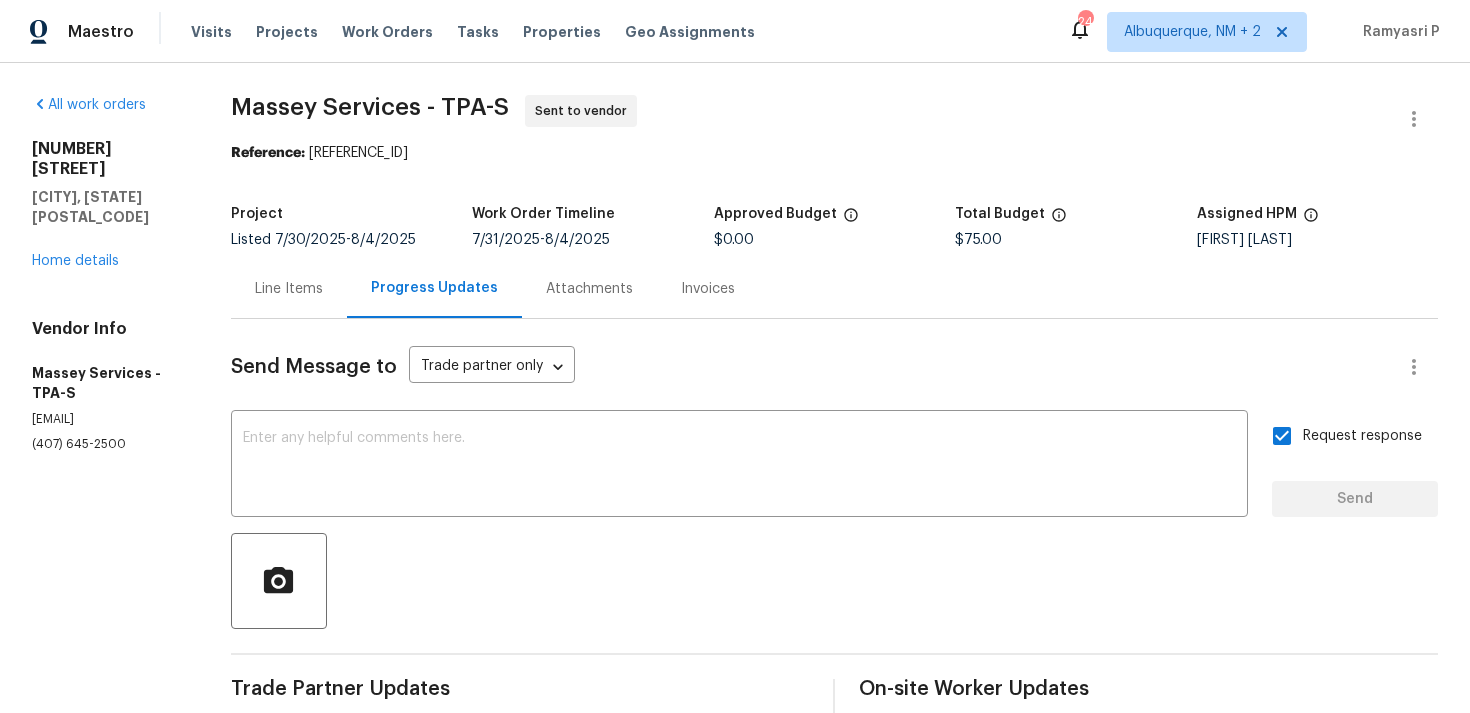 click on "All work orders 1427 E Gate Dr Venice, FL 34285 Home details Vendor Info Massey Services - TPA-S masseysolutions@masseyservices.com (407) 645-2500" at bounding box center (107, 531) 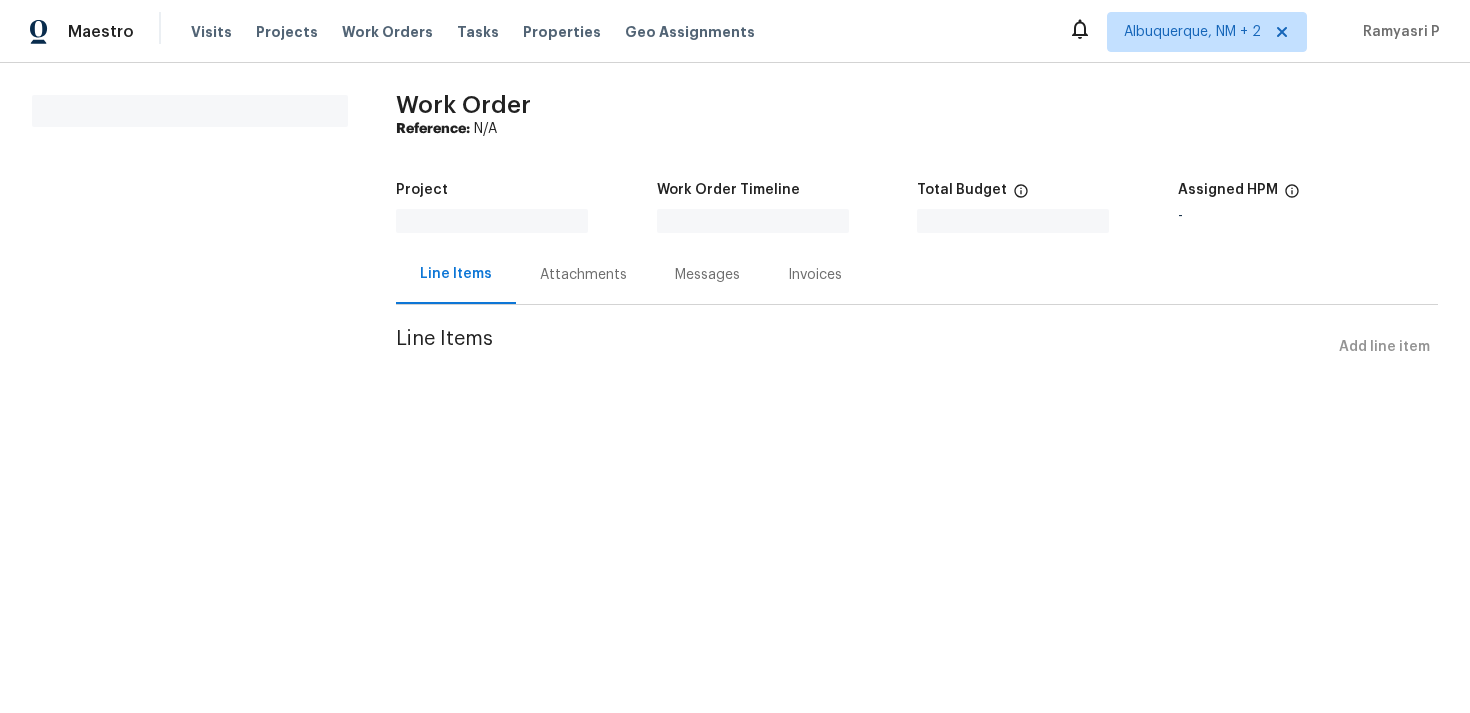 scroll, scrollTop: 0, scrollLeft: 0, axis: both 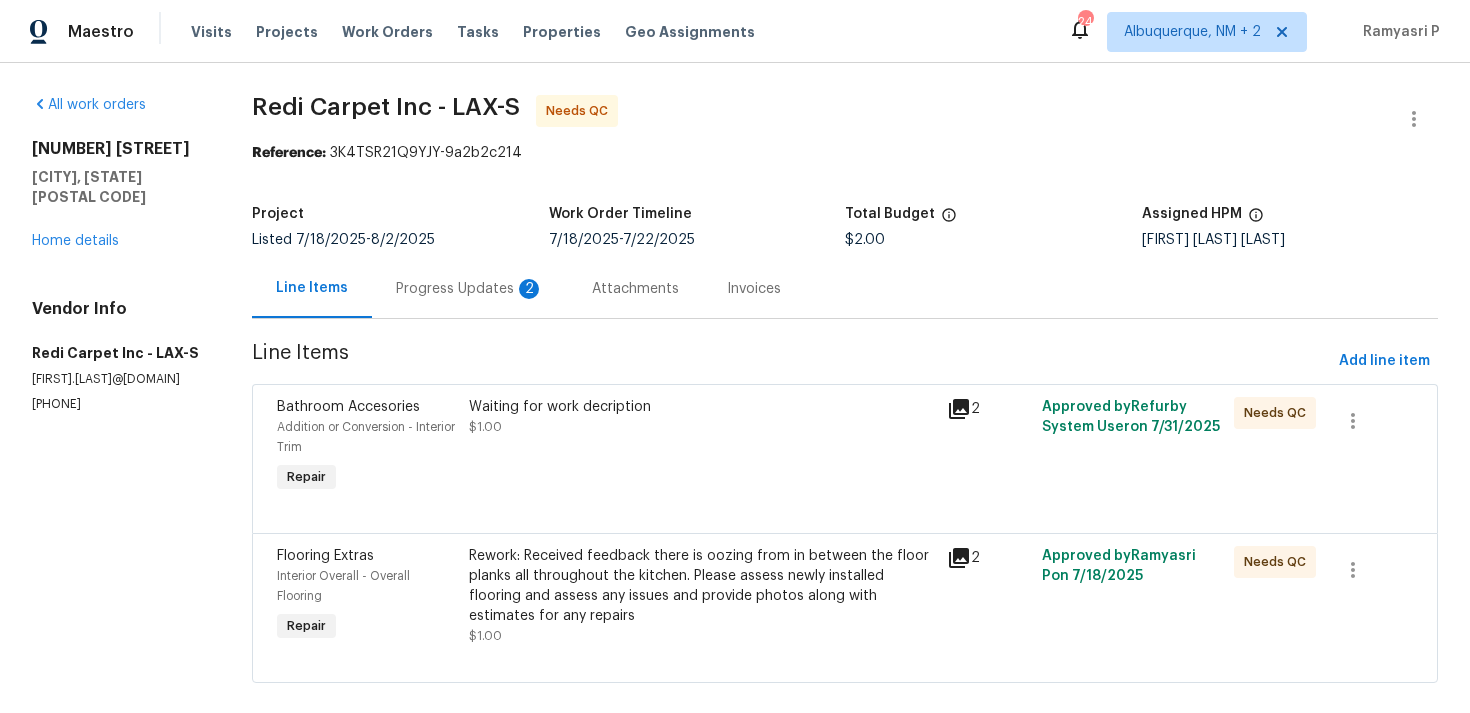 click on "Progress Updates 2" at bounding box center (470, 289) 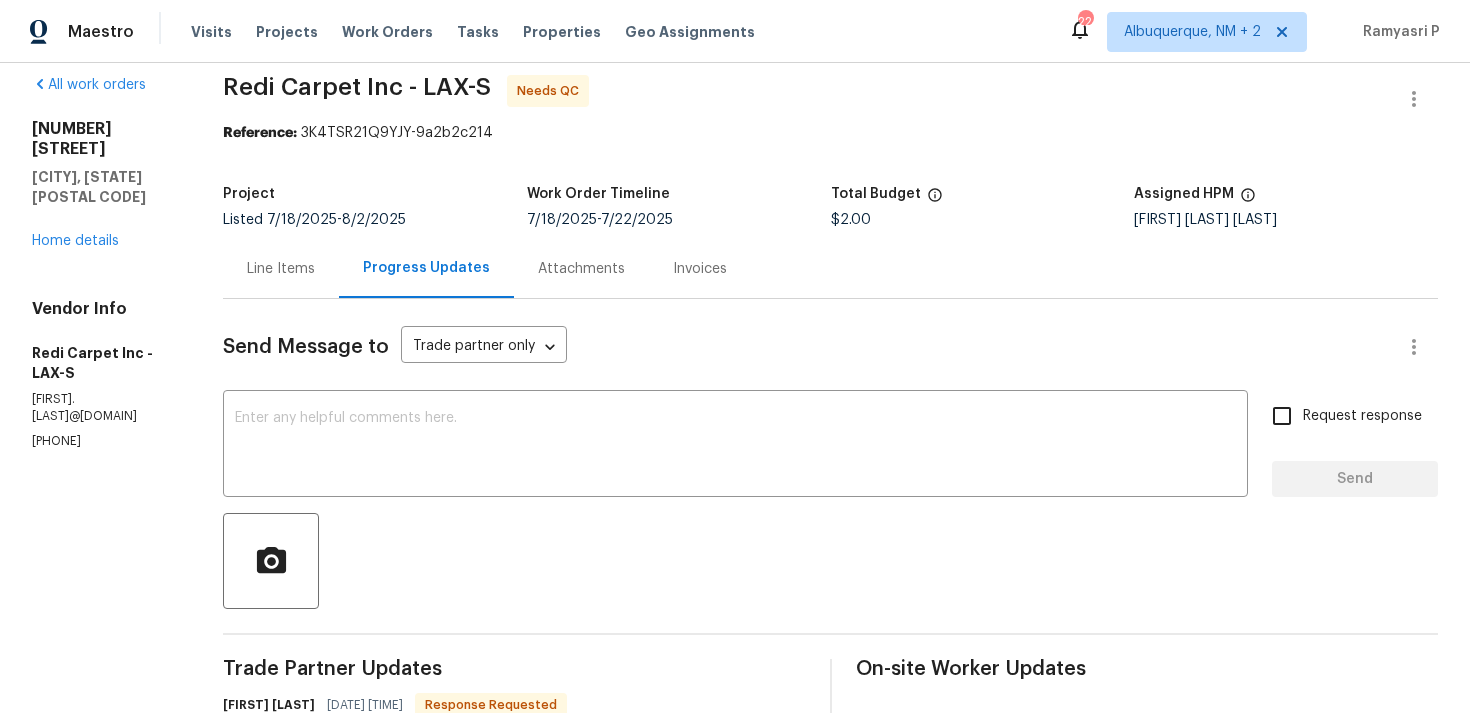 scroll, scrollTop: 0, scrollLeft: 0, axis: both 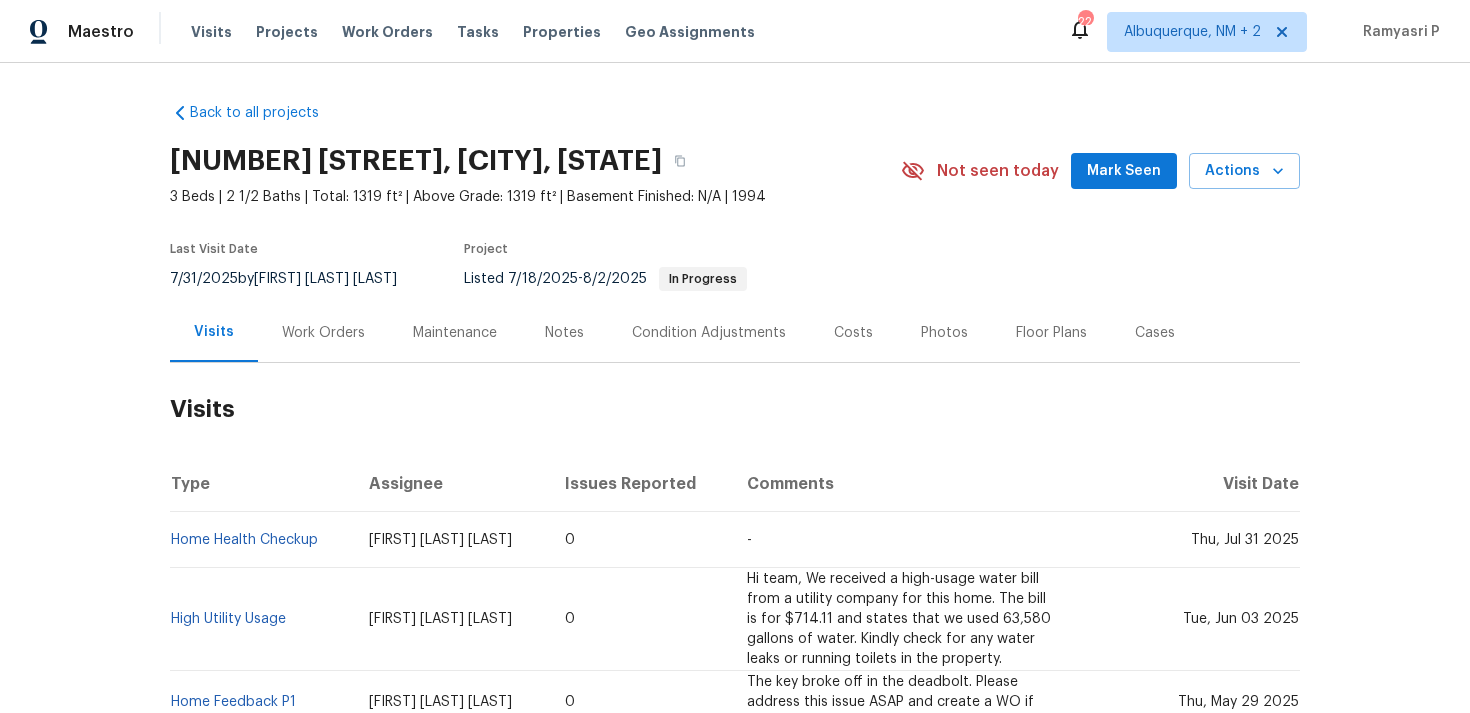 click on "Work Orders" at bounding box center [323, 333] 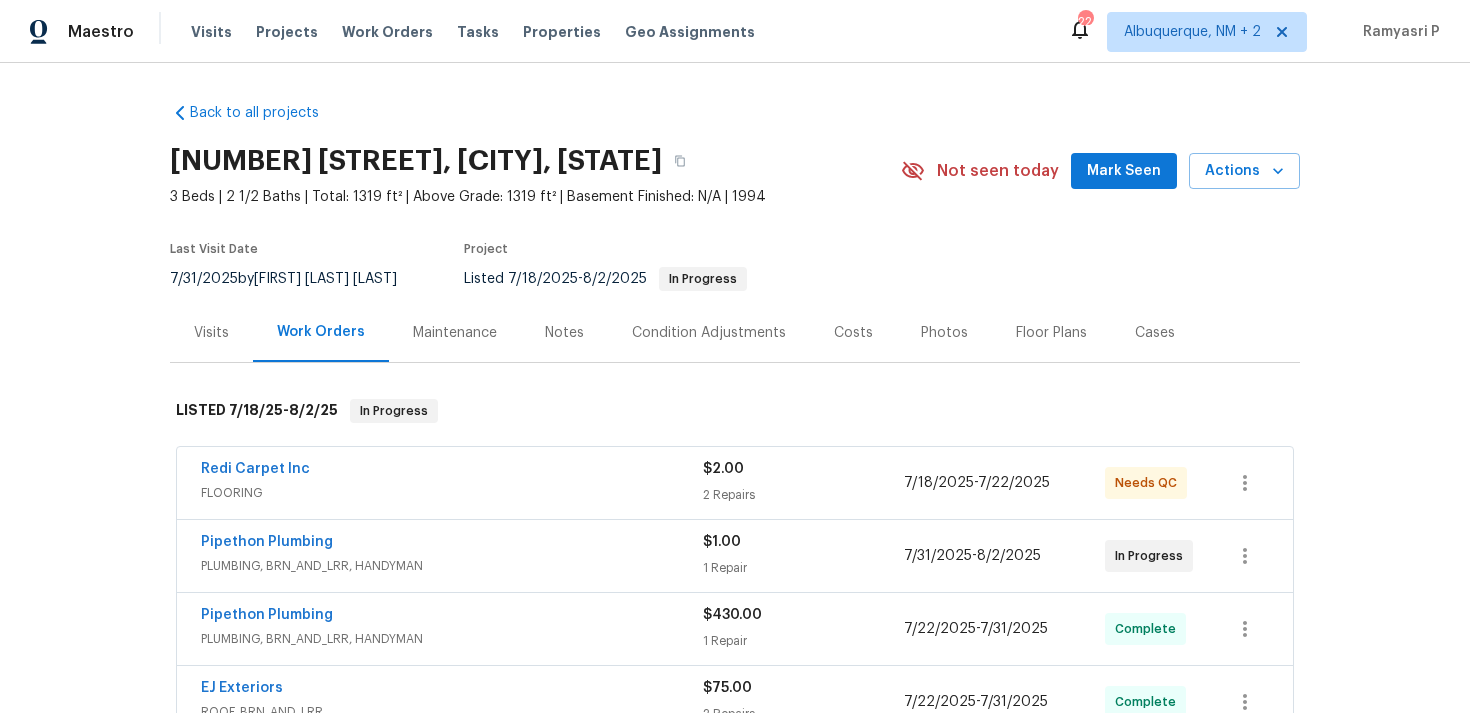 click on "Redi Carpet Inc FLOORING $2.00 2 Repairs 7/18/2025  -  7/22/2025 Needs QC" at bounding box center [735, 483] 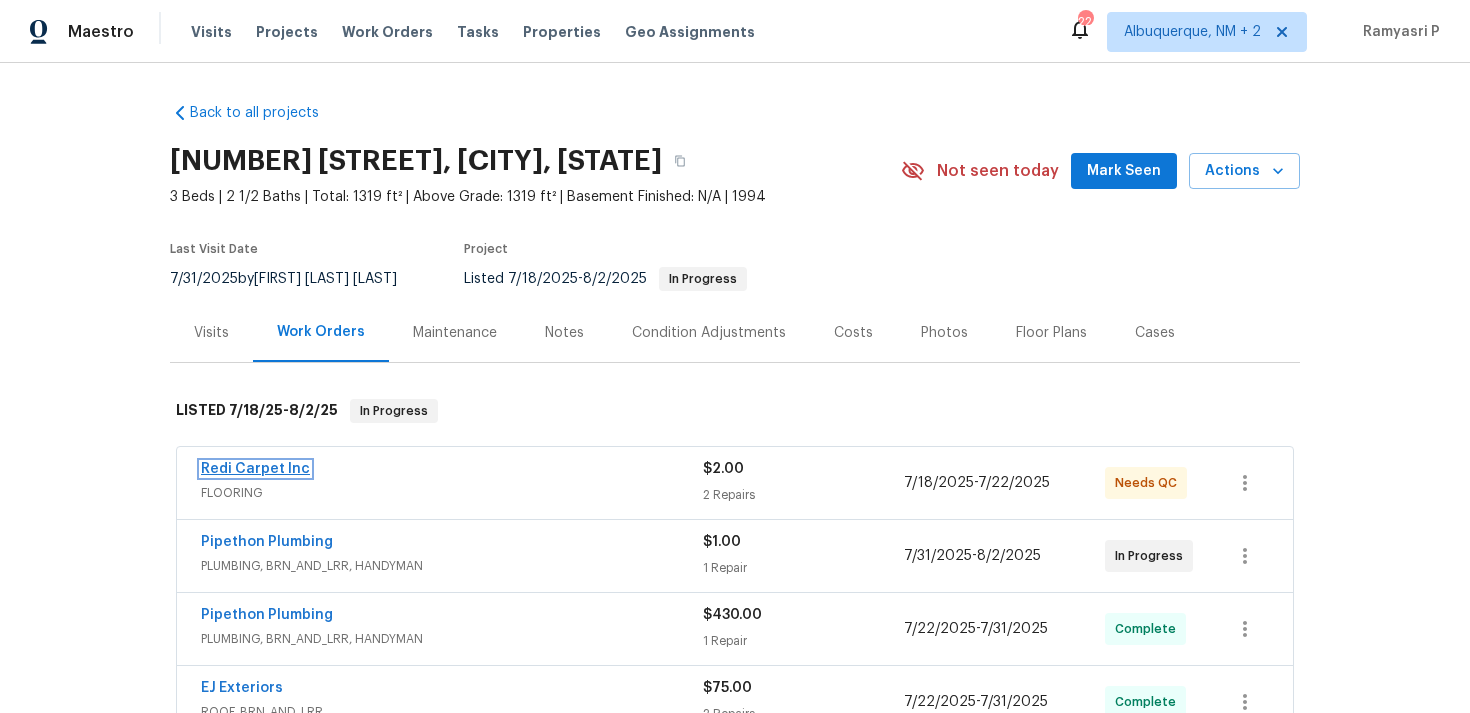 click on "Redi Carpet Inc" at bounding box center (255, 469) 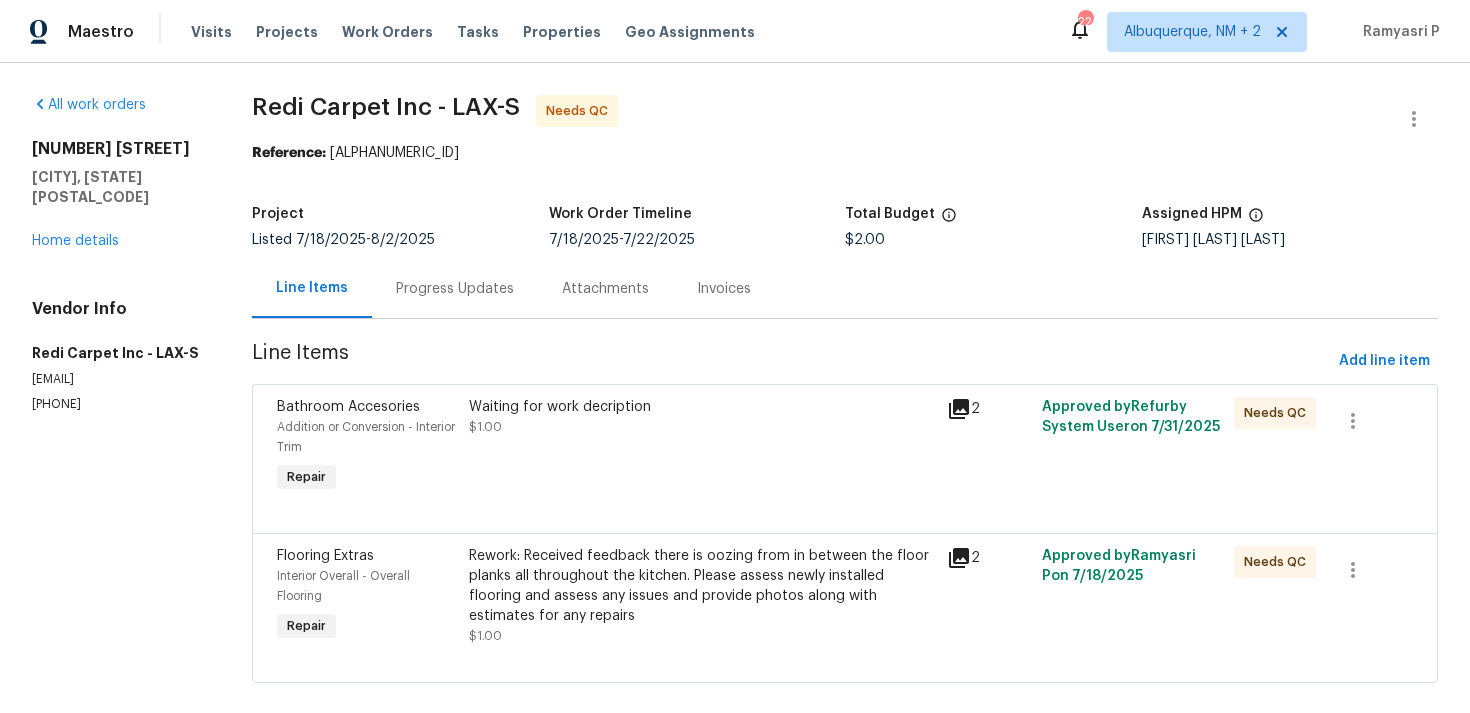 click on "Rework: Received feedback there is oozing from in between the floor planks all throughout the kitchen.  Please assess newly installed flooring and assess any issues and provide photos along with estimates for any repairs" at bounding box center (702, 586) 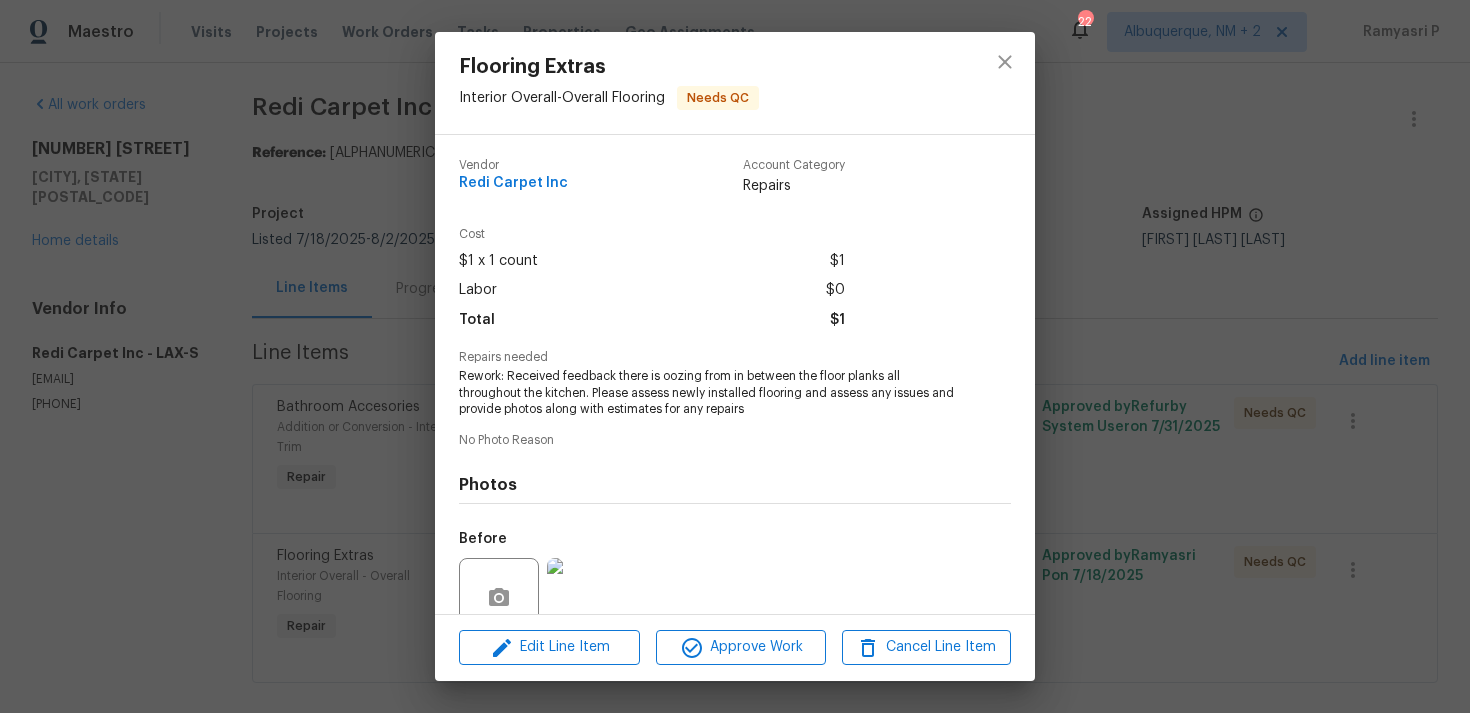 scroll, scrollTop: 174, scrollLeft: 0, axis: vertical 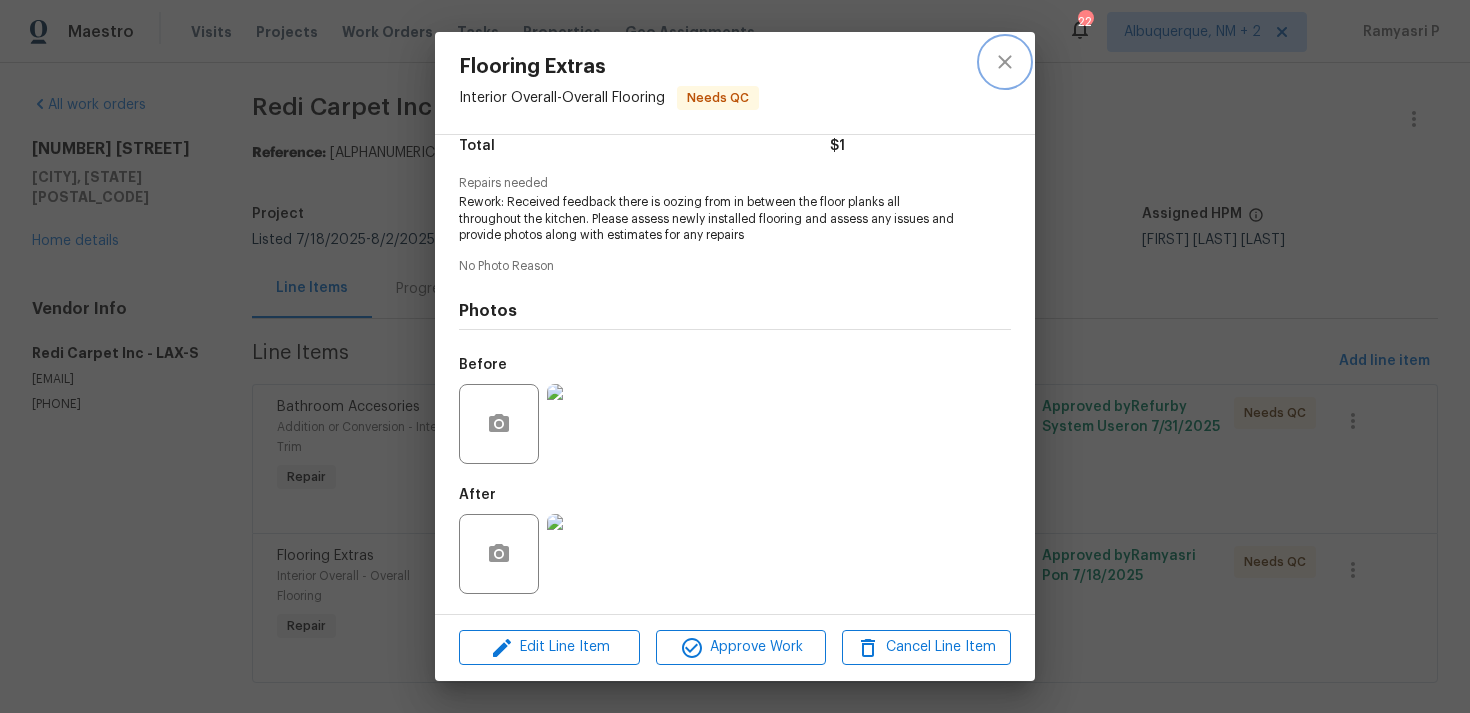 click 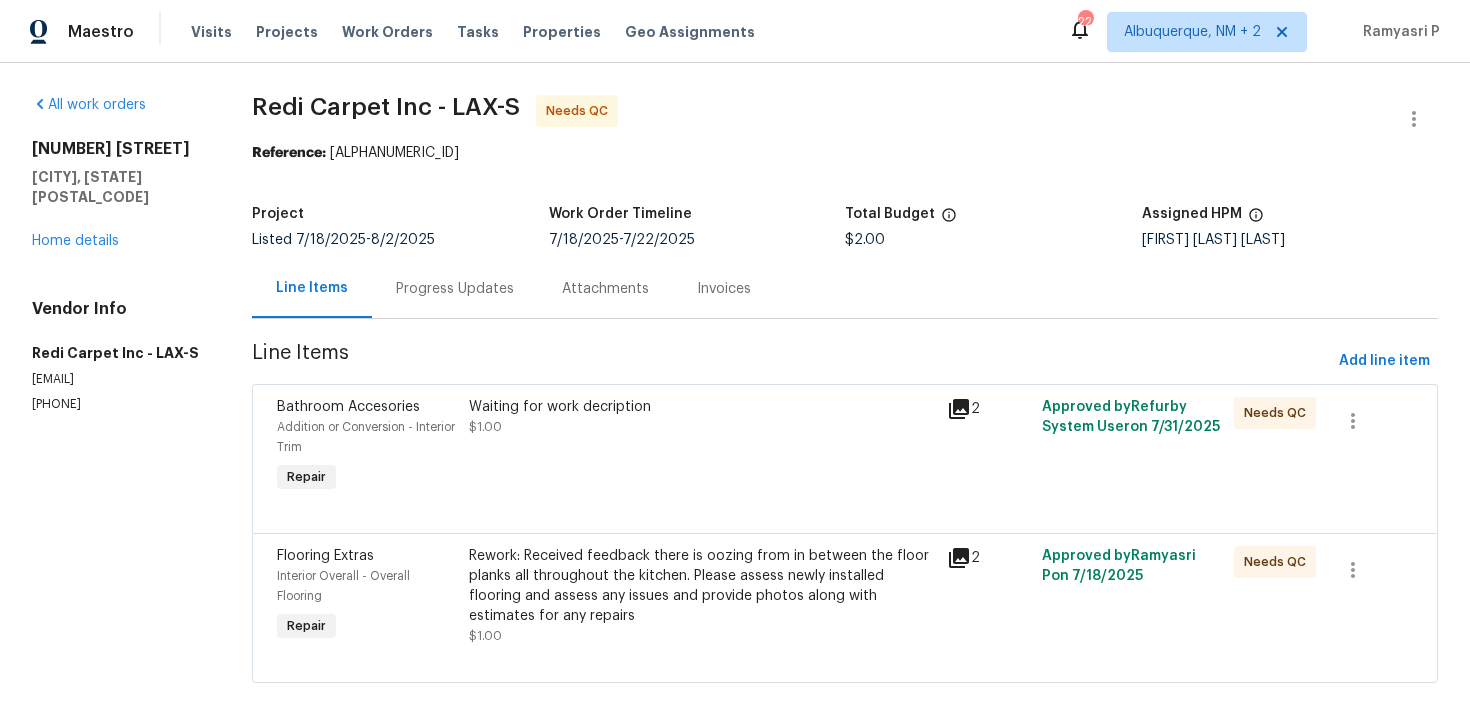 click on "Waiting for work decription $1.00" at bounding box center [702, 447] 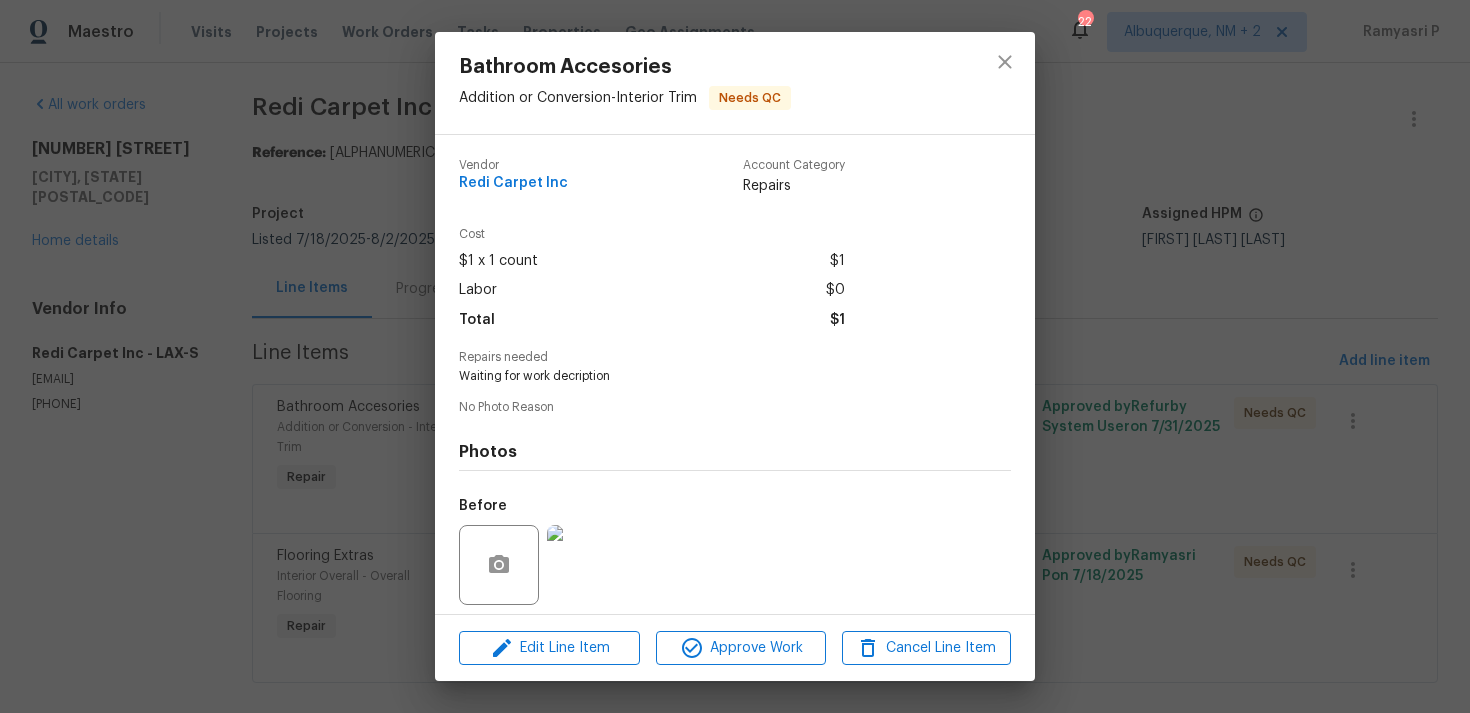 scroll, scrollTop: 141, scrollLeft: 0, axis: vertical 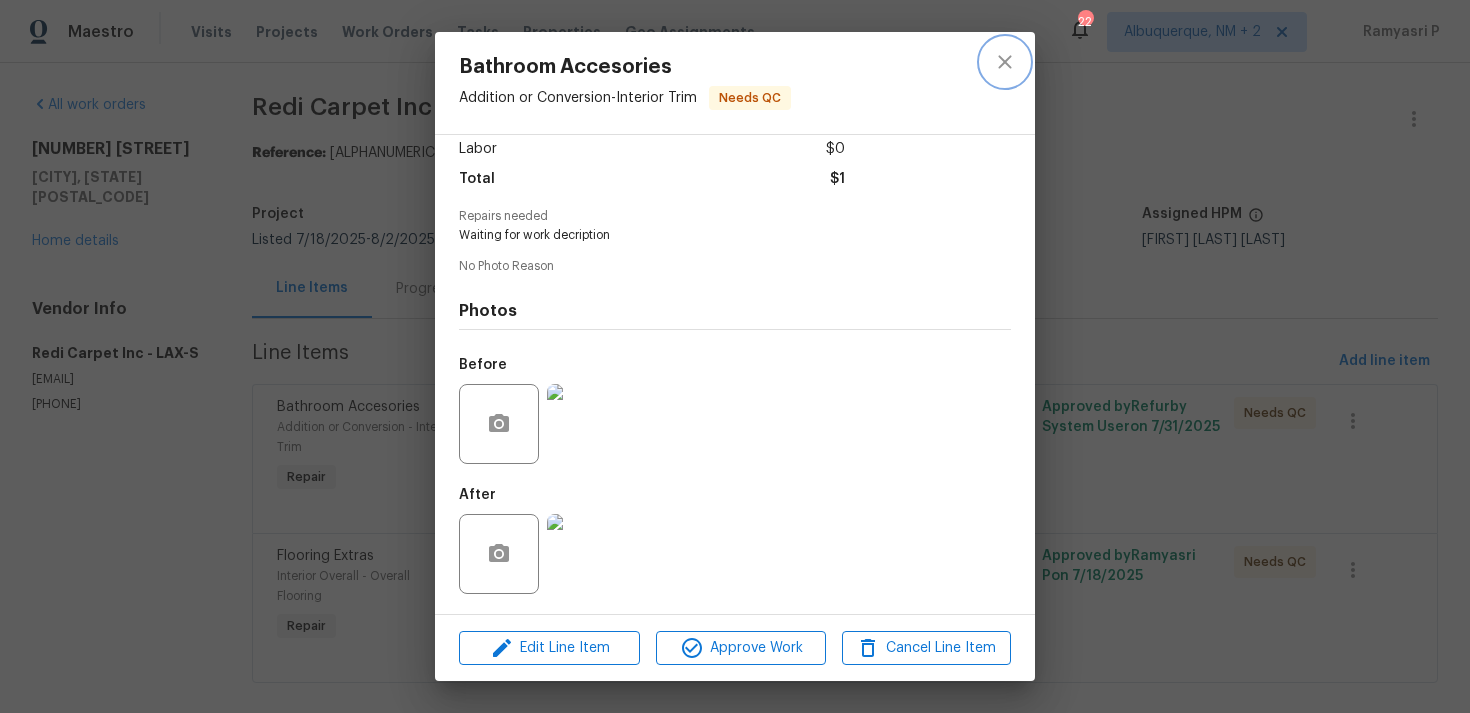 click 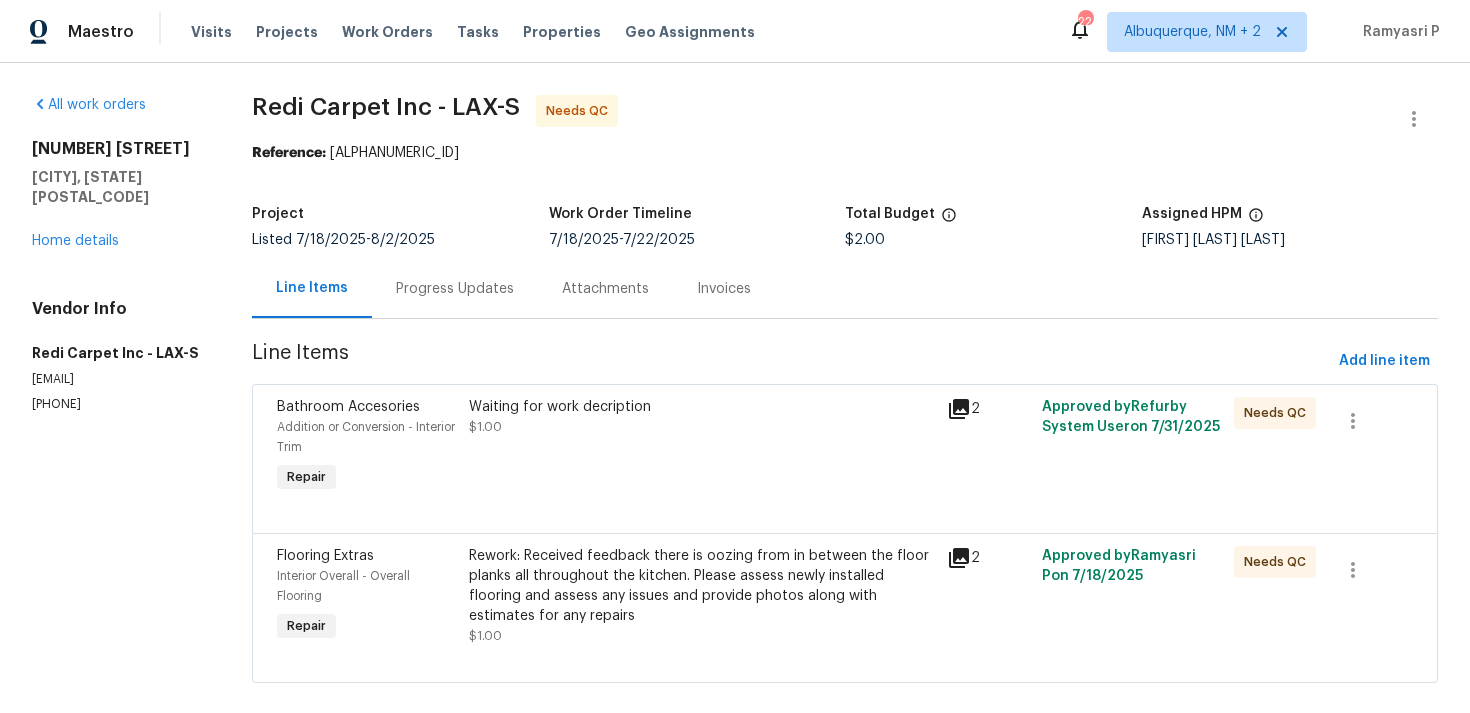 click on "Progress Updates" at bounding box center [455, 289] 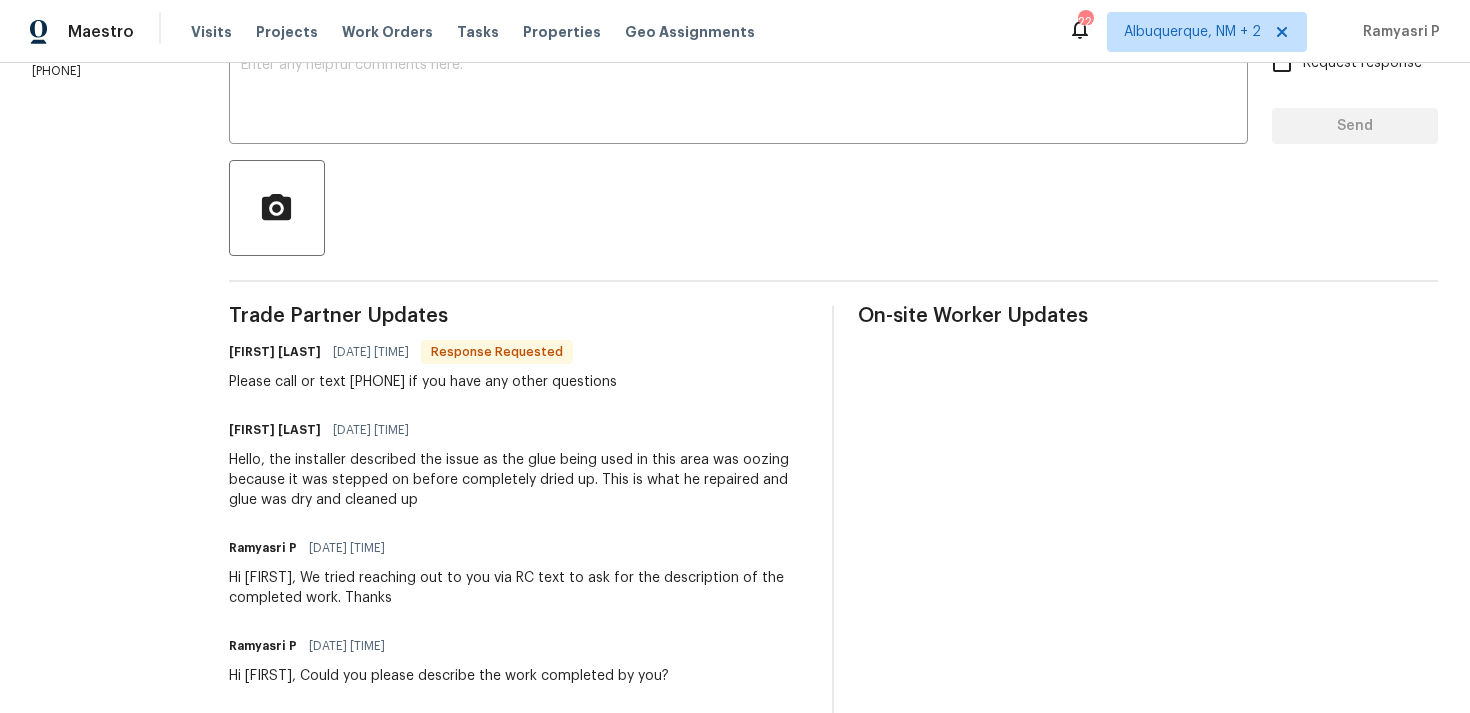 scroll, scrollTop: 315, scrollLeft: 0, axis: vertical 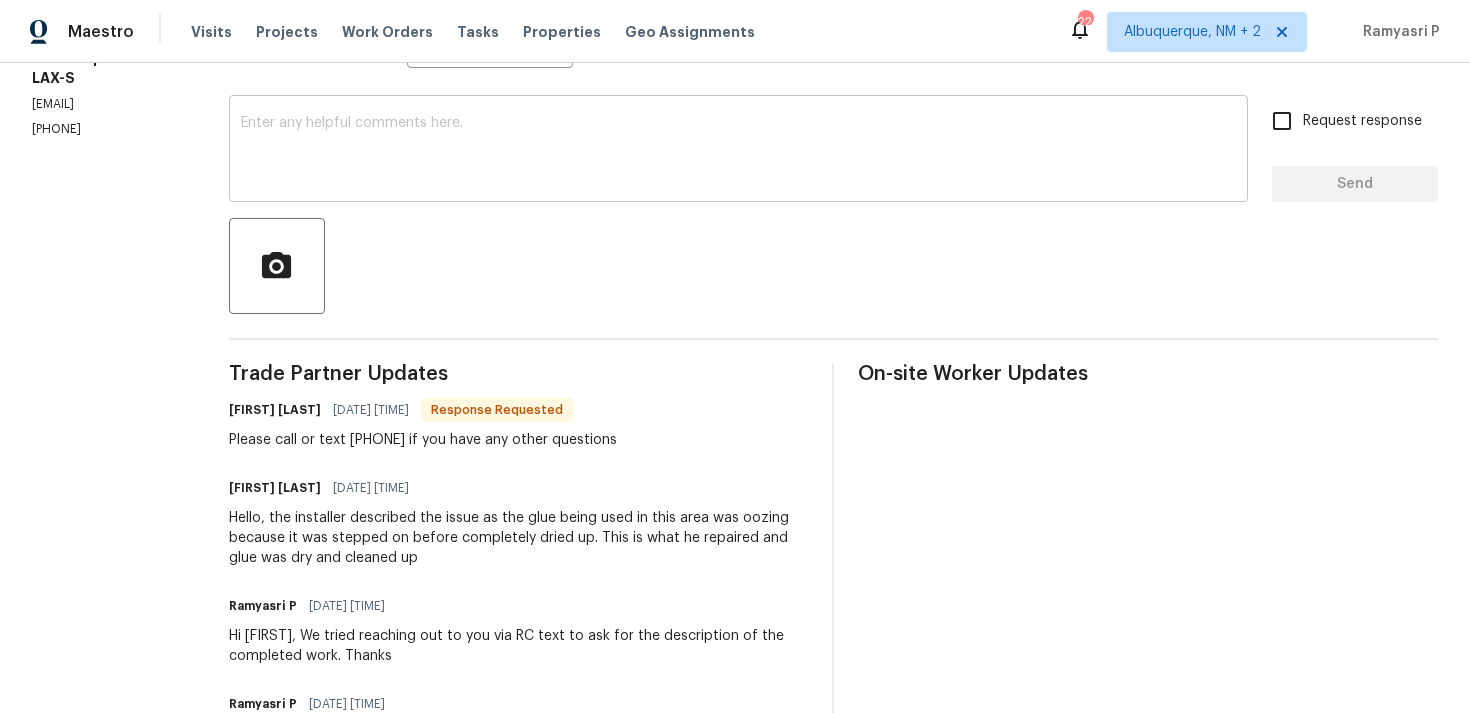 click at bounding box center (738, 151) 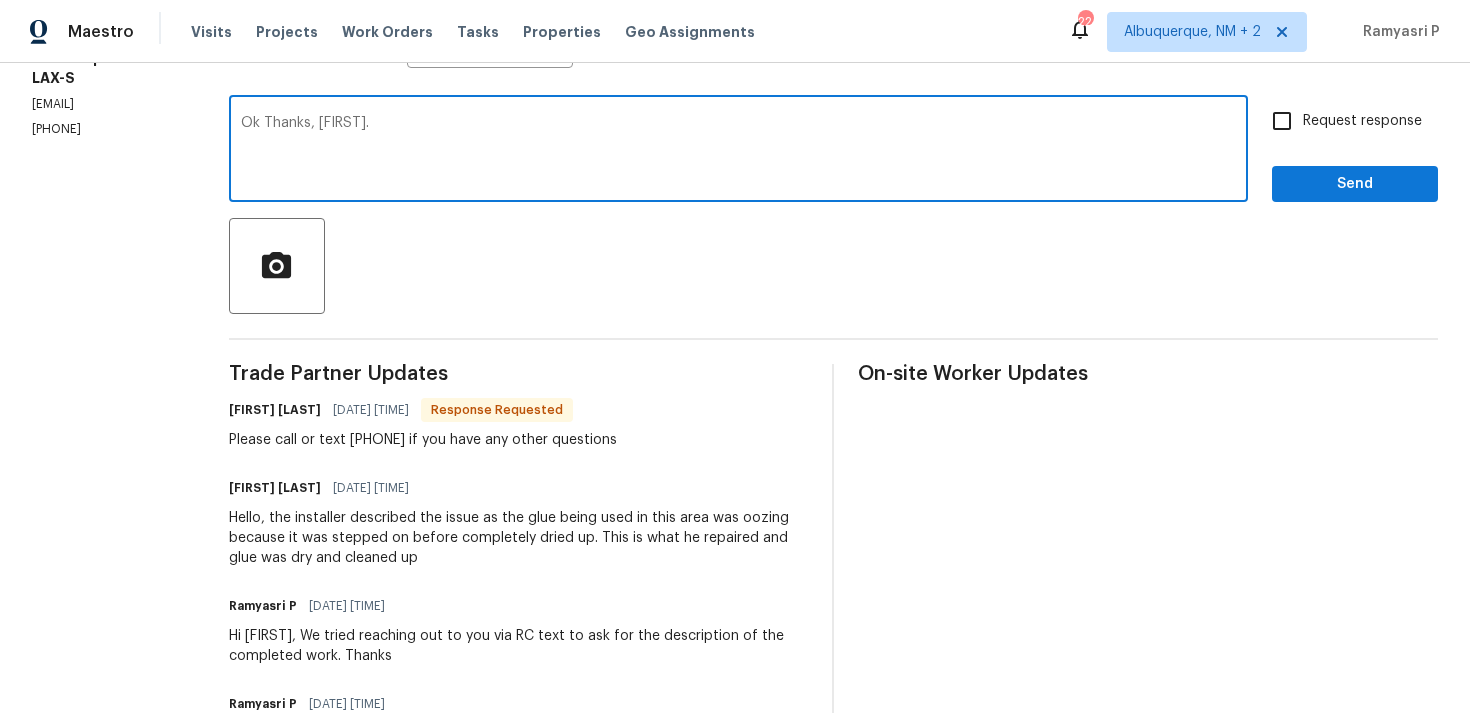 type on "Ok Thanks, Don." 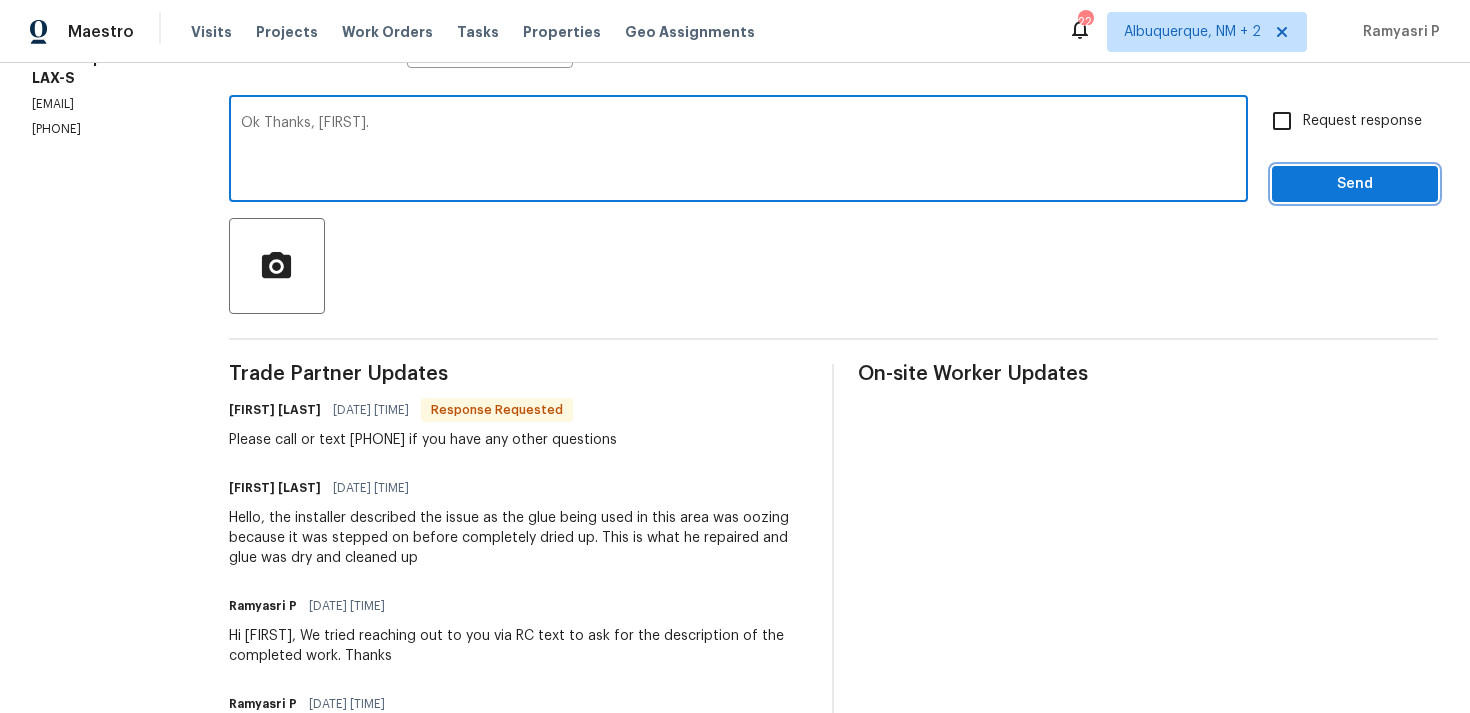 click on "Send" at bounding box center (1355, 184) 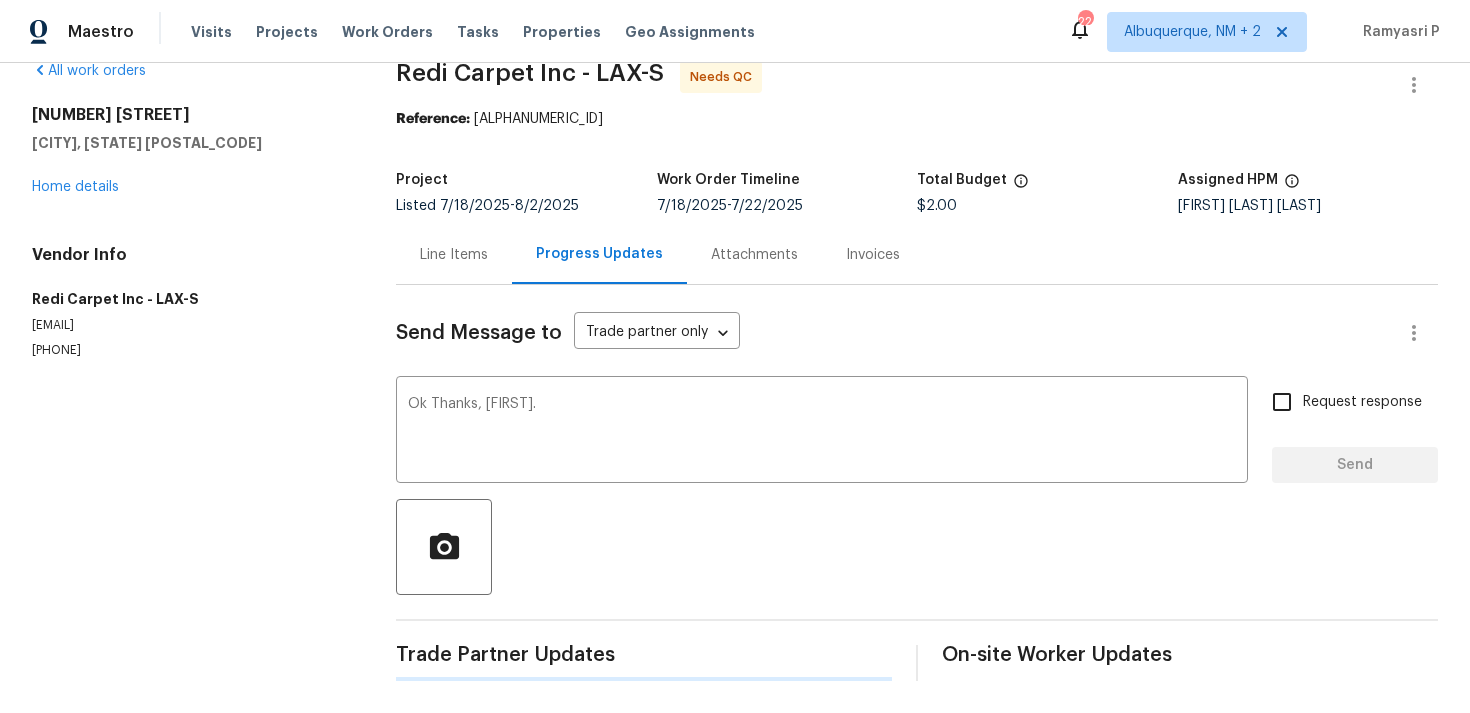 type 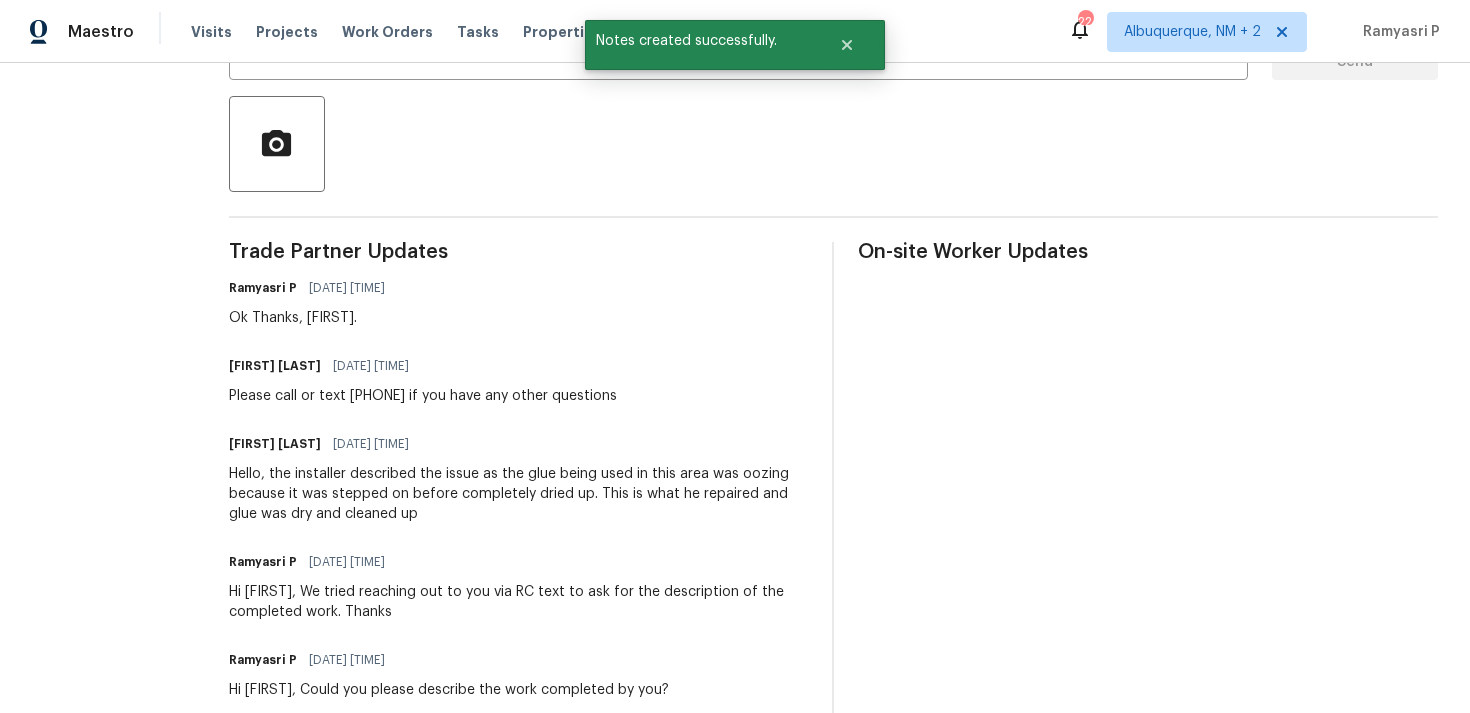 scroll, scrollTop: 500, scrollLeft: 0, axis: vertical 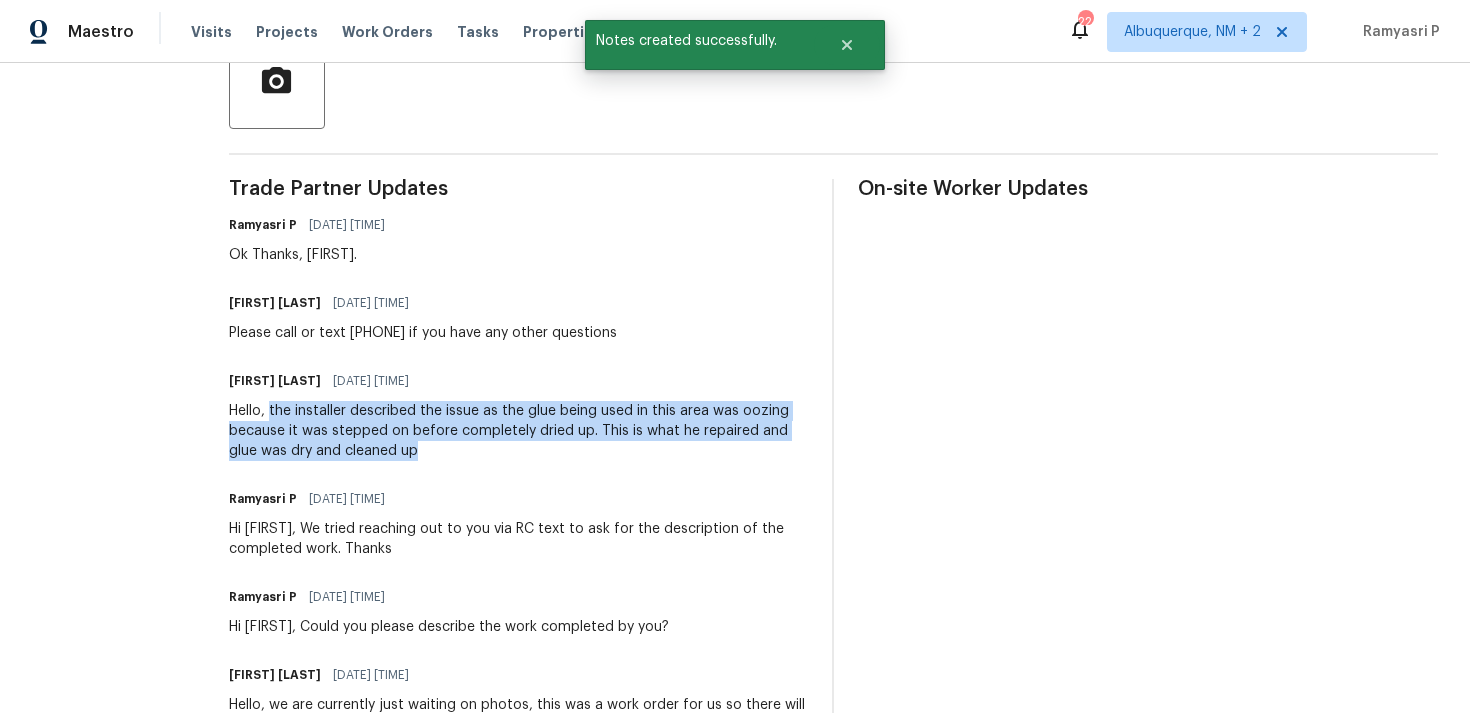 drag, startPoint x: 285, startPoint y: 411, endPoint x: 438, endPoint y: 448, distance: 157.4103 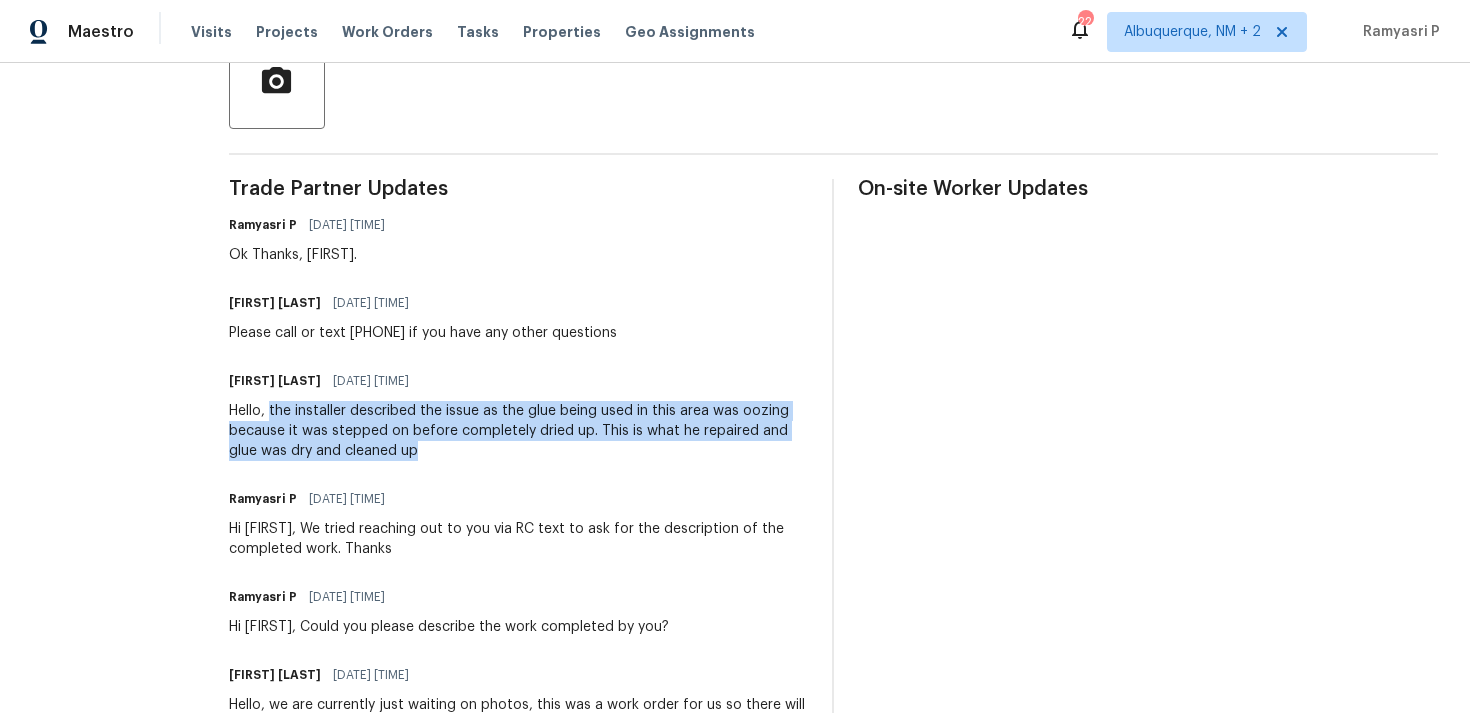 copy on "the installer described the issue as the glue being used in this area was oozing because it was stepped on before completely dried up. This is what he repaired and glue was dry and cleaned up" 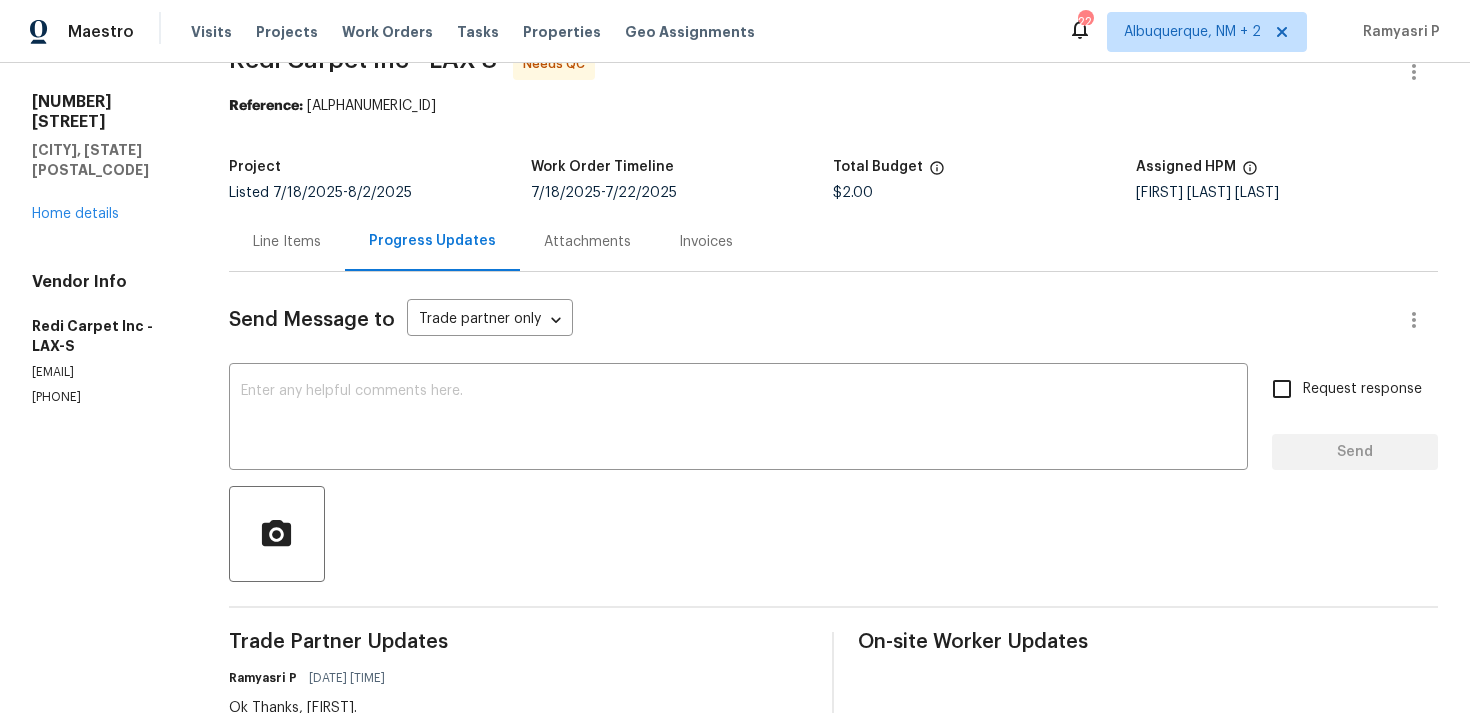 click on "Line Items" at bounding box center (287, 242) 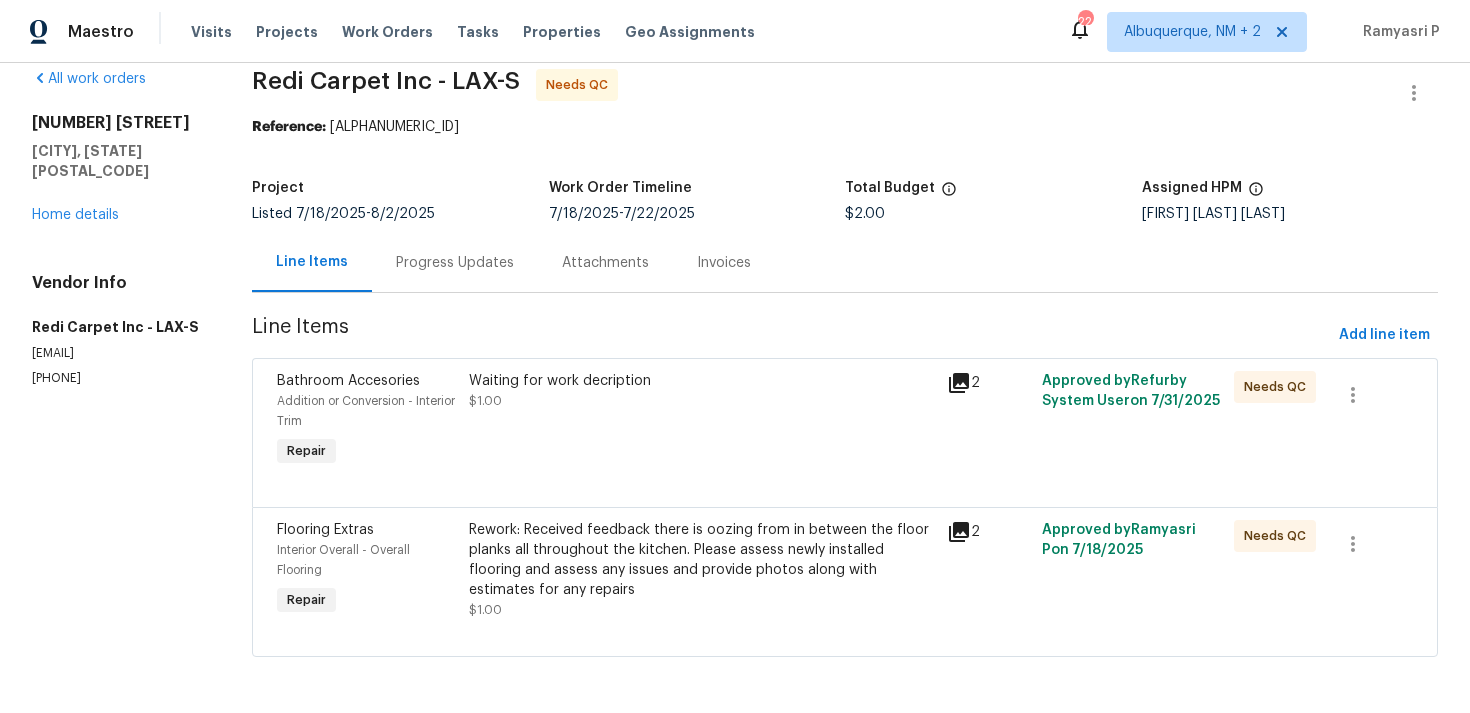 scroll, scrollTop: 28, scrollLeft: 0, axis: vertical 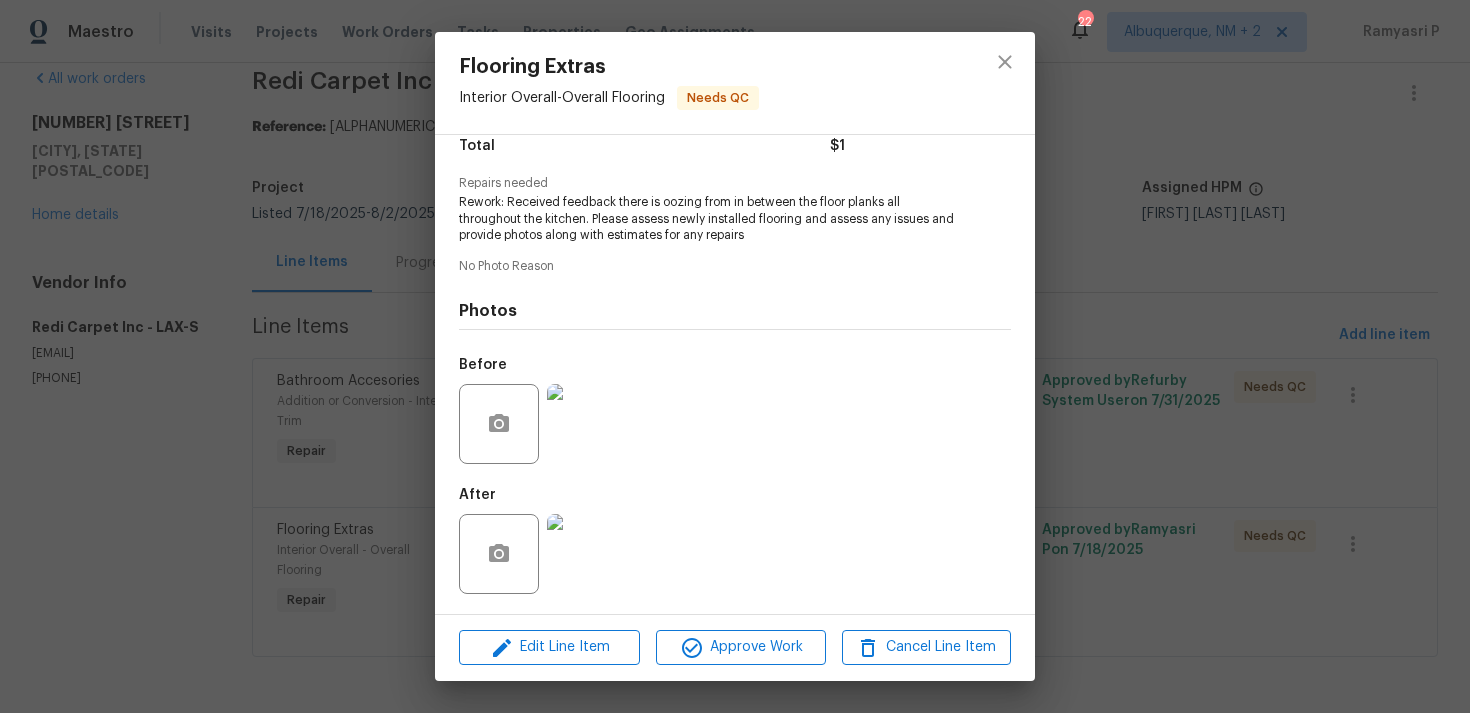 click at bounding box center (587, 424) 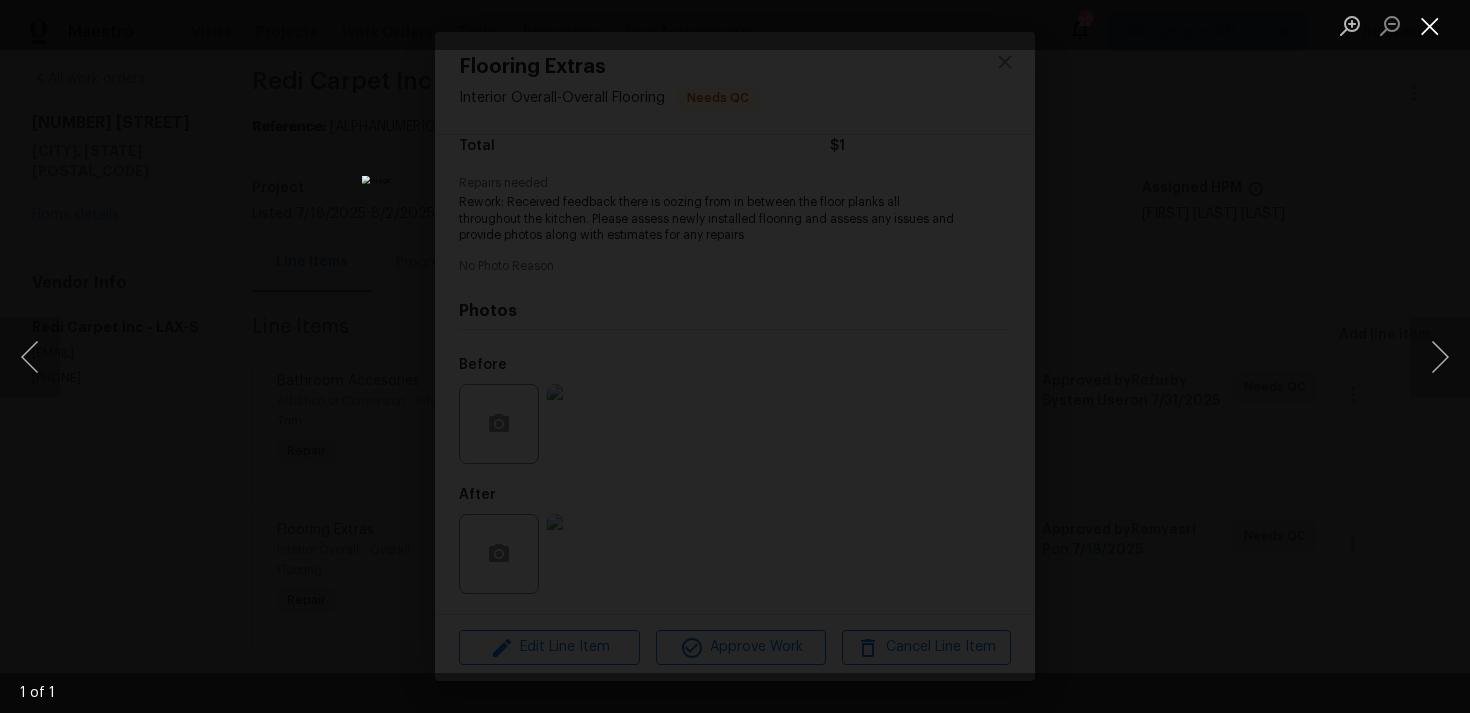 click at bounding box center [1430, 25] 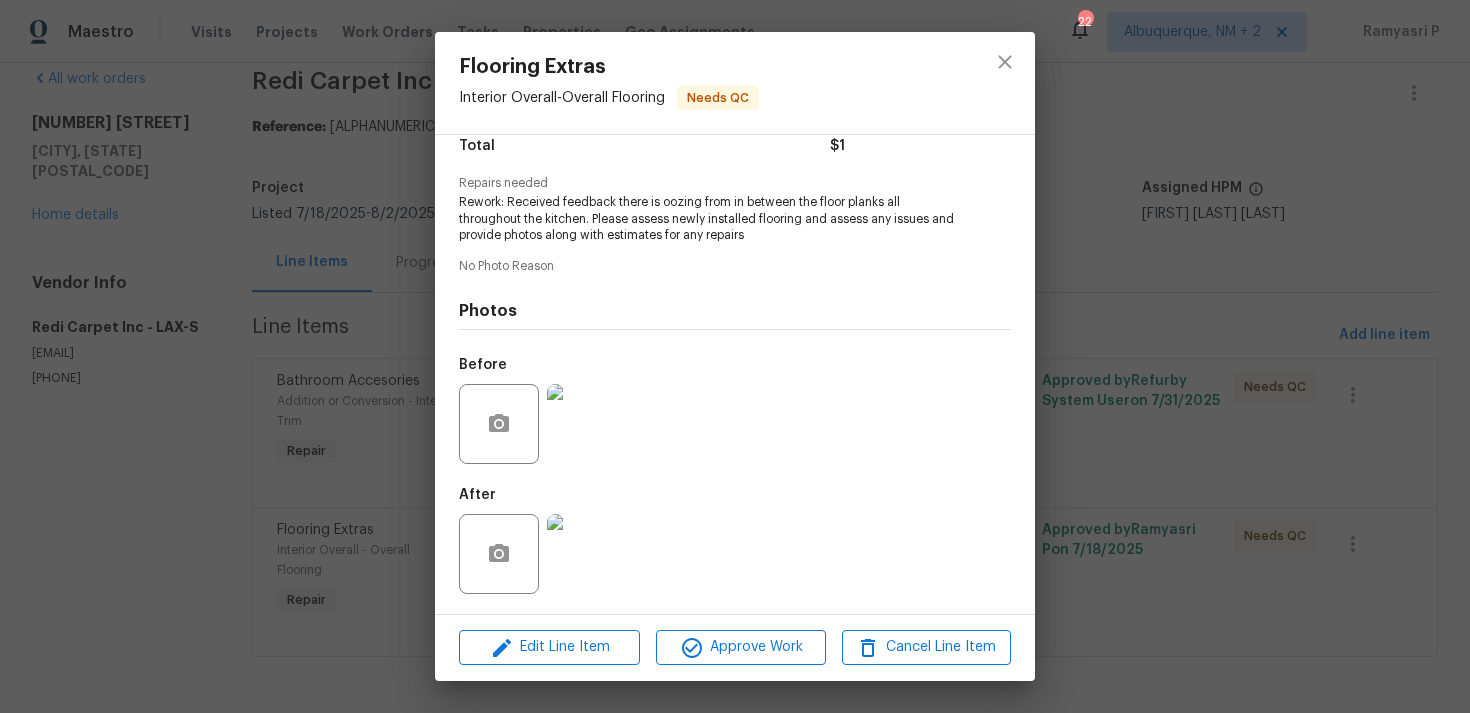 click at bounding box center [587, 554] 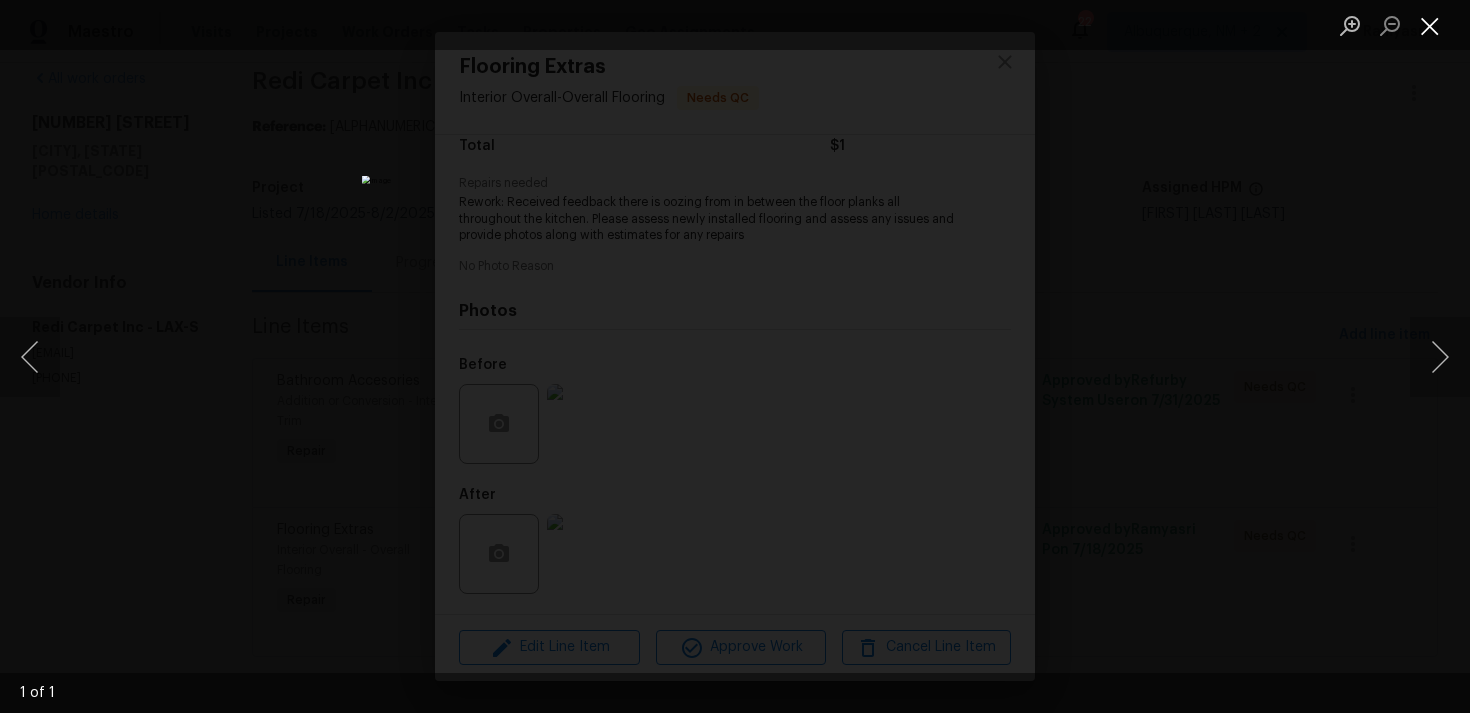 click at bounding box center (1430, 25) 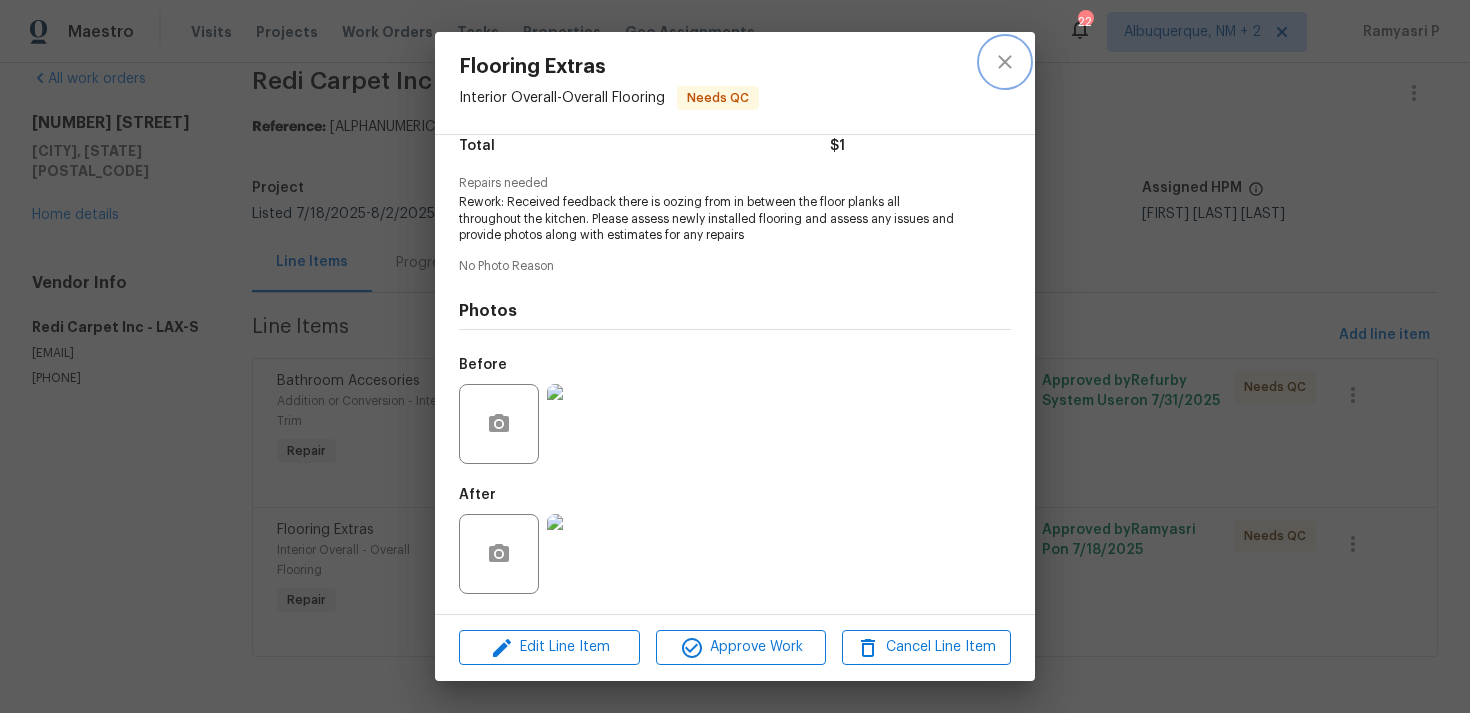 click 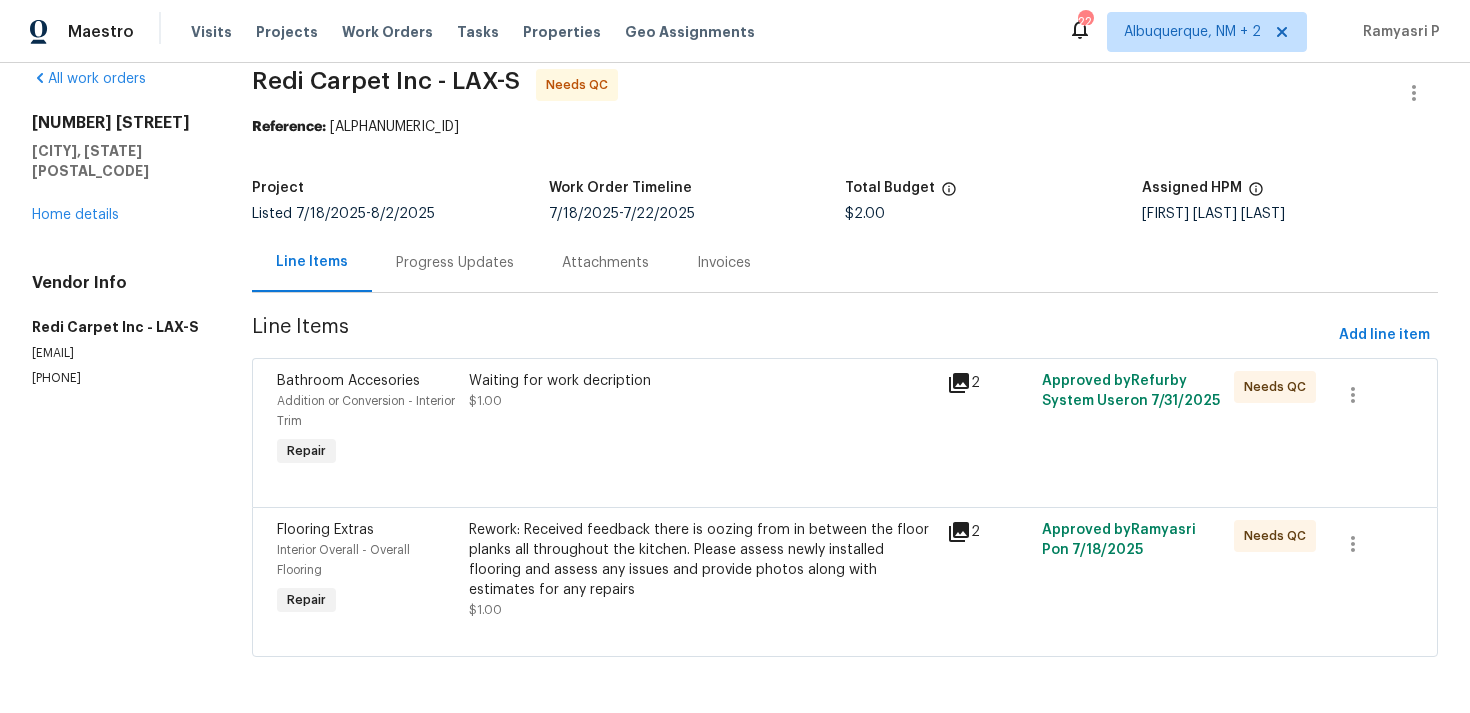 click on "1534 Pyramid Ave Ventura, CA 93004 Home details" at bounding box center [118, 169] 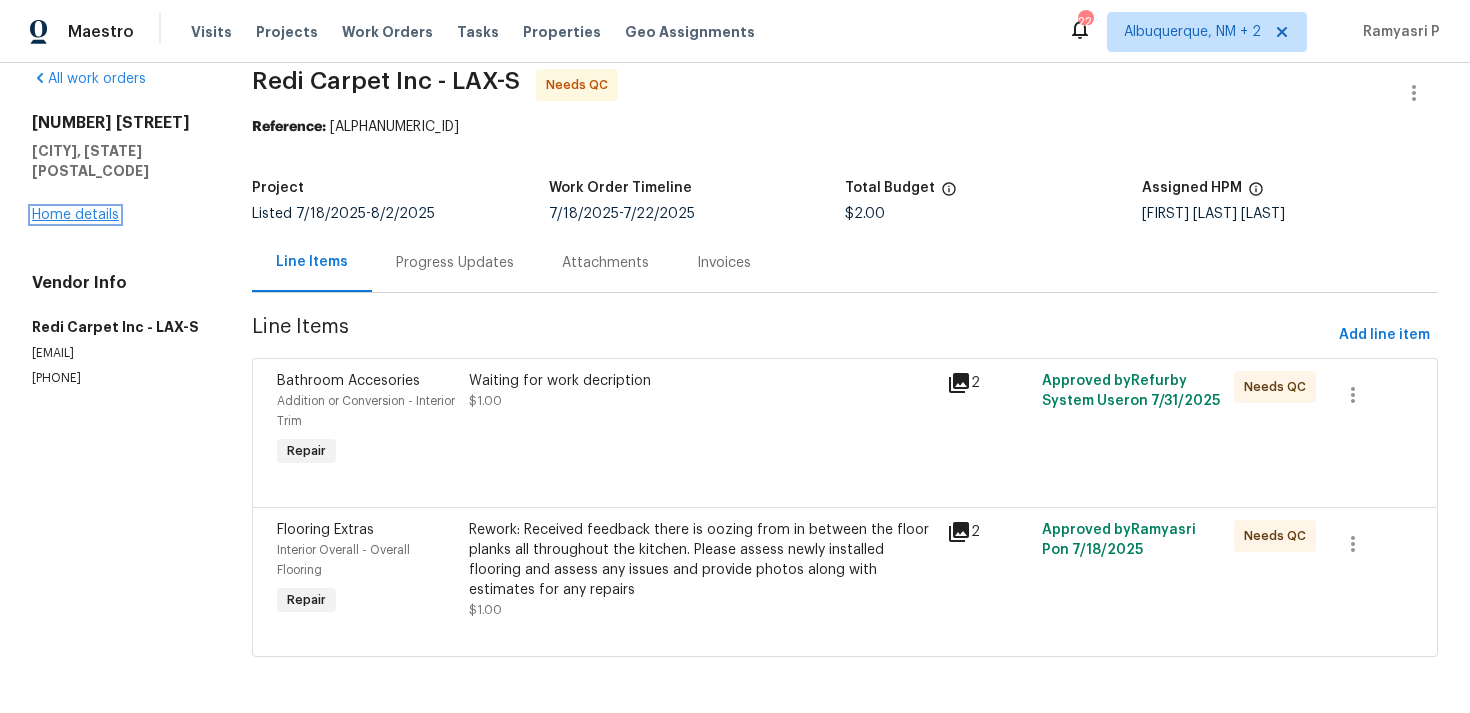 click on "Home details" at bounding box center [75, 215] 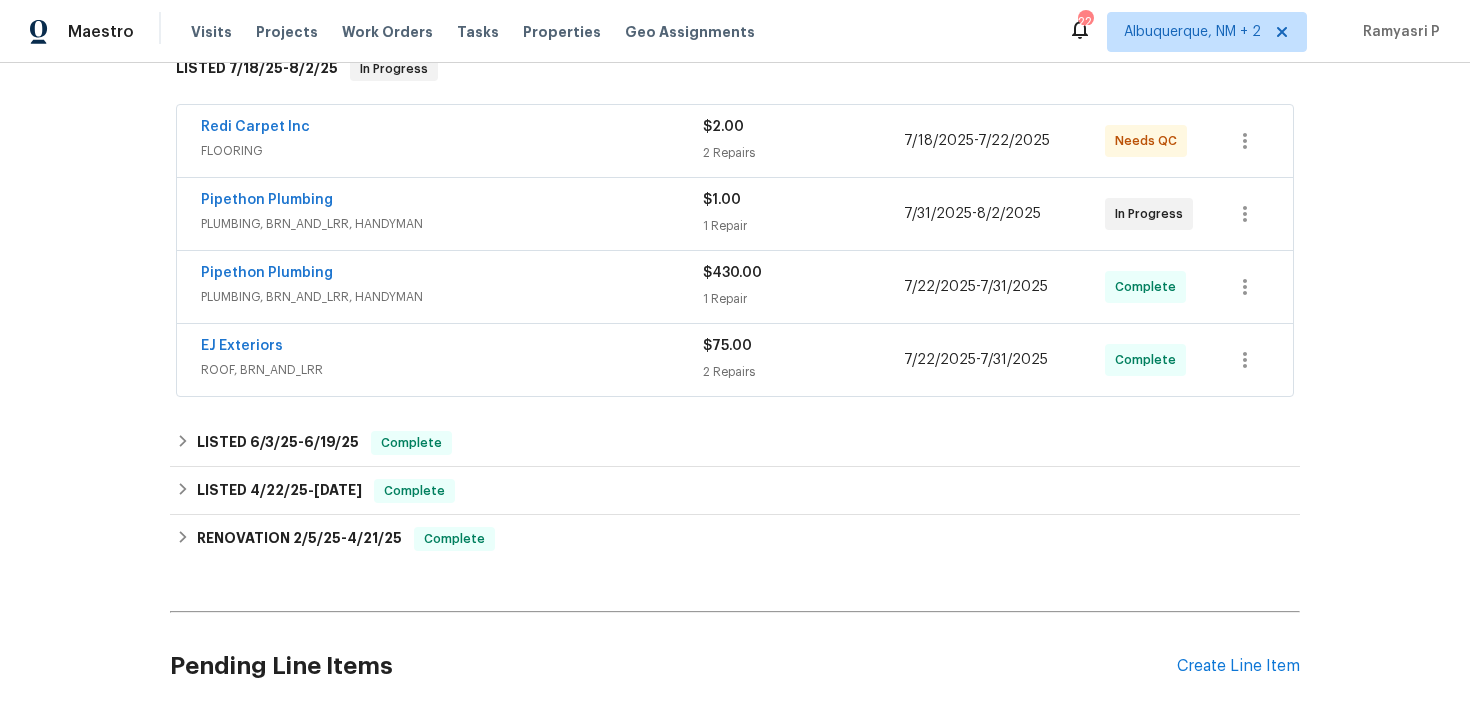 scroll, scrollTop: 389, scrollLeft: 0, axis: vertical 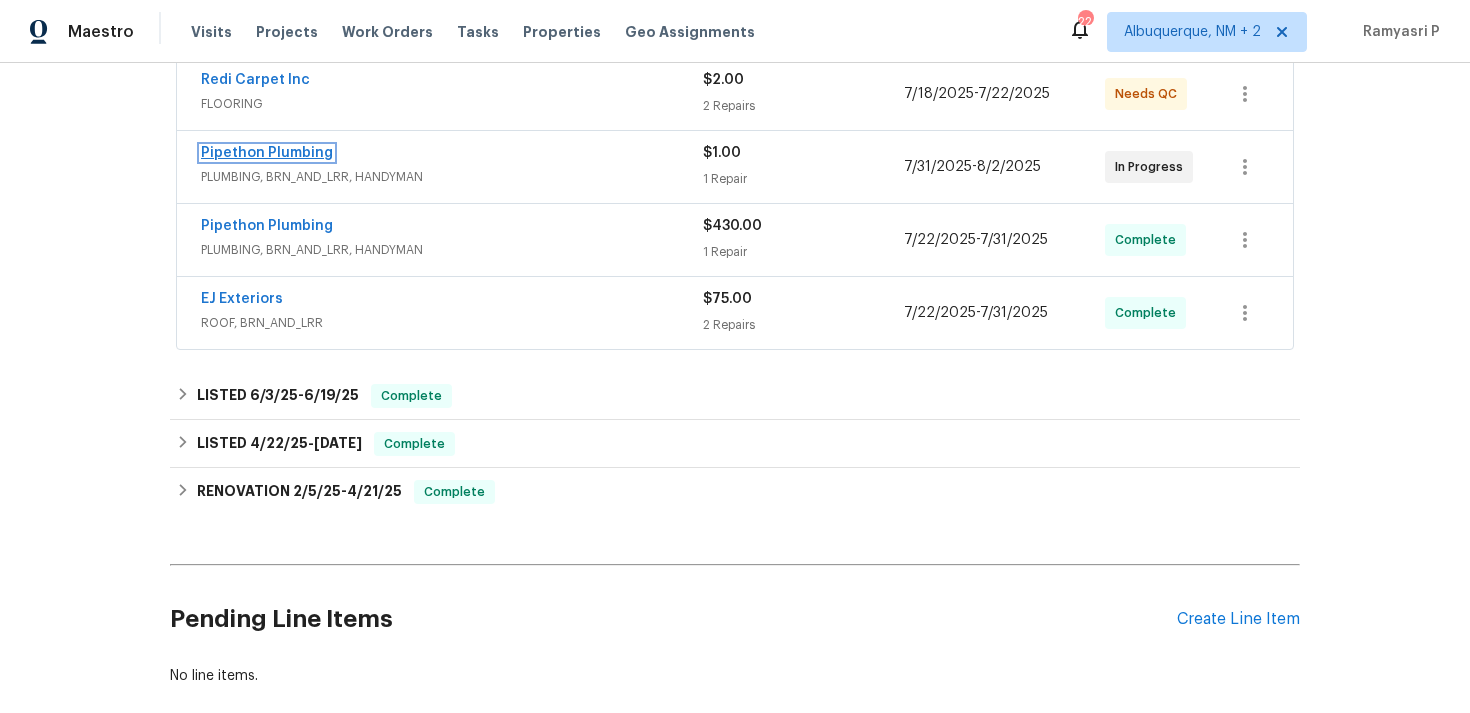 click on "Pipethon Plumbing" at bounding box center [267, 153] 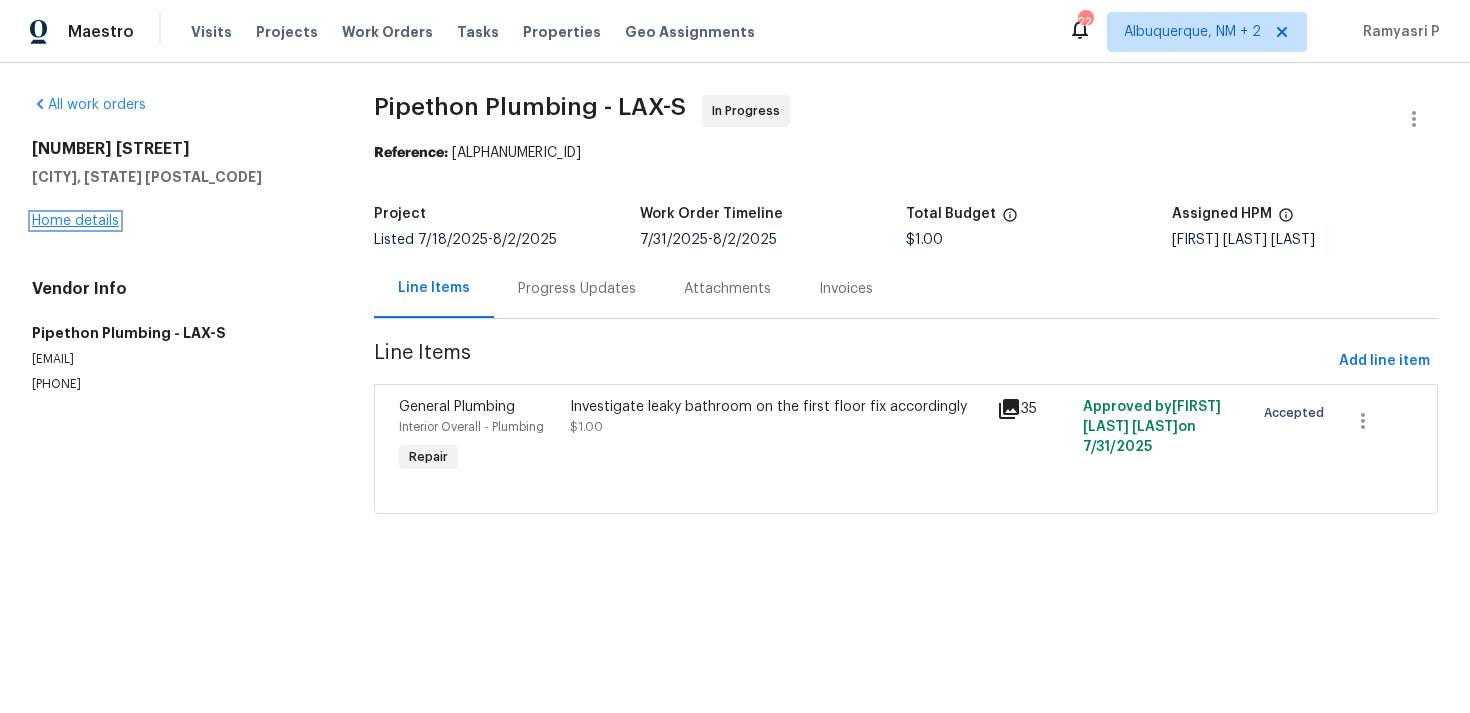 click on "Home details" at bounding box center (75, 221) 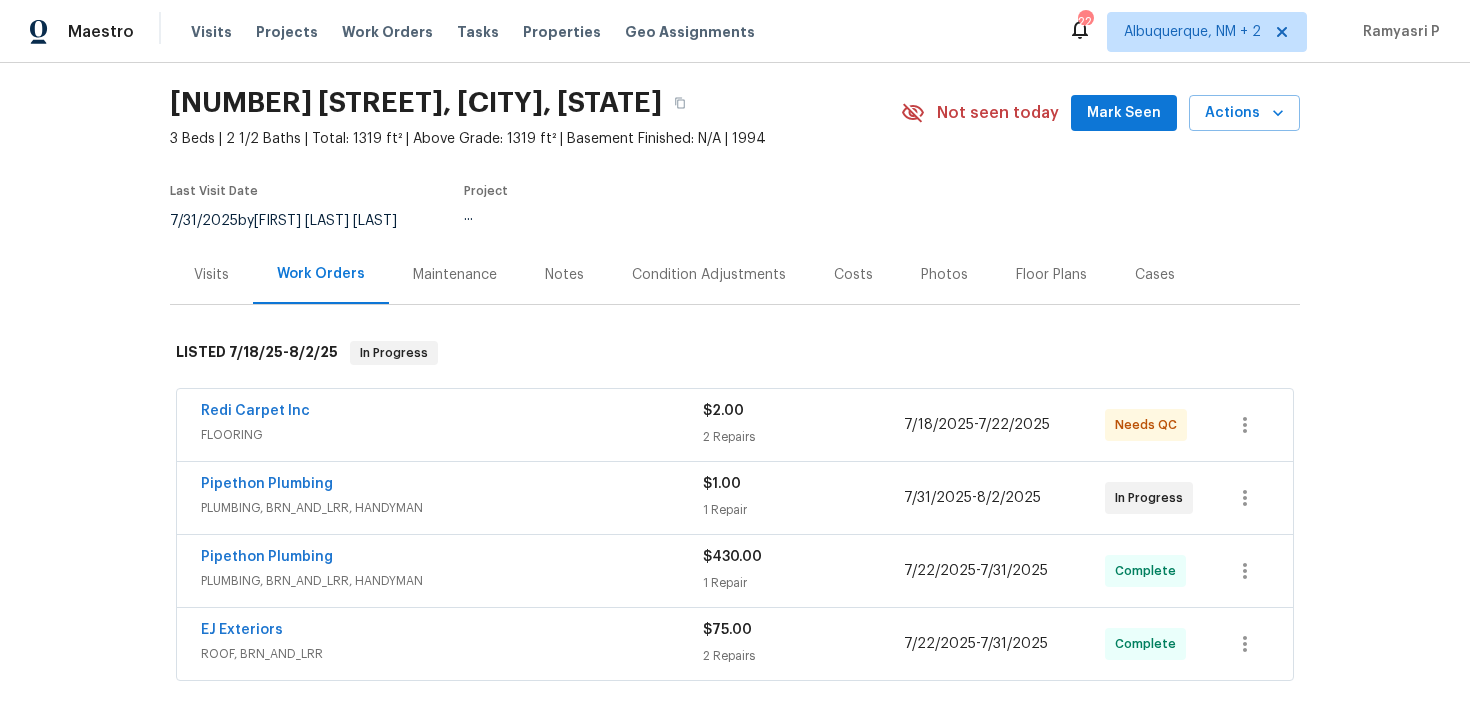 scroll, scrollTop: 93, scrollLeft: 0, axis: vertical 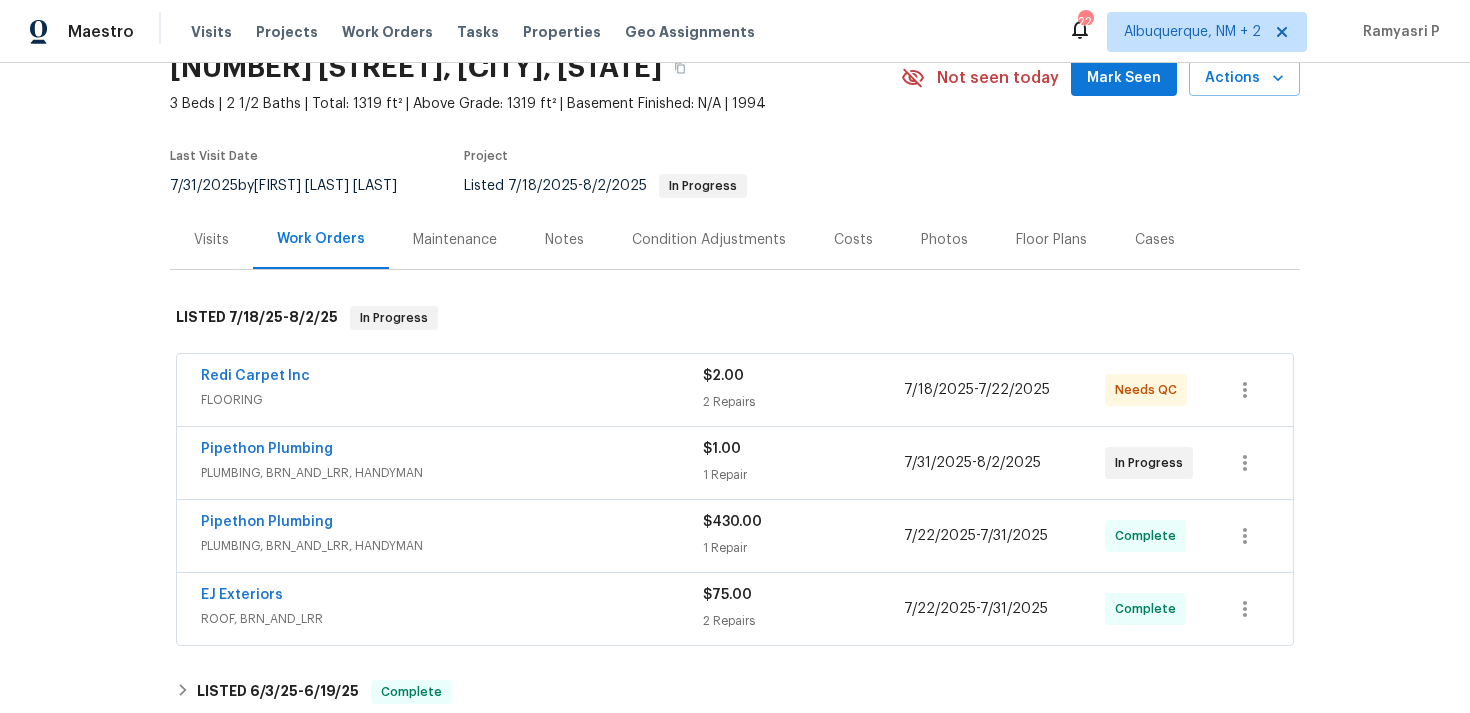 click on "PLUMBING, BRN_AND_LRR, HANDYMAN" at bounding box center [452, 546] 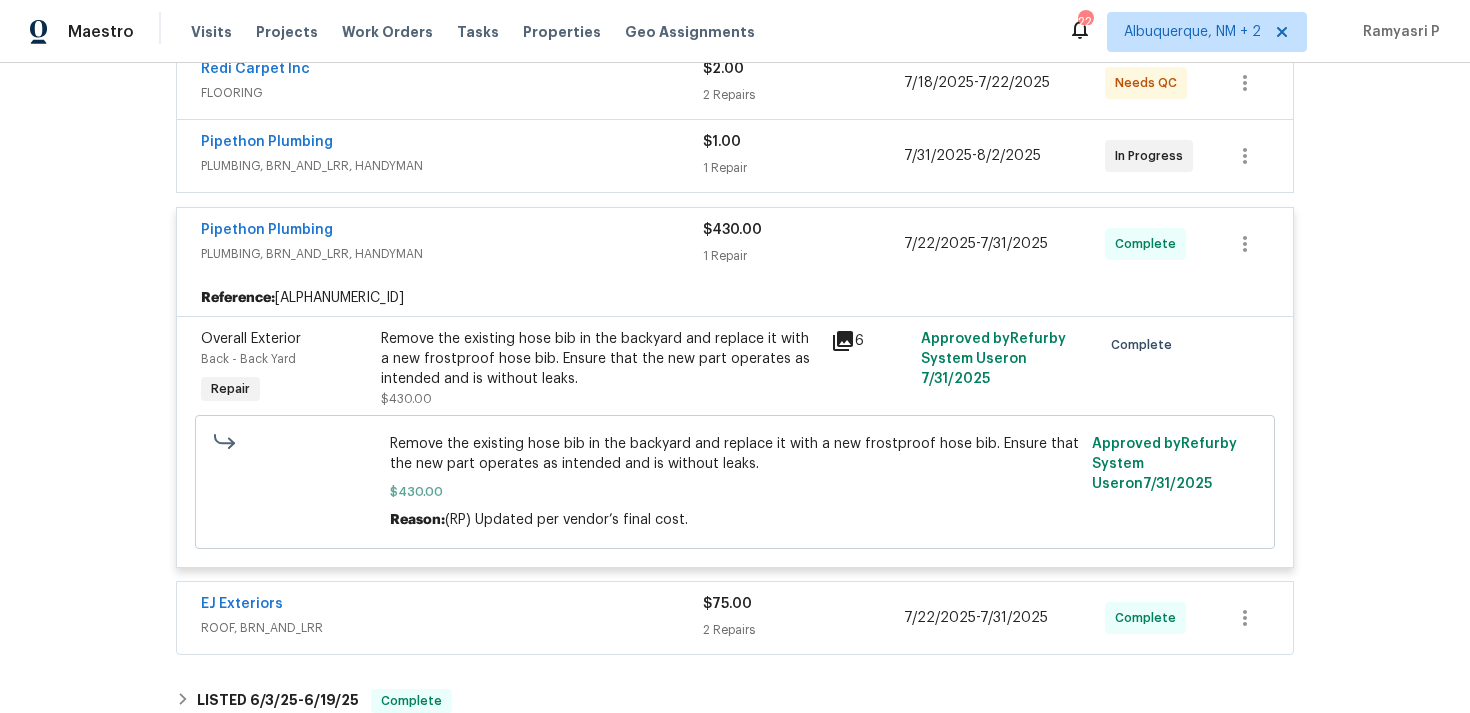 scroll, scrollTop: 405, scrollLeft: 0, axis: vertical 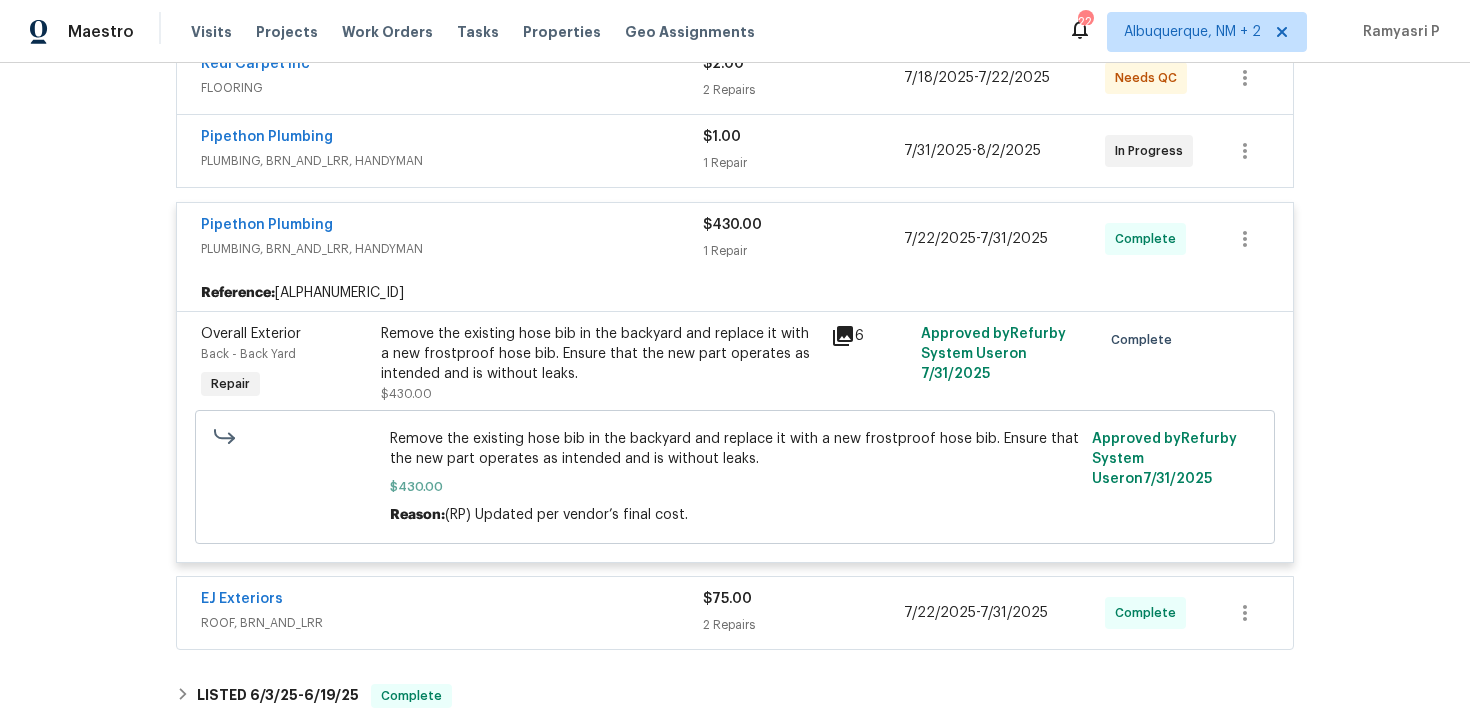 click on "PLUMBING, BRN_AND_LRR, HANDYMAN" at bounding box center [452, 249] 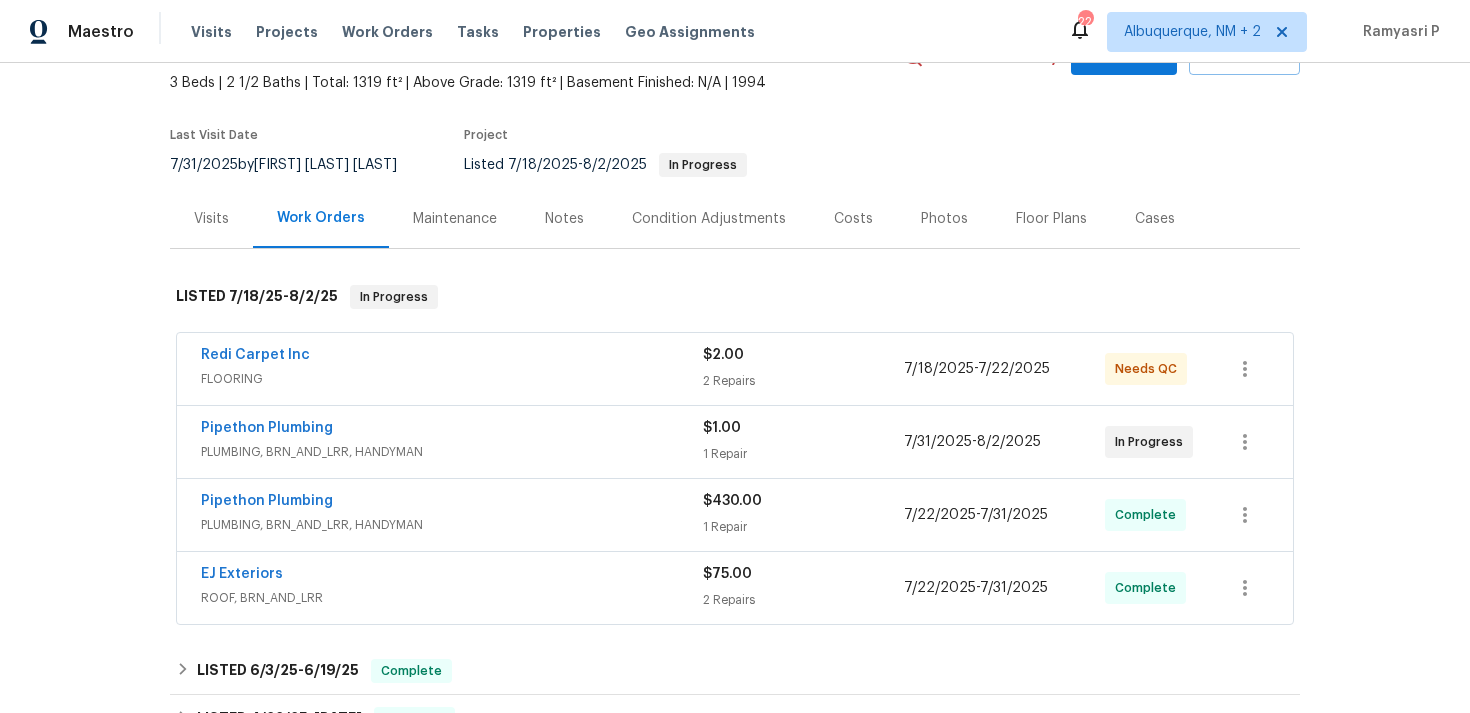 scroll, scrollTop: 111, scrollLeft: 0, axis: vertical 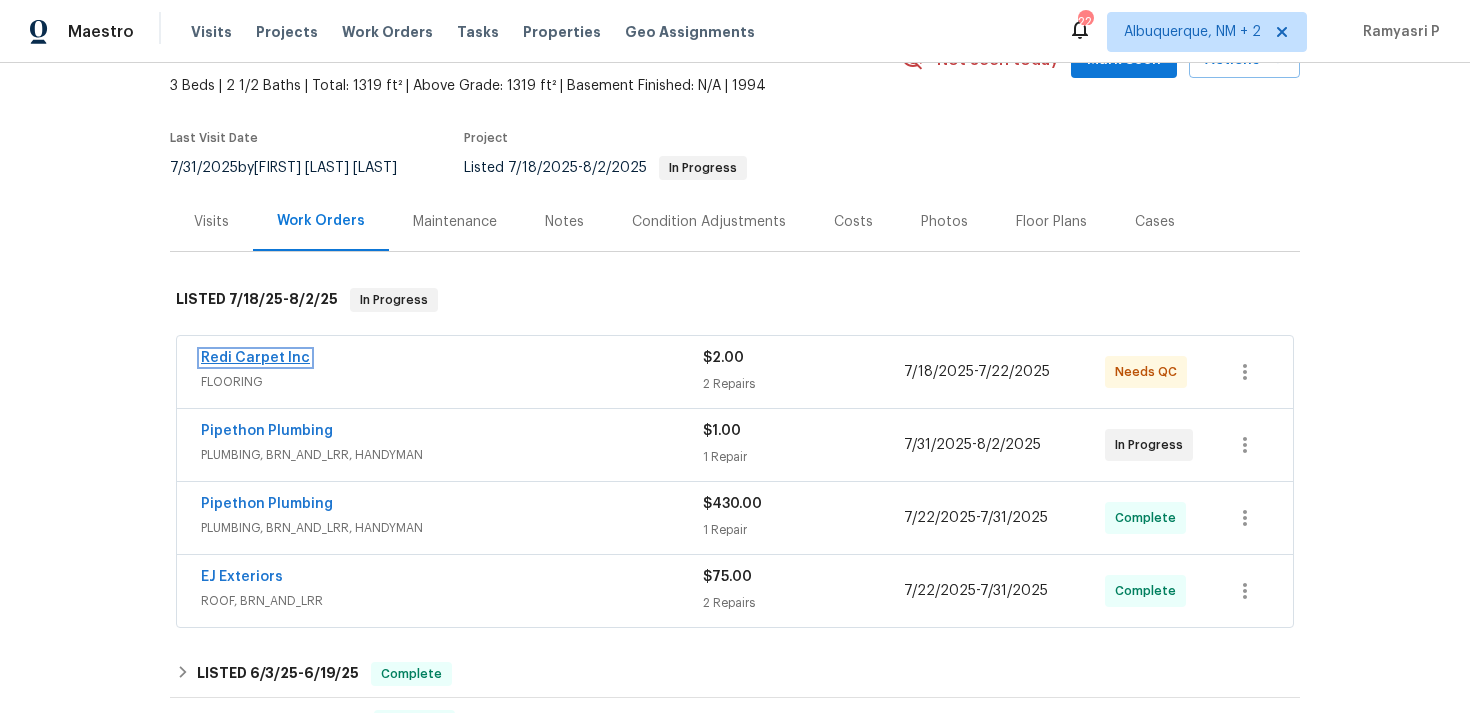 click on "Redi Carpet Inc" at bounding box center [255, 358] 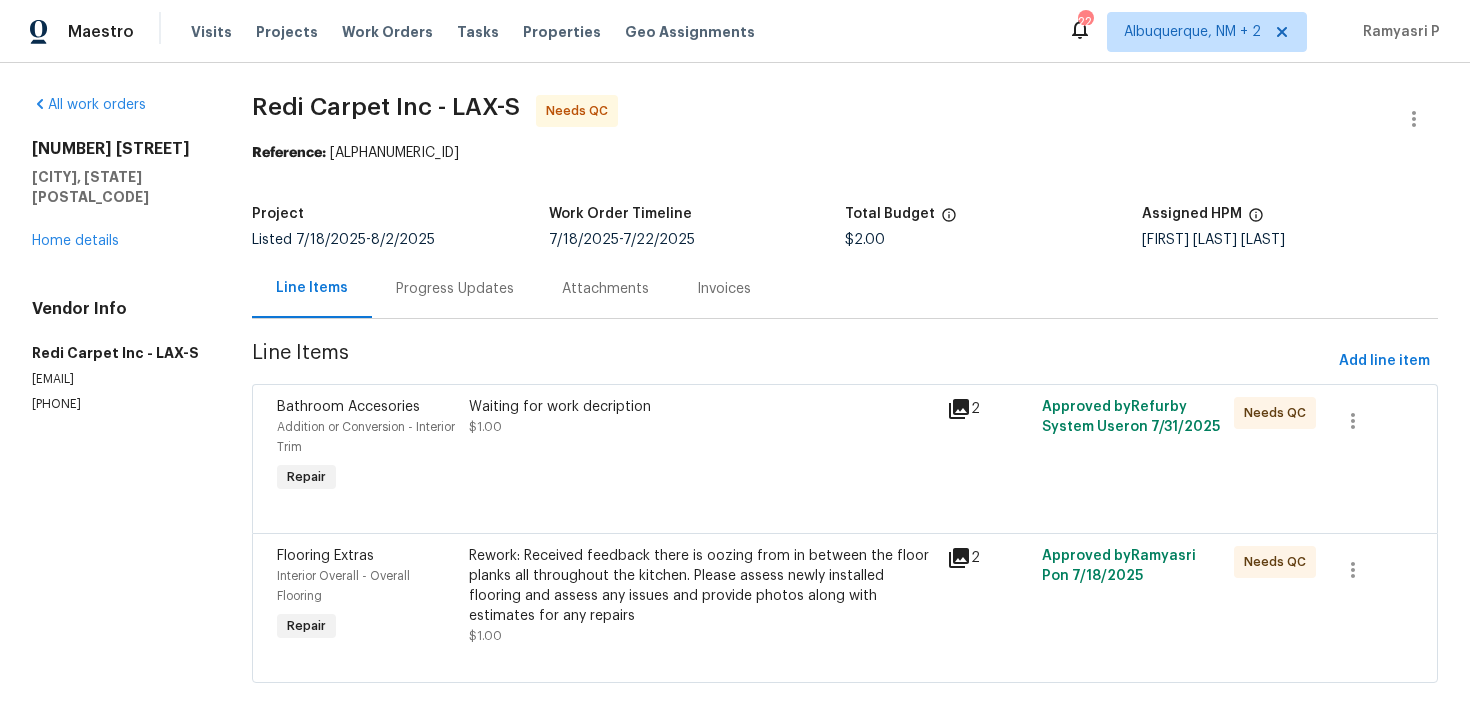 scroll, scrollTop: 28, scrollLeft: 0, axis: vertical 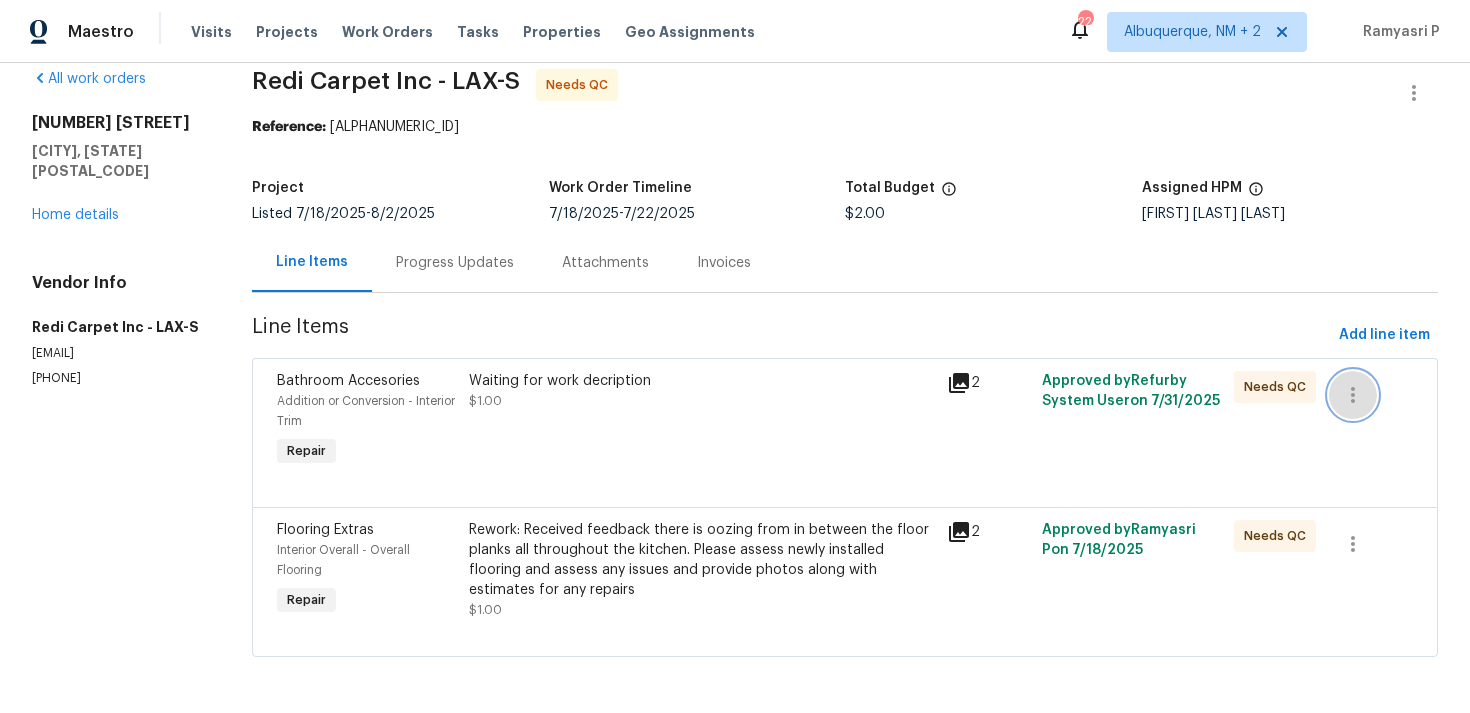 click 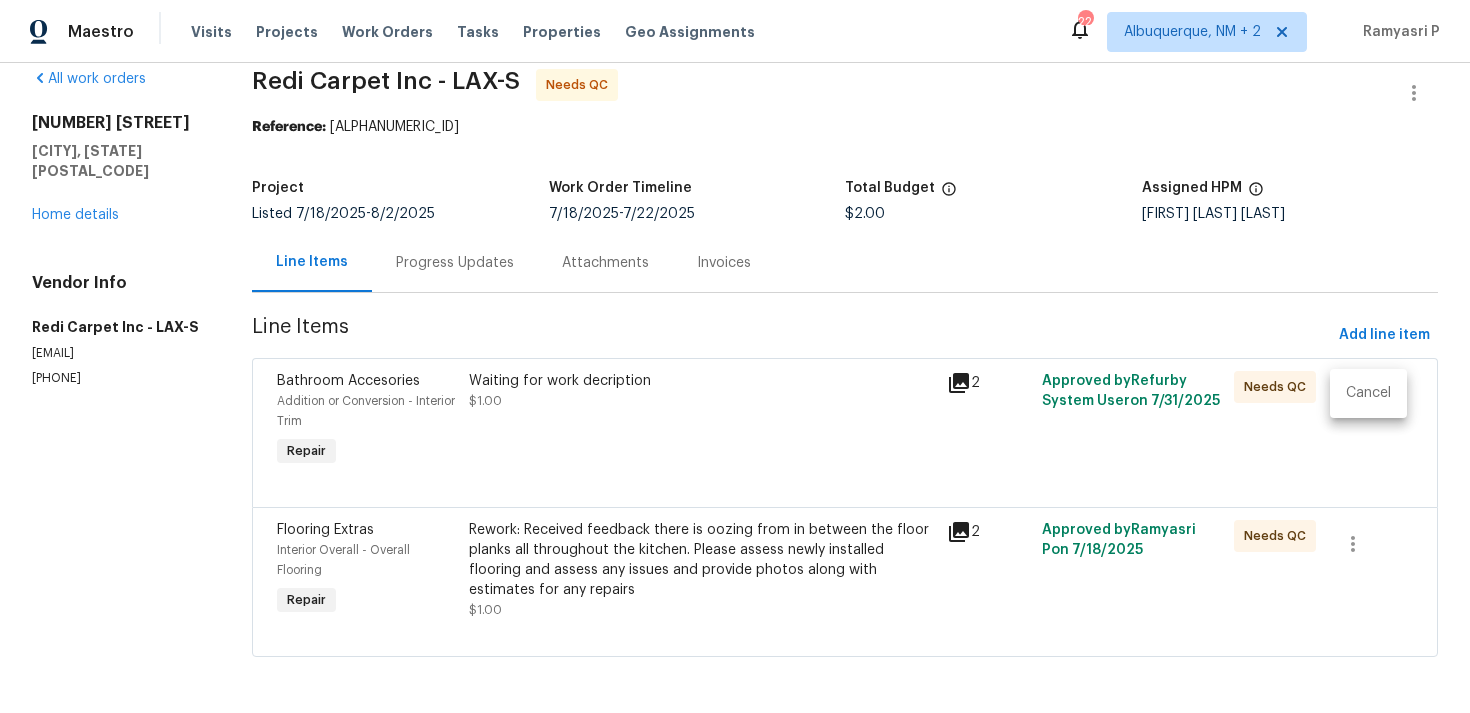 click on "Cancel" at bounding box center [1368, 393] 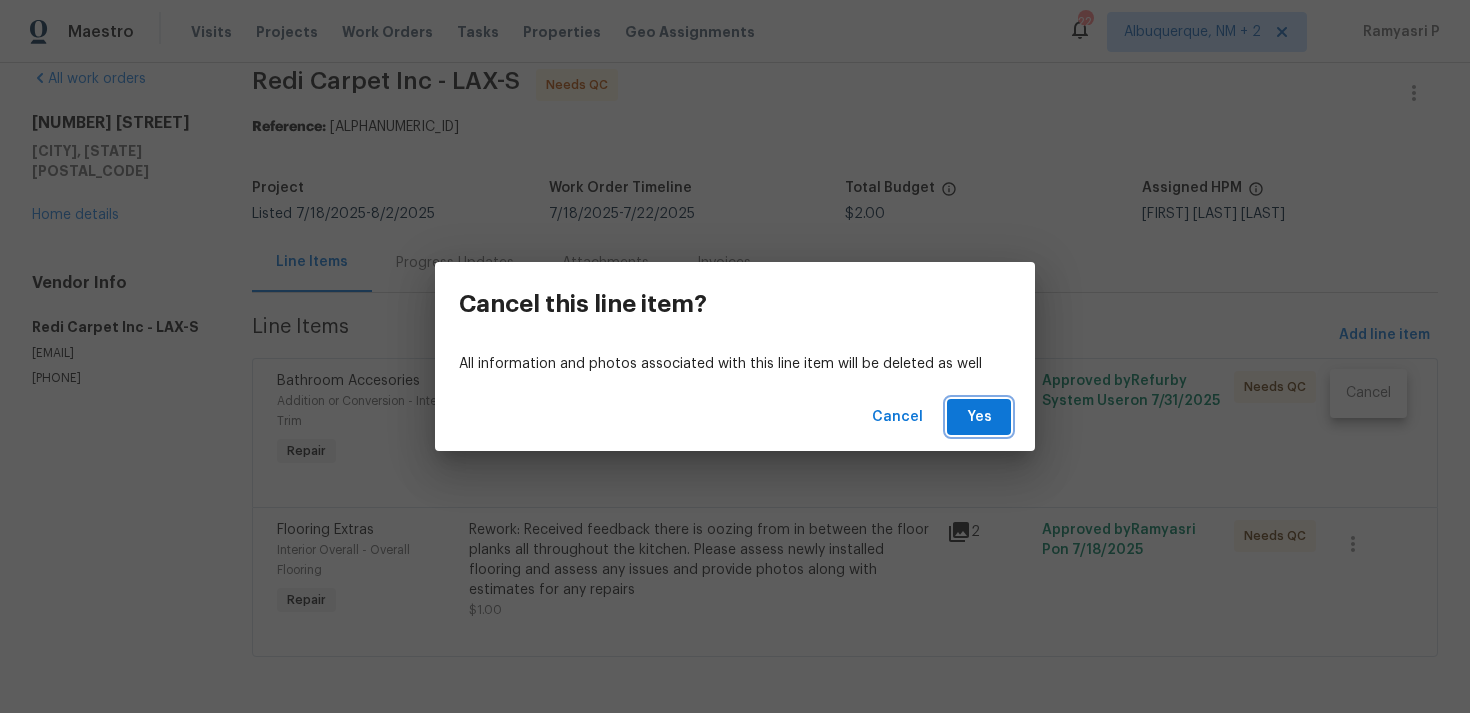 click on "Yes" at bounding box center (979, 417) 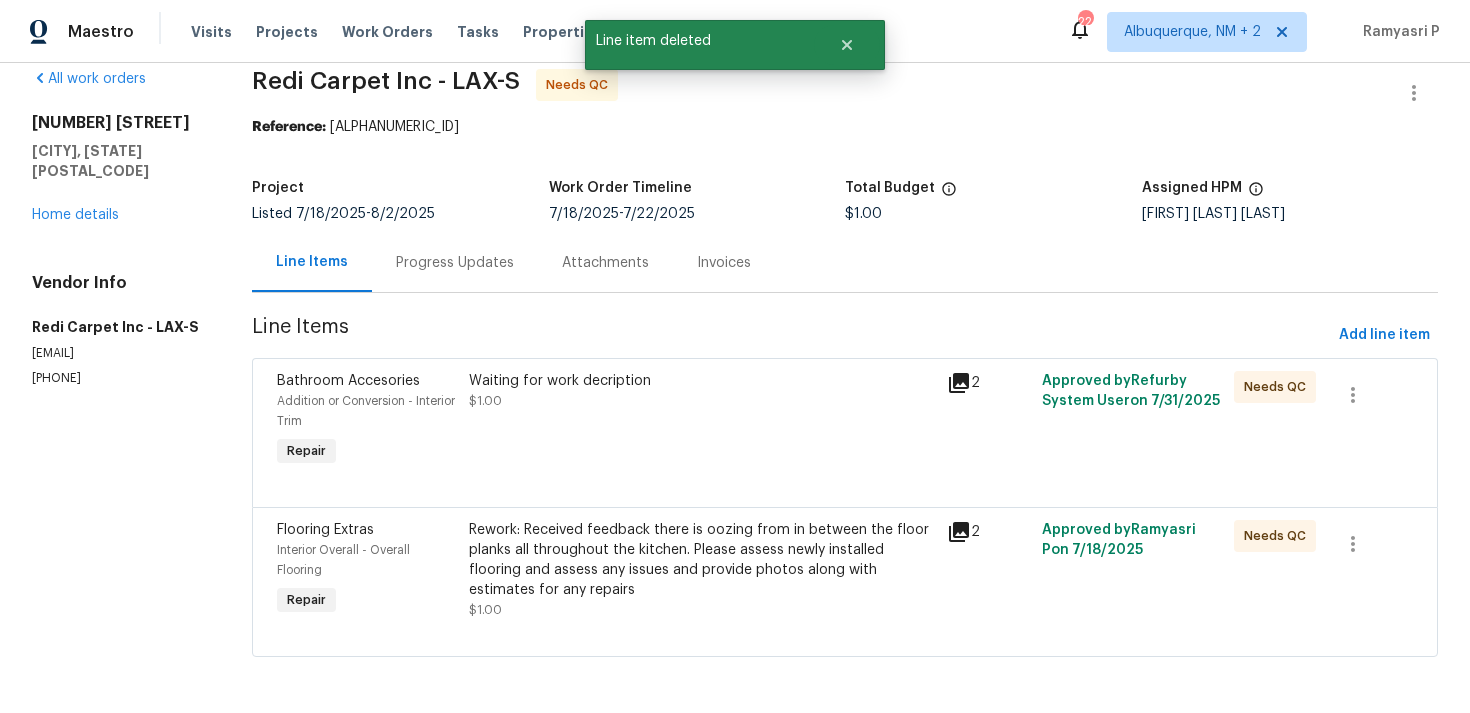 scroll, scrollTop: 0, scrollLeft: 0, axis: both 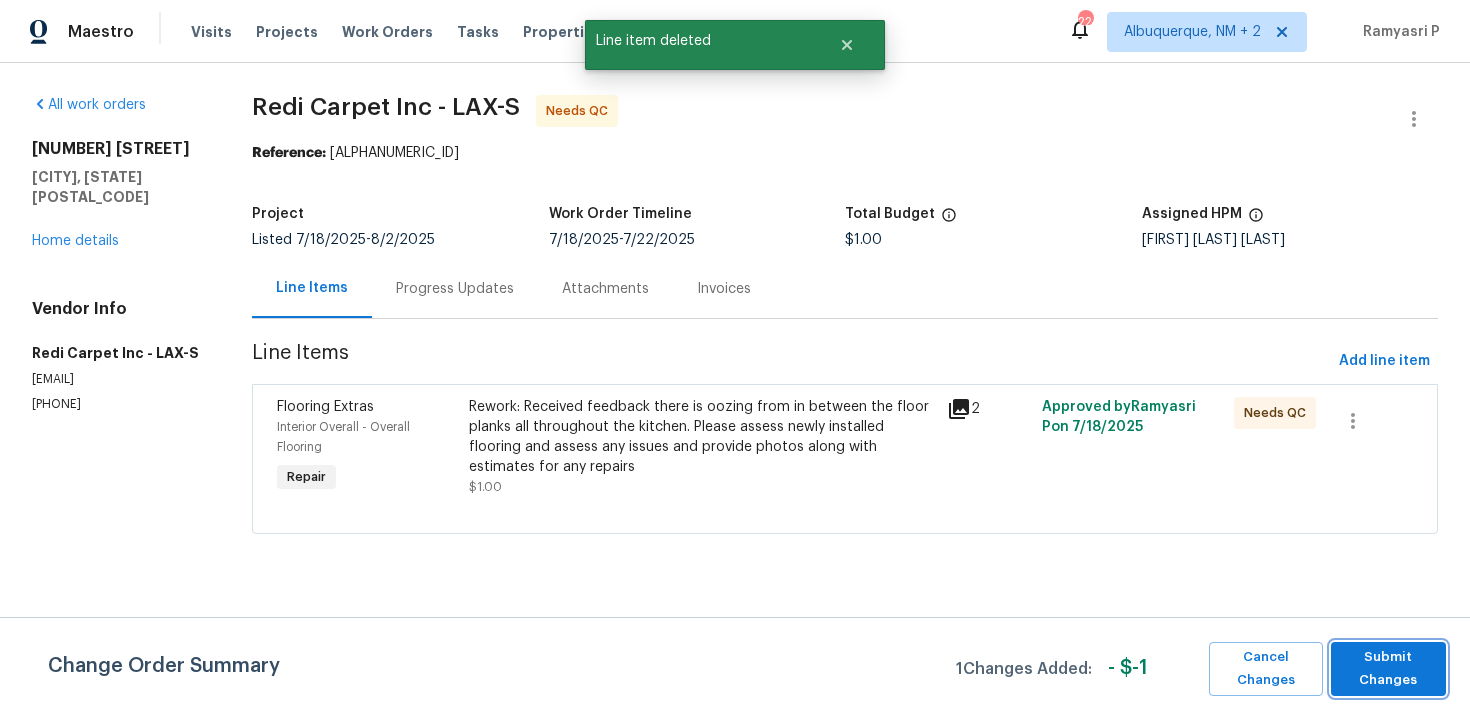 click on "Submit Changes" at bounding box center [1388, 669] 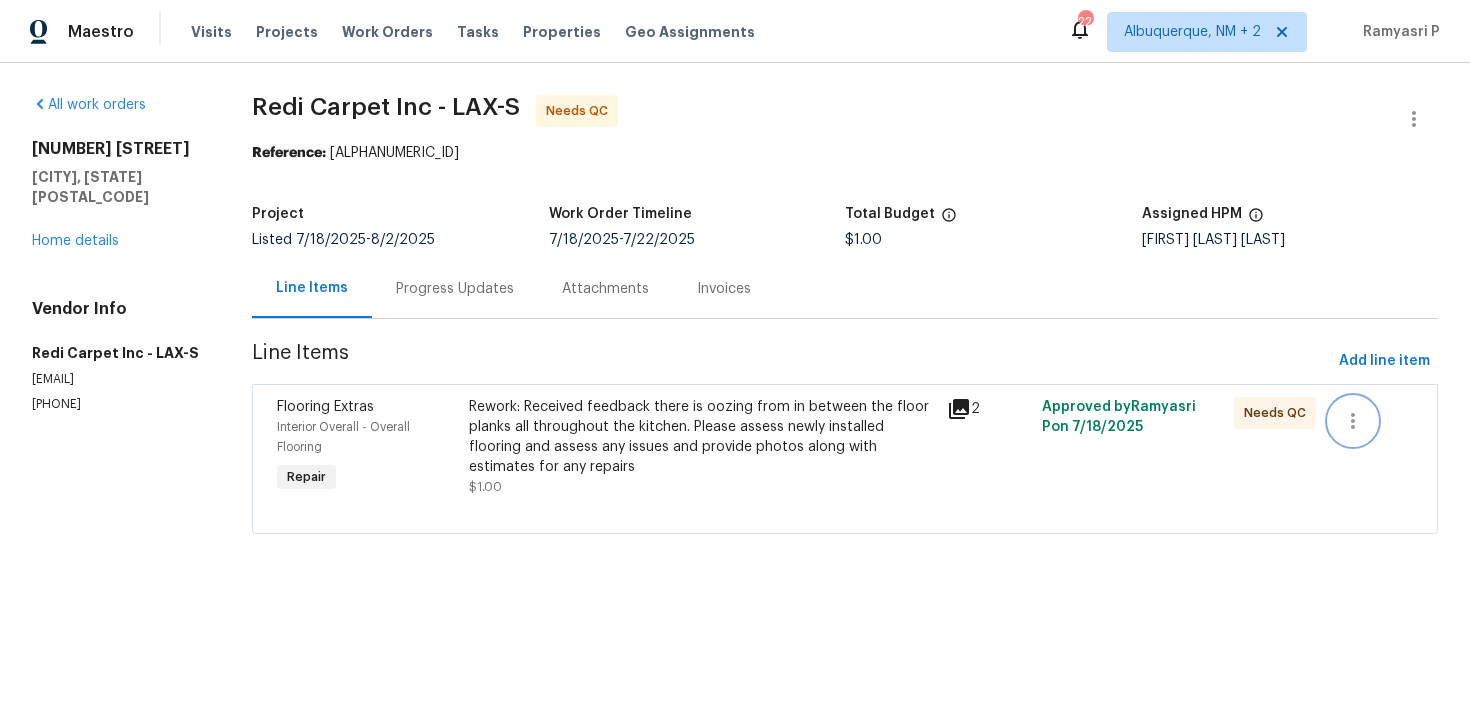 click 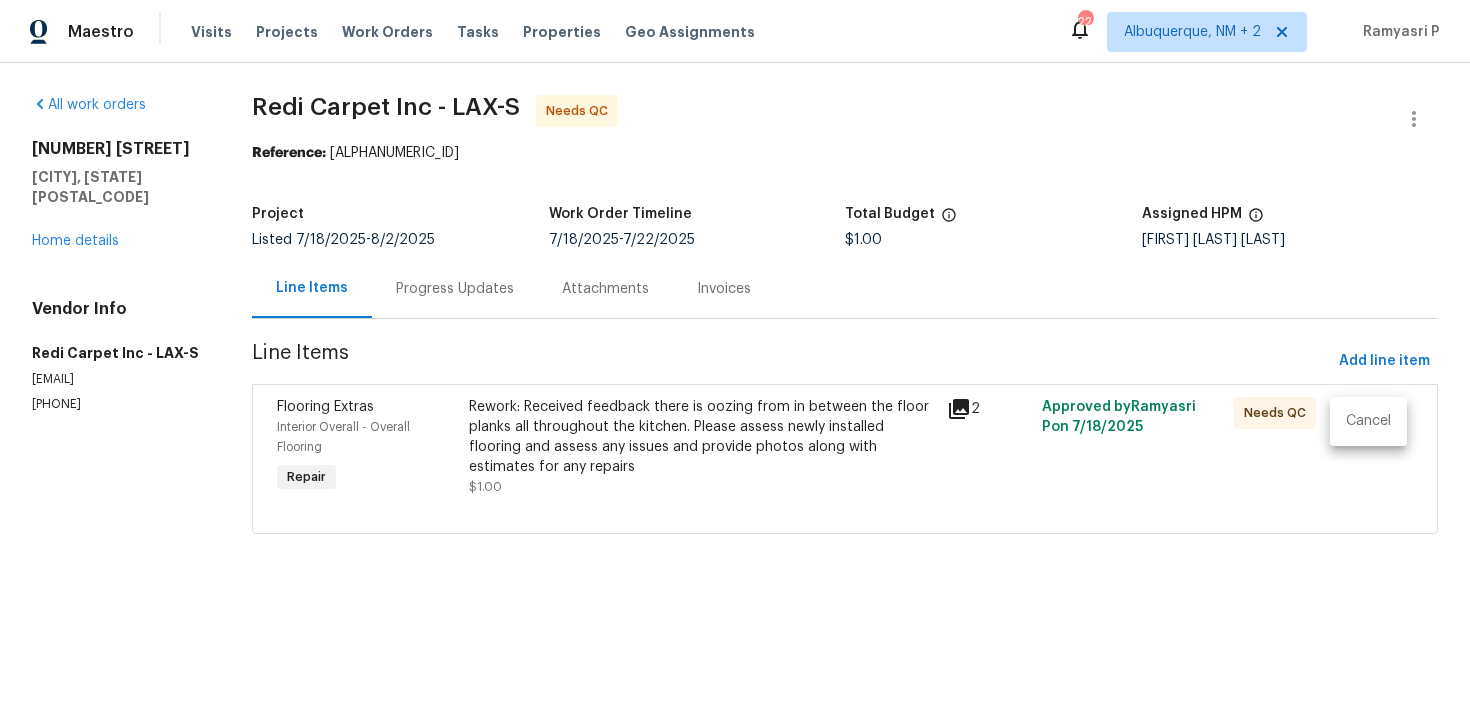 click on "Cancel" at bounding box center [1368, 421] 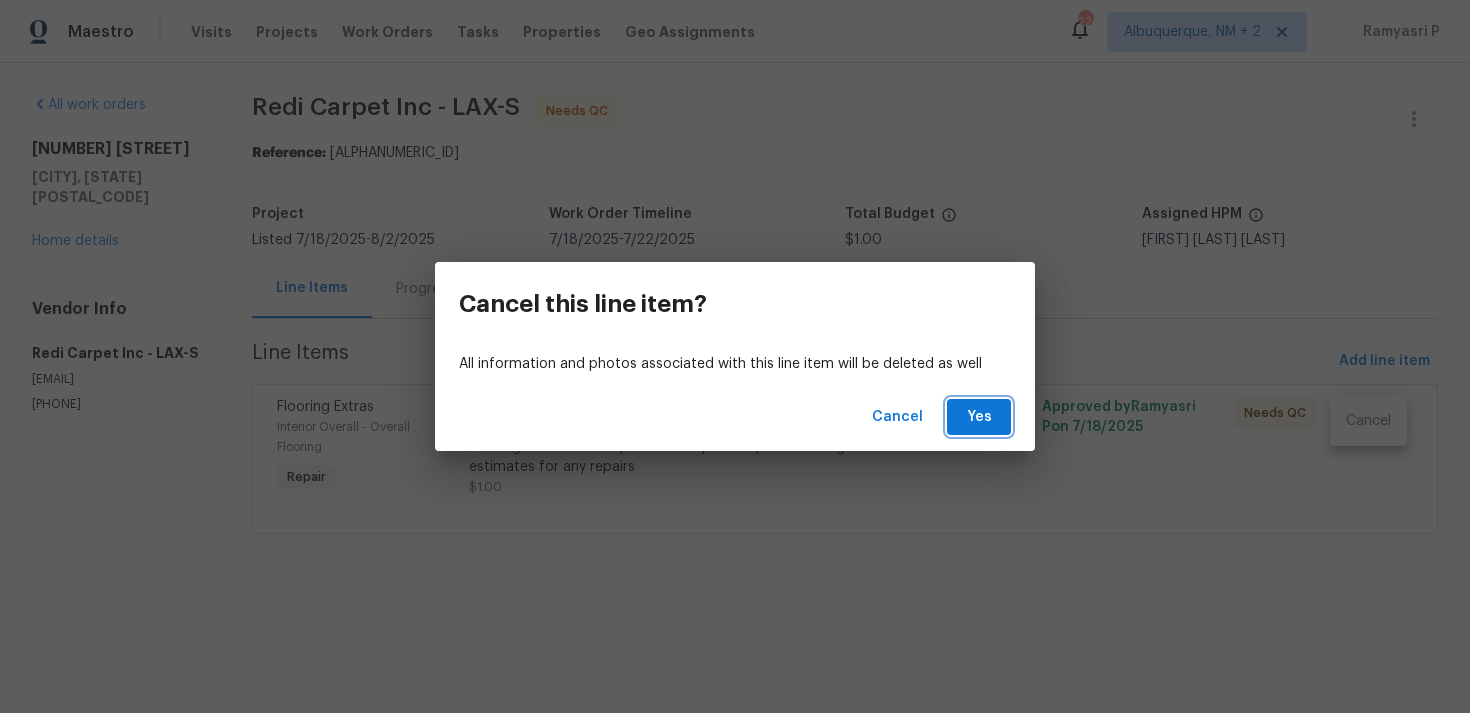 click on "Yes" at bounding box center [979, 417] 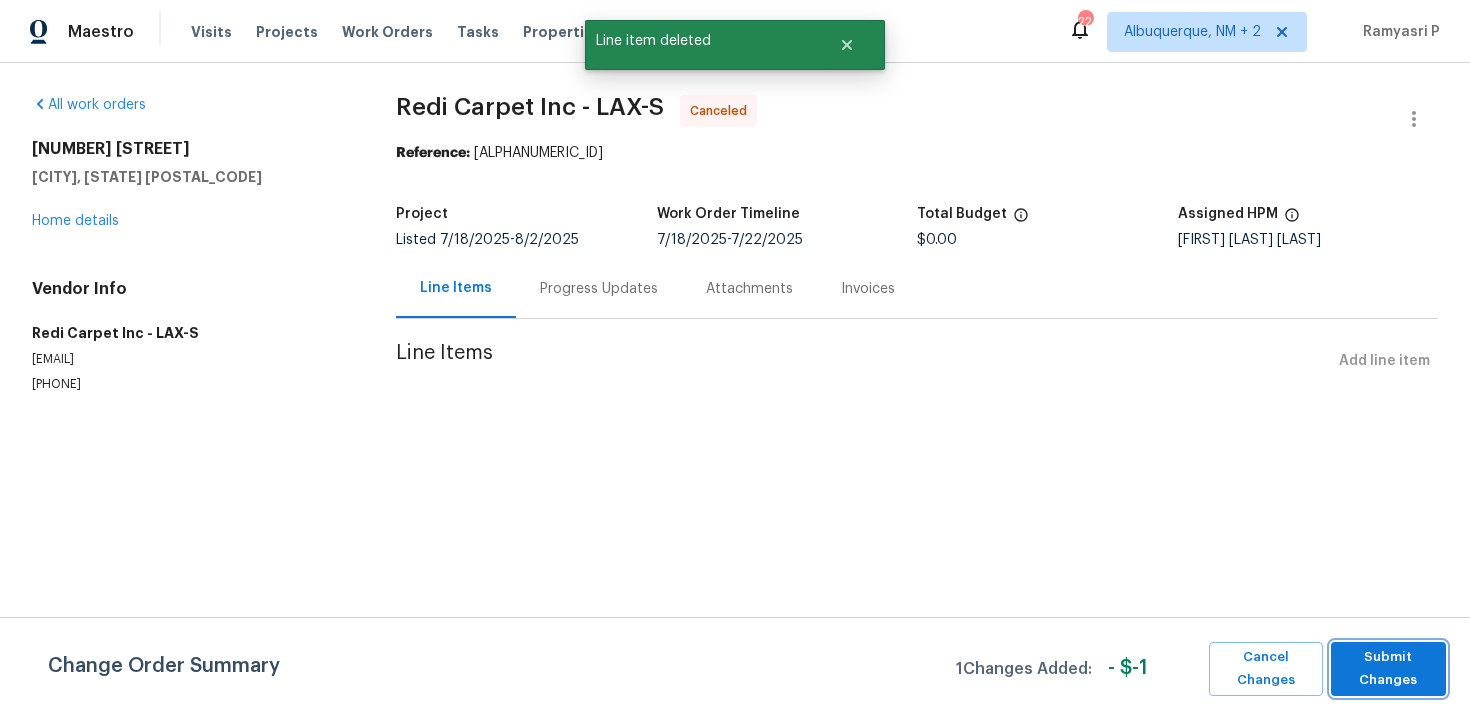 click on "Submit Changes" at bounding box center [1388, 669] 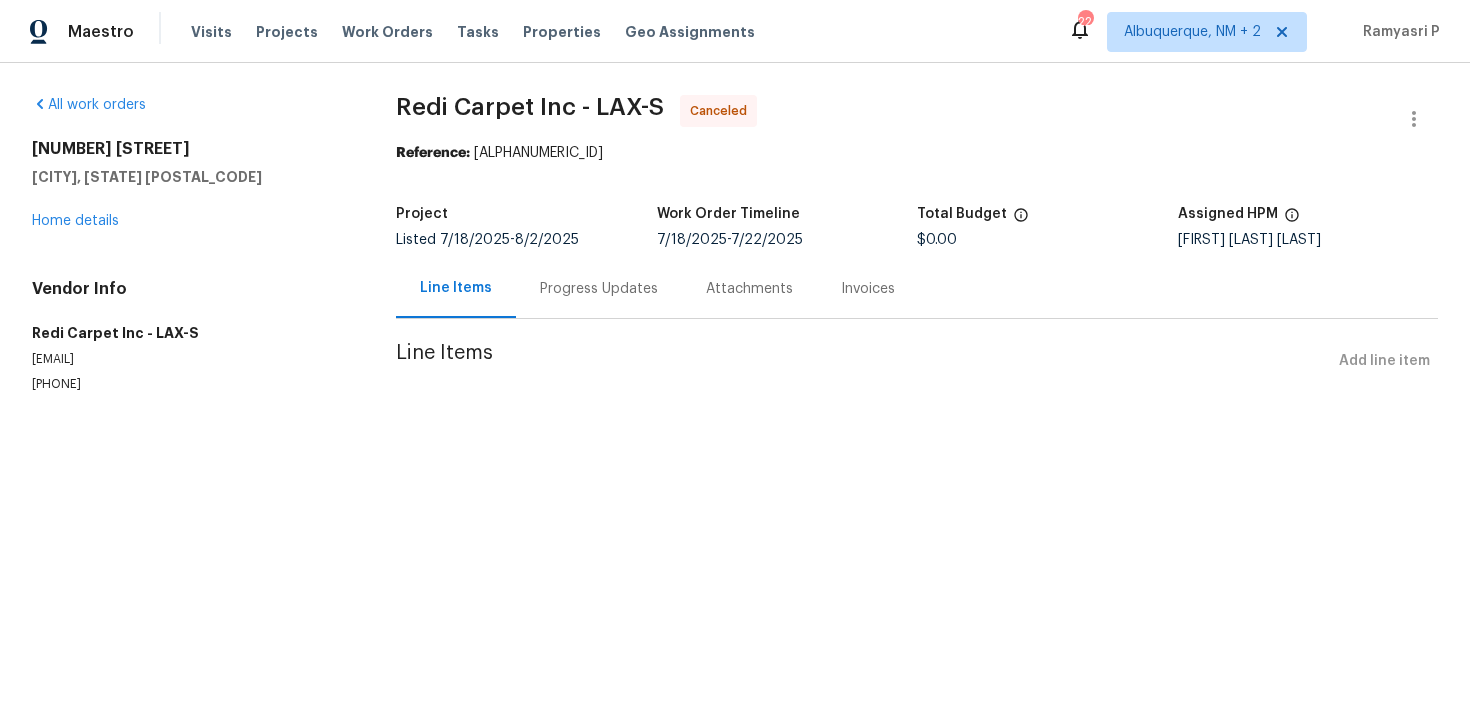 click on "1534 Pyramid Ave Ventura, CA 93004 Home details" at bounding box center (190, 185) 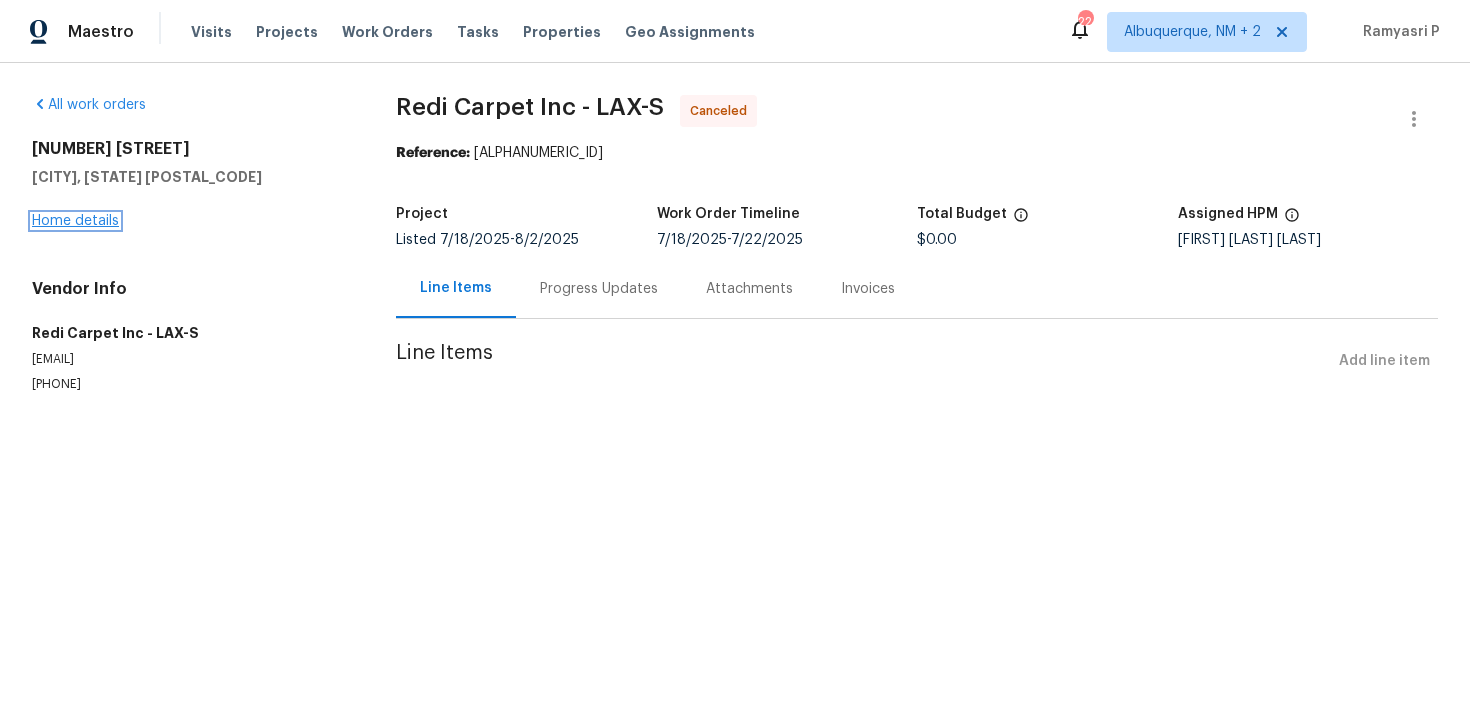 click on "Home details" at bounding box center (75, 221) 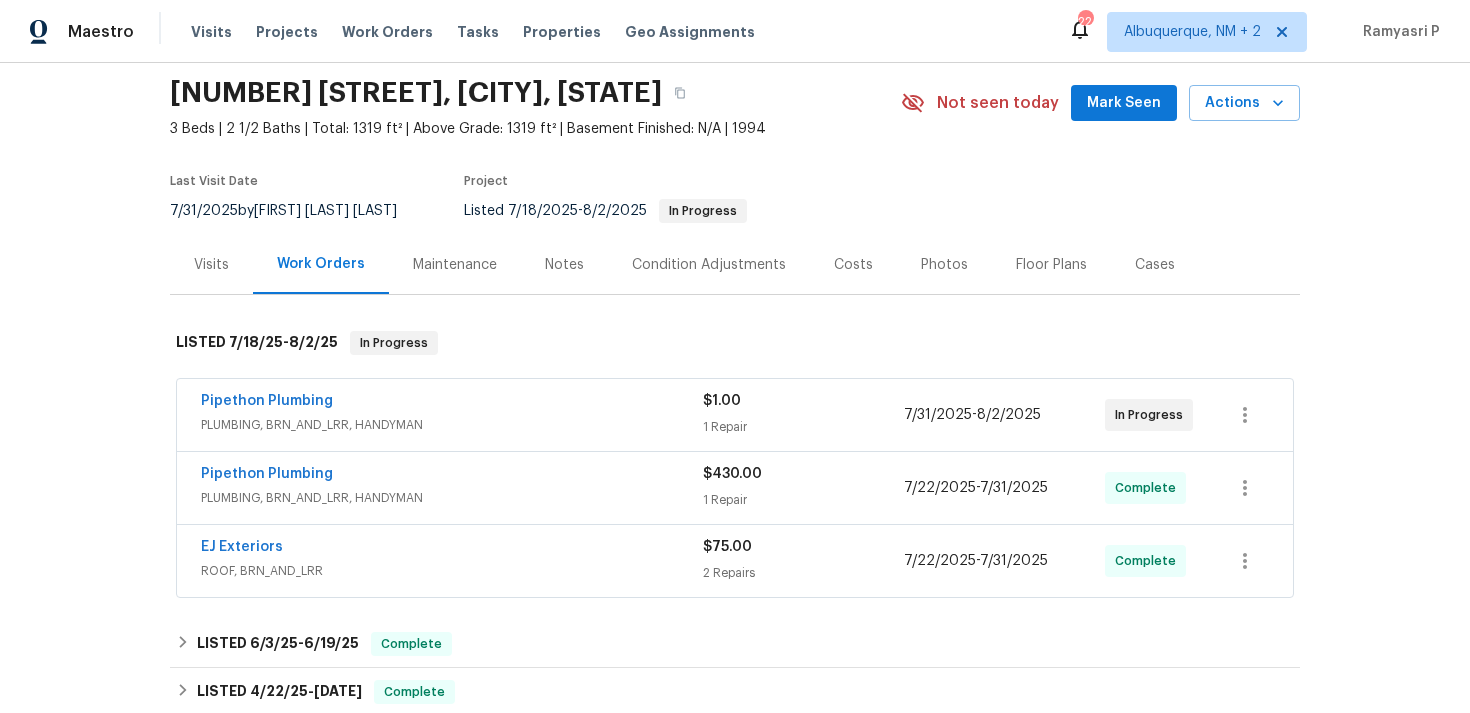 scroll, scrollTop: 26, scrollLeft: 0, axis: vertical 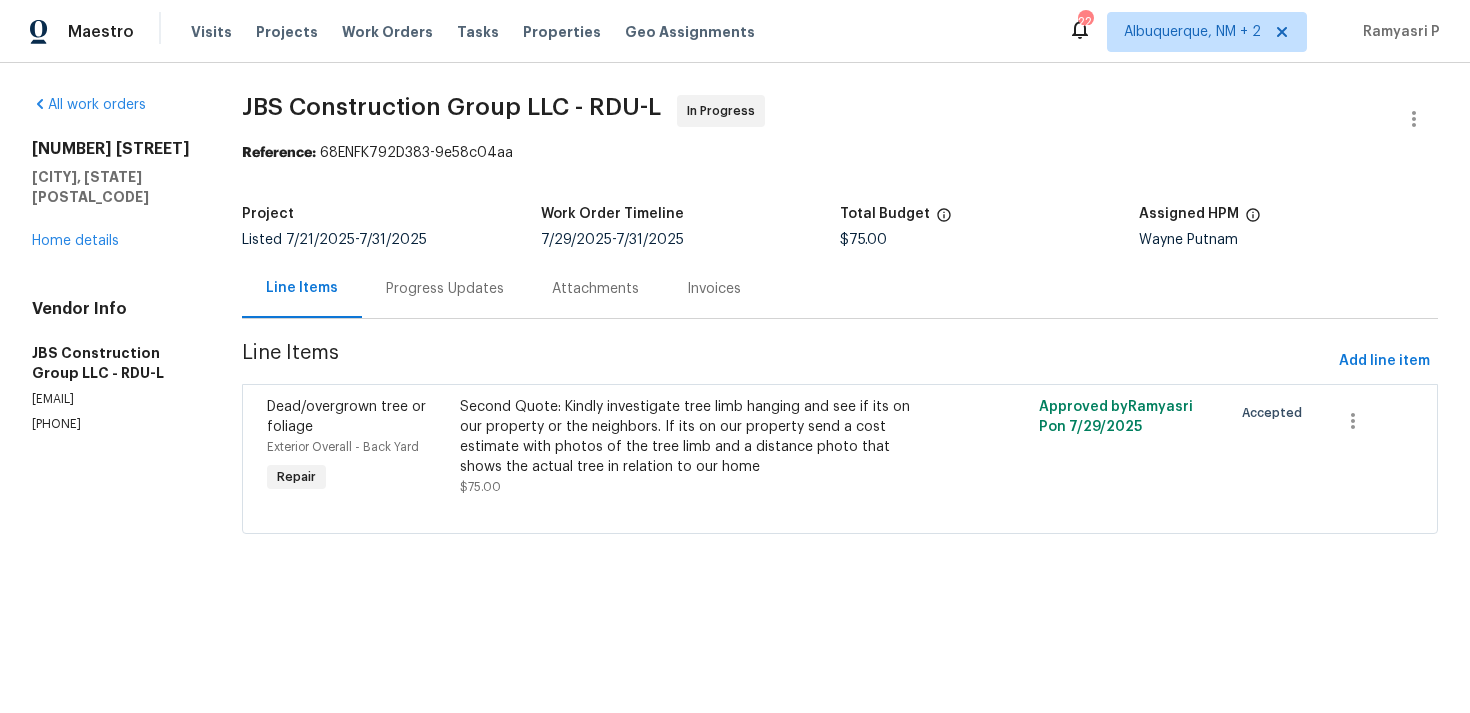 click on "Progress Updates" at bounding box center (445, 288) 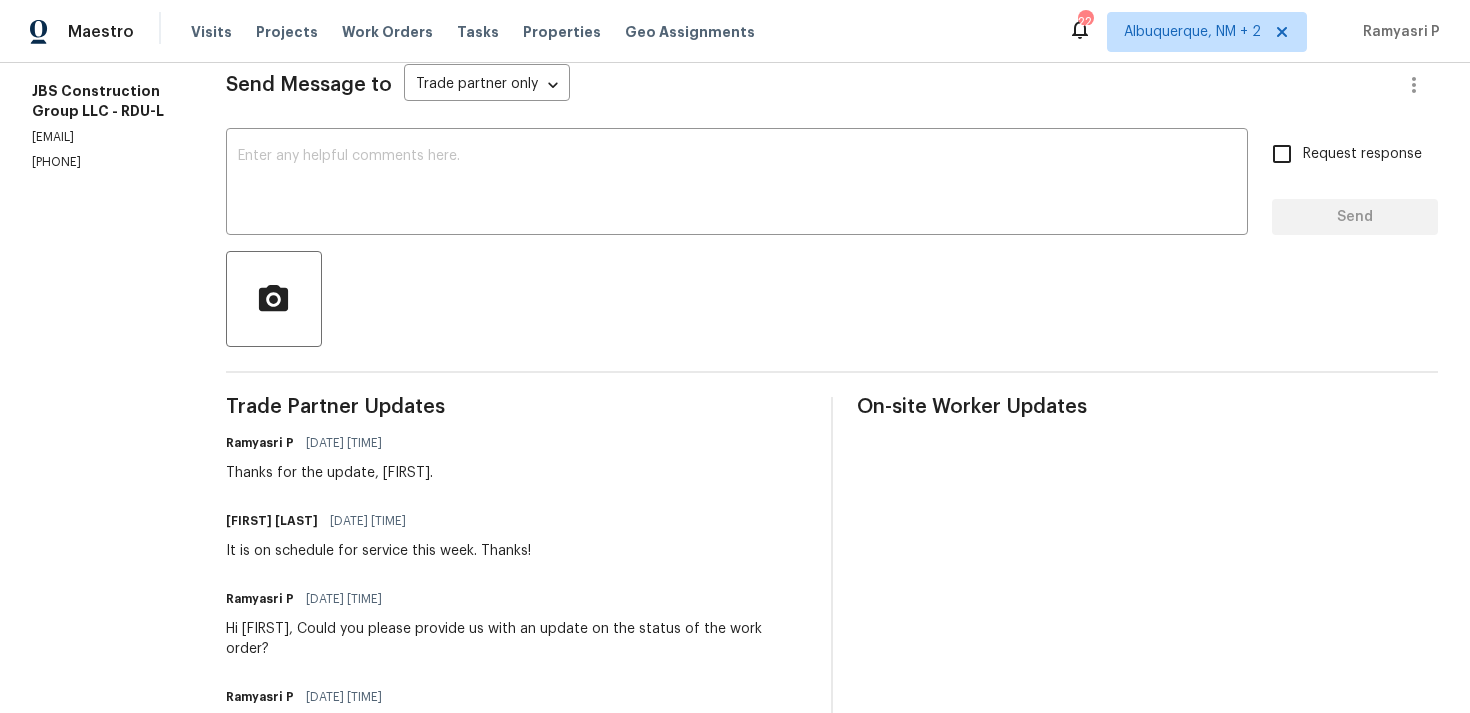 scroll, scrollTop: 178, scrollLeft: 0, axis: vertical 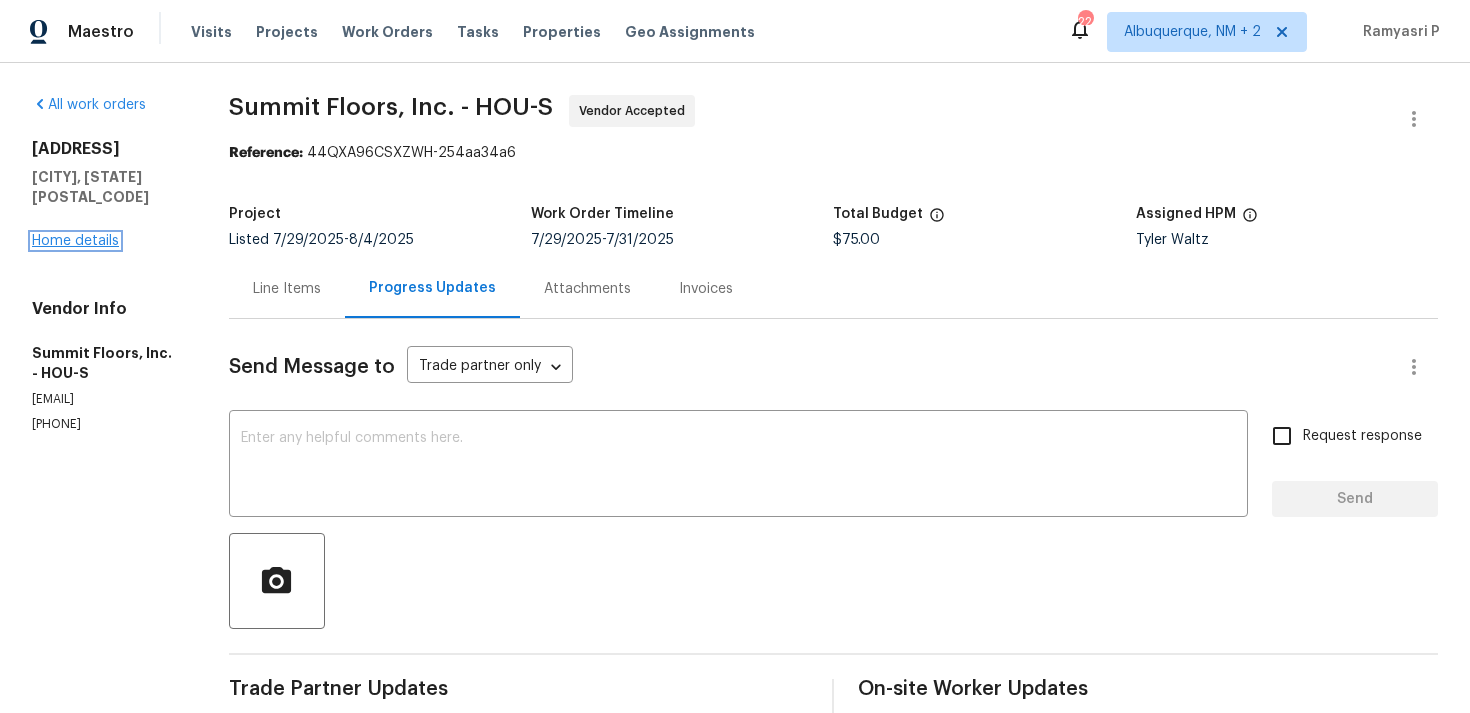 click on "Home details" at bounding box center [75, 241] 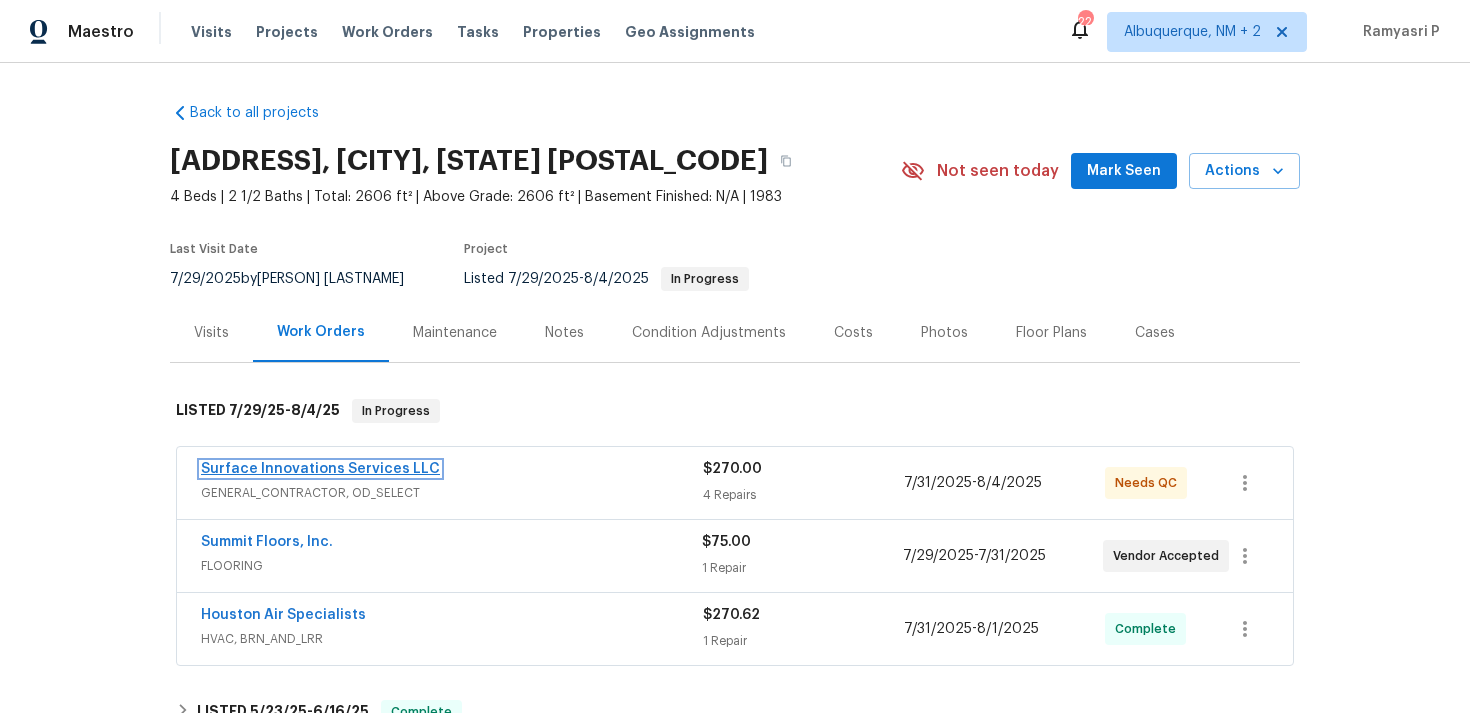 click on "Surface Innovations Services LLC" at bounding box center (320, 469) 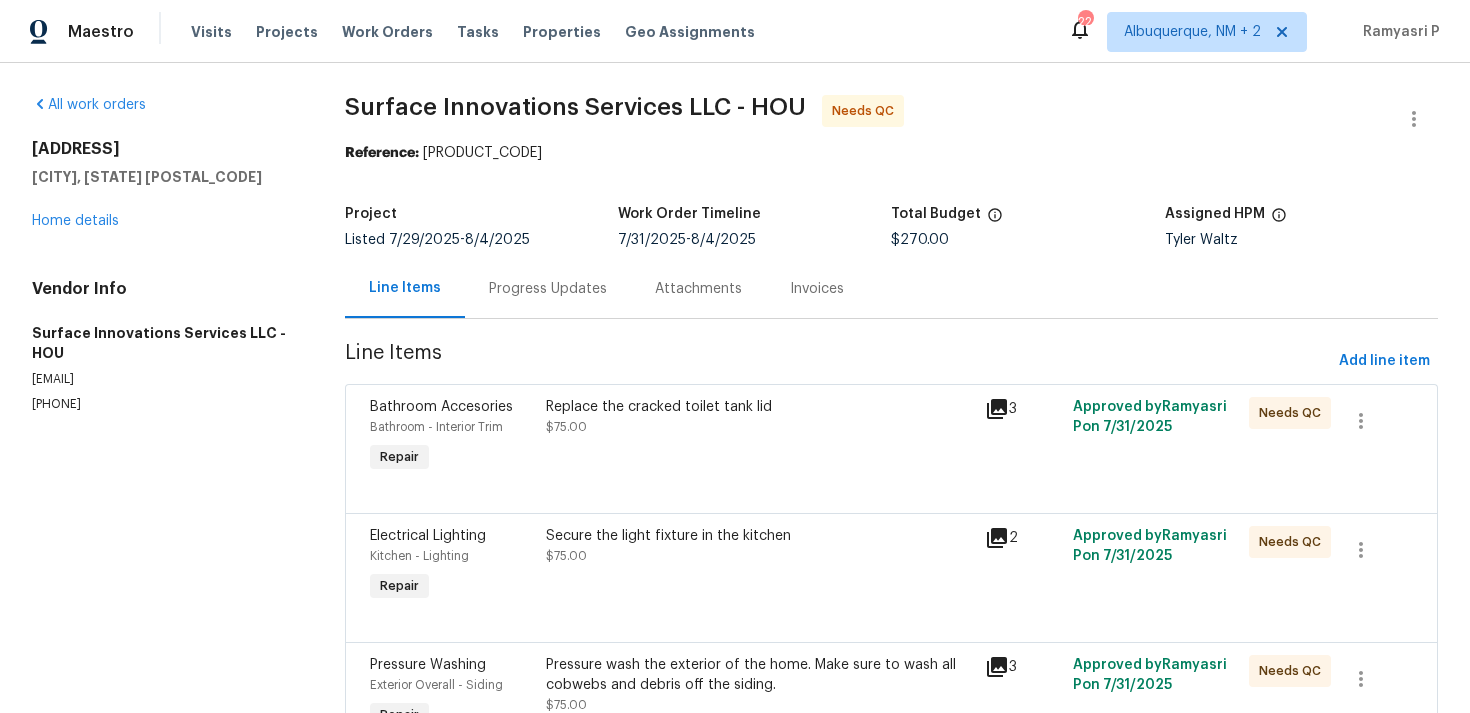 click on "Progress Updates" at bounding box center [548, 289] 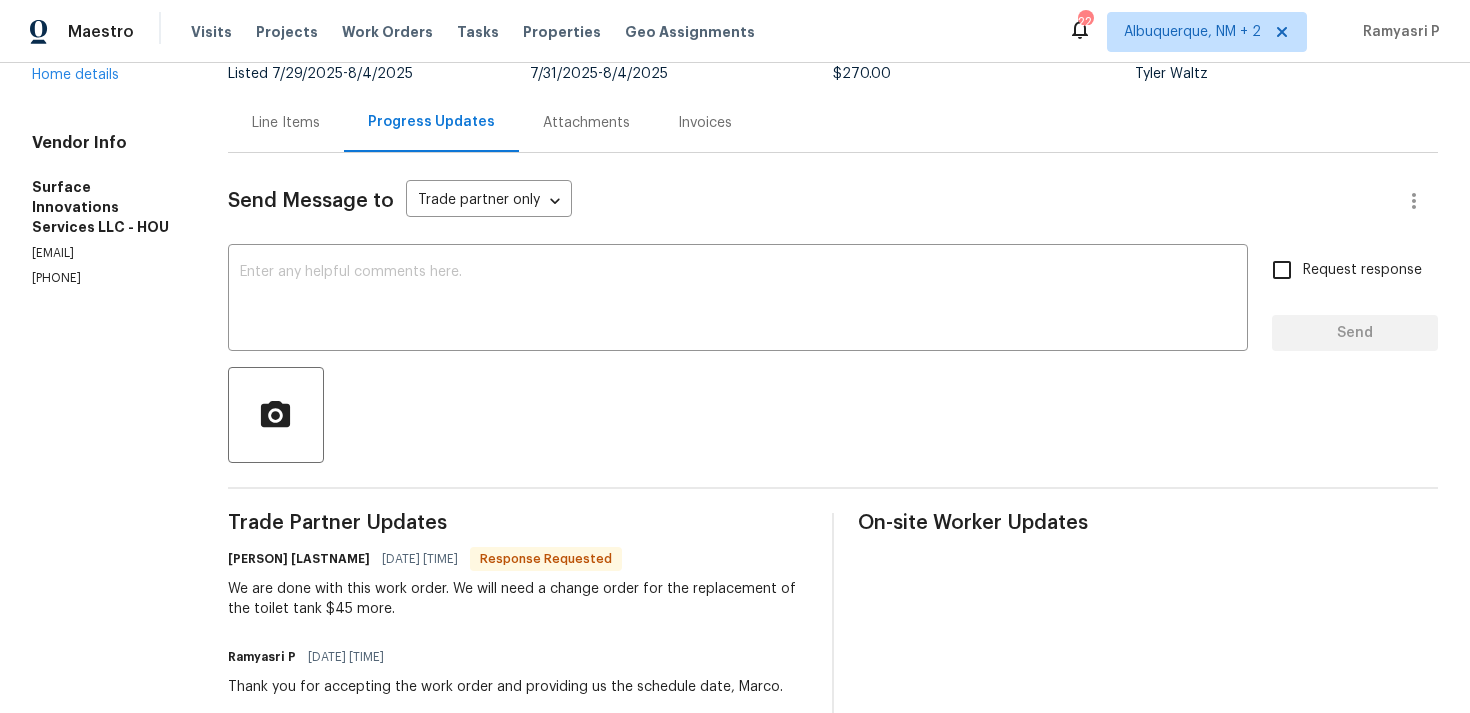 scroll, scrollTop: 107, scrollLeft: 0, axis: vertical 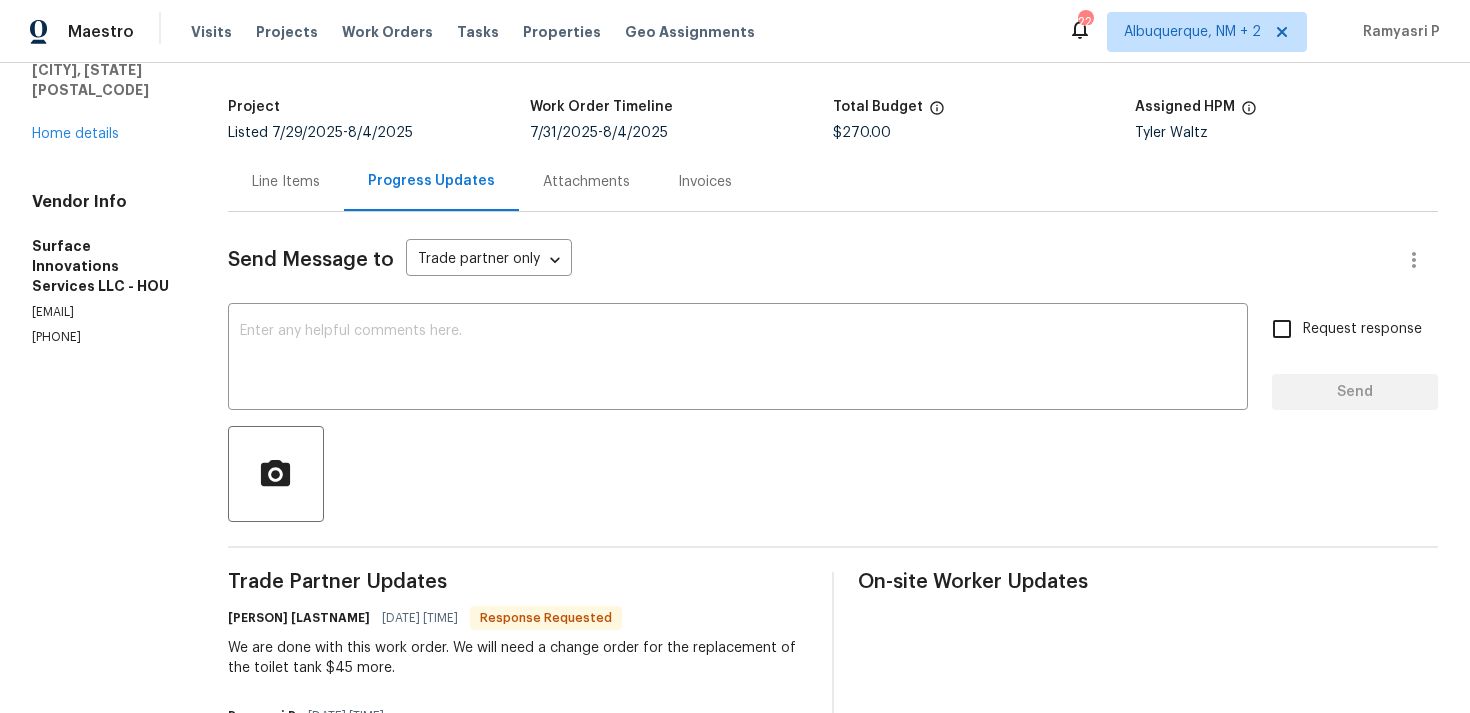click on "Line Items" at bounding box center [286, 182] 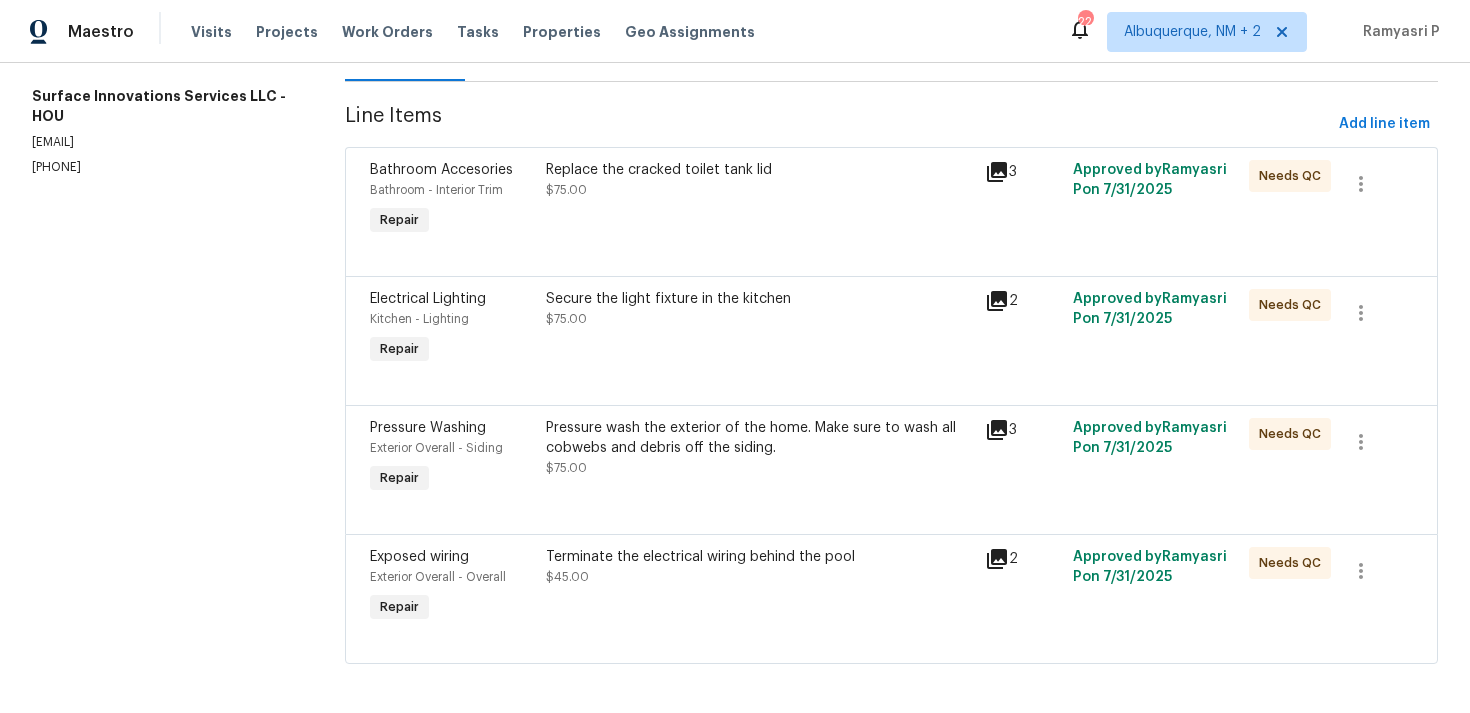 scroll, scrollTop: 246, scrollLeft: 0, axis: vertical 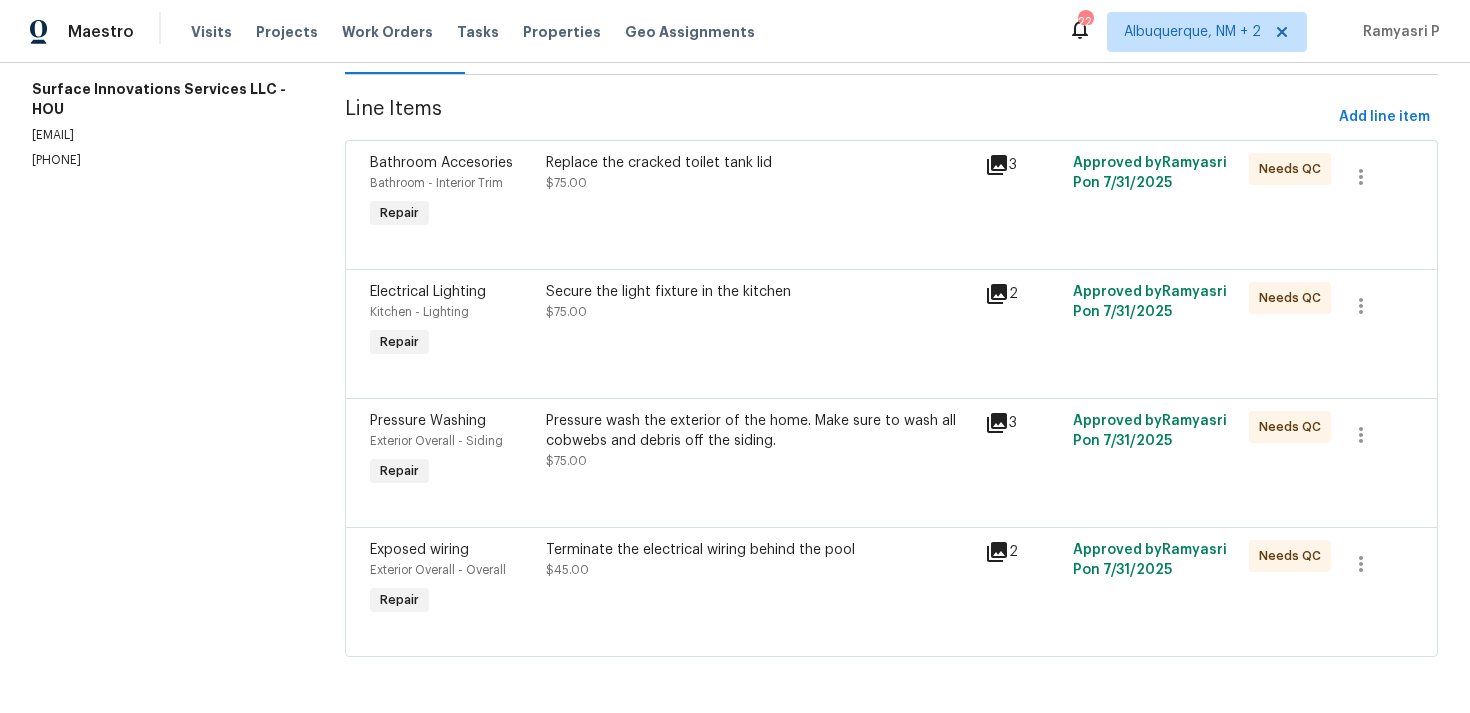 click on "Replace the cracked toilet tank lid" at bounding box center [760, 163] 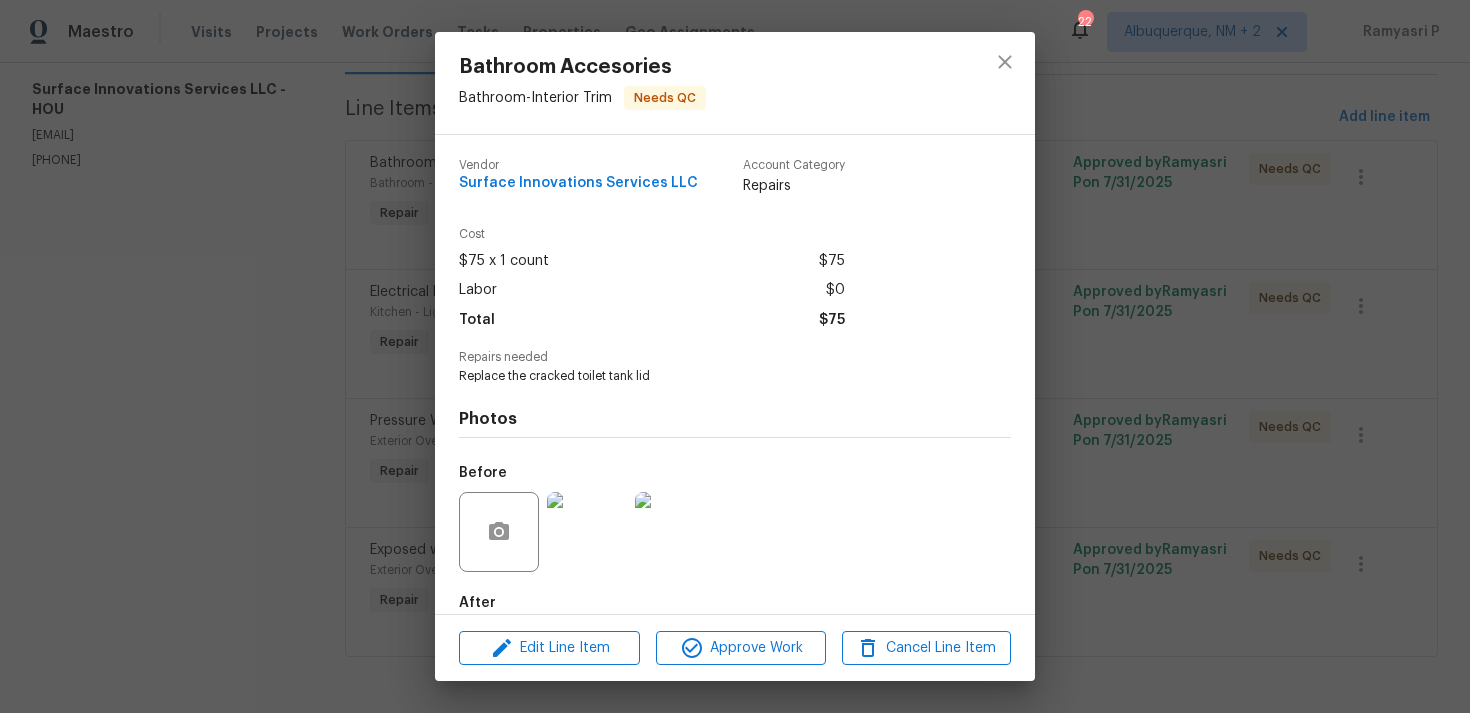 scroll, scrollTop: 108, scrollLeft: 0, axis: vertical 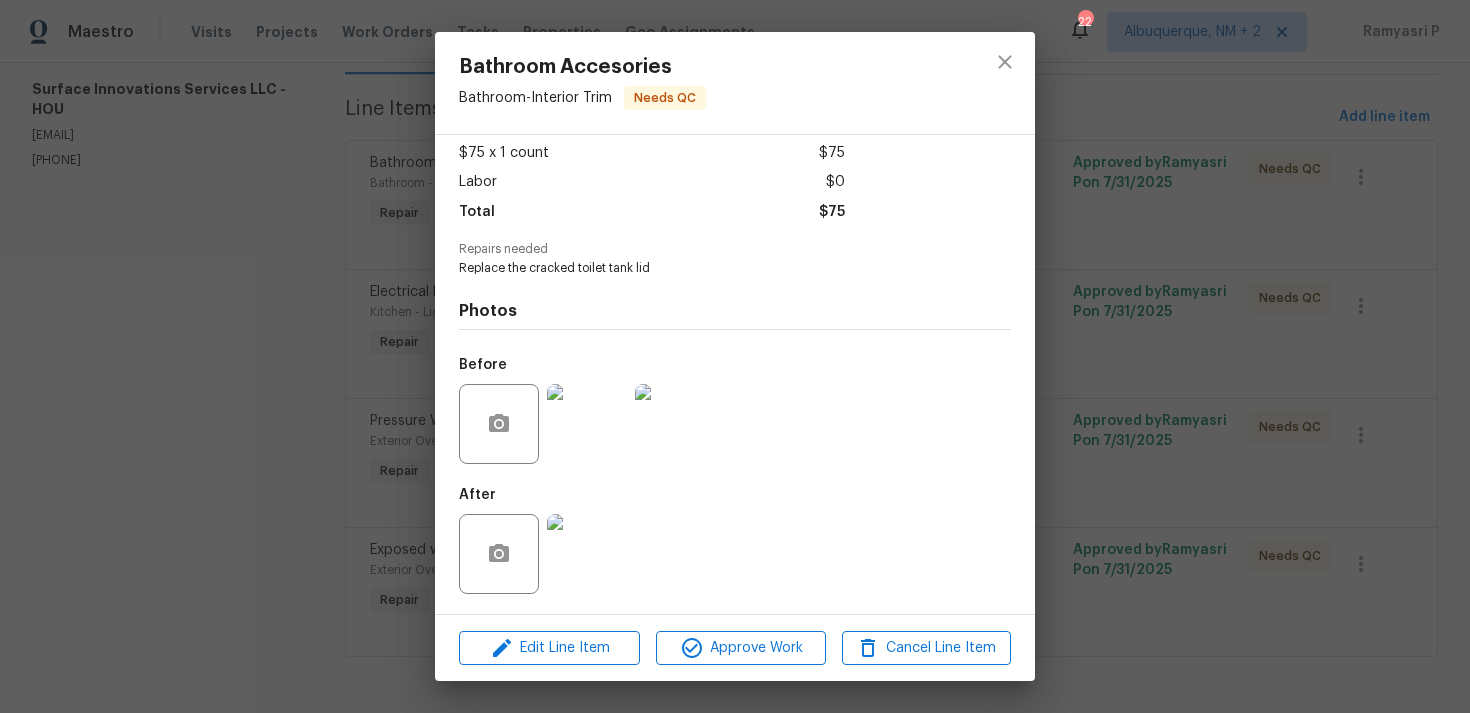 click at bounding box center (587, 424) 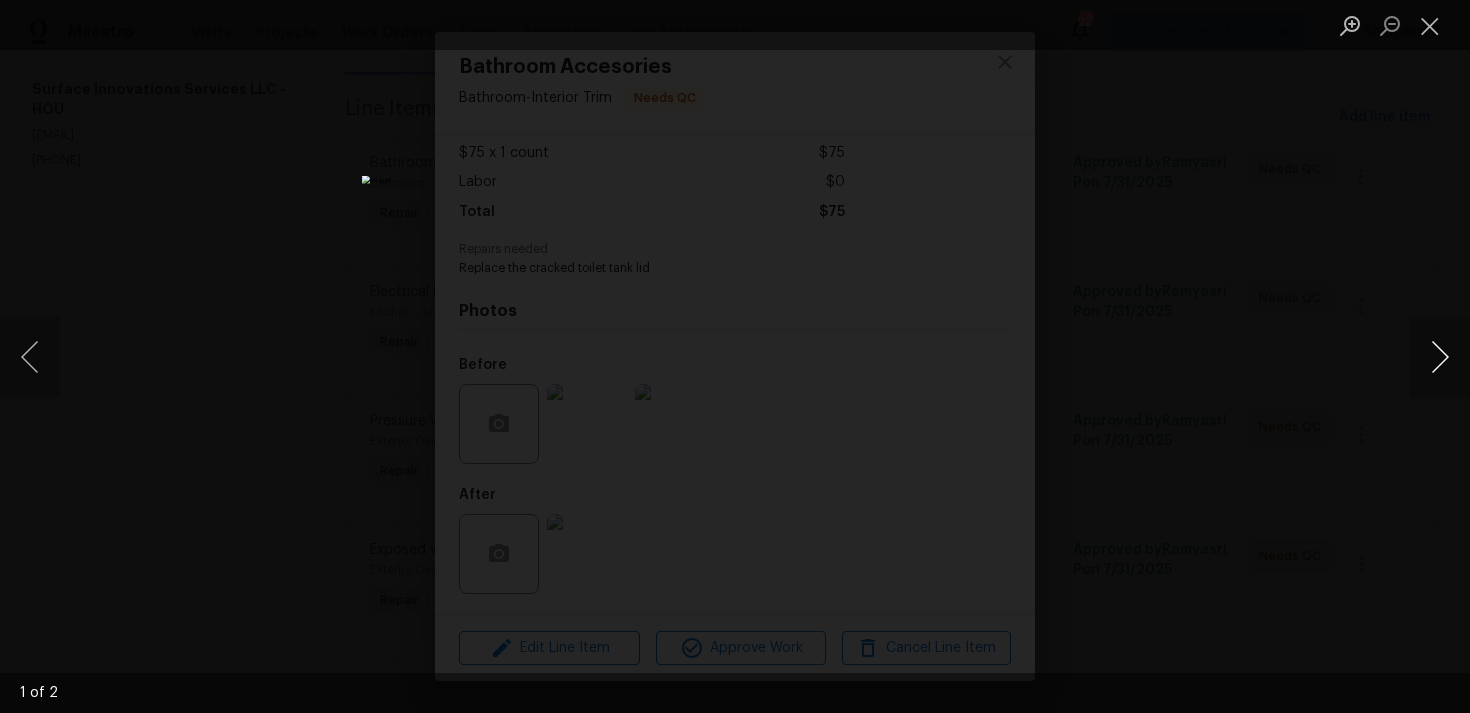 click at bounding box center (1440, 357) 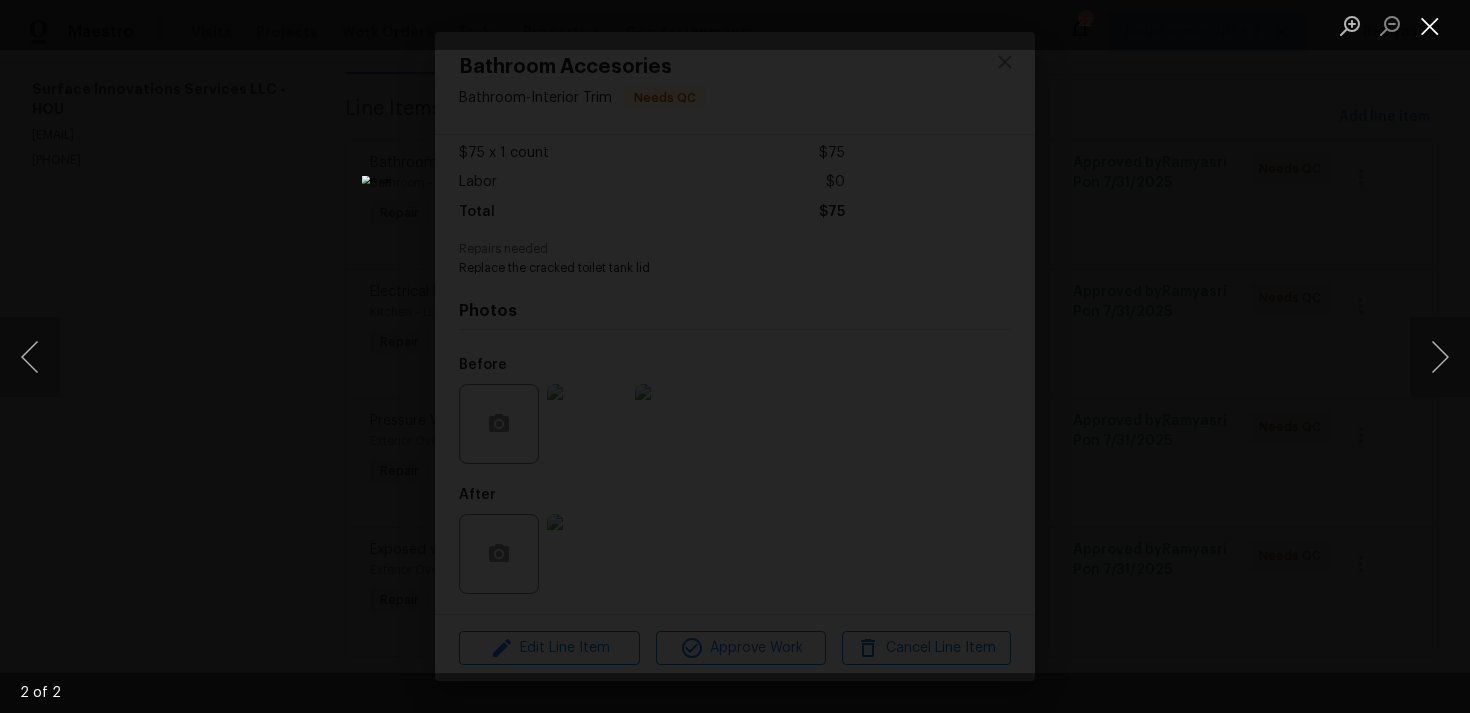 click at bounding box center (1430, 25) 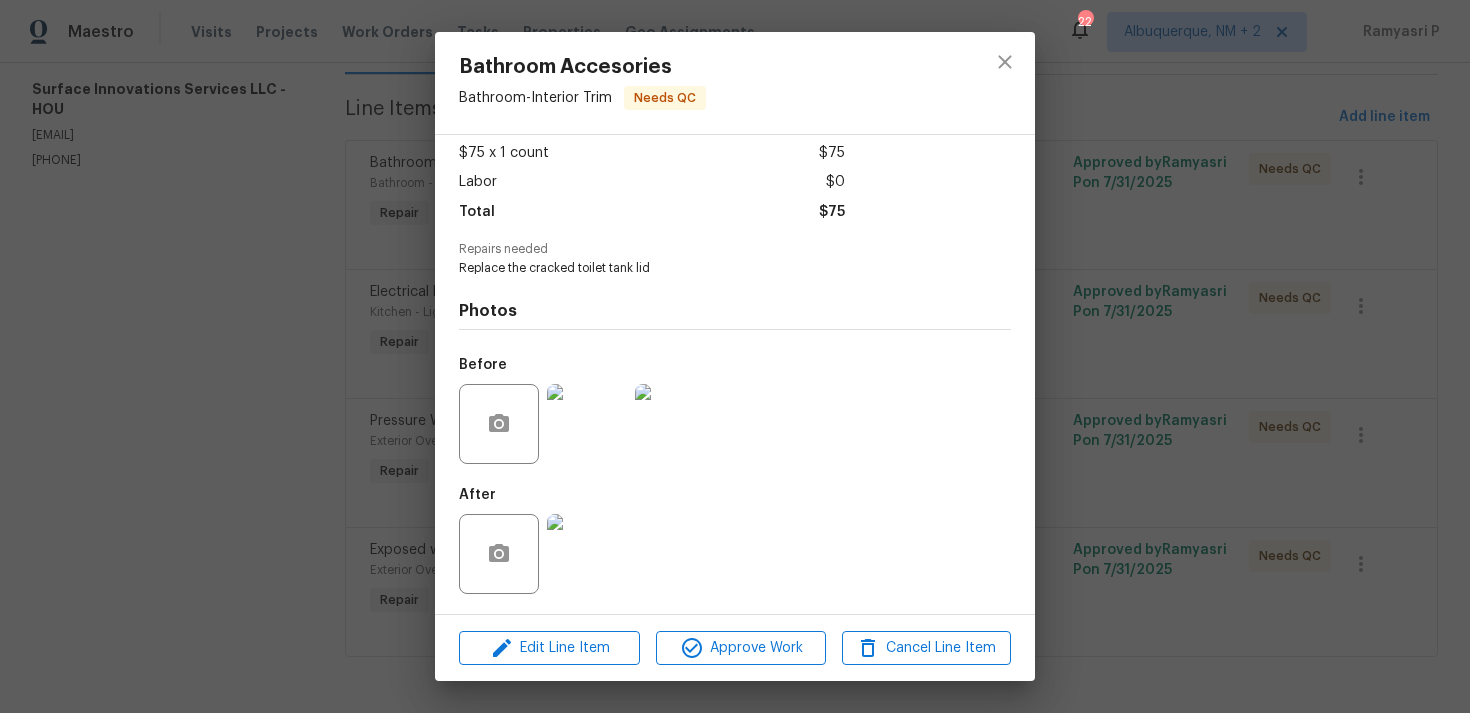 click at bounding box center (587, 554) 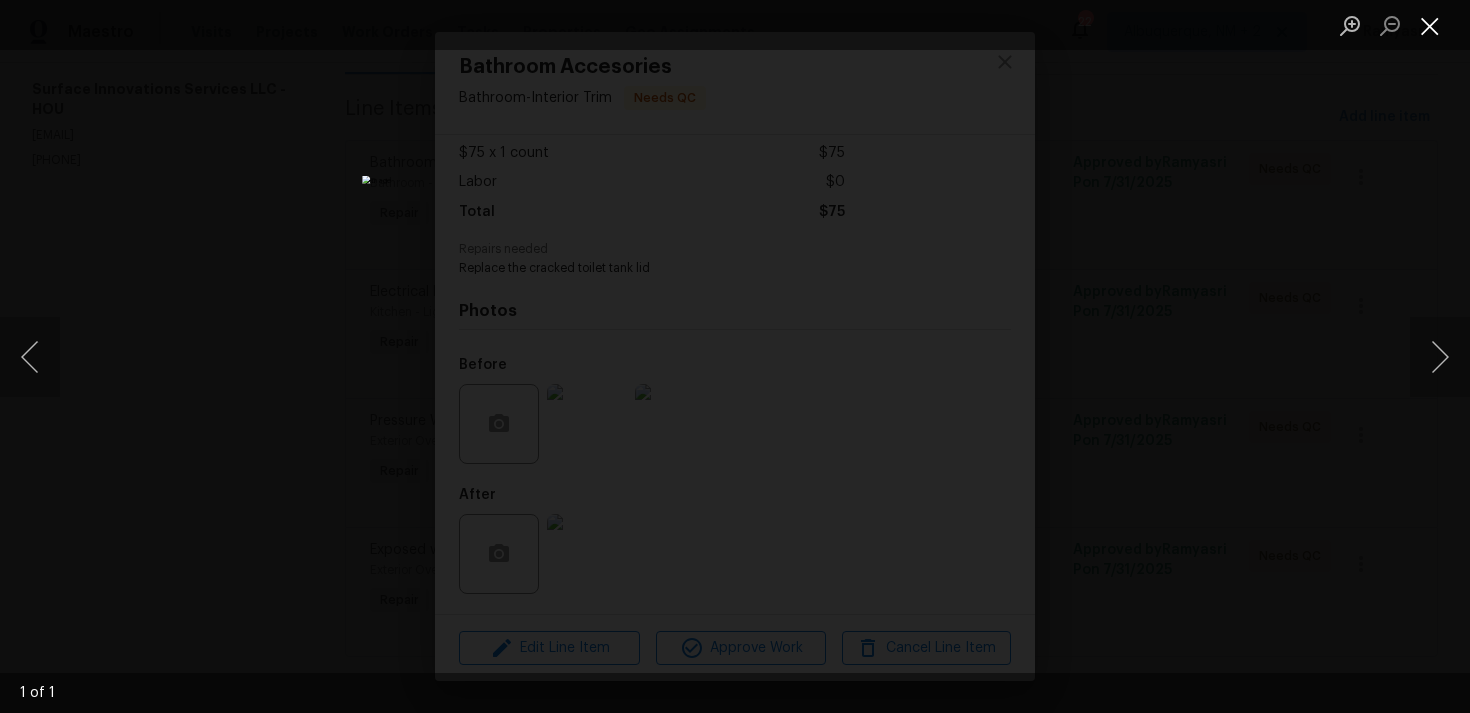 click at bounding box center [1430, 25] 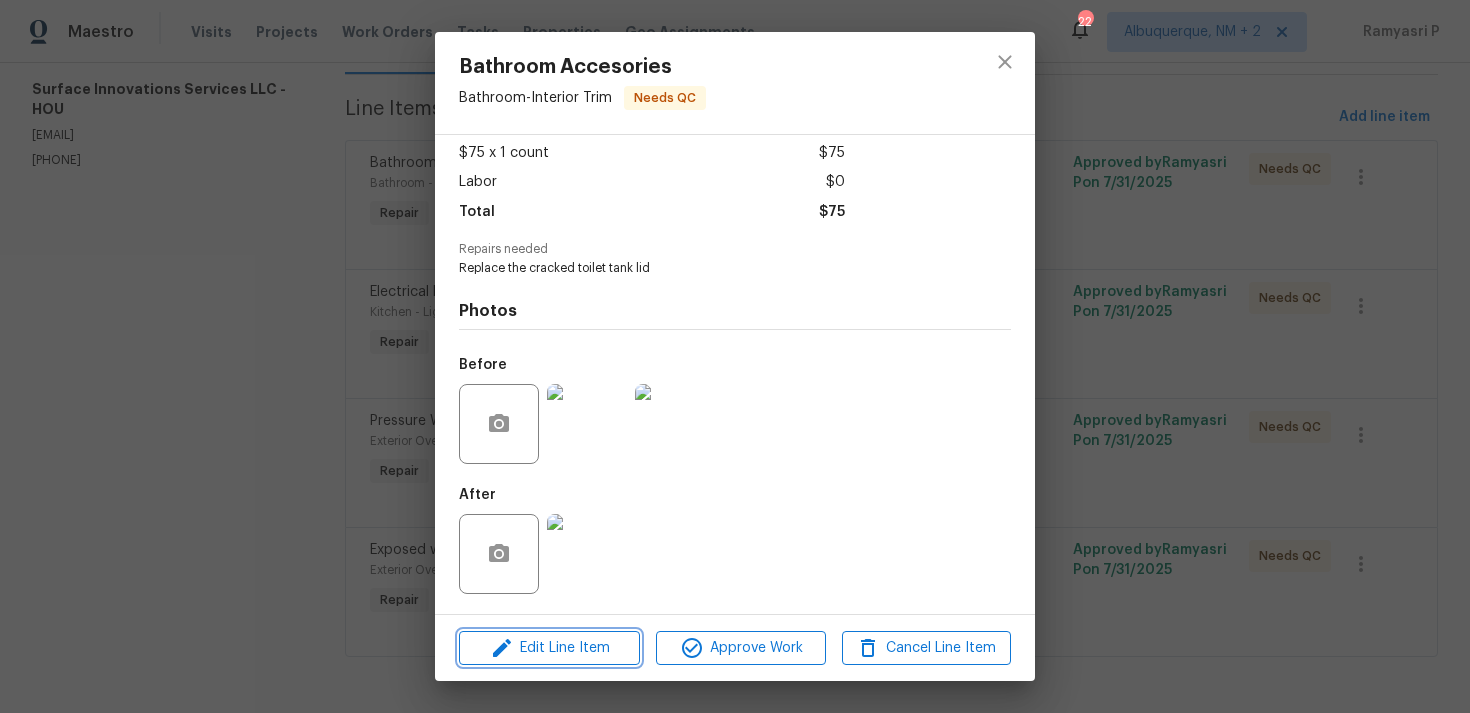 click on "Edit Line Item" at bounding box center (549, 648) 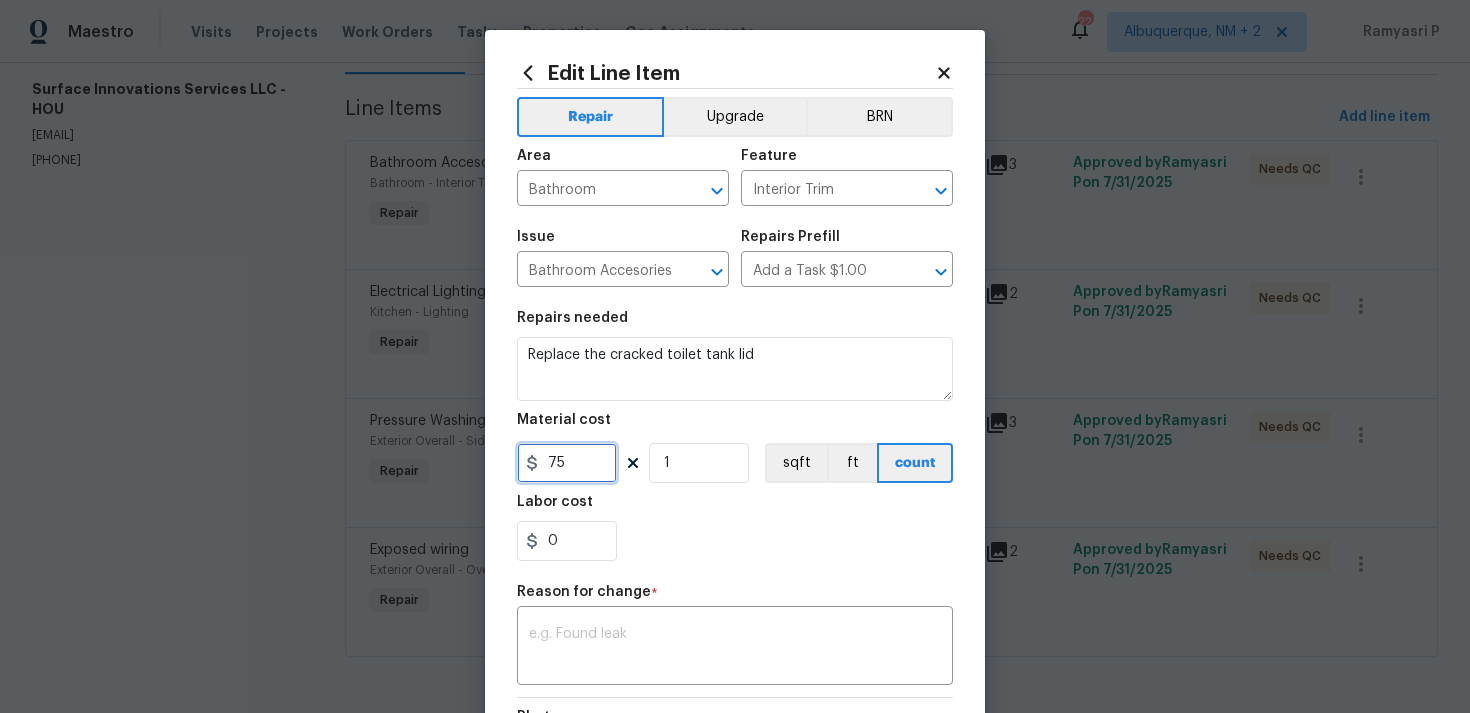 click on "75" at bounding box center (567, 463) 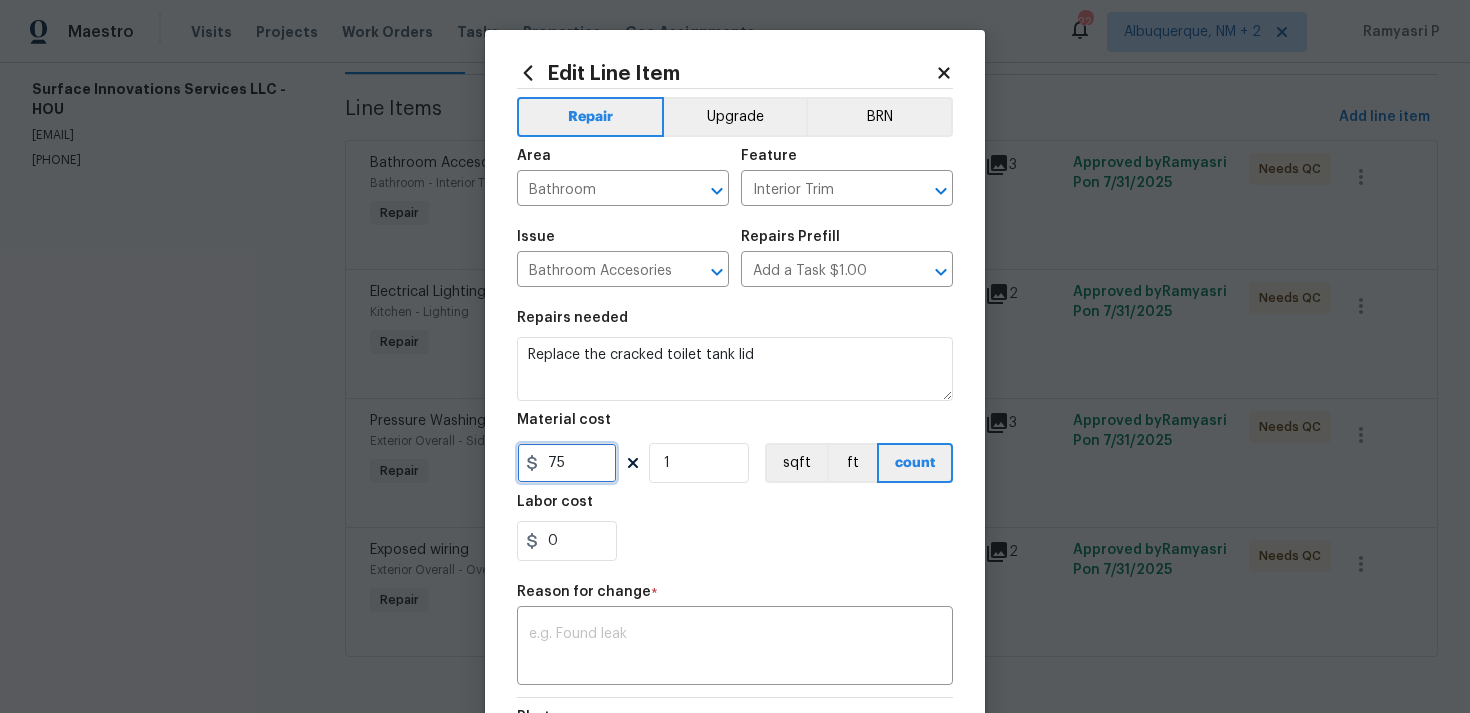 click on "75" at bounding box center [567, 463] 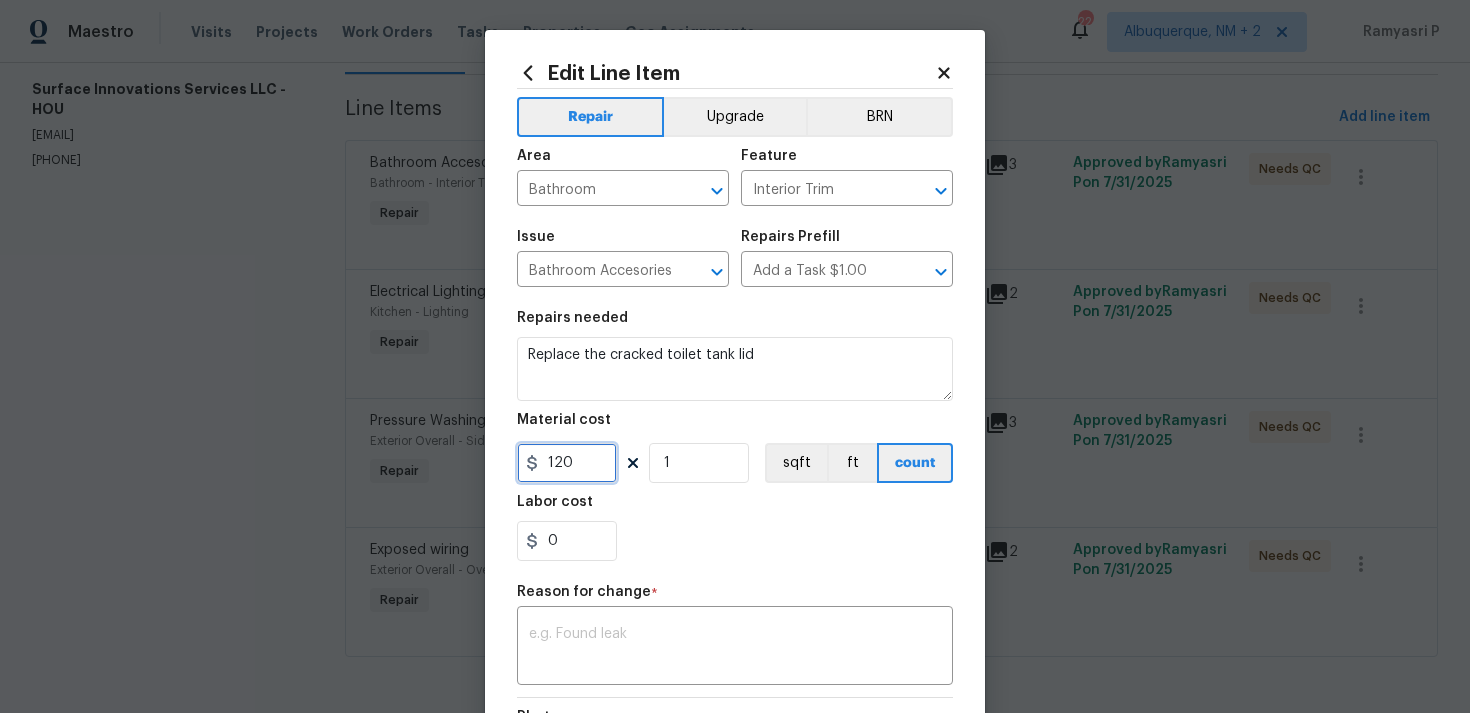 scroll, scrollTop: 2, scrollLeft: 0, axis: vertical 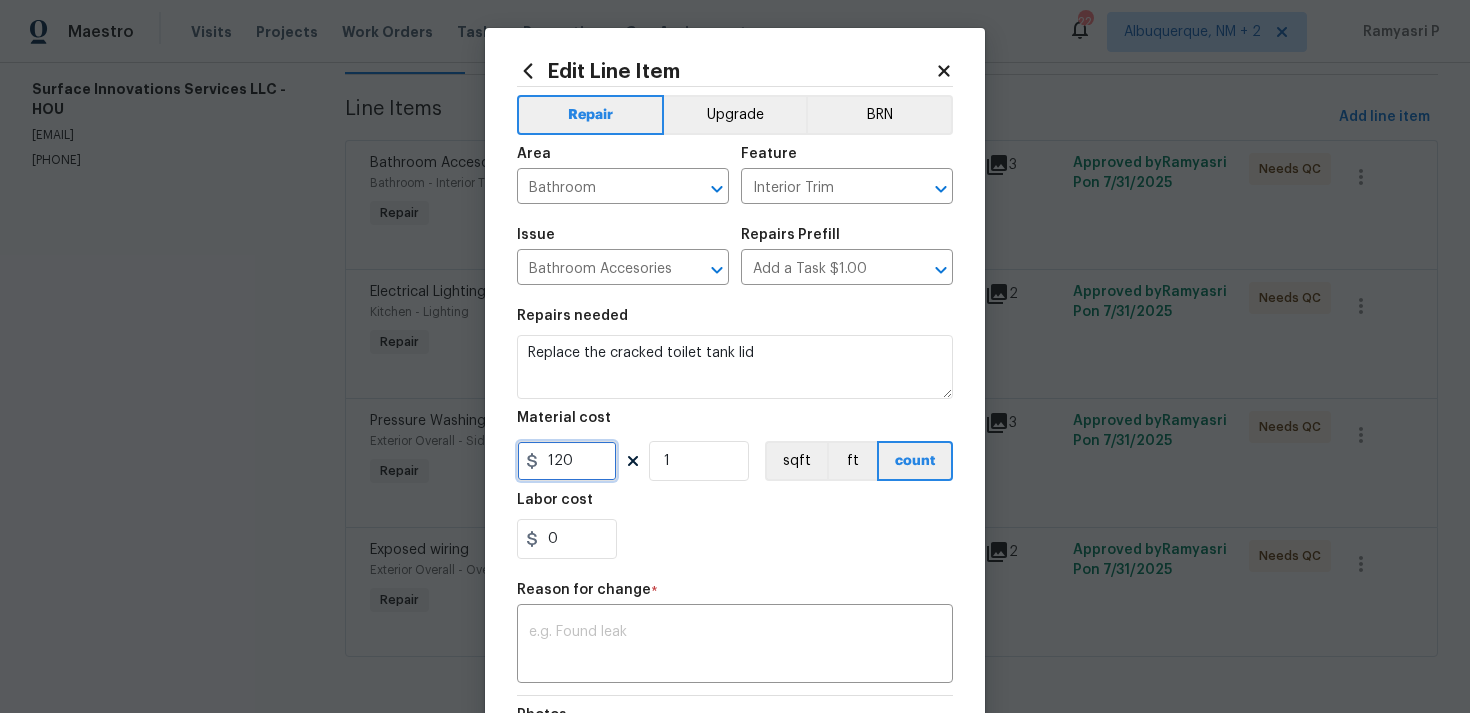 type on "120" 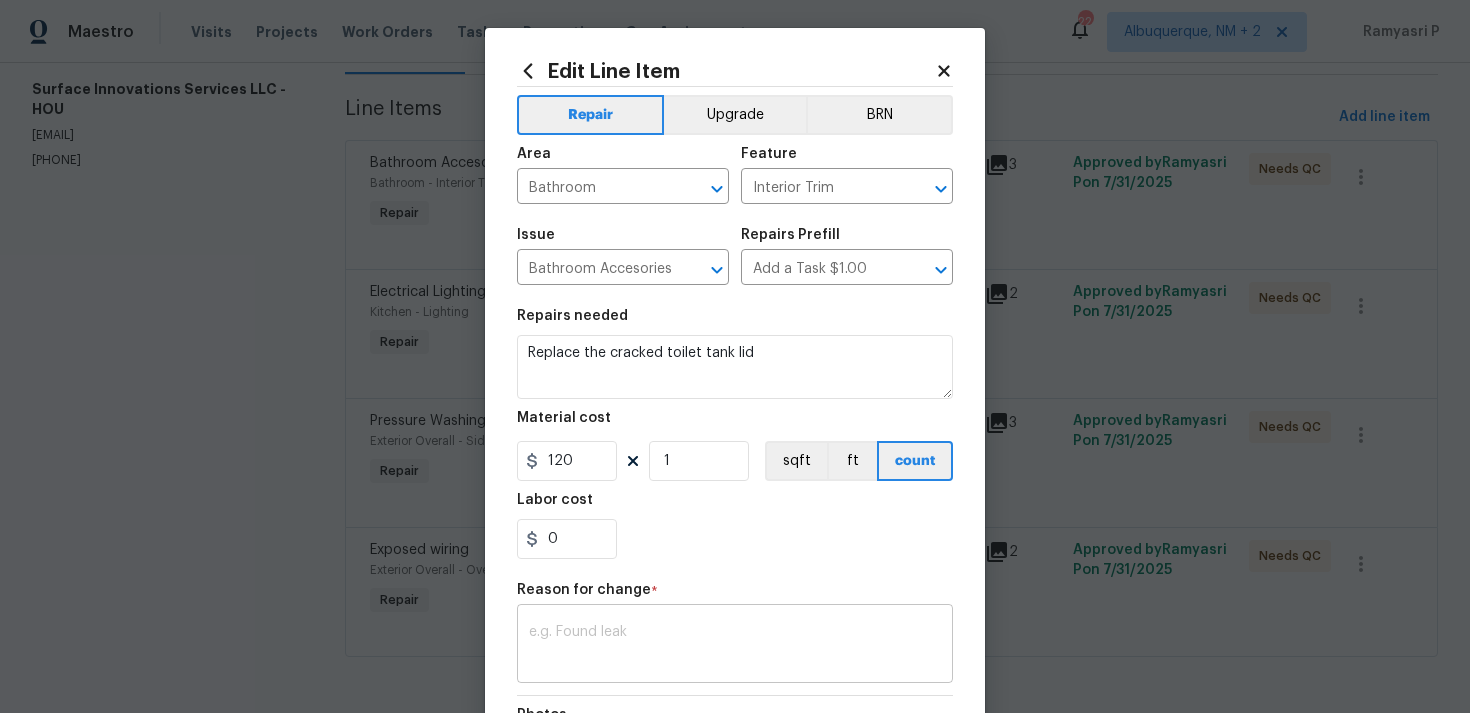 click at bounding box center [735, 646] 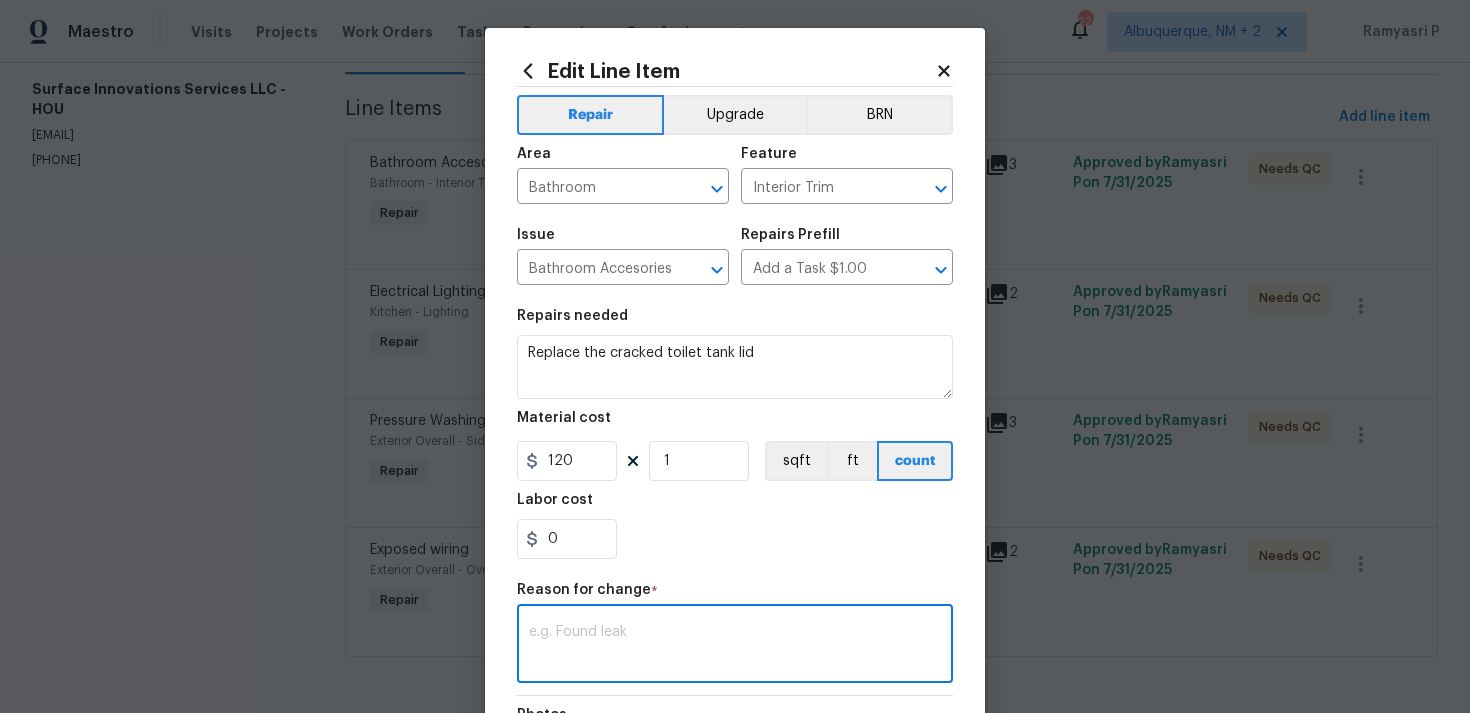 paste on "(RP) Updated per vendor’s final cost" 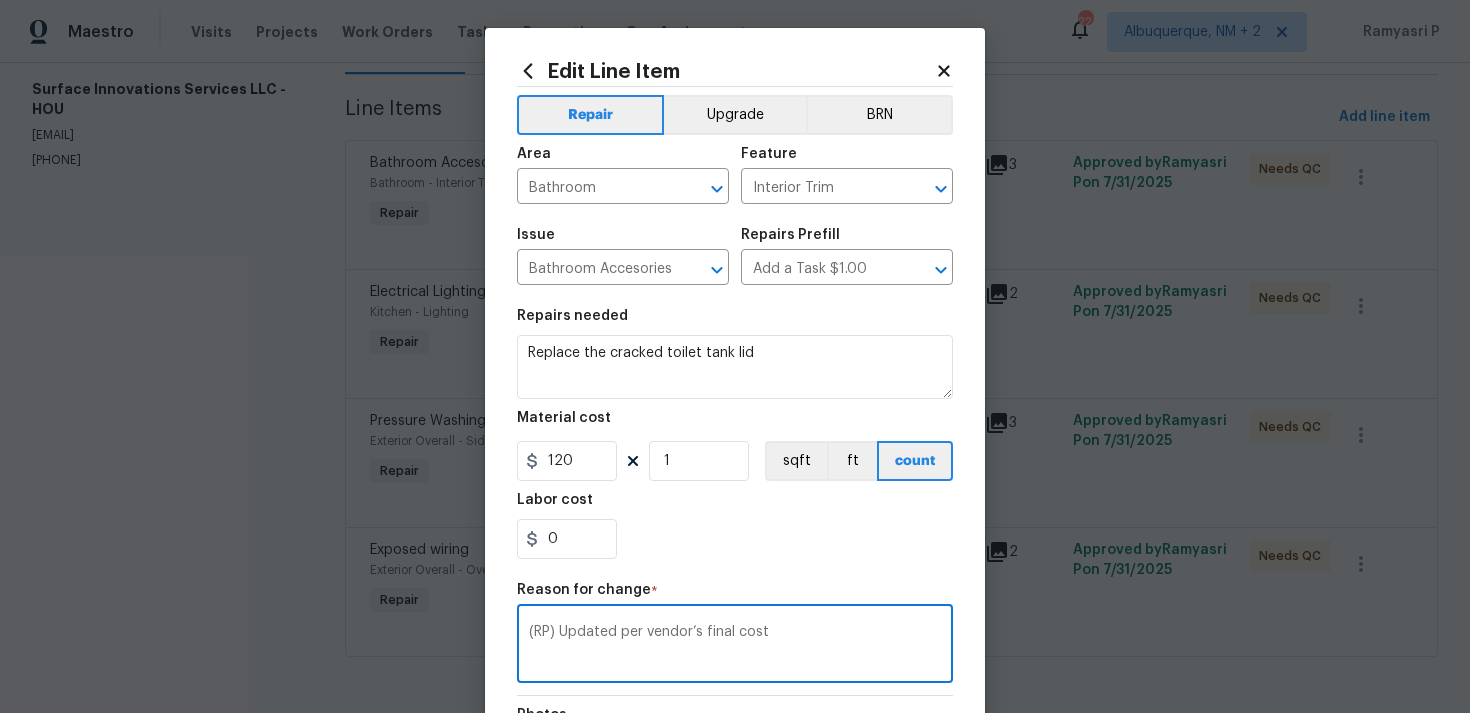 scroll, scrollTop: 273, scrollLeft: 0, axis: vertical 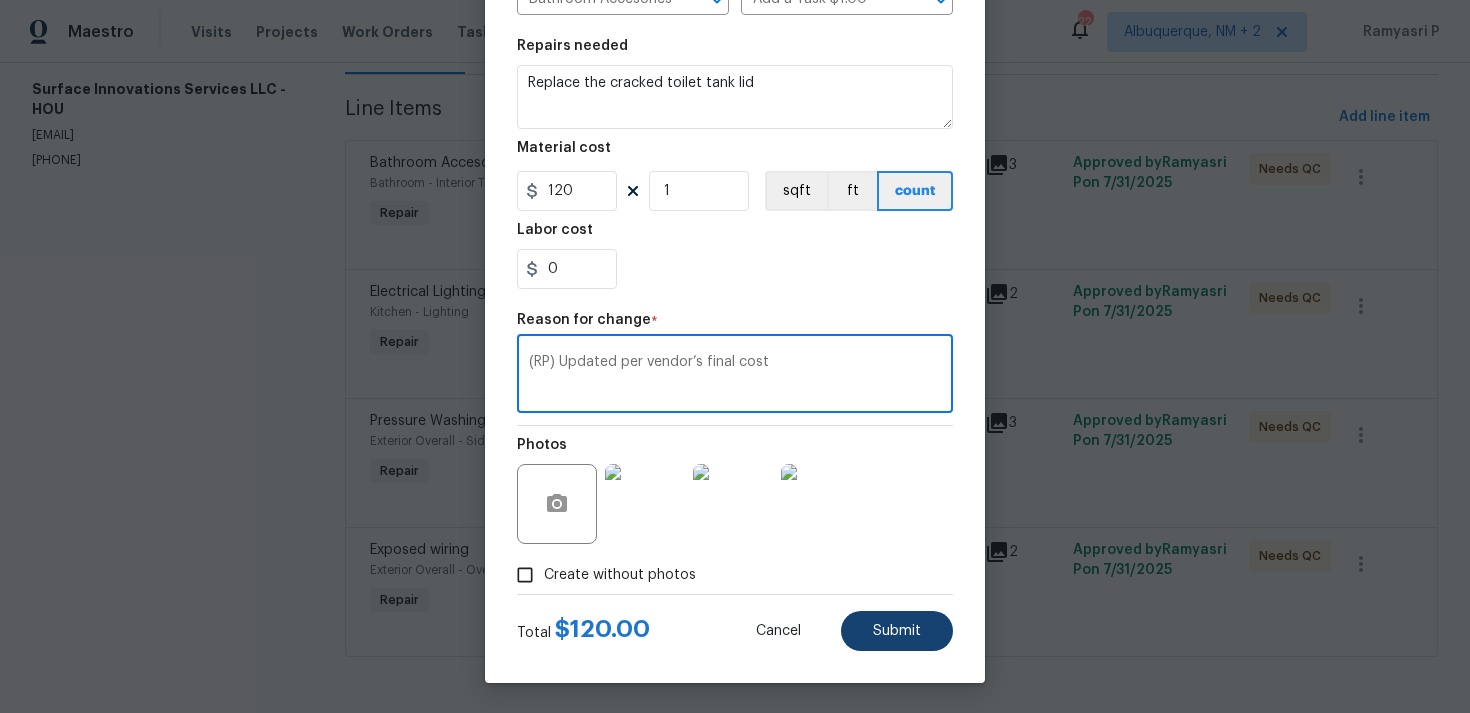 type on "(RP) Updated per vendor’s final cost" 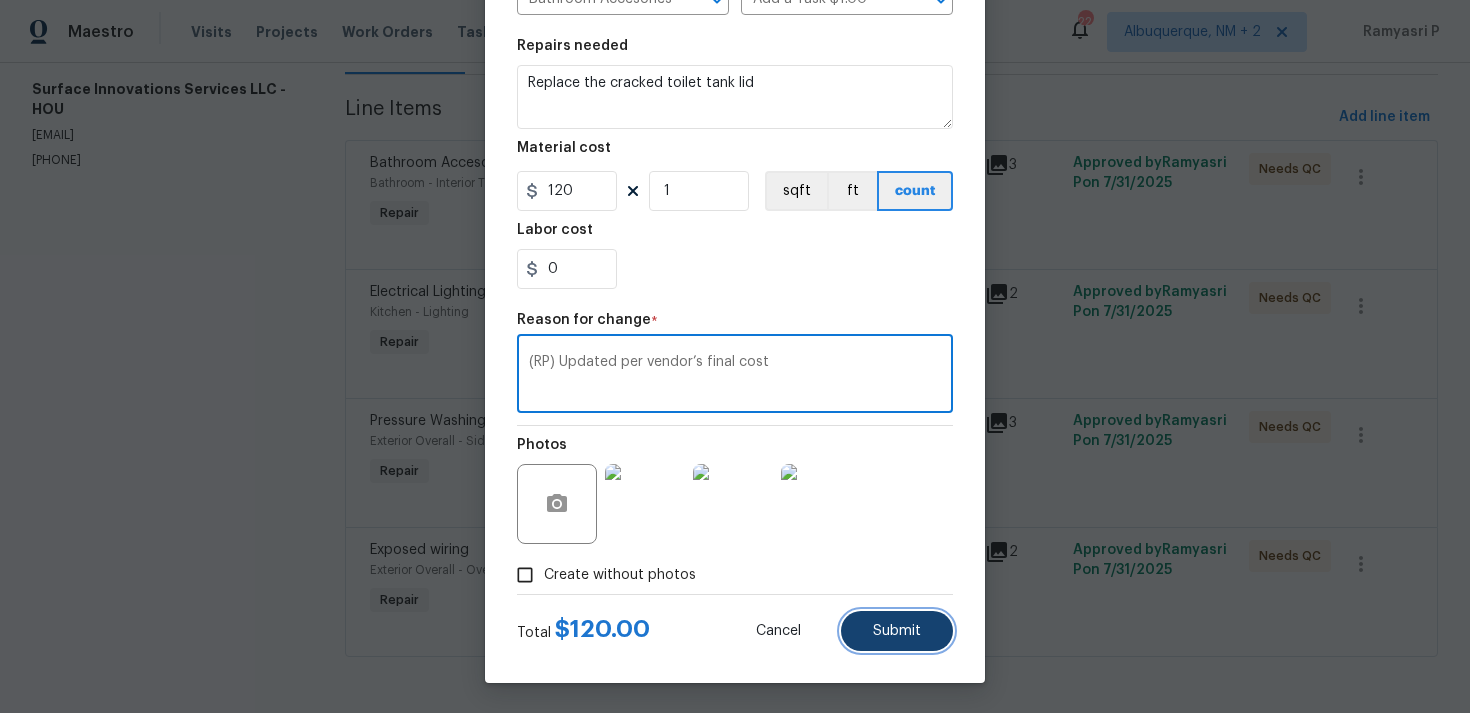 click on "Submit" at bounding box center (897, 631) 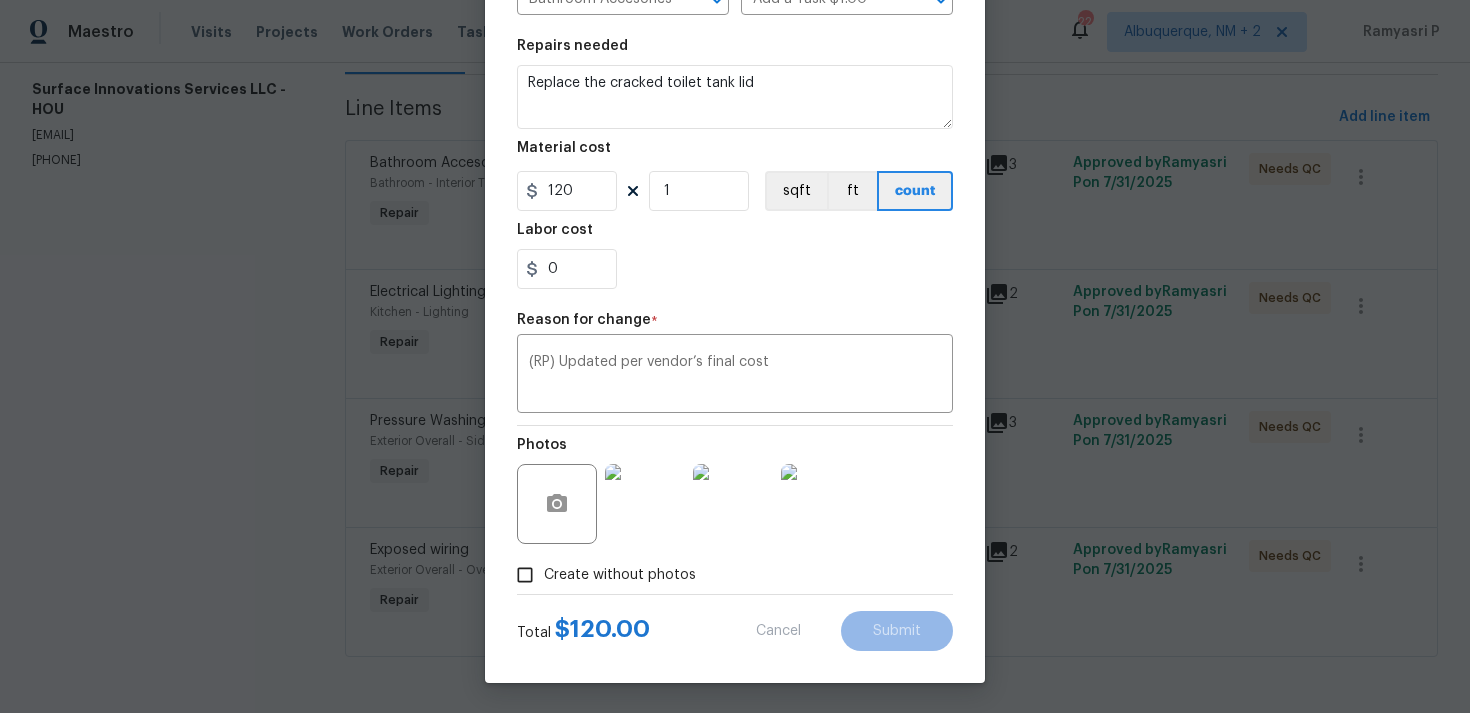 type on "75" 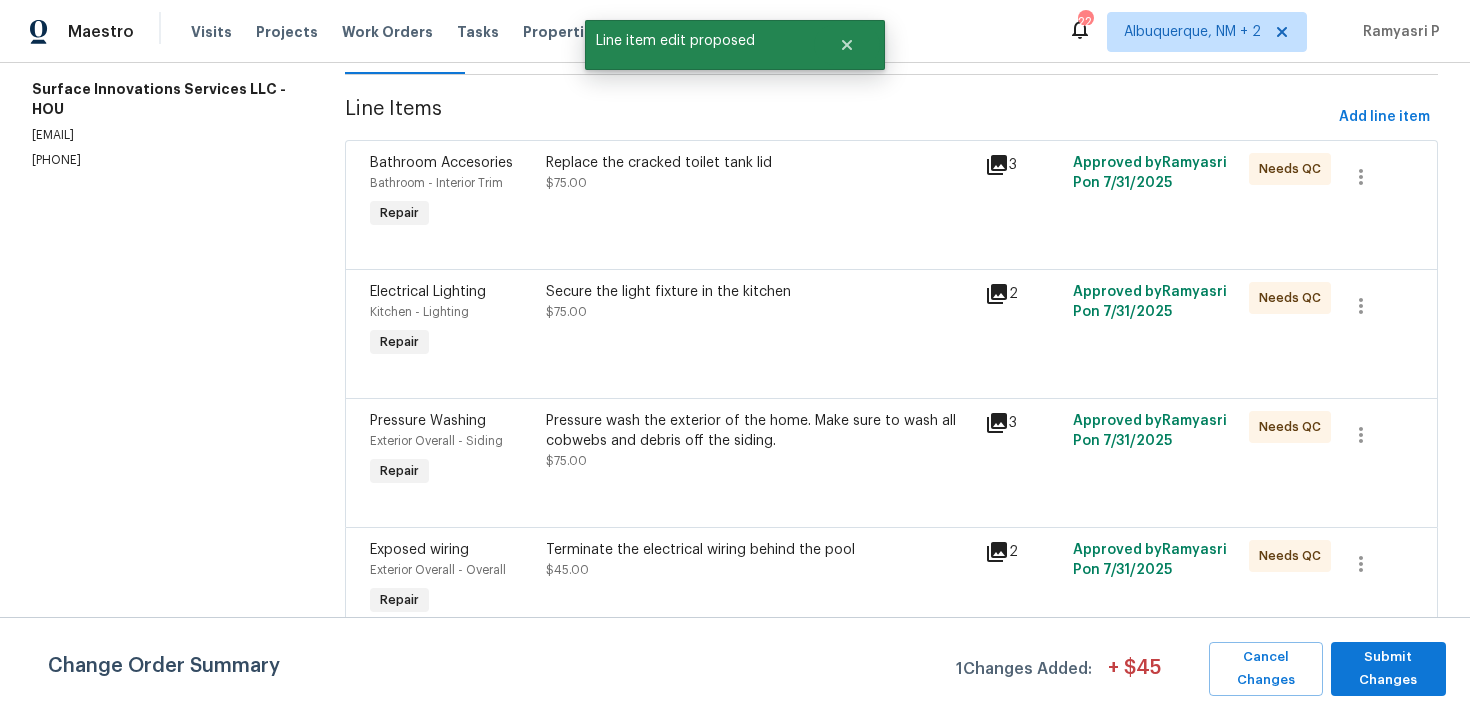scroll, scrollTop: 0, scrollLeft: 0, axis: both 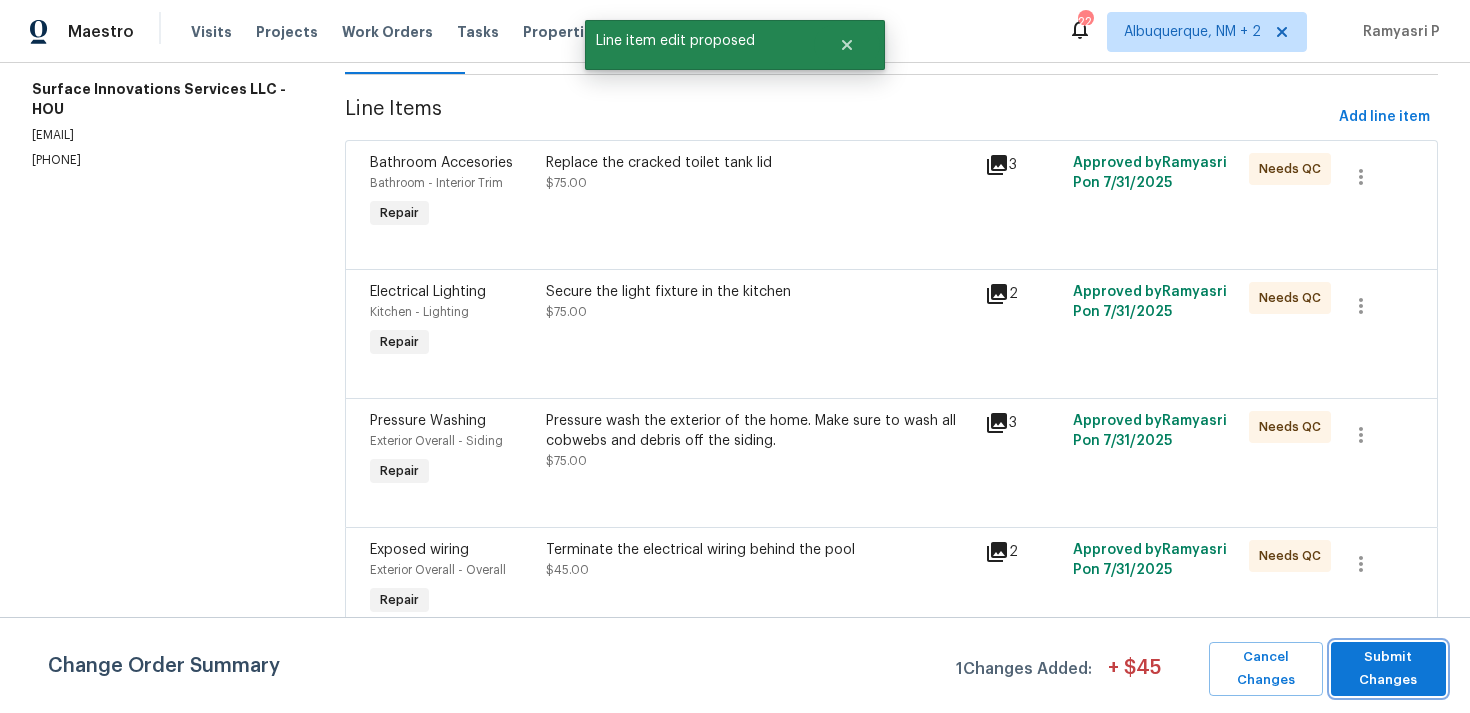 click on "Submit Changes" at bounding box center (1388, 669) 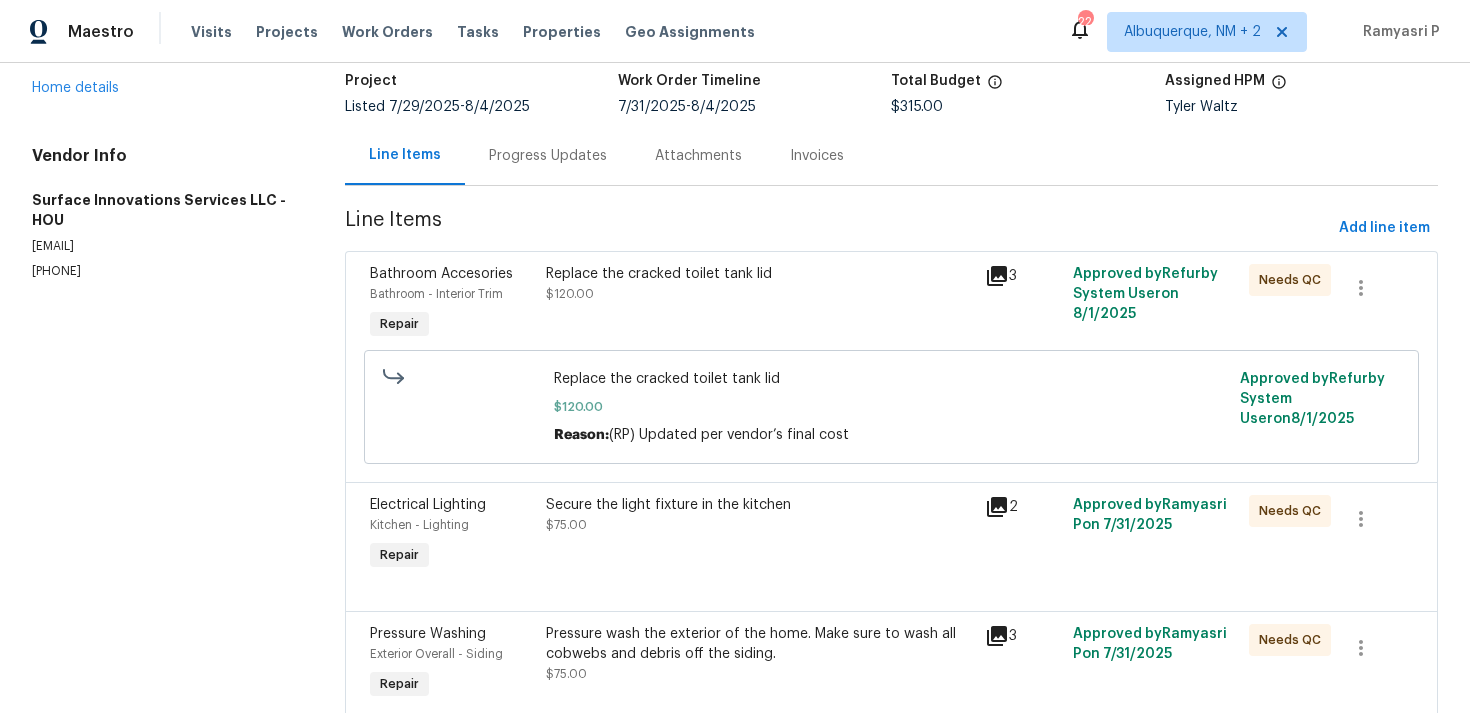 scroll, scrollTop: 0, scrollLeft: 0, axis: both 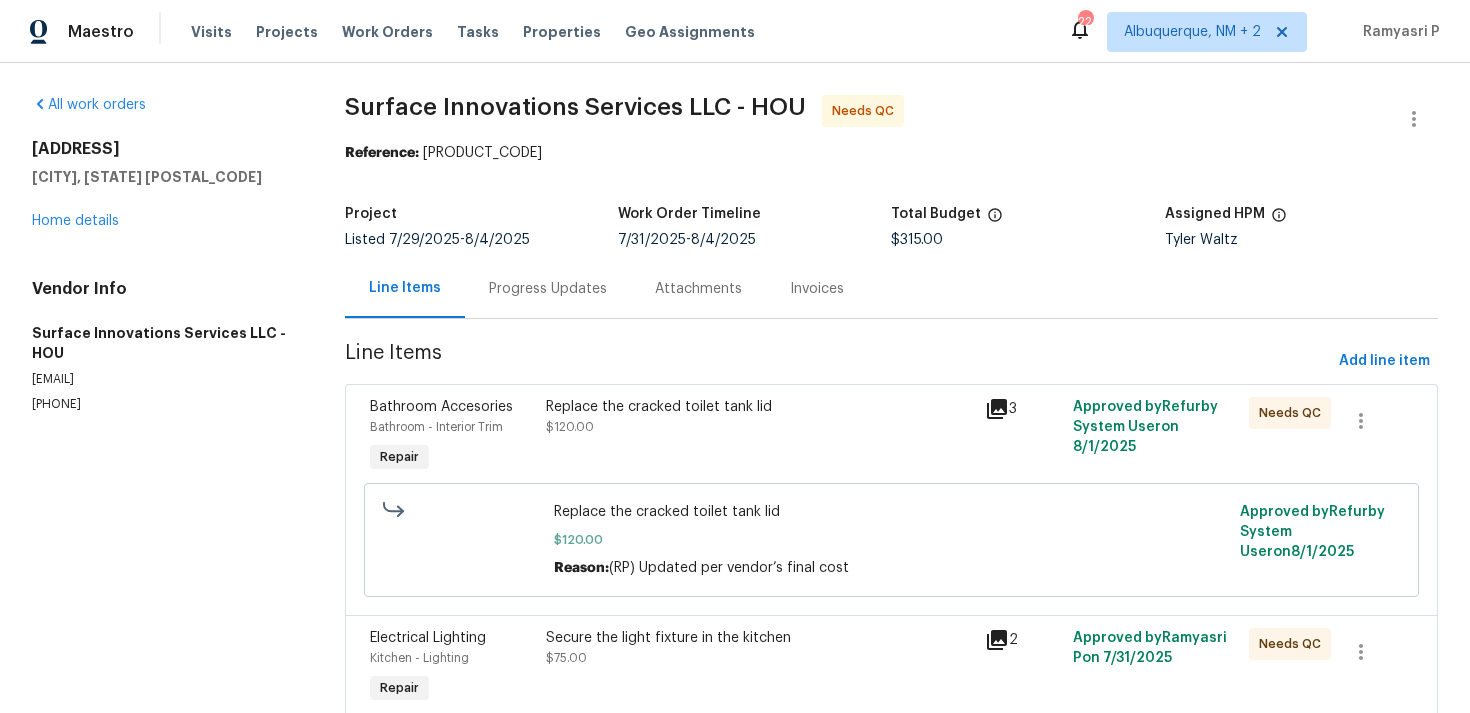 click on "Progress Updates" at bounding box center (548, 289) 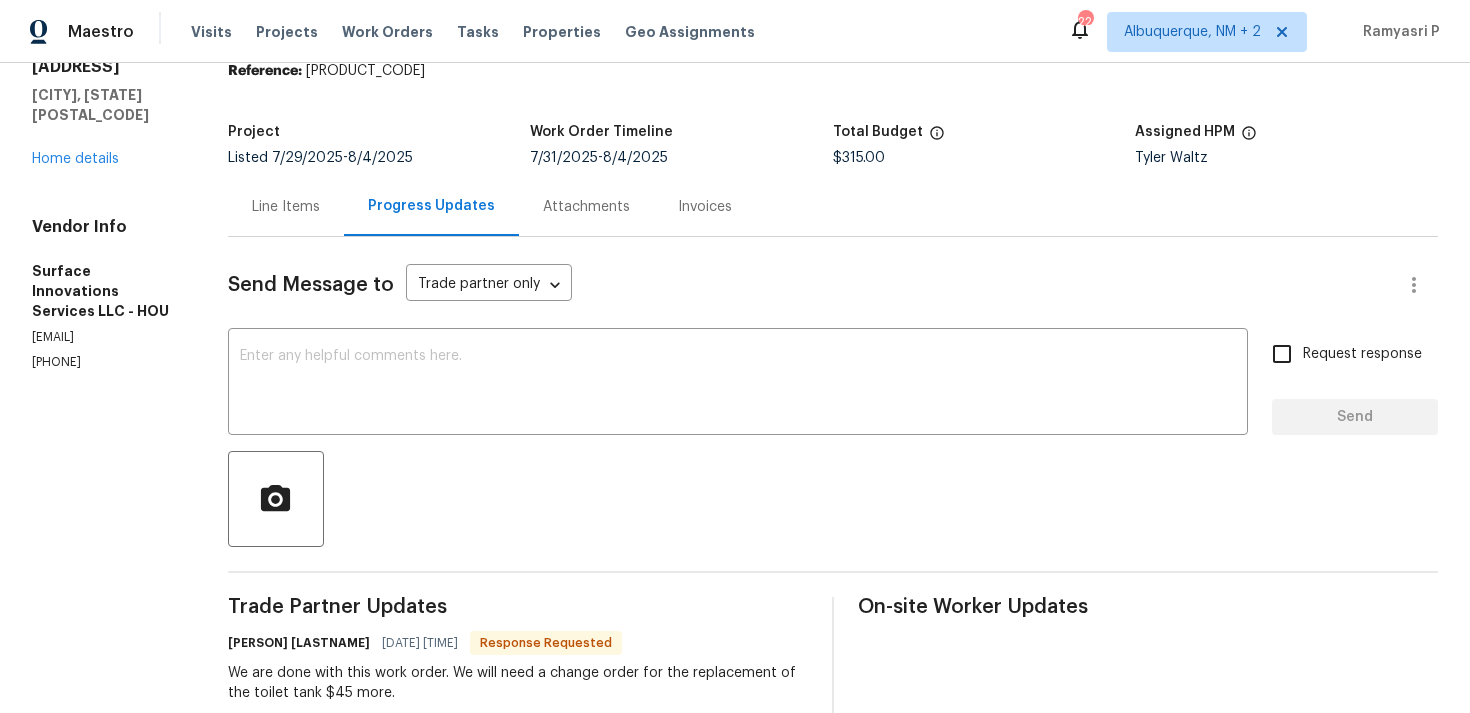 scroll, scrollTop: 81, scrollLeft: 0, axis: vertical 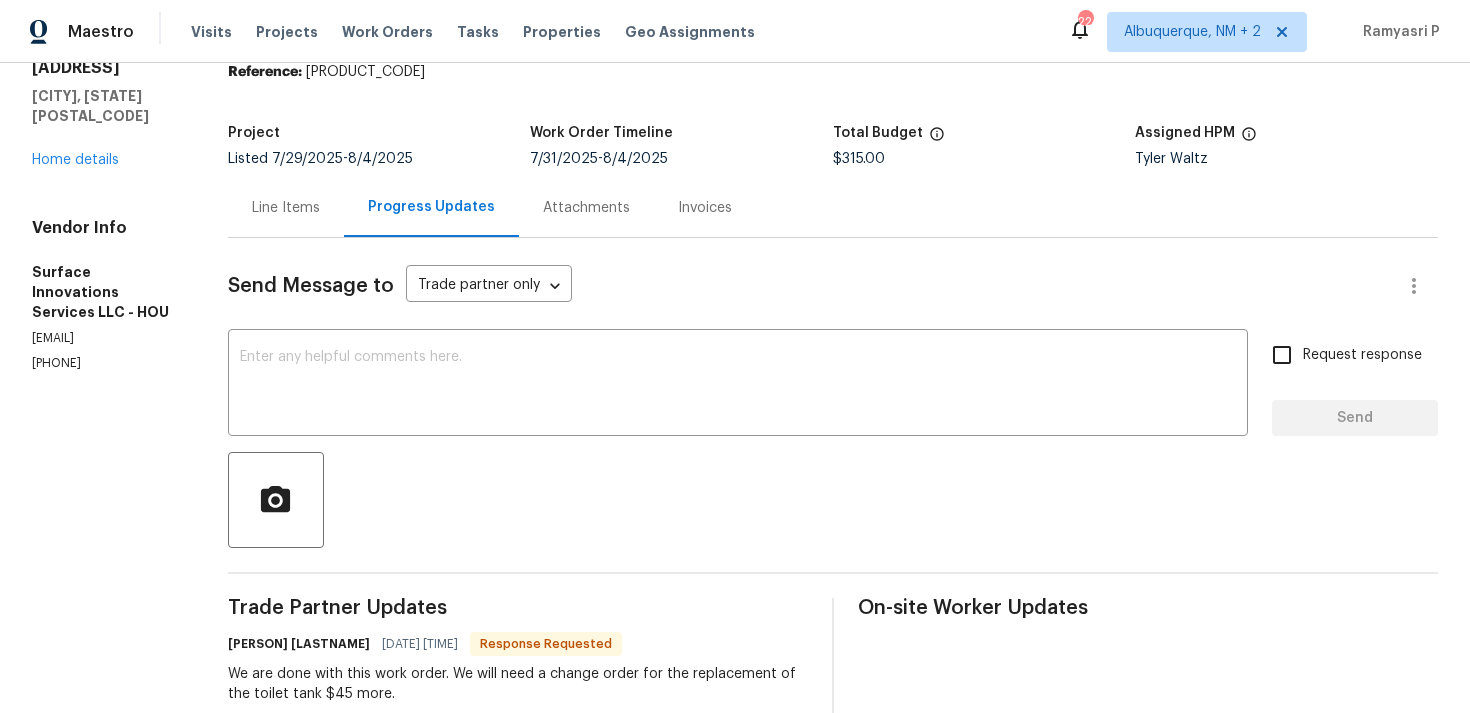 click on "Line Items" at bounding box center (286, 208) 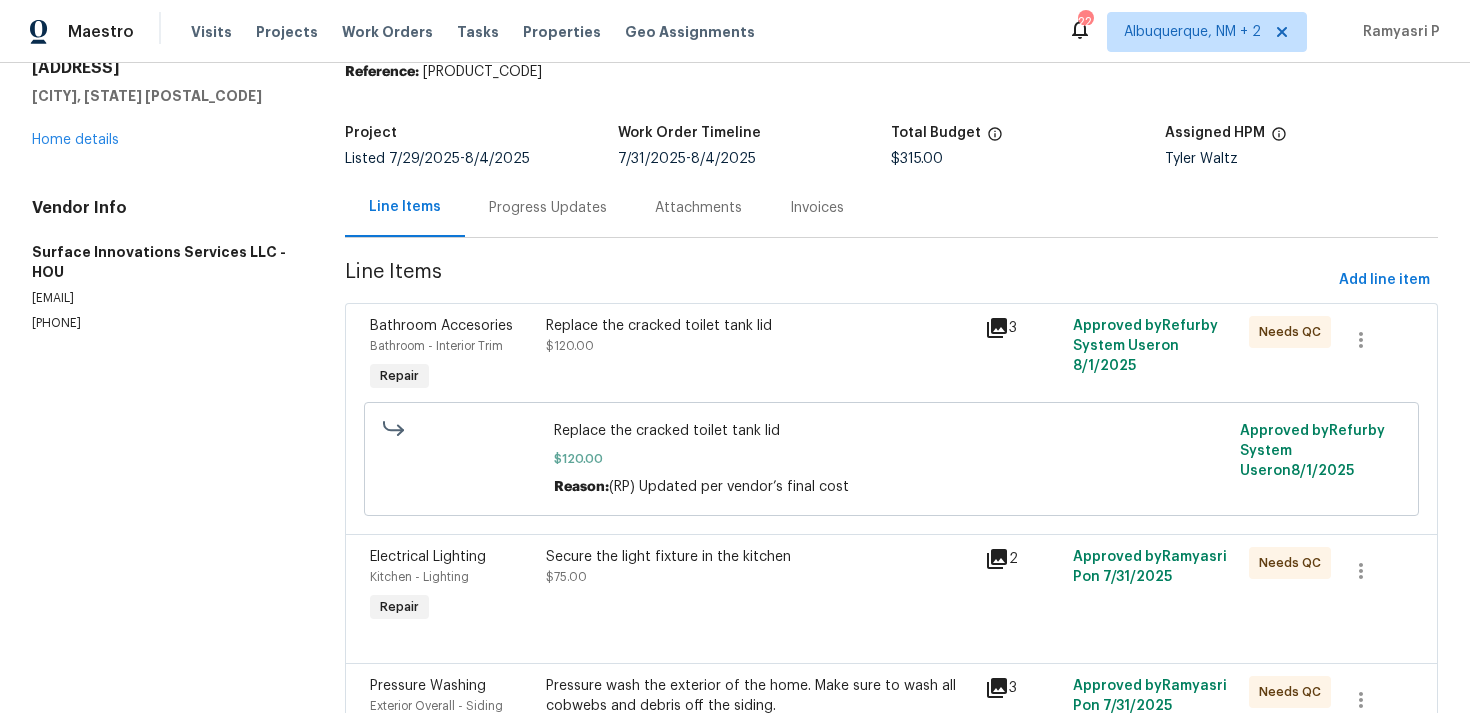 click on "Replace the cracked toilet tank lid" at bounding box center (760, 326) 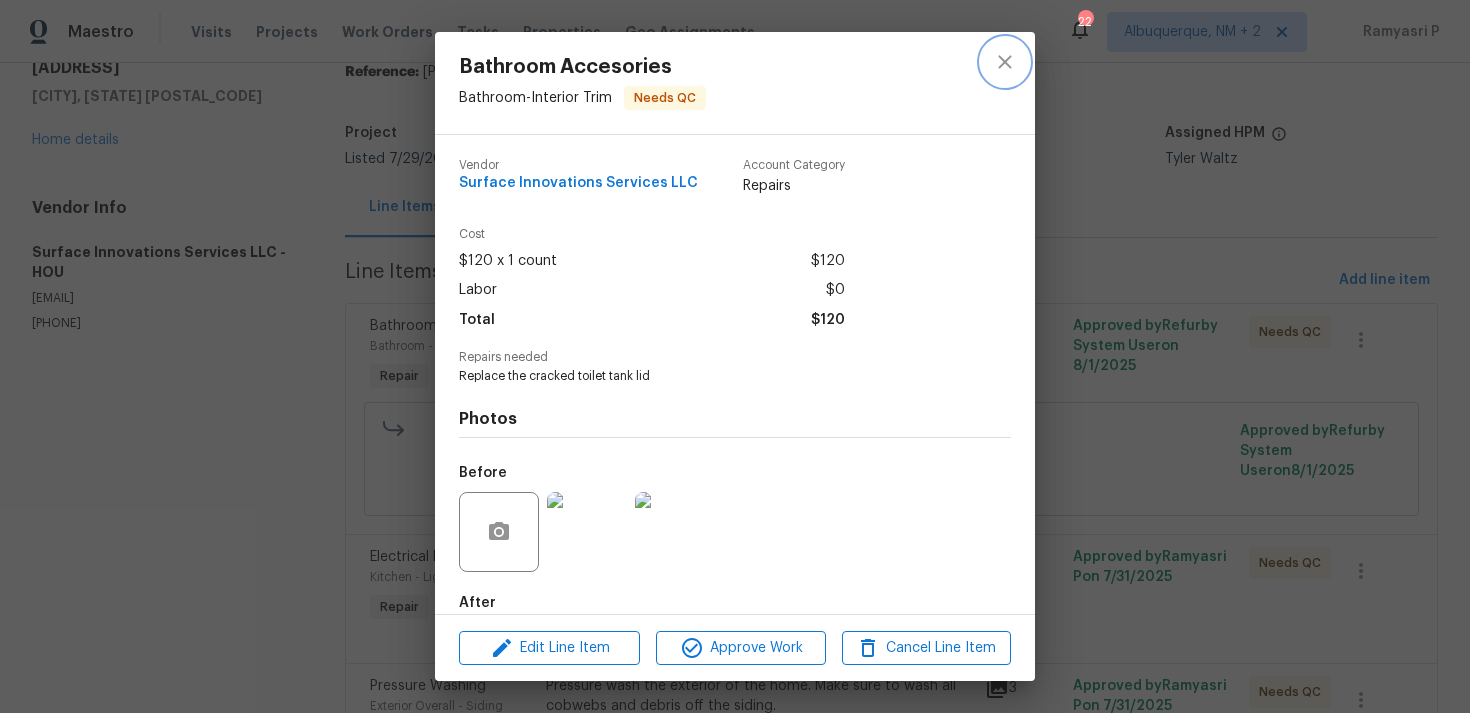 click 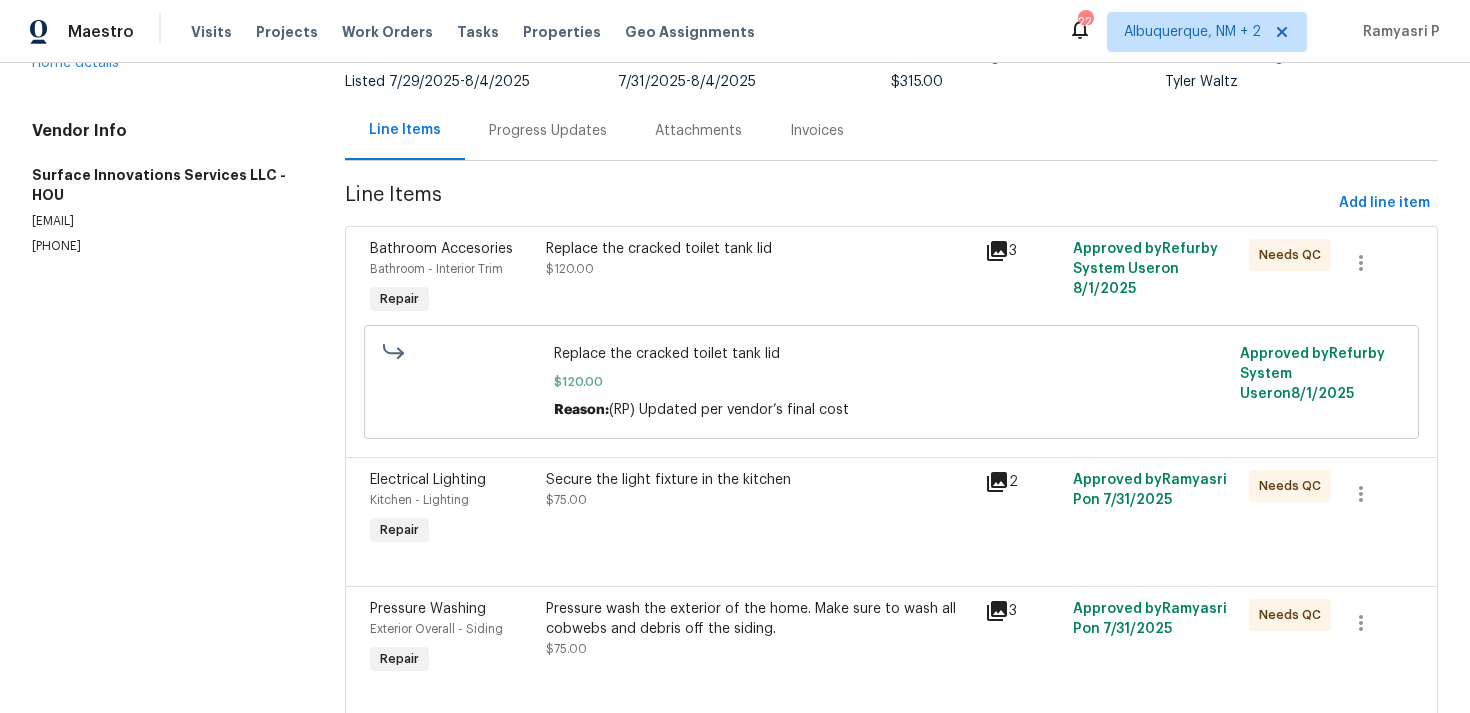 scroll, scrollTop: 223, scrollLeft: 0, axis: vertical 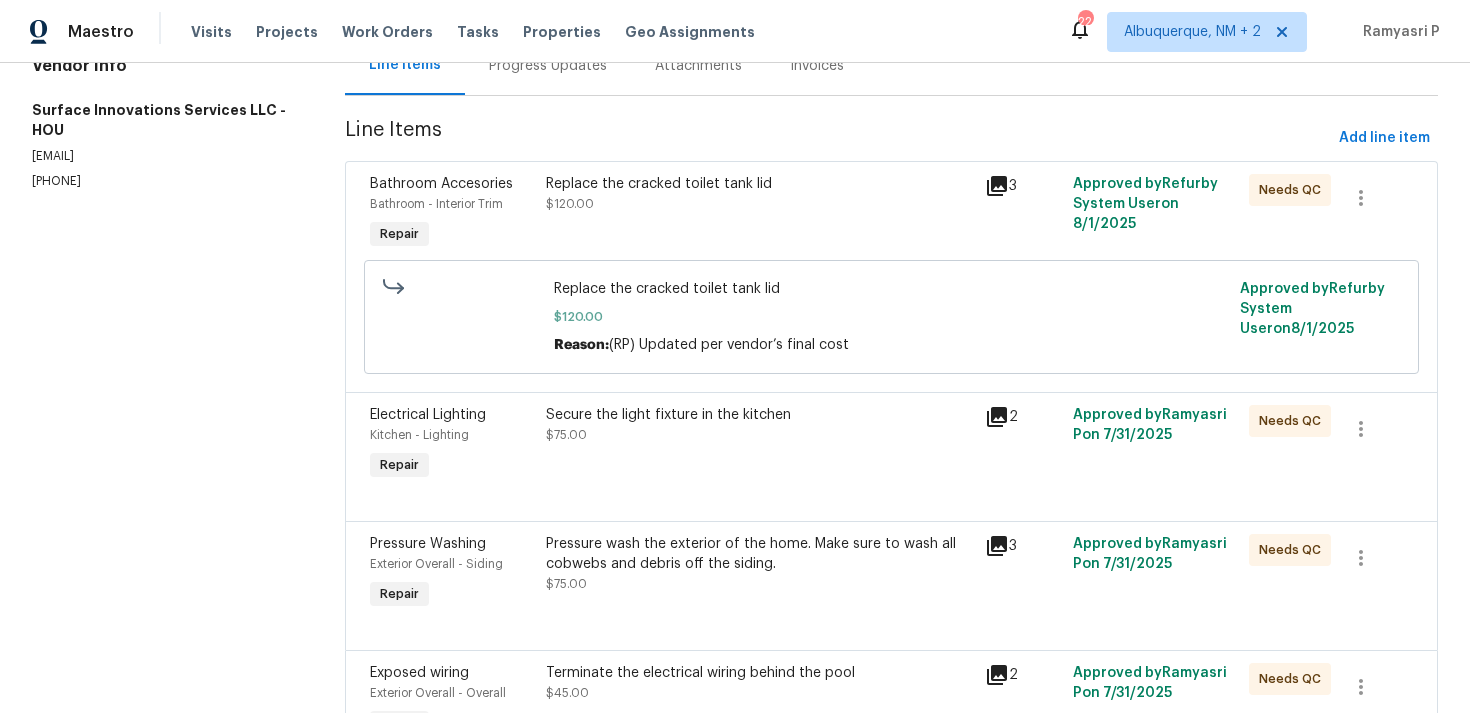 click on "Secure the light fixture in the kitchen" at bounding box center [760, 415] 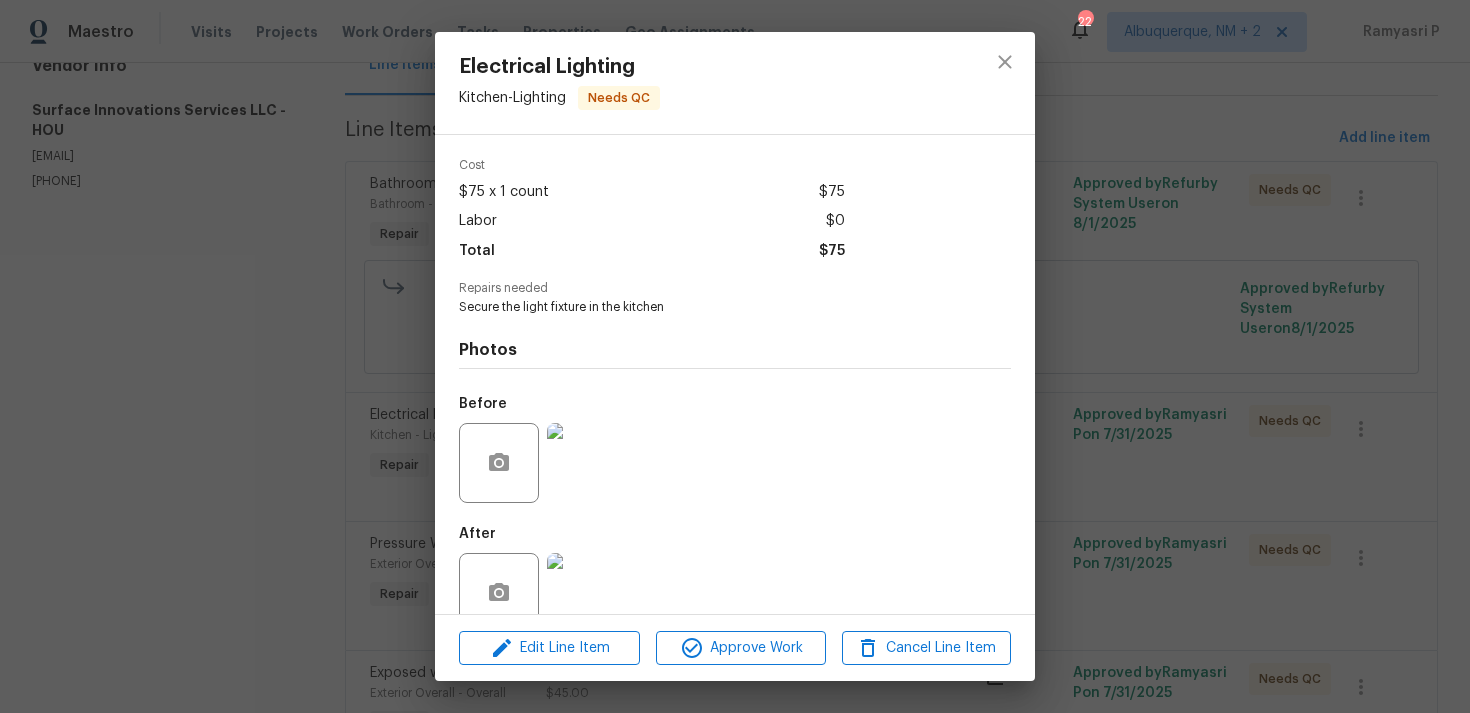scroll, scrollTop: 108, scrollLeft: 0, axis: vertical 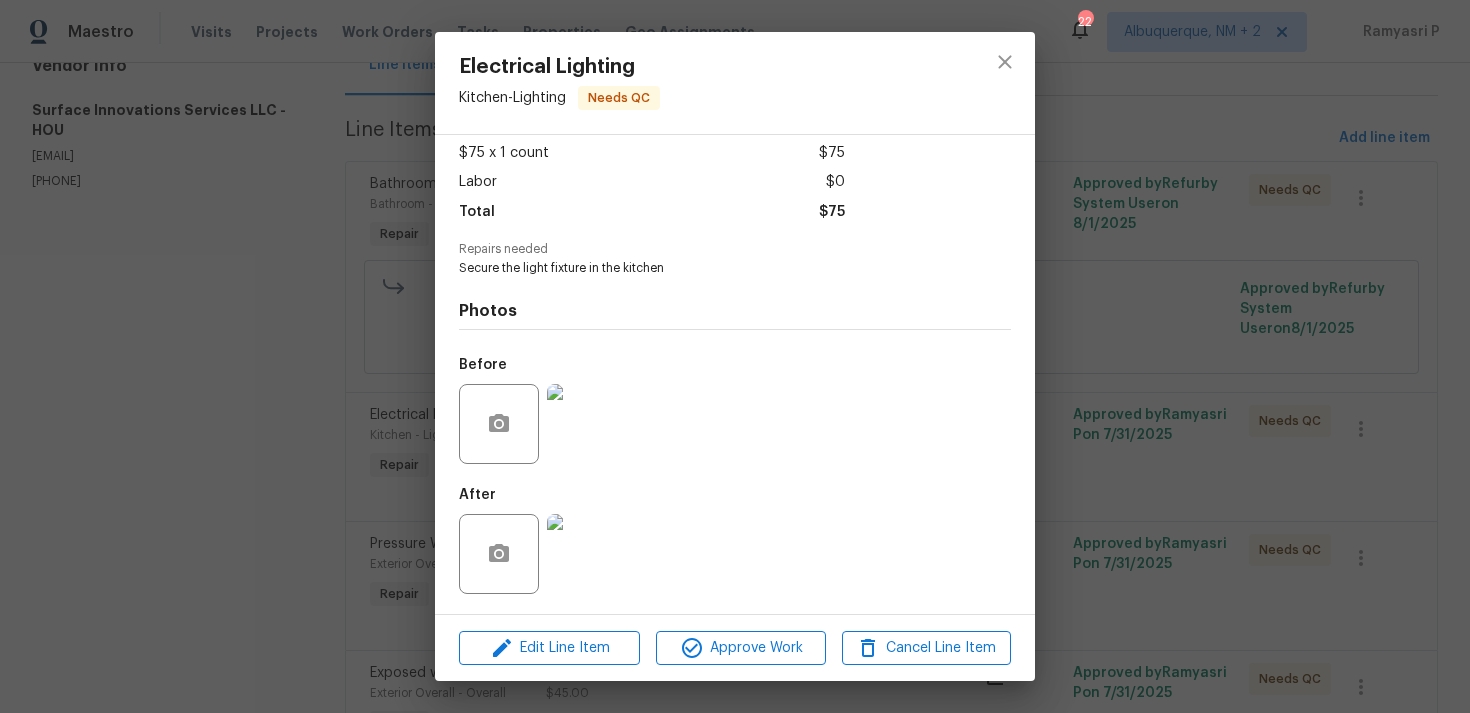 click at bounding box center [587, 424] 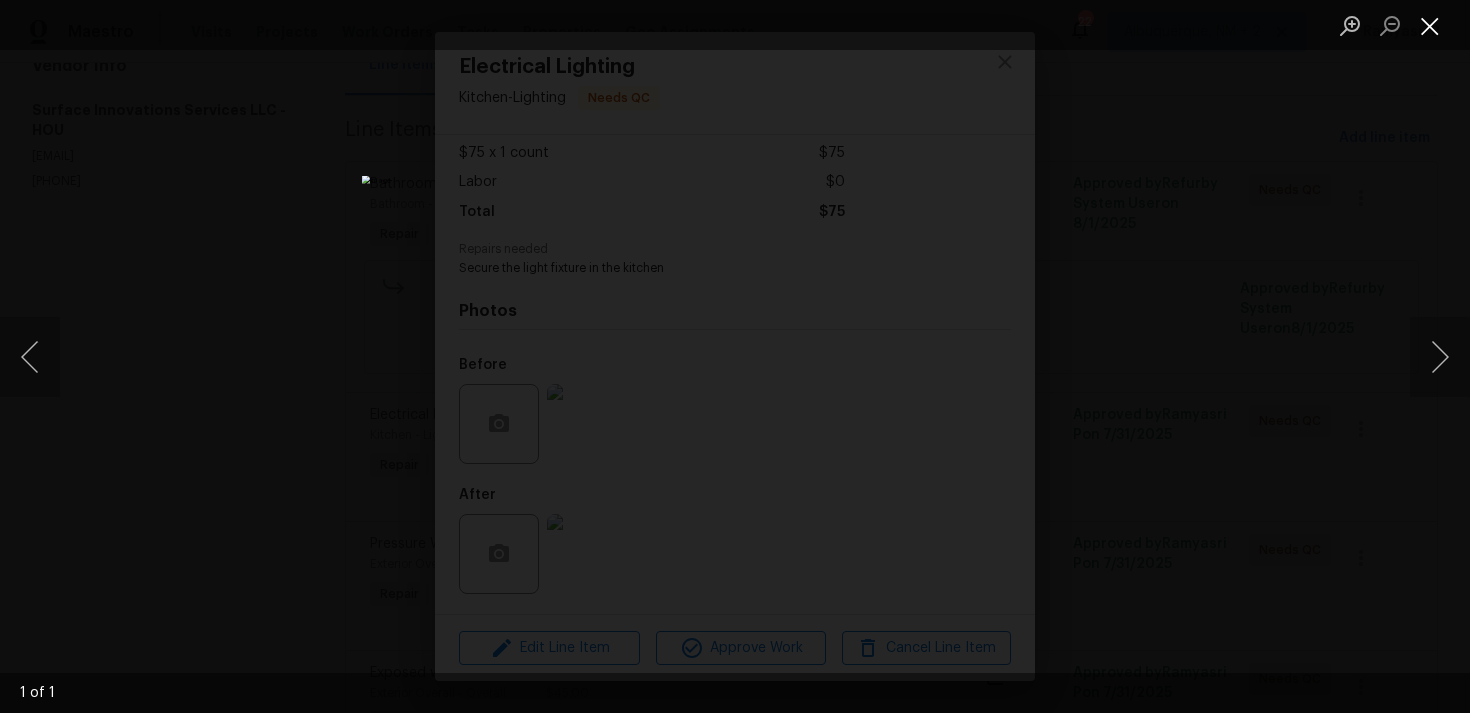 click at bounding box center (1430, 25) 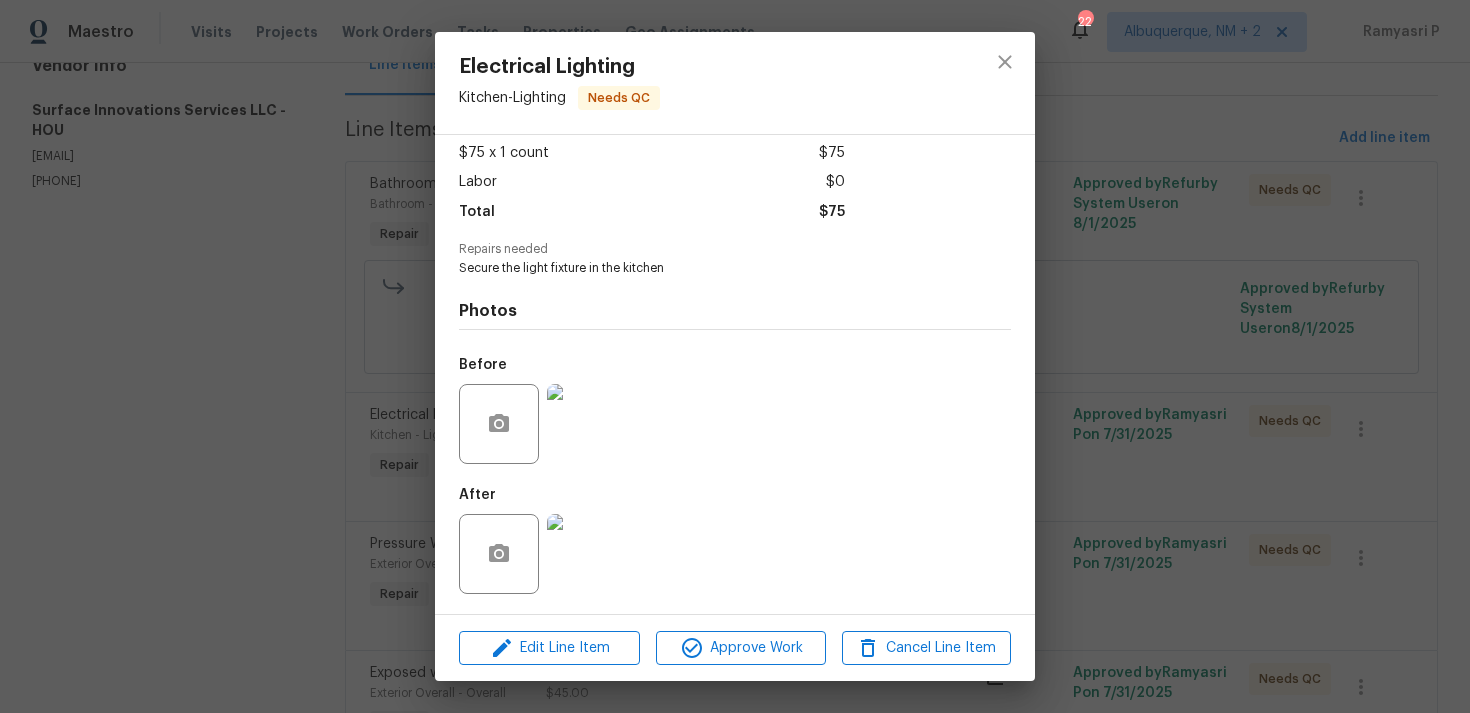click at bounding box center (587, 554) 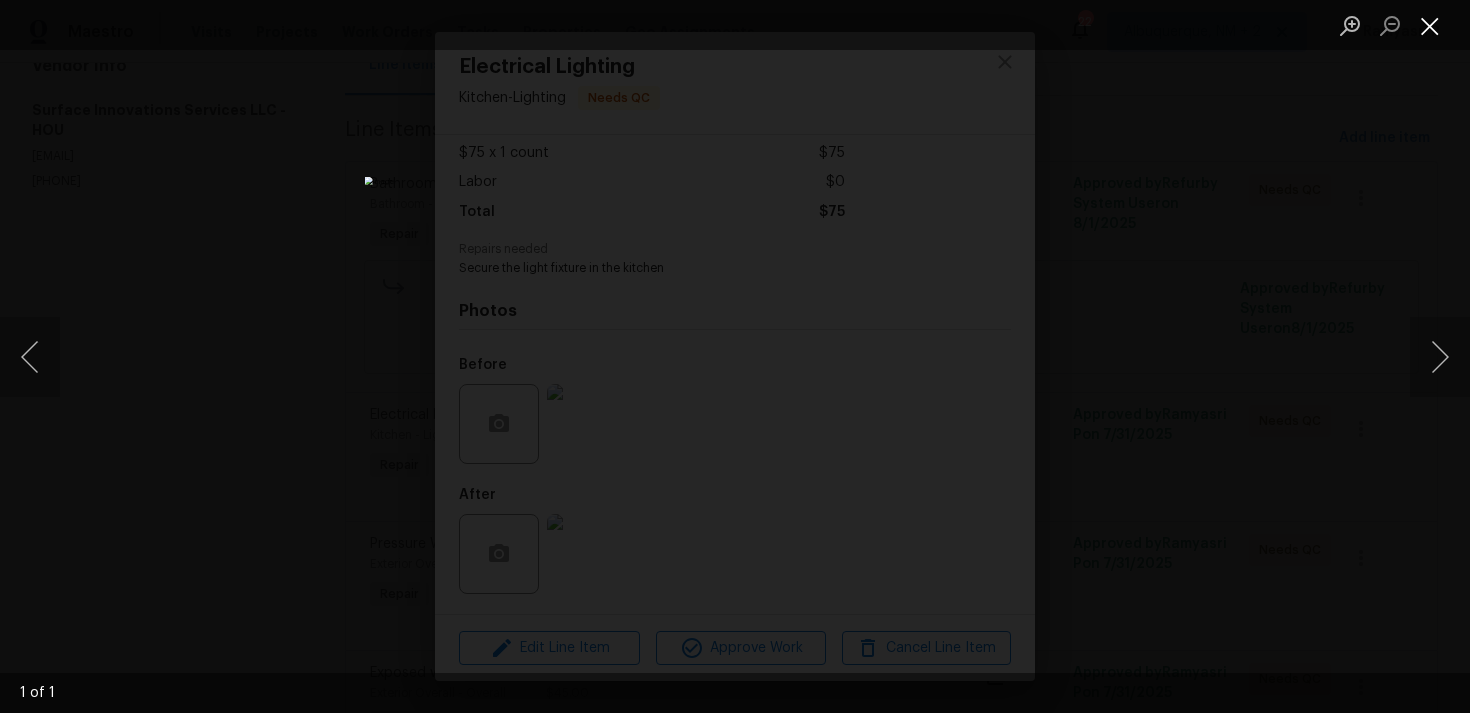 click at bounding box center (1430, 25) 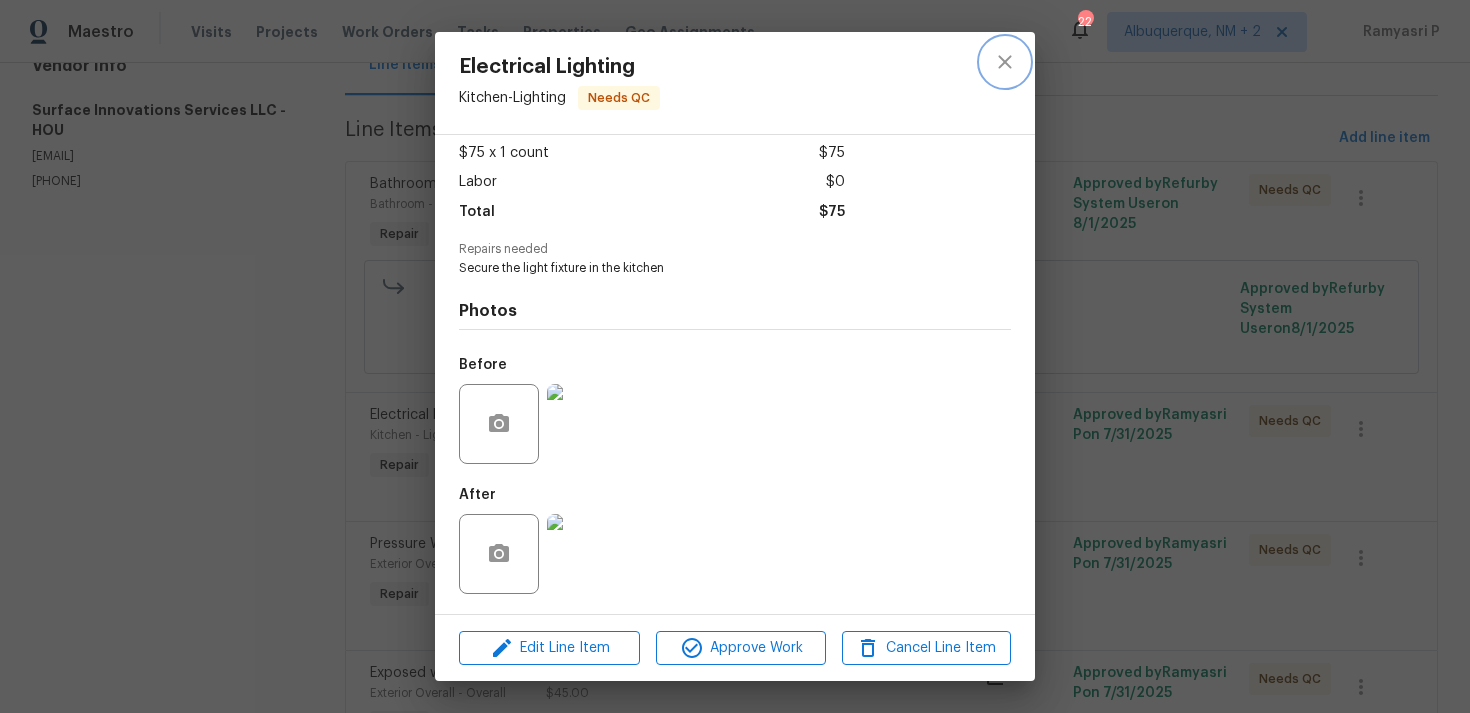 click at bounding box center (1005, 62) 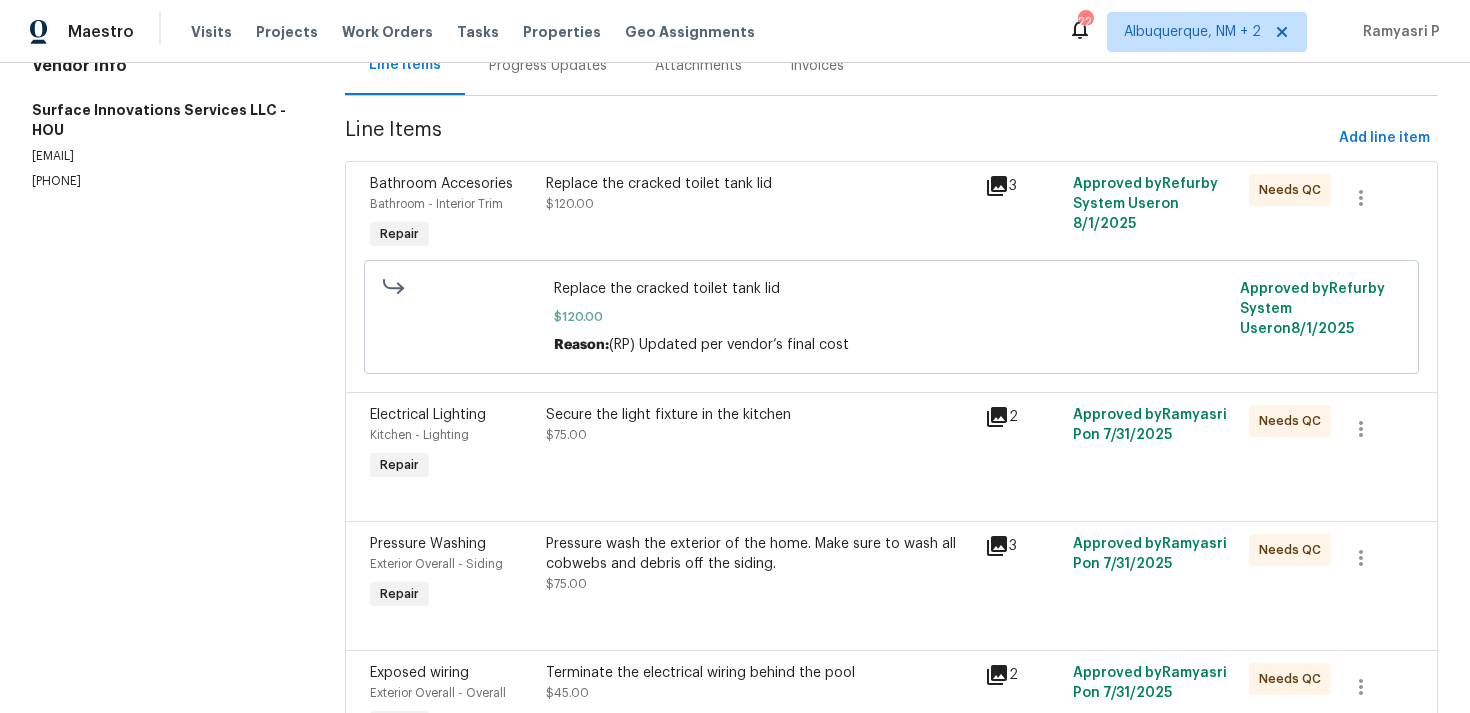 scroll, scrollTop: 348, scrollLeft: 0, axis: vertical 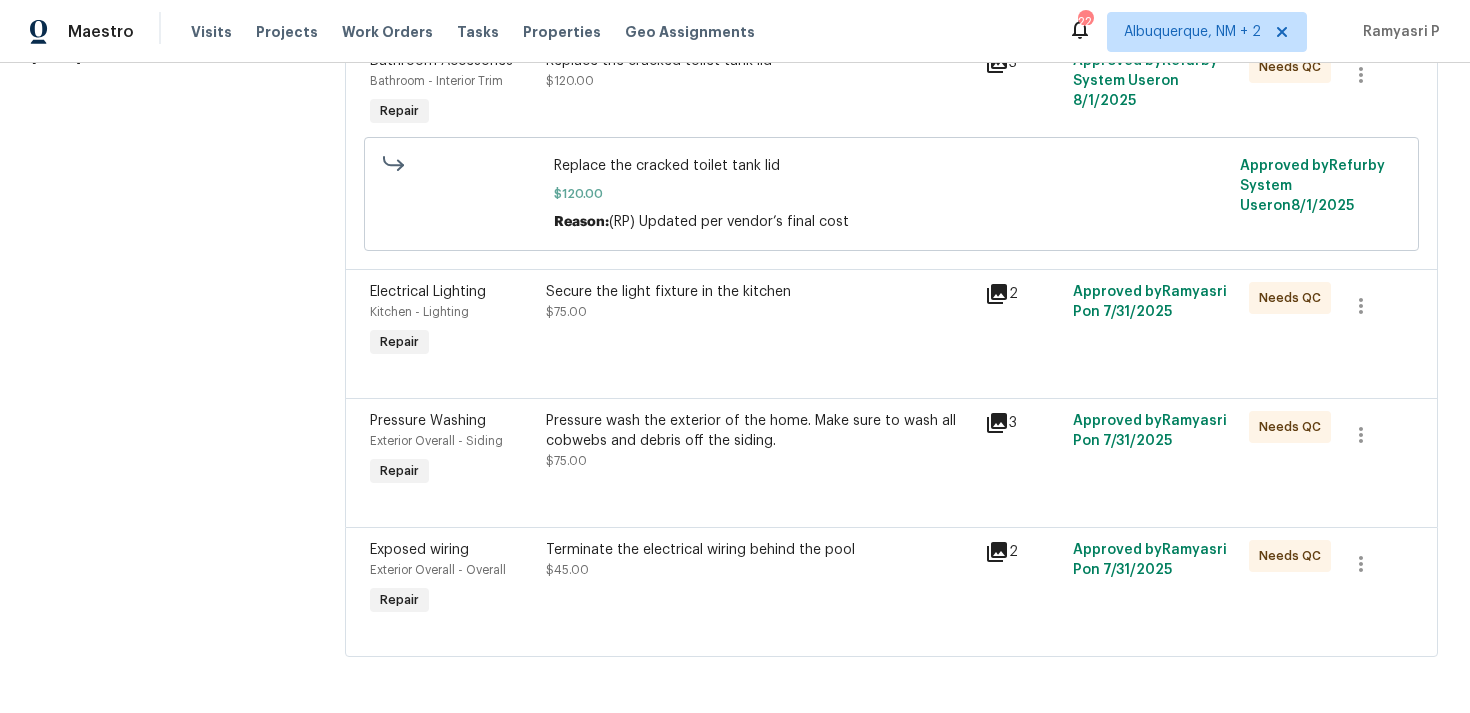 click on "Pressure wash the exterior of the home. Make sure to wash all cobwebs and debris off the siding." at bounding box center [760, 431] 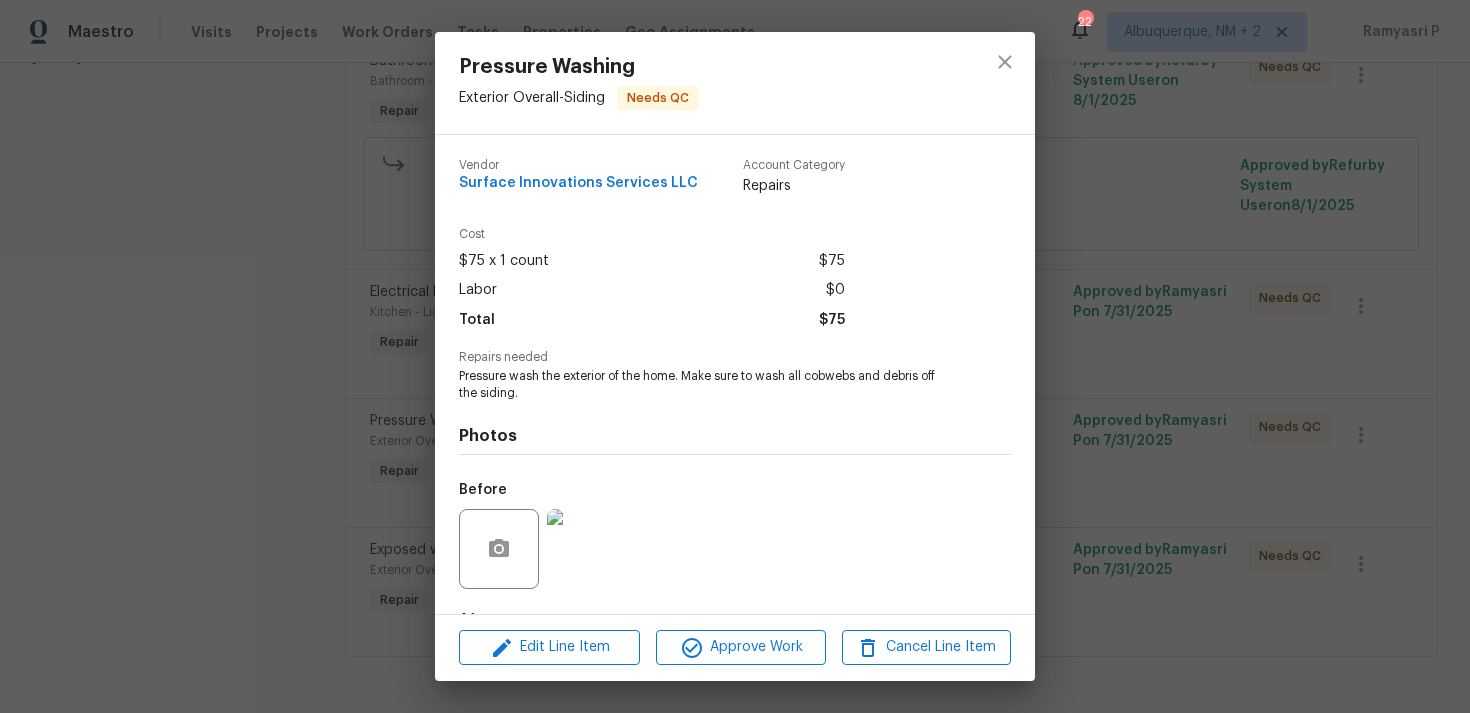 scroll, scrollTop: 125, scrollLeft: 0, axis: vertical 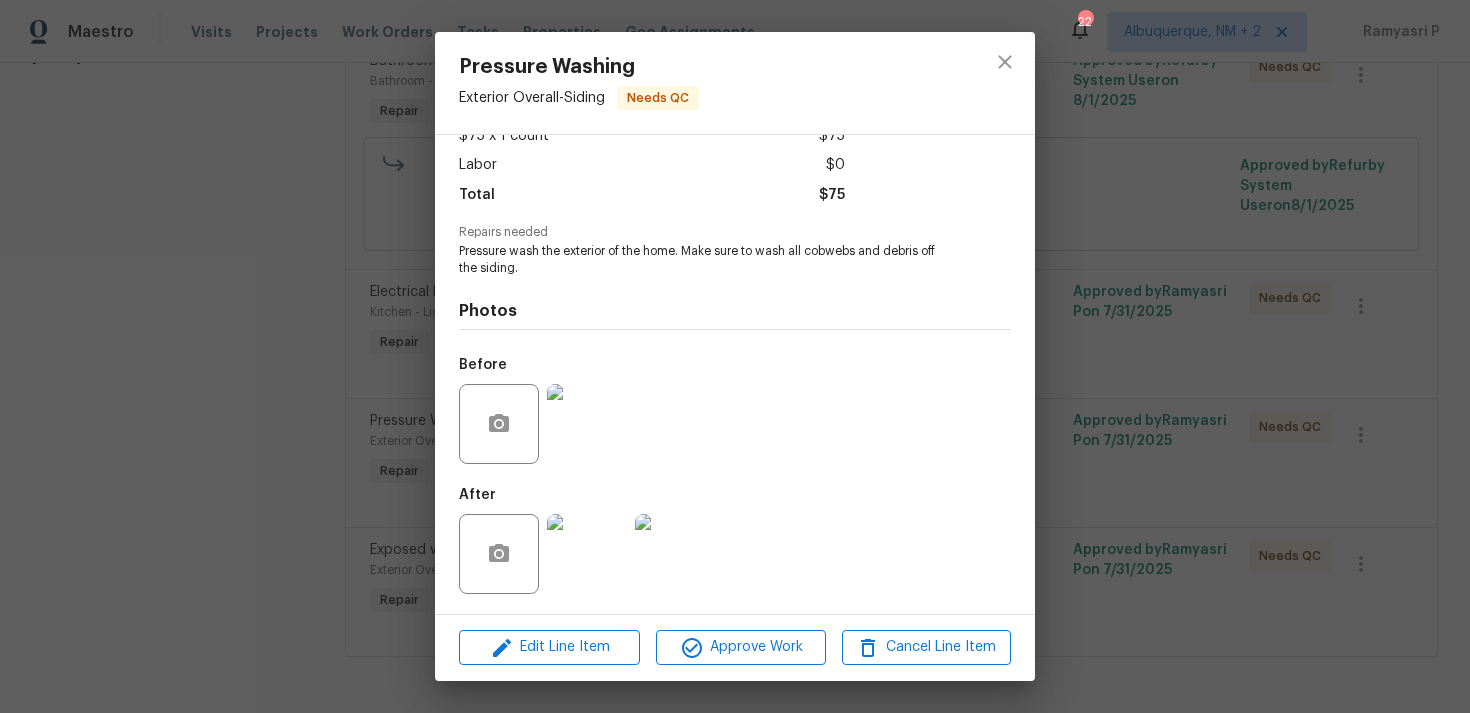 click at bounding box center [587, 424] 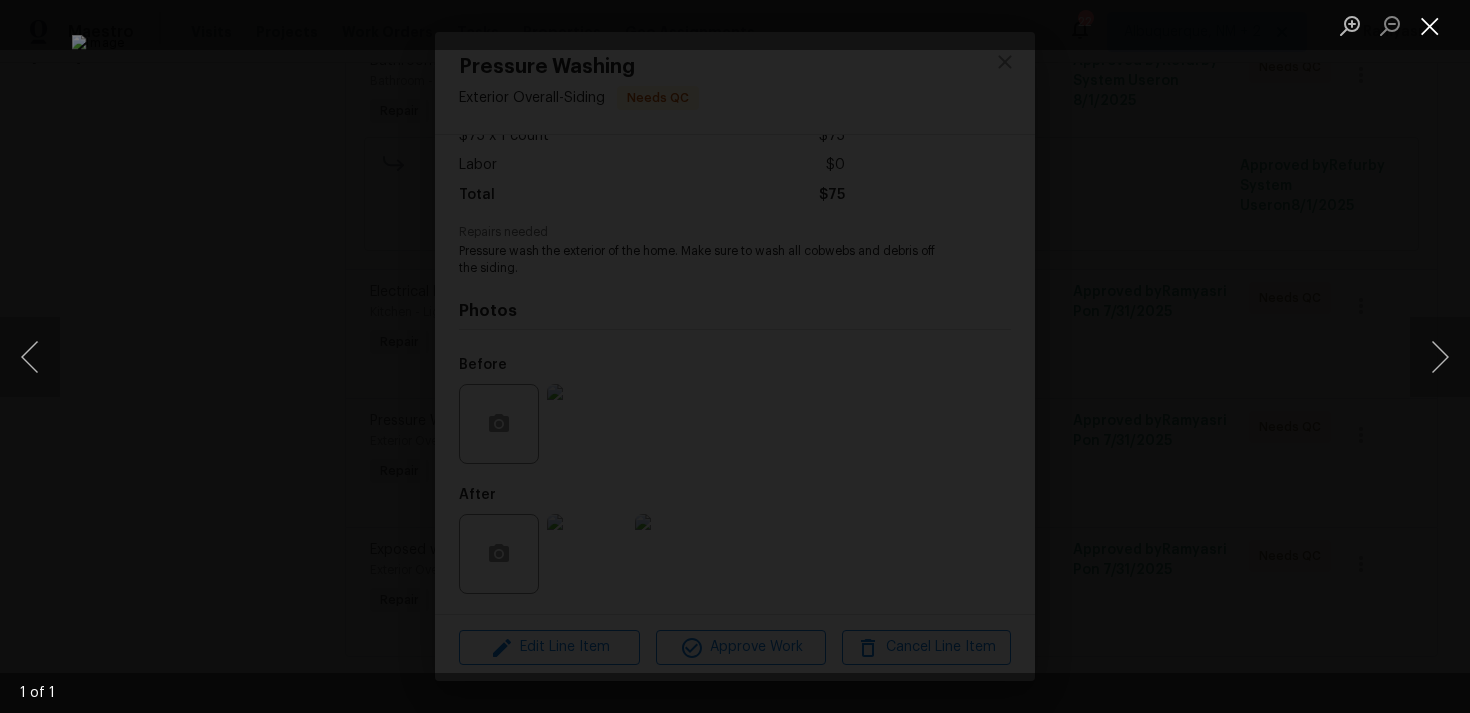 click at bounding box center [1430, 25] 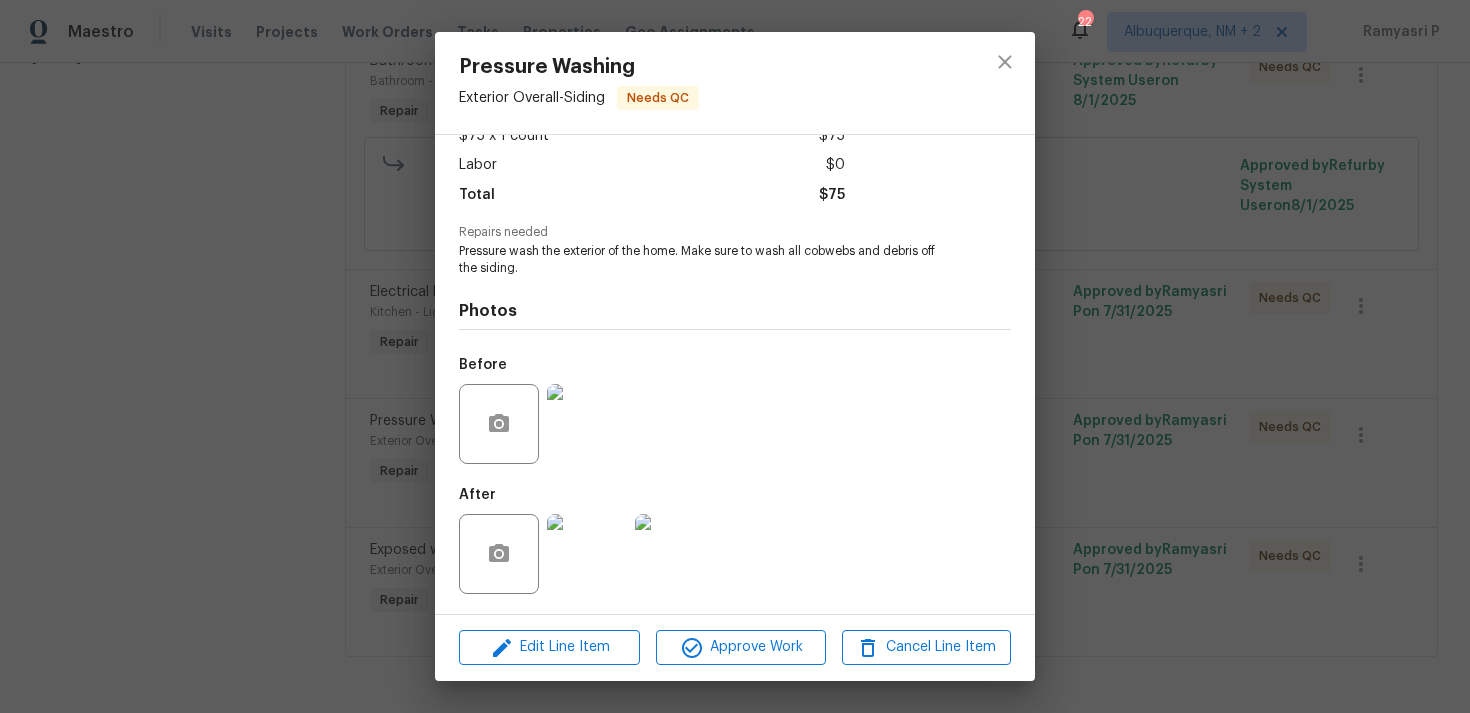 click at bounding box center (587, 554) 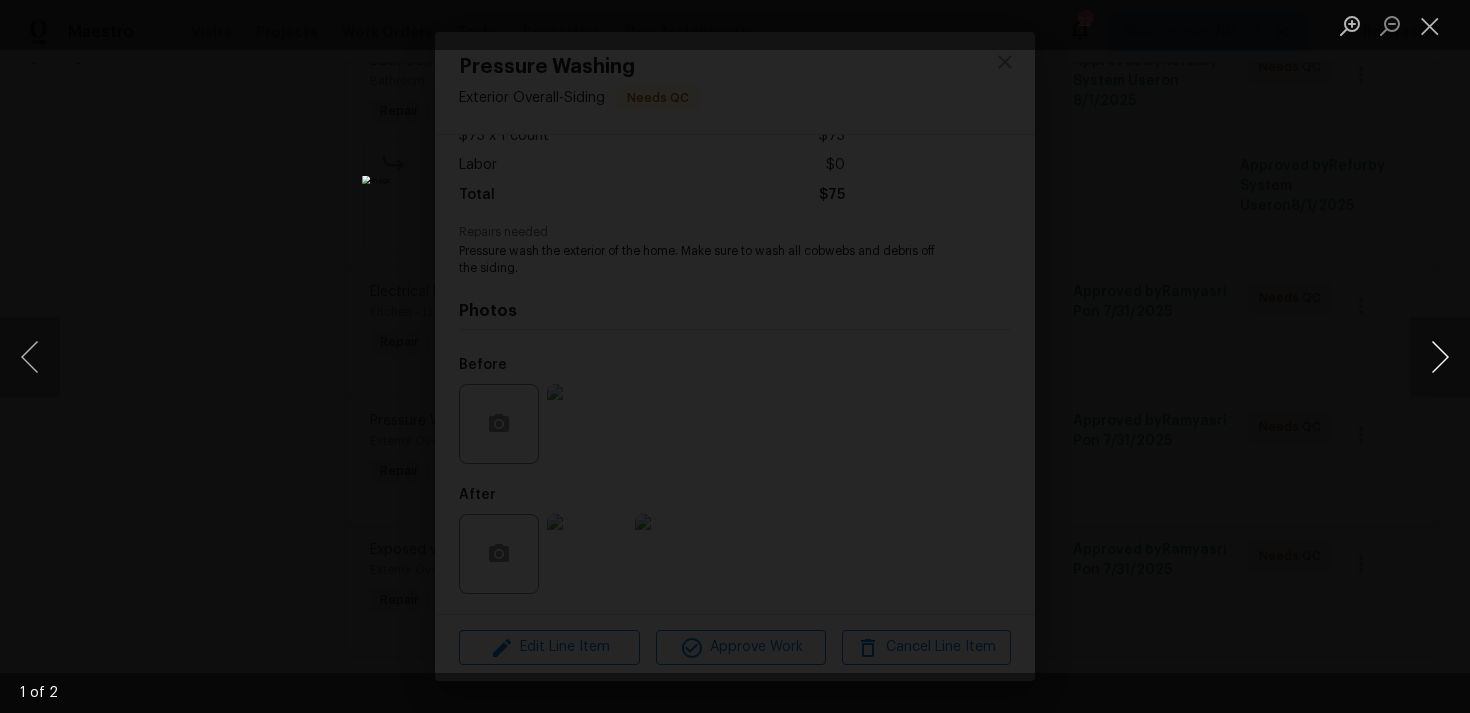 click at bounding box center [1440, 357] 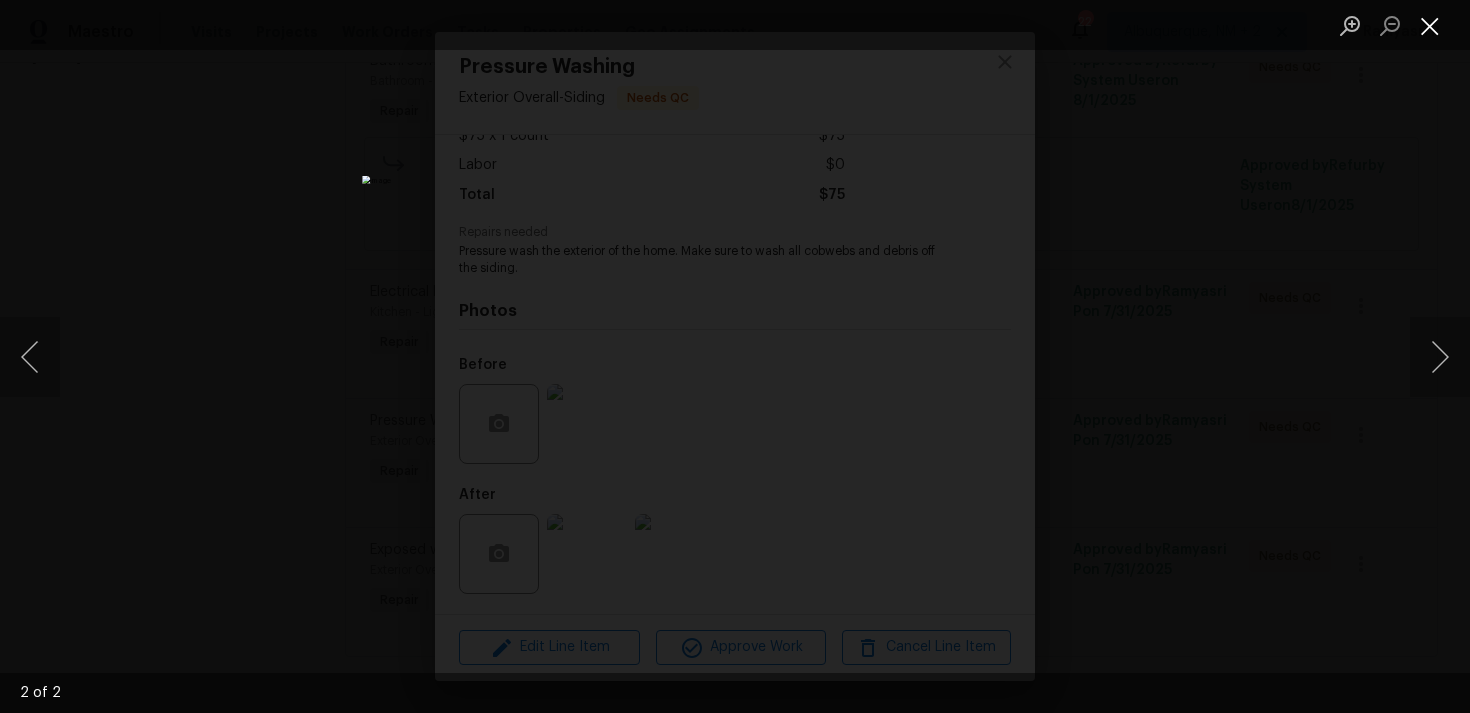 click at bounding box center (1430, 25) 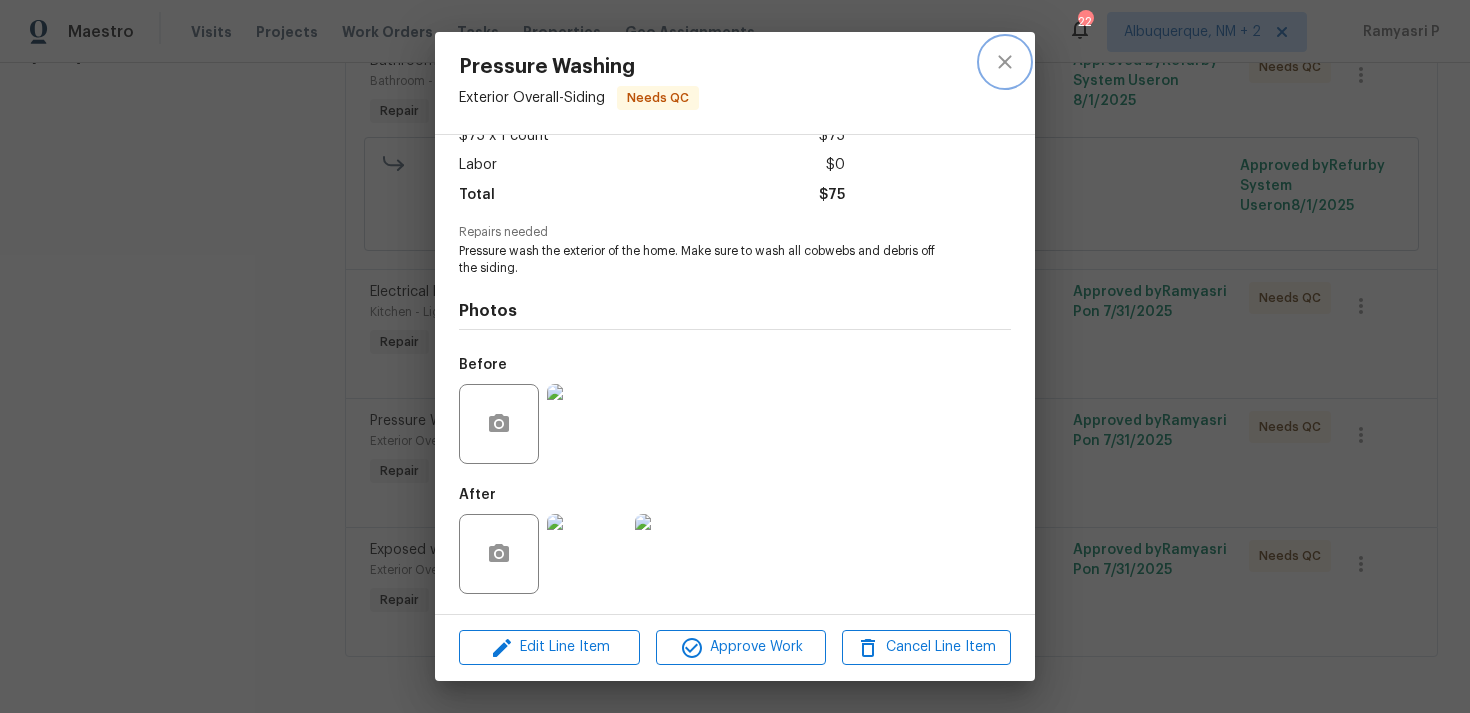 click 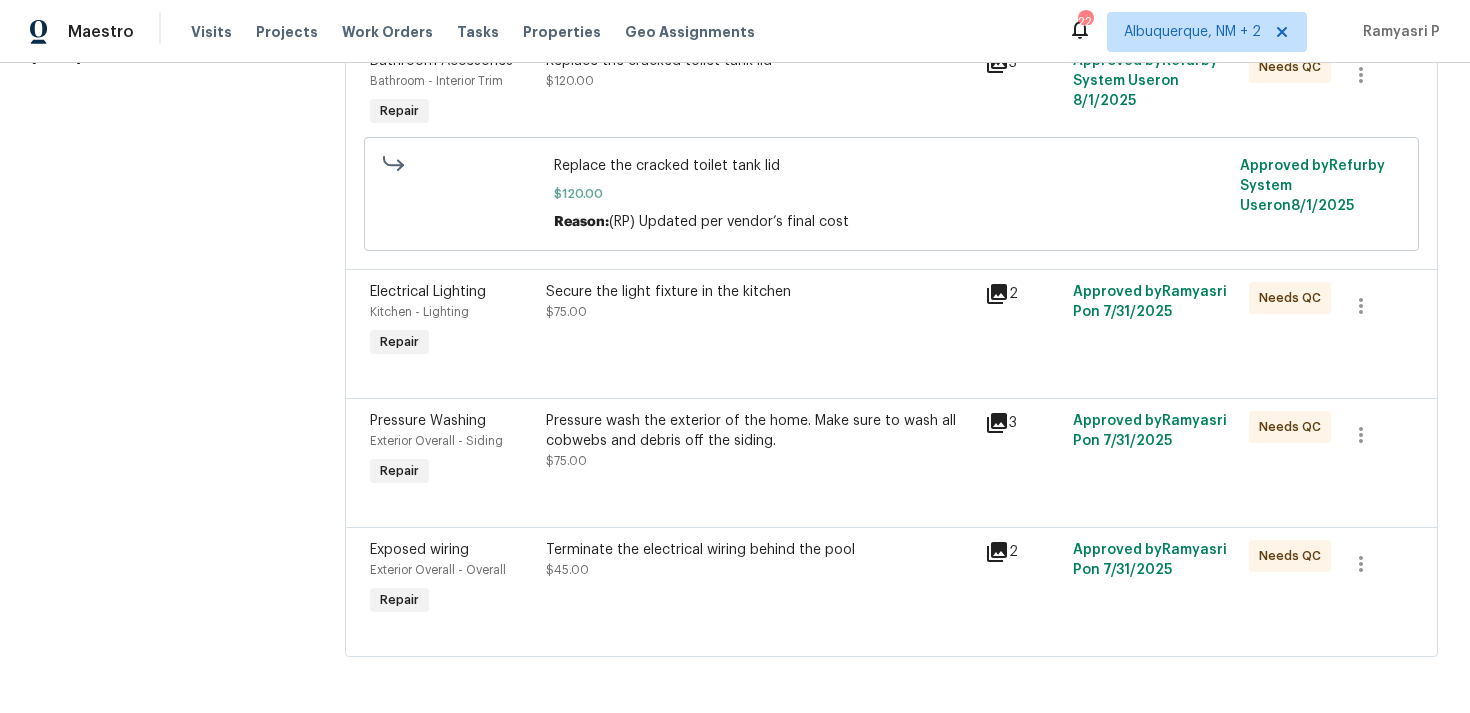 click on "Terminate the electrical wiring behind the pool" at bounding box center [760, 550] 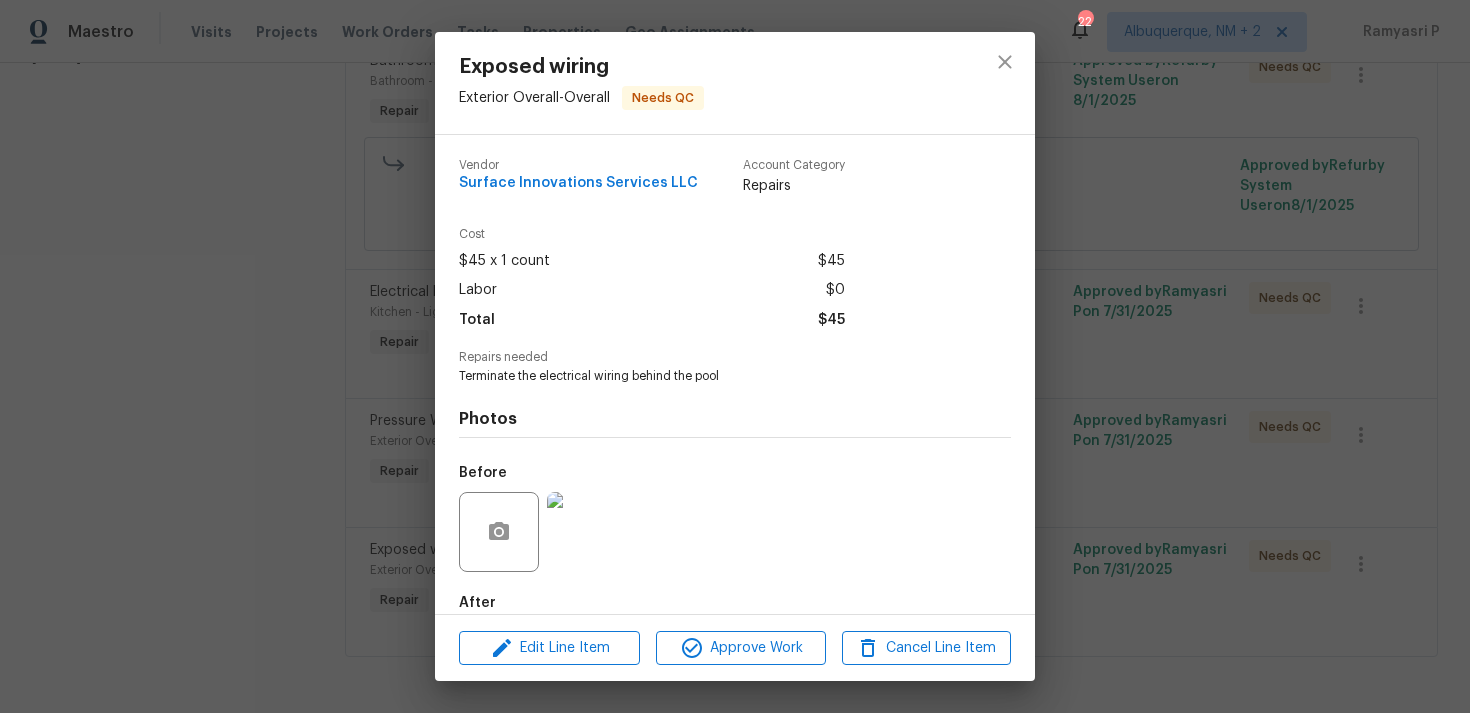 scroll, scrollTop: 108, scrollLeft: 0, axis: vertical 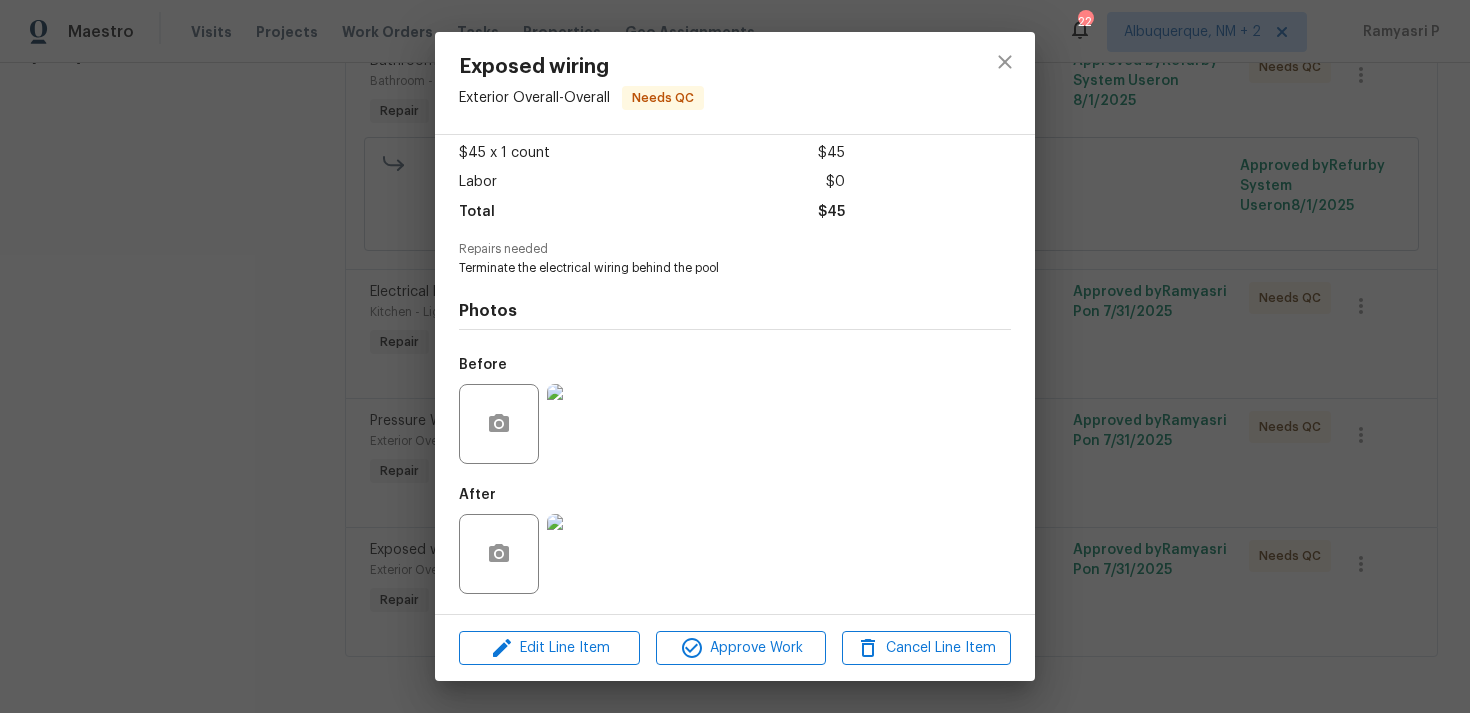click at bounding box center [587, 424] 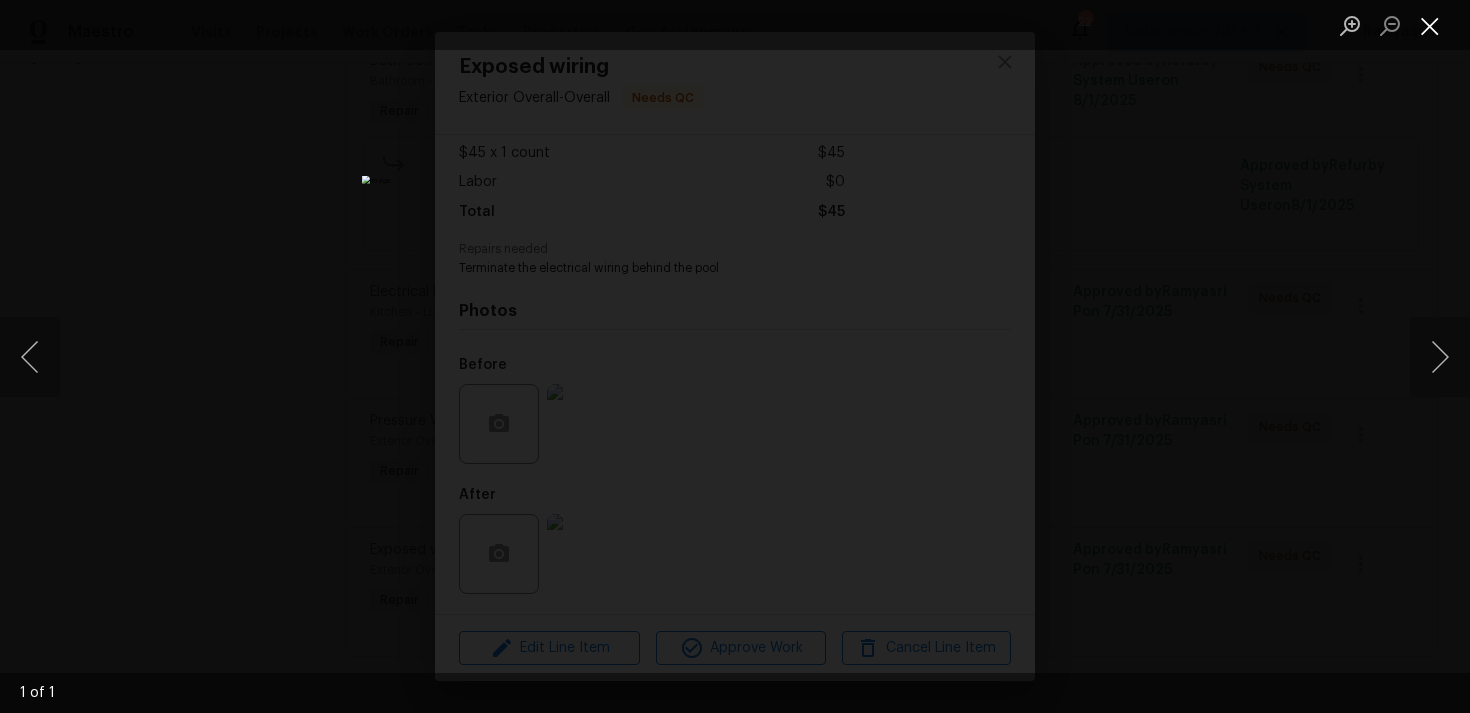 click at bounding box center (1430, 25) 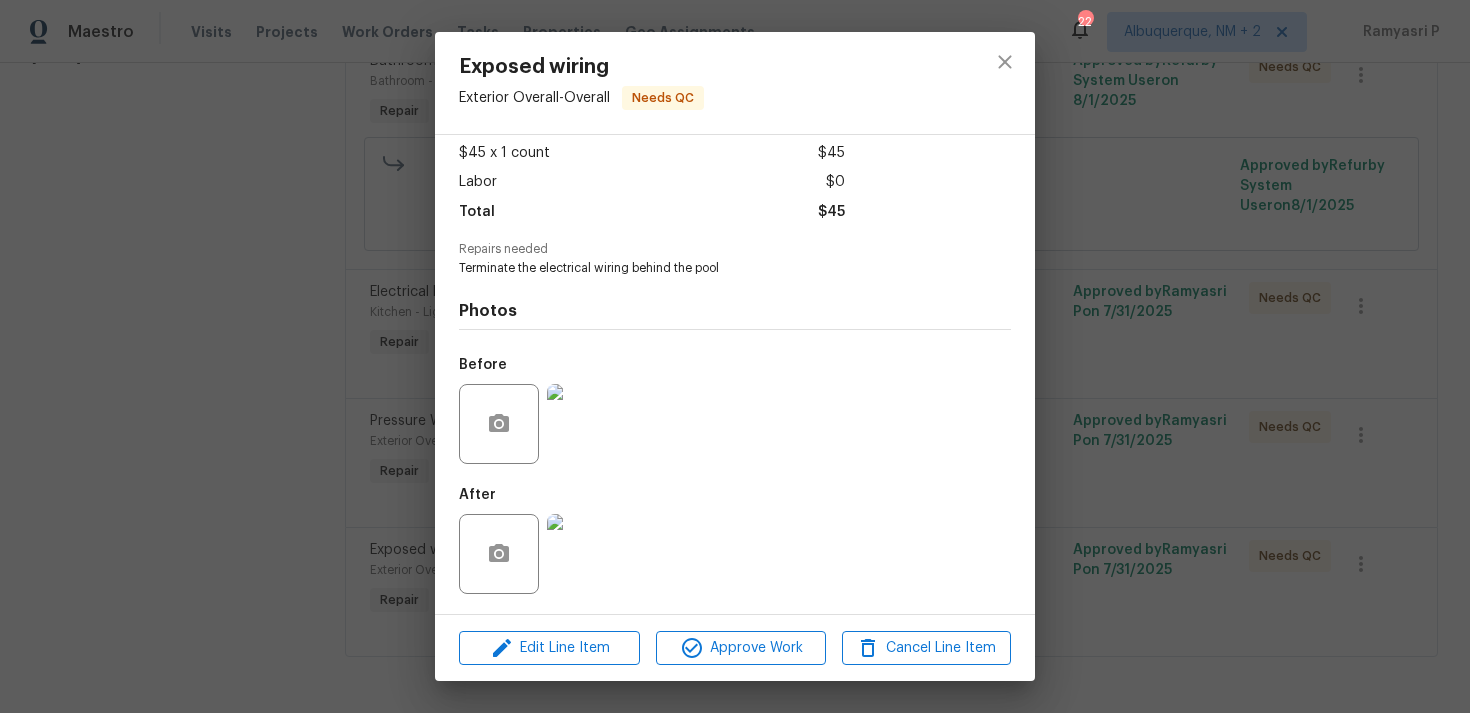 click at bounding box center (587, 554) 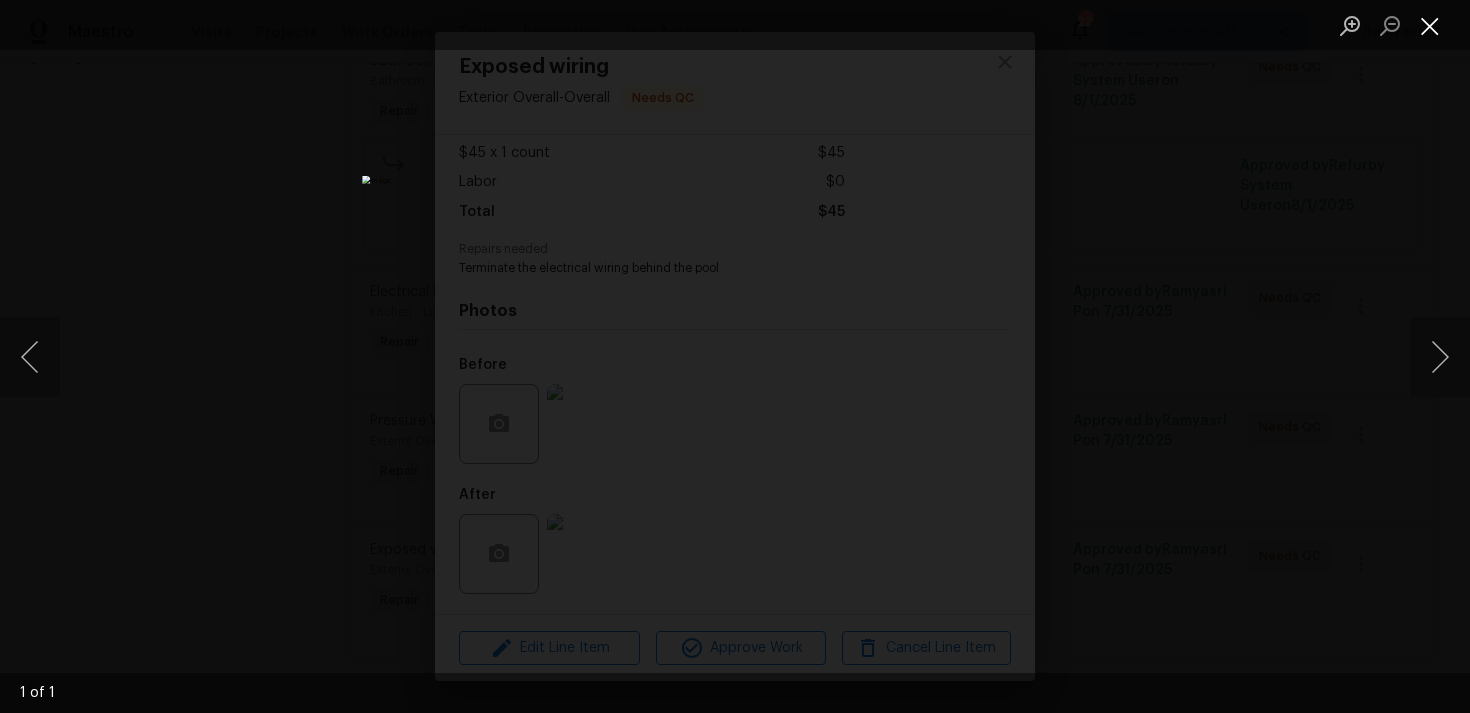 click at bounding box center (1430, 25) 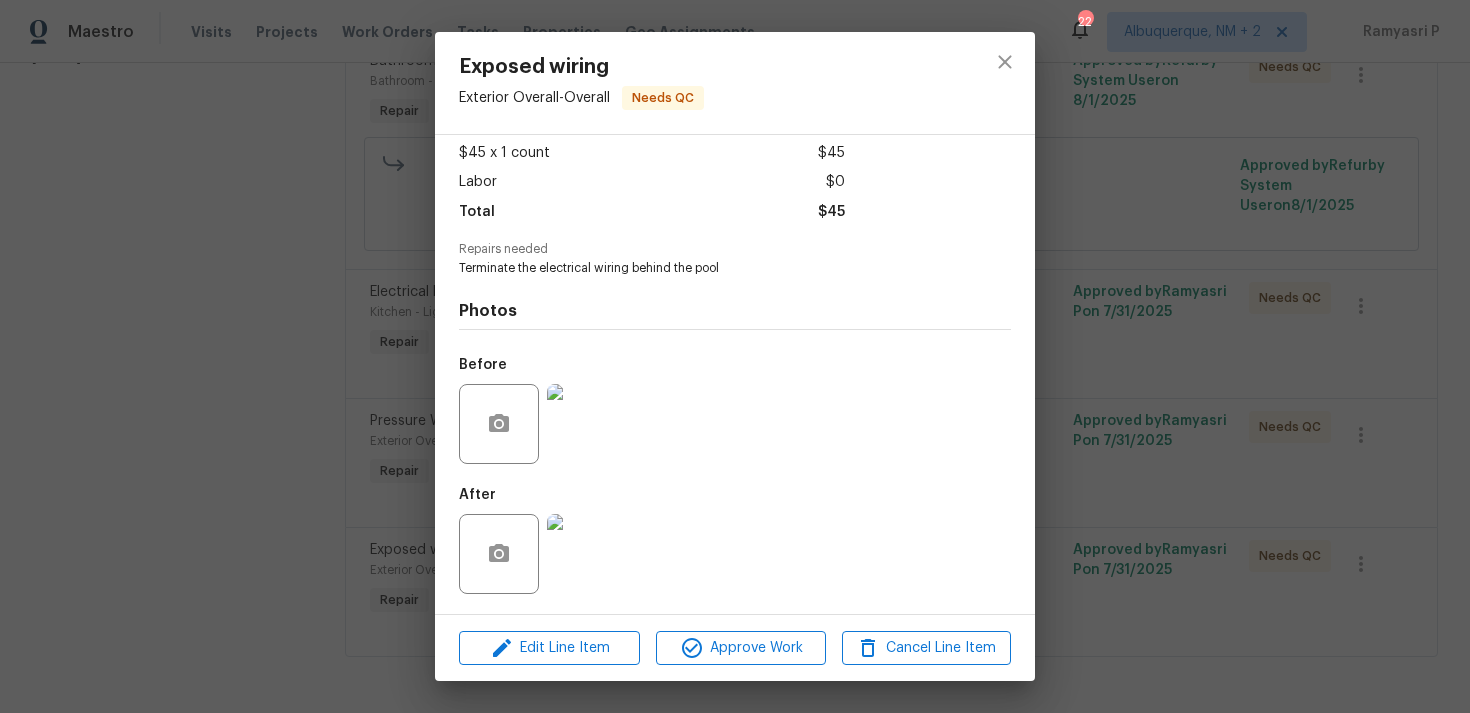 click at bounding box center [587, 424] 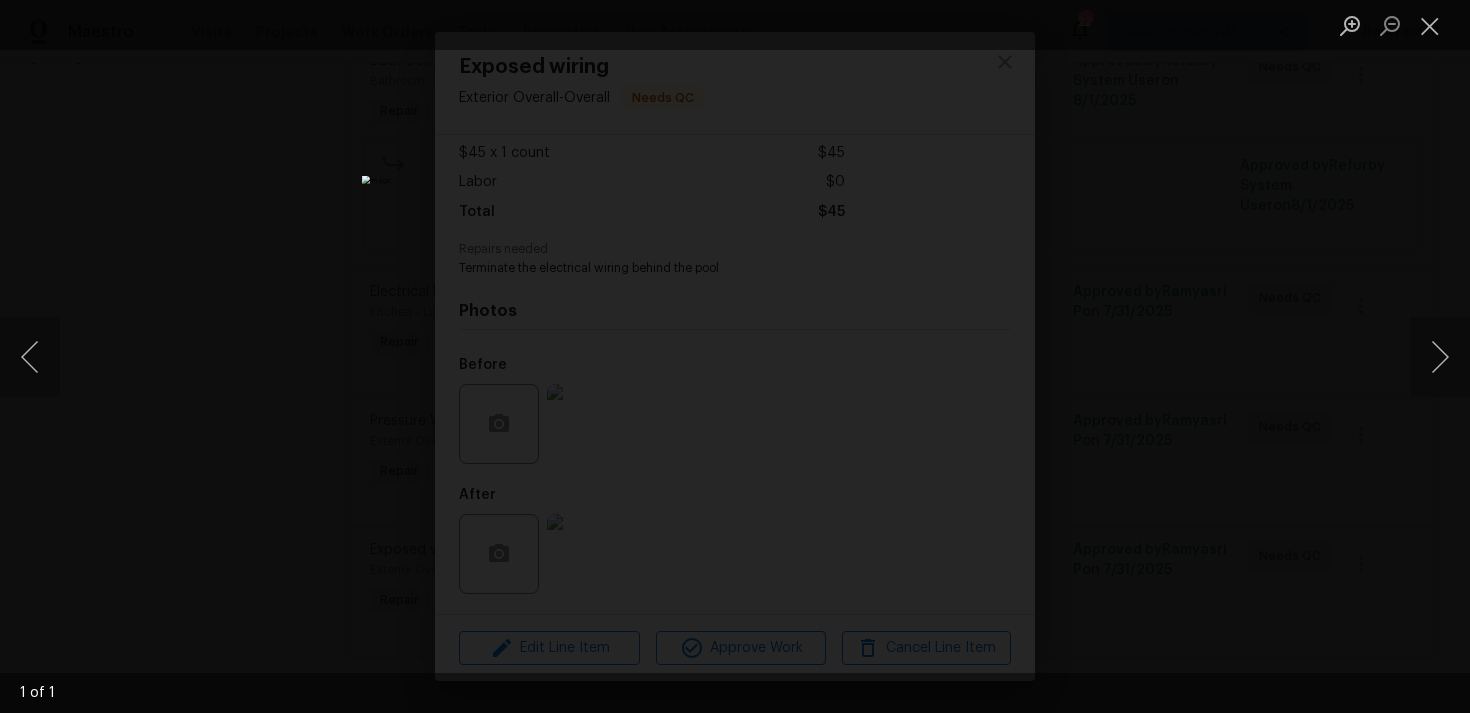 click at bounding box center [735, 357] 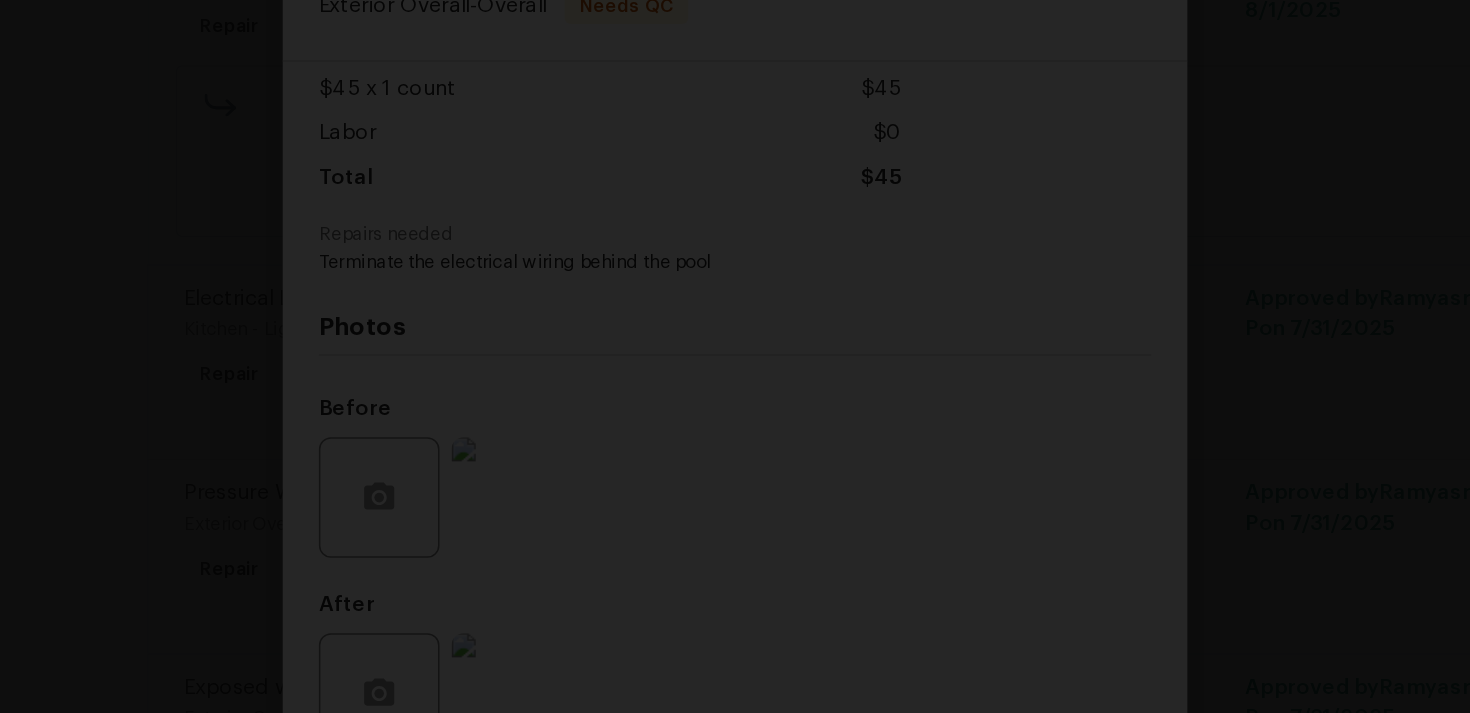 click at bounding box center [743, 568] 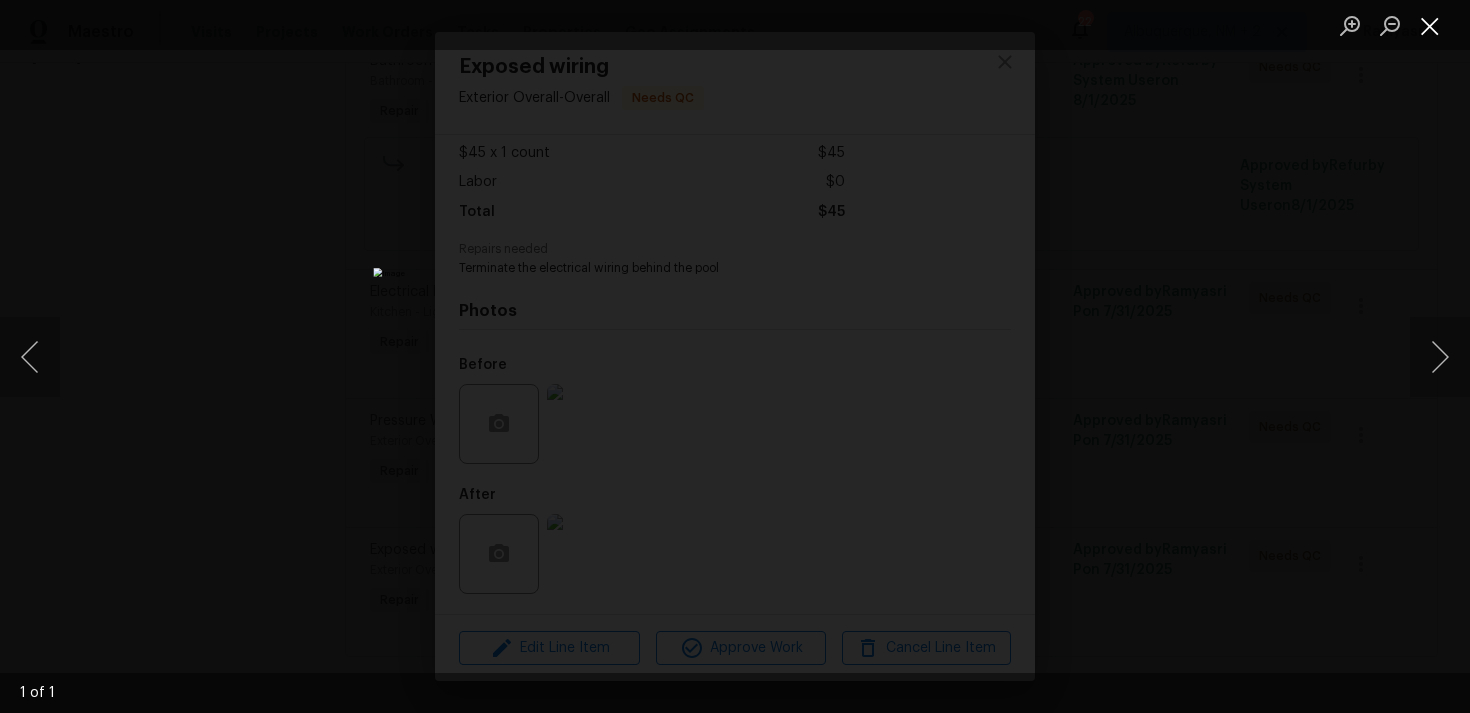 click at bounding box center (1430, 25) 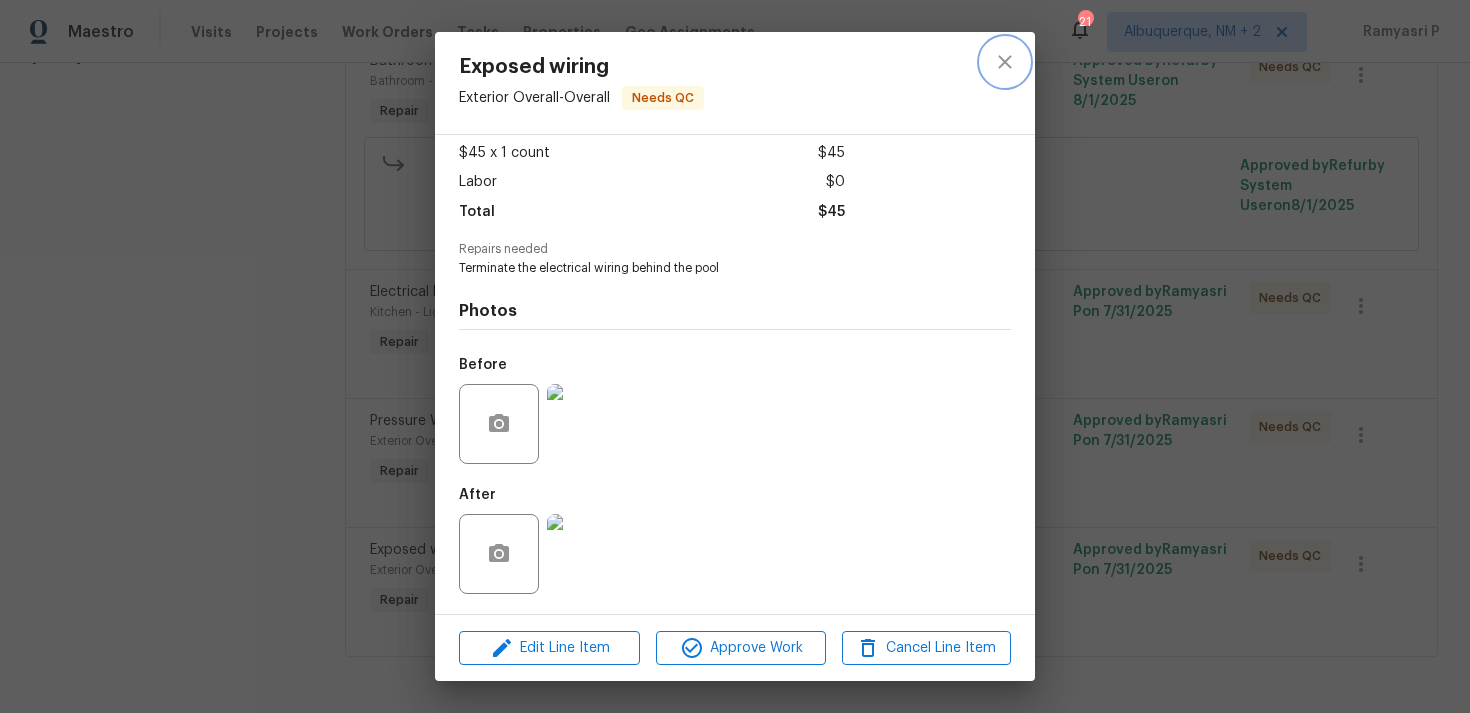 click at bounding box center [1005, 62] 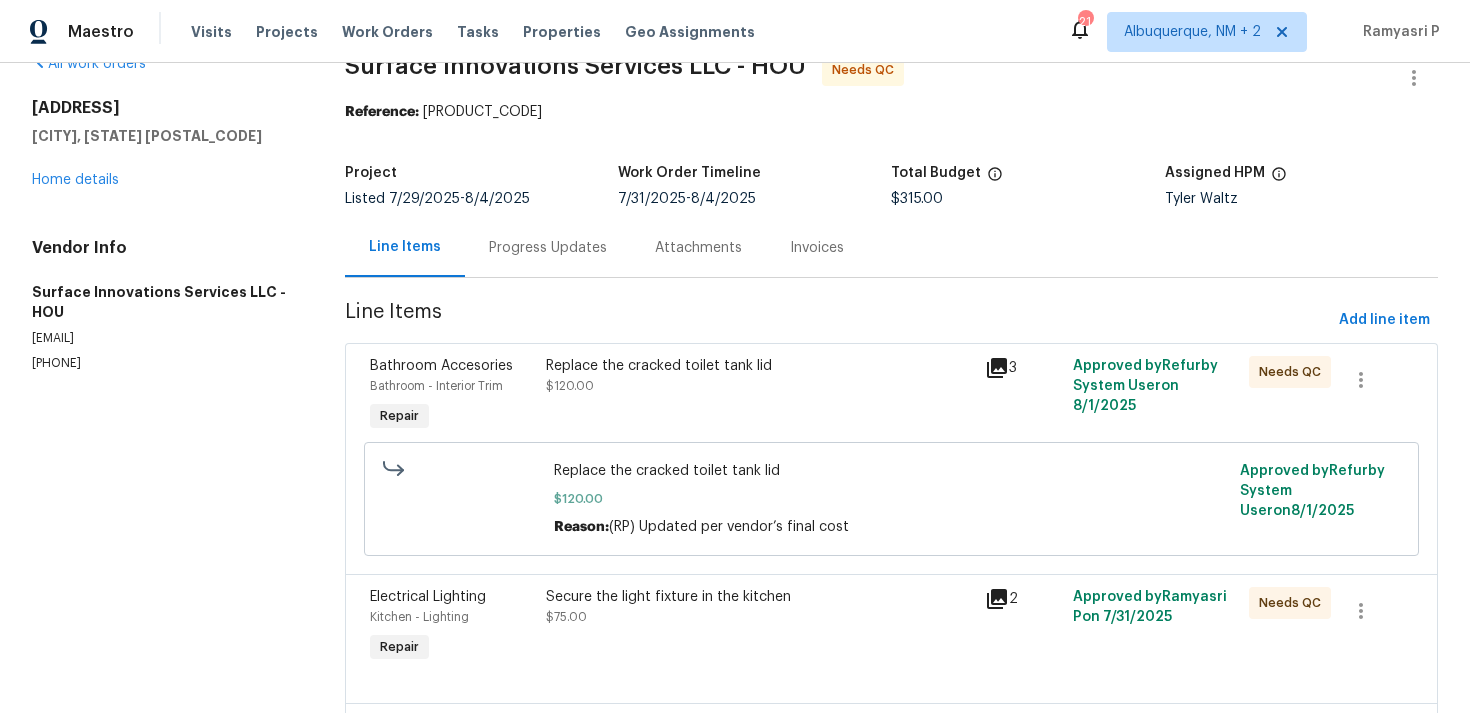 click on "Progress Updates" at bounding box center (548, 247) 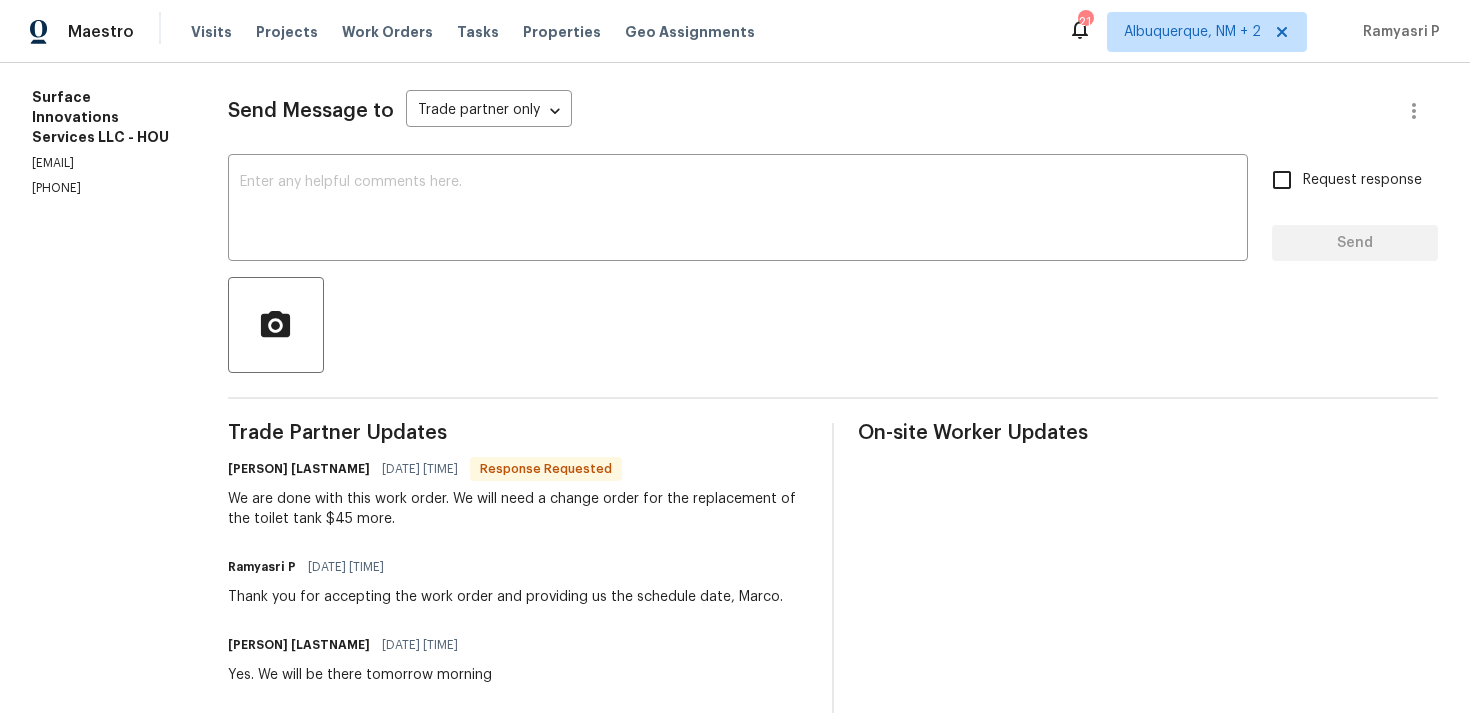 scroll, scrollTop: 188, scrollLeft: 0, axis: vertical 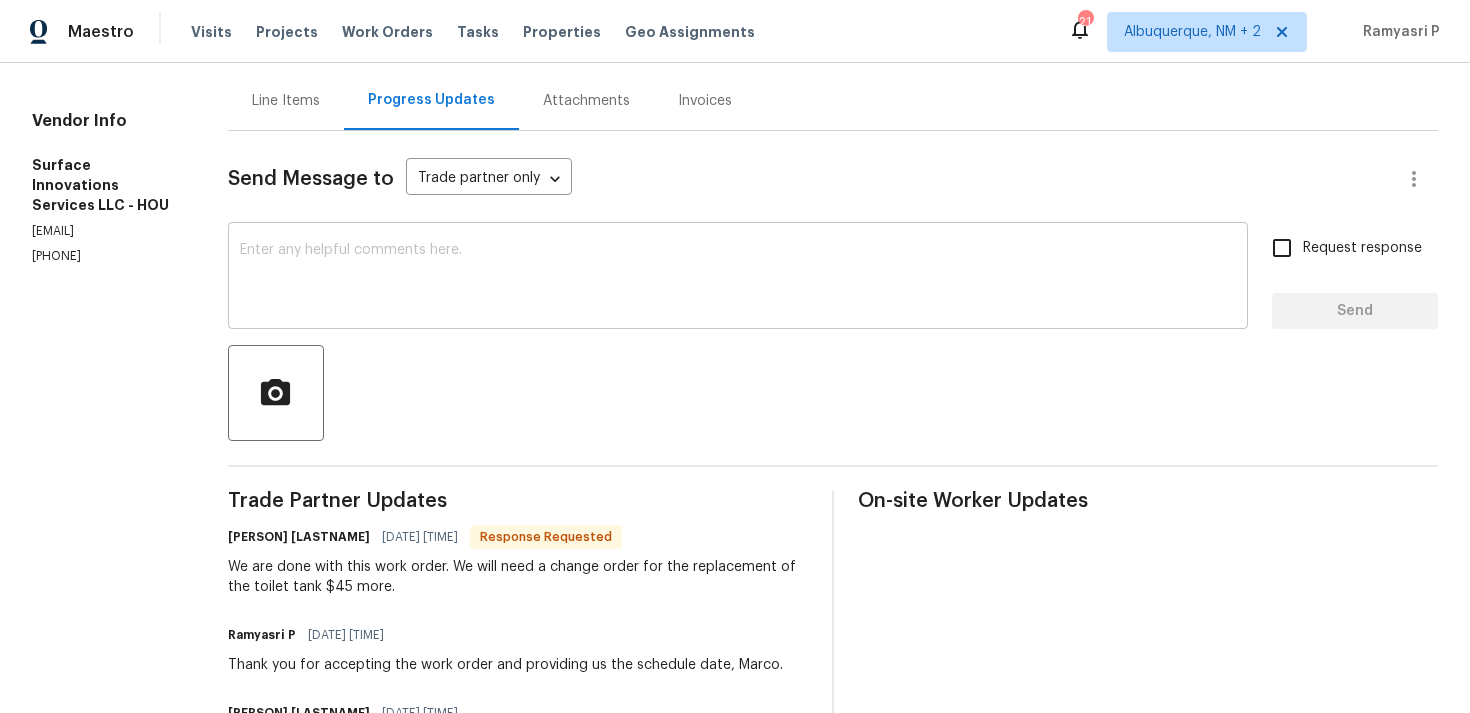 click at bounding box center [738, 278] 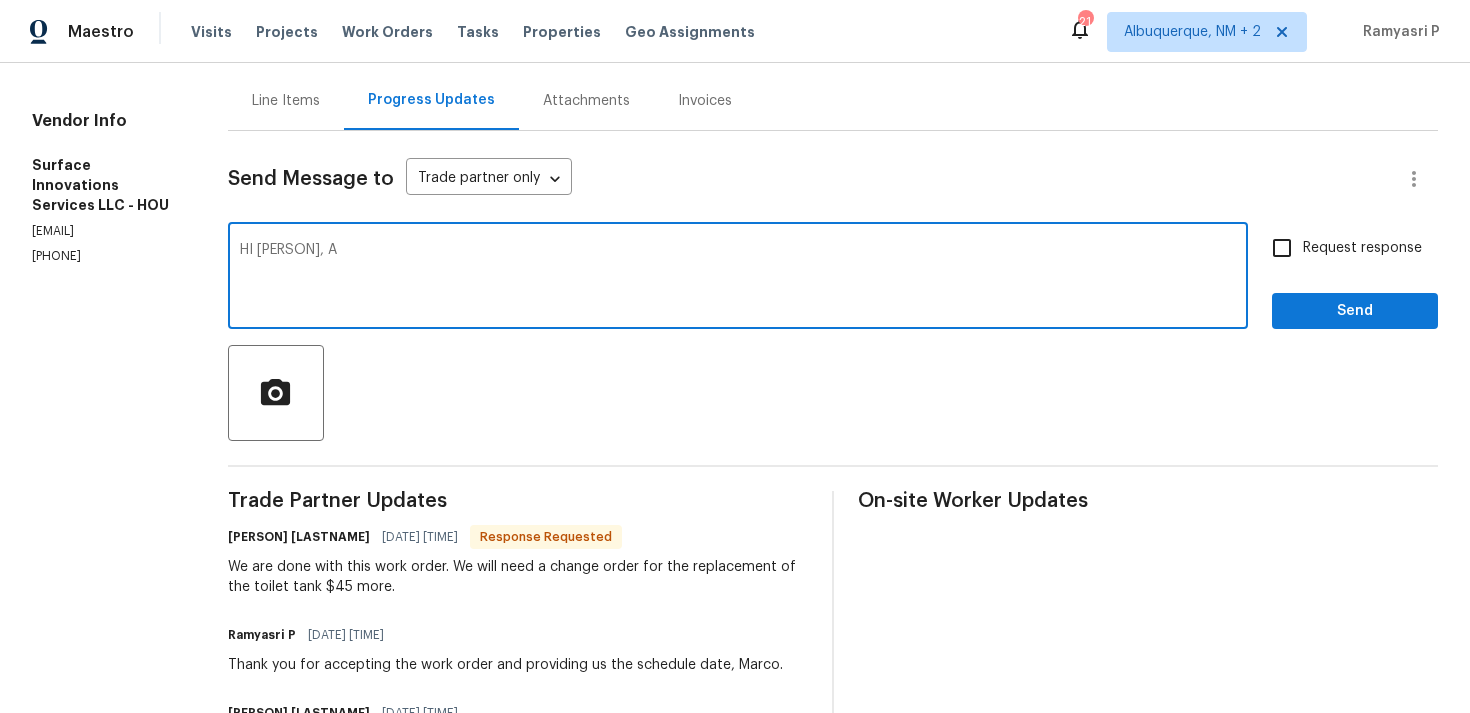 click on "HI MArco, A" at bounding box center [738, 278] 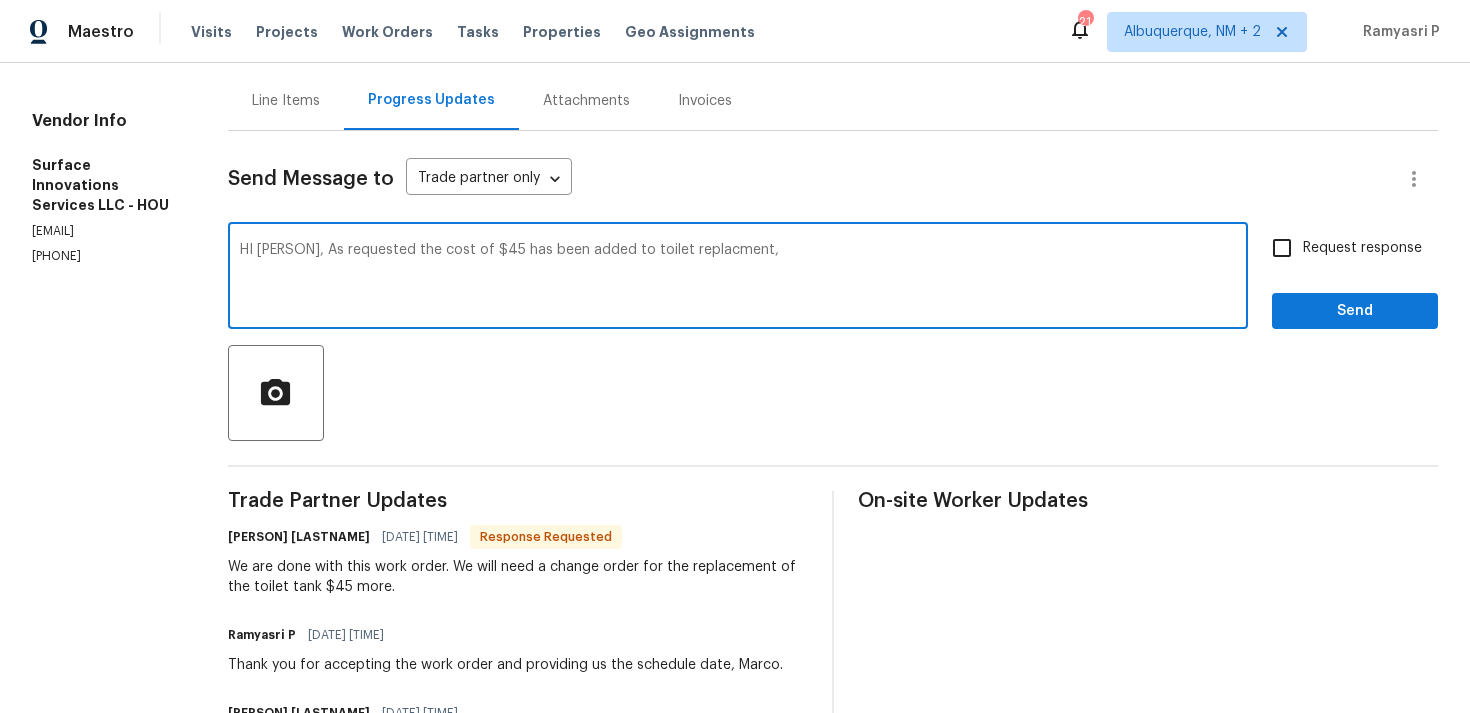 click on "HI Marco, As requested the cost of $45 has been added to toilet replacment," at bounding box center [738, 278] 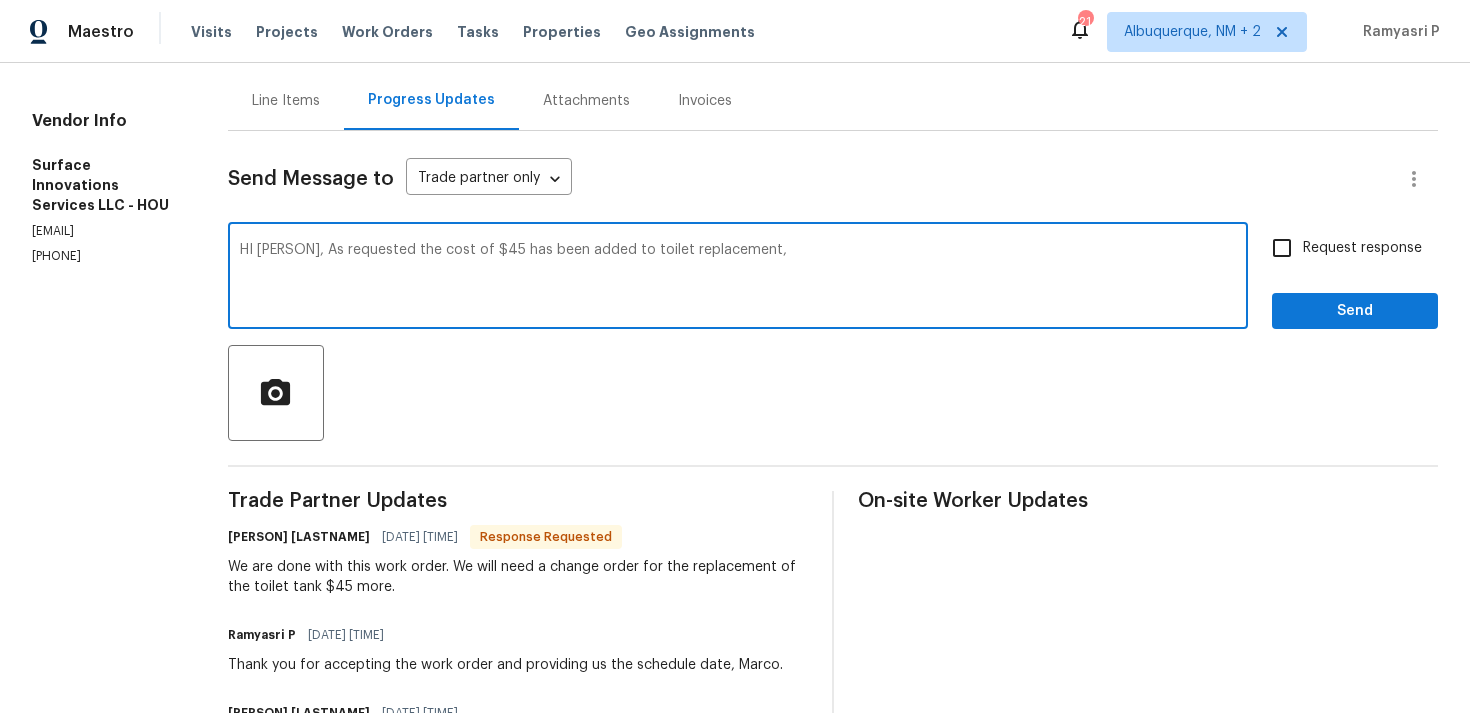 click on "HI Marco, As requested the cost of $45 has been added to toilet replacement," at bounding box center (738, 278) 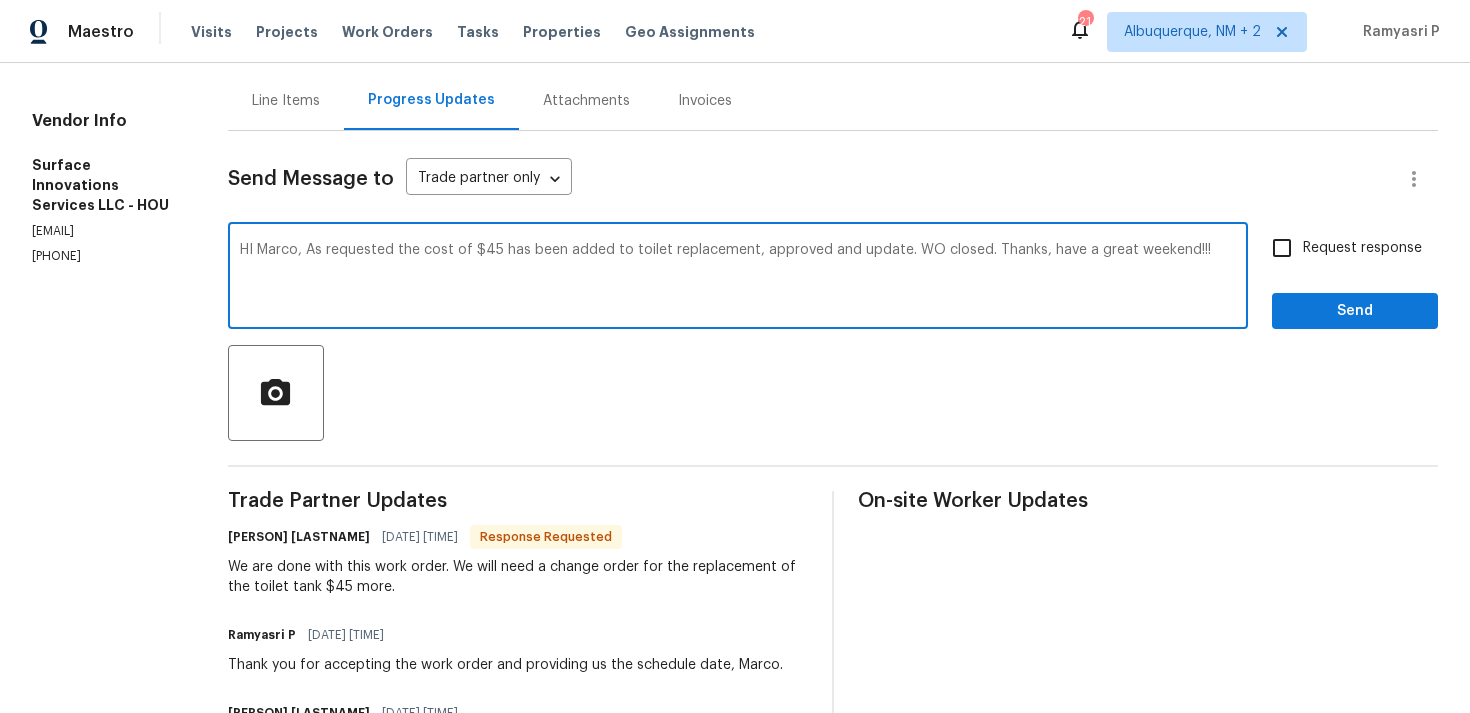 type on "HI Marco, As requested the cost of $45 has been added to toilet replacement, approved and update. WO closed. Thanks, have a great weekend!!!" 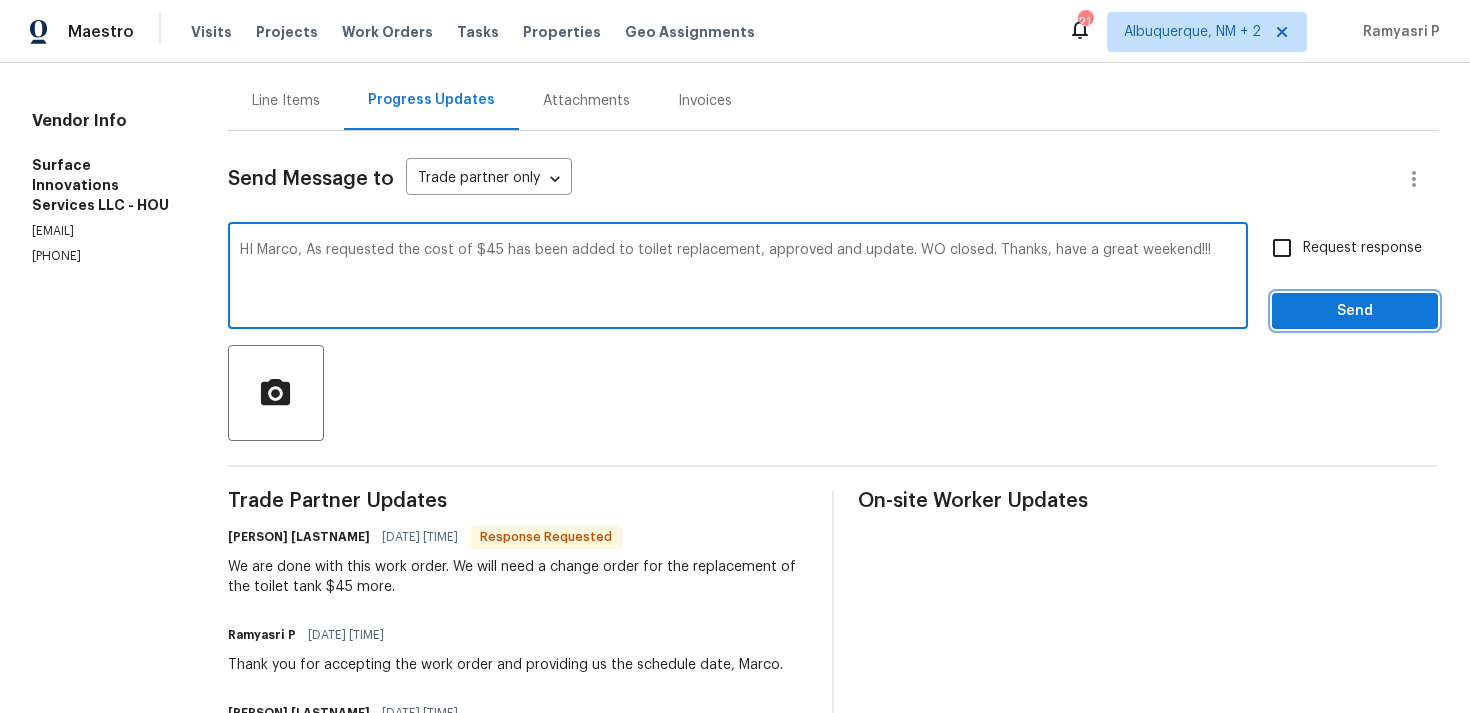 click on "Send" at bounding box center [1355, 311] 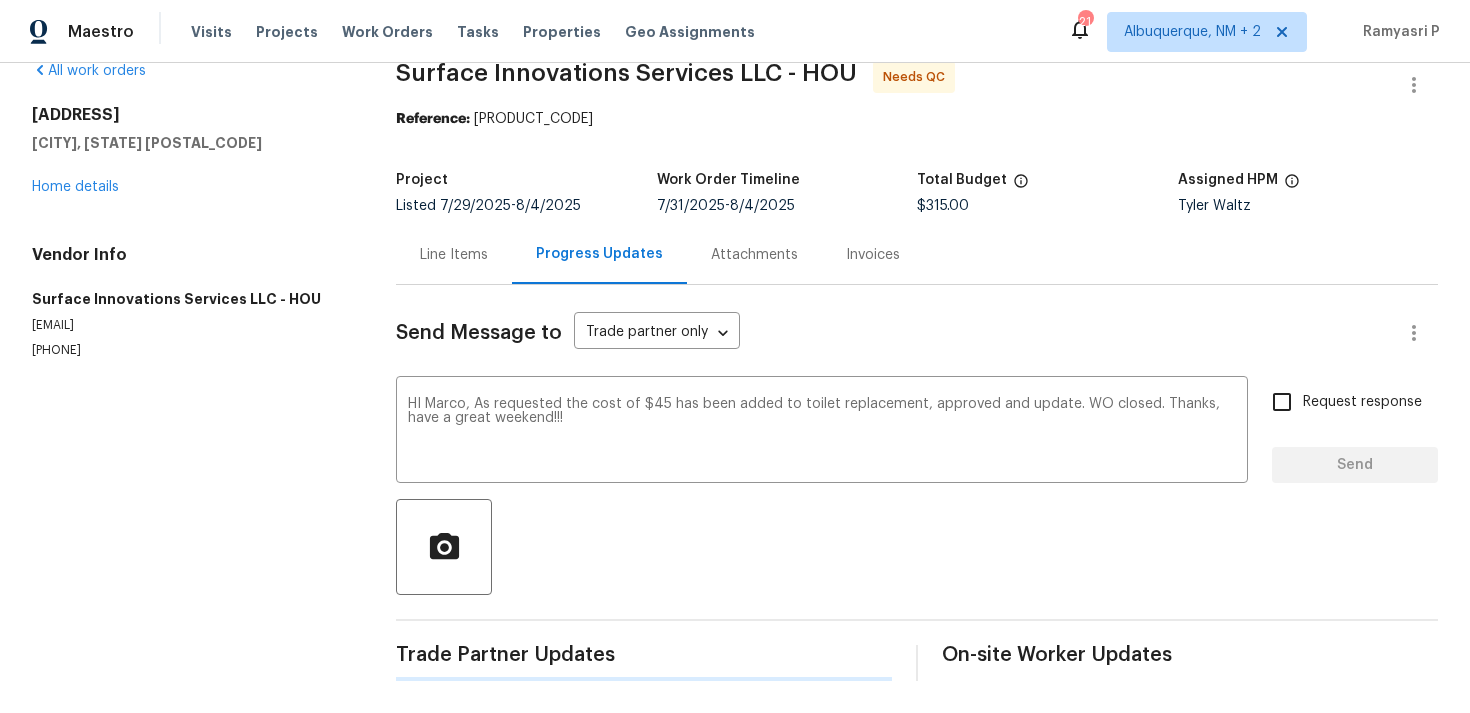 type 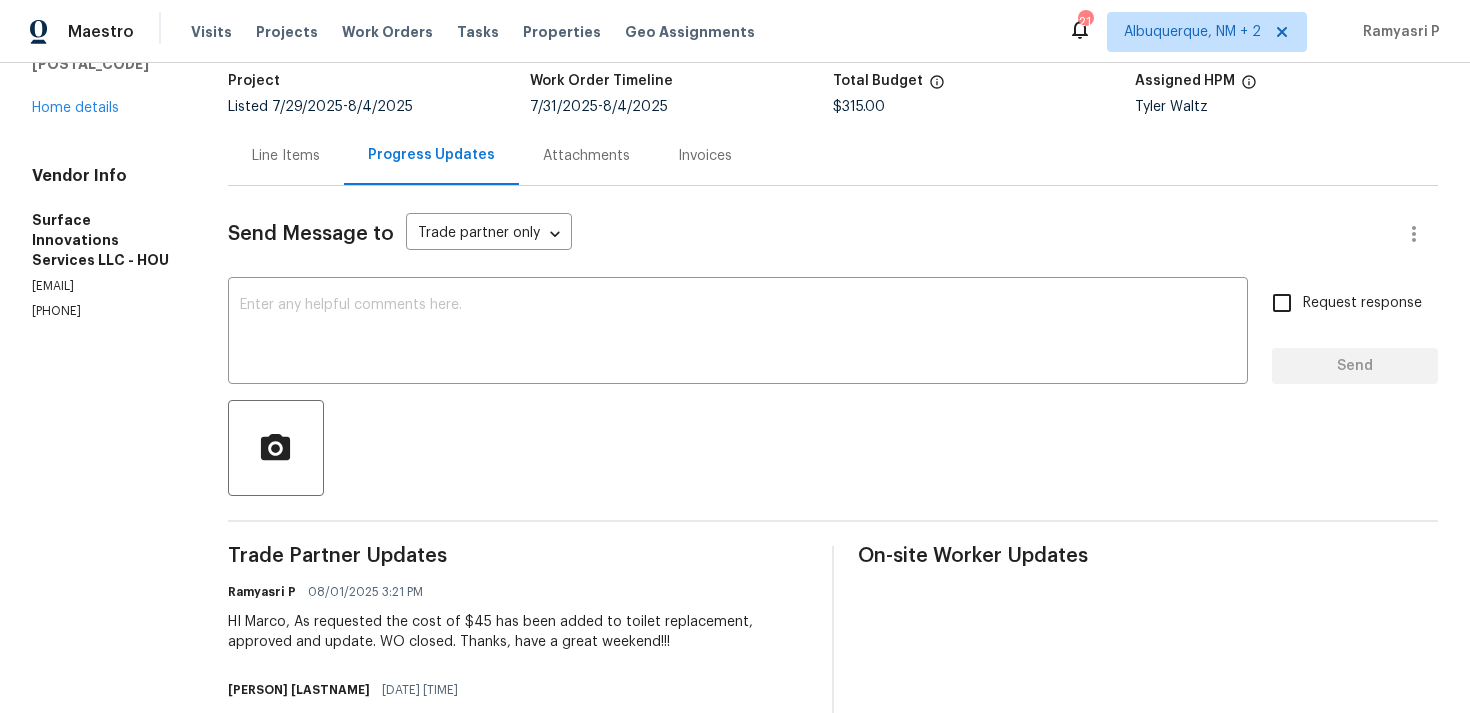 scroll, scrollTop: 0, scrollLeft: 0, axis: both 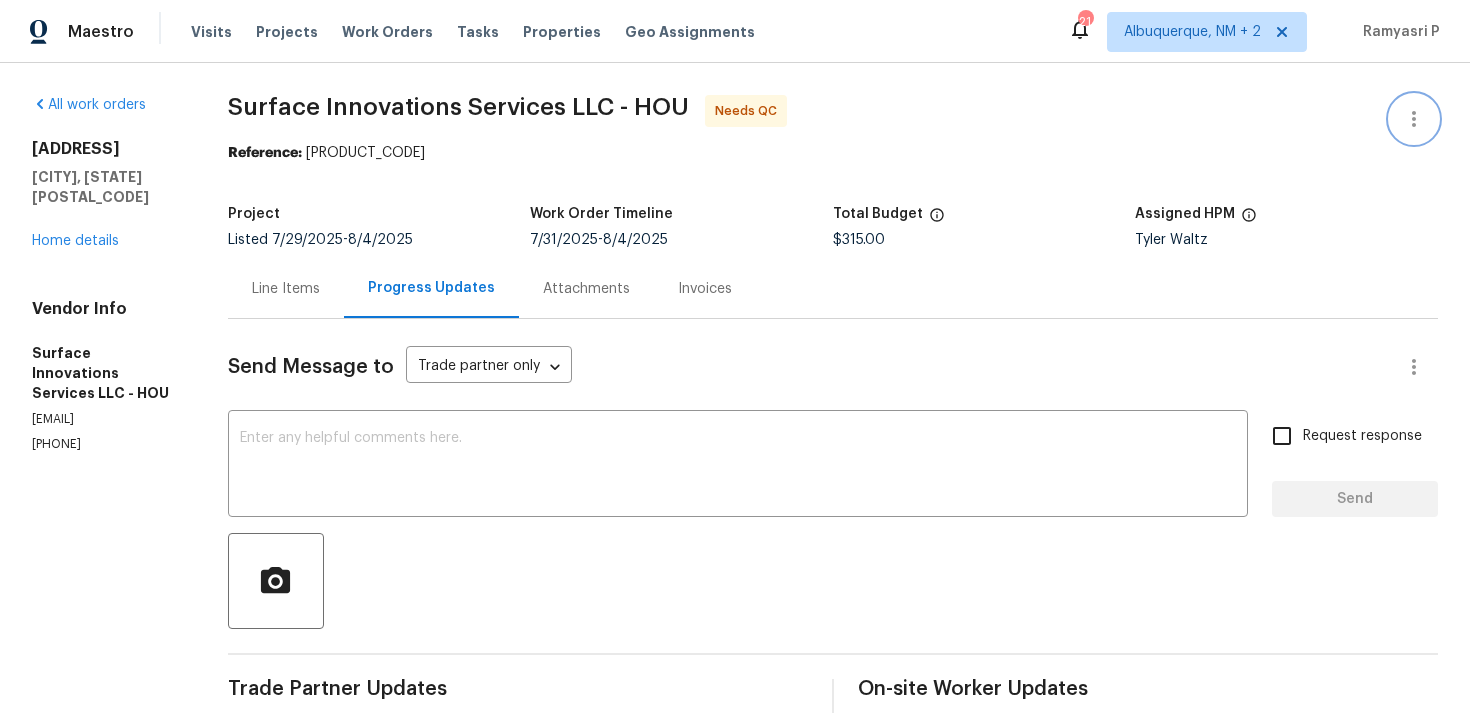 click 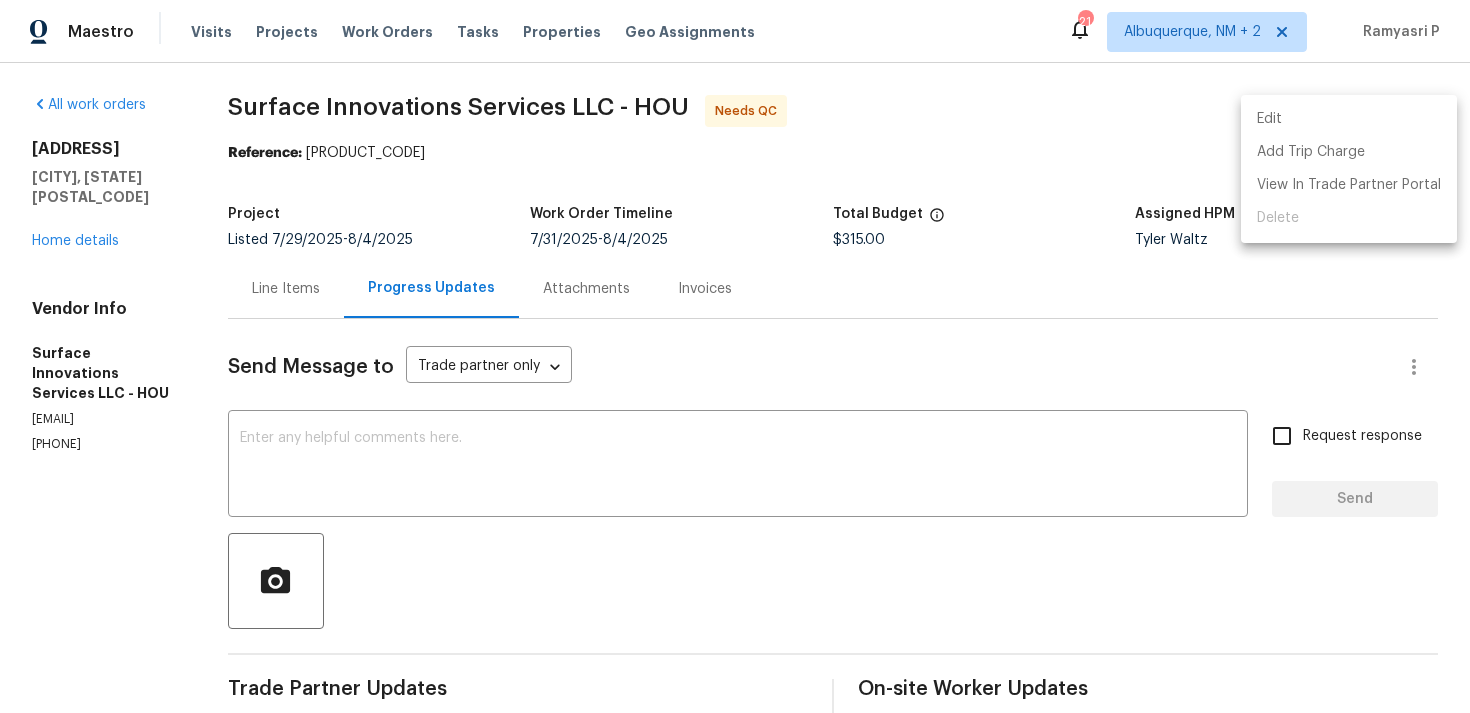 click on "Edit" at bounding box center [1349, 119] 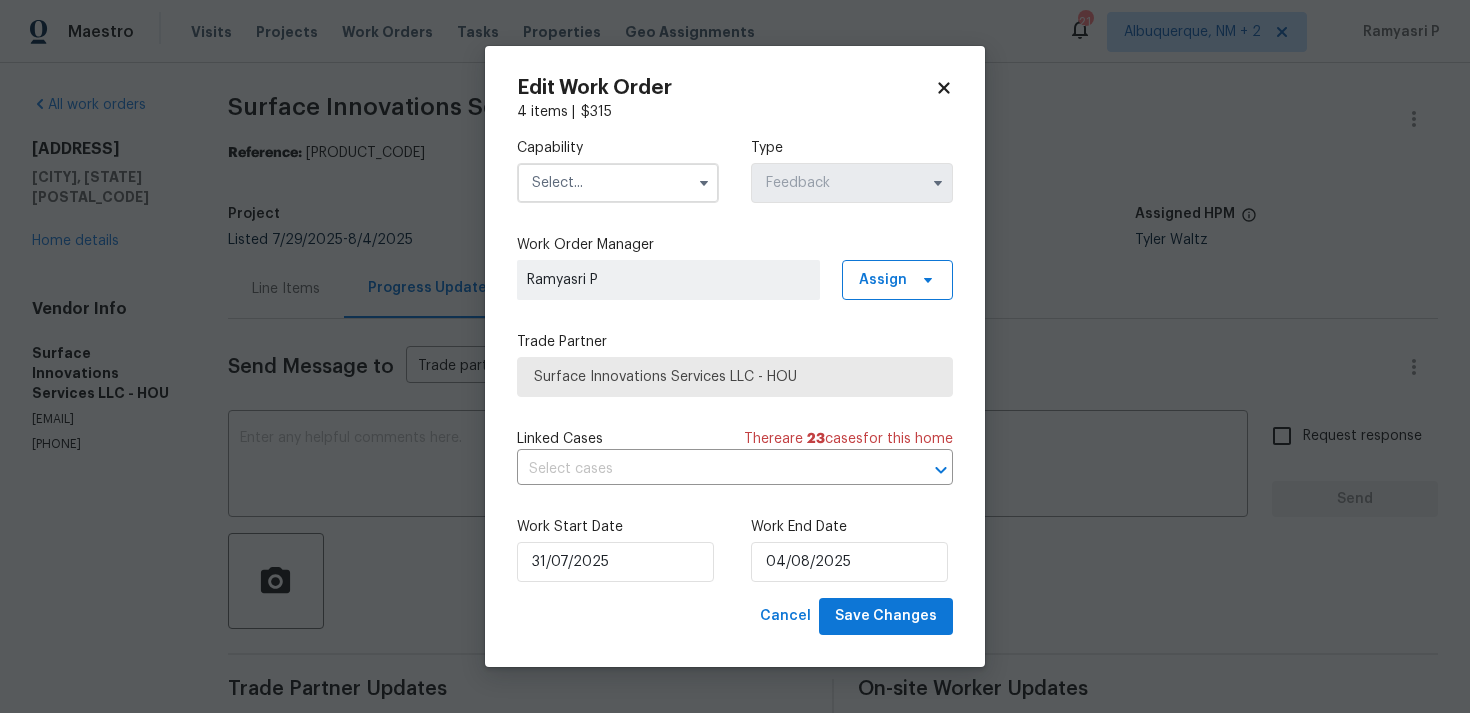 click at bounding box center (618, 183) 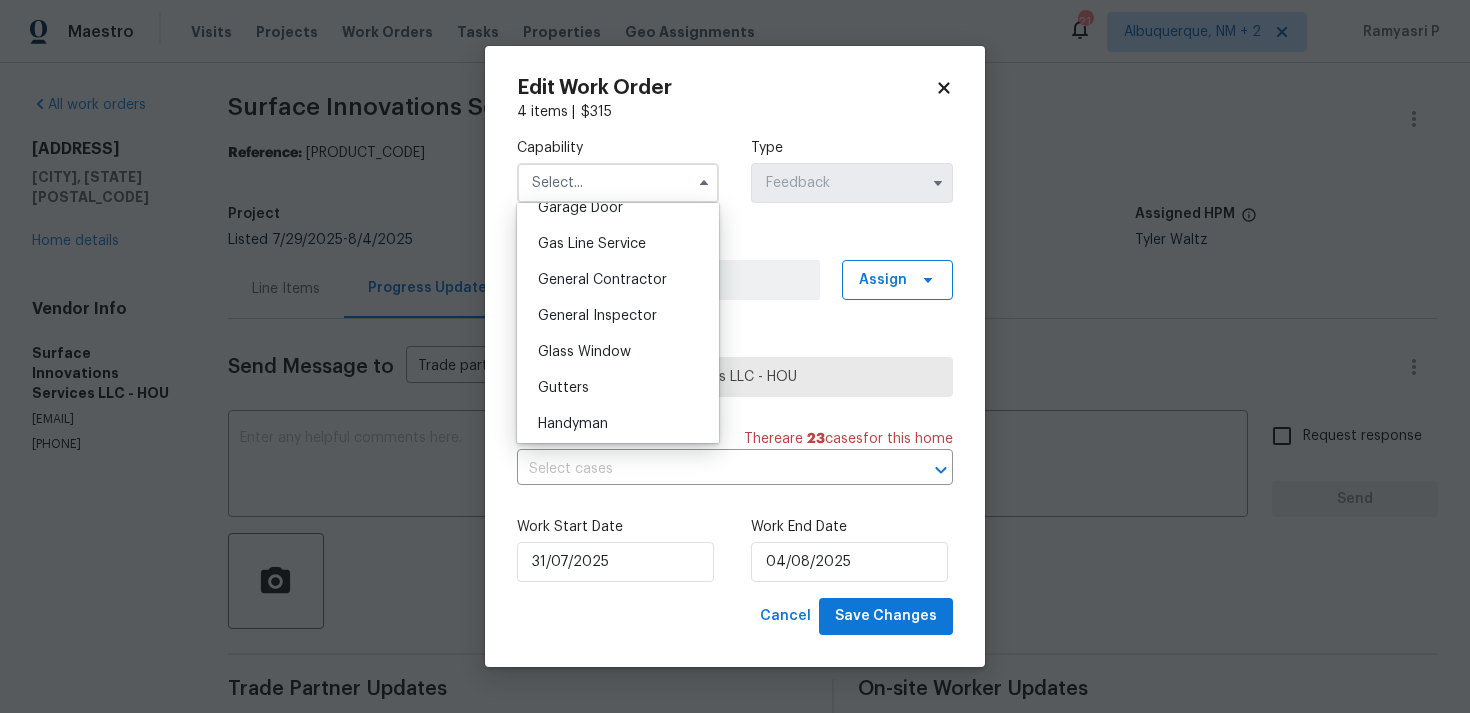 scroll, scrollTop: 903, scrollLeft: 0, axis: vertical 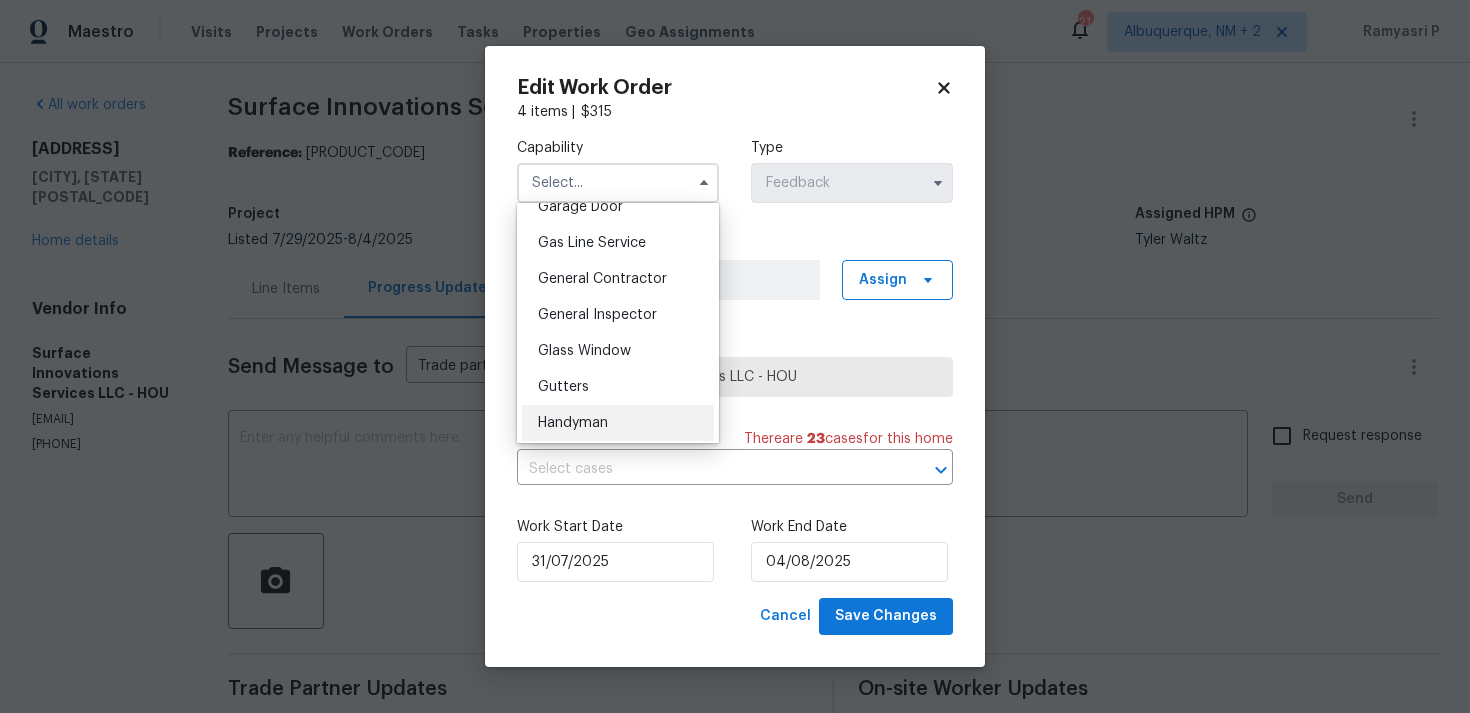 click on "Handyman" at bounding box center [573, 423] 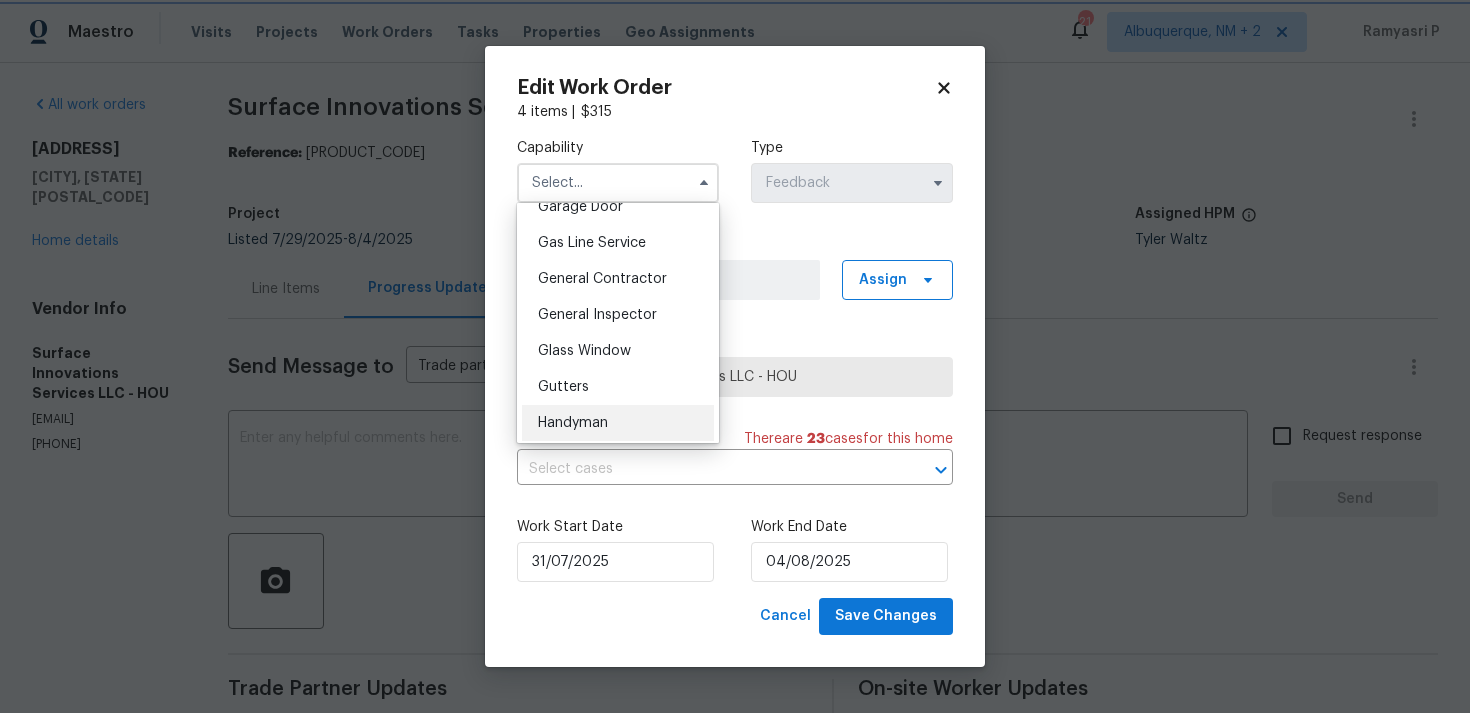 type on "Handyman" 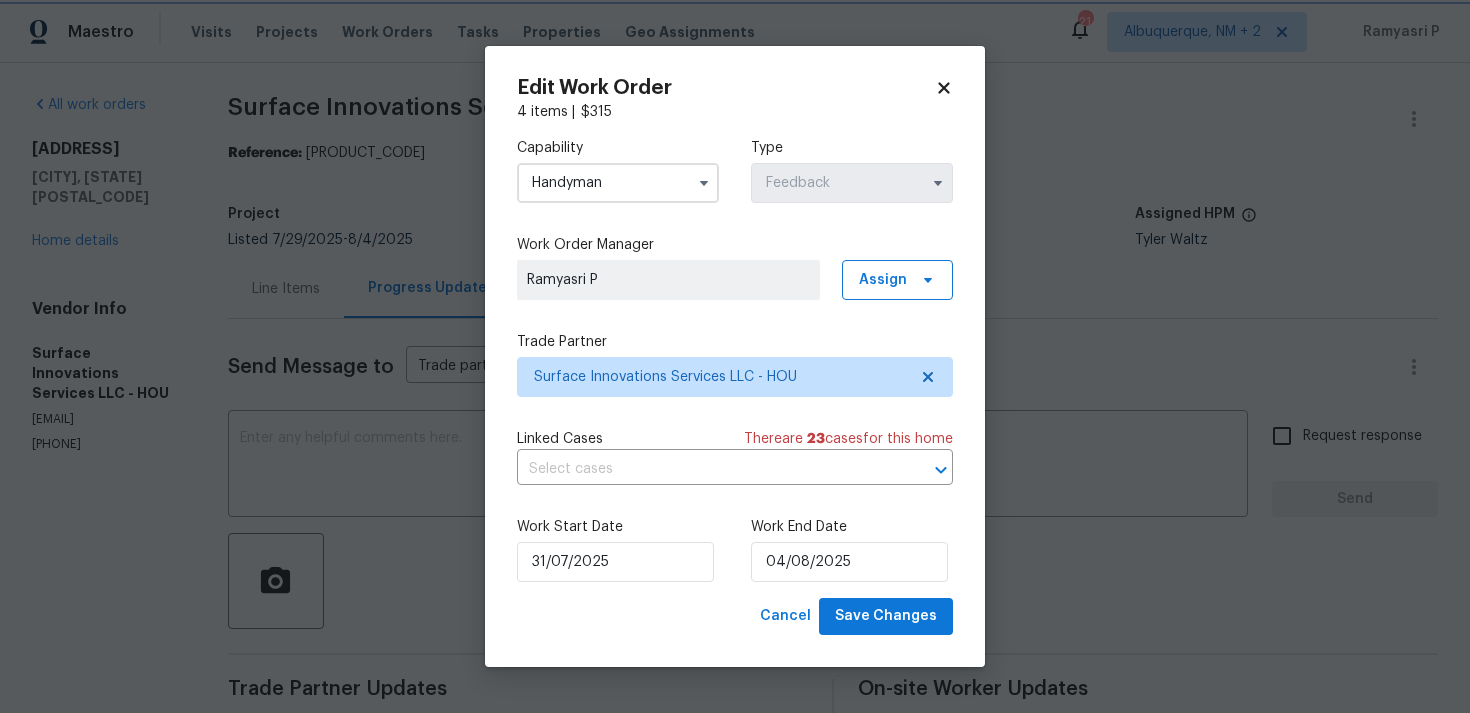 scroll, scrollTop: 942, scrollLeft: 0, axis: vertical 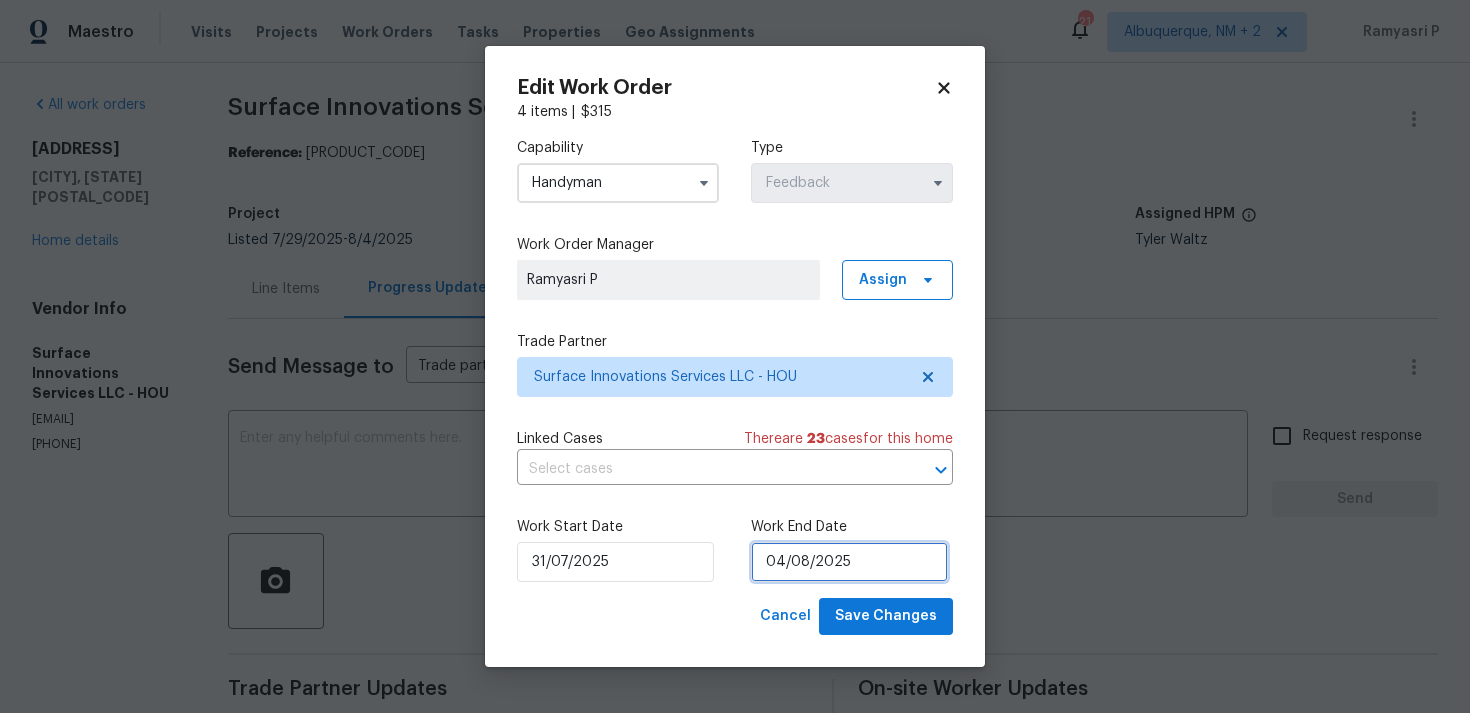 click on "04/08/2025" at bounding box center [849, 562] 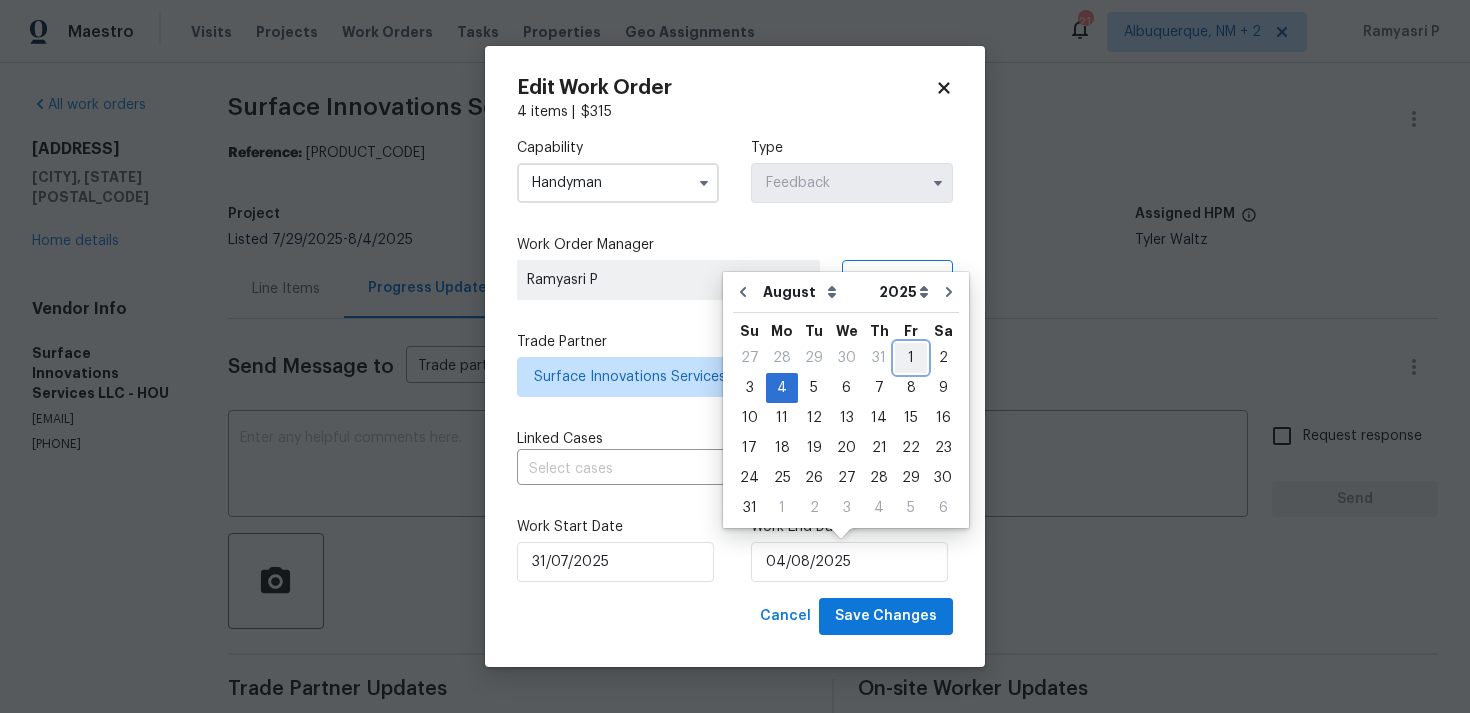 click on "1" at bounding box center (911, 358) 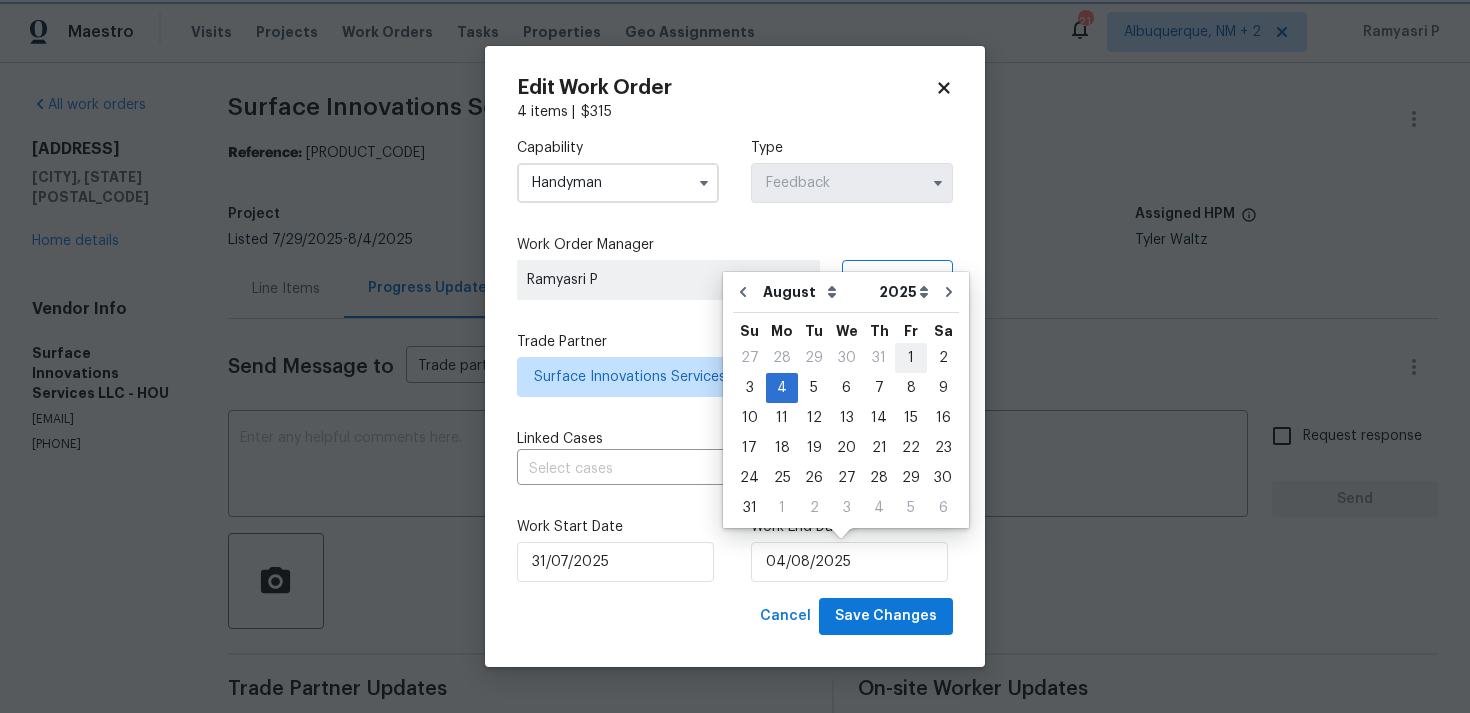 type on "01/08/2025" 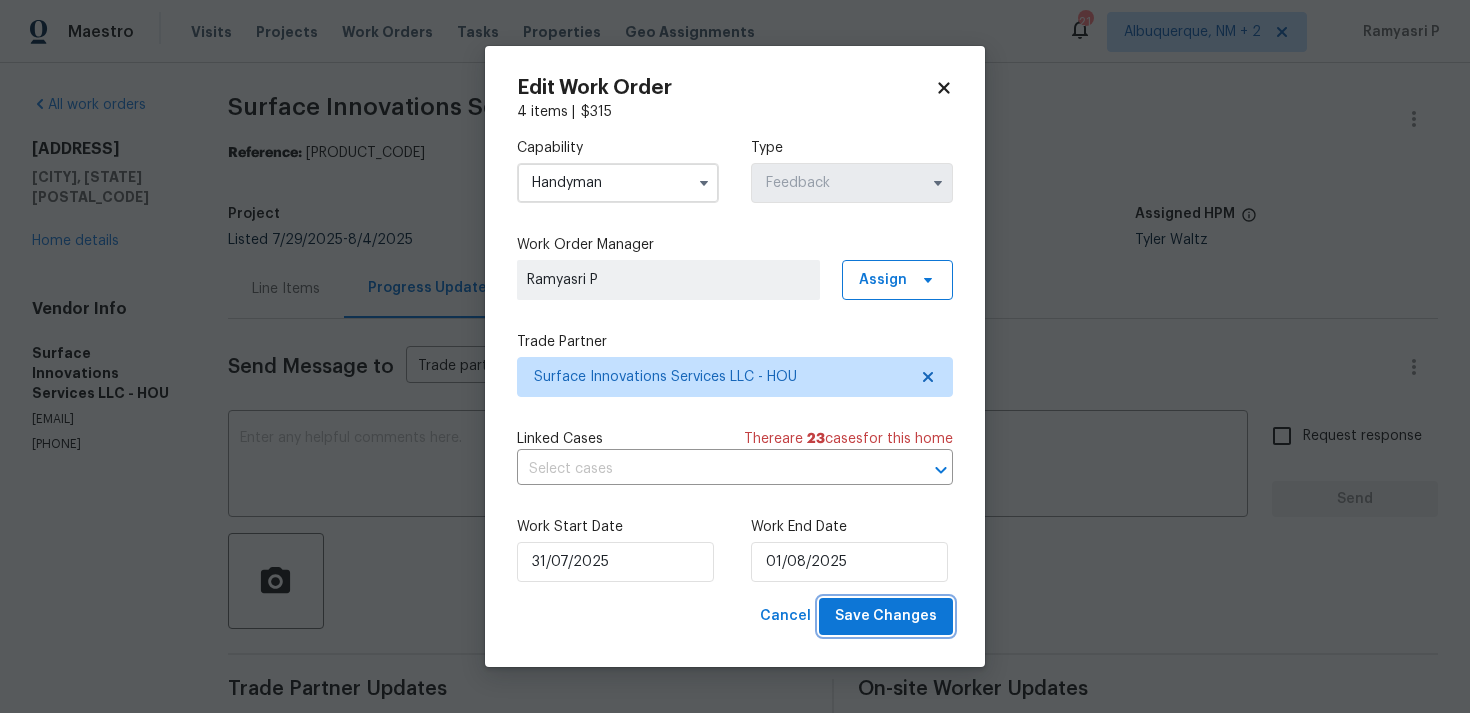 click on "Save Changes" at bounding box center (886, 616) 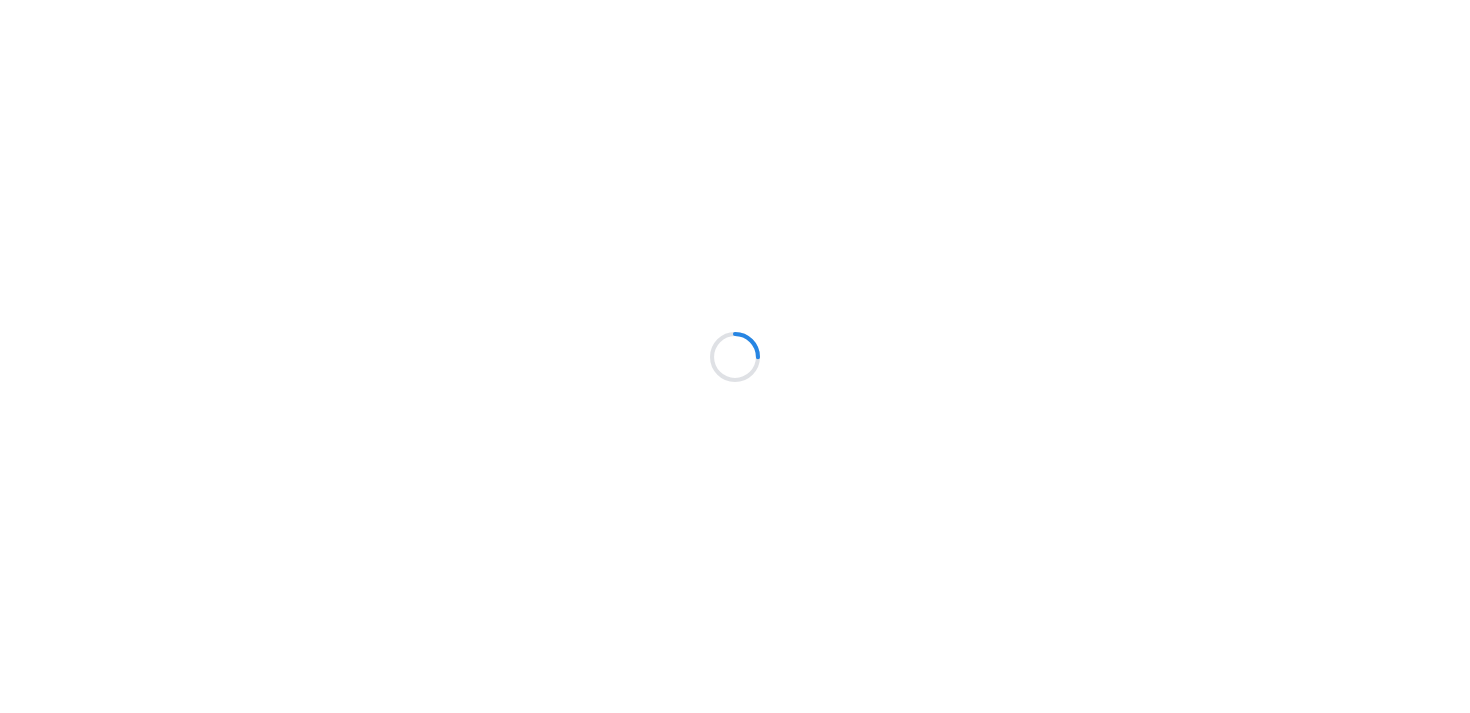 scroll, scrollTop: 0, scrollLeft: 0, axis: both 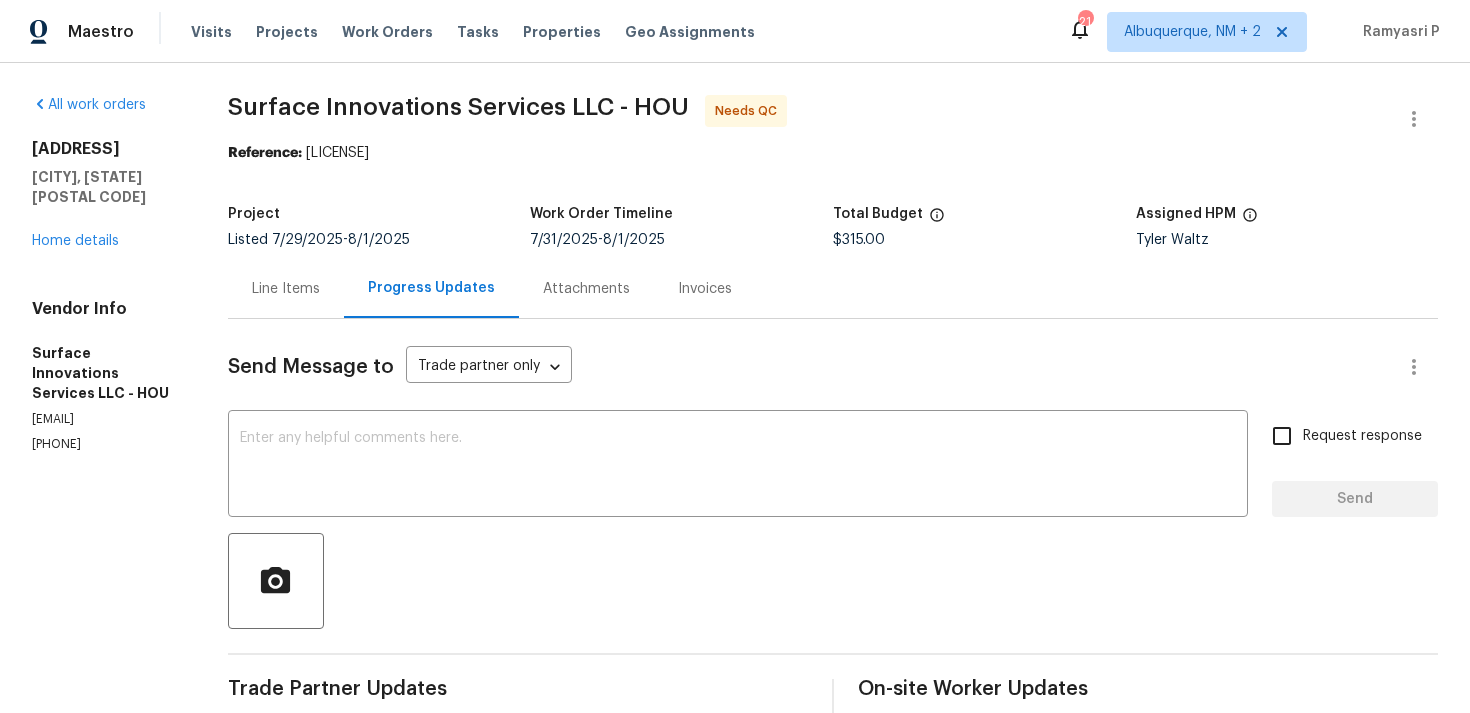 click on "Line Items" at bounding box center [286, 289] 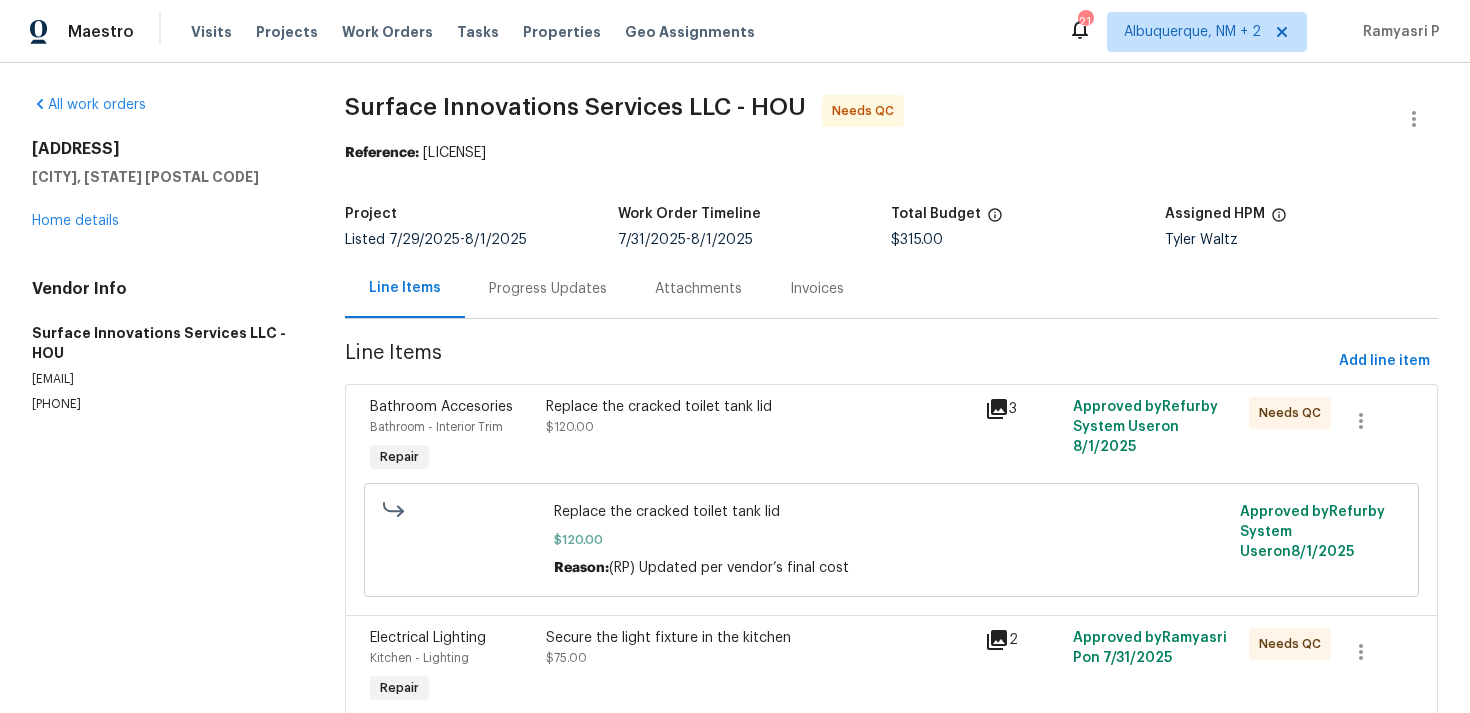click on "Replace the cracked toilet tank lid" at bounding box center [760, 407] 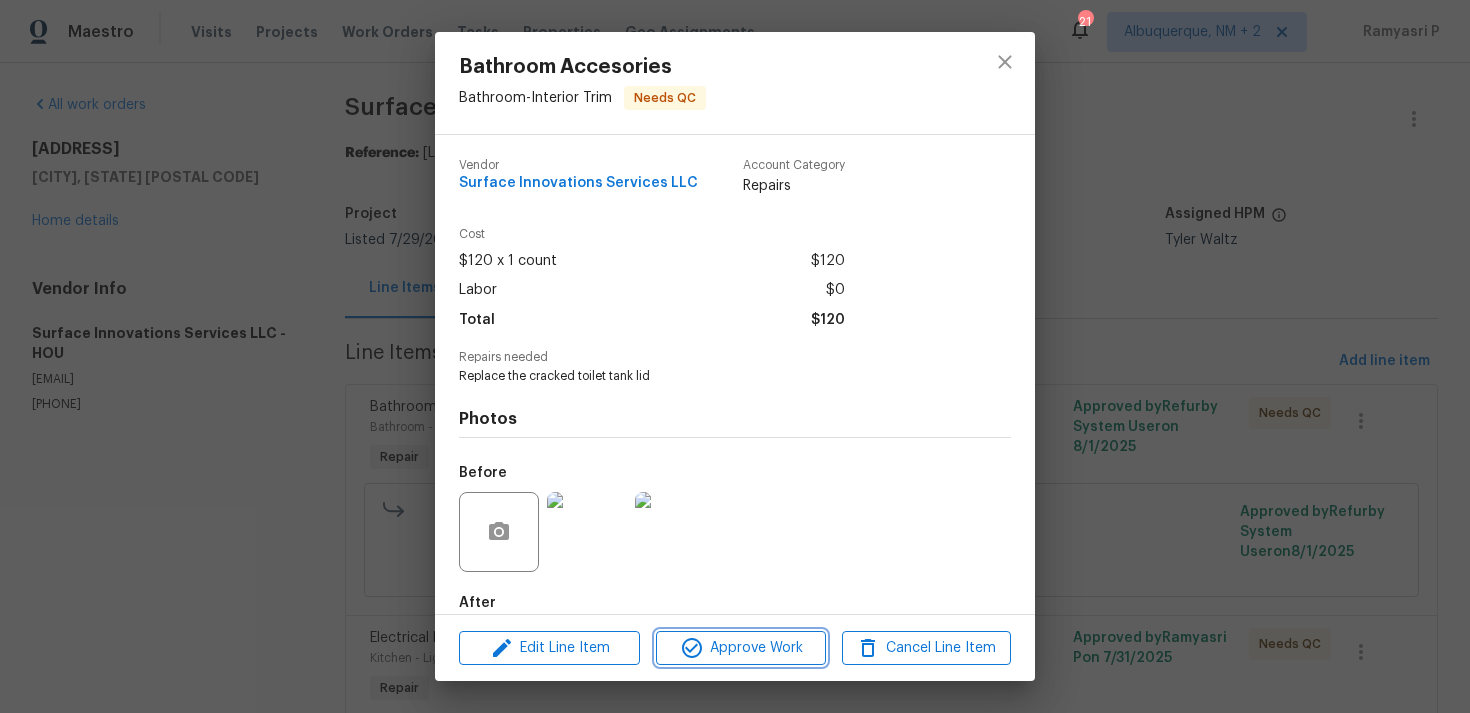 click on "Approve Work" at bounding box center [740, 648] 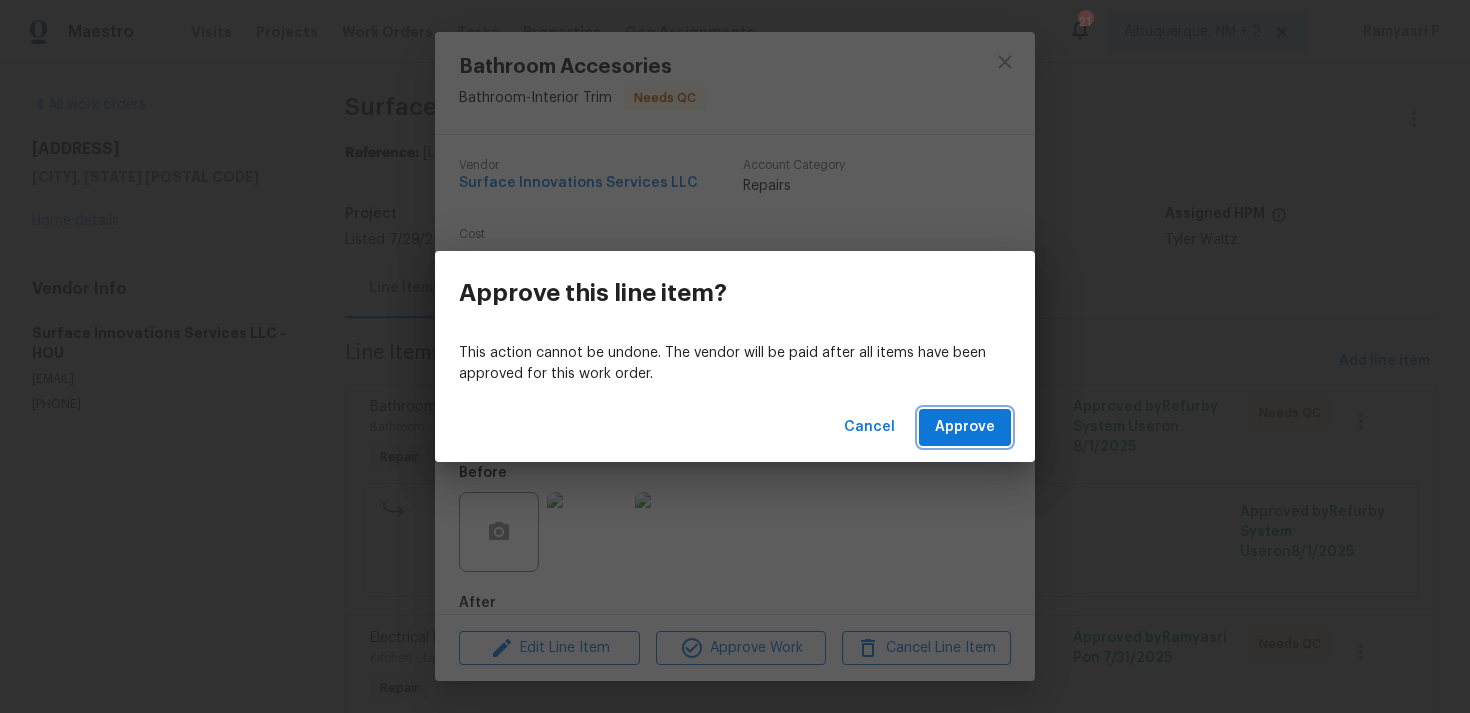 click on "Approve" at bounding box center [965, 427] 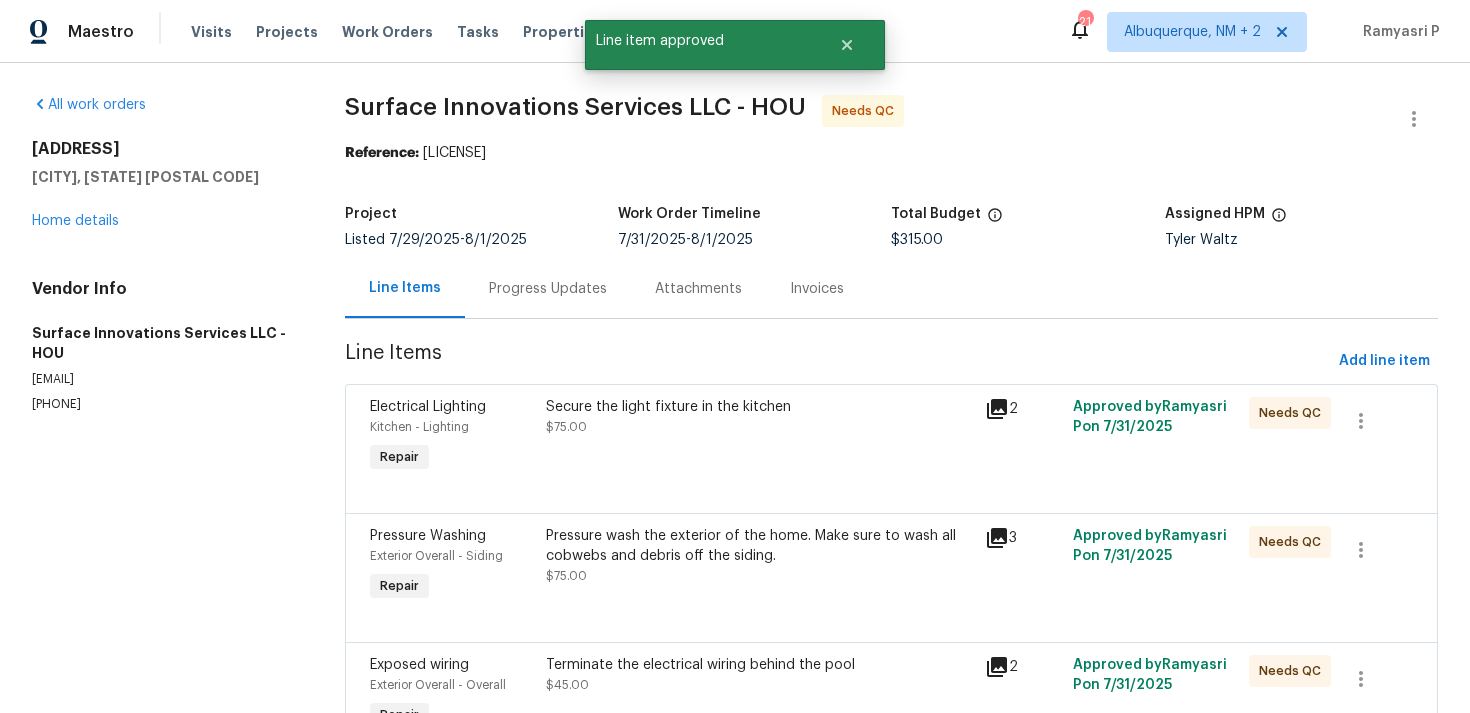 click on "Secure the light fixture in the kitchen" at bounding box center [760, 407] 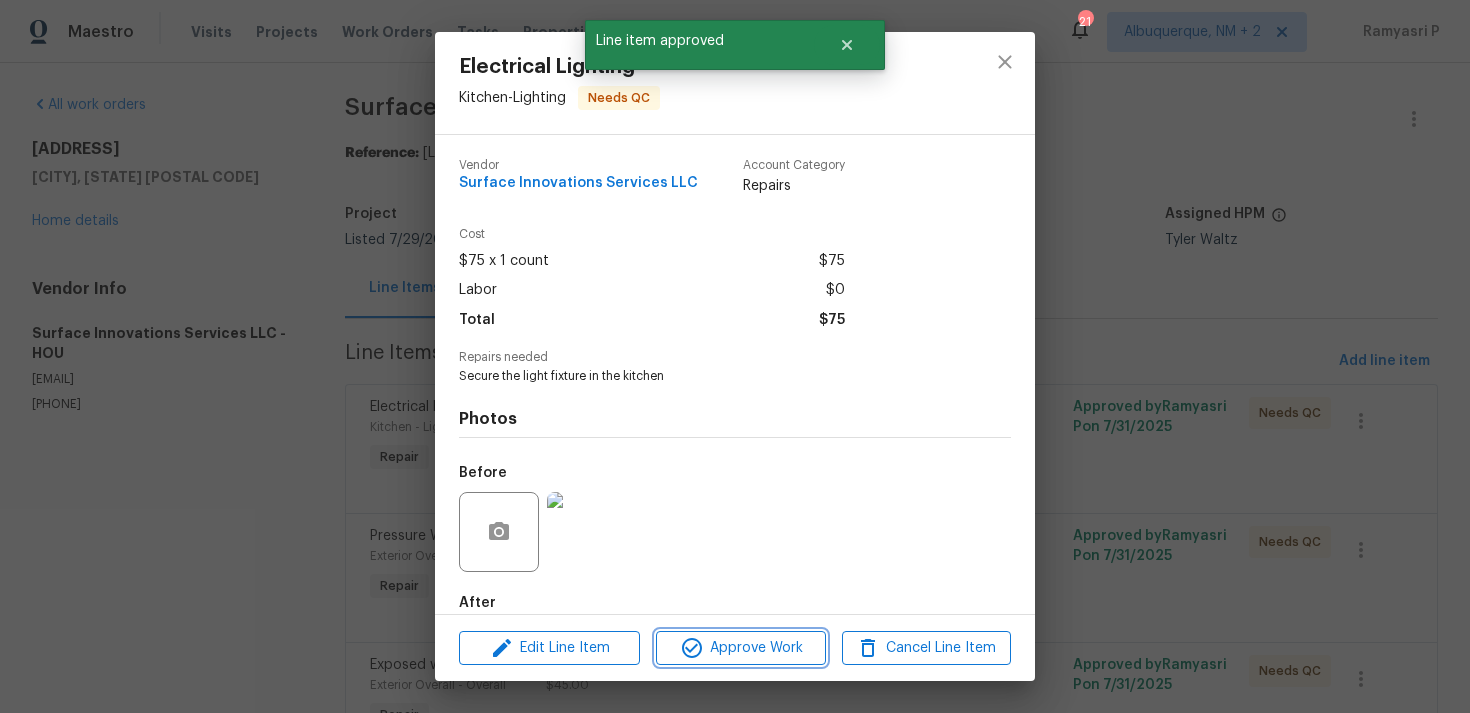 click on "Approve Work" at bounding box center [740, 648] 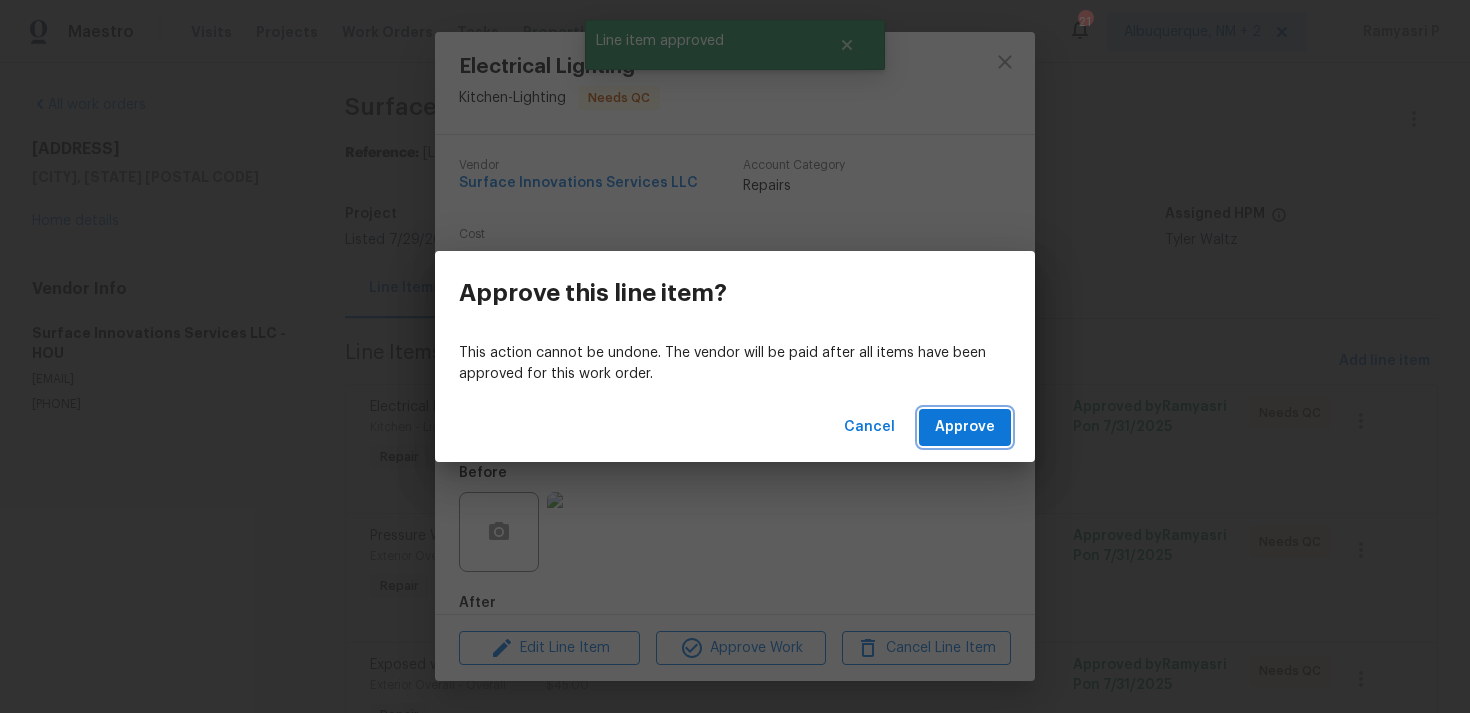 click on "Approve" at bounding box center (965, 427) 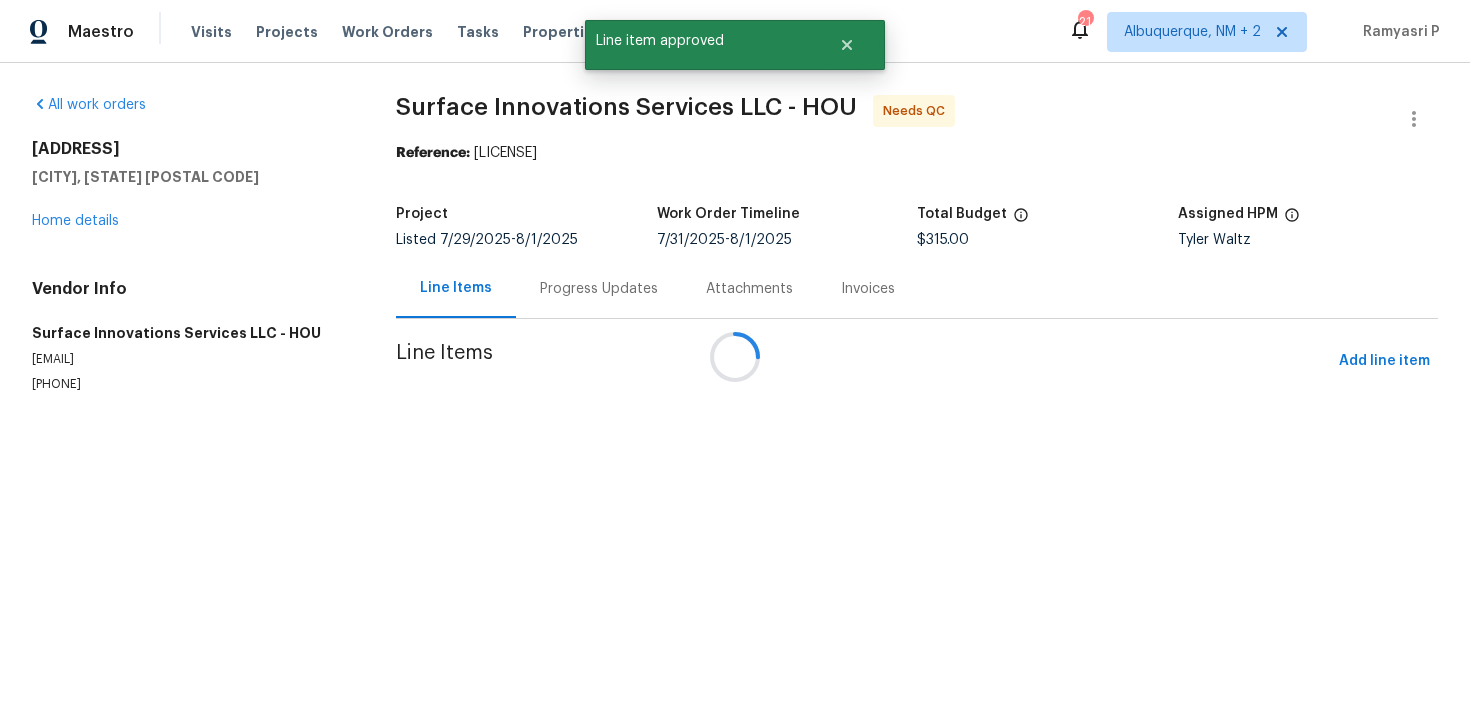 click at bounding box center [735, 356] 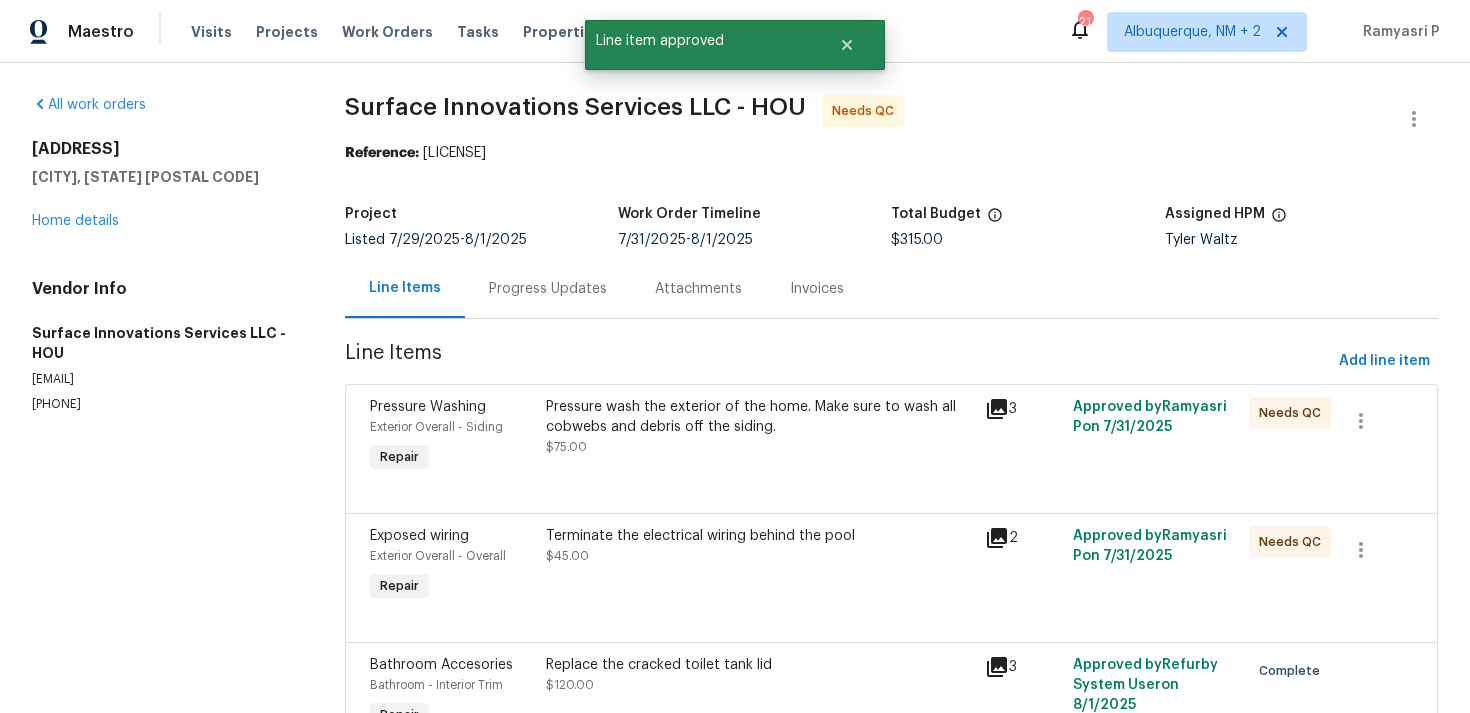 click on "Pressure wash the exterior of the home. Make sure to wash all cobwebs and debris off the siding." at bounding box center (760, 417) 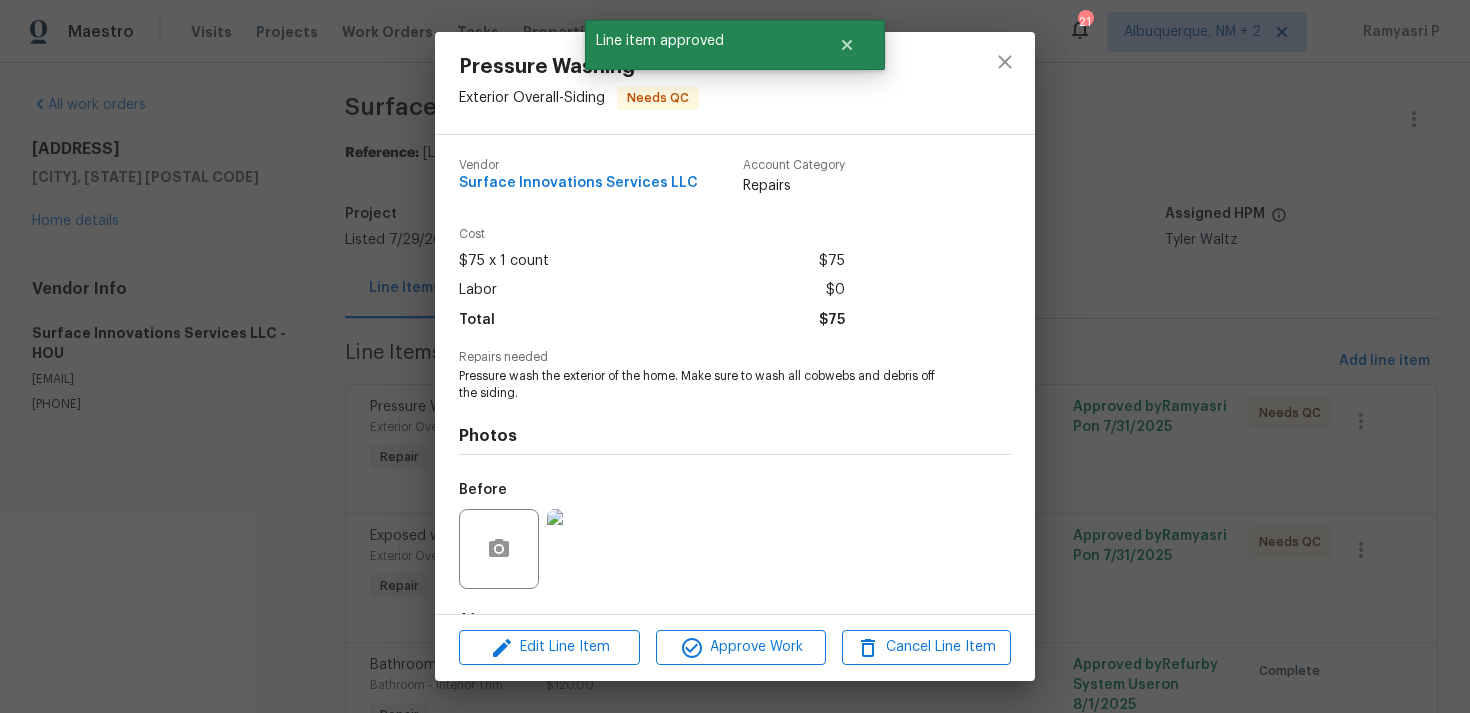 scroll, scrollTop: 125, scrollLeft: 0, axis: vertical 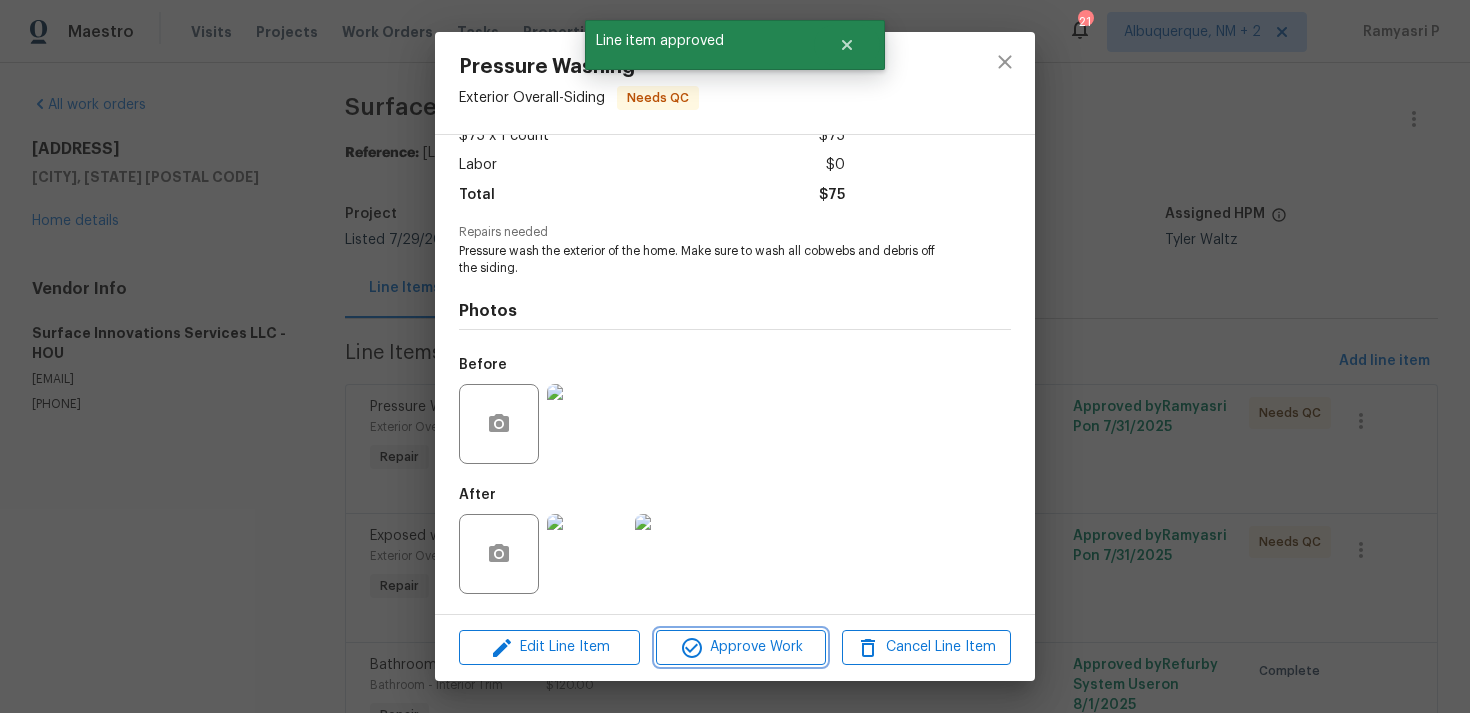 click on "Approve Work" at bounding box center (740, 647) 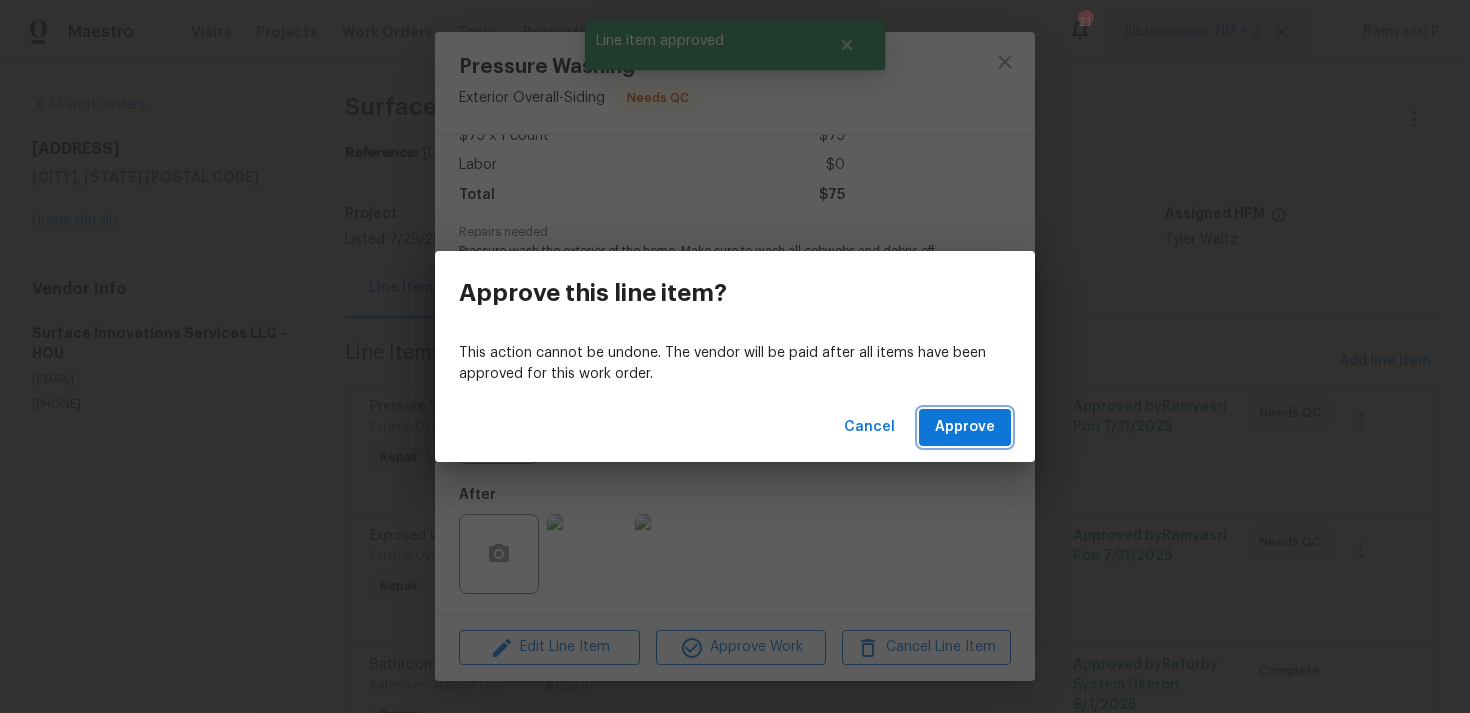 click on "Approve" at bounding box center [965, 427] 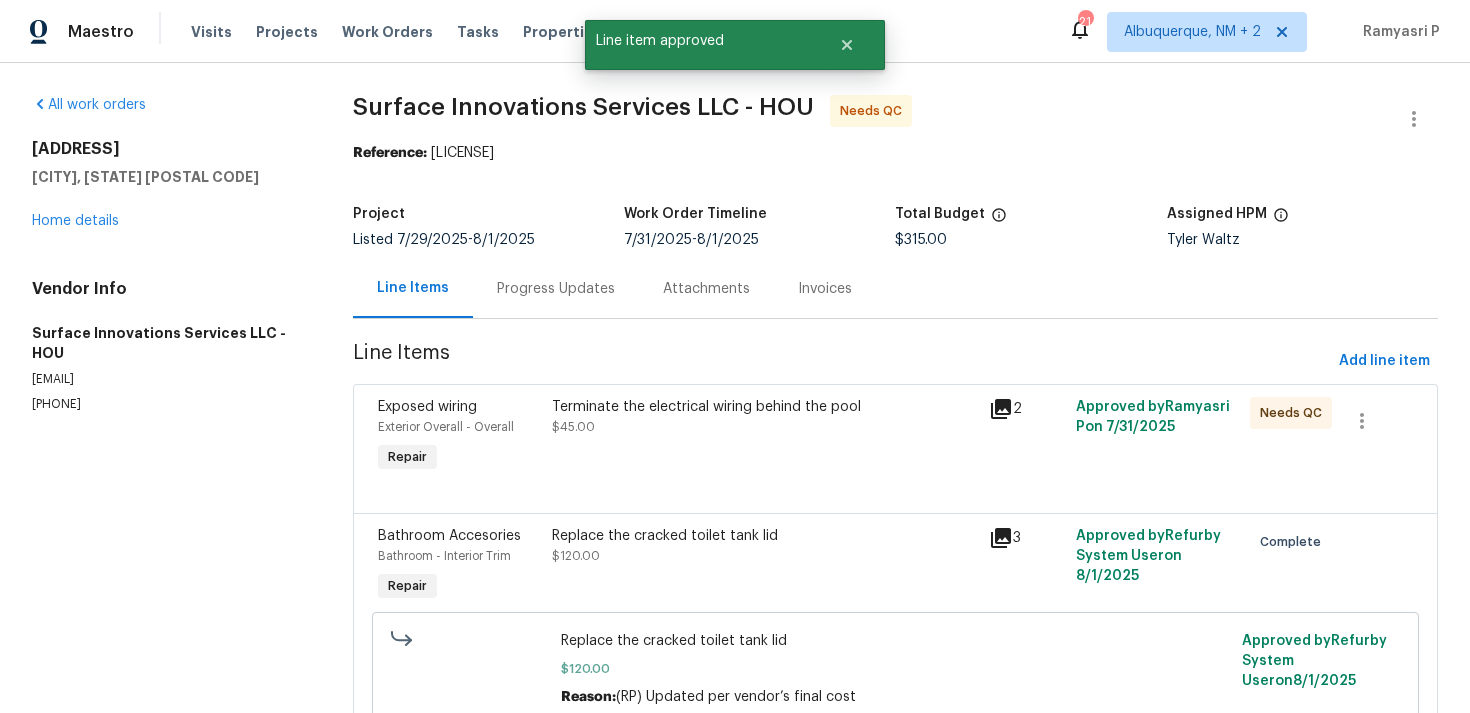 click on "Terminate the electrical wiring behind the pool" at bounding box center (764, 407) 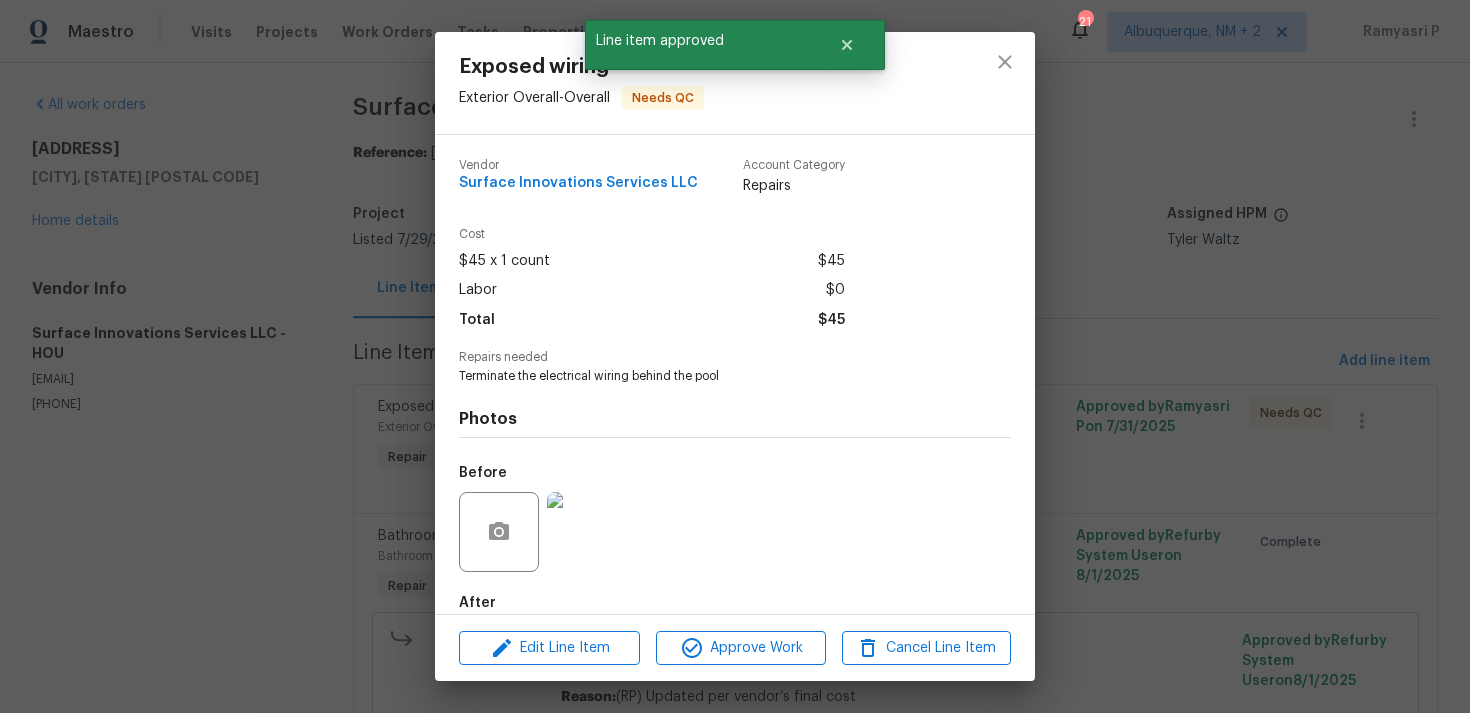 scroll, scrollTop: 108, scrollLeft: 0, axis: vertical 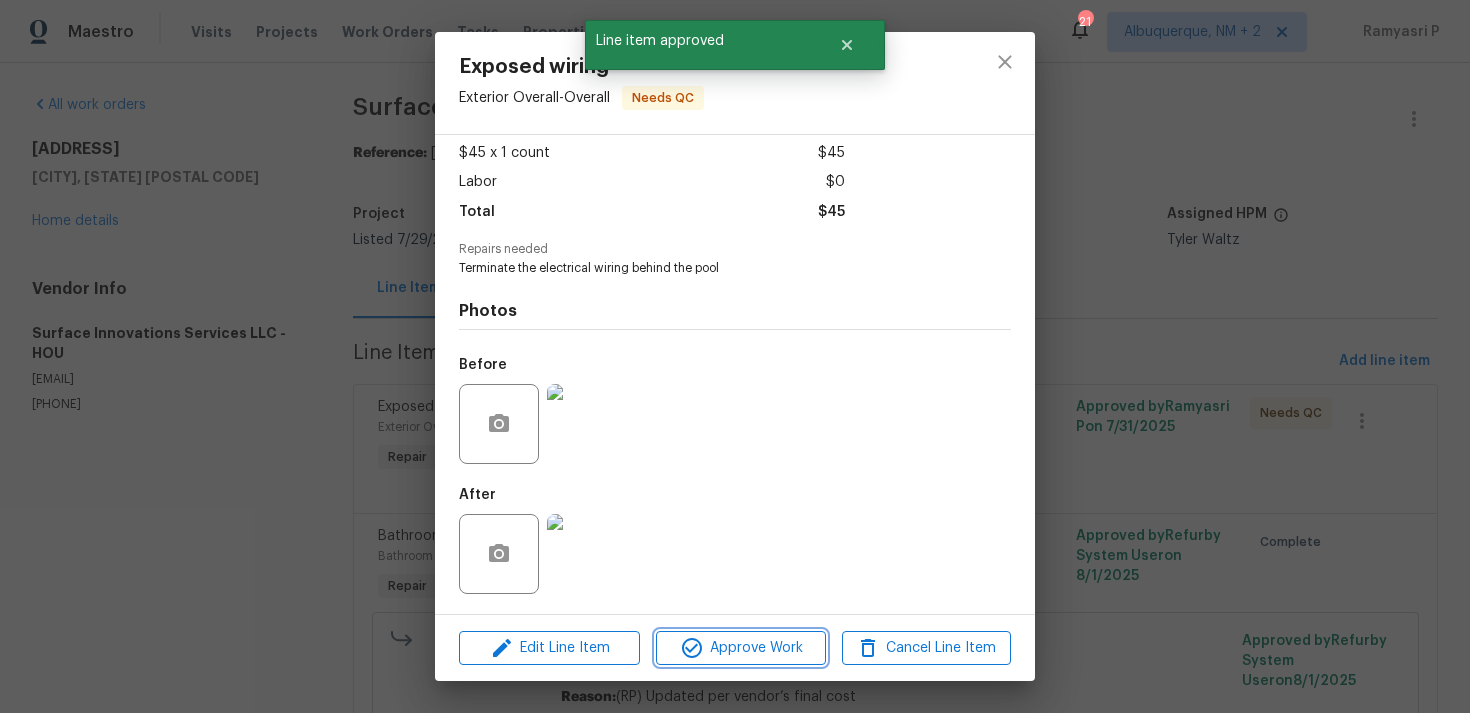 click on "Approve Work" at bounding box center (740, 648) 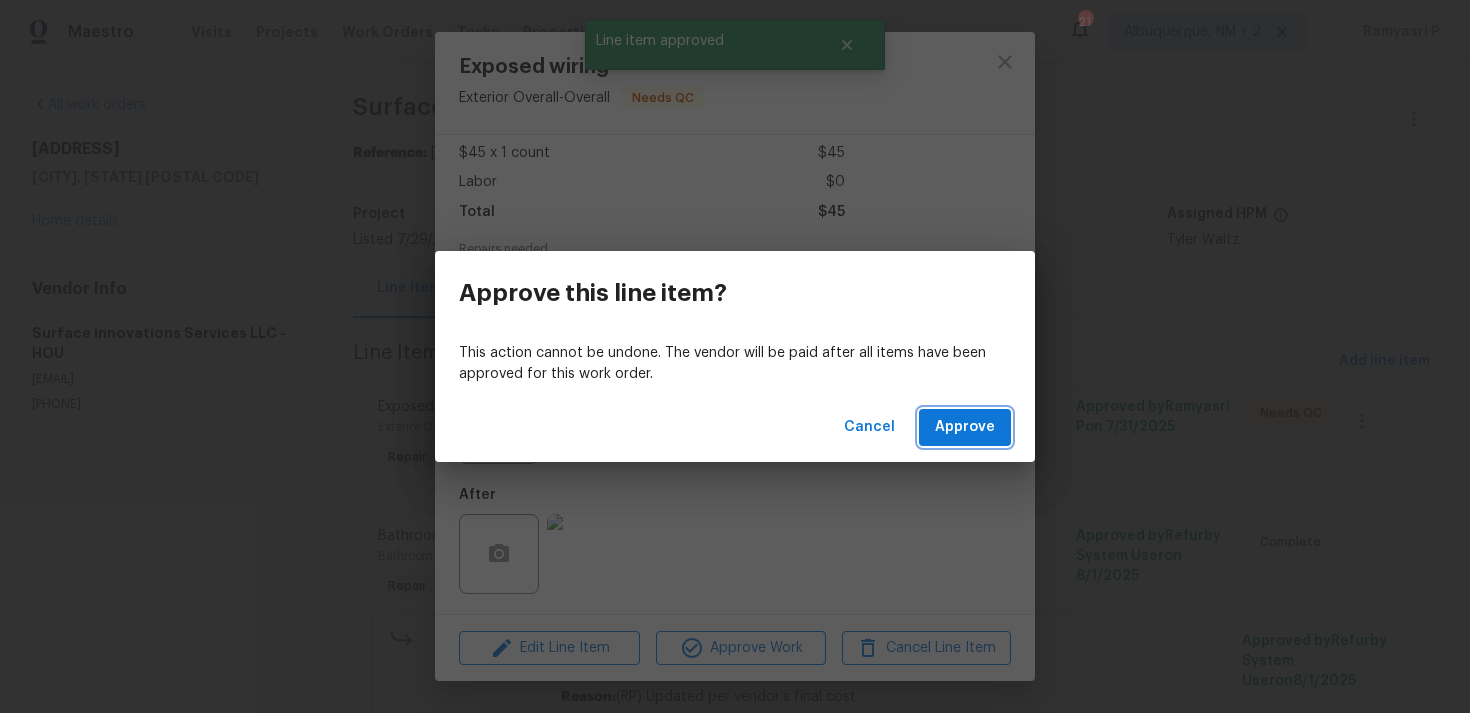 click on "Approve" at bounding box center (965, 427) 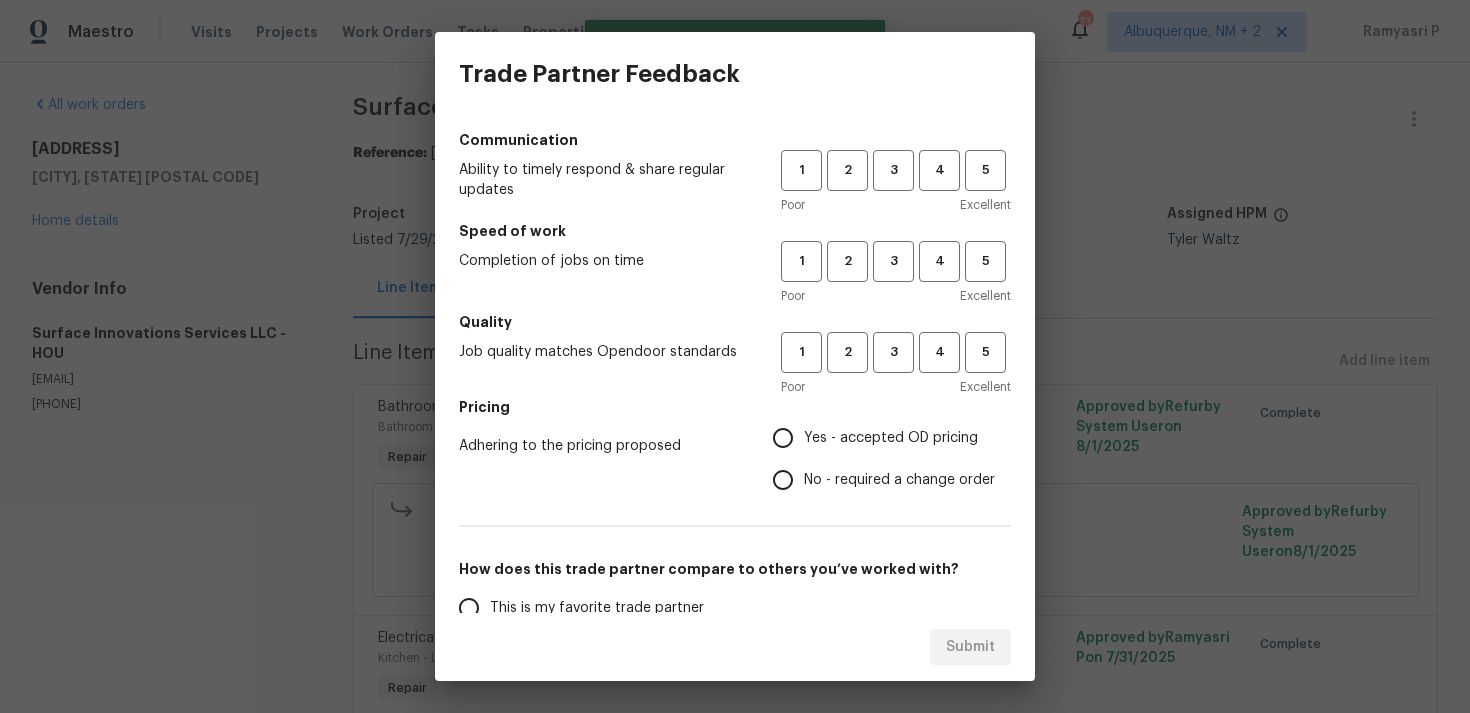 scroll, scrollTop: 0, scrollLeft: 0, axis: both 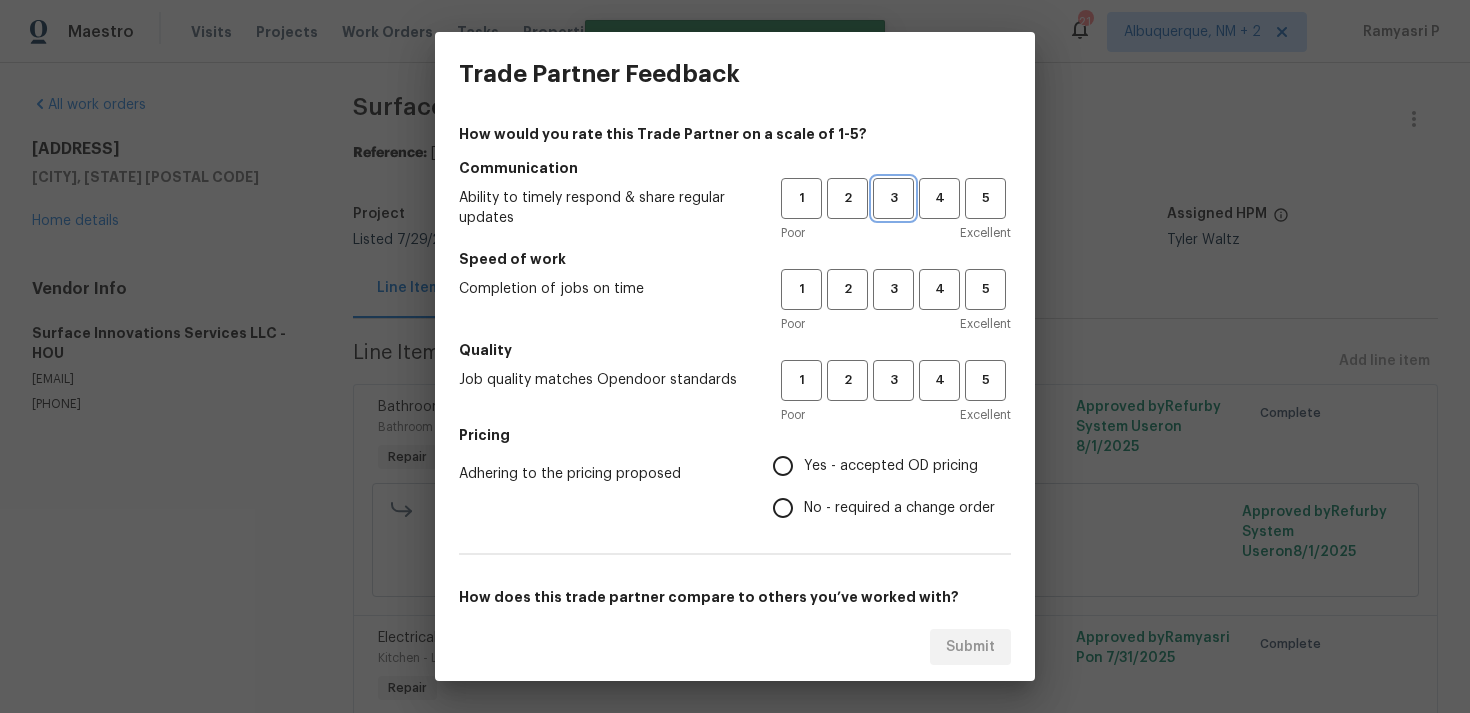 click on "3" at bounding box center [893, 198] 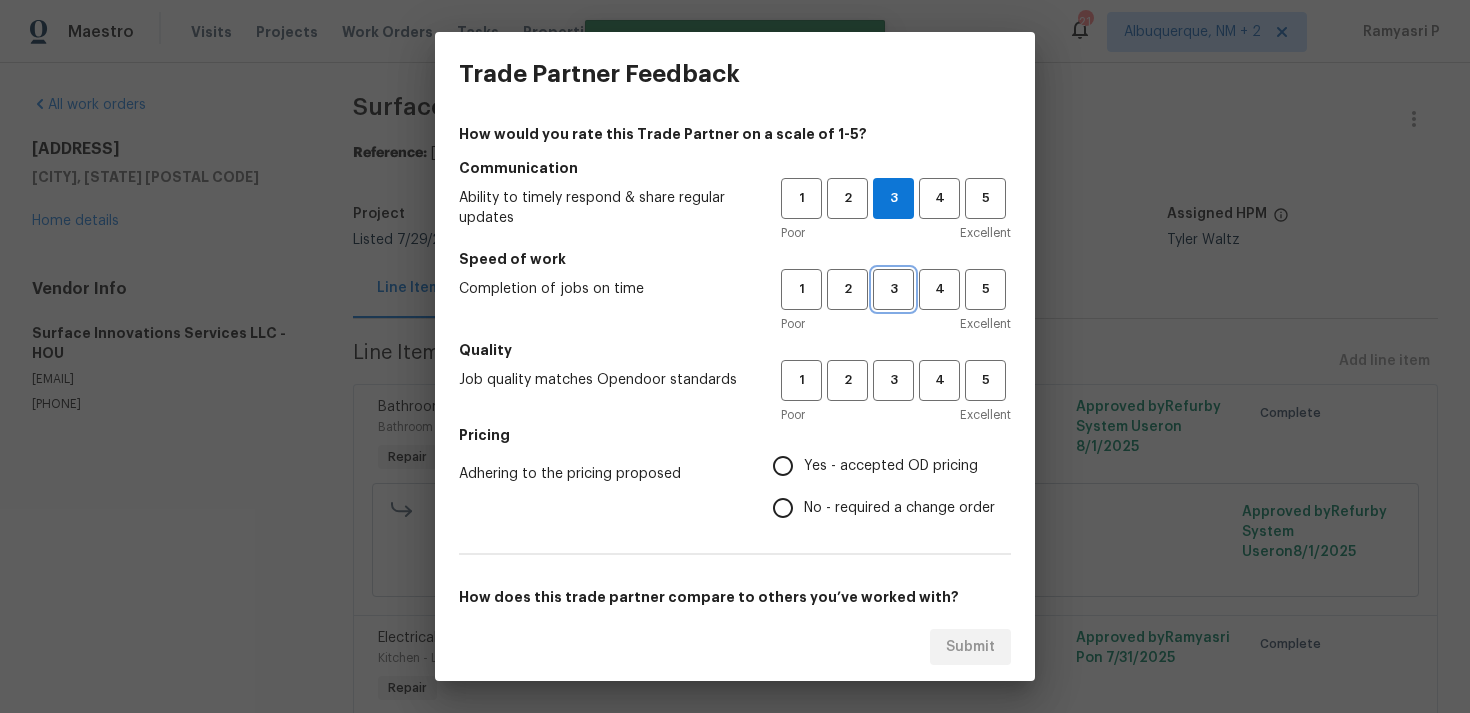 click on "3" at bounding box center (893, 289) 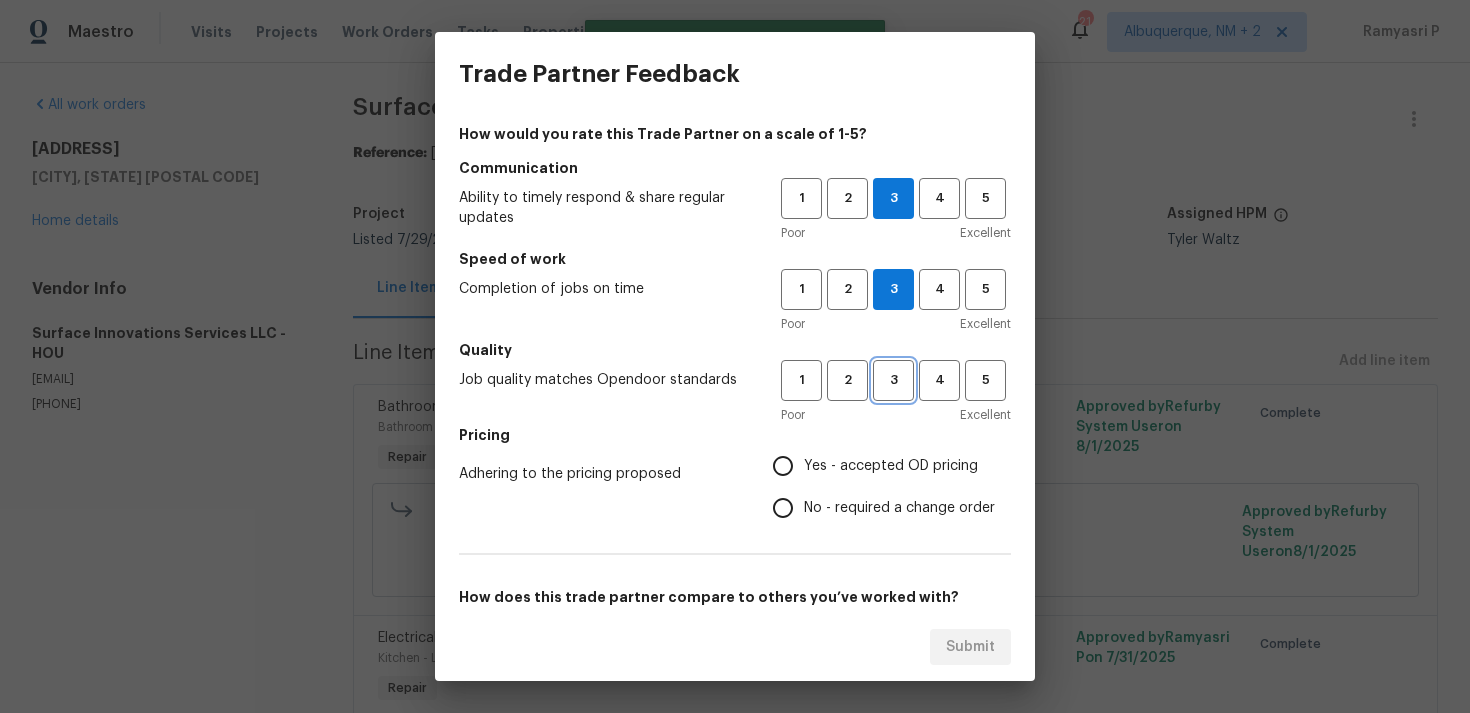 click on "3" at bounding box center [893, 380] 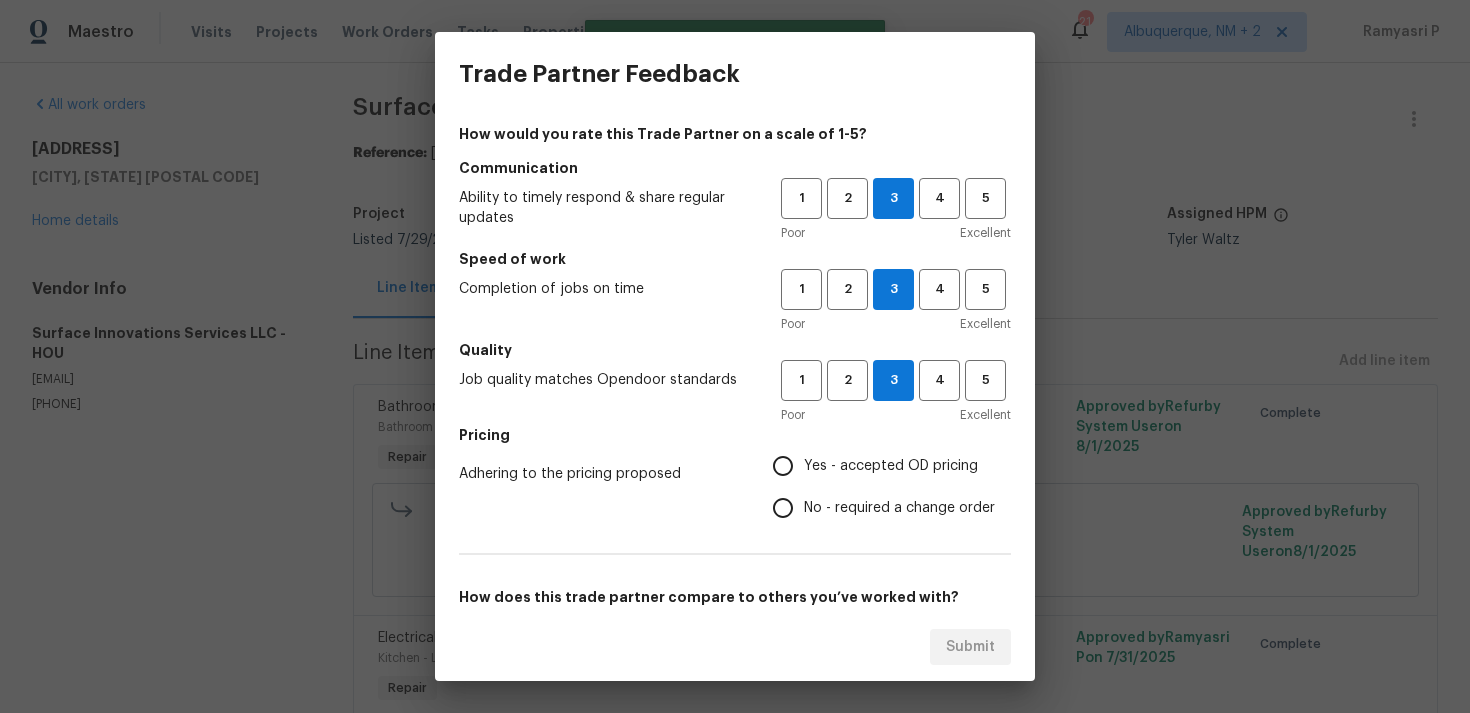 click on "No - required a change order" at bounding box center (899, 508) 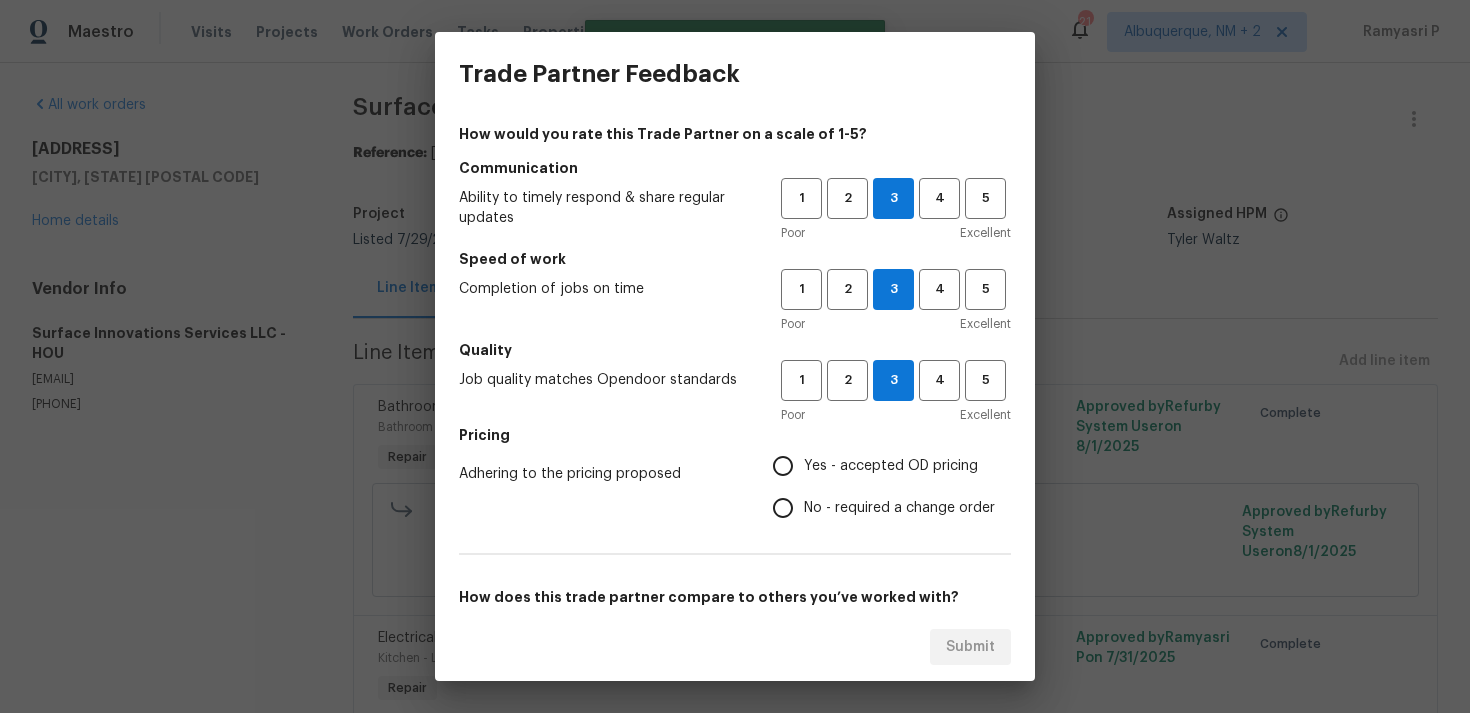click on "No - required a change order" at bounding box center (783, 508) 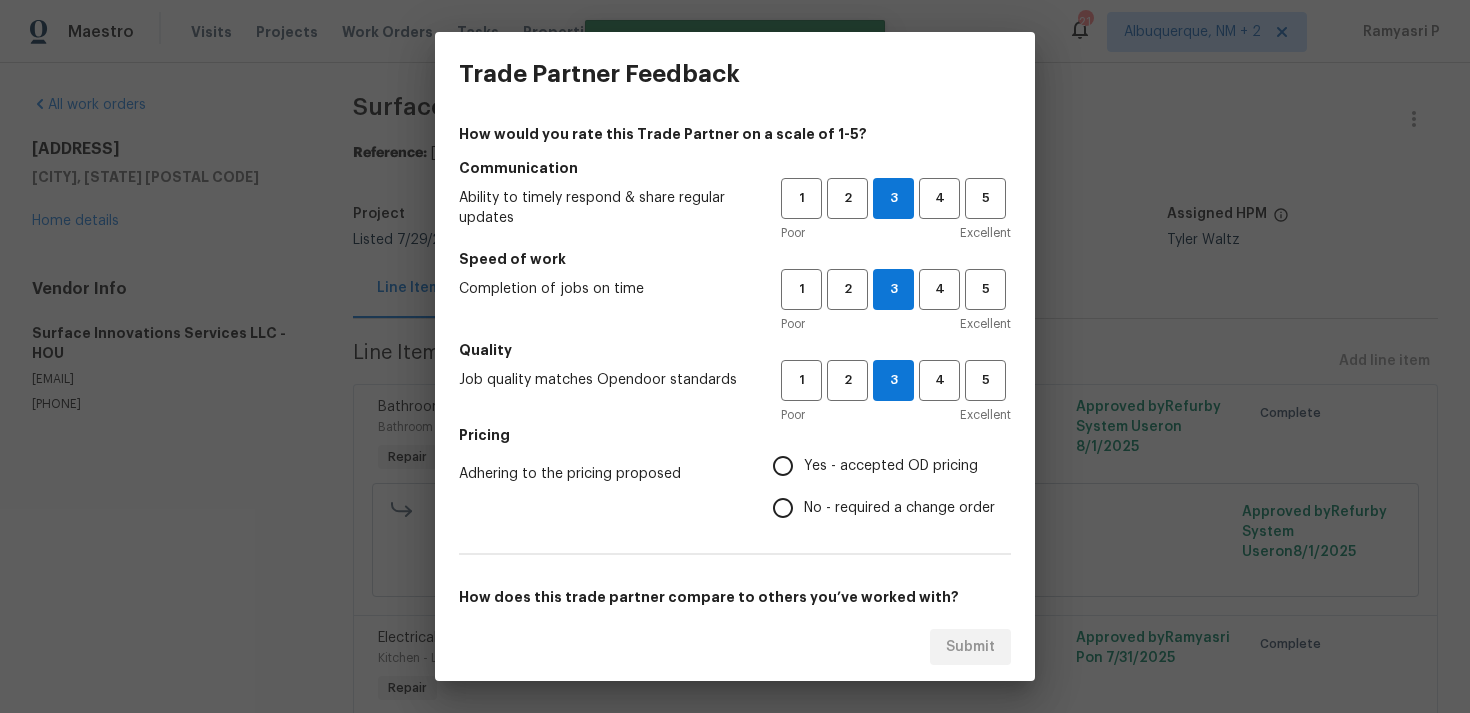 radio on "true" 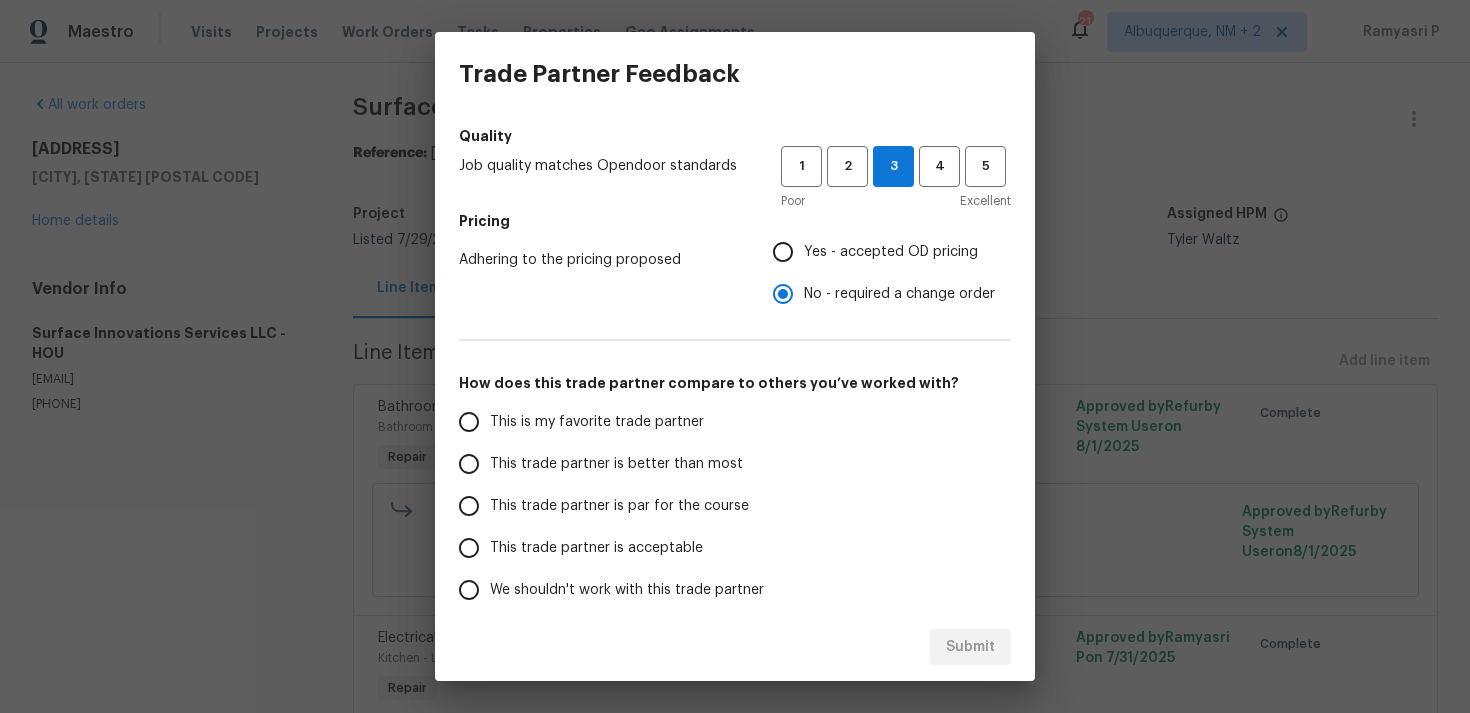 scroll, scrollTop: 302, scrollLeft: 0, axis: vertical 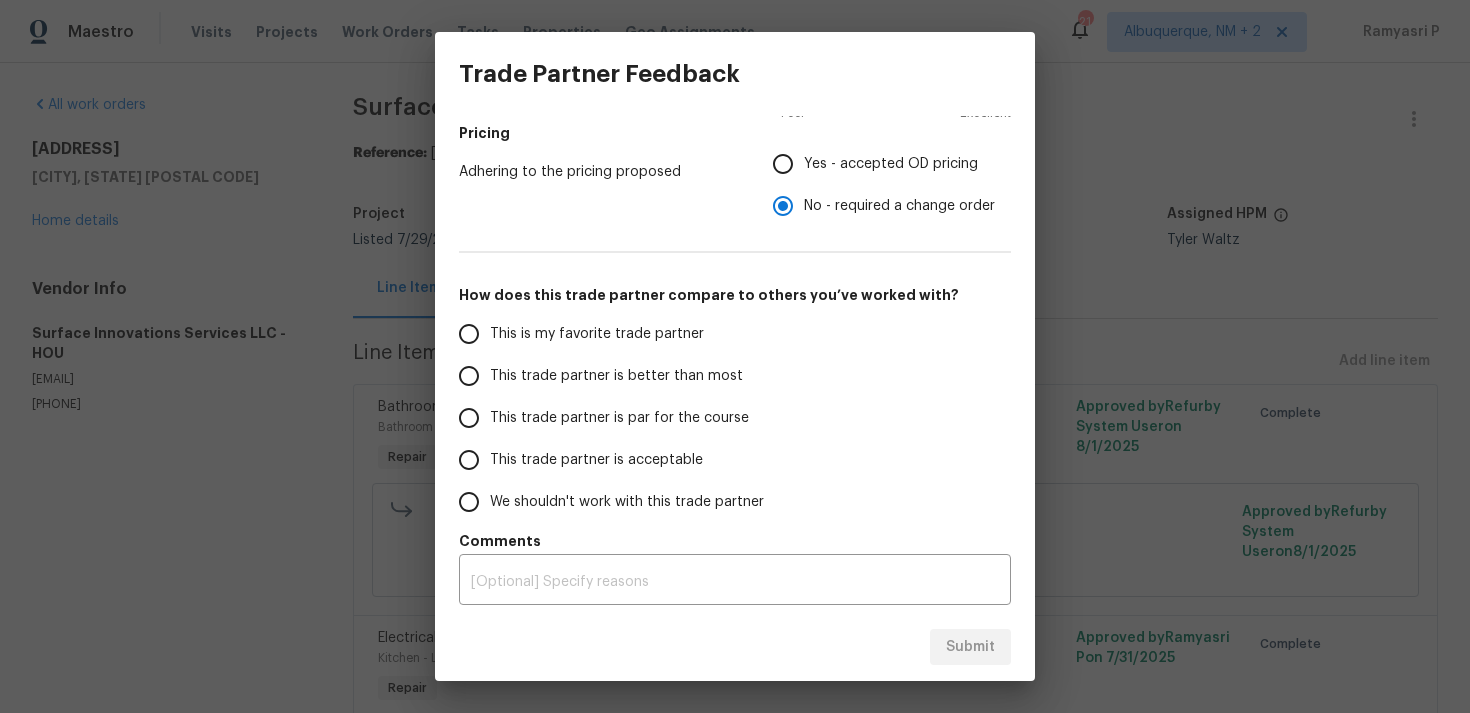 click on "This trade partner is par for the course" at bounding box center [619, 418] 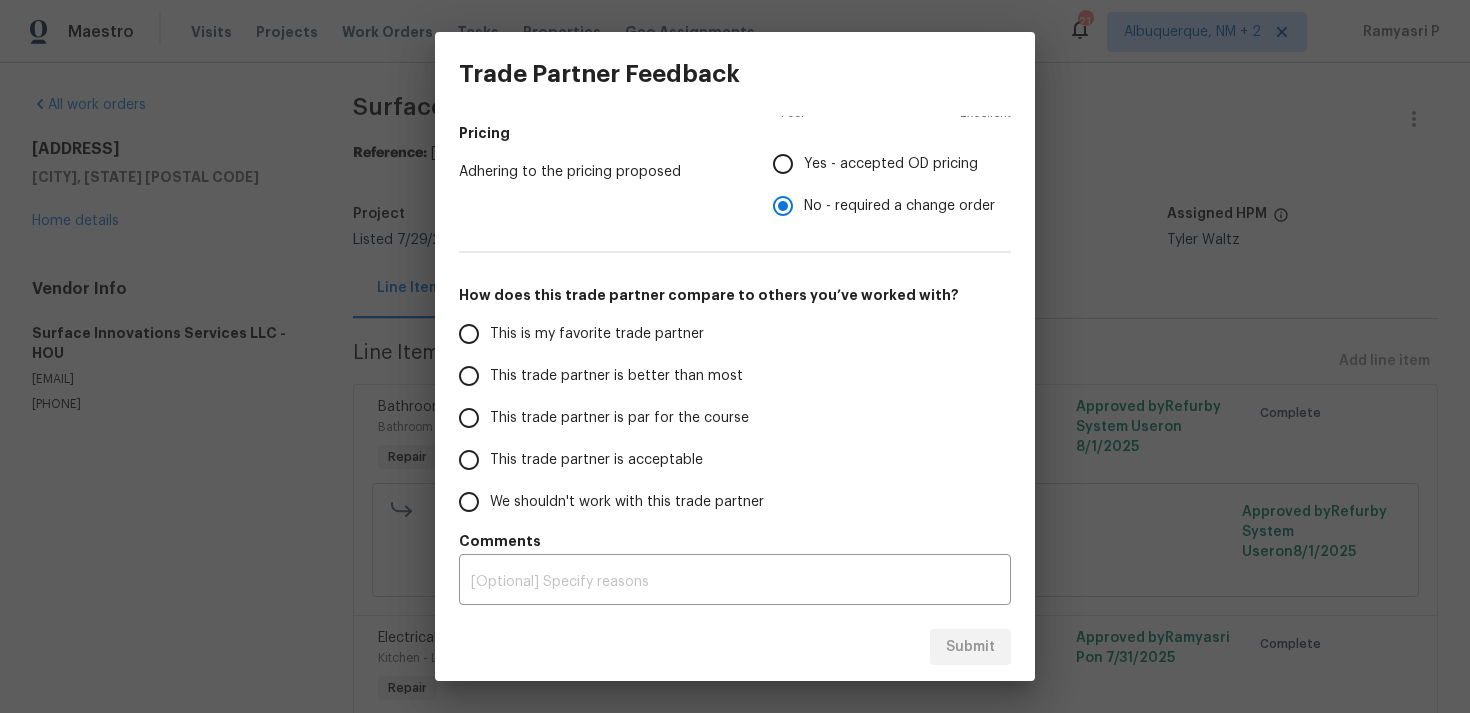 click on "This trade partner is par for the course" at bounding box center [469, 418] 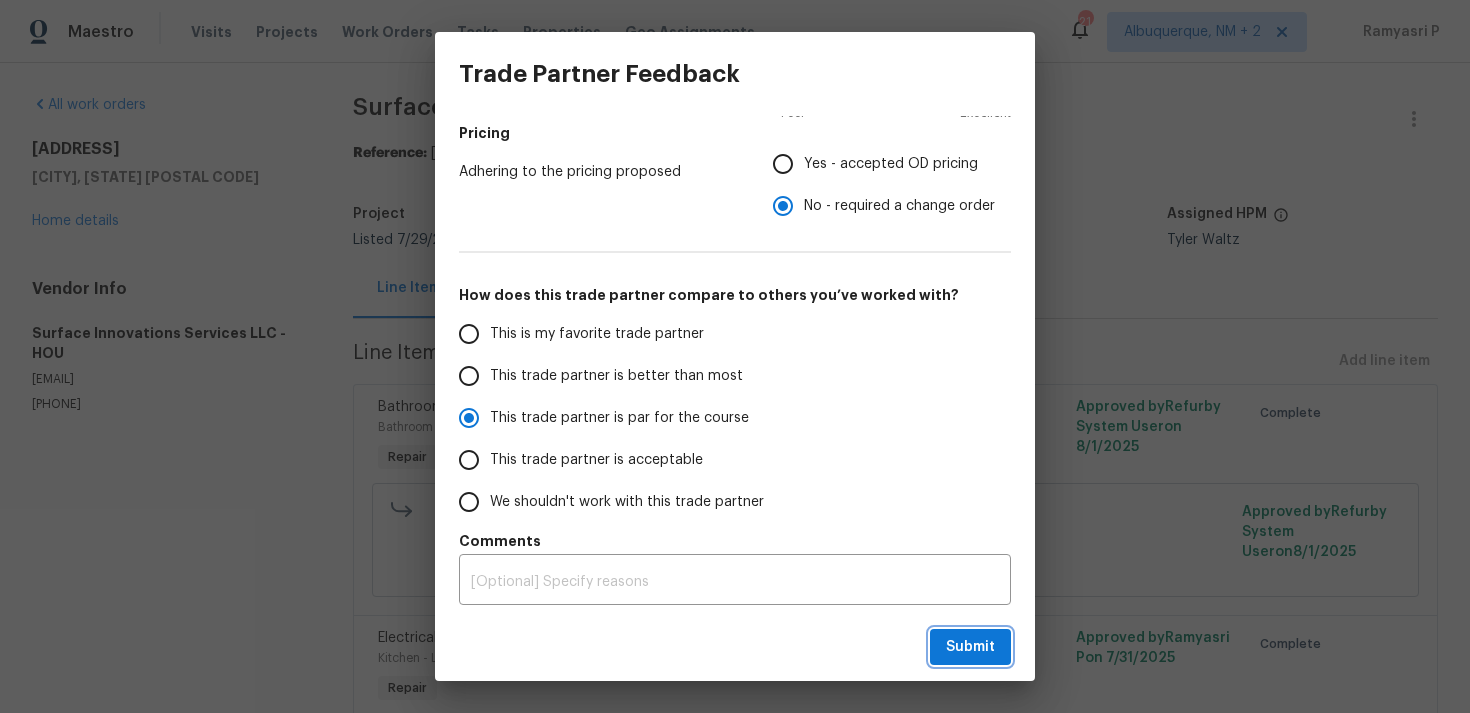 click on "Submit" at bounding box center (970, 647) 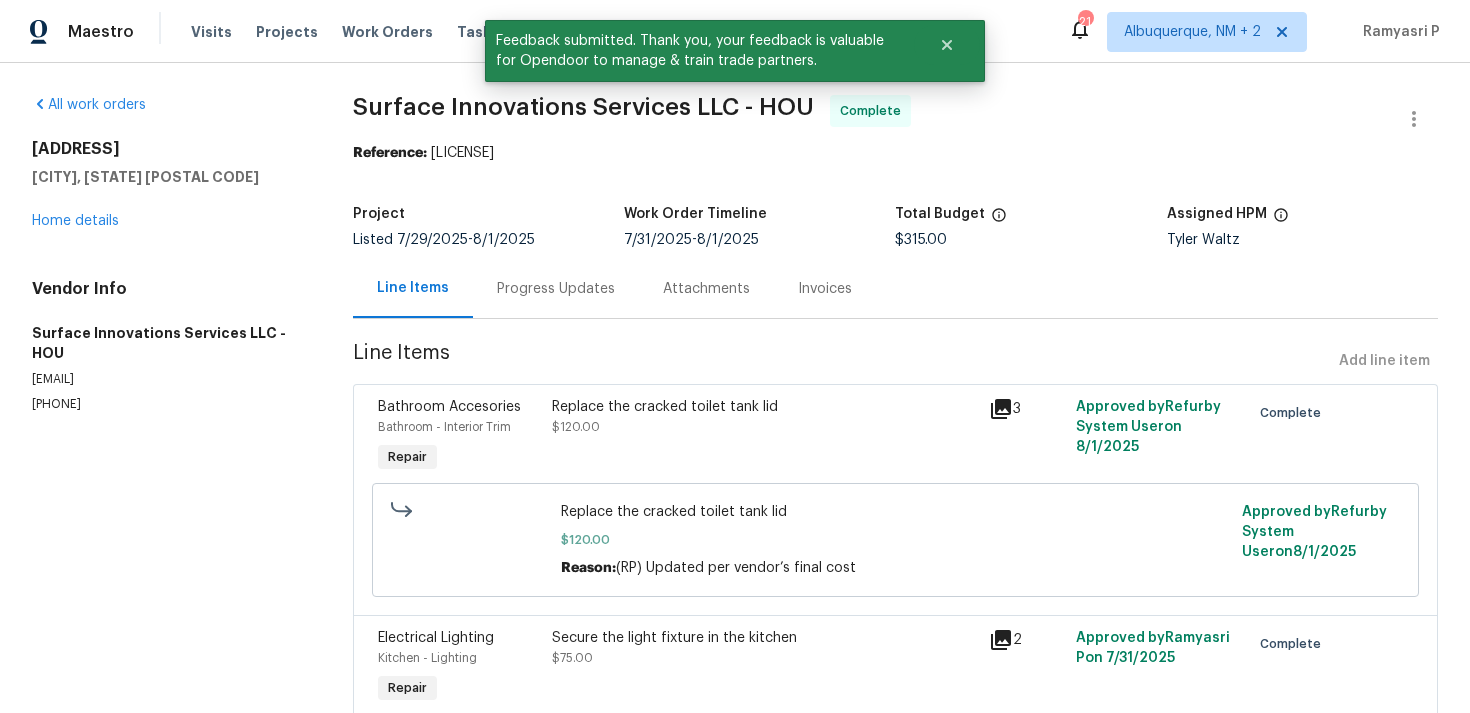 click on "Progress Updates" at bounding box center [556, 289] 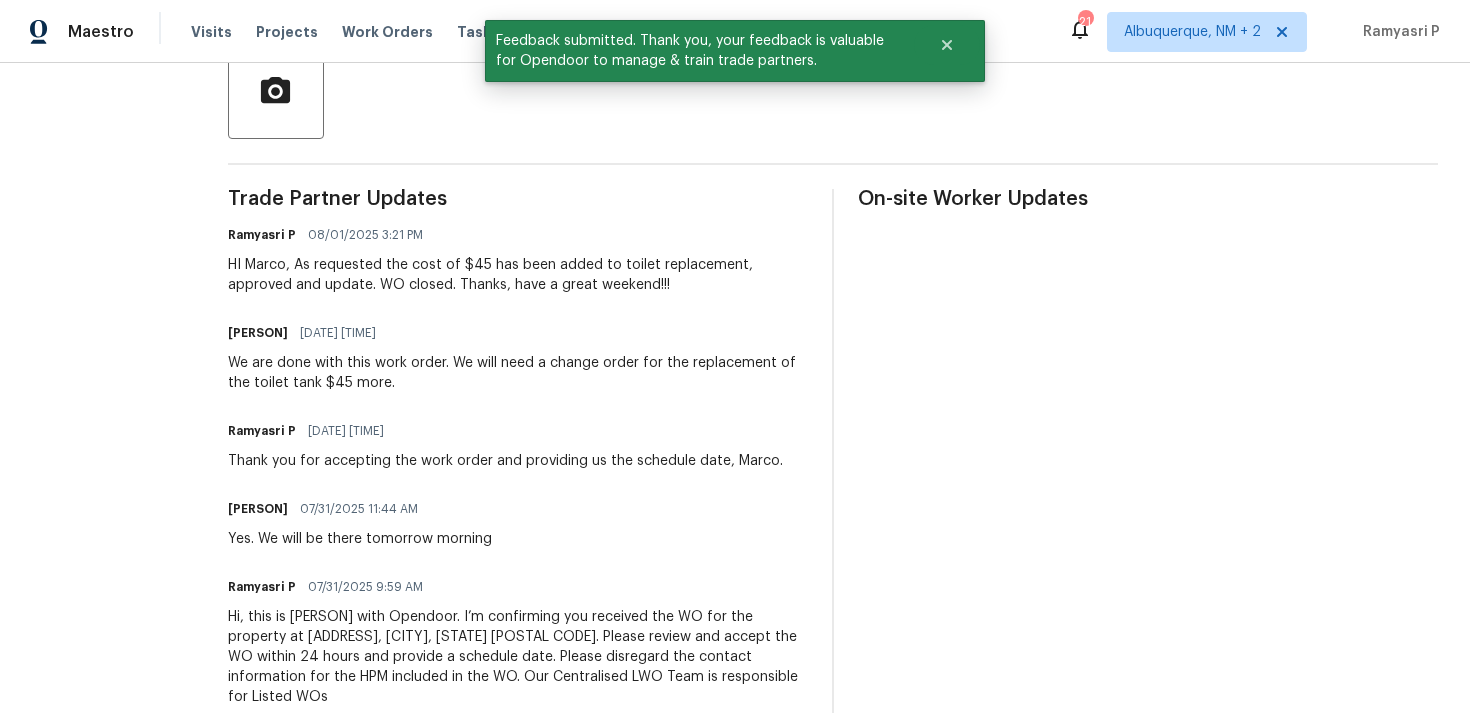 scroll, scrollTop: 525, scrollLeft: 0, axis: vertical 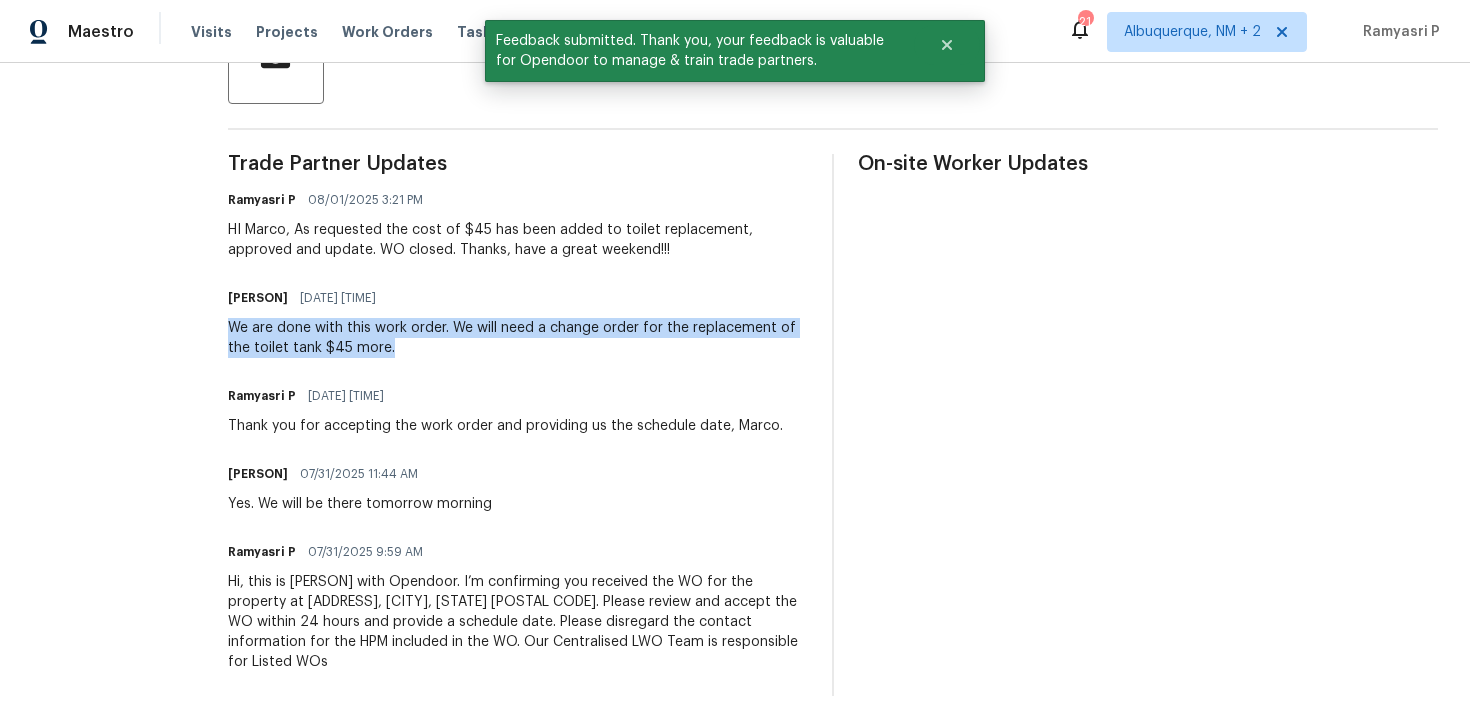 drag, startPoint x: 310, startPoint y: 329, endPoint x: 584, endPoint y: 359, distance: 275.63745 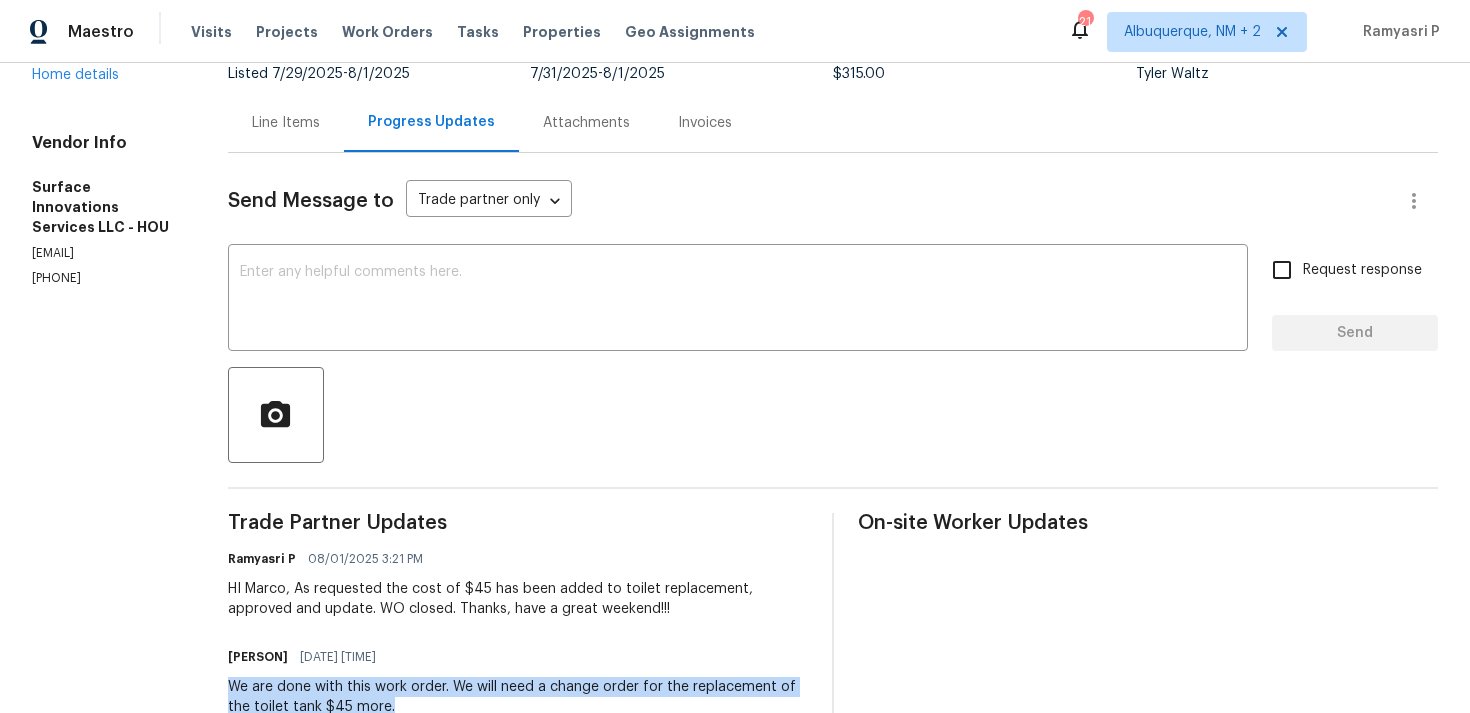 scroll, scrollTop: 0, scrollLeft: 0, axis: both 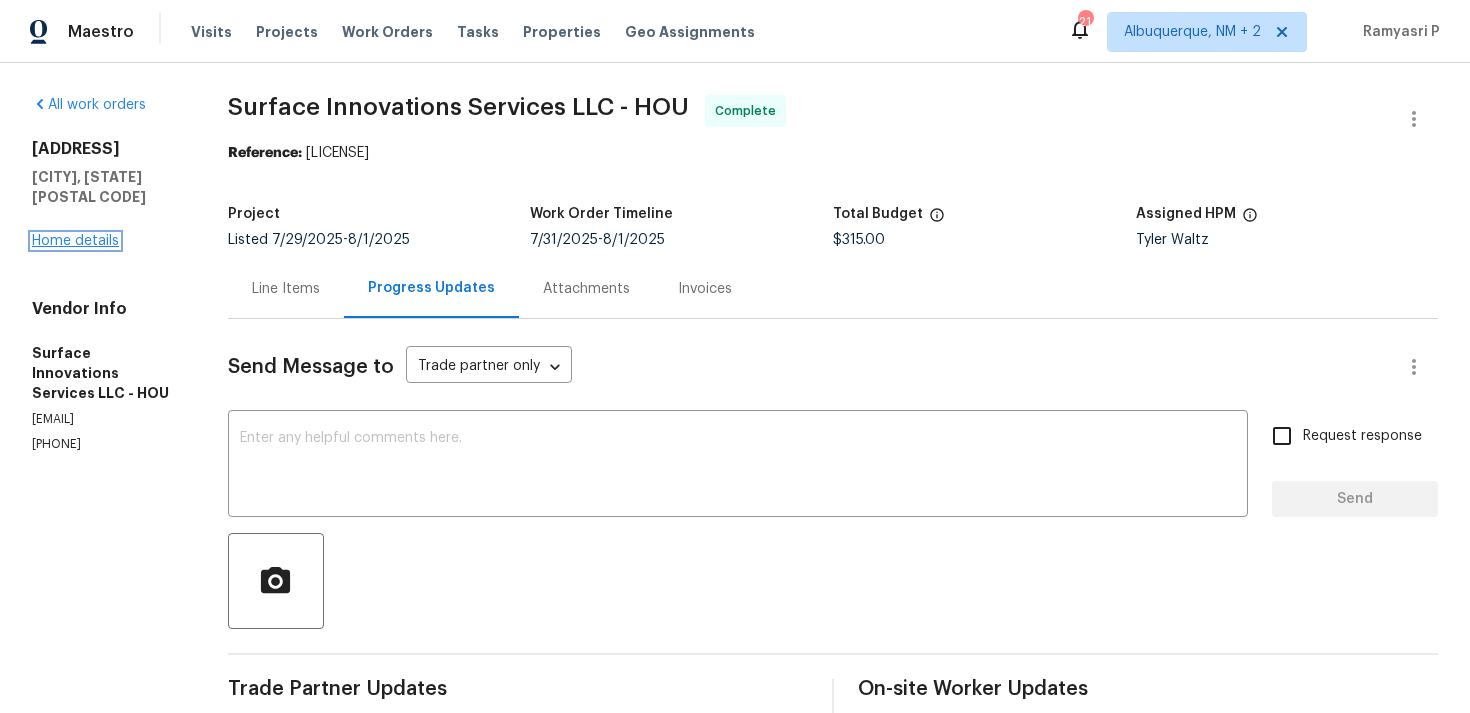 click on "Home details" at bounding box center (75, 241) 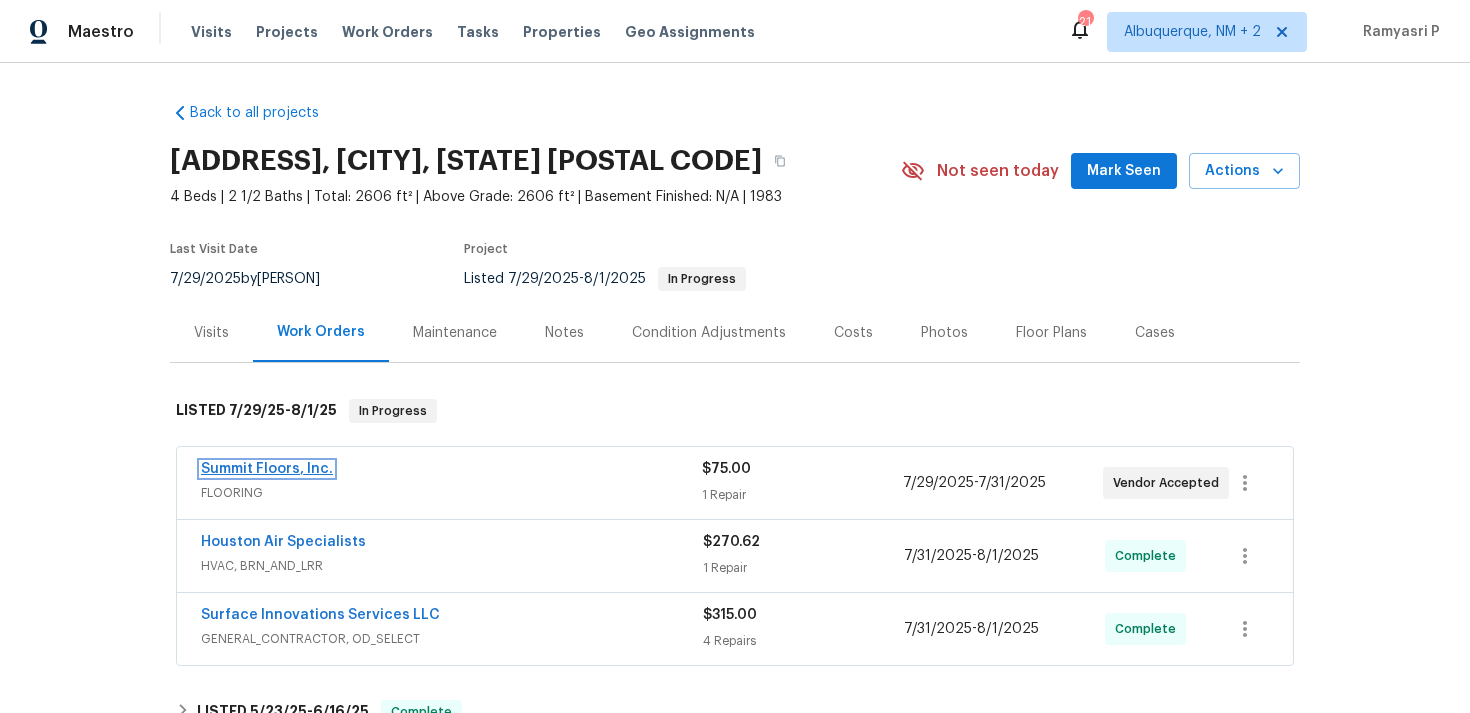 click on "Summit Floors, Inc." at bounding box center (267, 469) 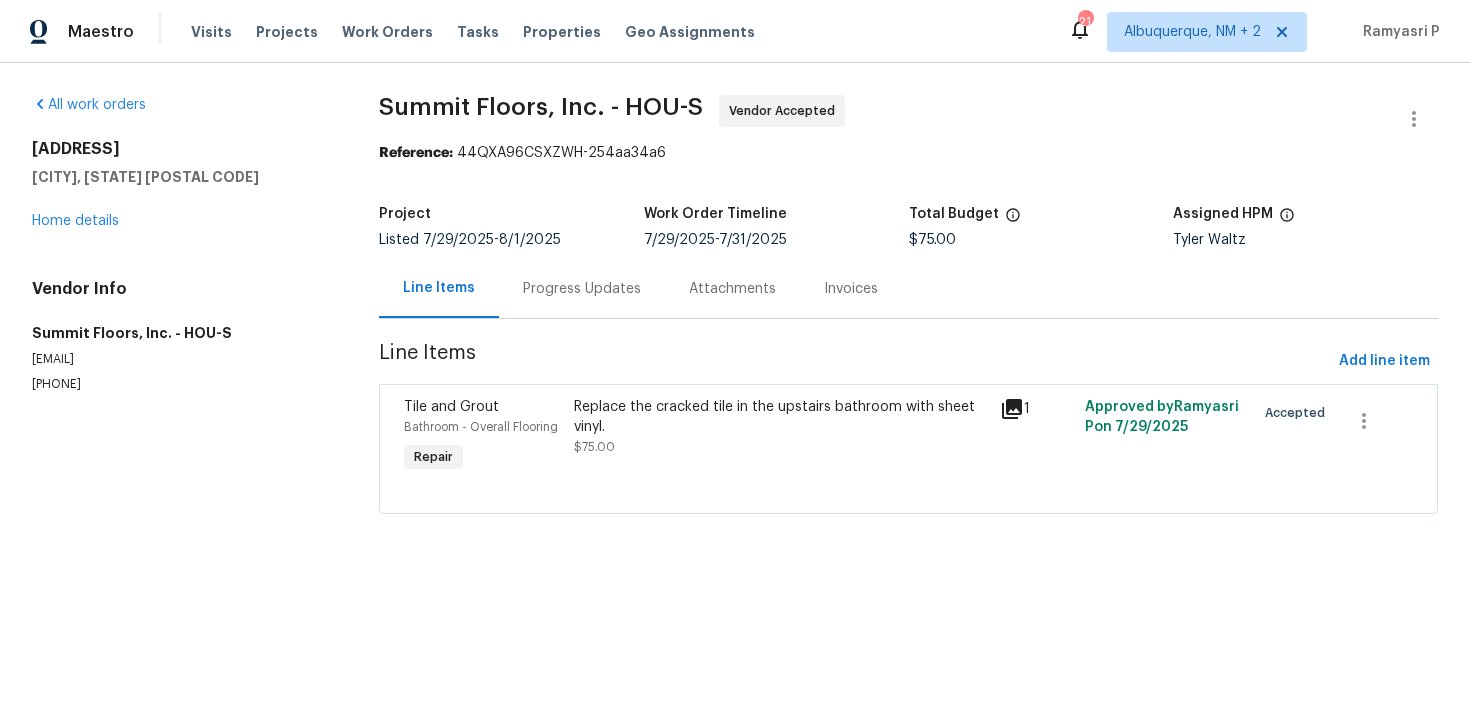 click on "Progress Updates" at bounding box center (582, 288) 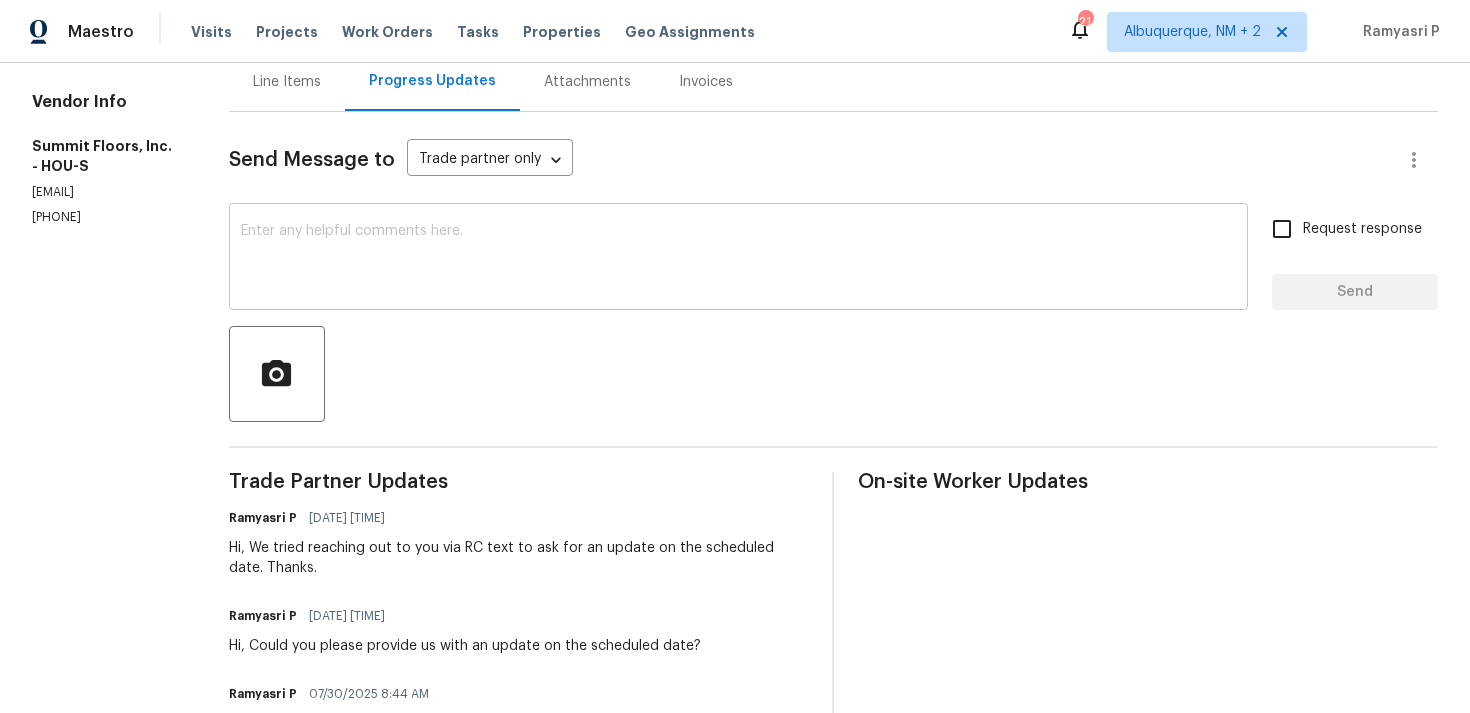 scroll, scrollTop: 0, scrollLeft: 0, axis: both 